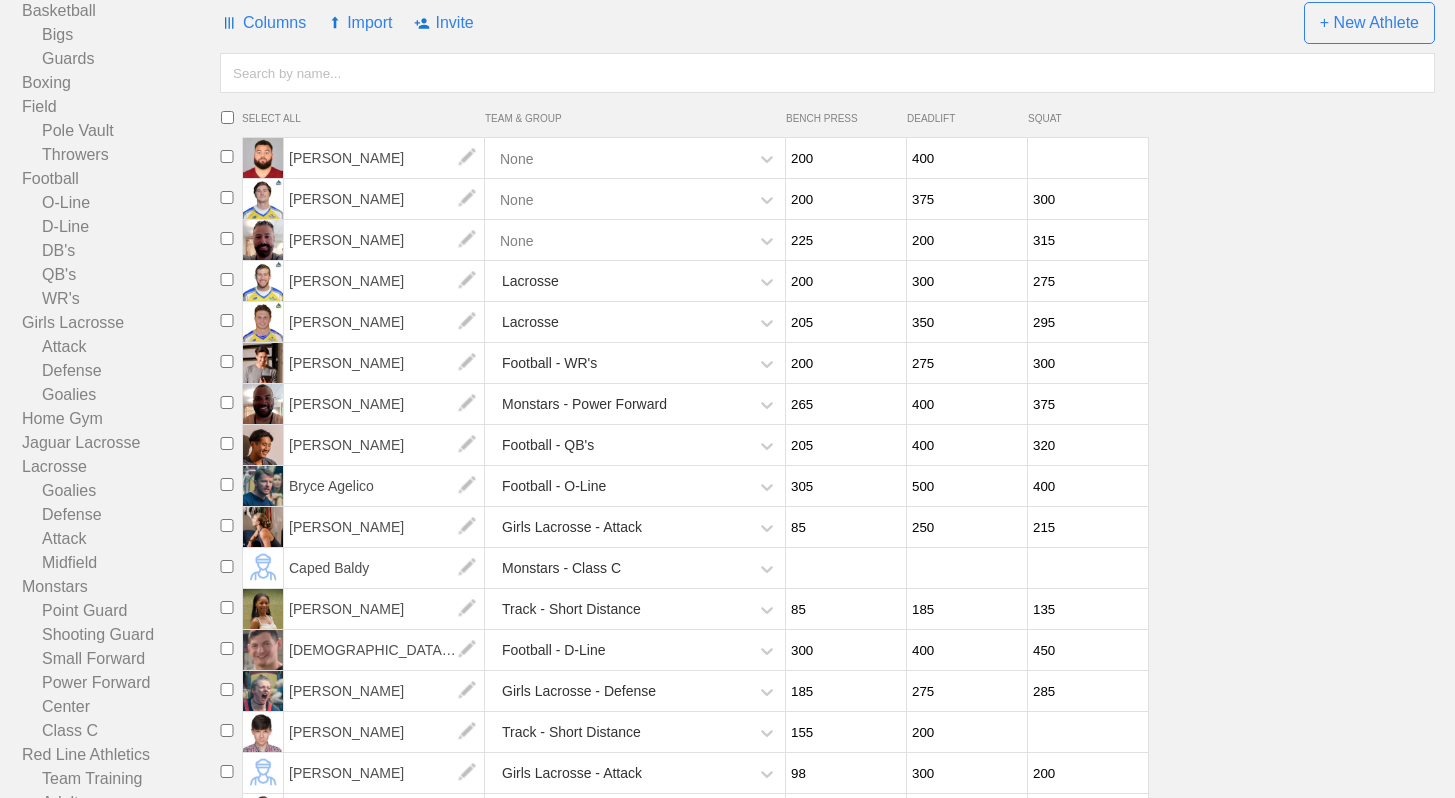scroll, scrollTop: 0, scrollLeft: 0, axis: both 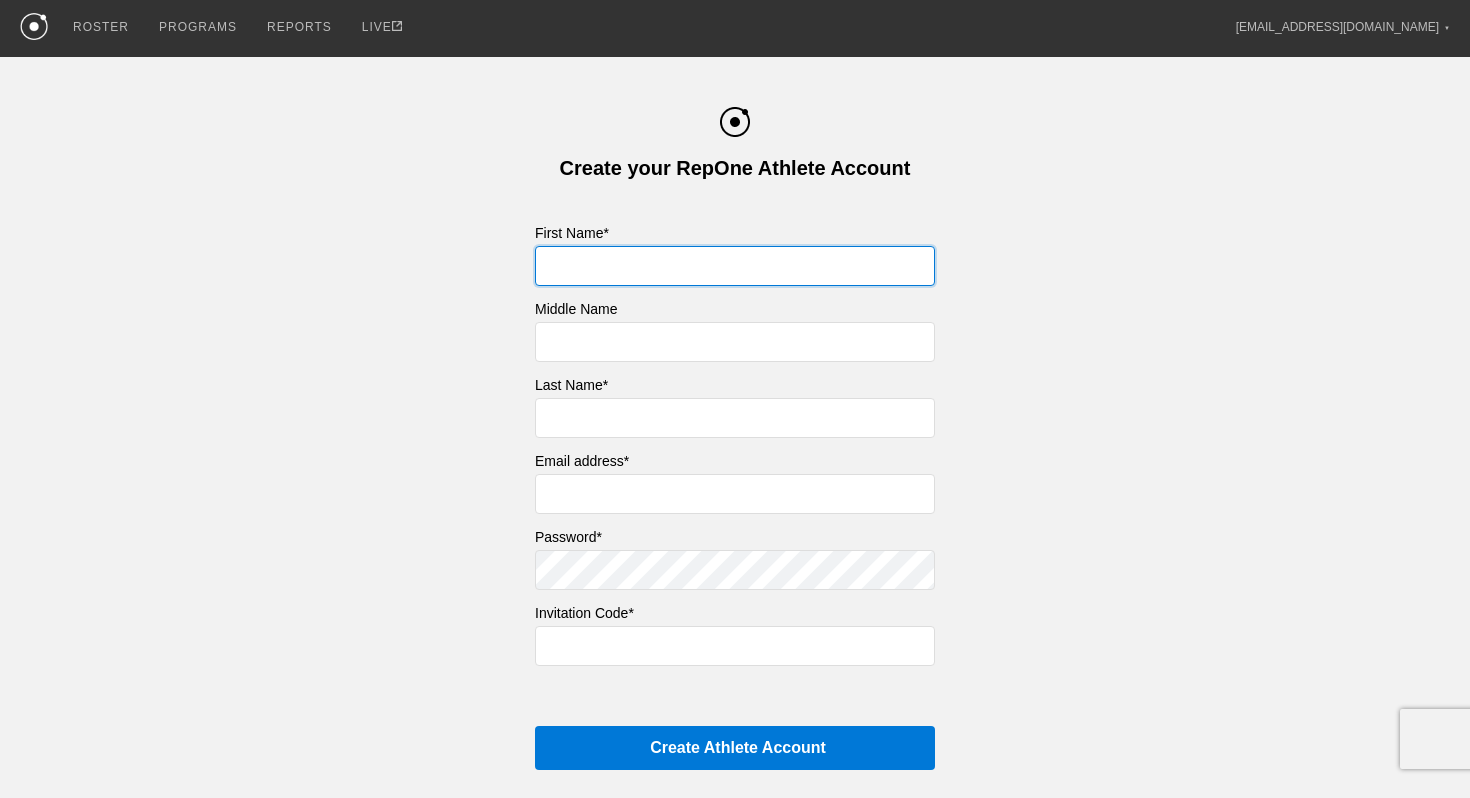 click at bounding box center (735, 266) 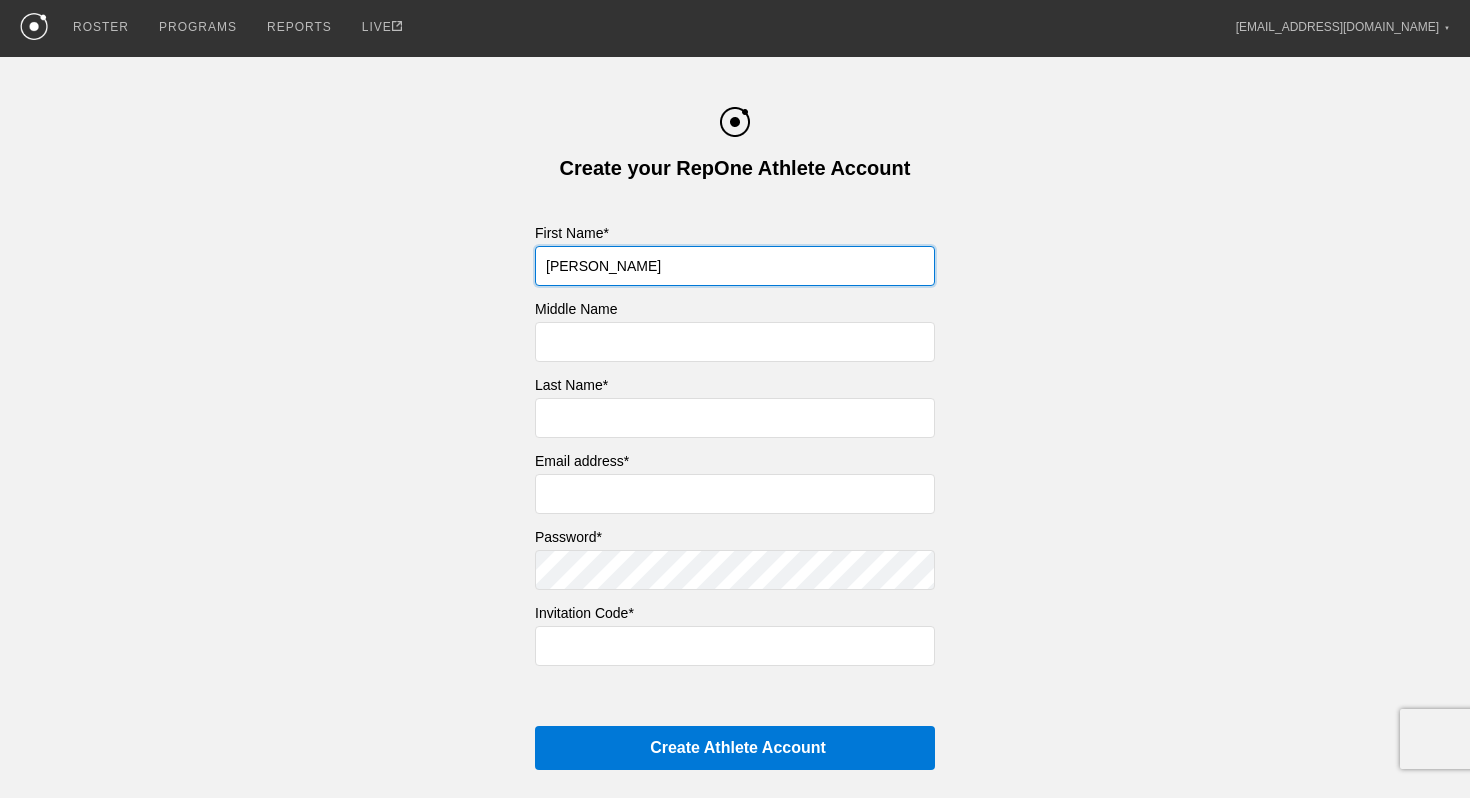click on "[PERSON_NAME]" at bounding box center (735, 266) 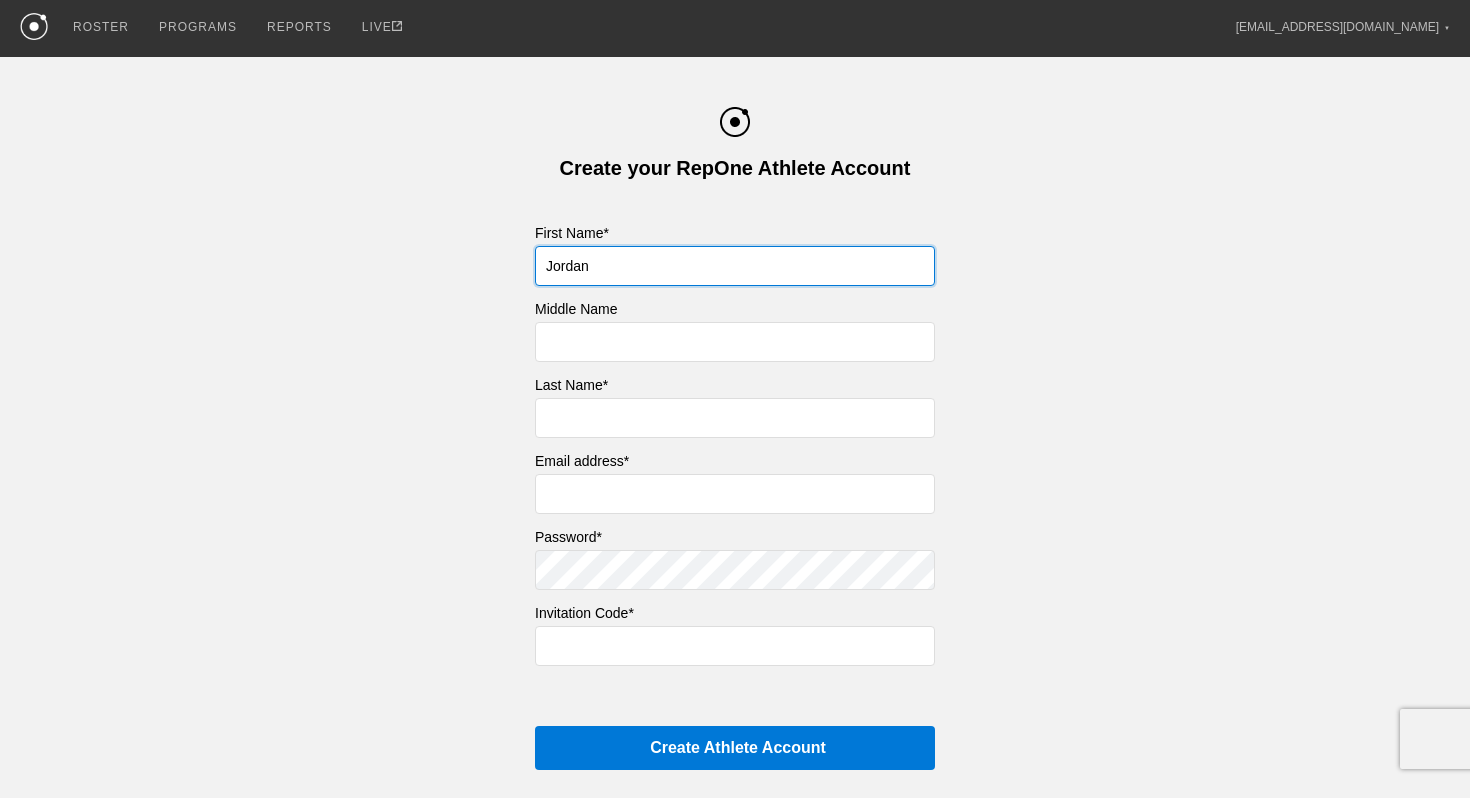type on "Jordan" 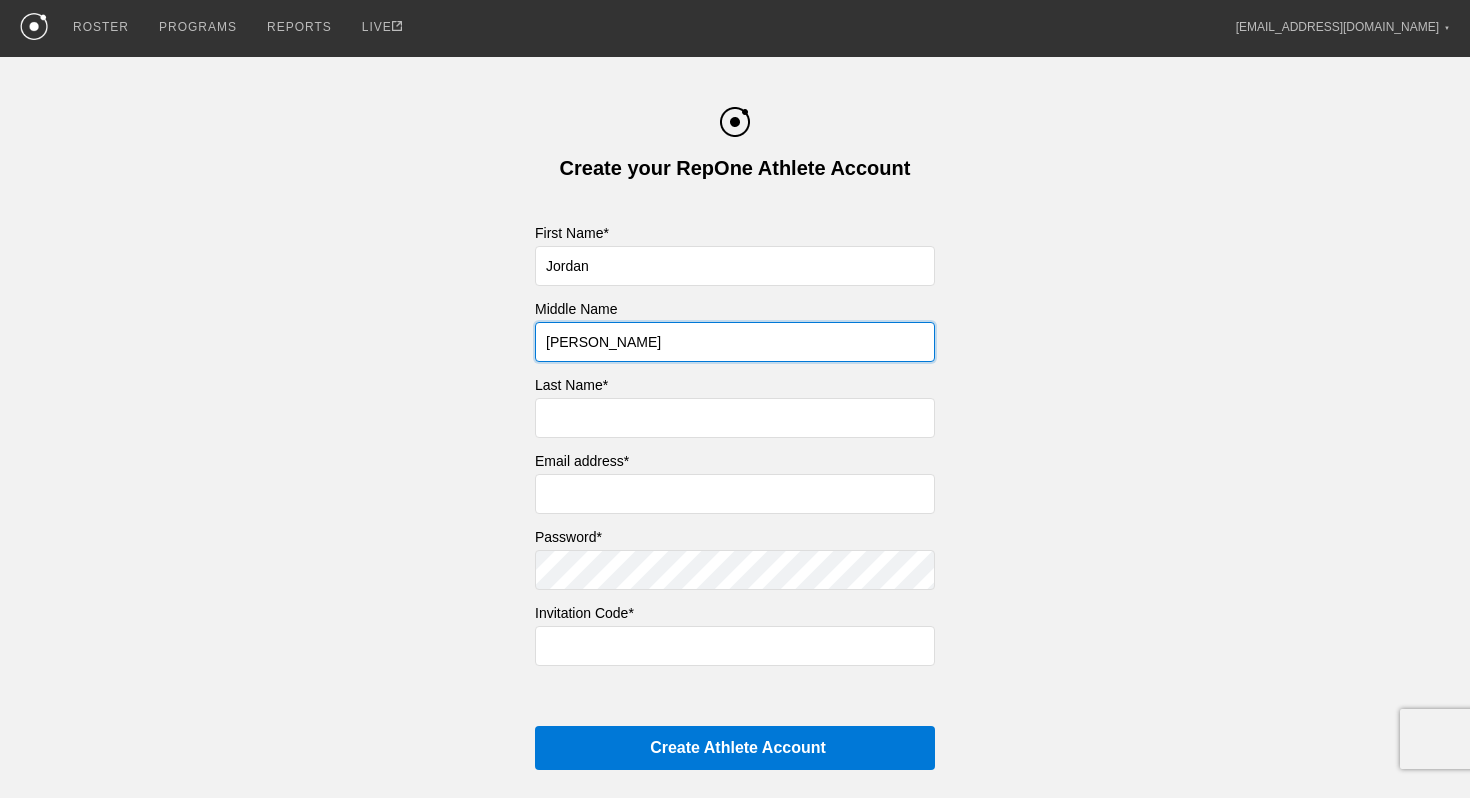 type on "Alexander" 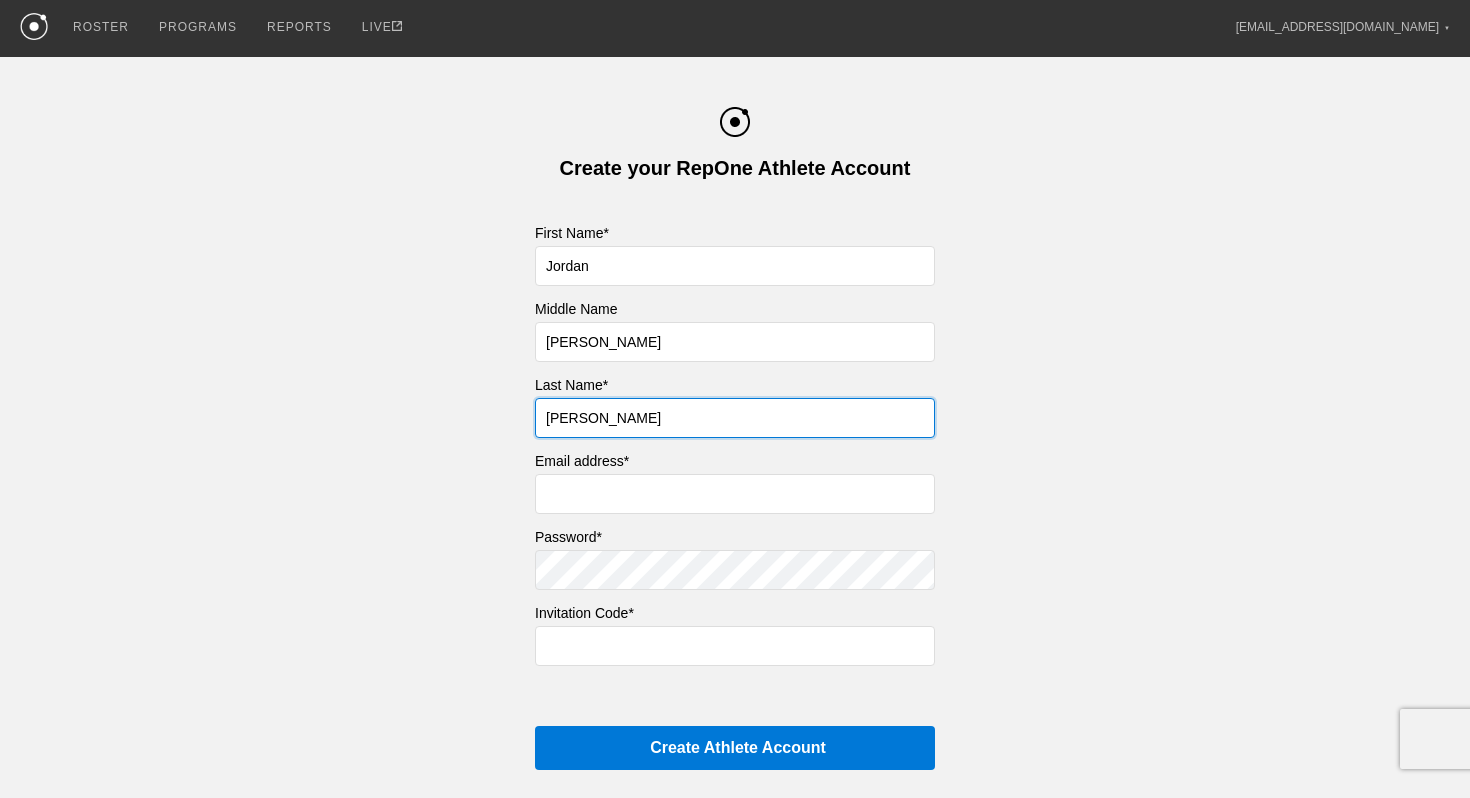 type on "Berke" 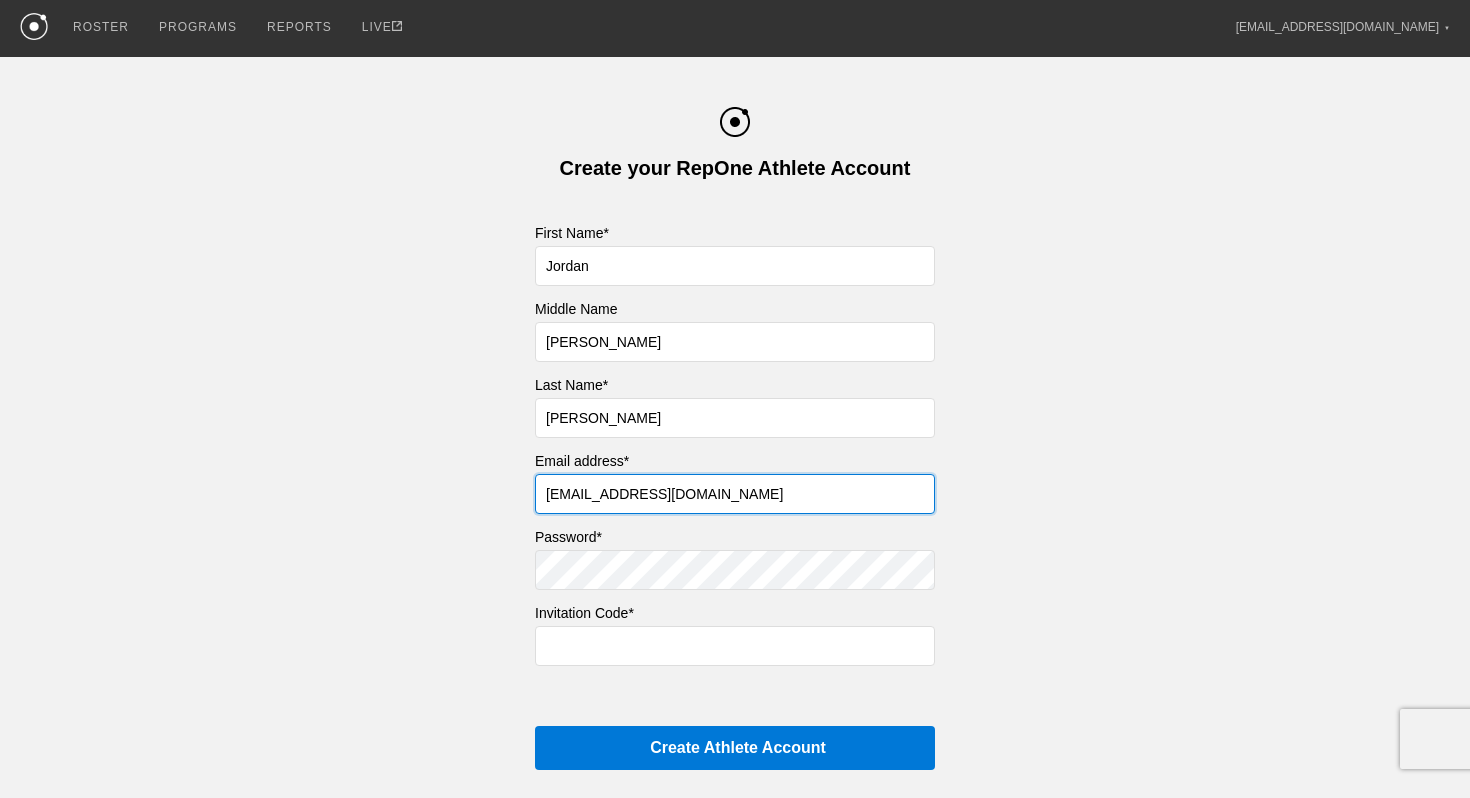 type on "jordan+1@getrepone.com" 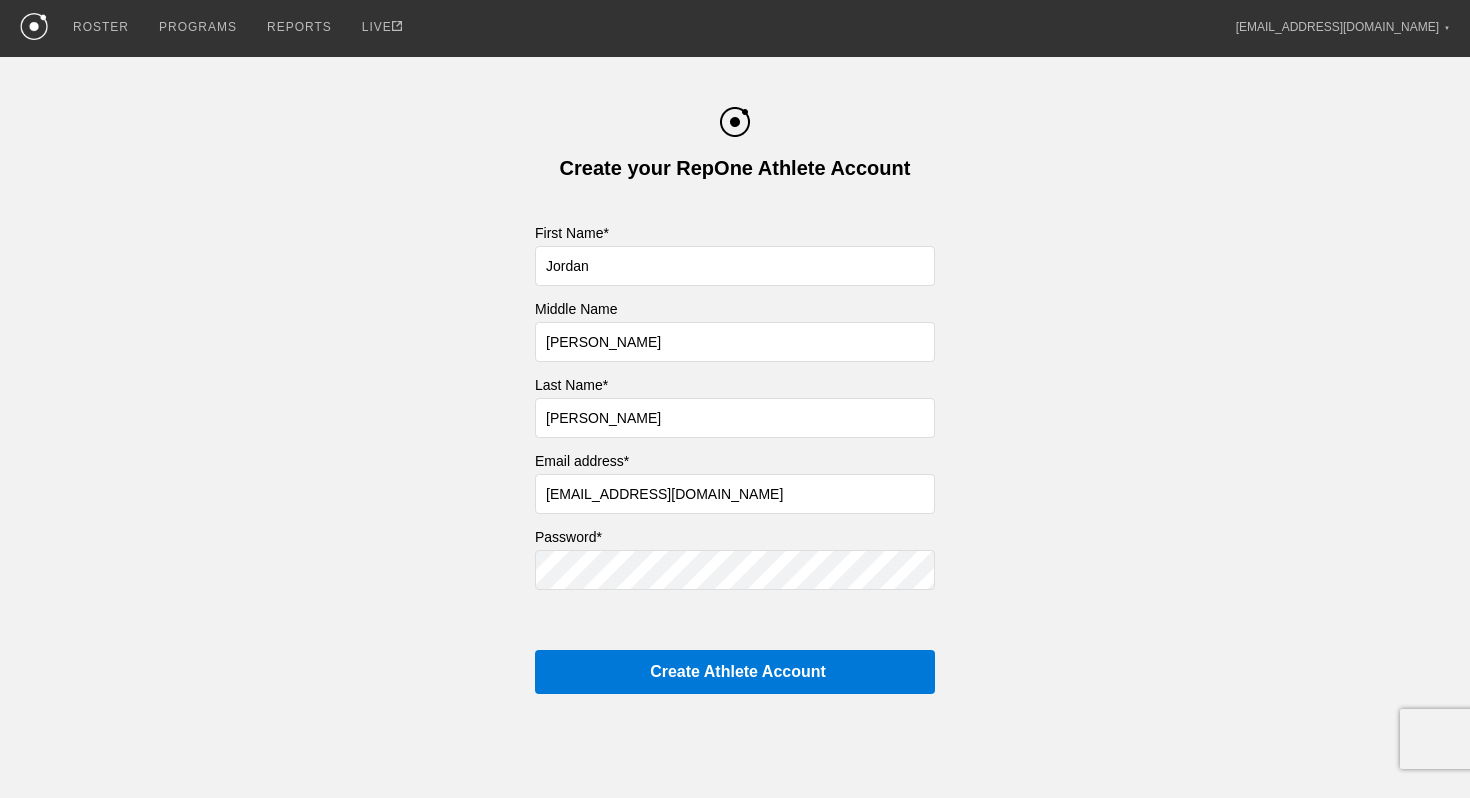 click on "First Name* Jordan Middle Name Alexander Last Name* Berke Email address* jordan+1@getrepone.com Password* Create Athlete Account" at bounding box center (735, 459) 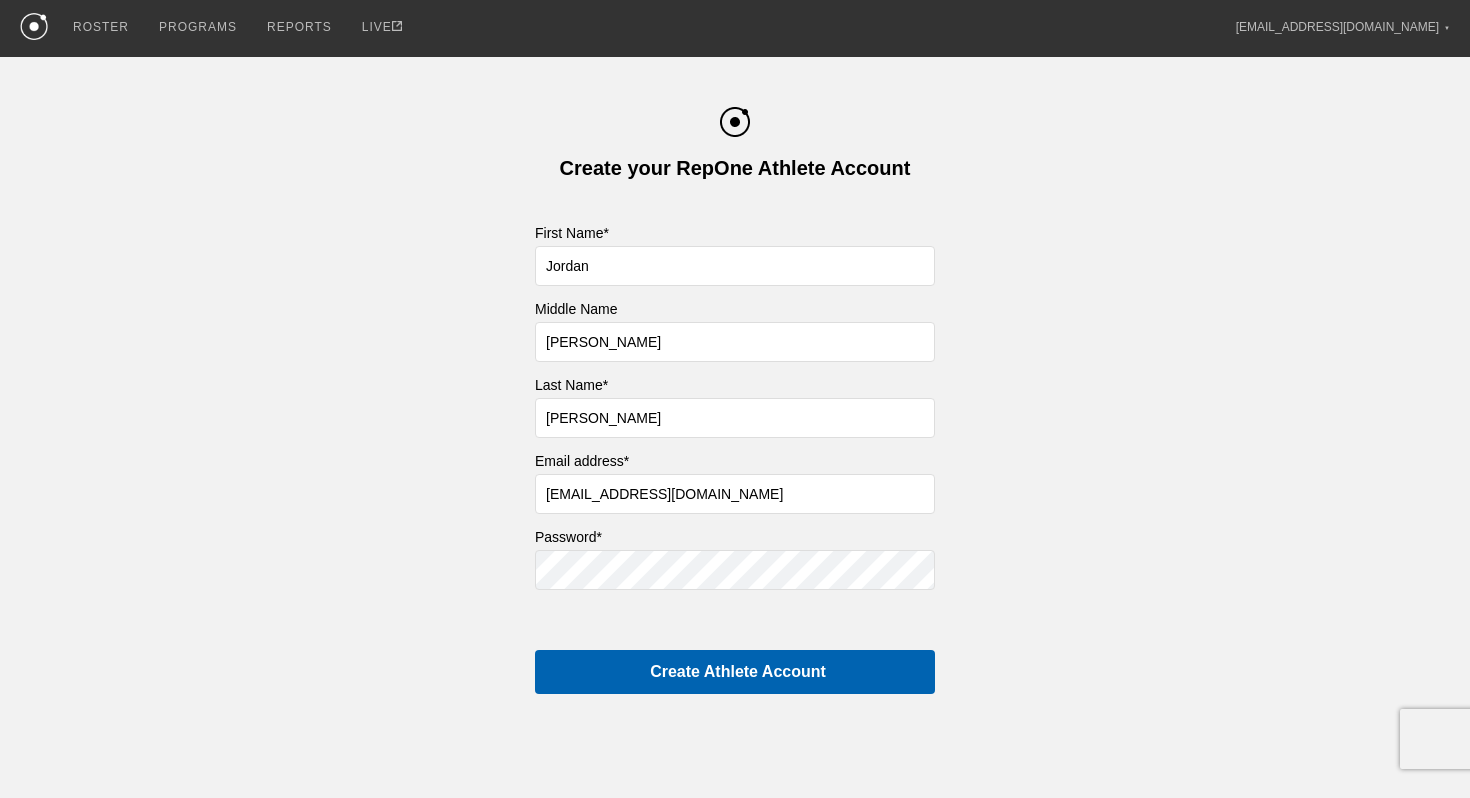 click on "Create Athlete Account" at bounding box center [735, 672] 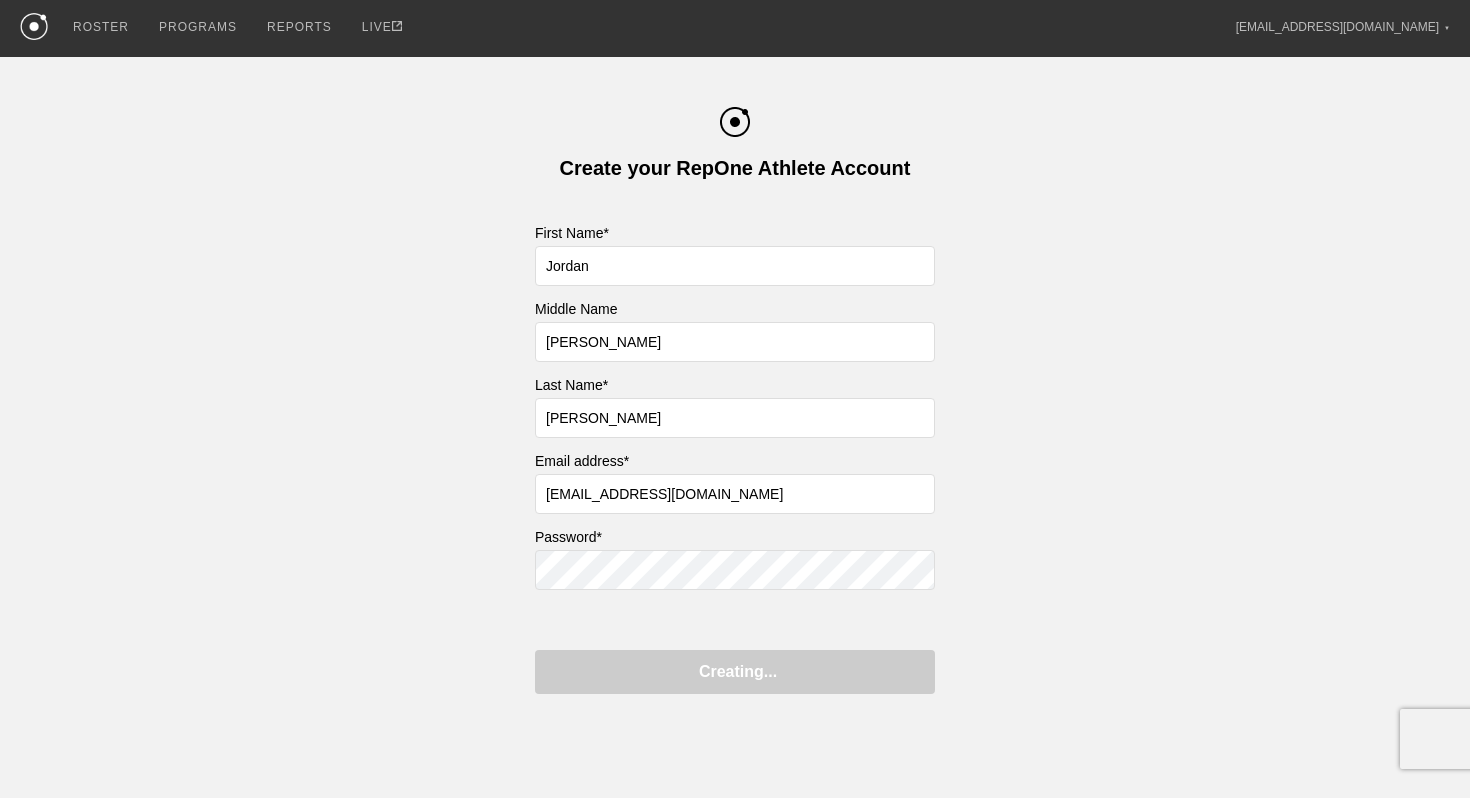 type on "Create Athlete Account" 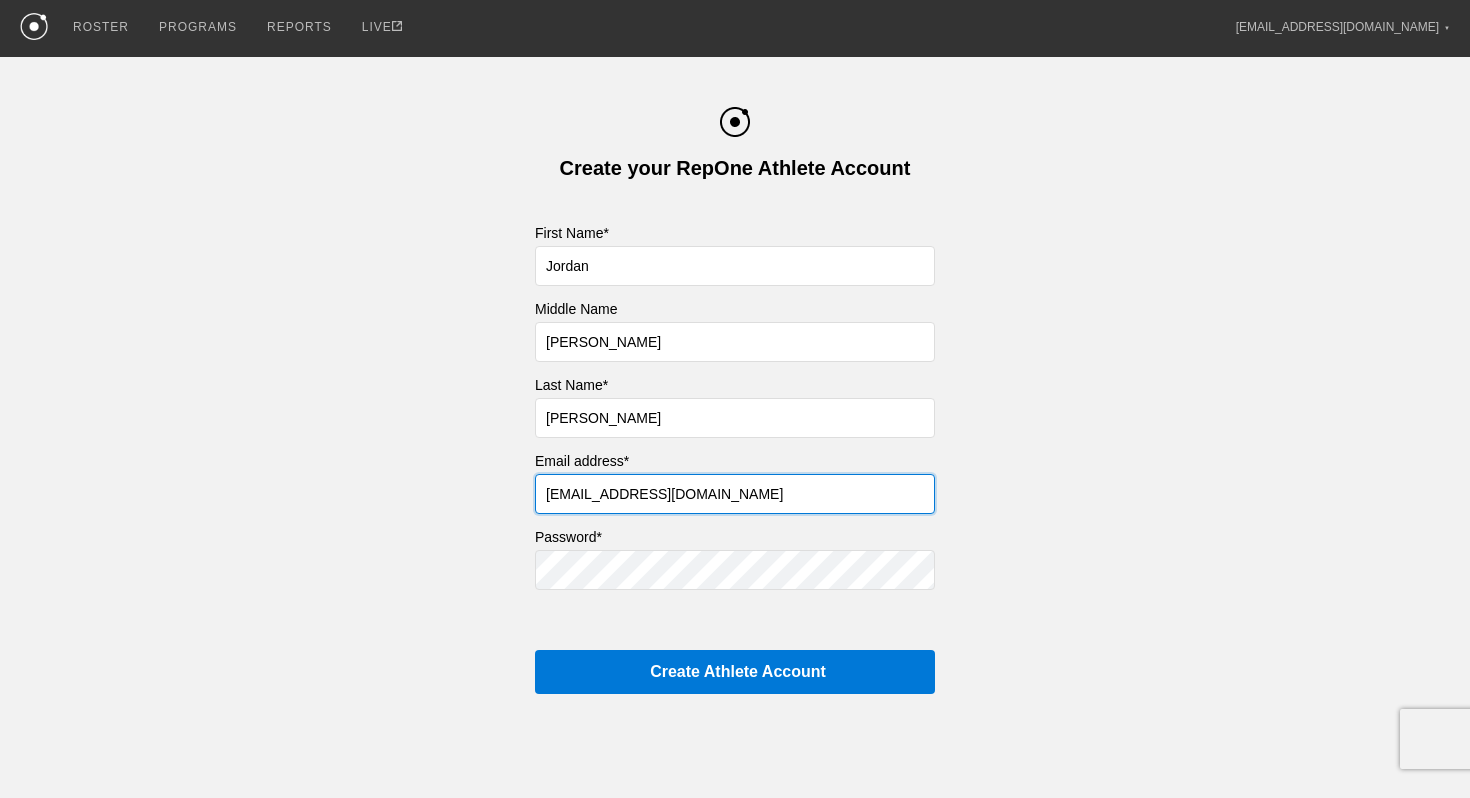 click on "jordan+1@getrepone.com" at bounding box center (735, 494) 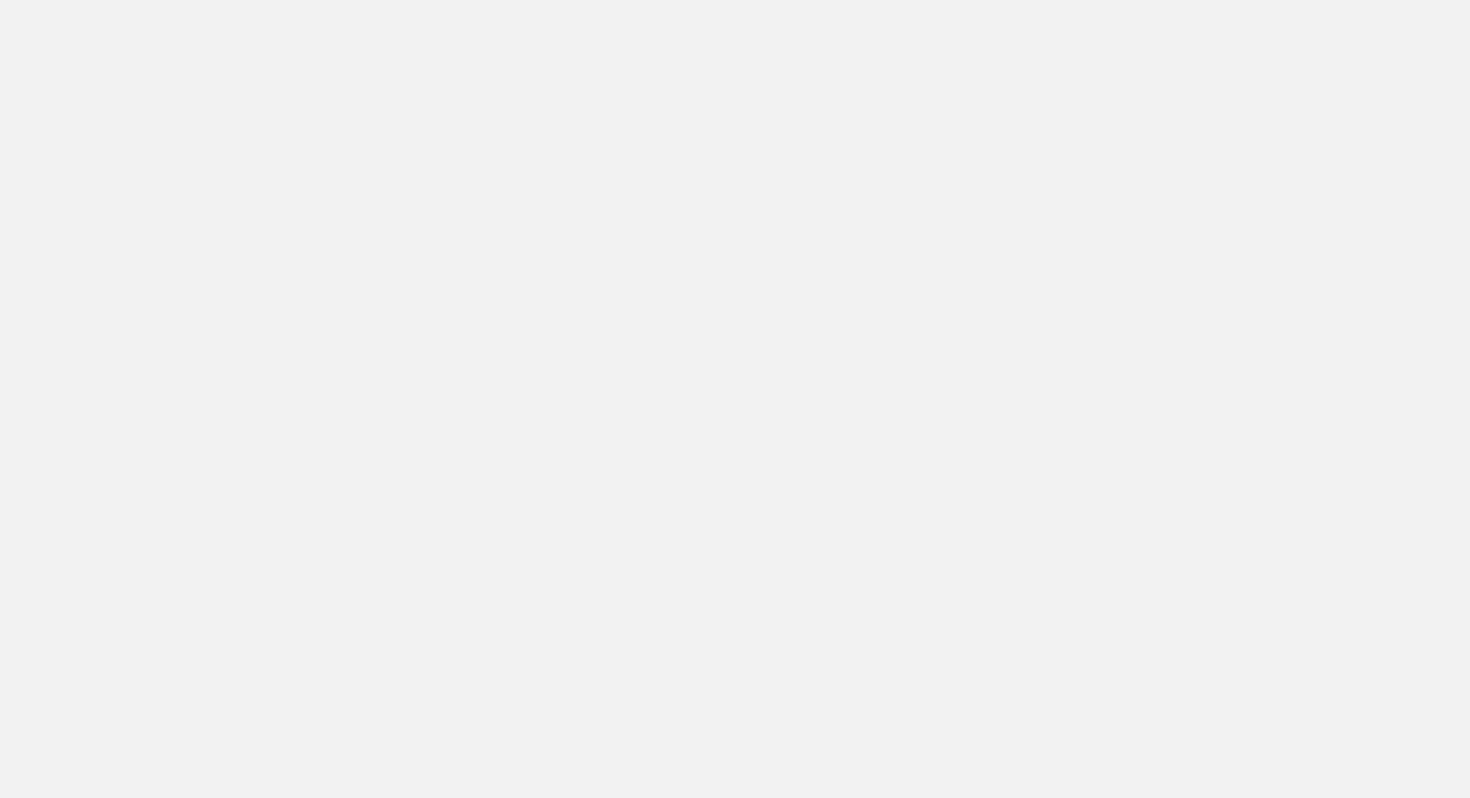 scroll, scrollTop: 0, scrollLeft: 0, axis: both 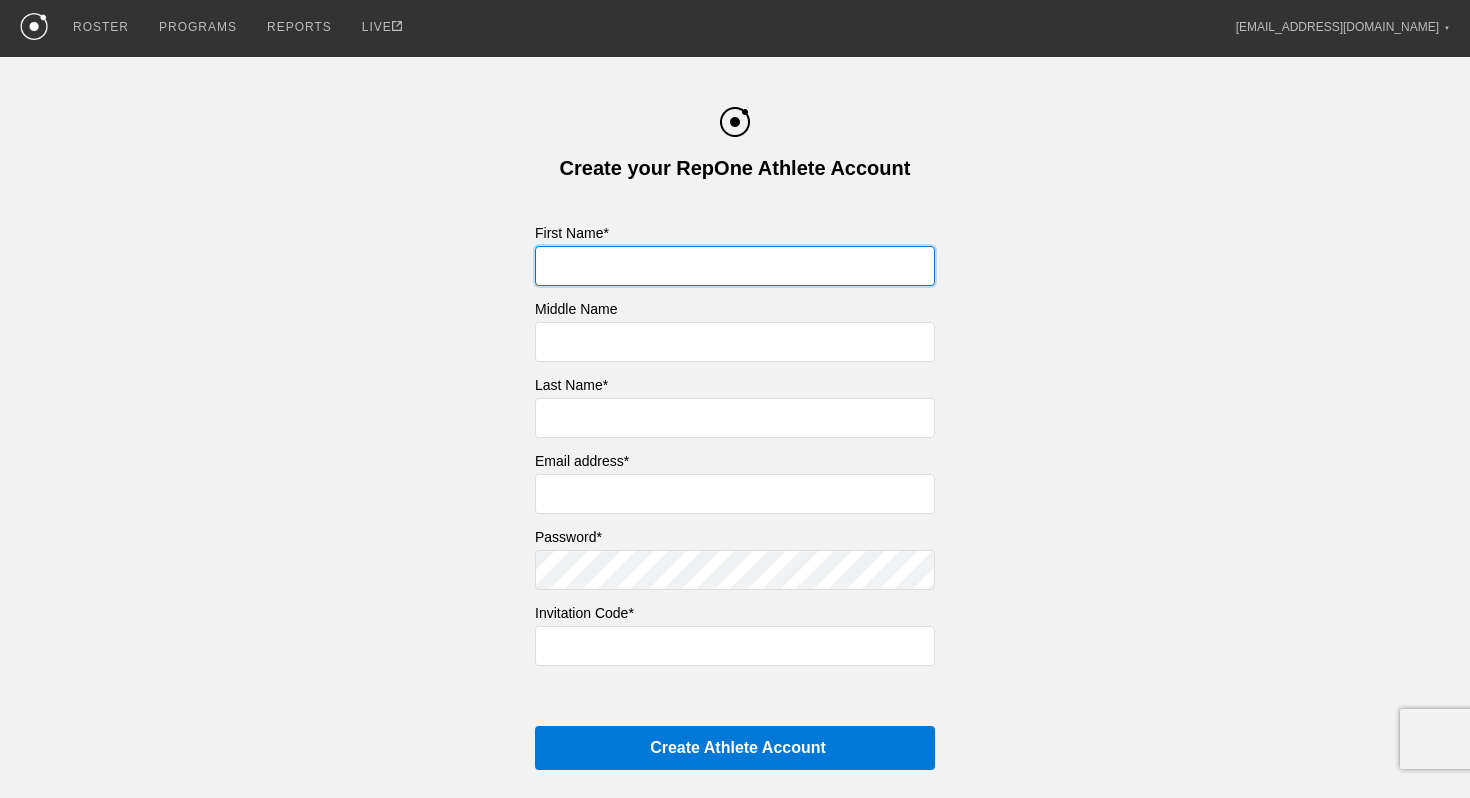 click at bounding box center (735, 266) 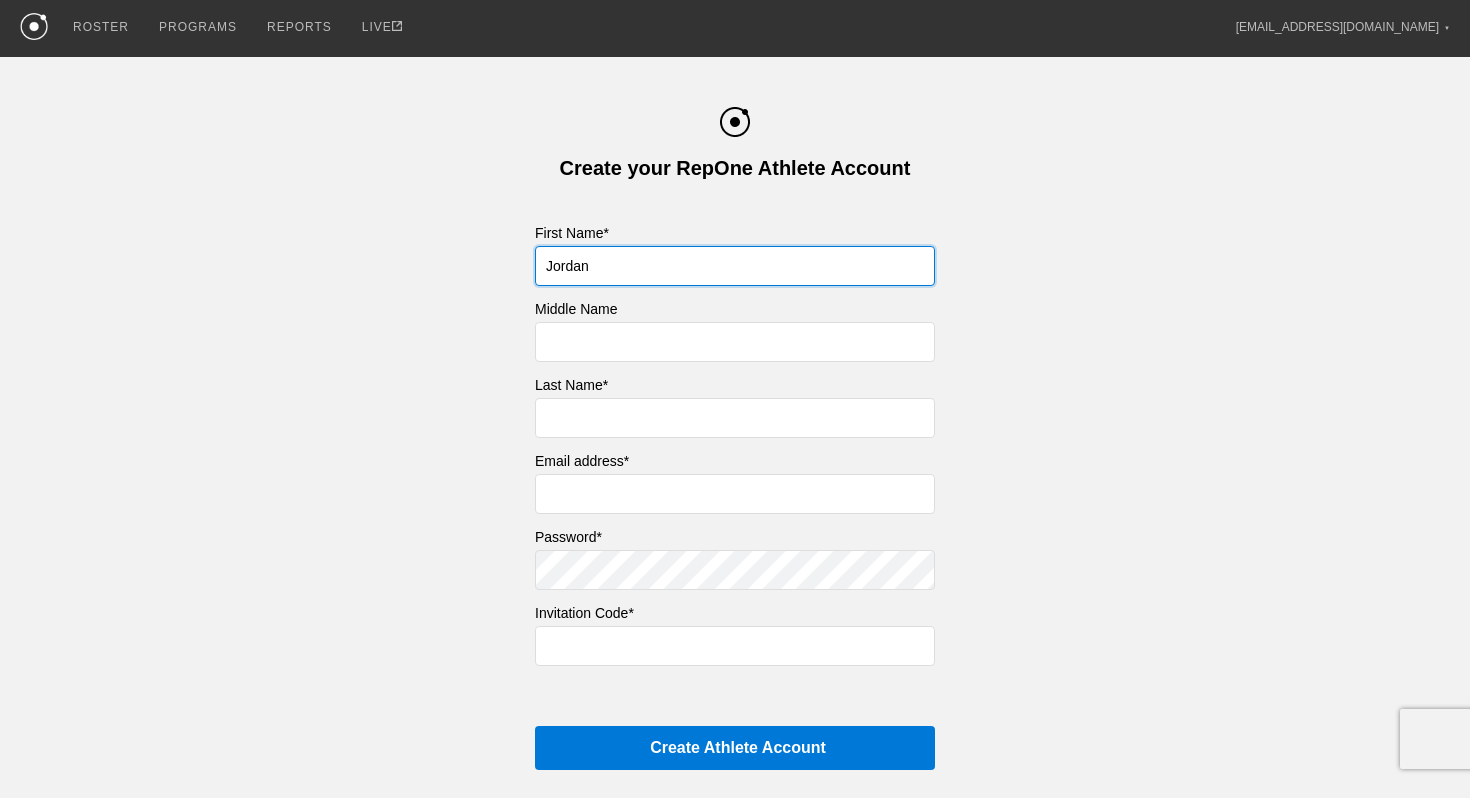 type on "Jordan" 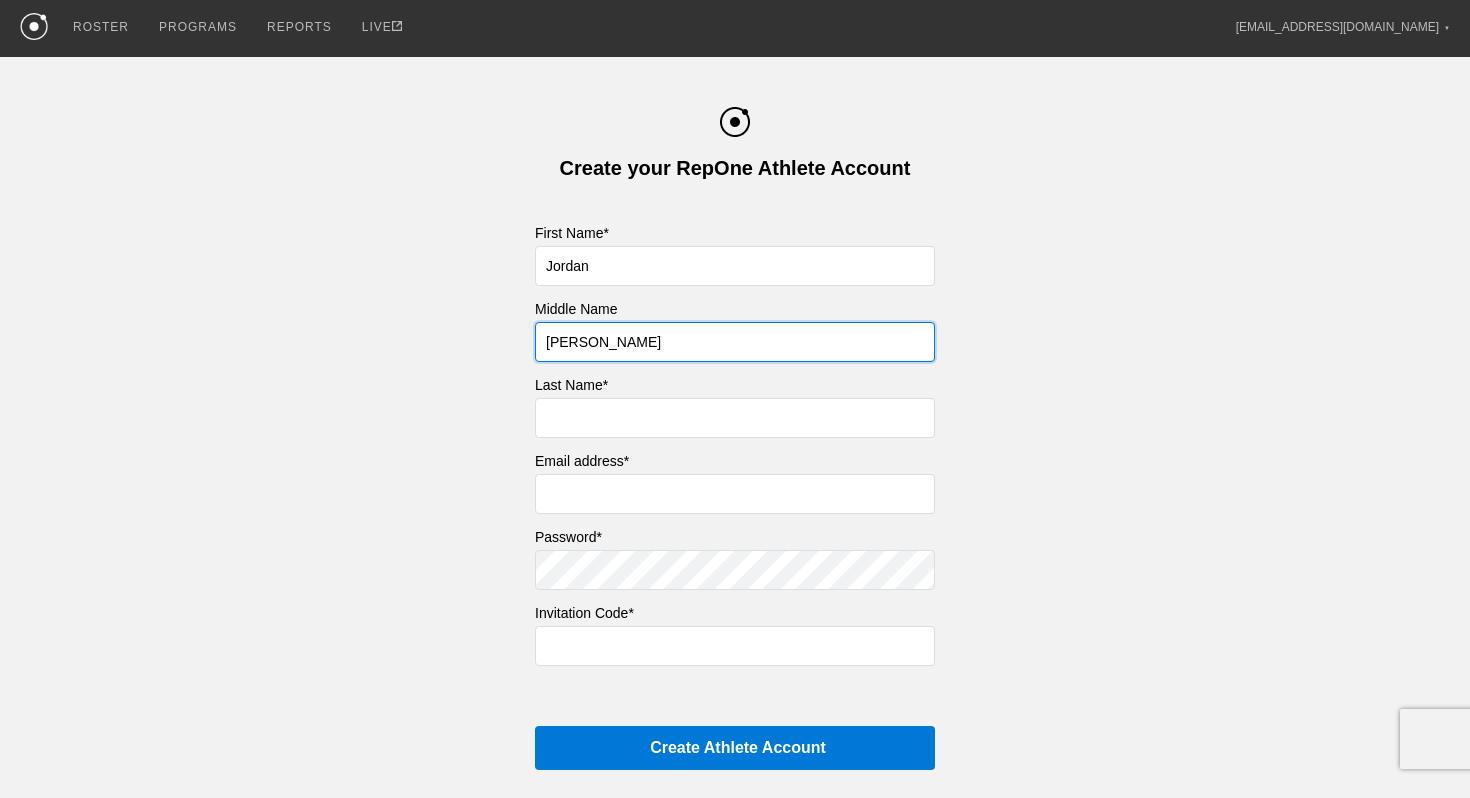 type on "[PERSON_NAME]" 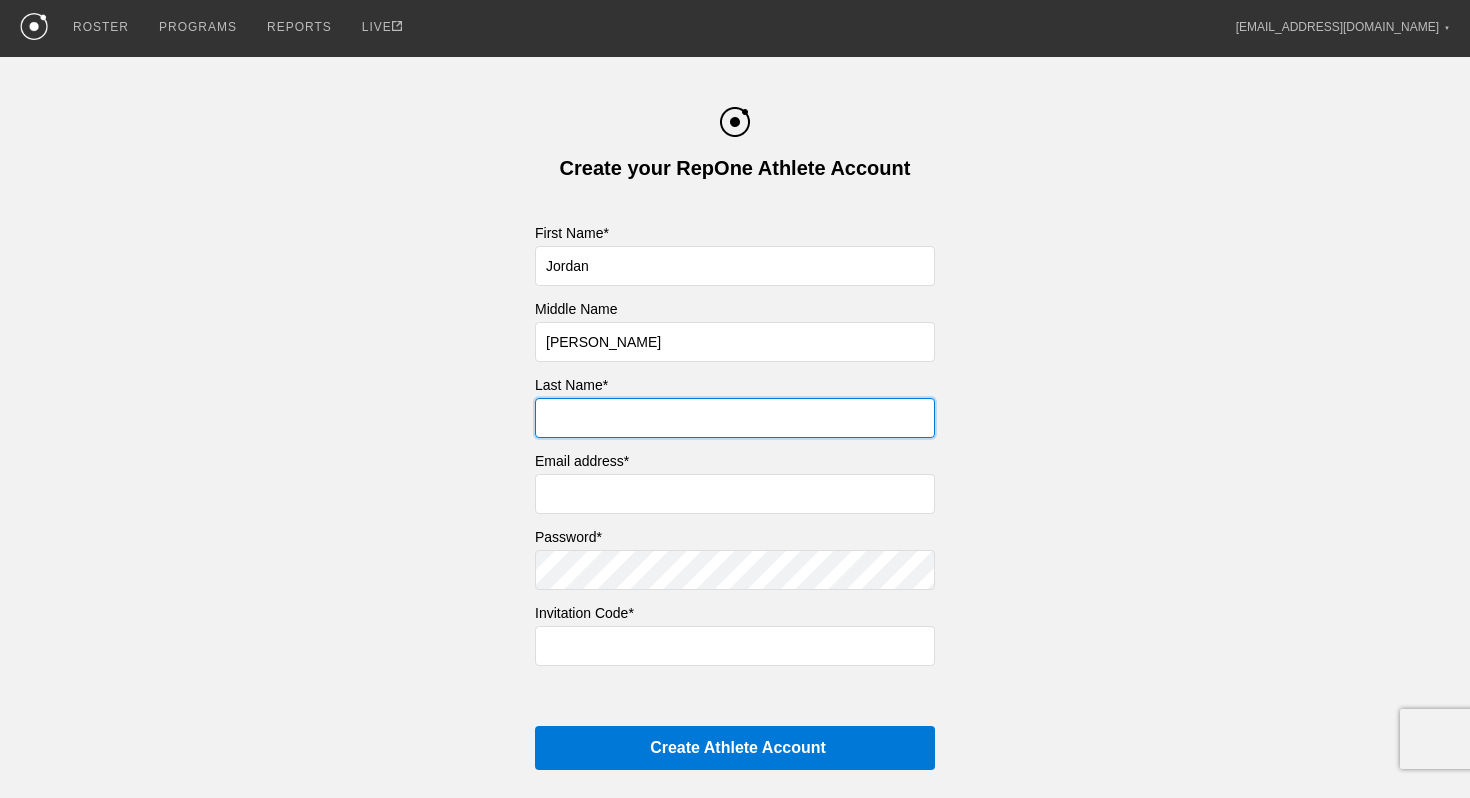 type on "e" 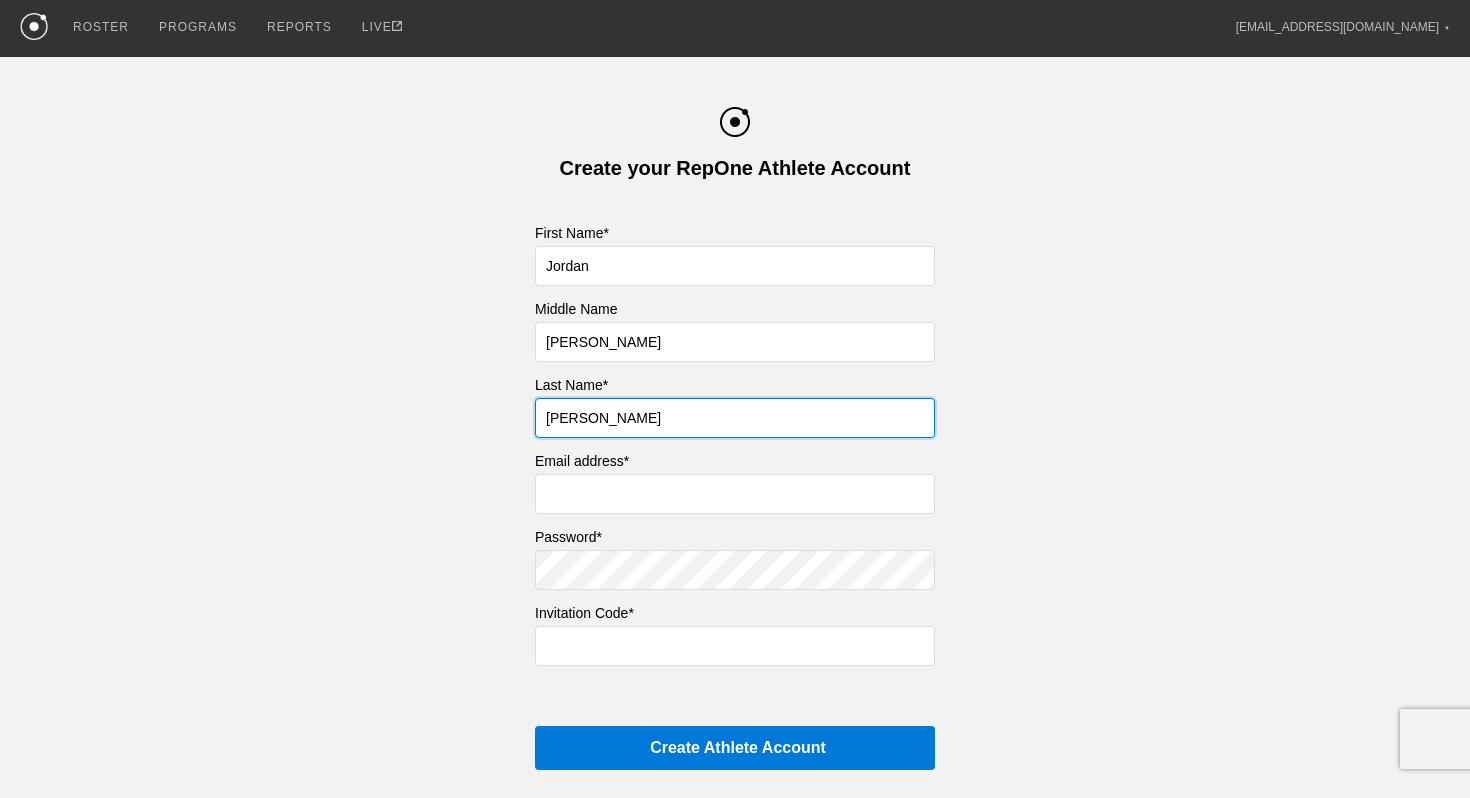 type on "[PERSON_NAME]" 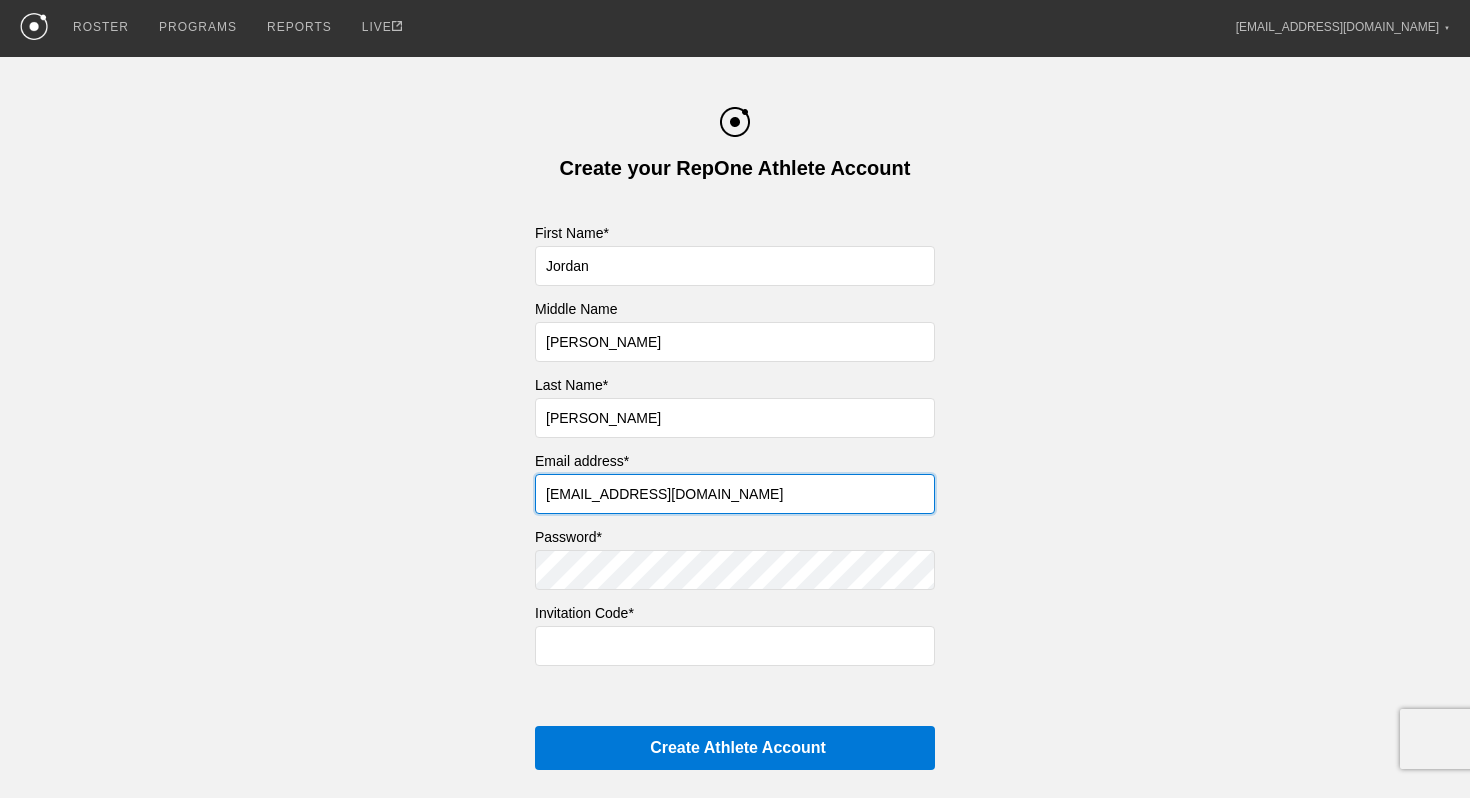 type on "[EMAIL_ADDRESS][DOMAIN_NAME]" 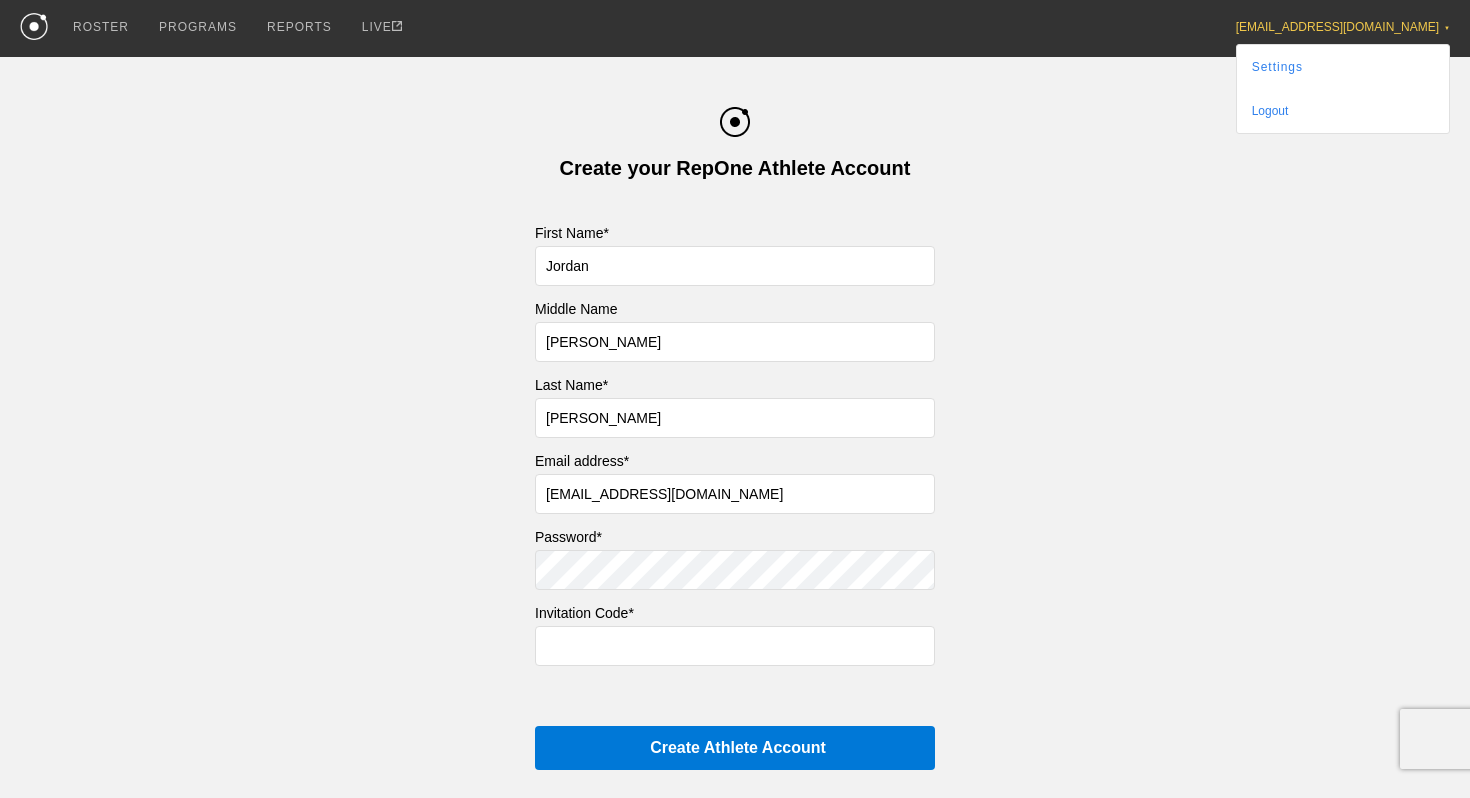 click on "jordan@getrepone.com ▼" at bounding box center (1343, 17) 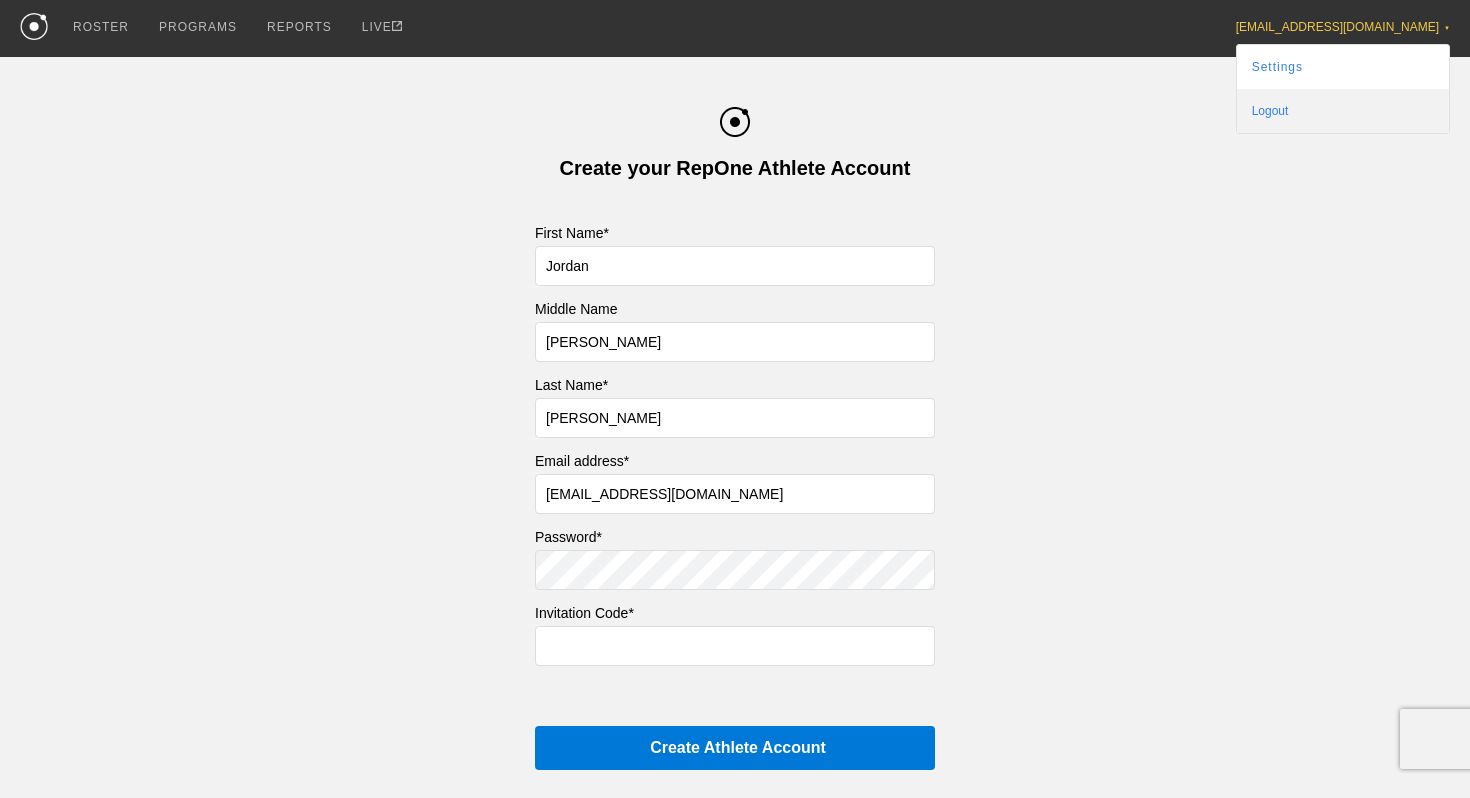 click on "Logout" at bounding box center (1343, 111) 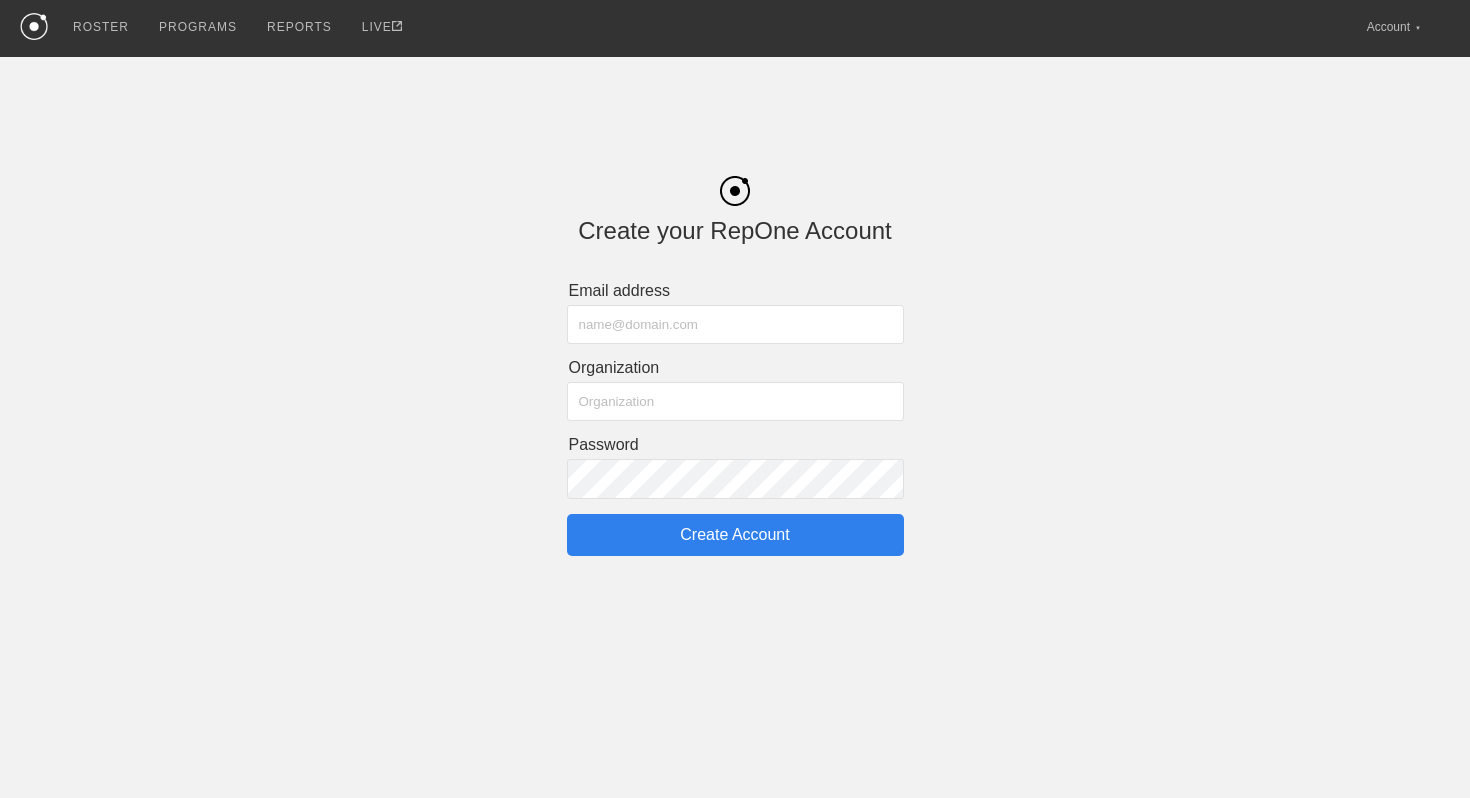 scroll, scrollTop: 0, scrollLeft: 0, axis: both 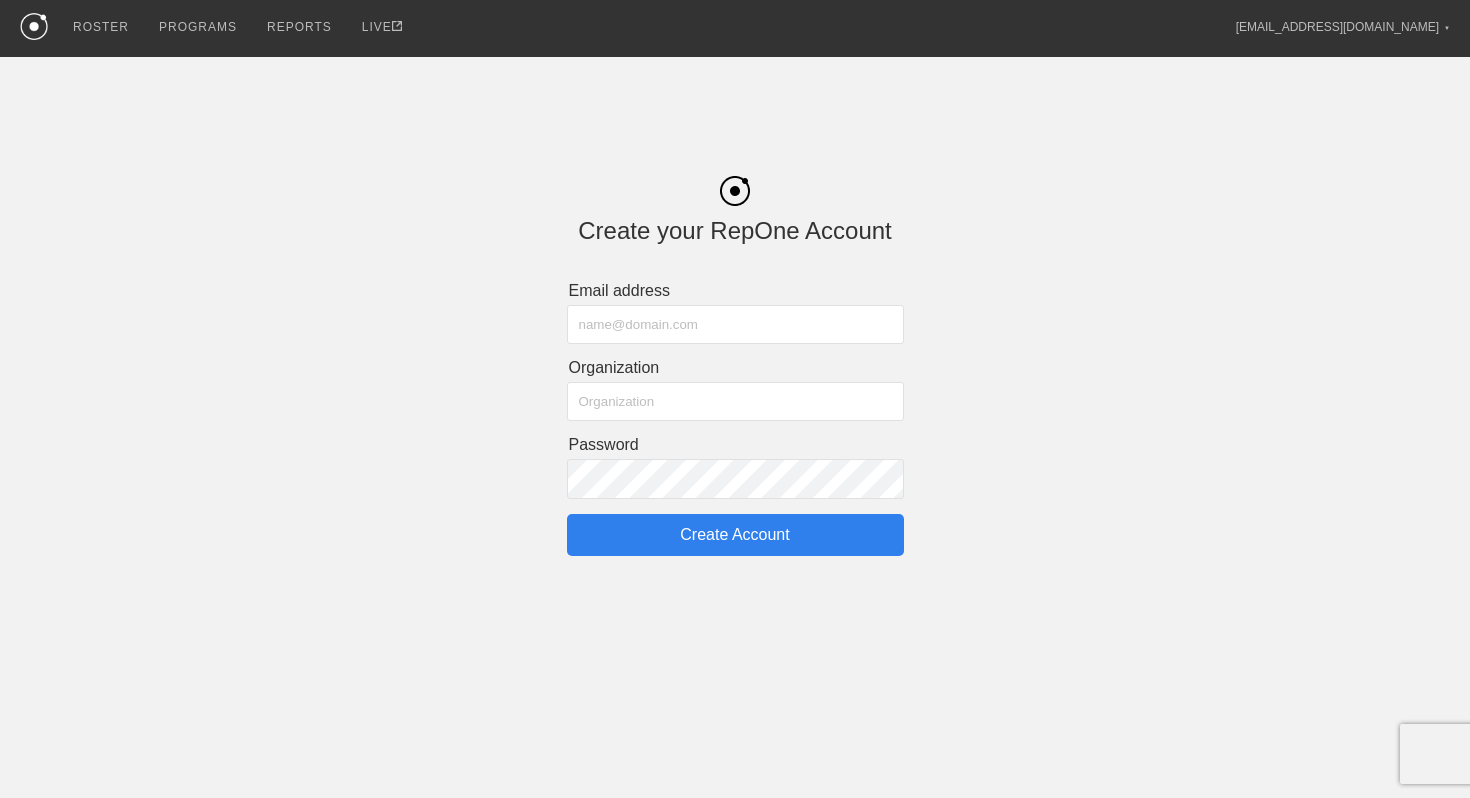 click at bounding box center (735, 324) 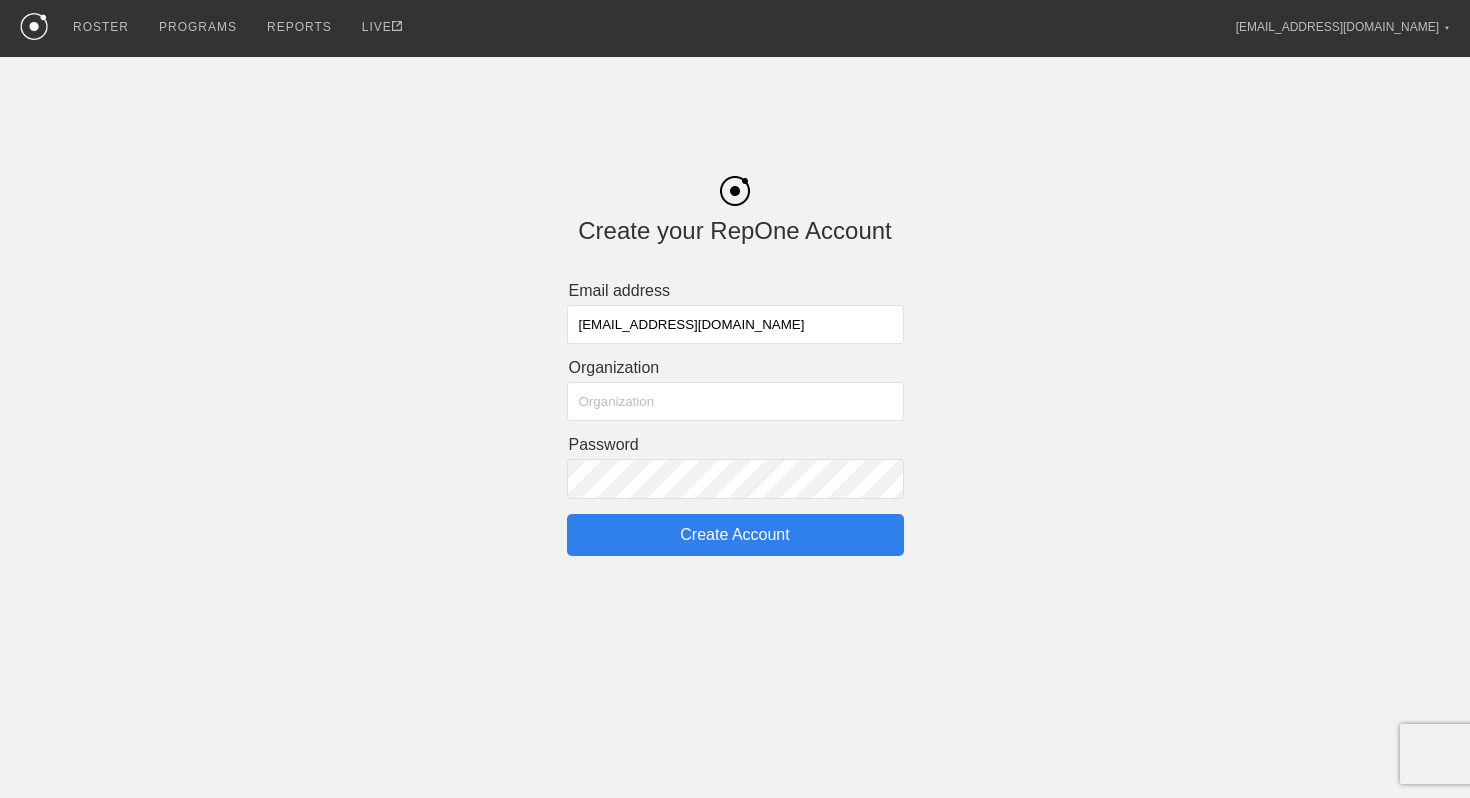 type on "[EMAIL_ADDRESS][DOMAIN_NAME]" 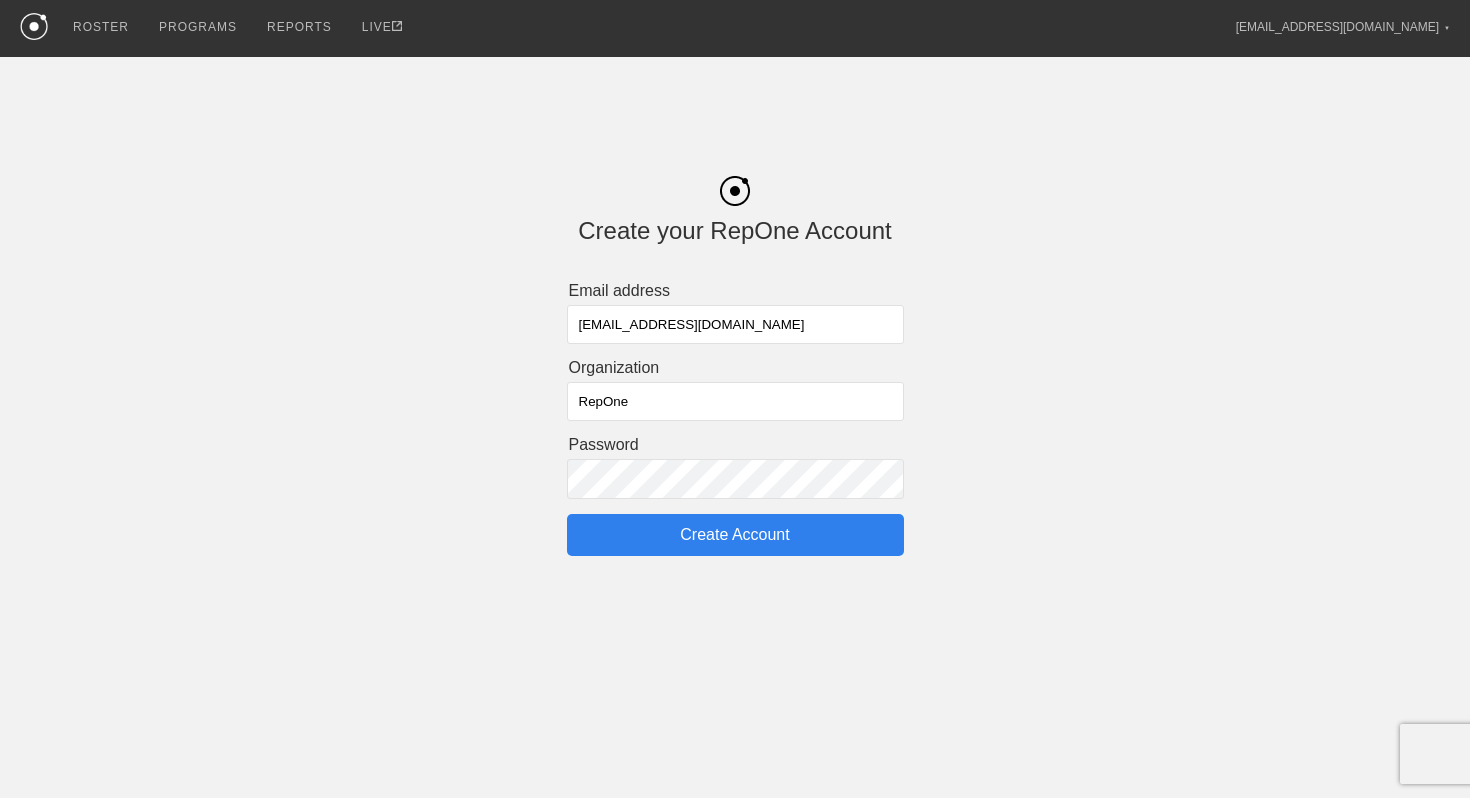 type on "RepOne" 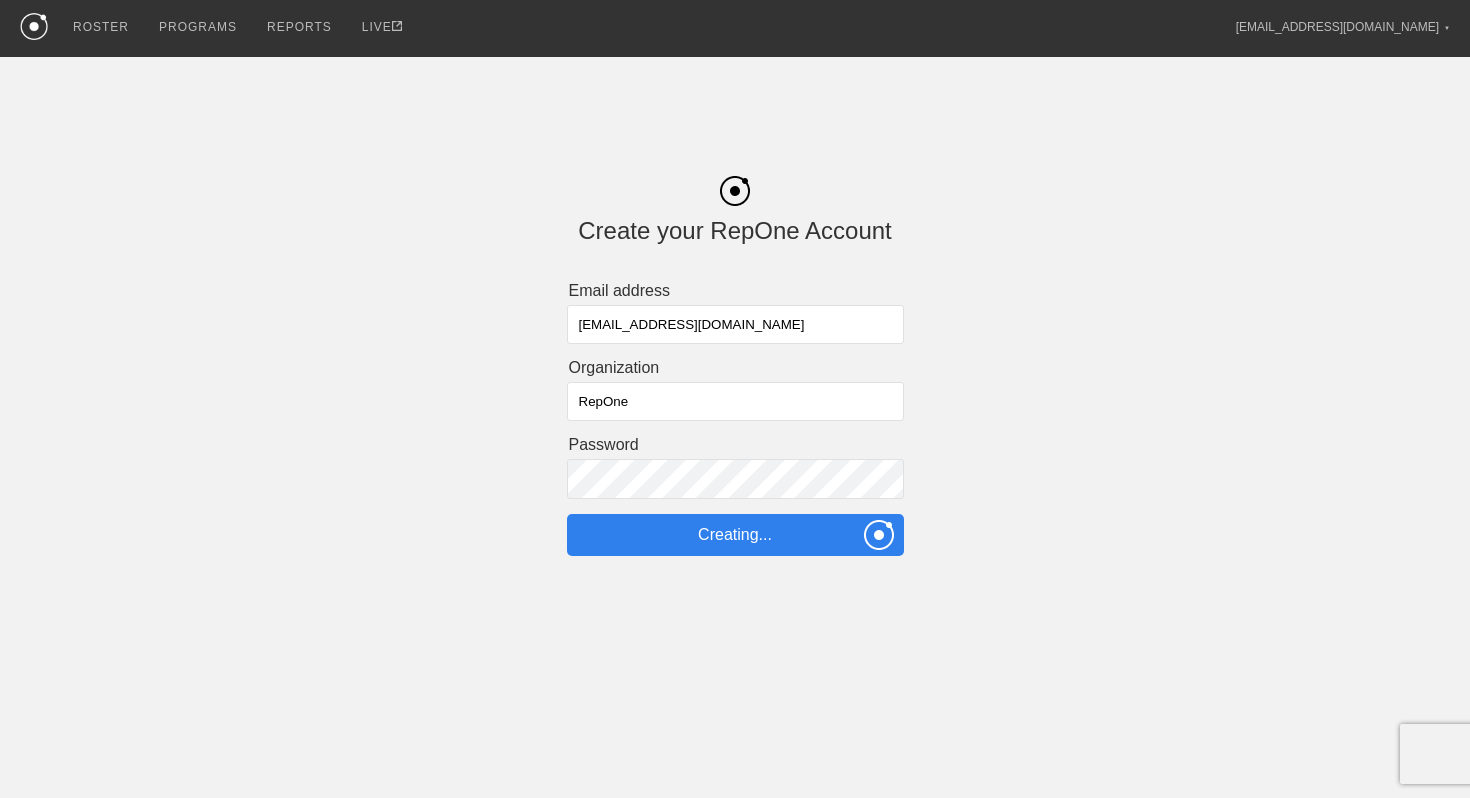 type on "Create Account" 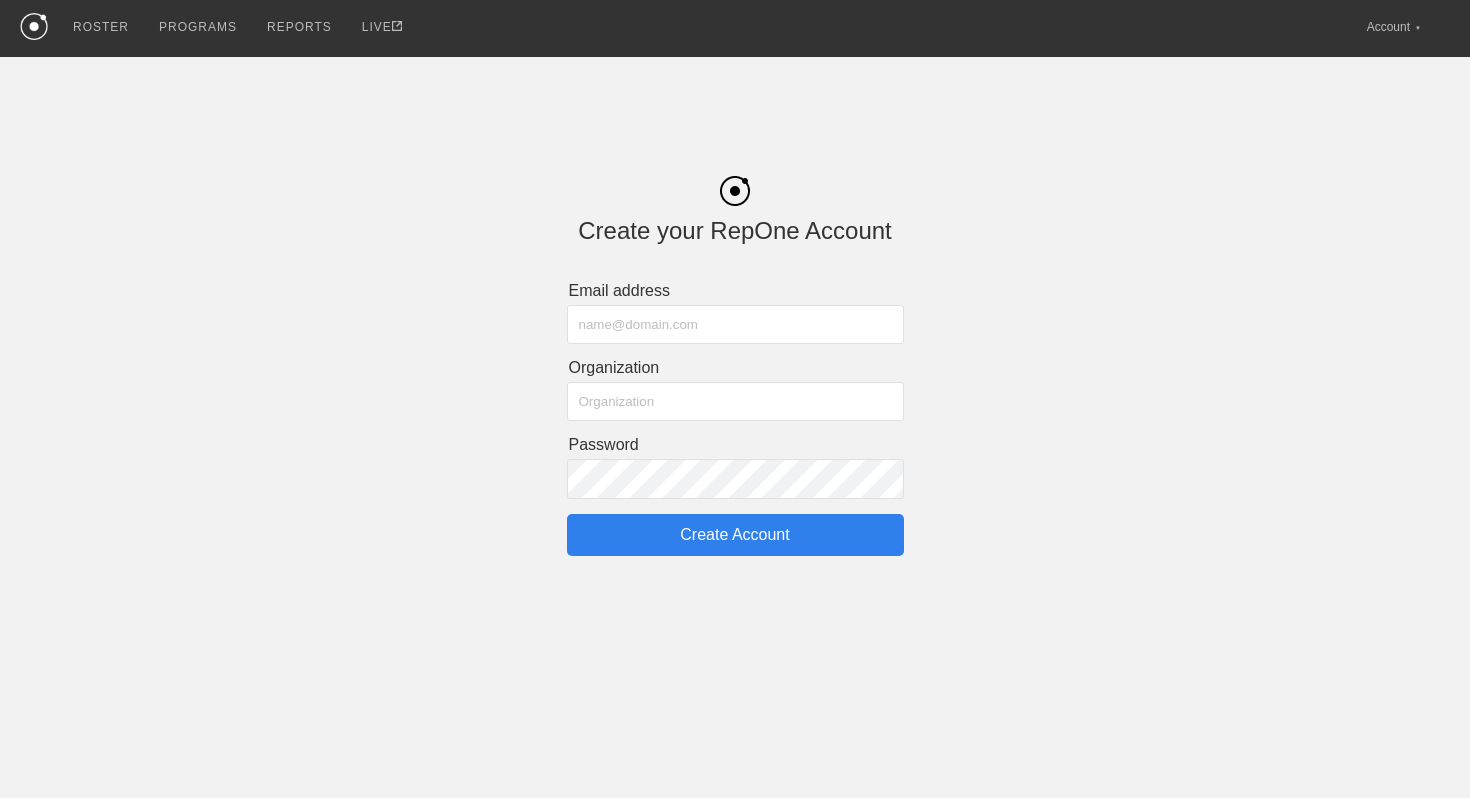 scroll, scrollTop: 0, scrollLeft: 0, axis: both 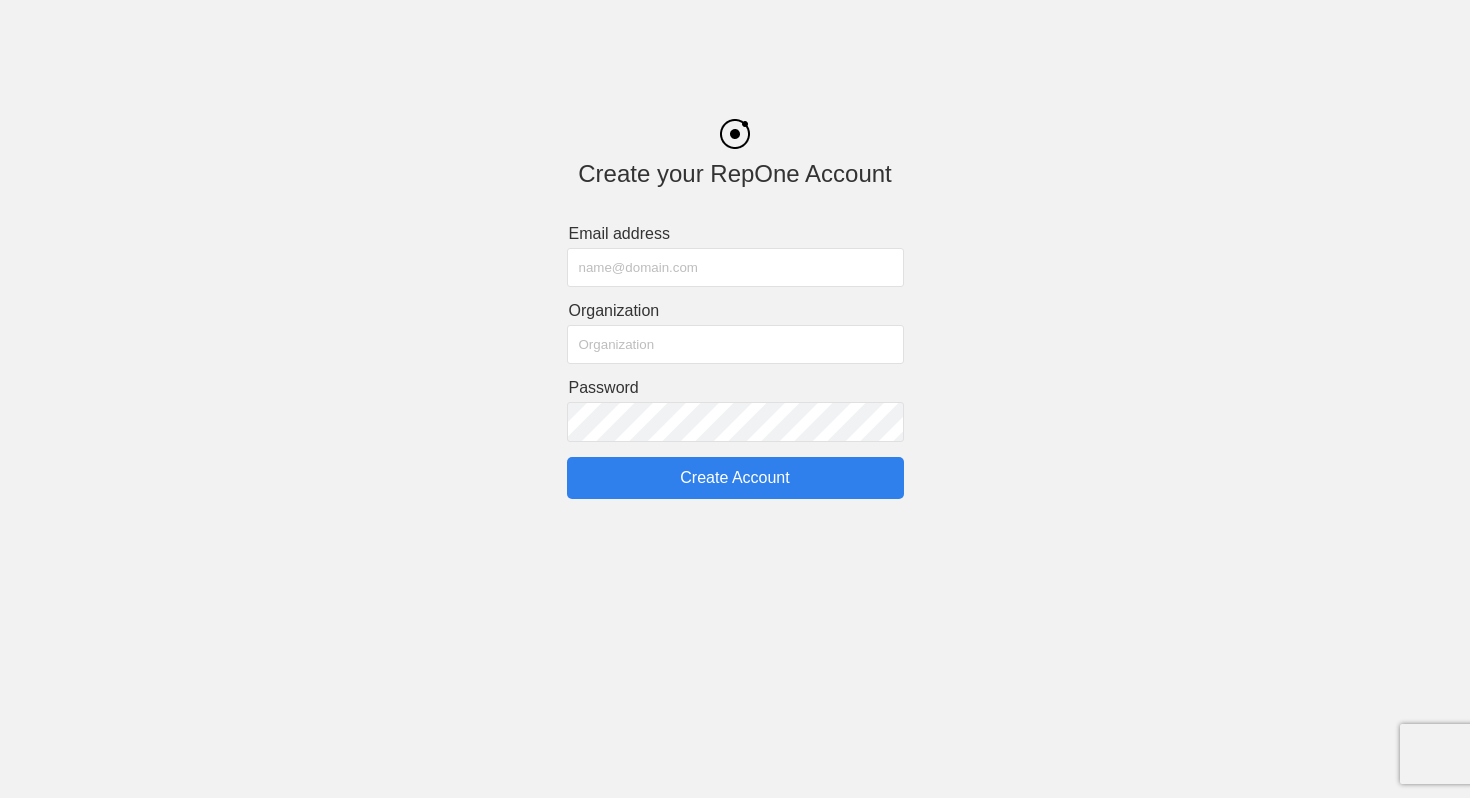 click at bounding box center (735, 267) 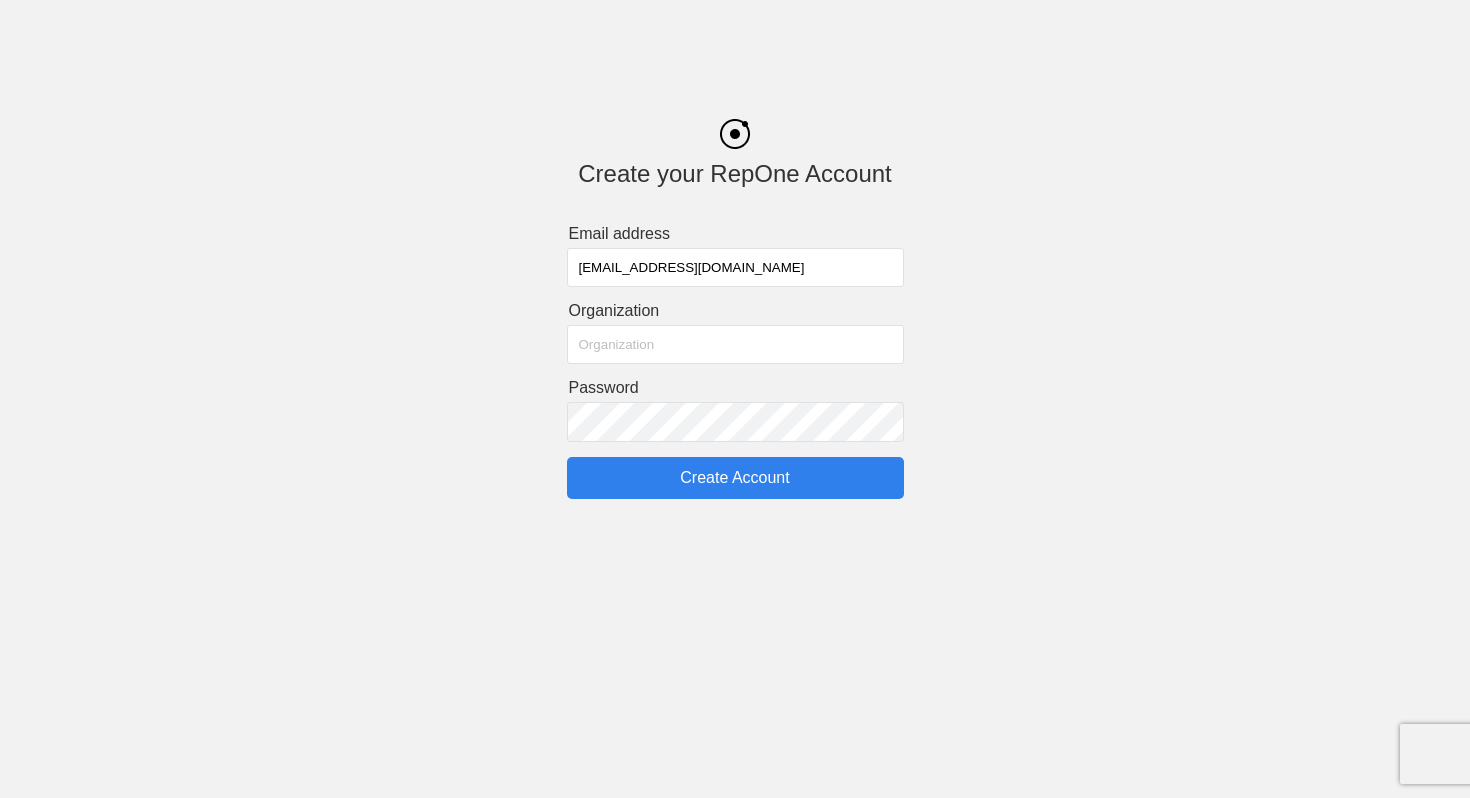 type on "[EMAIL_ADDRESS][DOMAIN_NAME]" 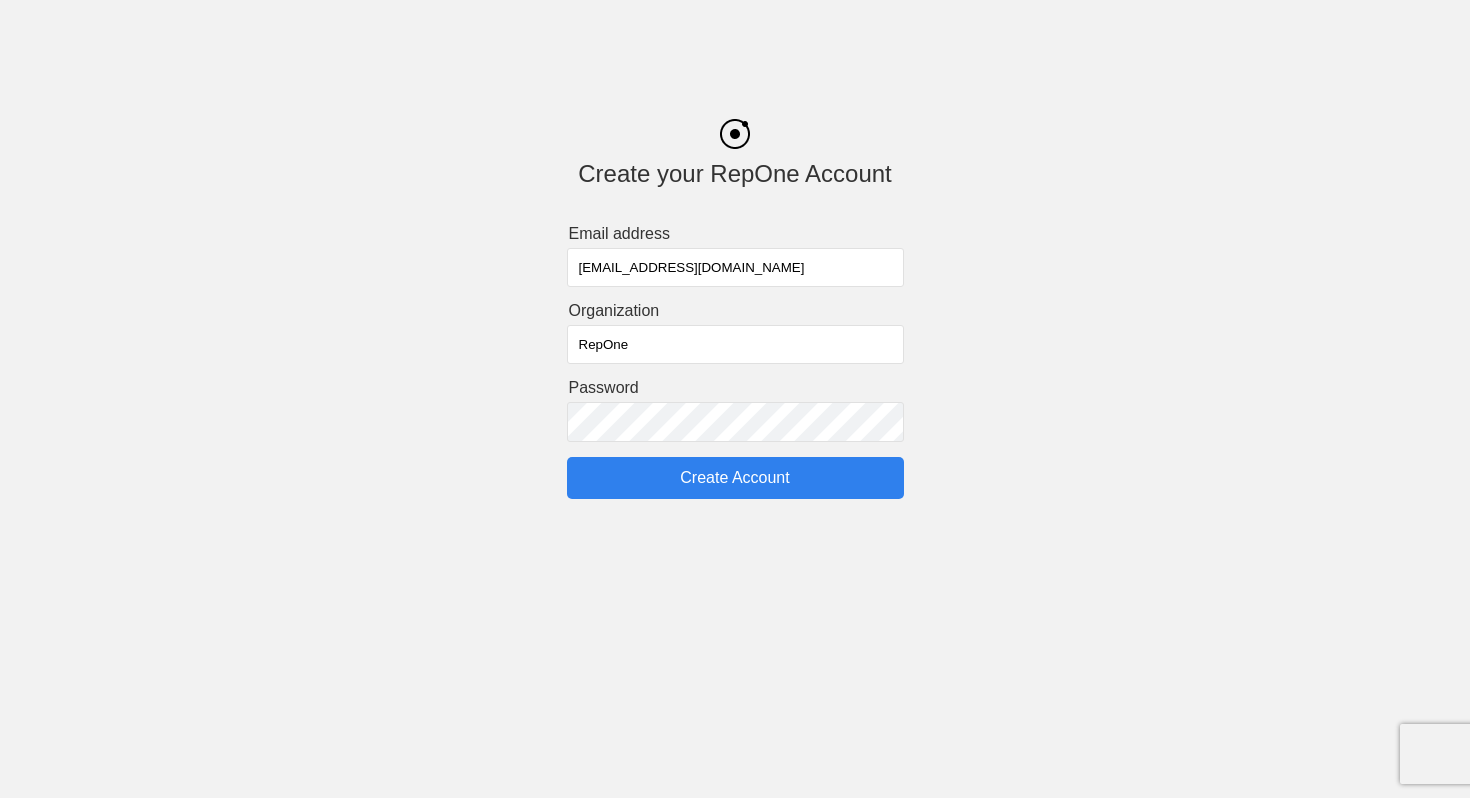 type on "RepOne" 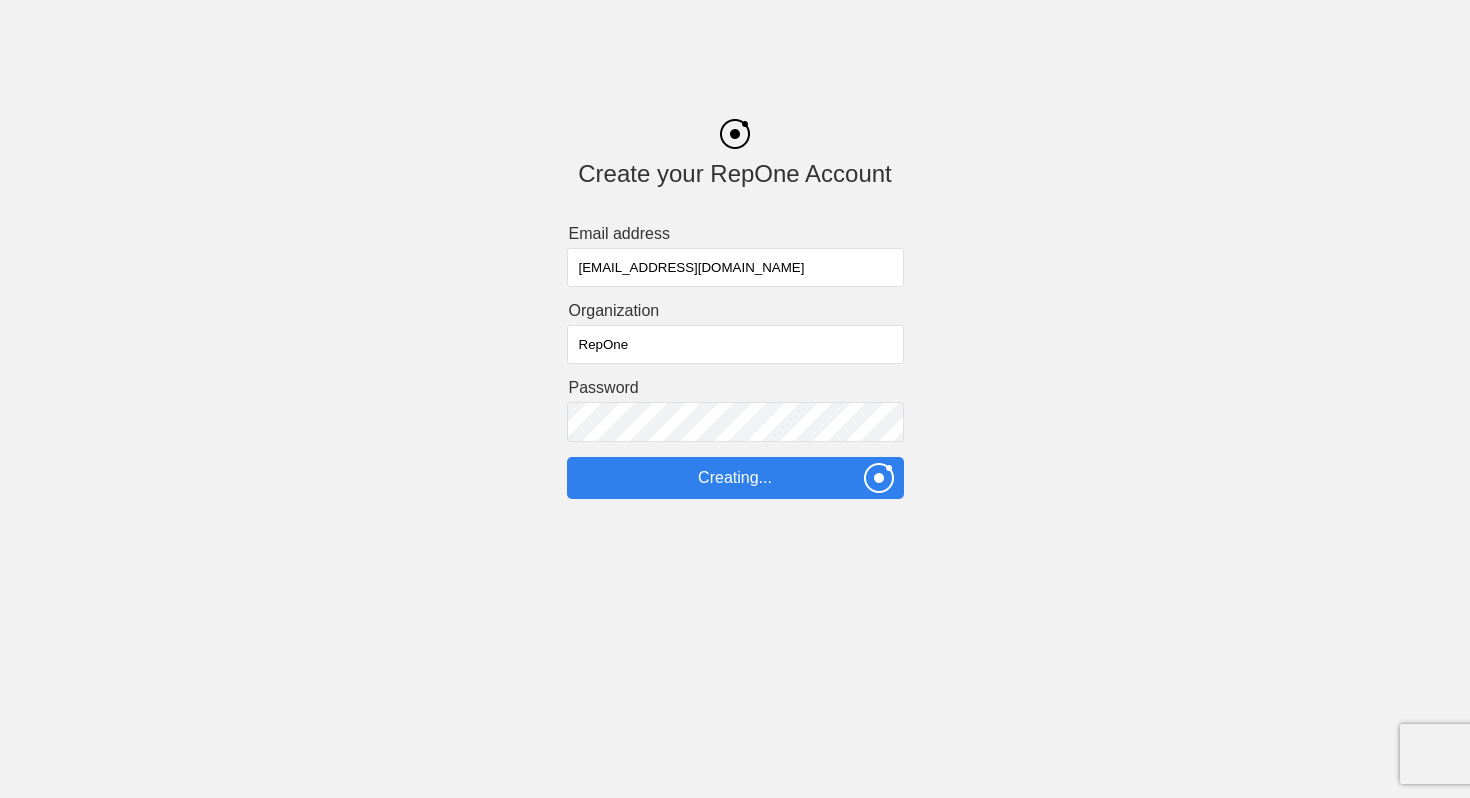 type on "Create Account" 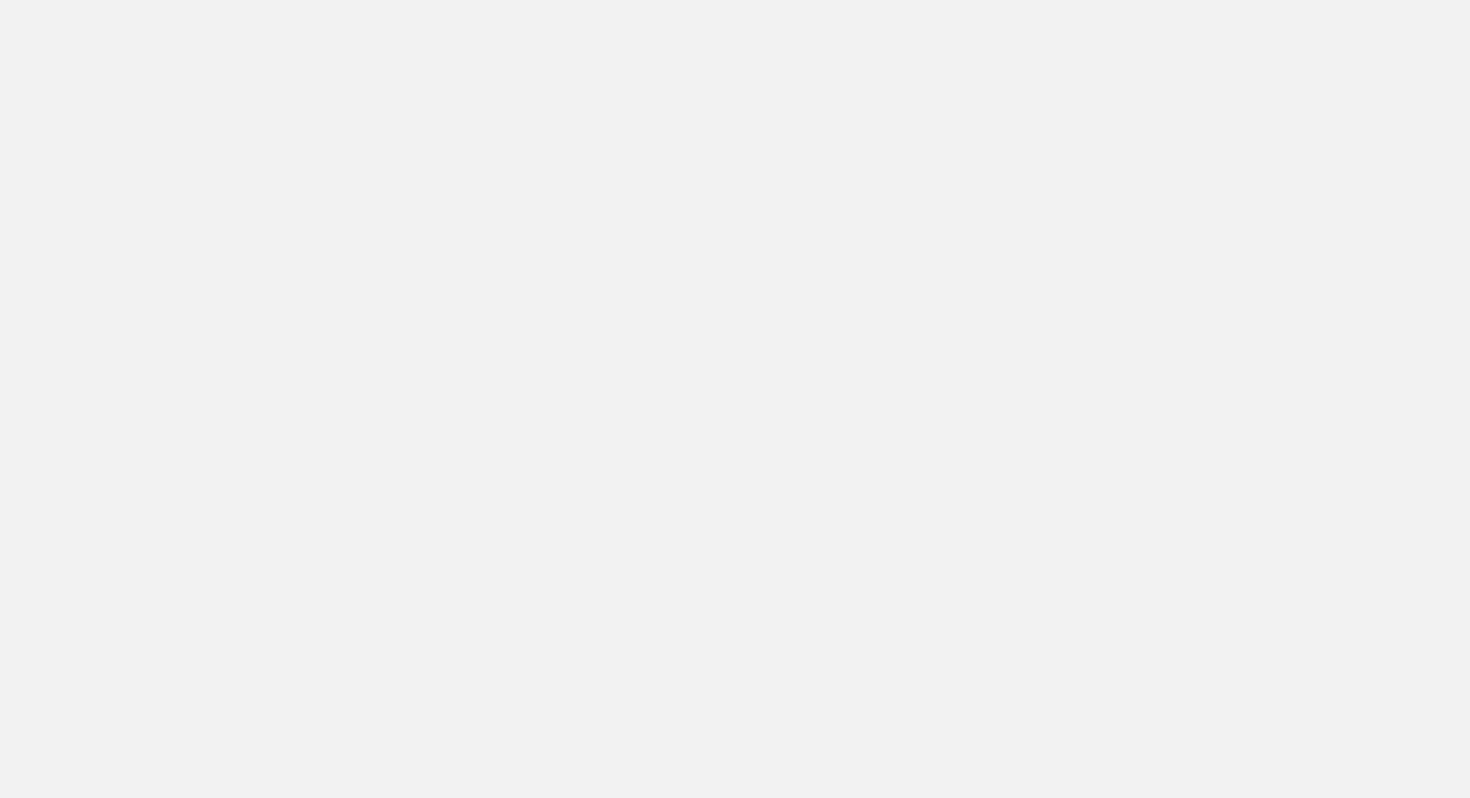 scroll, scrollTop: 0, scrollLeft: 0, axis: both 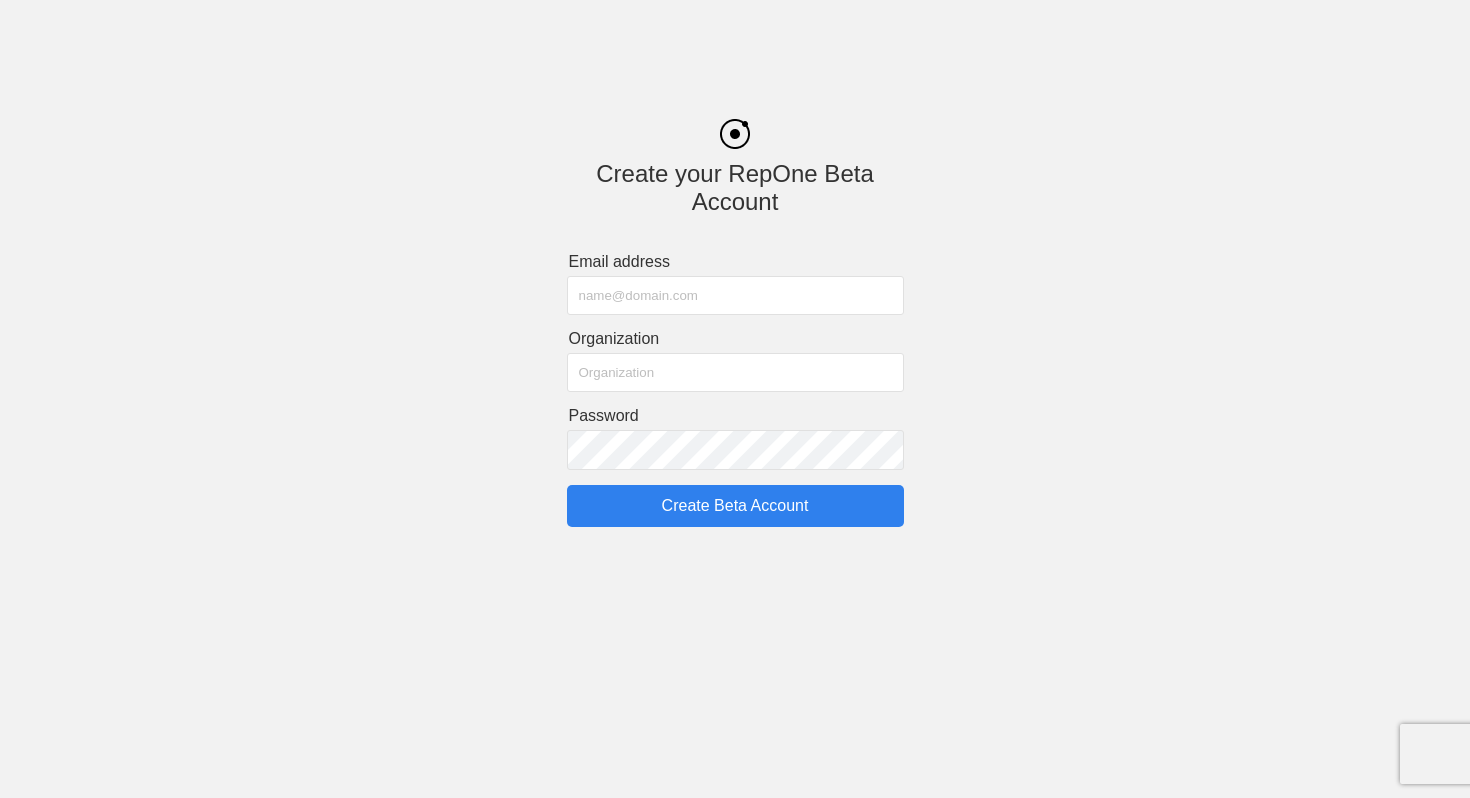 click at bounding box center (735, 295) 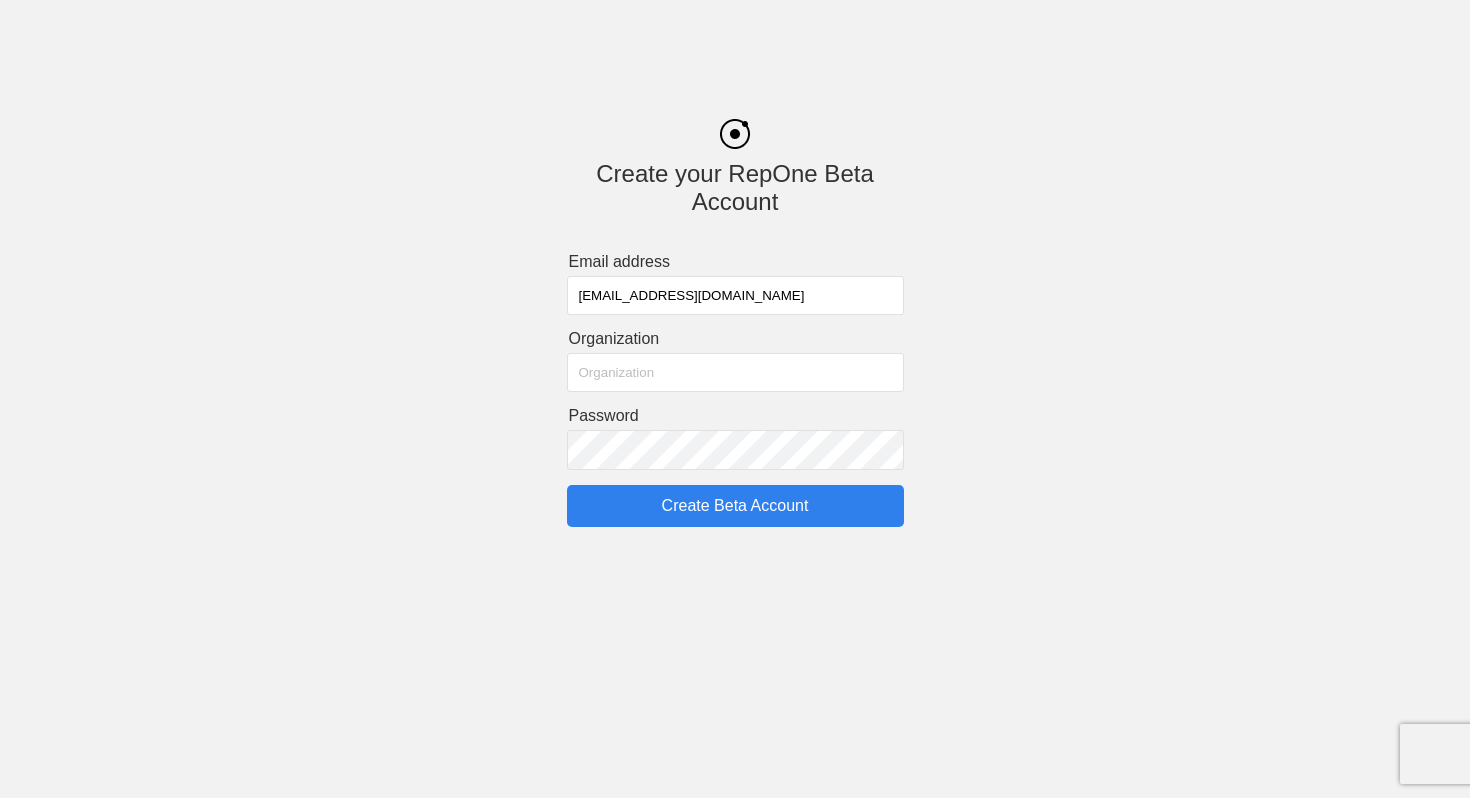 type on "[EMAIL_ADDRESS][DOMAIN_NAME]" 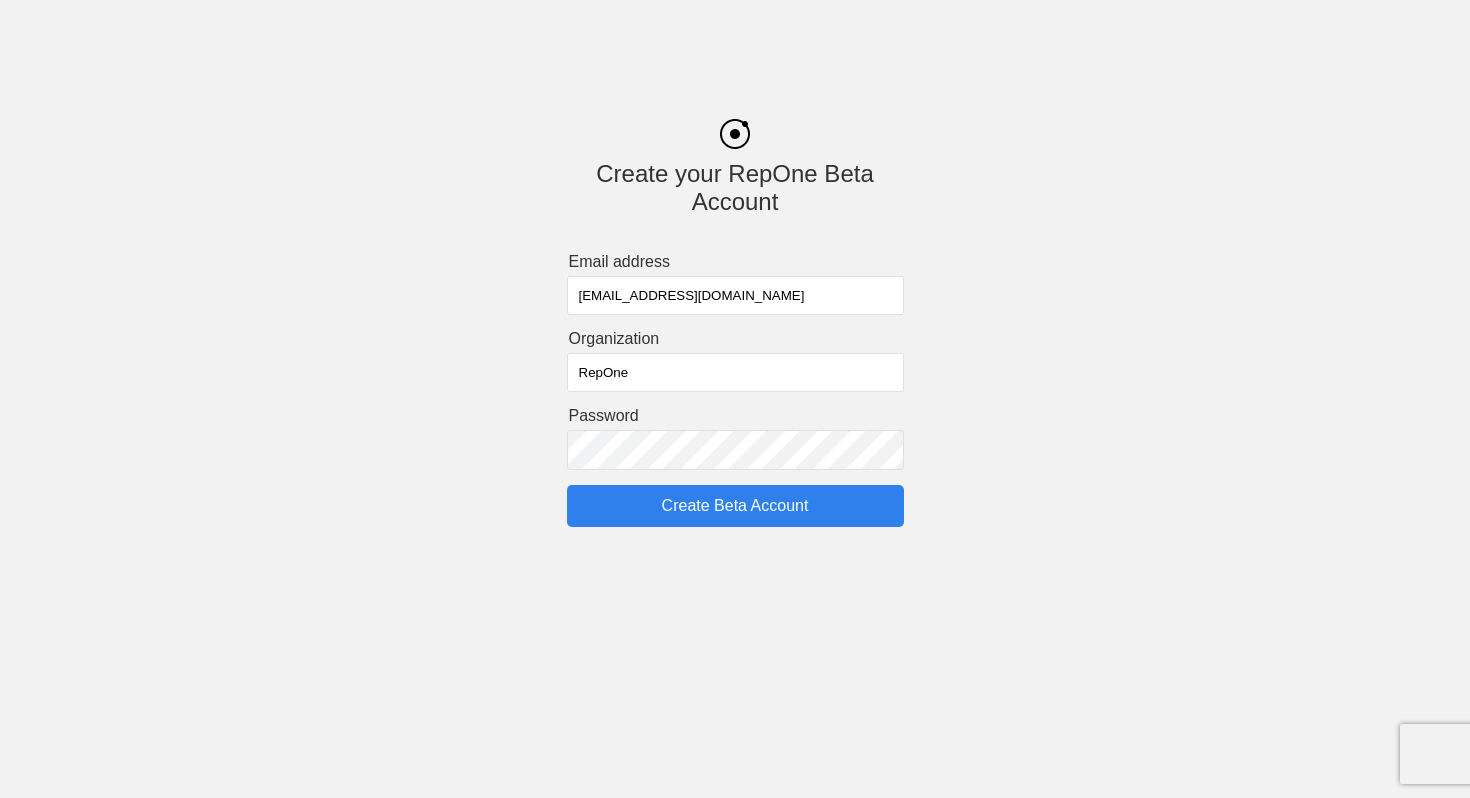 type on "RepOne" 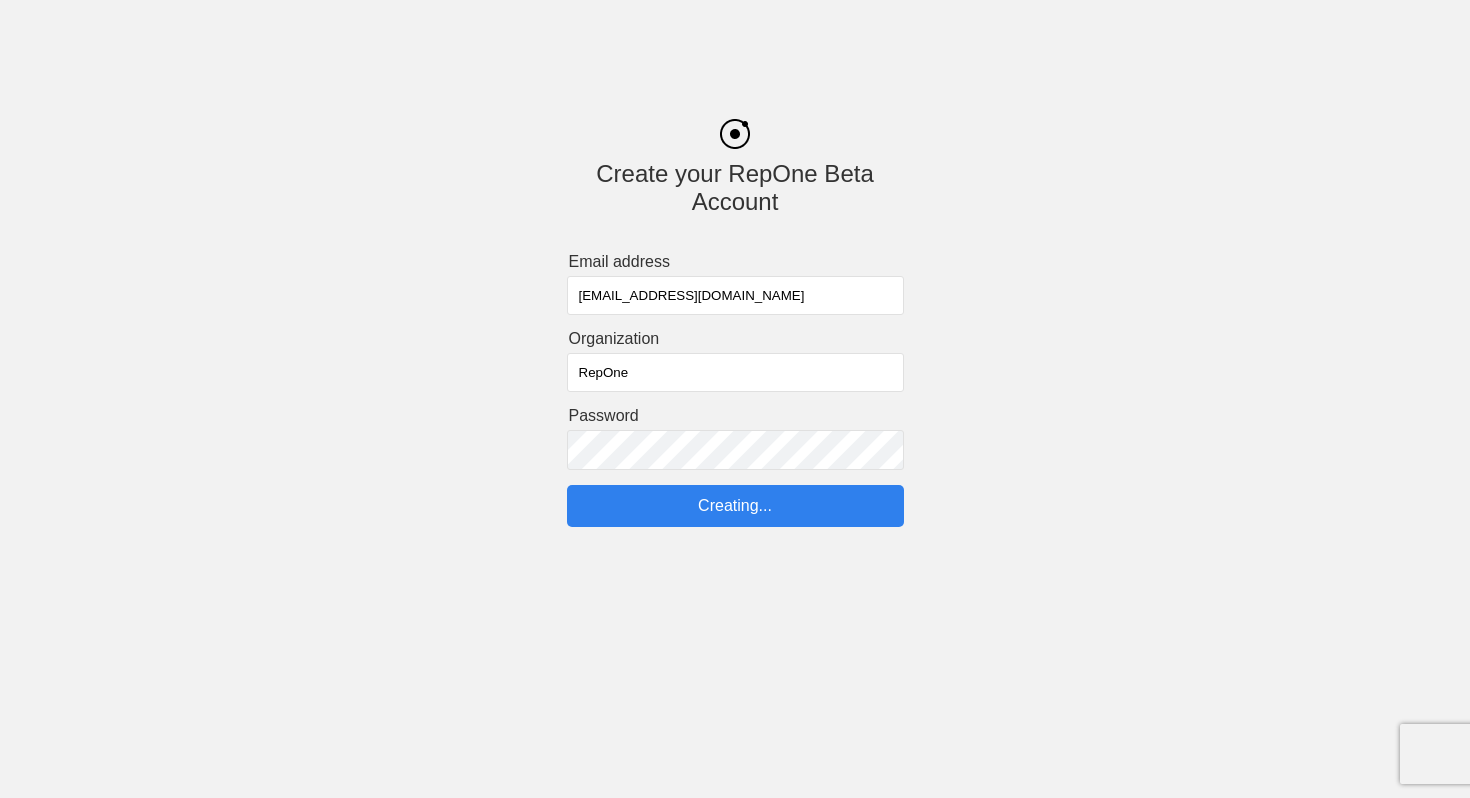 type on "Create Beta Account" 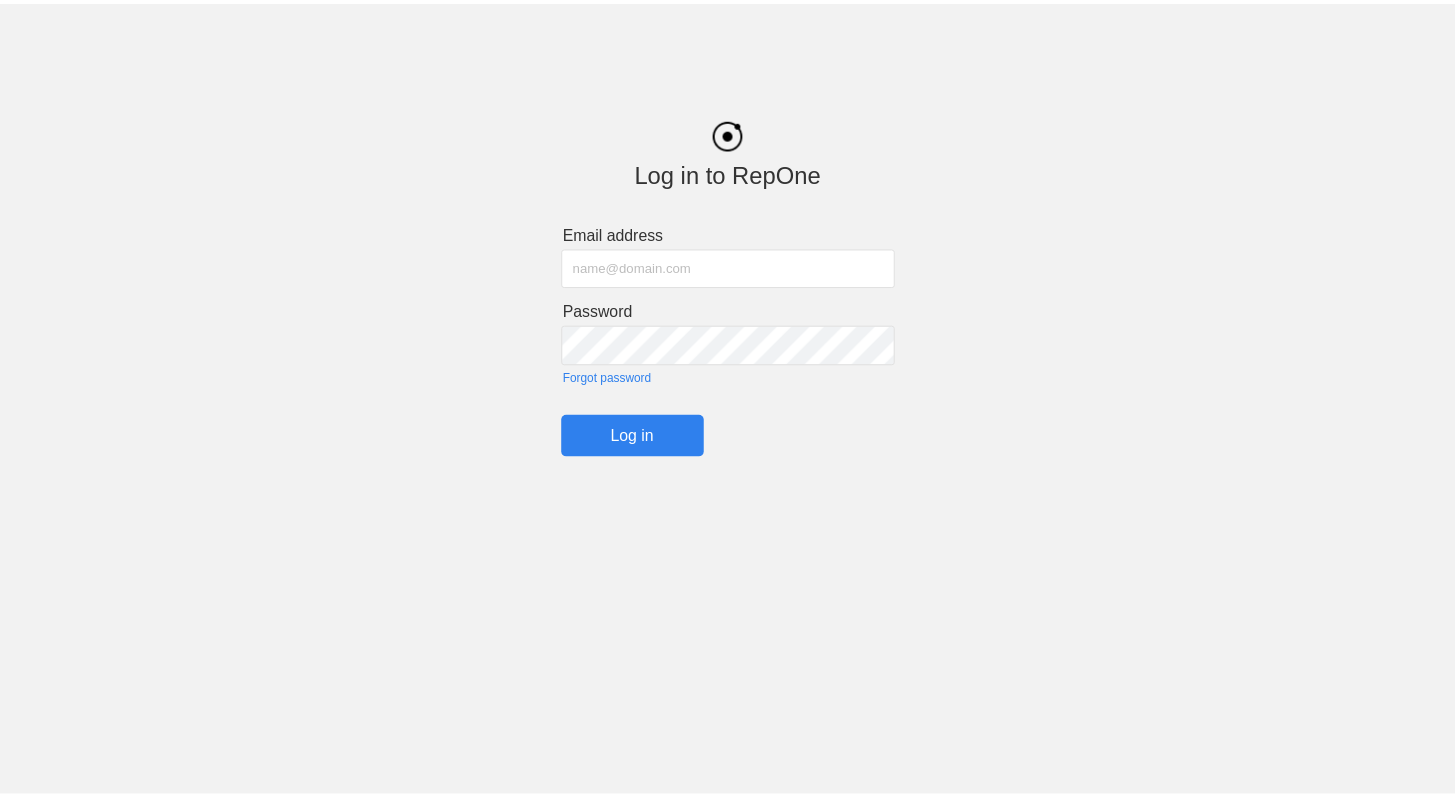 scroll, scrollTop: 0, scrollLeft: 0, axis: both 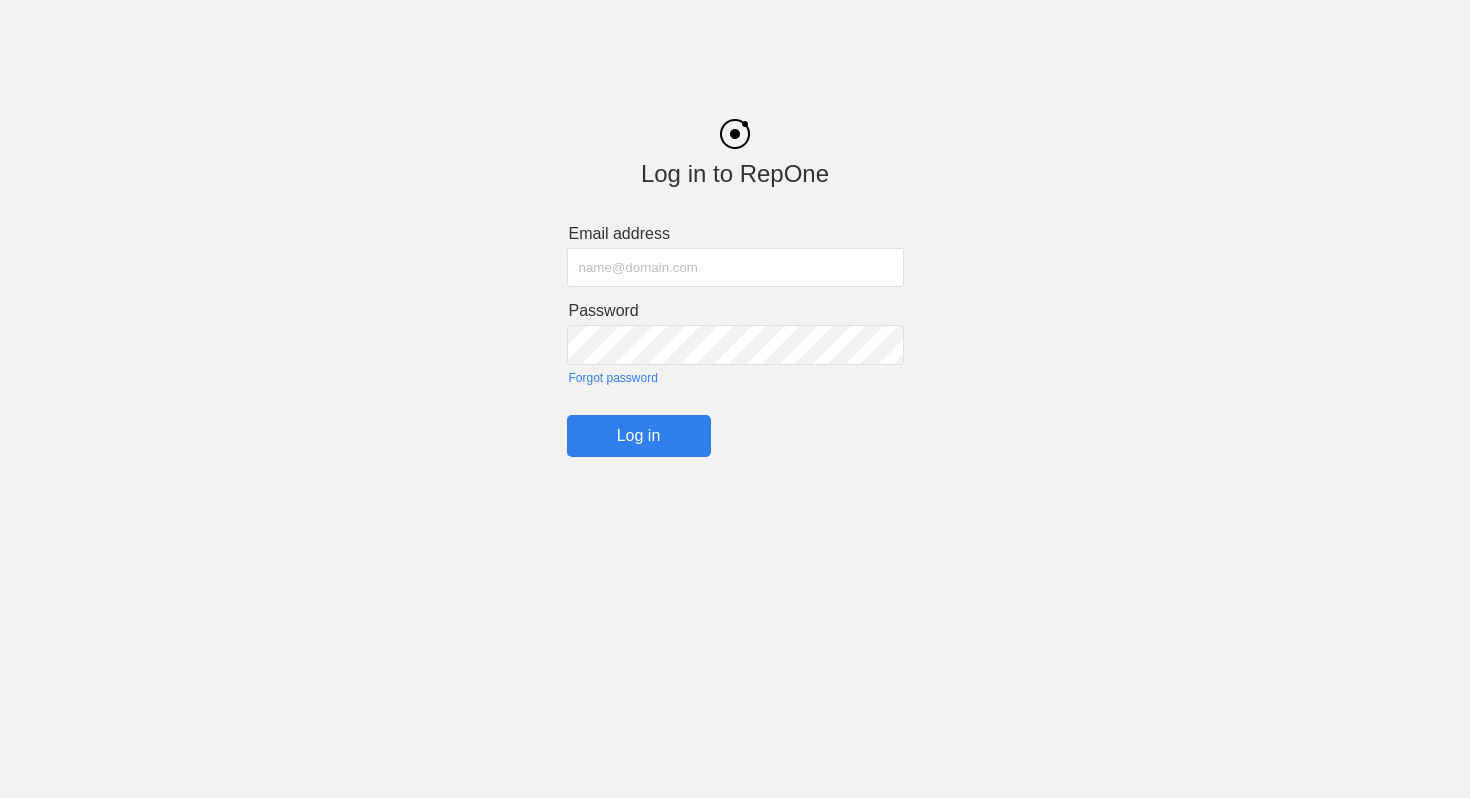click at bounding box center (735, 267) 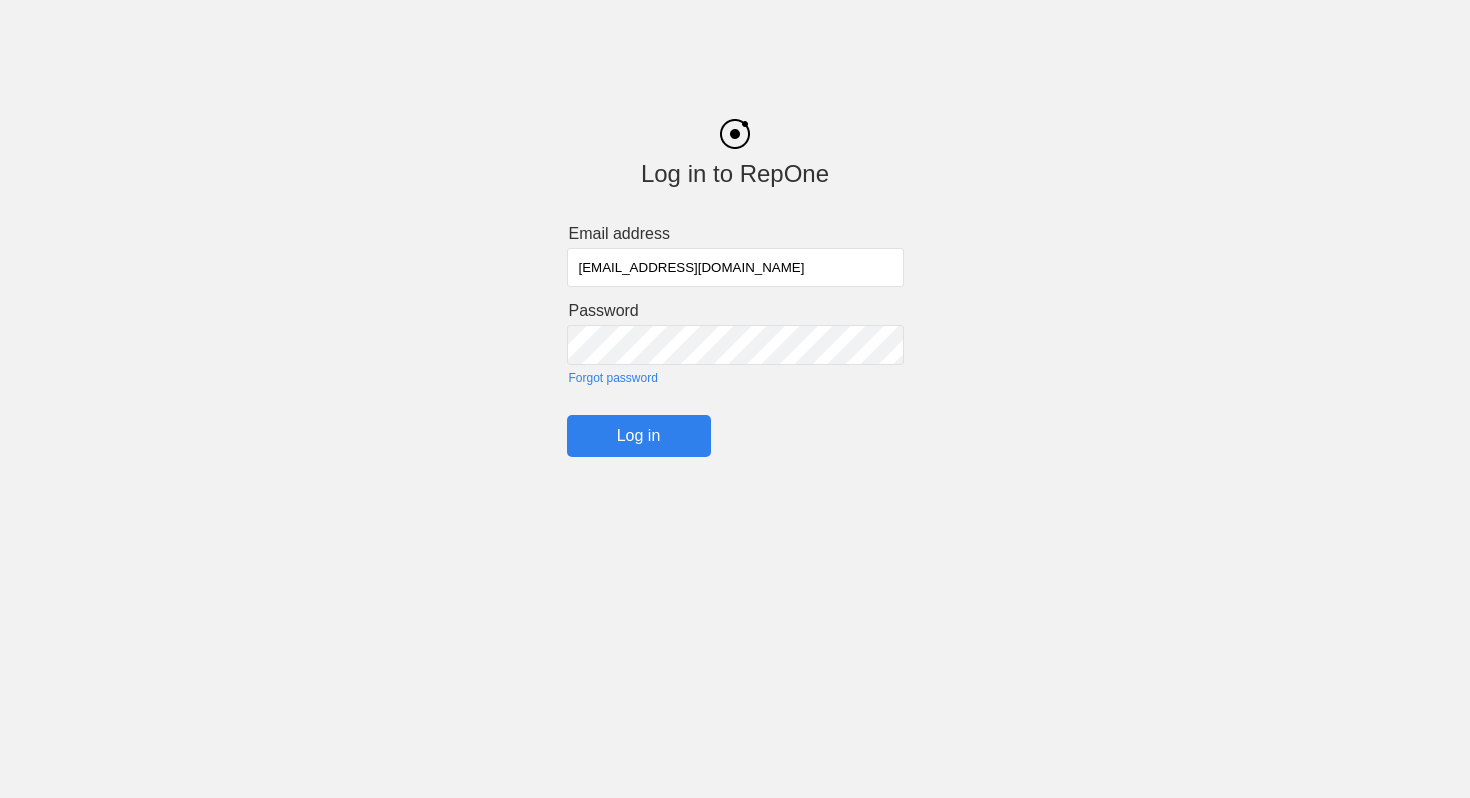 click on "Log in" at bounding box center [639, 436] 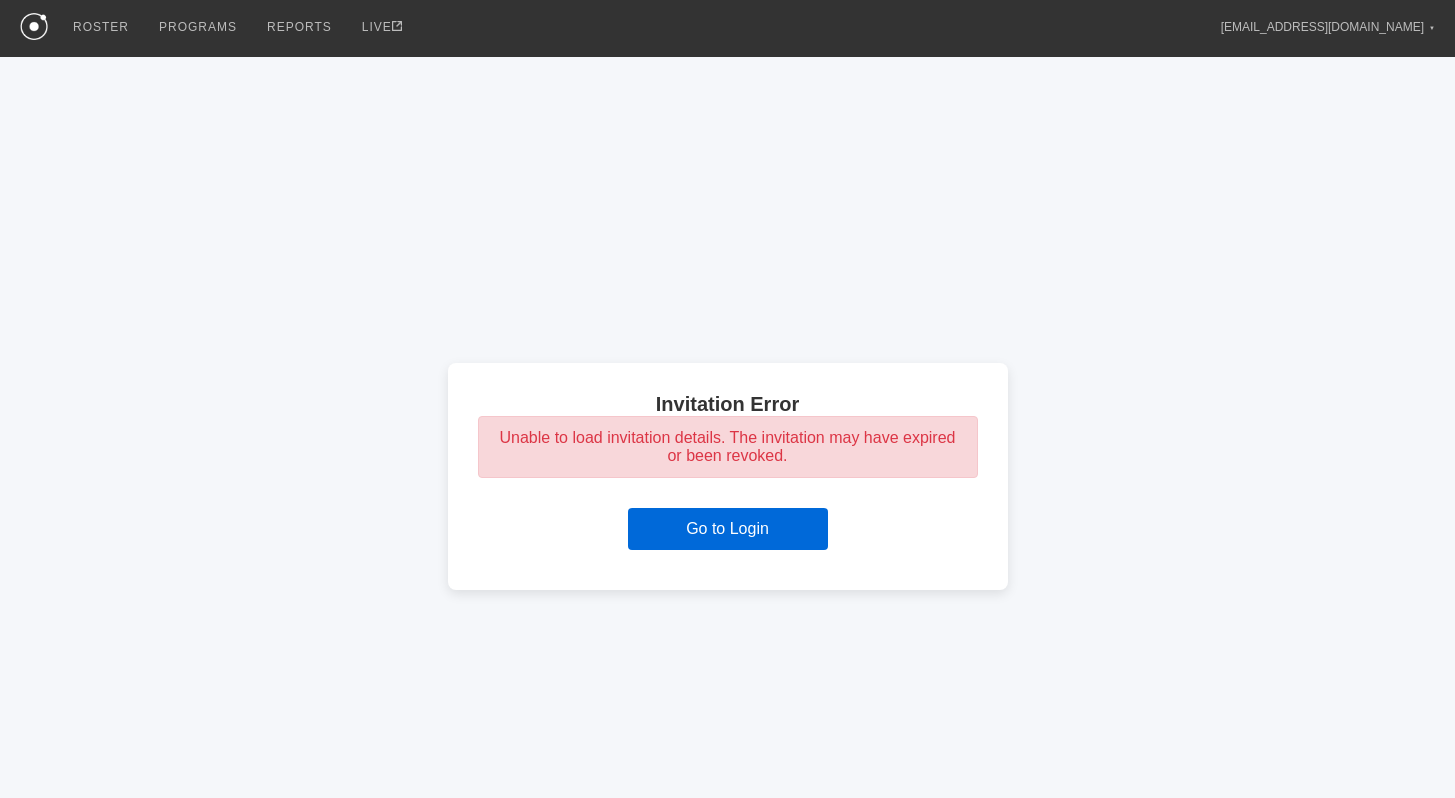 click on "Go to Login" at bounding box center [728, 529] 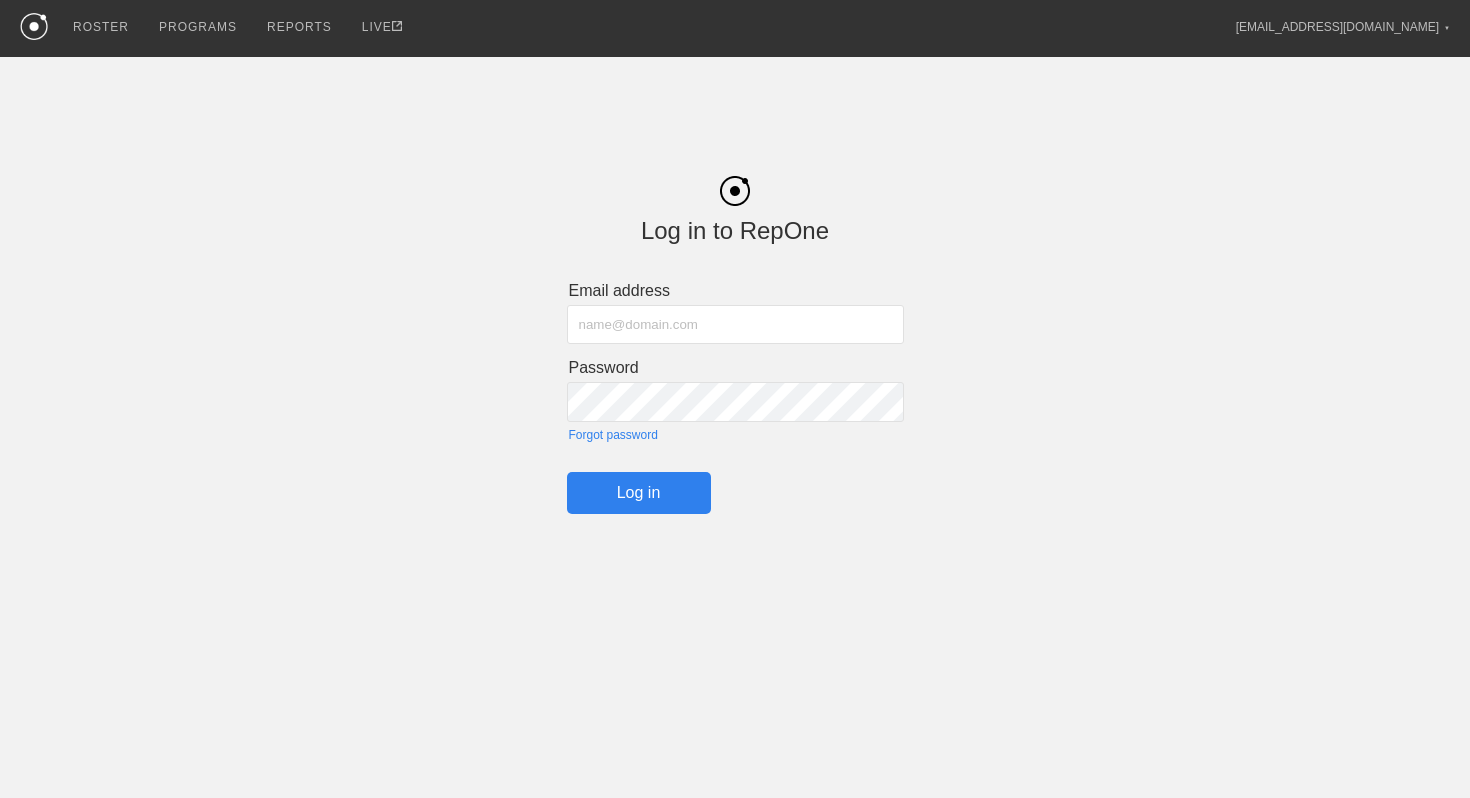 click at bounding box center (735, 324) 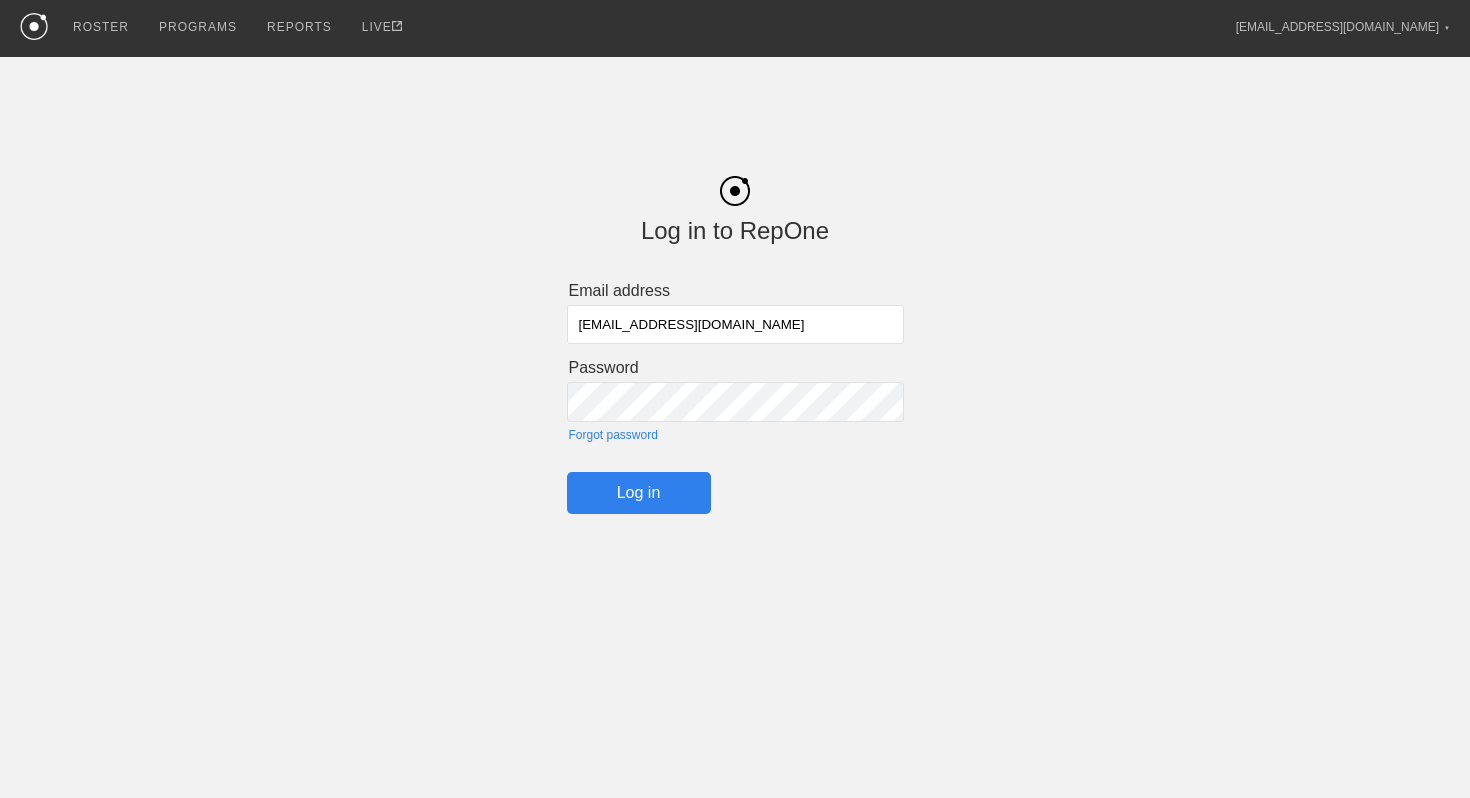 click on "Log in" at bounding box center (639, 493) 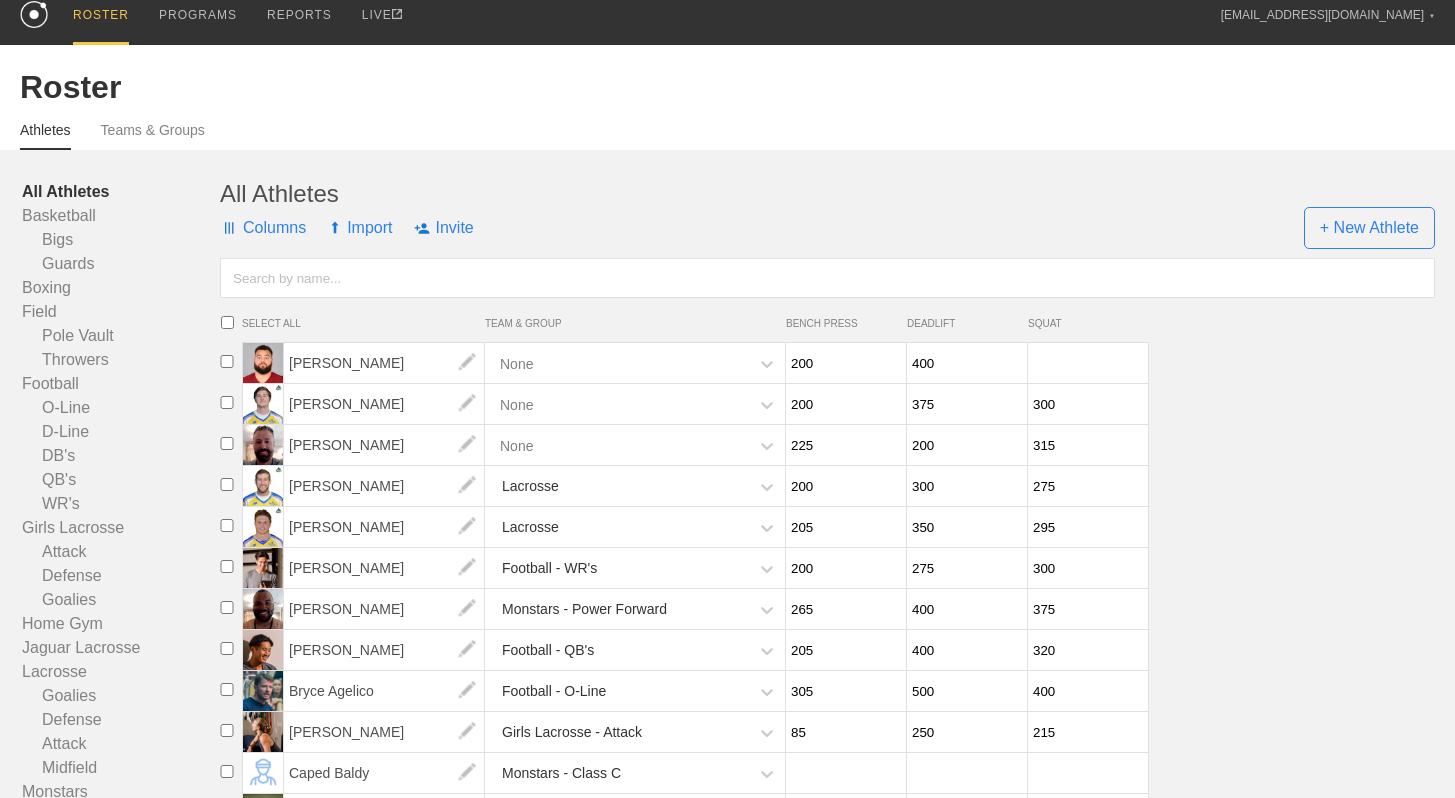 scroll, scrollTop: 0, scrollLeft: 0, axis: both 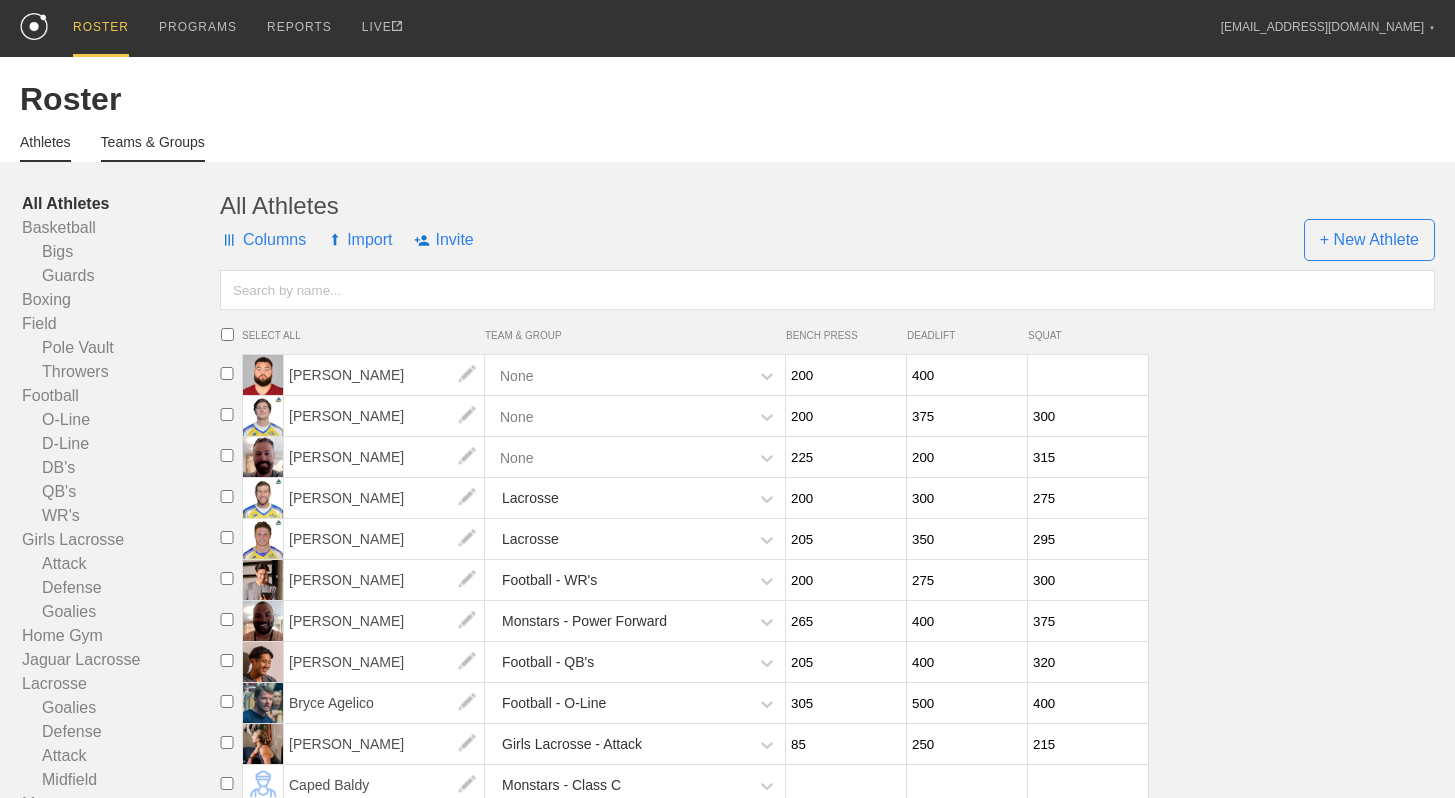 click on "Teams & Groups" at bounding box center [153, 148] 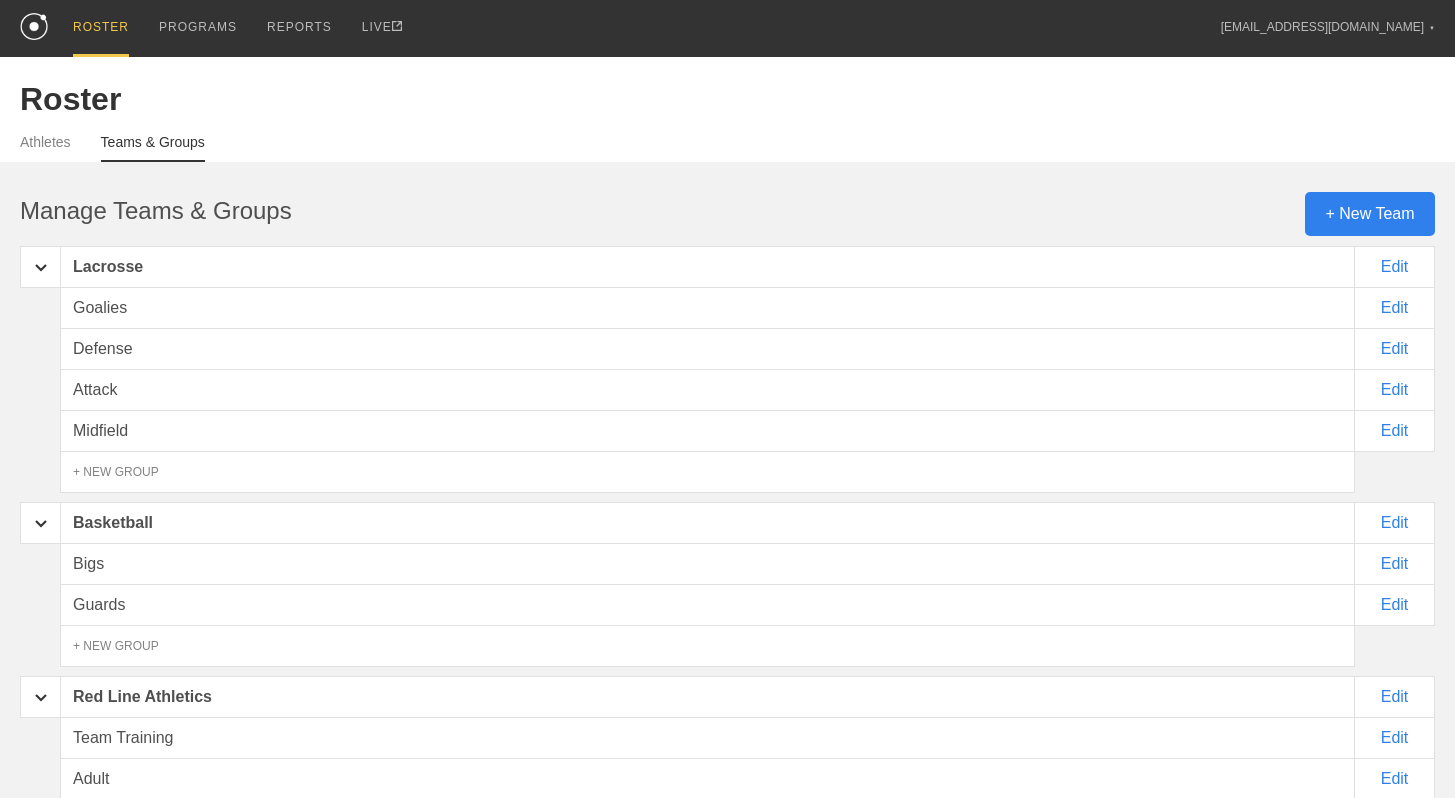 click on "+ New Team" at bounding box center (1370, 214) 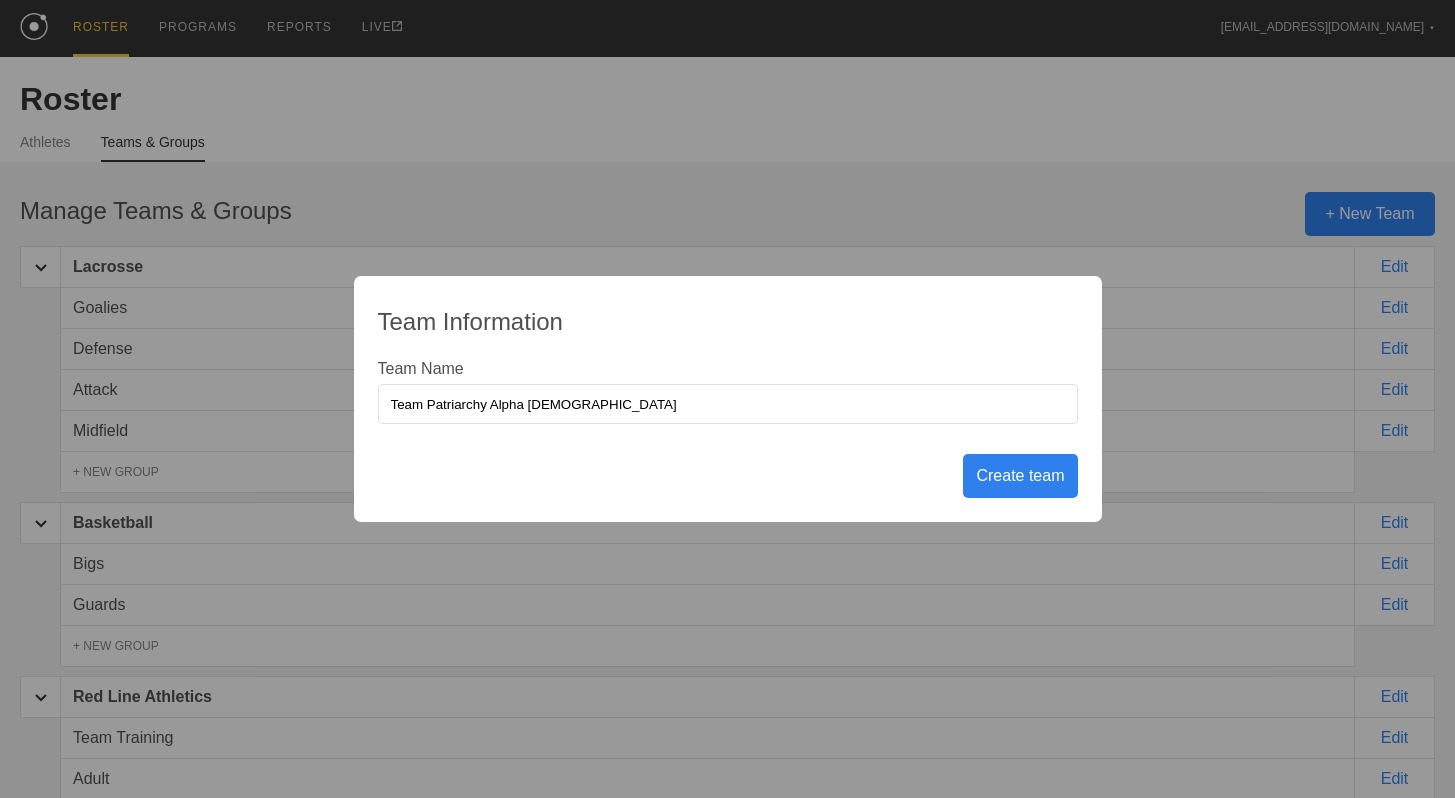 type on "Team Patriarchy Alpha [DEMOGRAPHIC_DATA]" 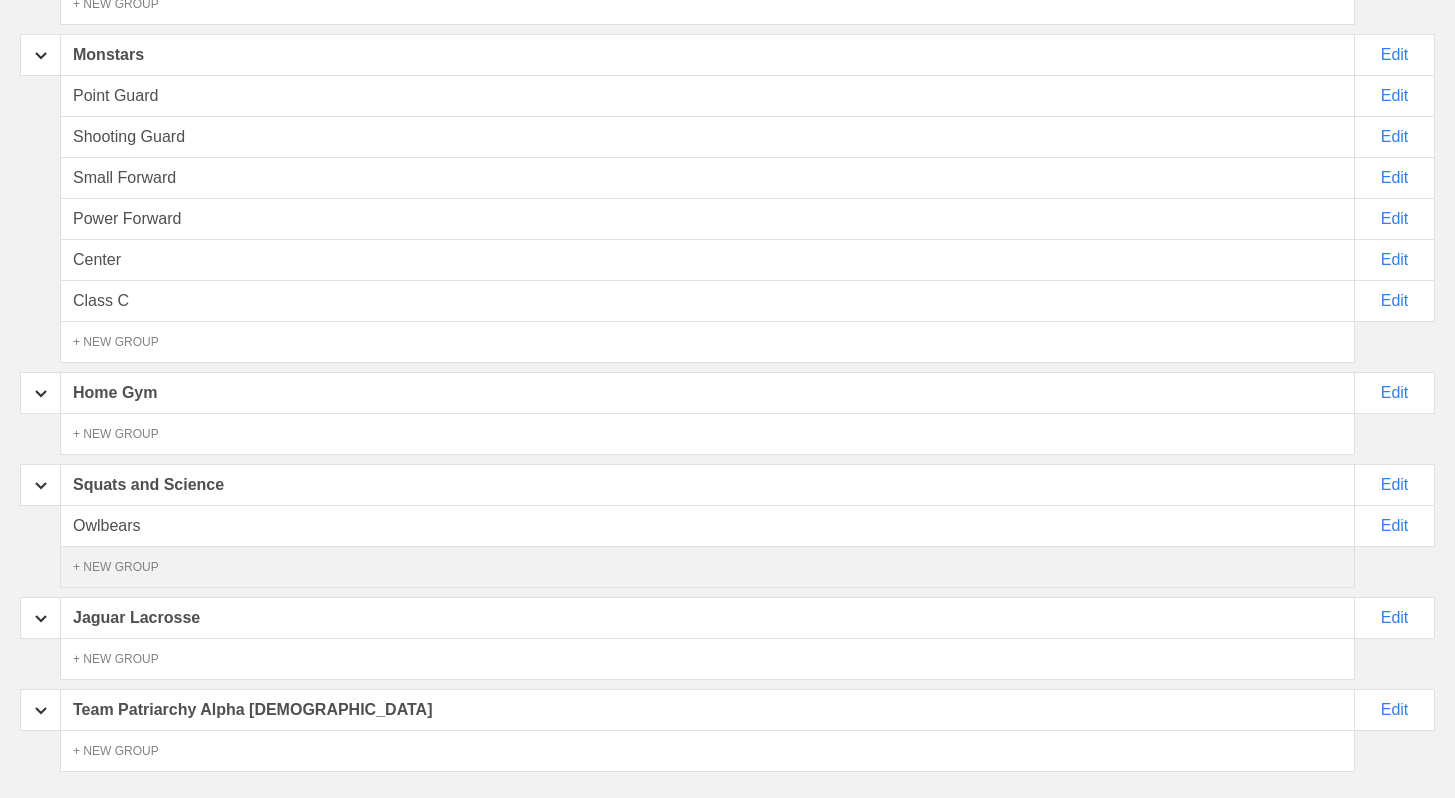 scroll, scrollTop: 2190, scrollLeft: 0, axis: vertical 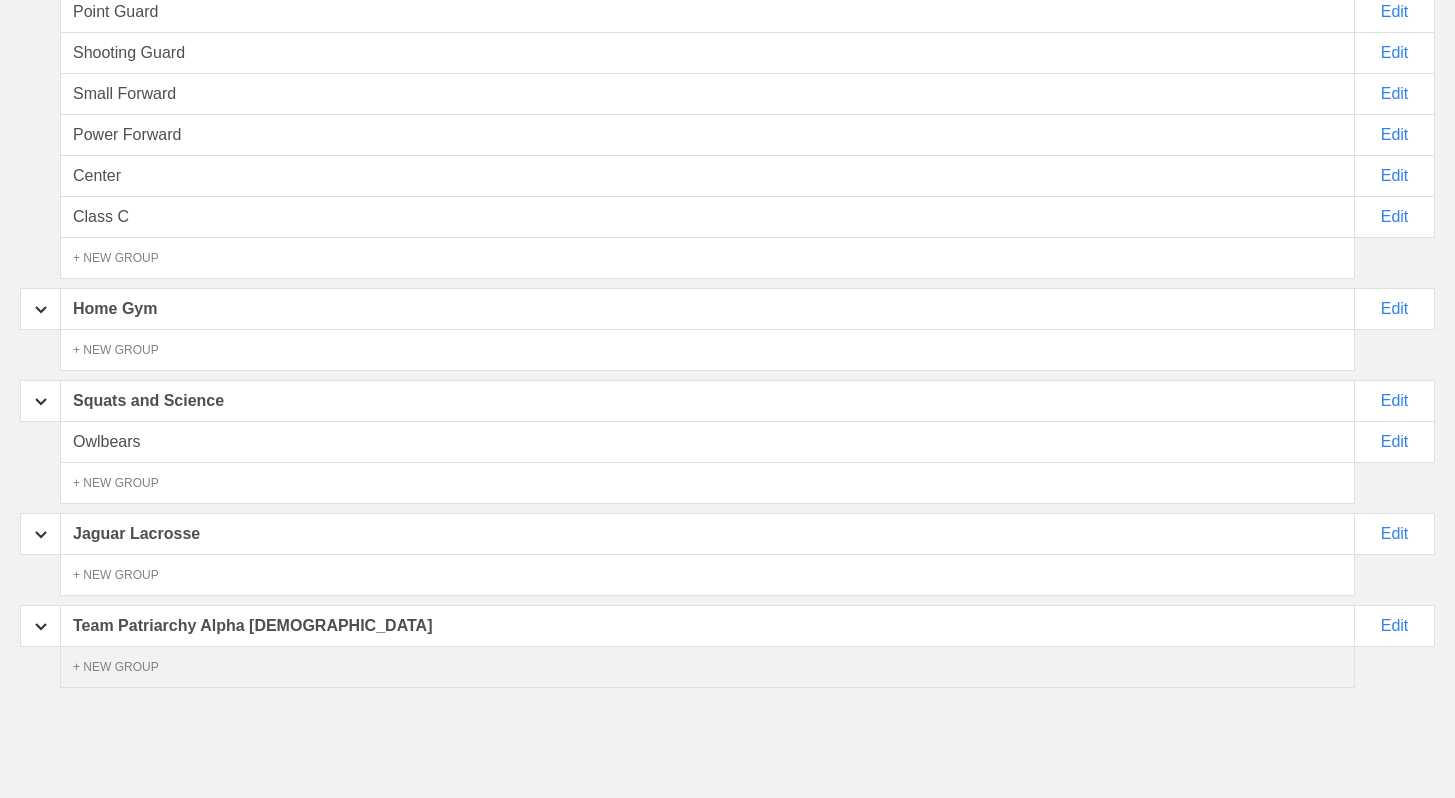 click on "+ NEW GROUP" at bounding box center [707, 667] 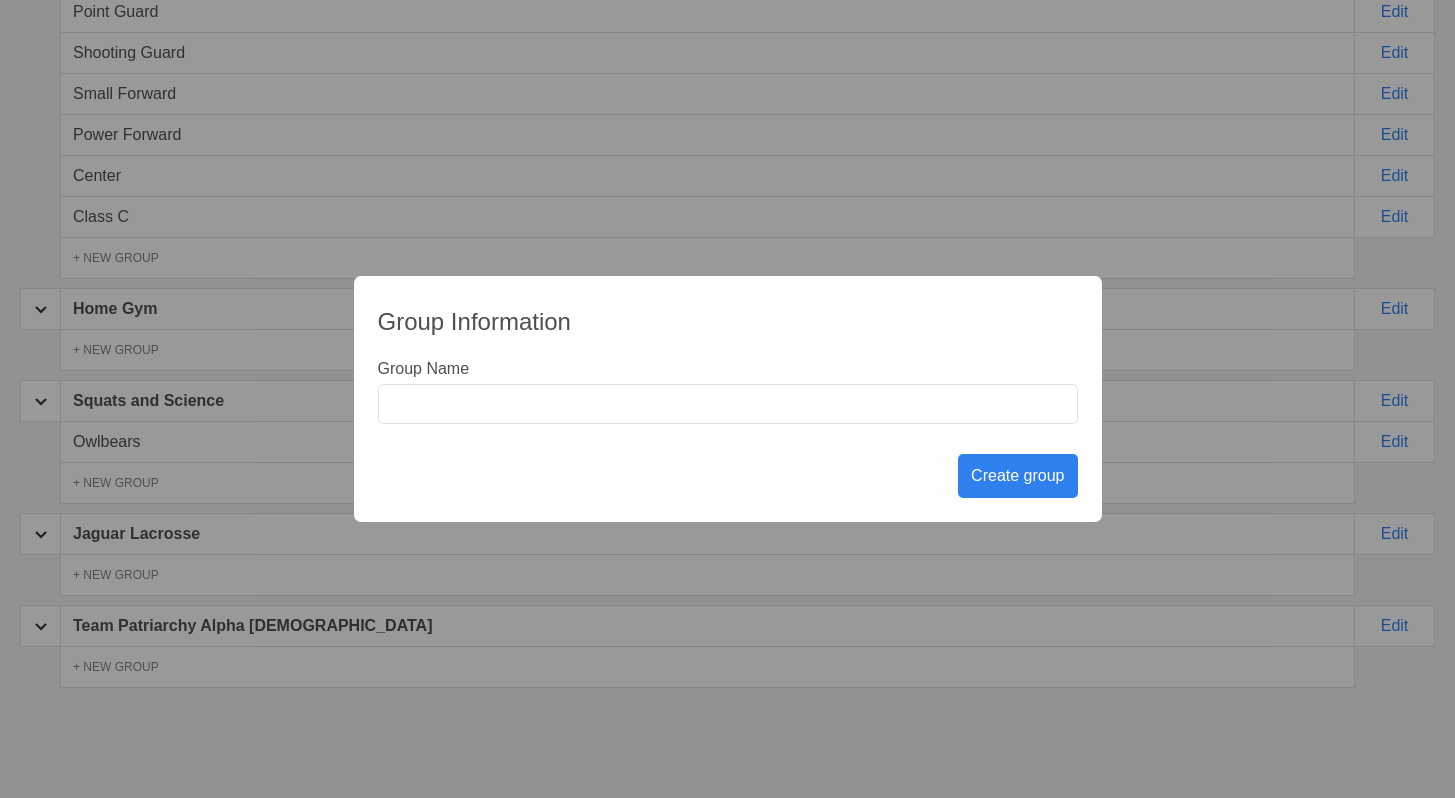 click at bounding box center [728, 404] 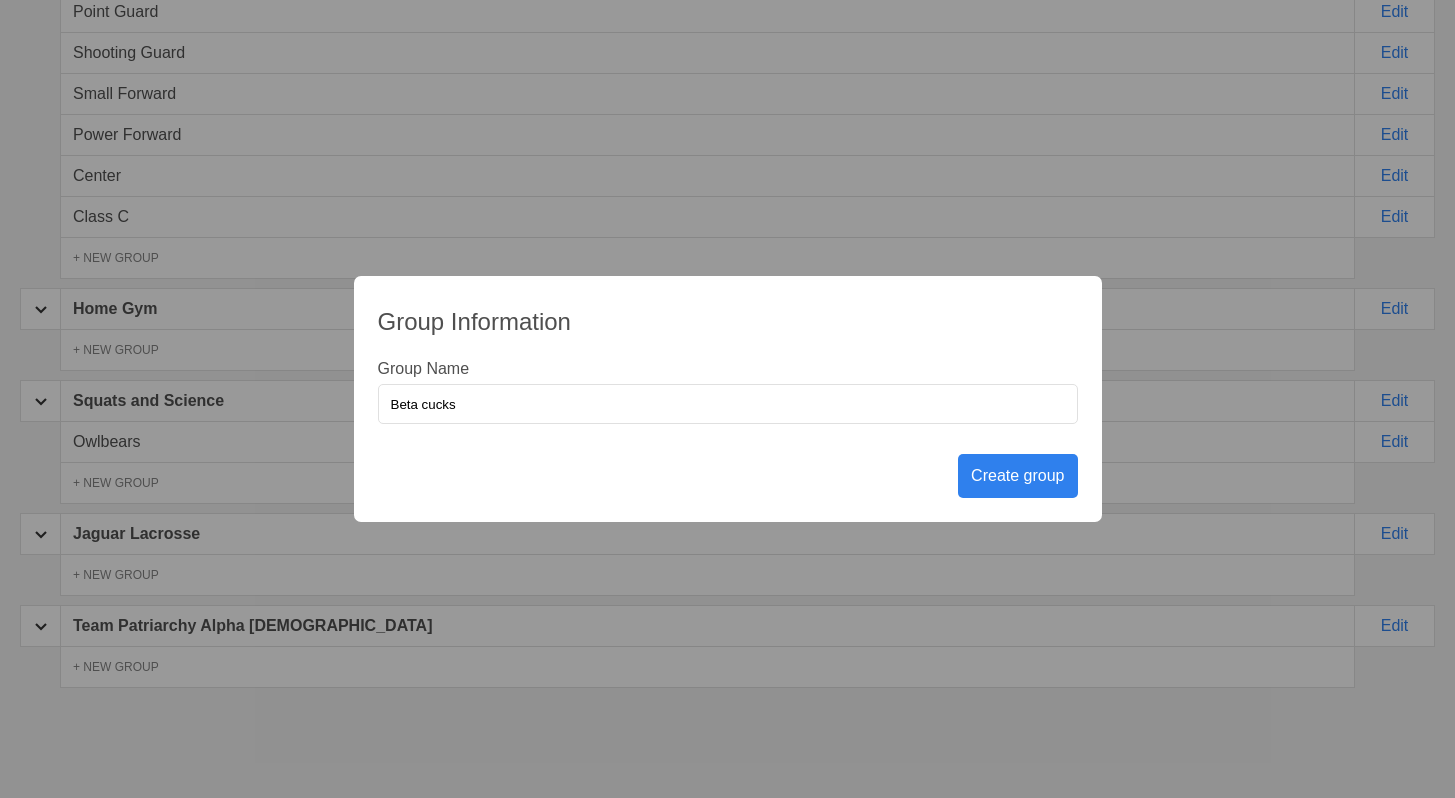 type on "Beta cucks" 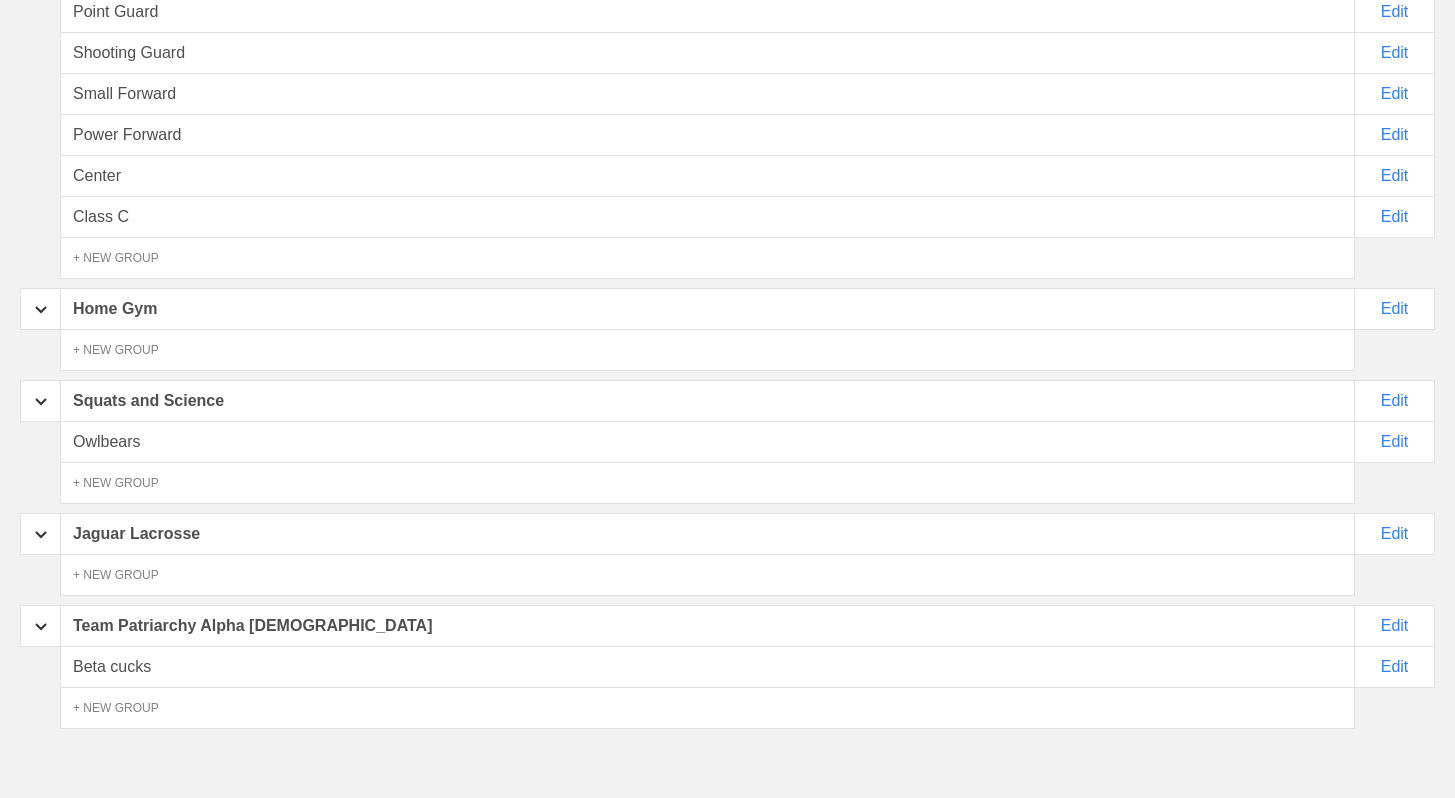 click on "Team Patriarchy Alpha [DEMOGRAPHIC_DATA]" at bounding box center [707, 626] 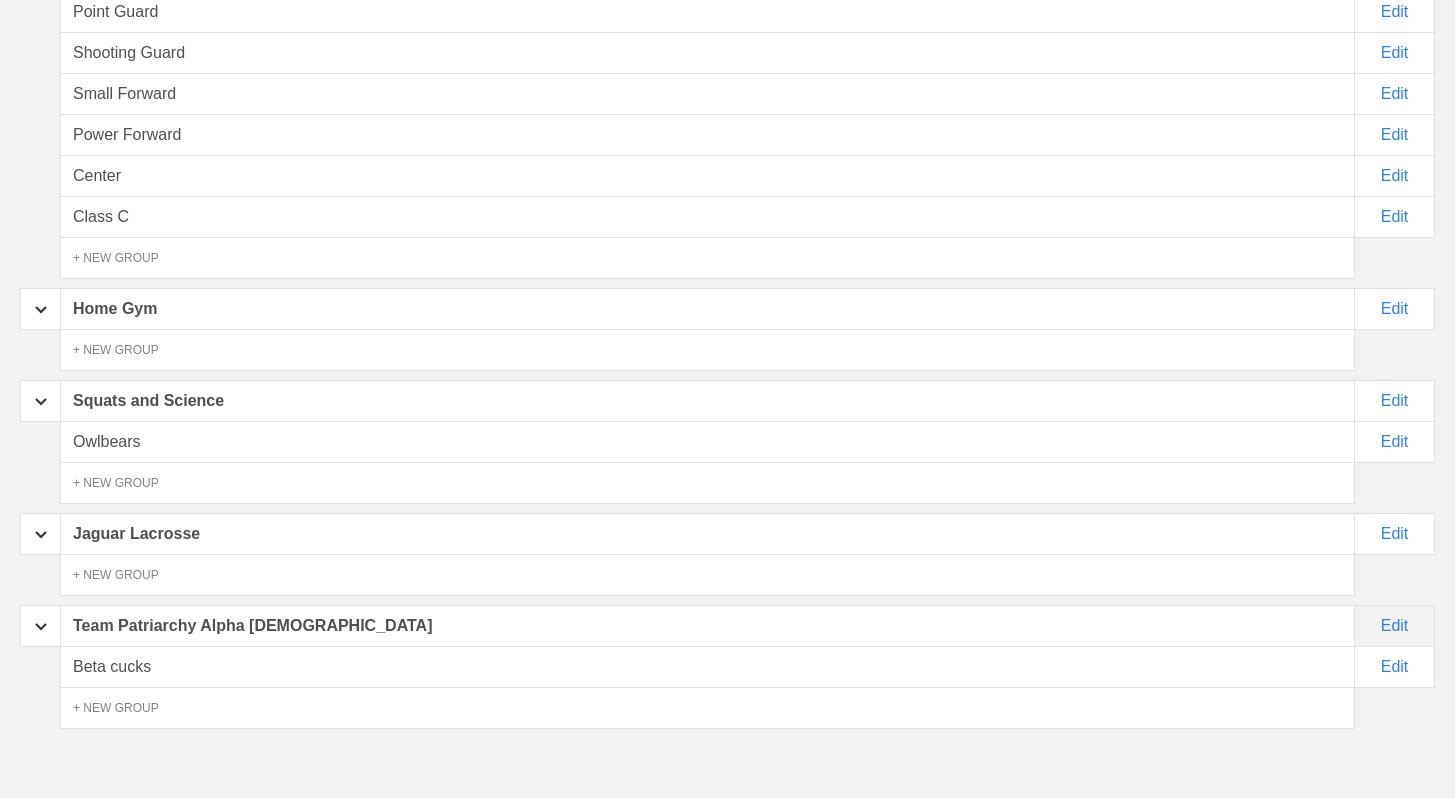 click on "Edit" at bounding box center [1395, 626] 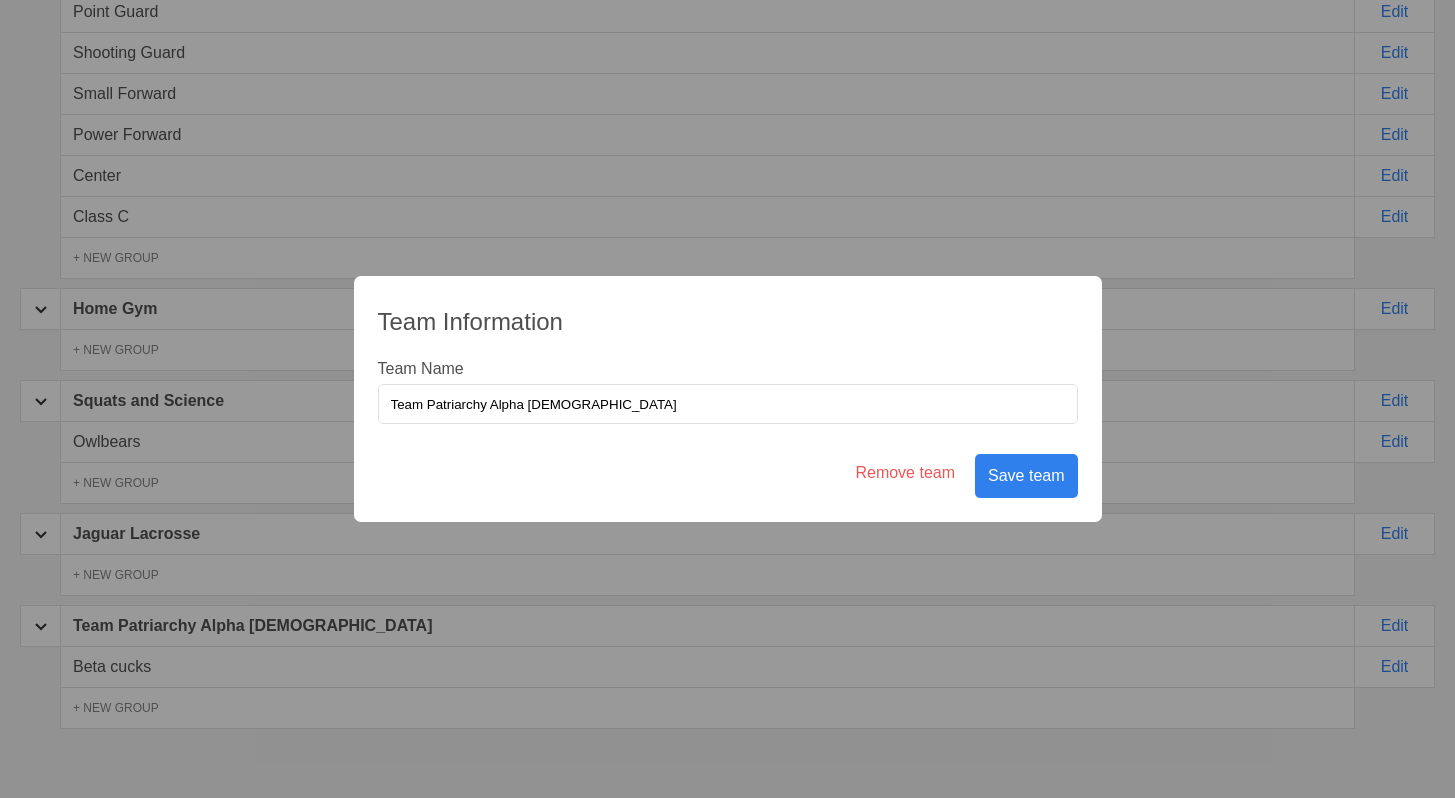 drag, startPoint x: 489, startPoint y: 399, endPoint x: 621, endPoint y: 411, distance: 132.54433 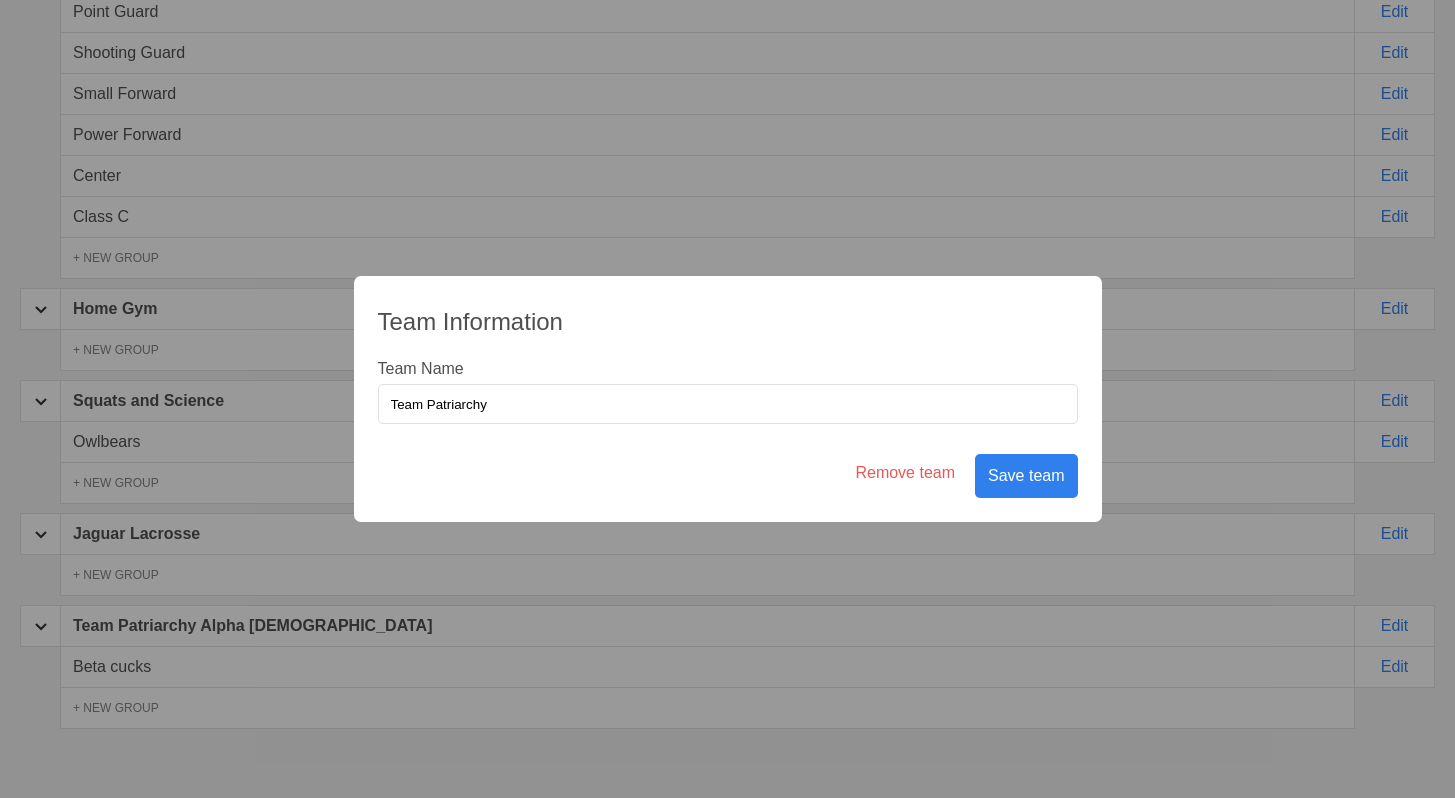 type on "Team Patriarchy" 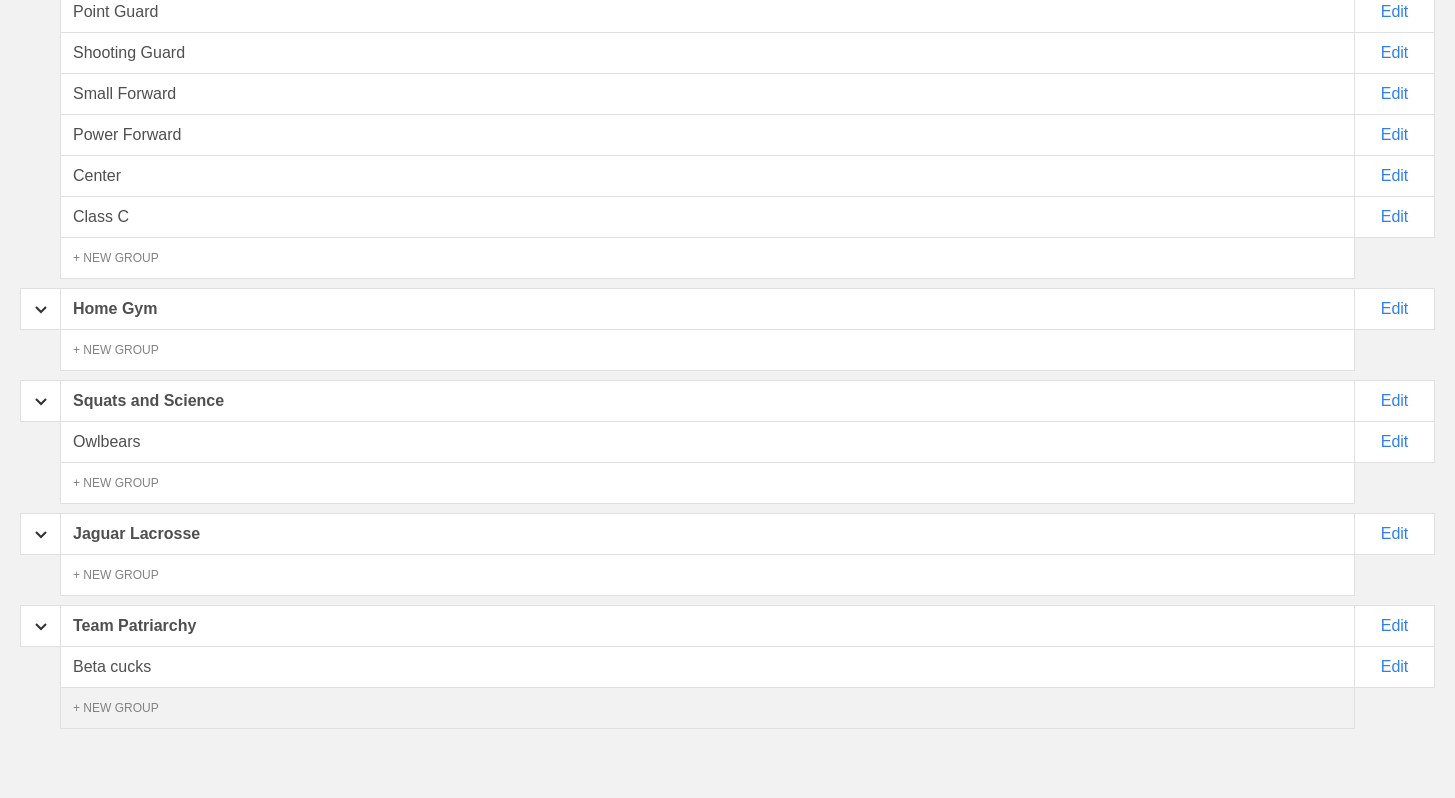 click on "+ NEW GROUP" at bounding box center (707, 708) 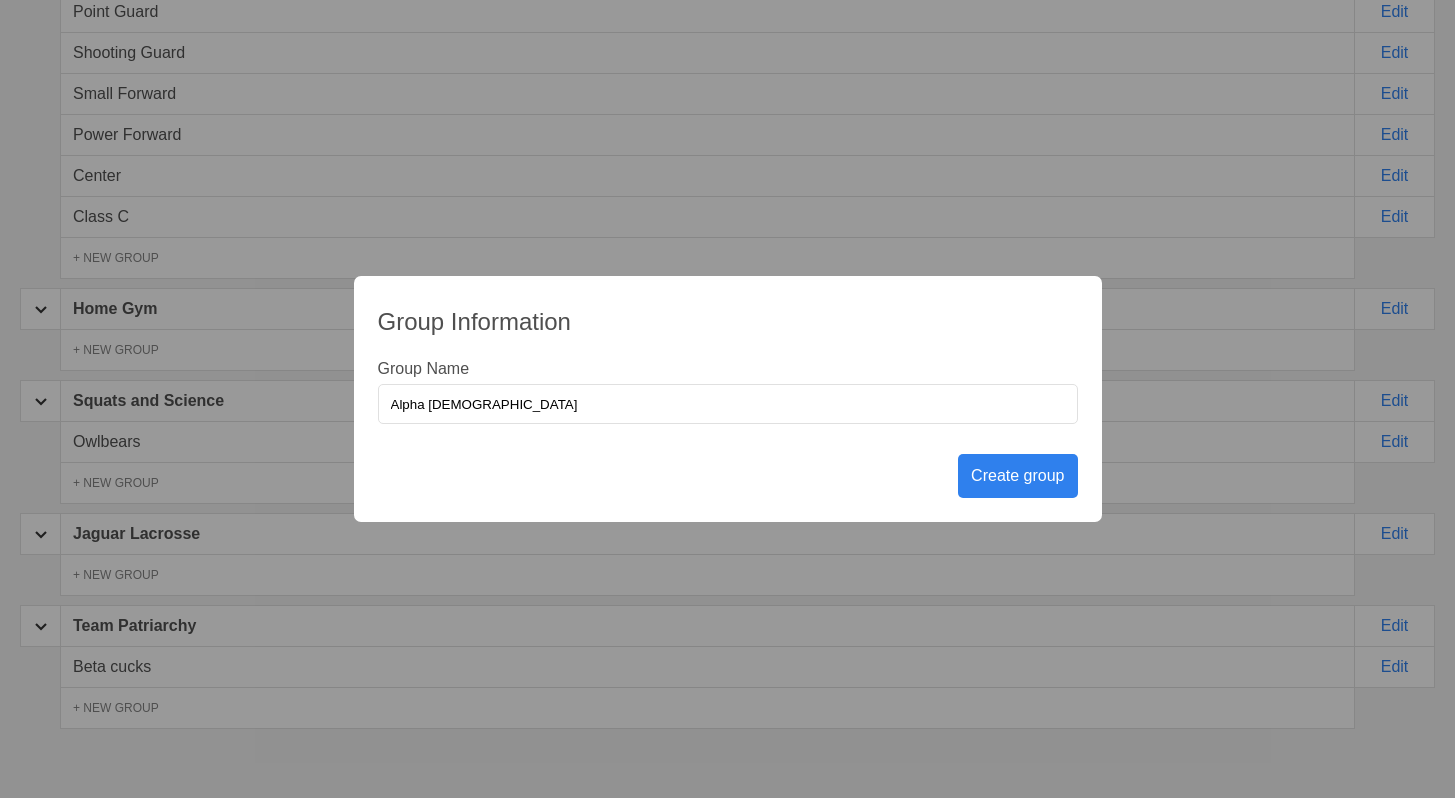 type on "Alpha [DEMOGRAPHIC_DATA]" 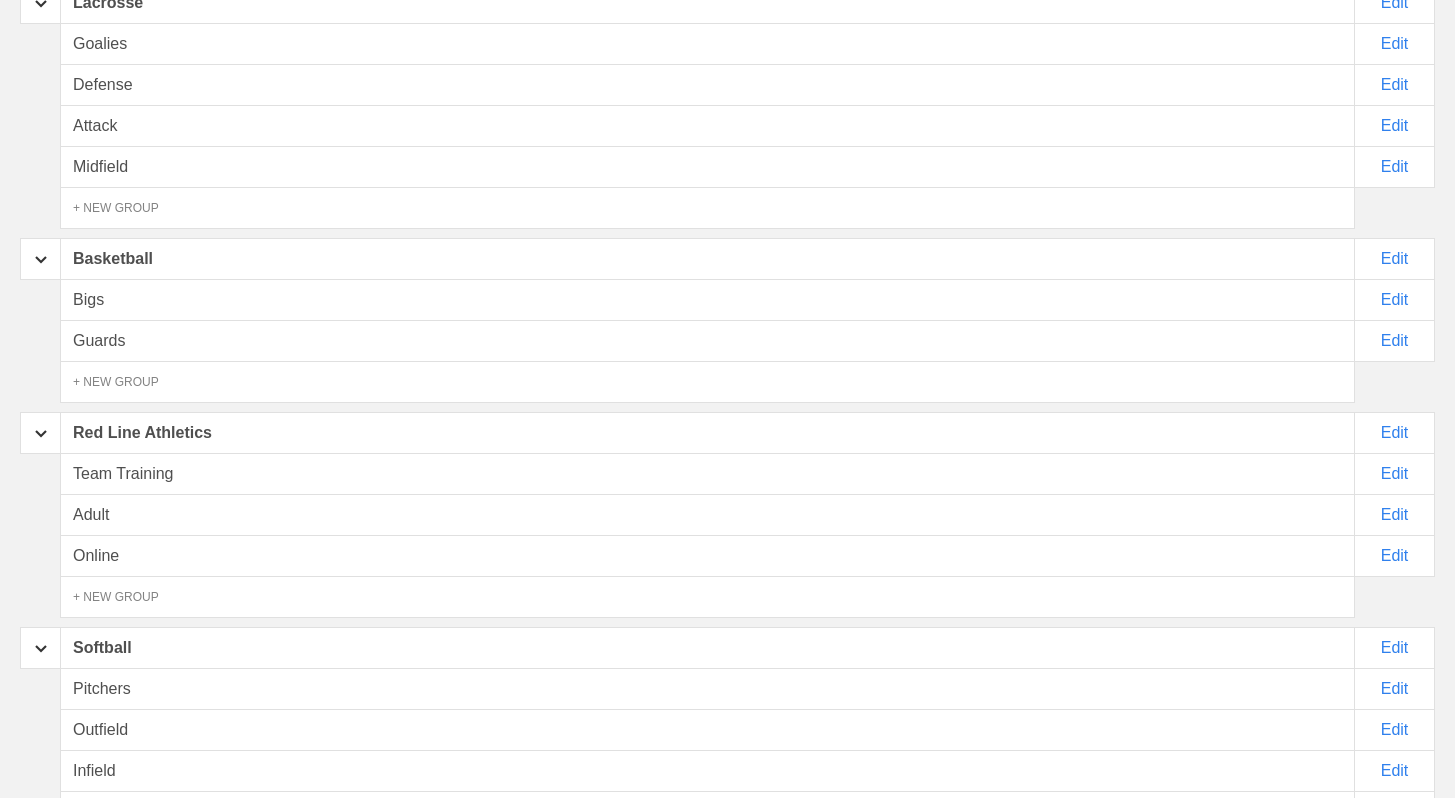 scroll, scrollTop: 0, scrollLeft: 0, axis: both 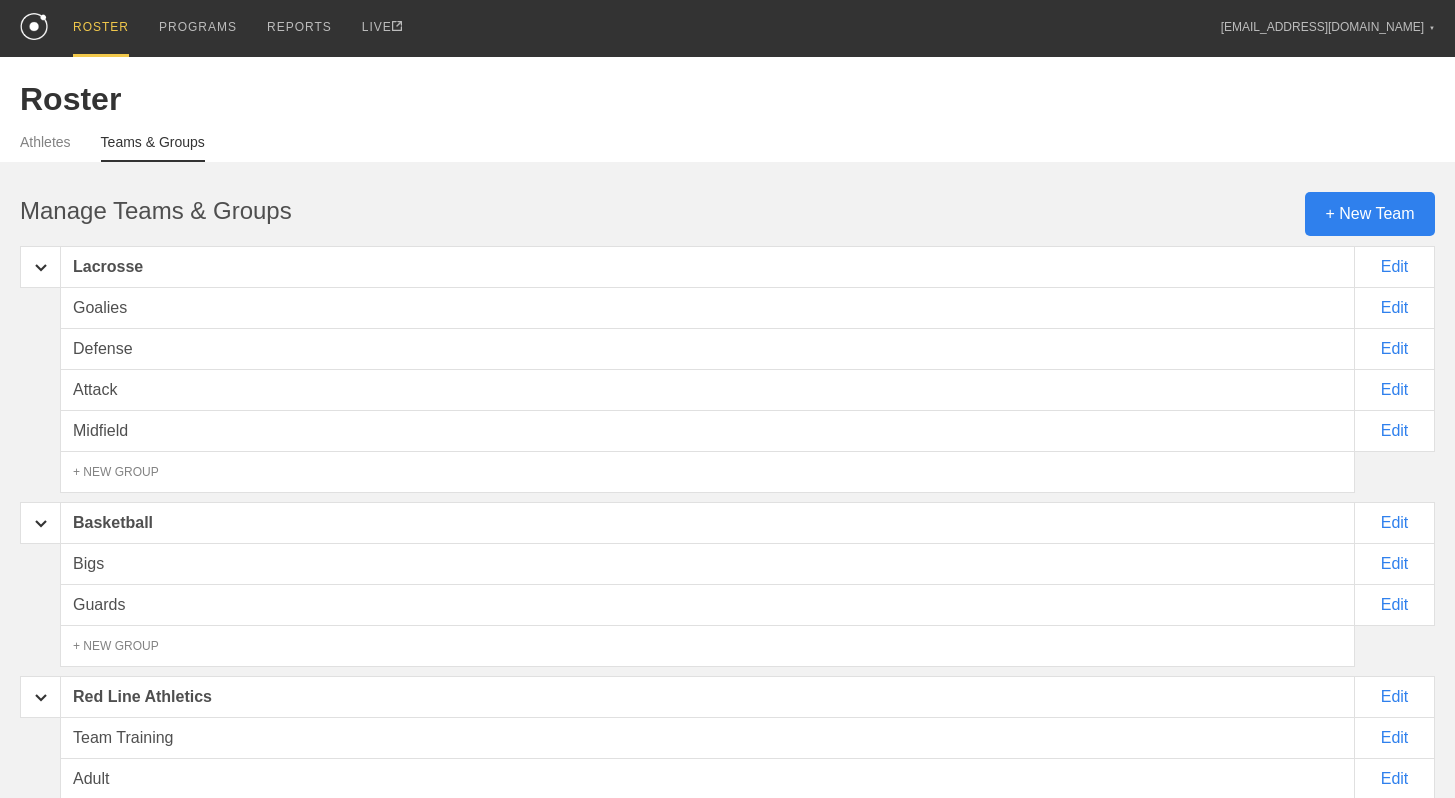 click on "PROGRAMS" at bounding box center [198, 27] 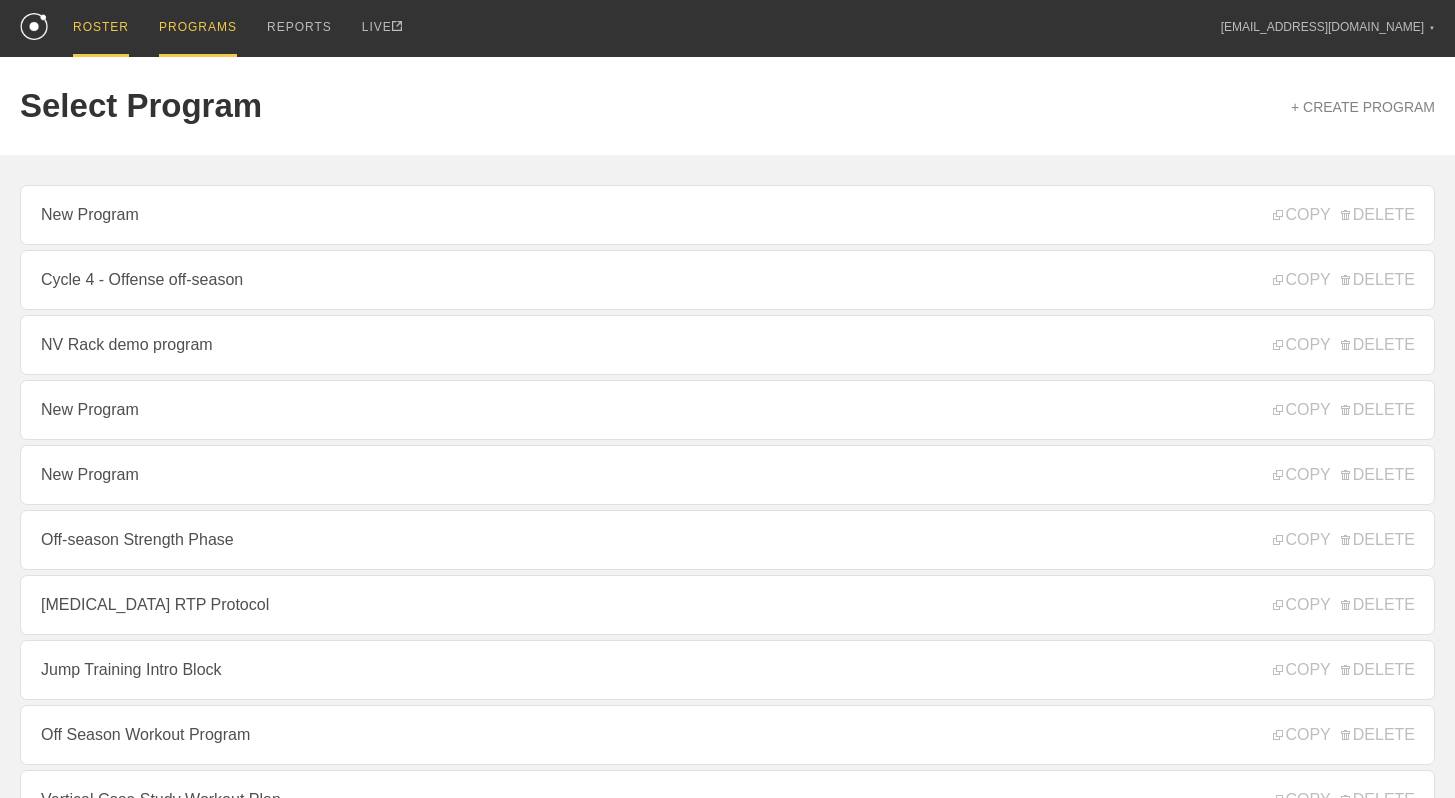 click on "ROSTER" at bounding box center (101, 28) 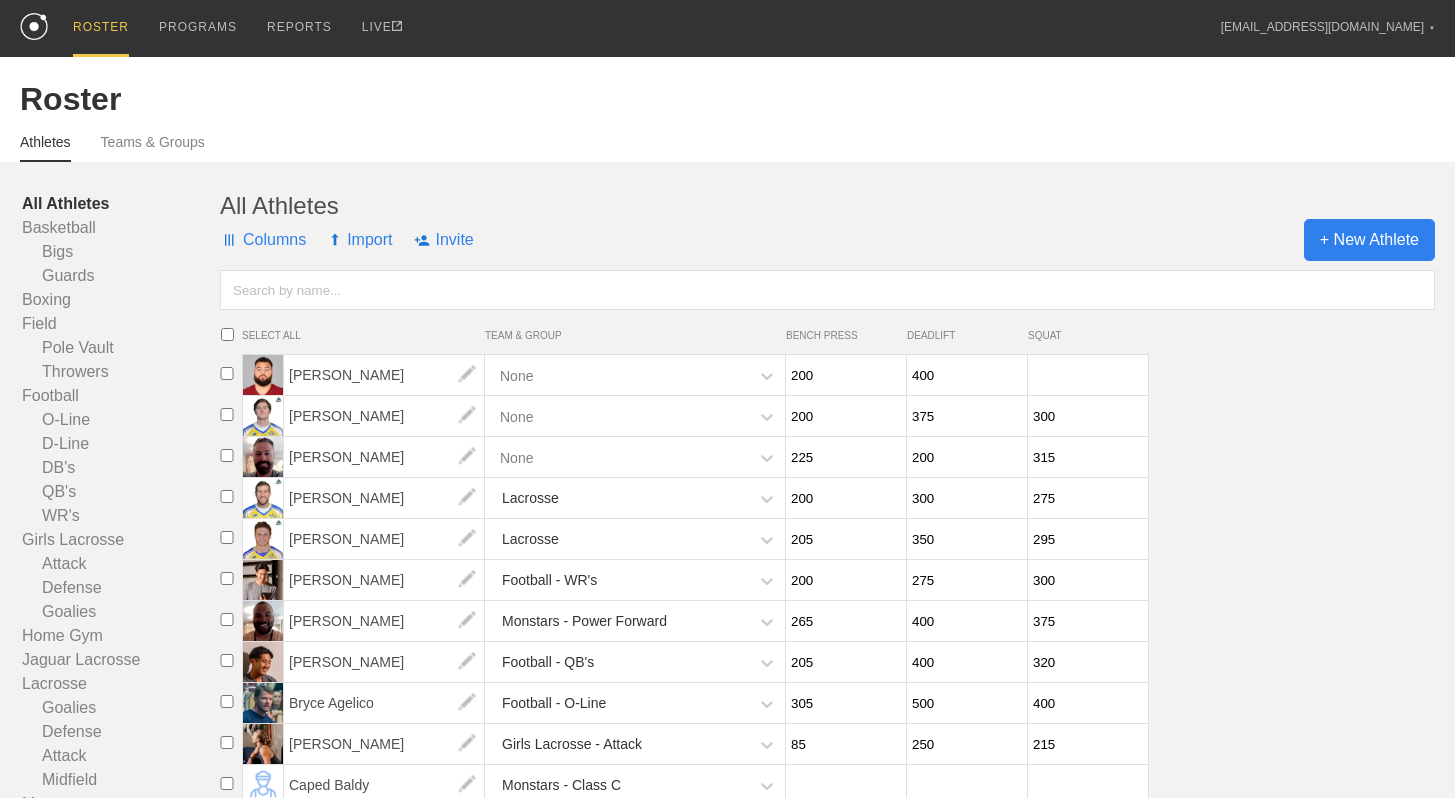 click on "+ New Athlete" at bounding box center (1369, 240) 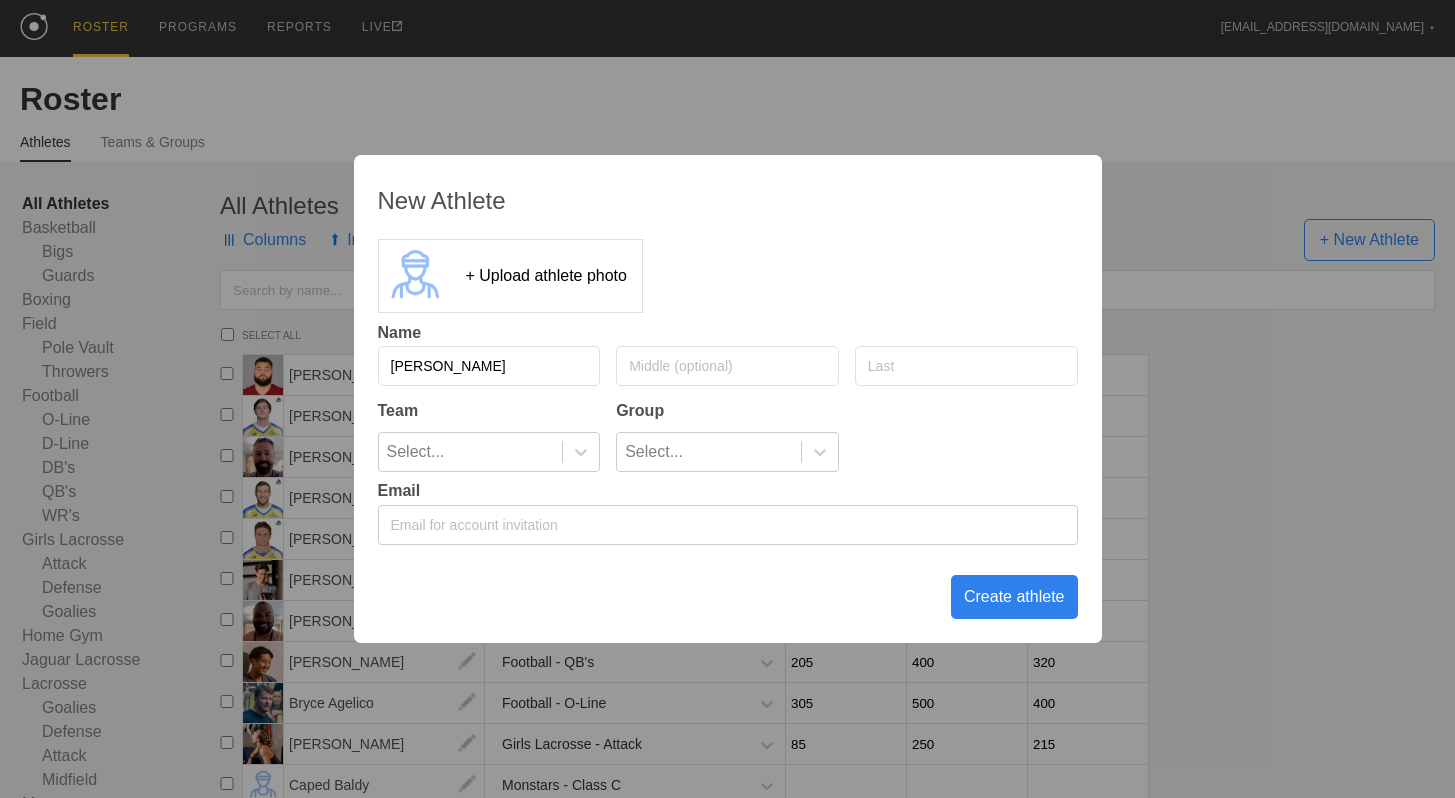type on "[PERSON_NAME]" 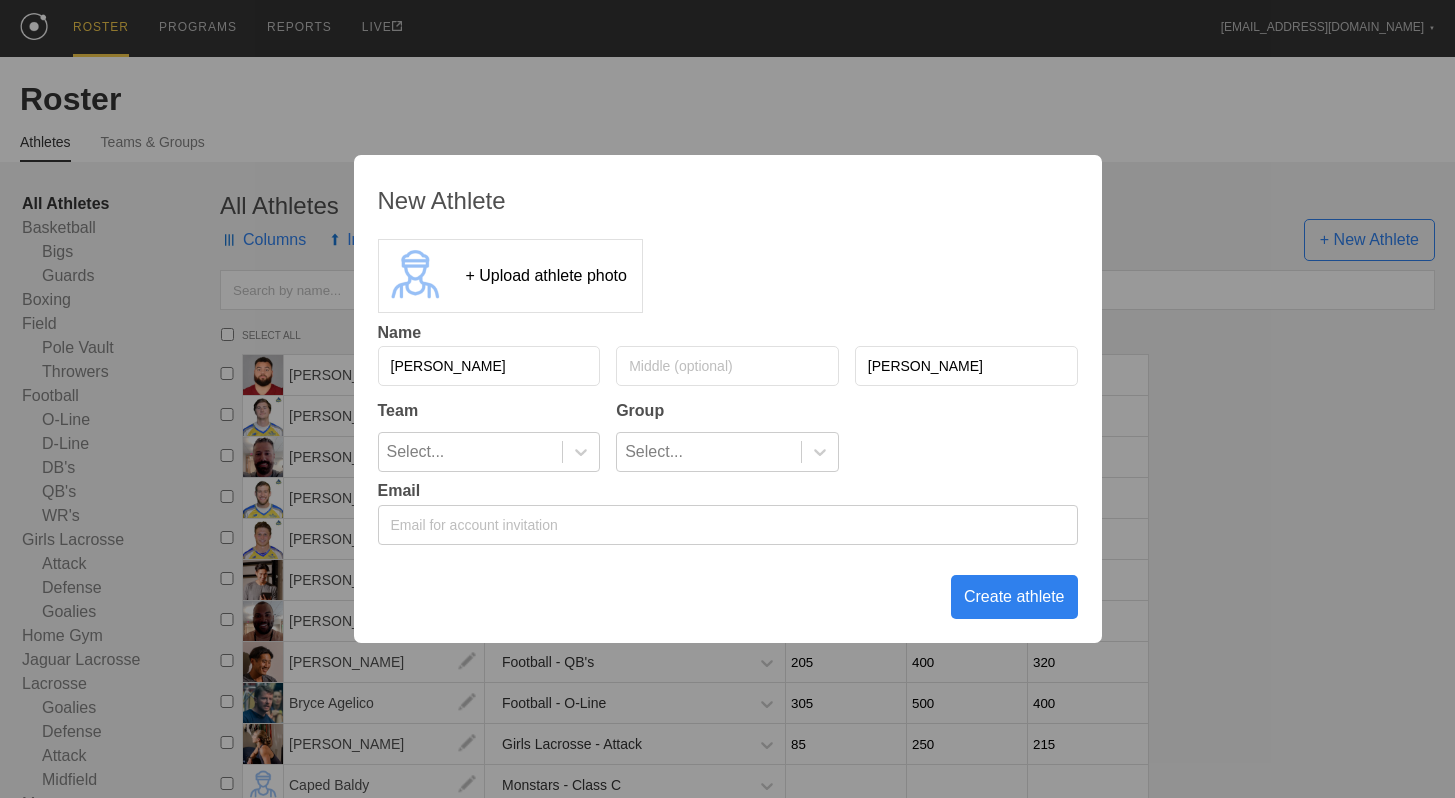 type on "[PERSON_NAME]" 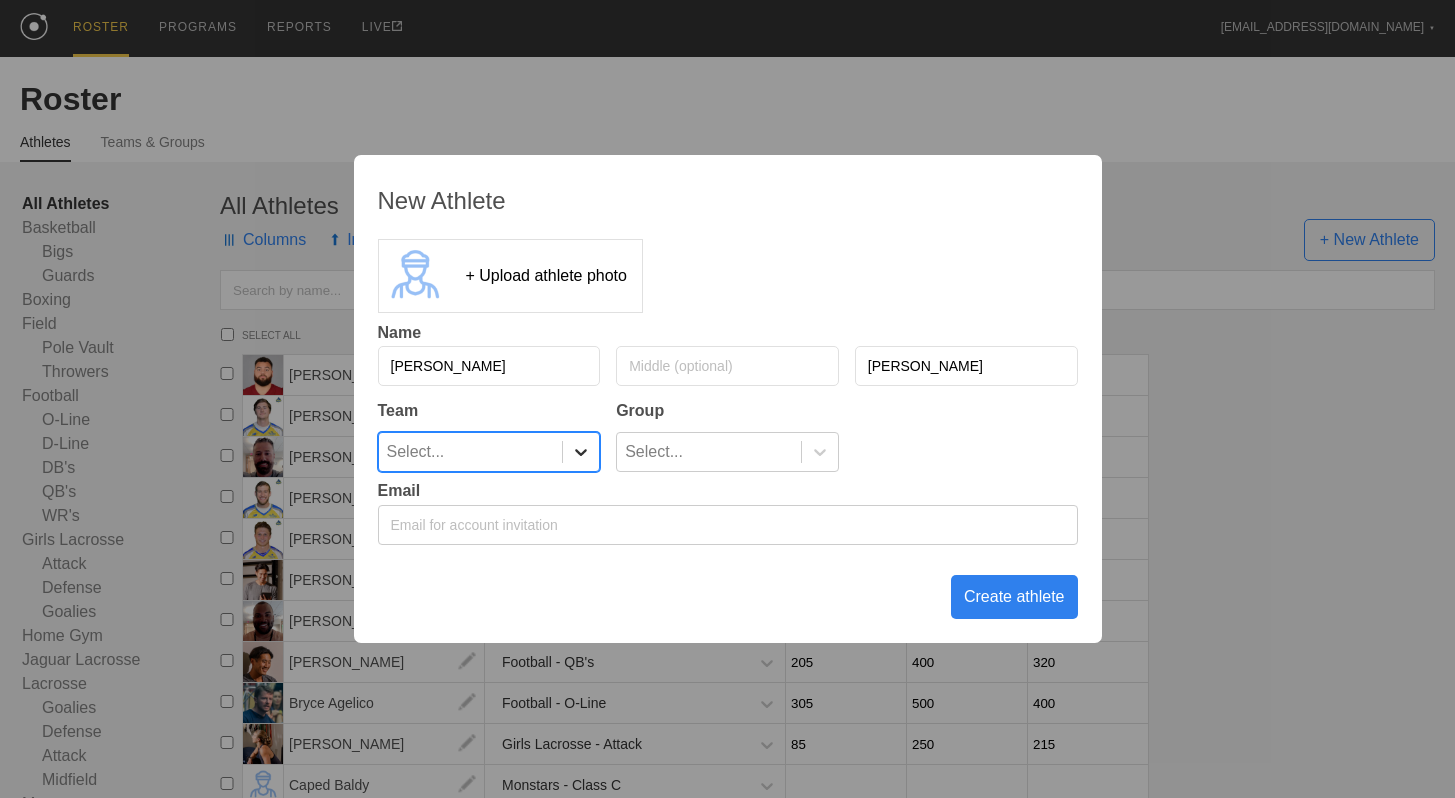 click 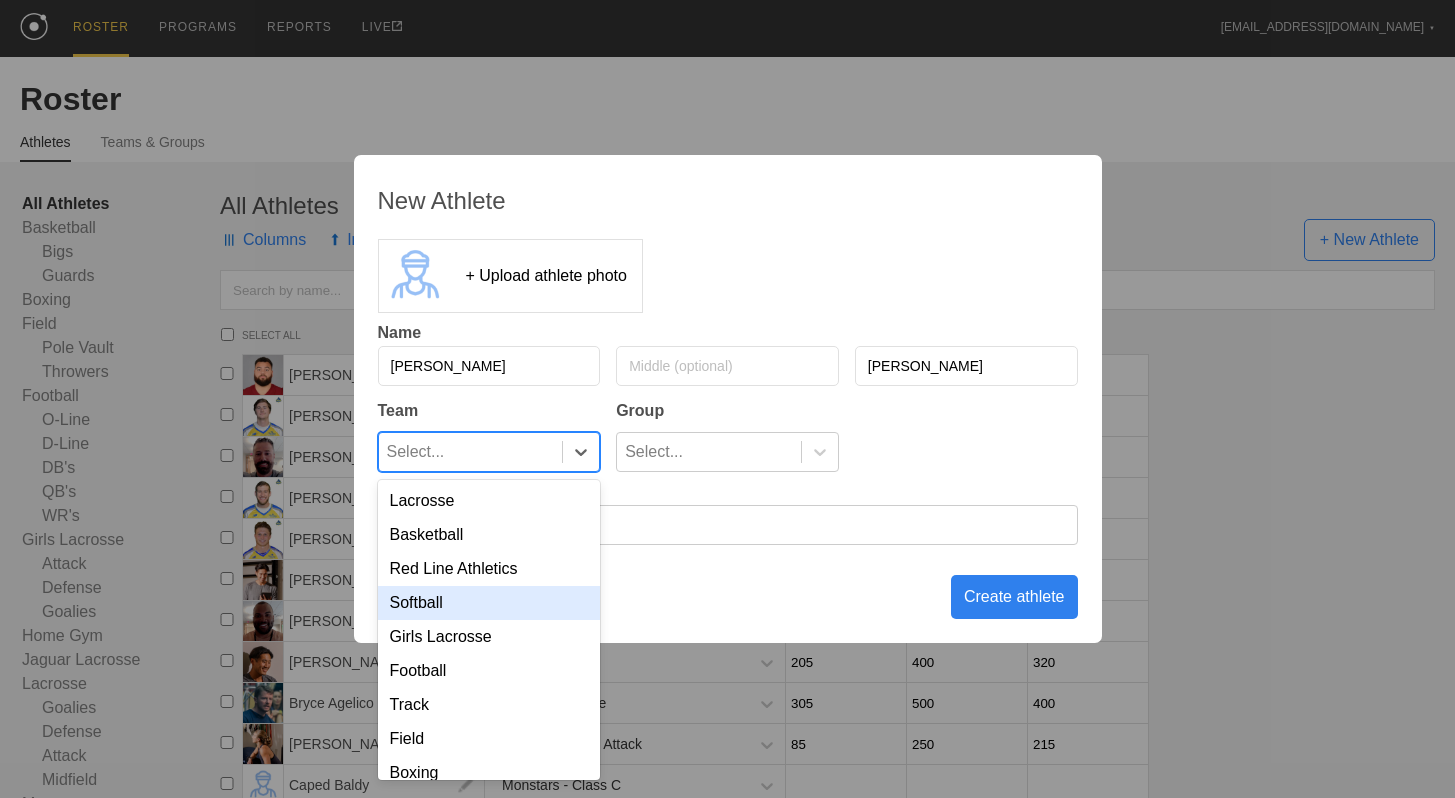 scroll, scrollTop: 191, scrollLeft: 0, axis: vertical 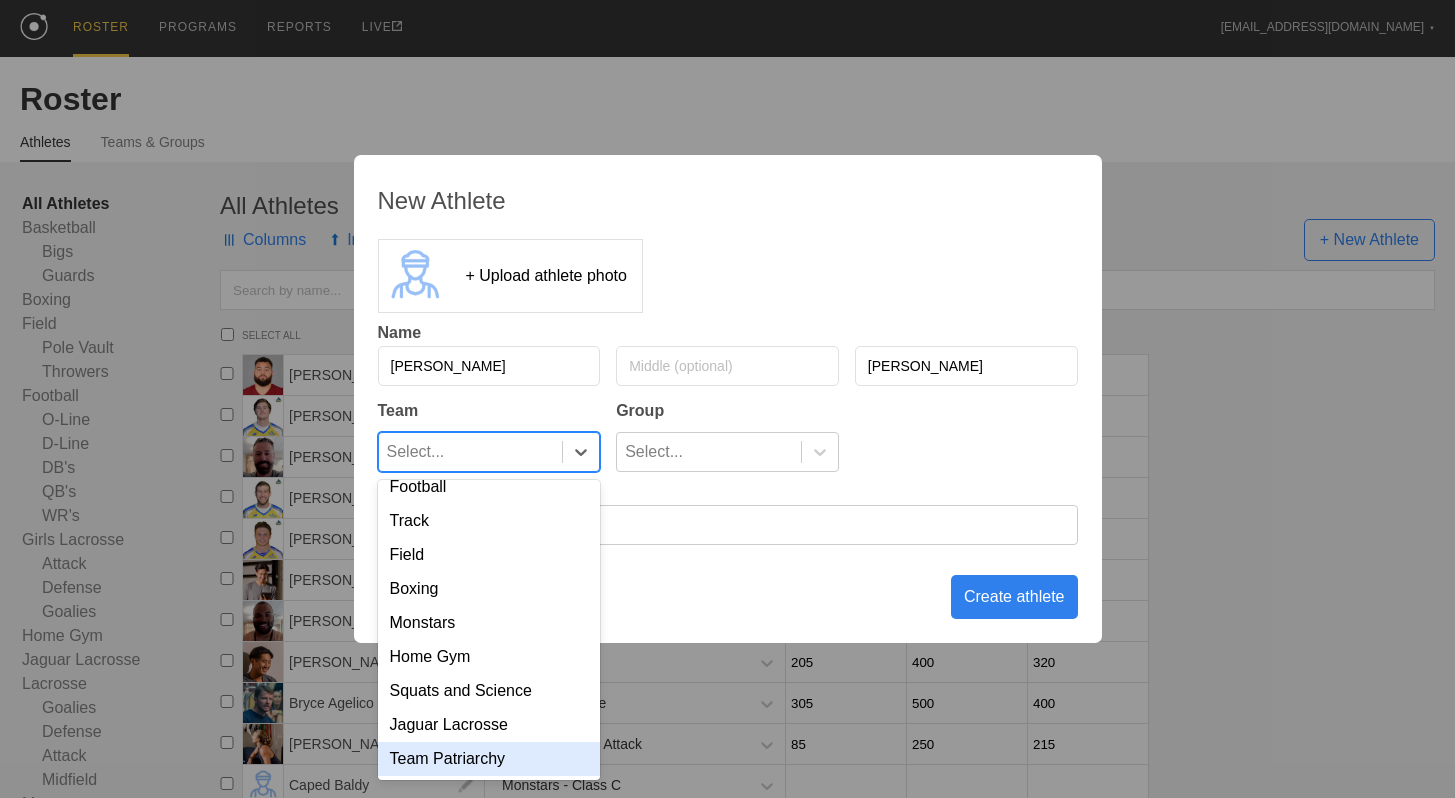click on "Team Patriarchy" at bounding box center (489, 759) 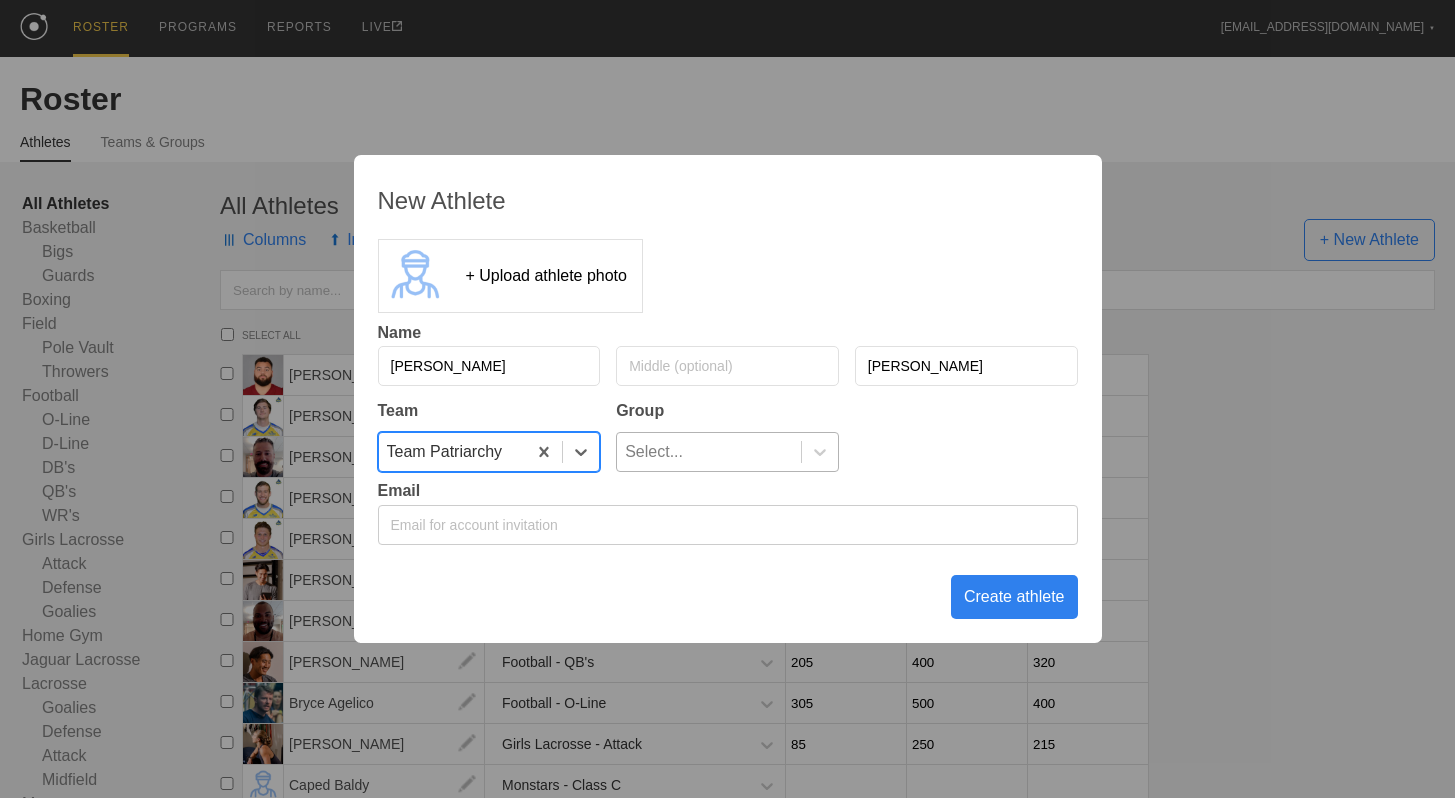 click on "Select..." at bounding box center [709, 452] 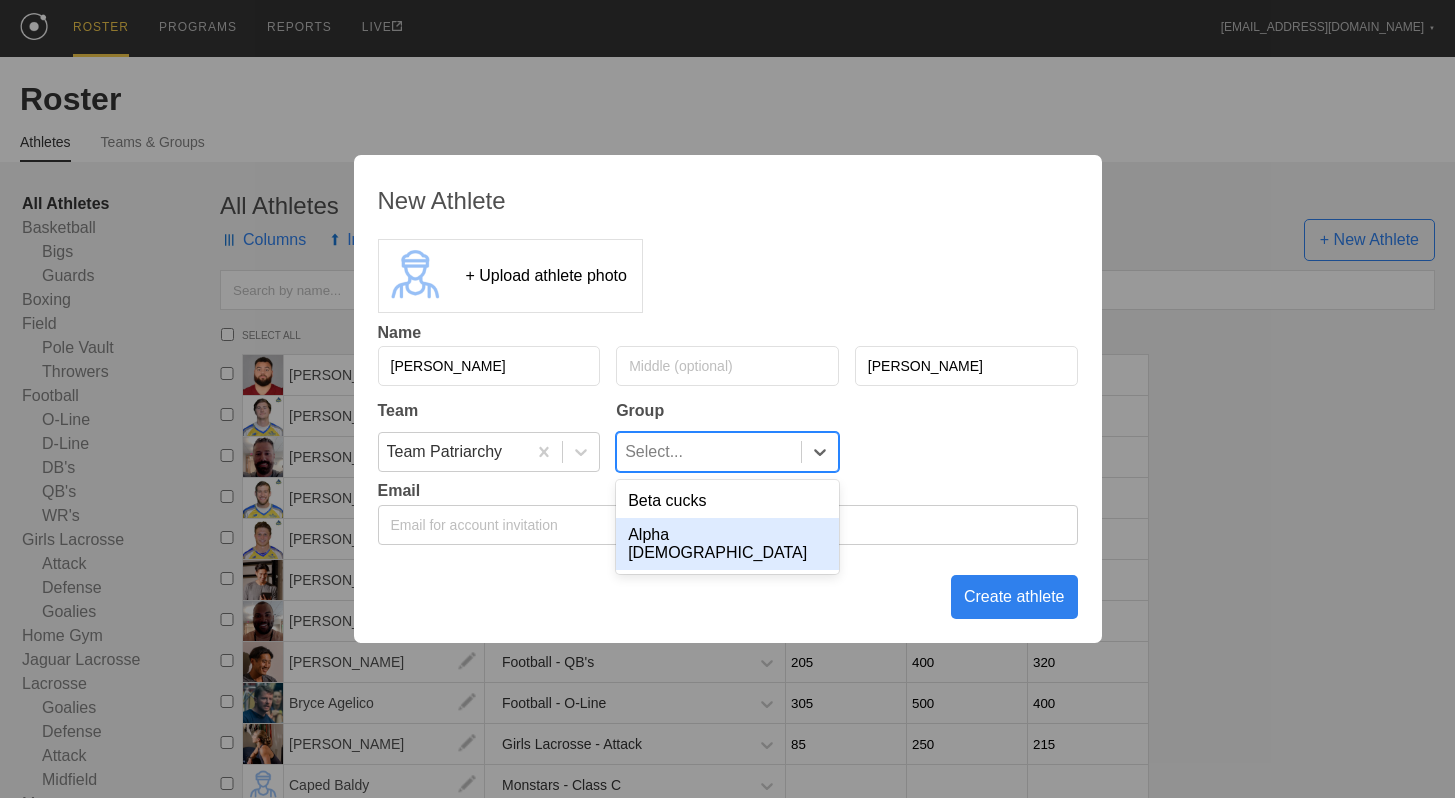 click on "Alpha [DEMOGRAPHIC_DATA]" at bounding box center (727, 544) 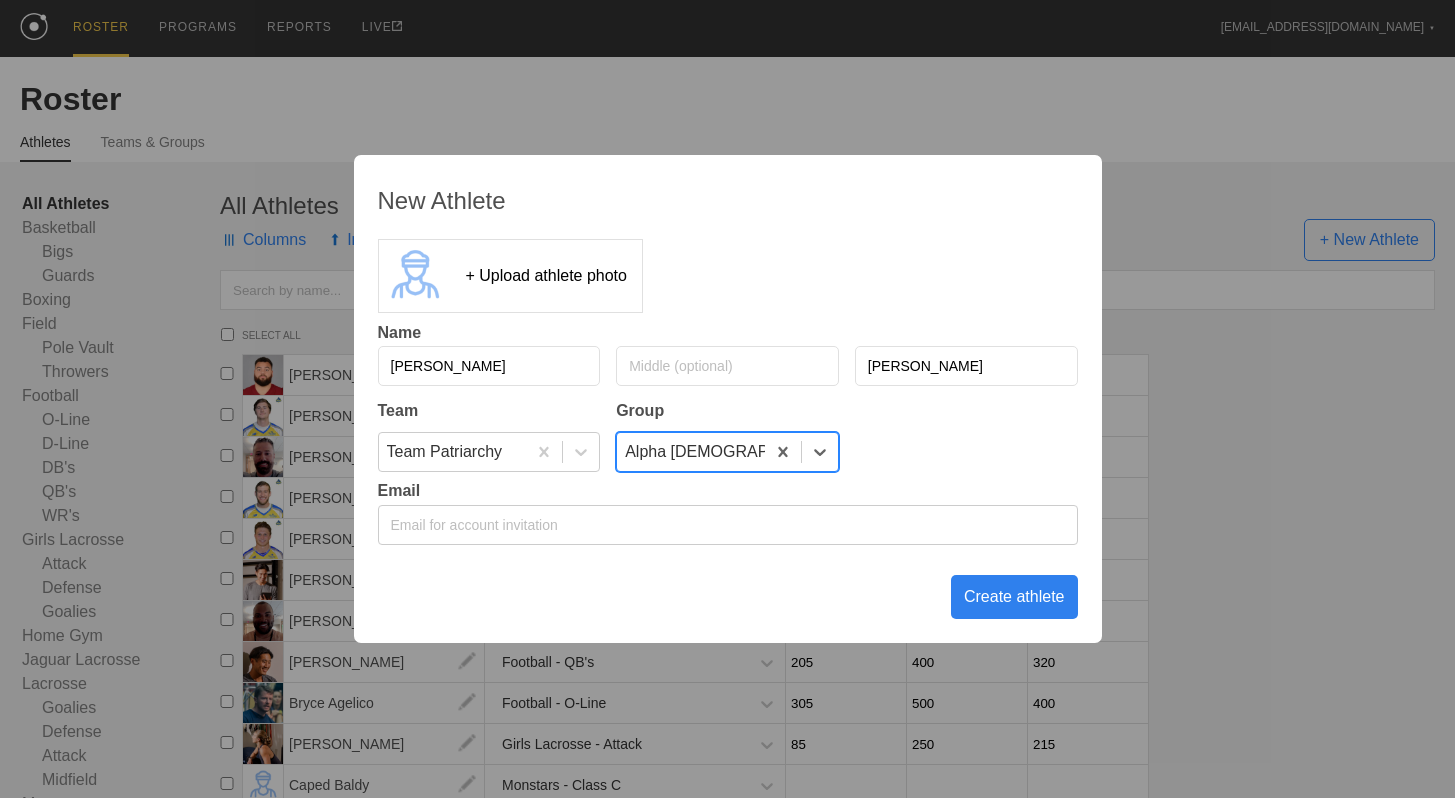 click at bounding box center [728, 525] 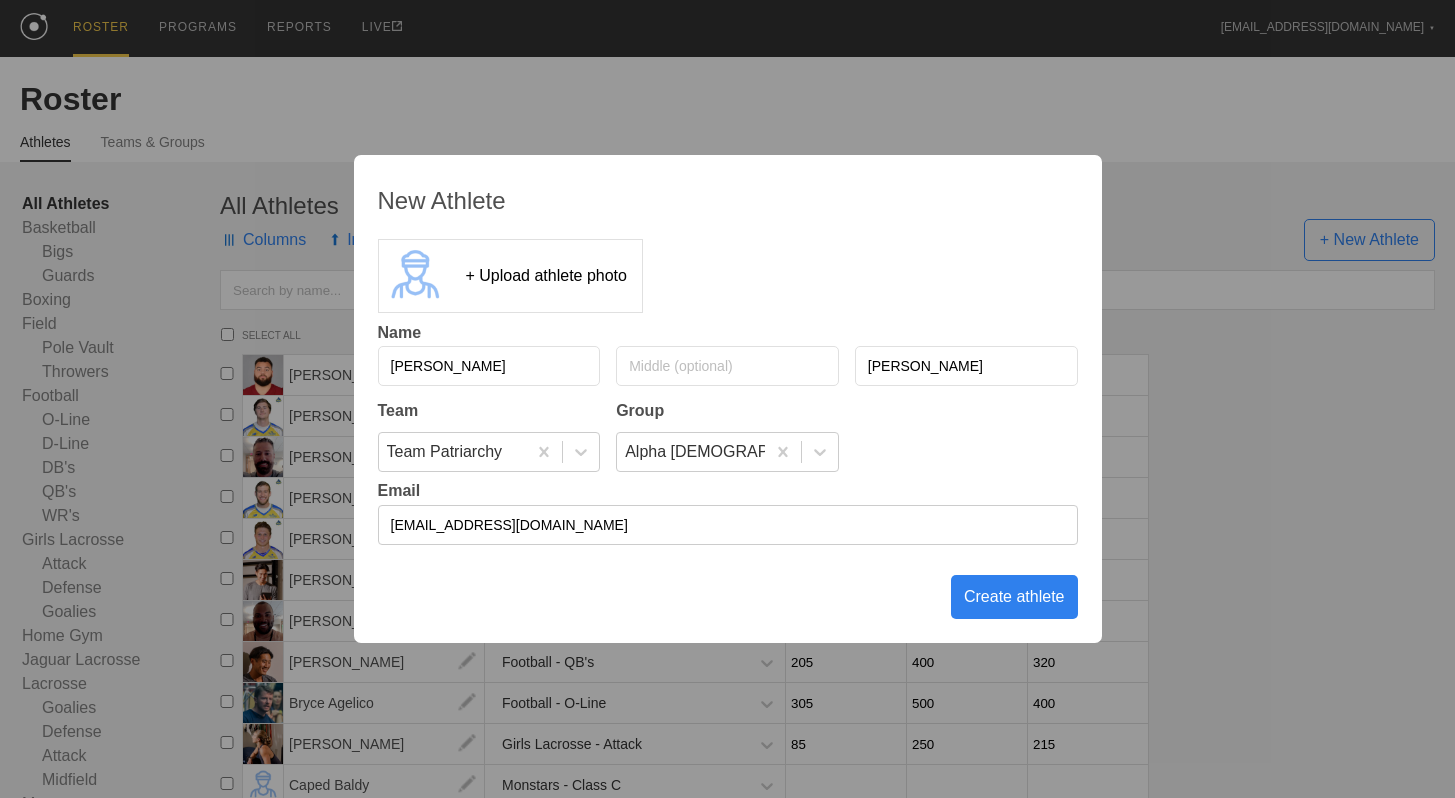 type on "[EMAIL_ADDRESS][DOMAIN_NAME]" 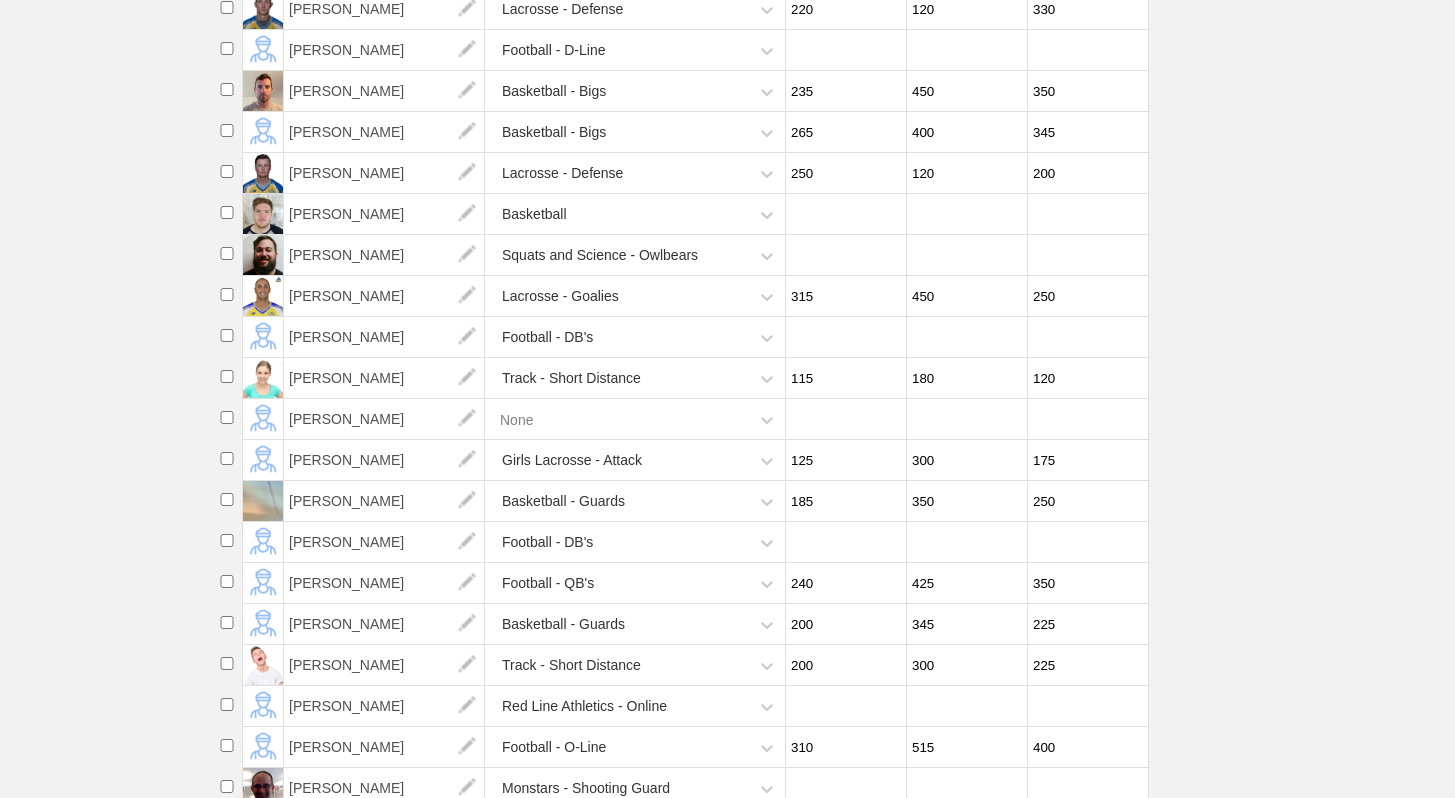 scroll, scrollTop: 0, scrollLeft: 0, axis: both 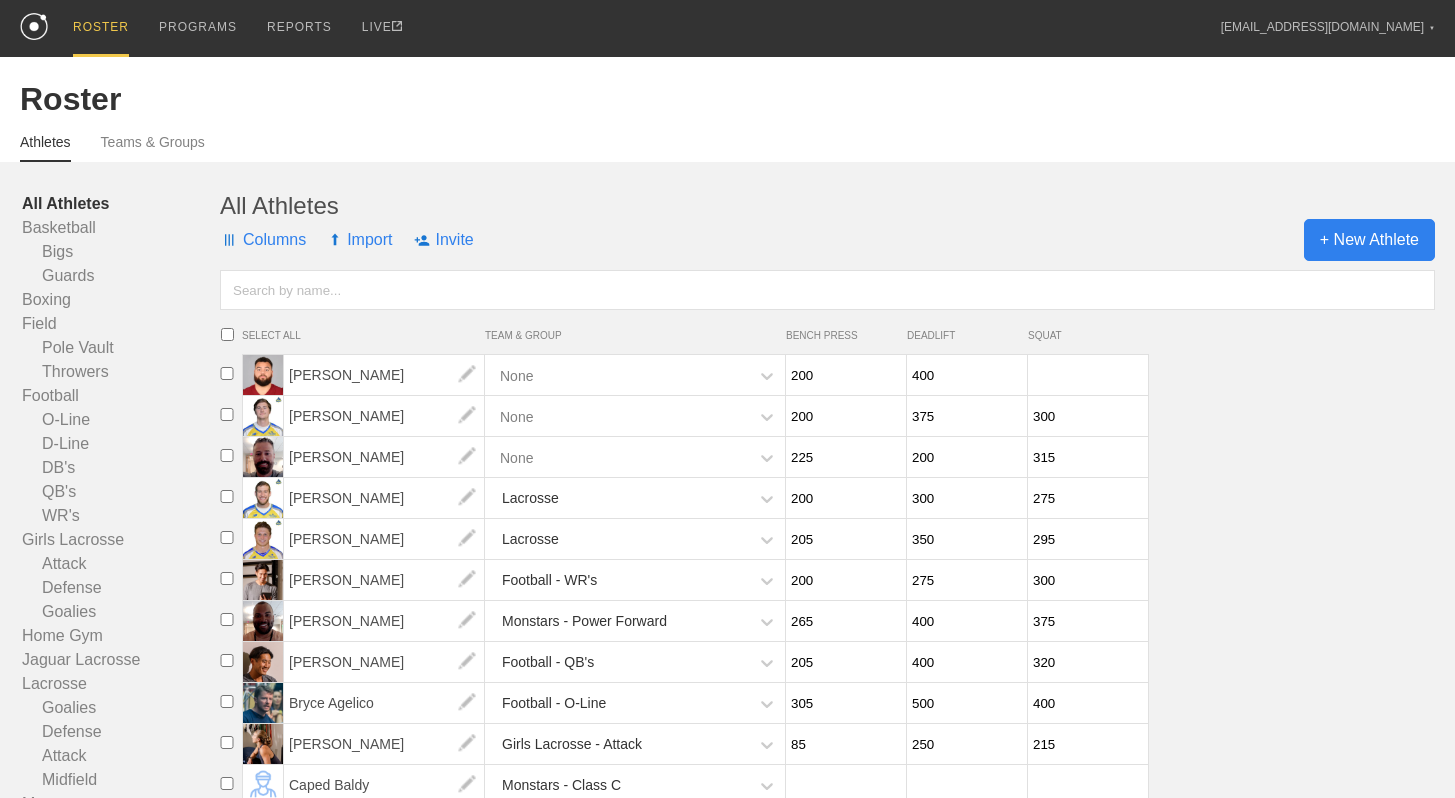 click on "+ New Athlete" at bounding box center [1369, 240] 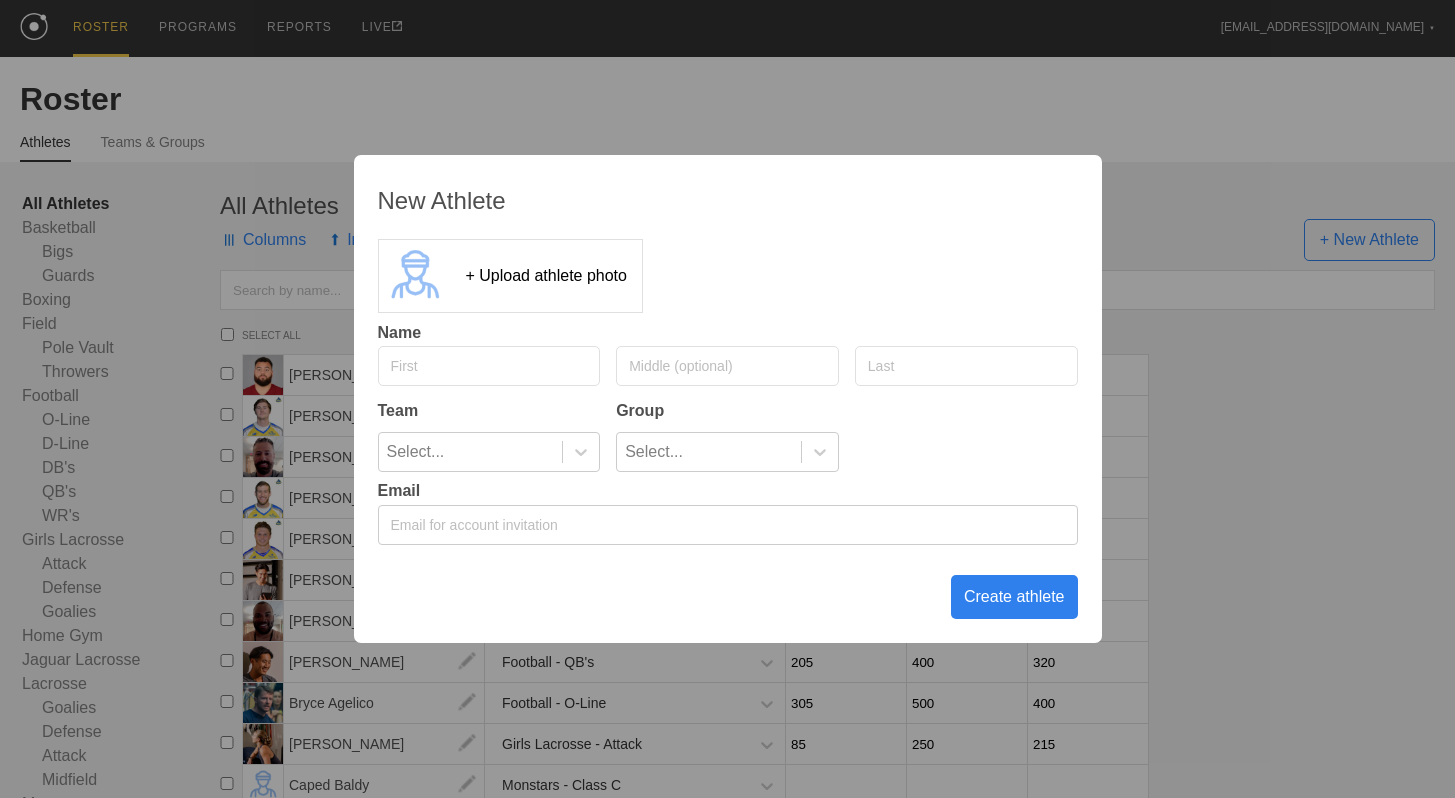click at bounding box center [489, 366] 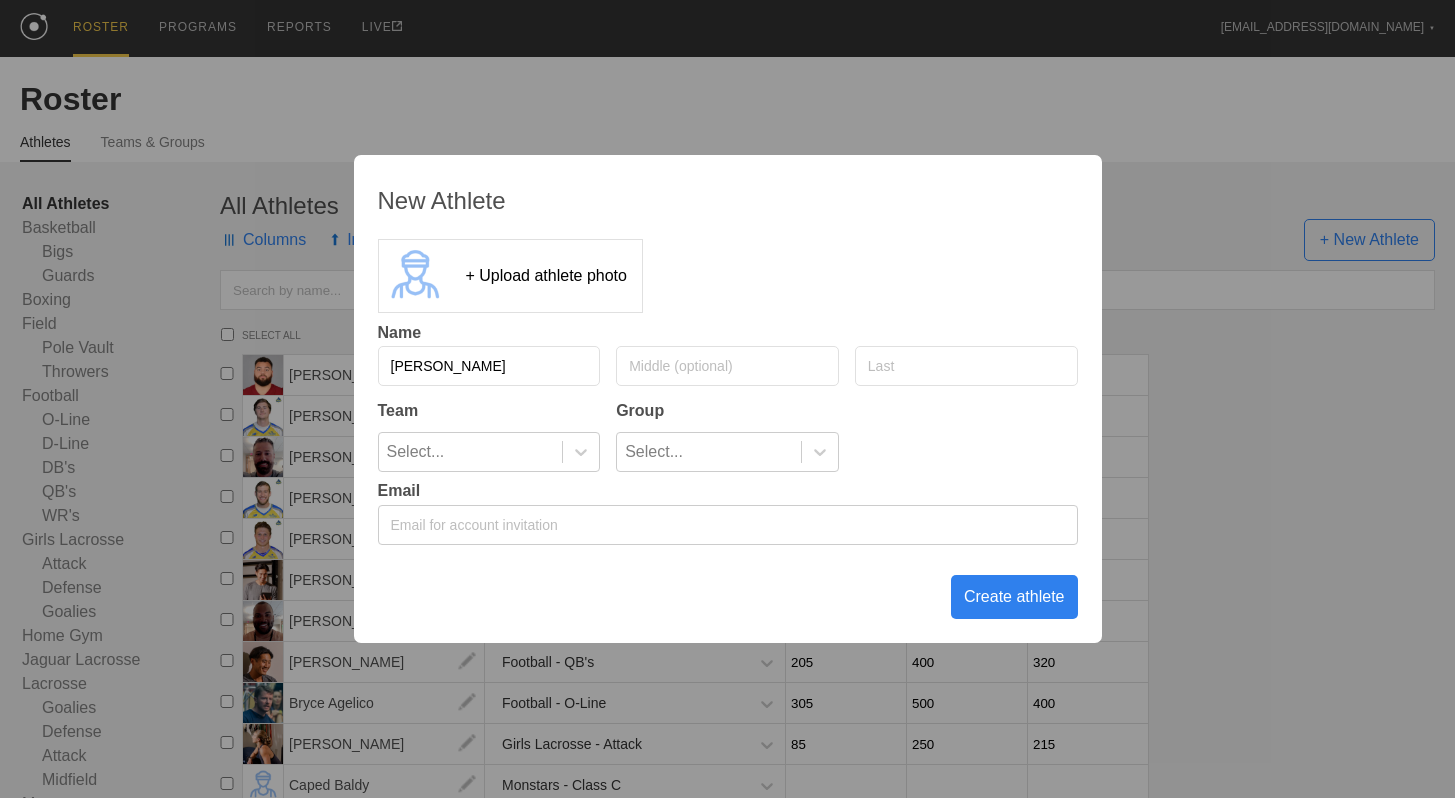type on "[PERSON_NAME]" 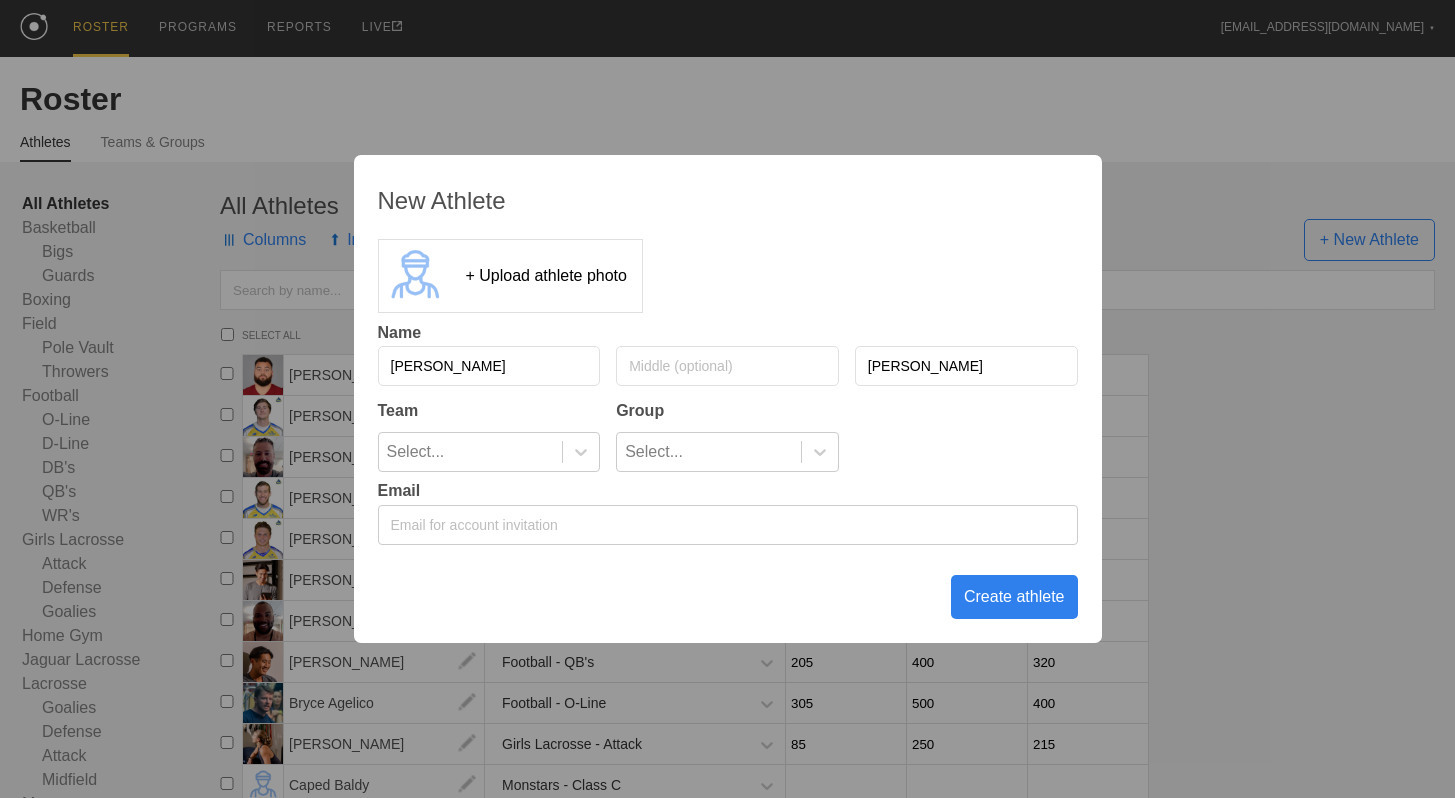 type on "[PERSON_NAME]" 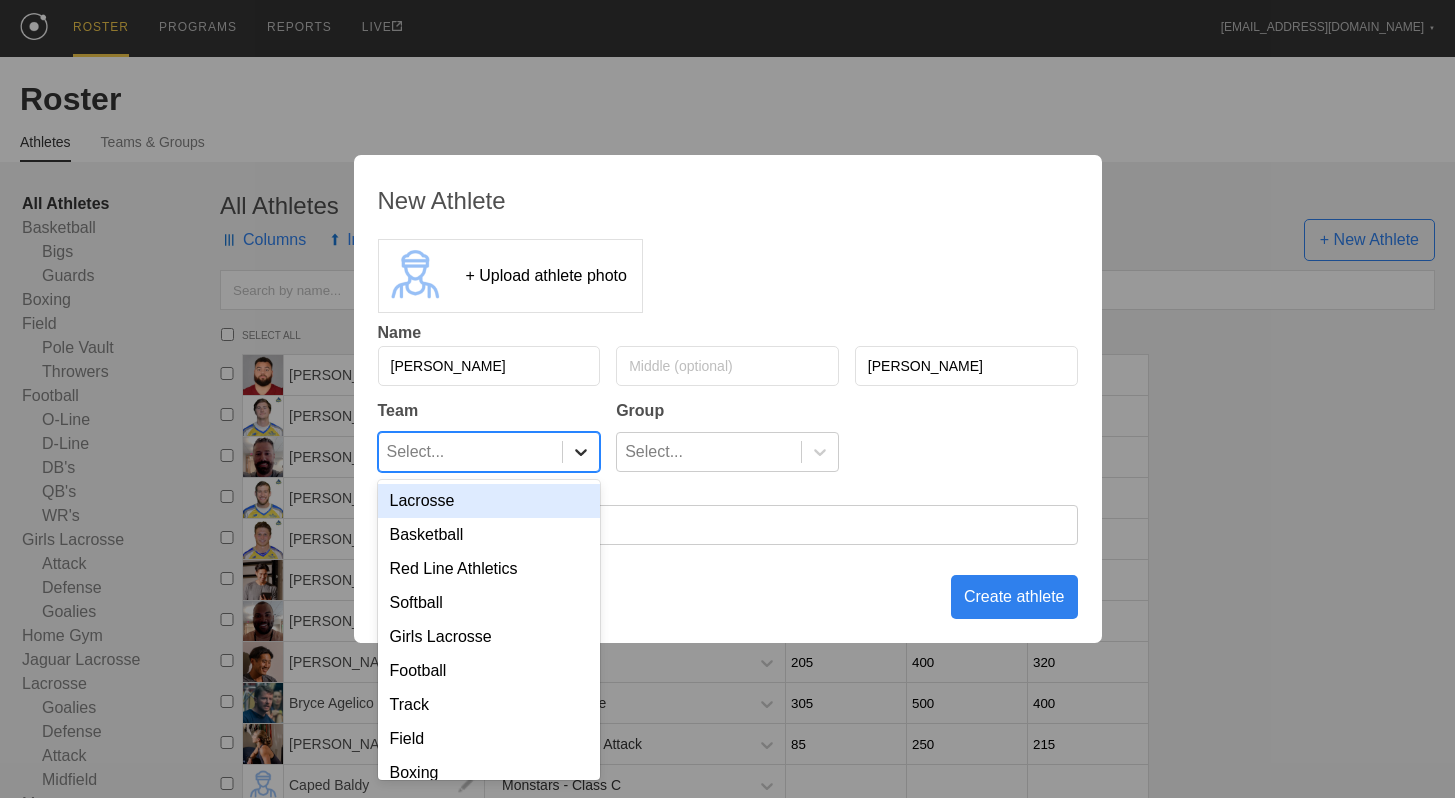 click at bounding box center (581, 452) 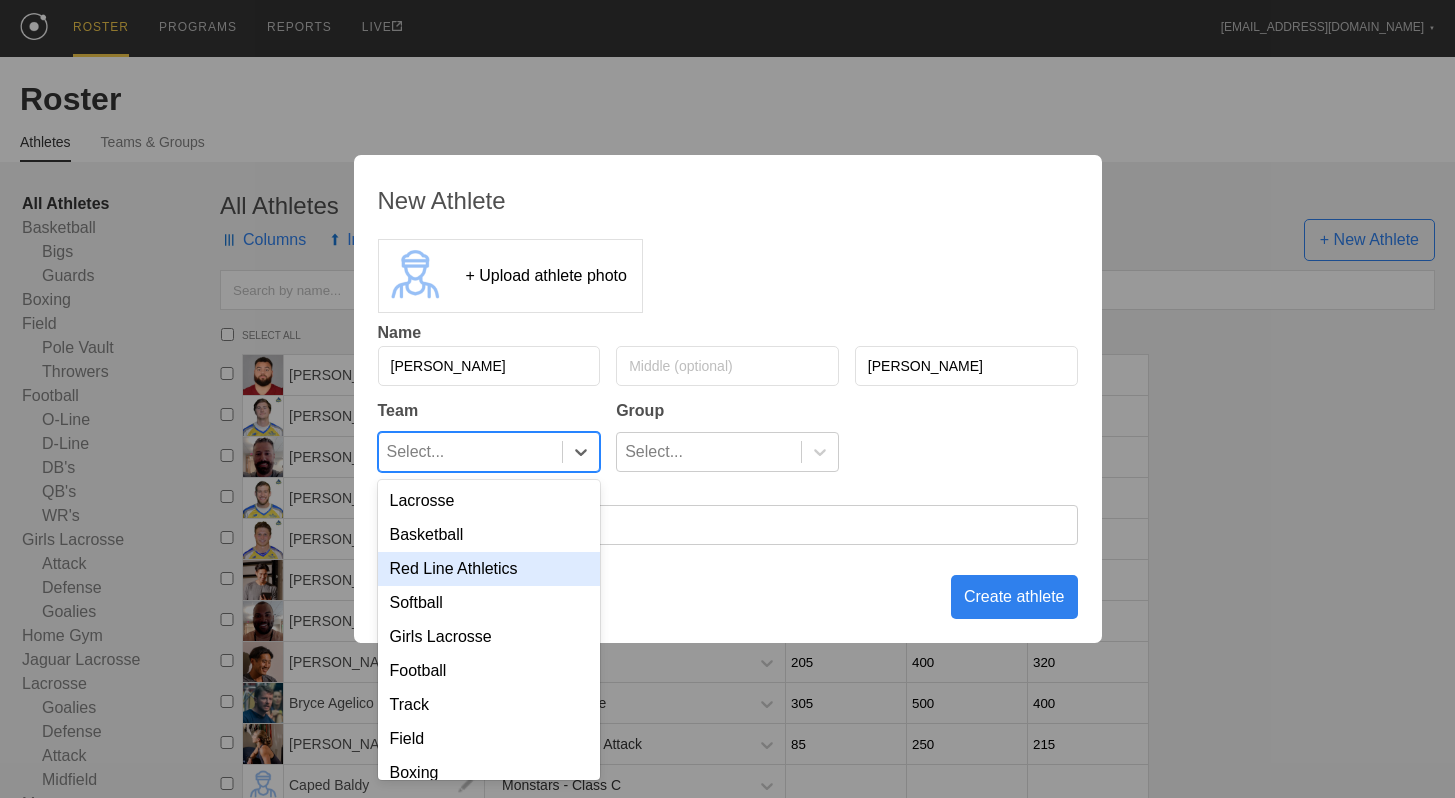 scroll, scrollTop: 191, scrollLeft: 0, axis: vertical 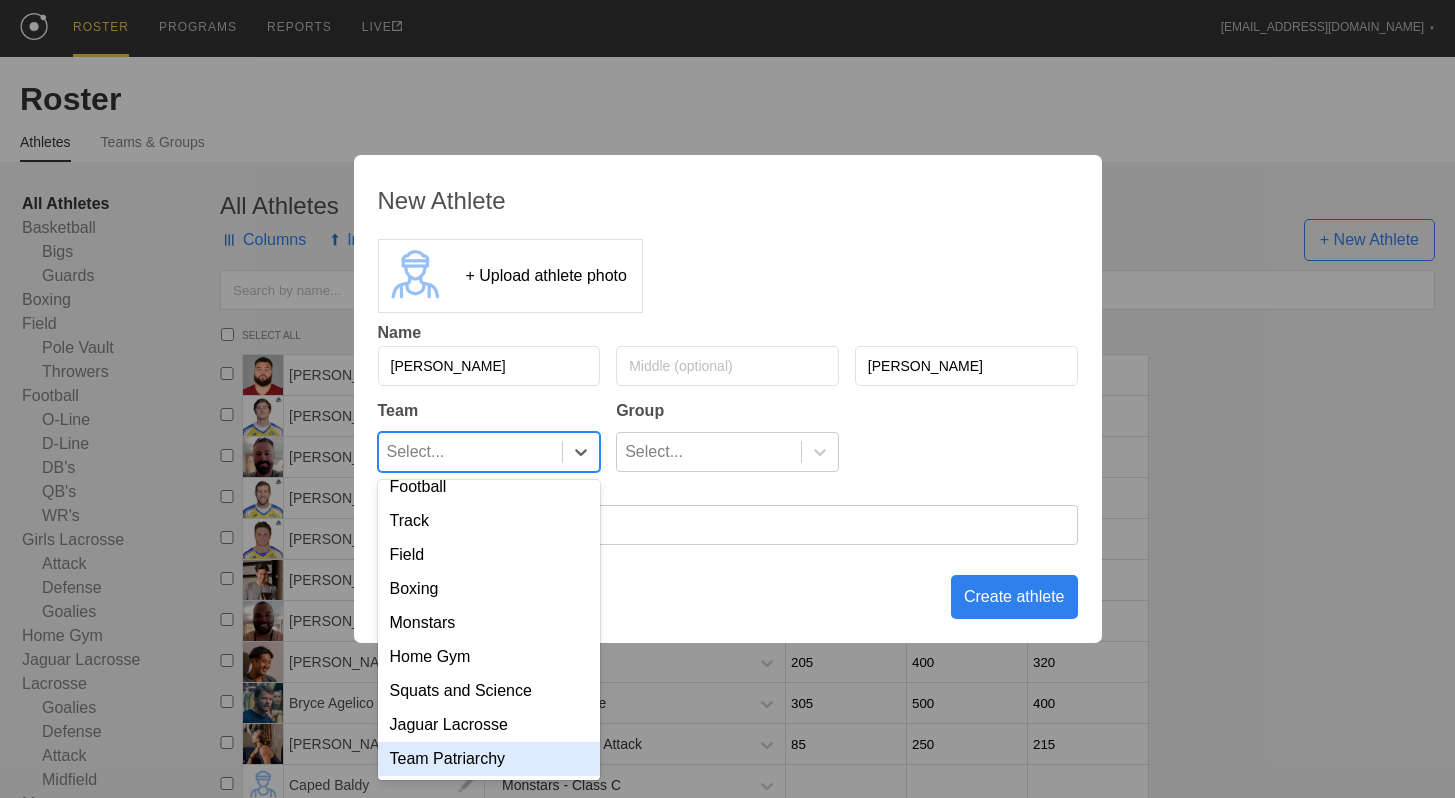 click on "Team Patriarchy" at bounding box center [489, 759] 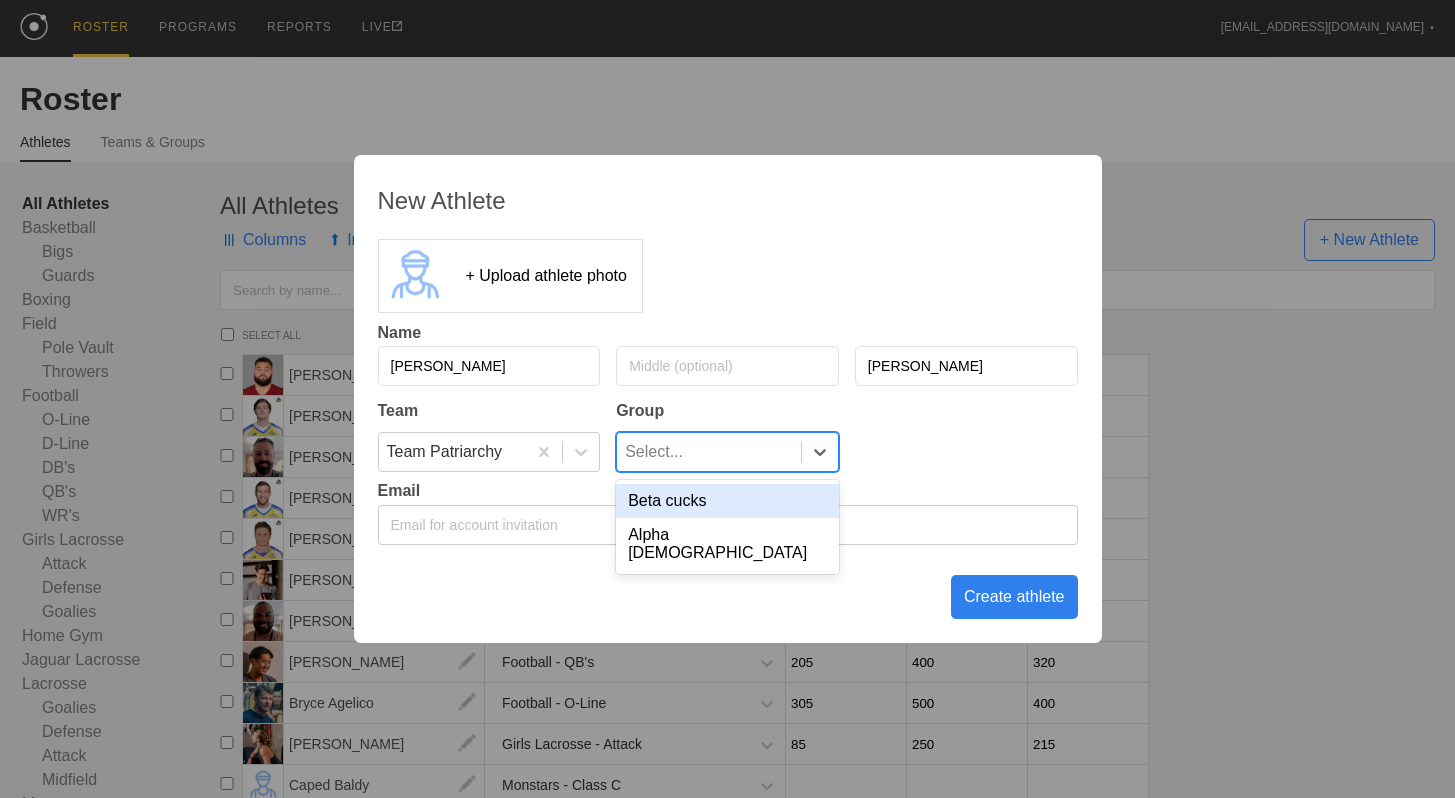 click on "Select..." at bounding box center [709, 452] 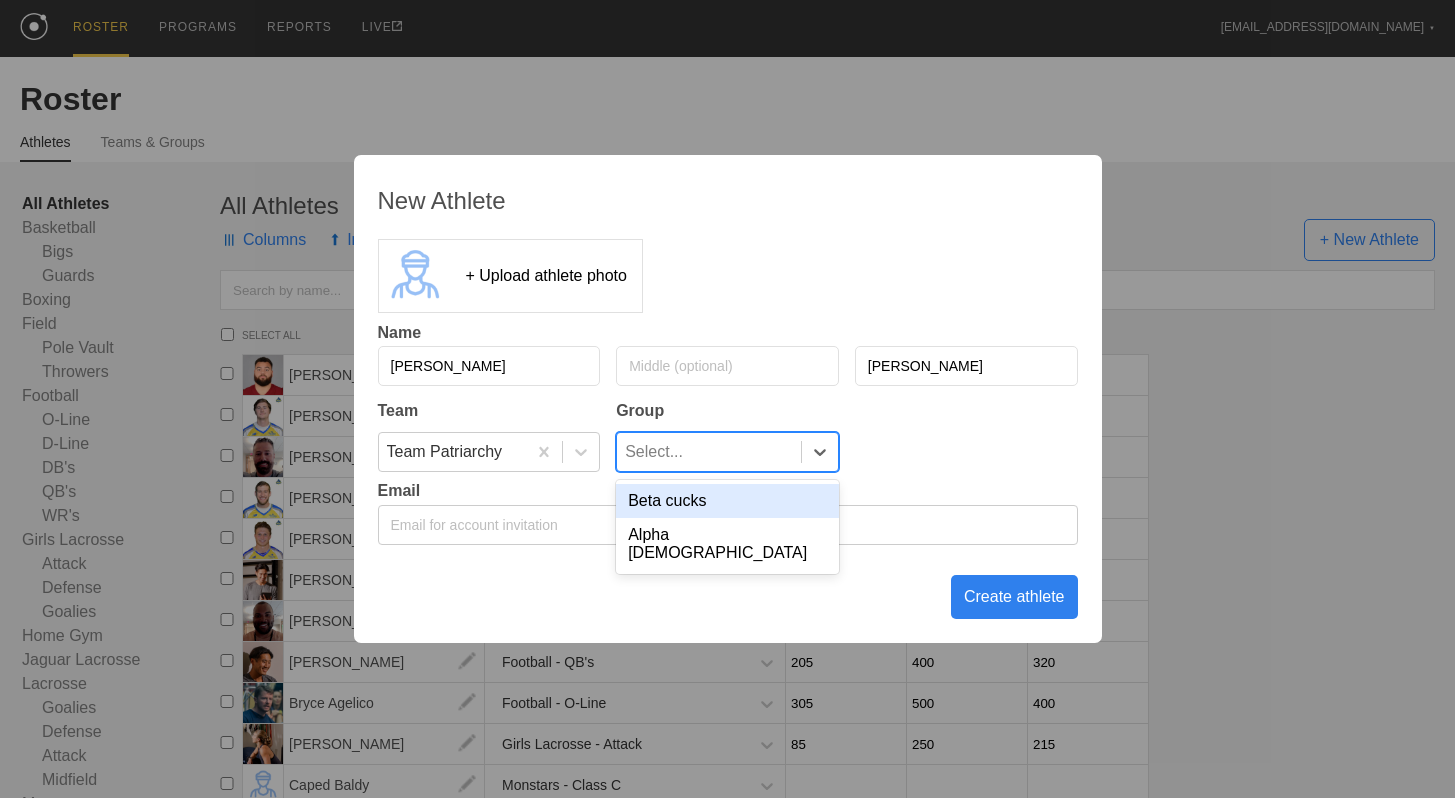 click on "Beta cucks" at bounding box center [727, 501] 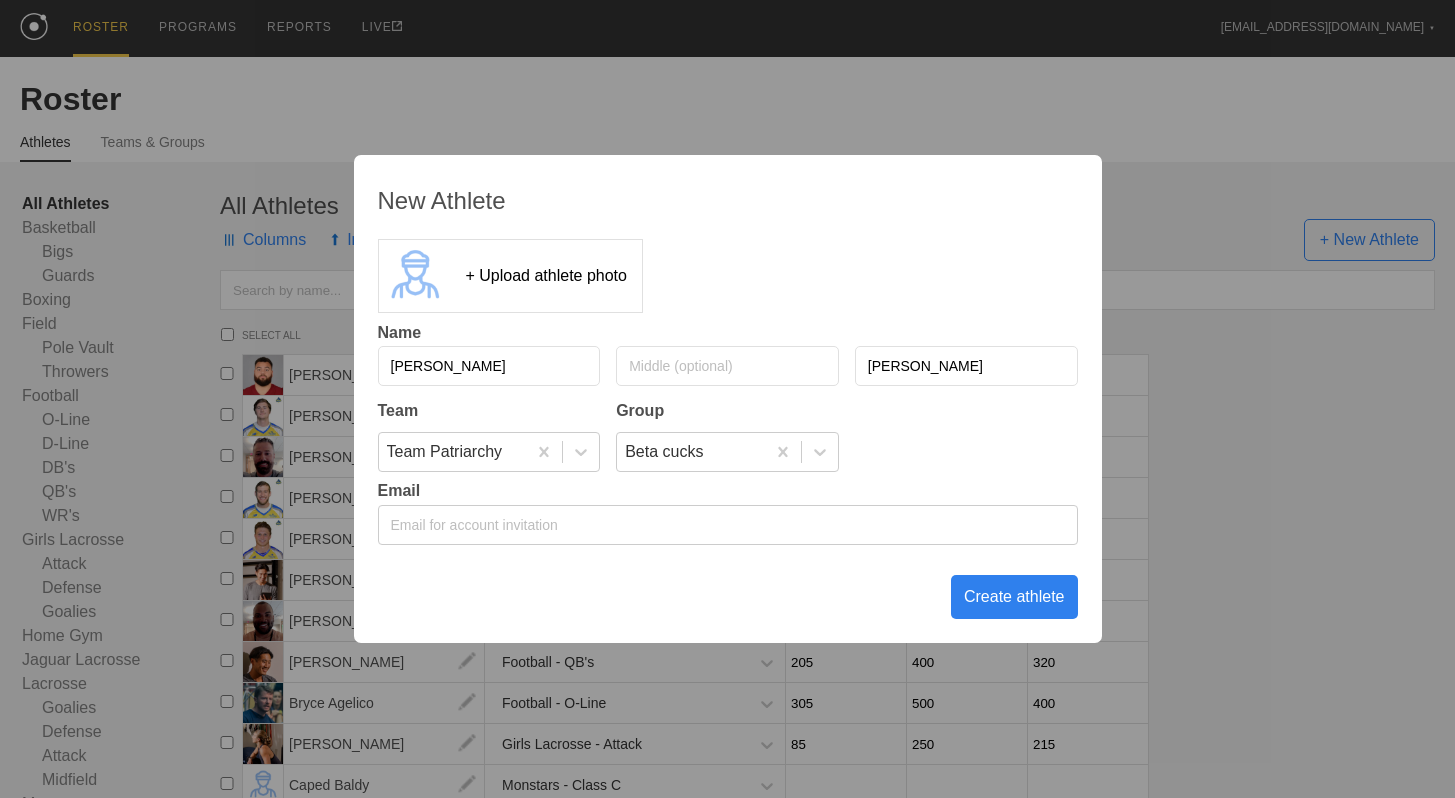 click at bounding box center [728, 525] 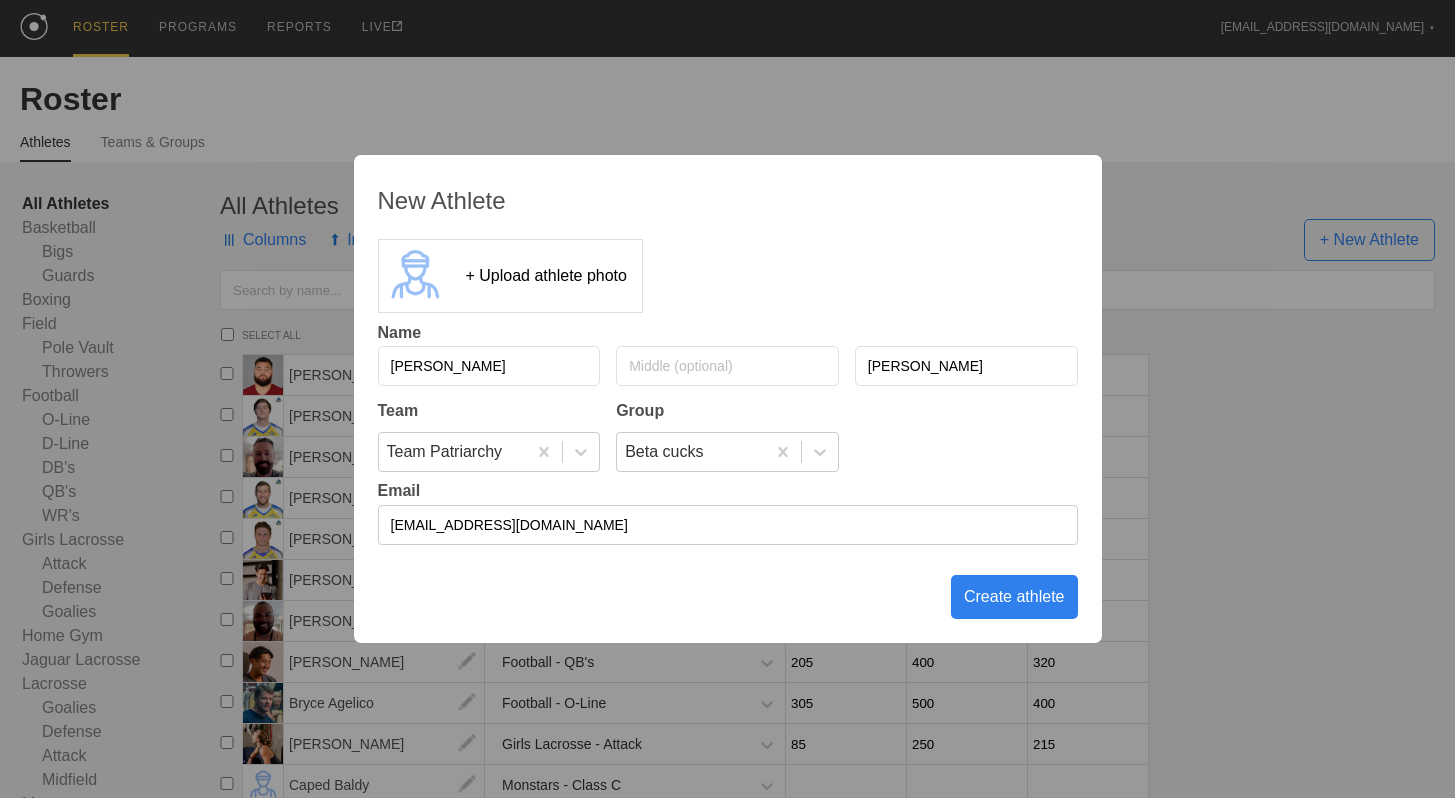 type on "[EMAIL_ADDRESS][DOMAIN_NAME]" 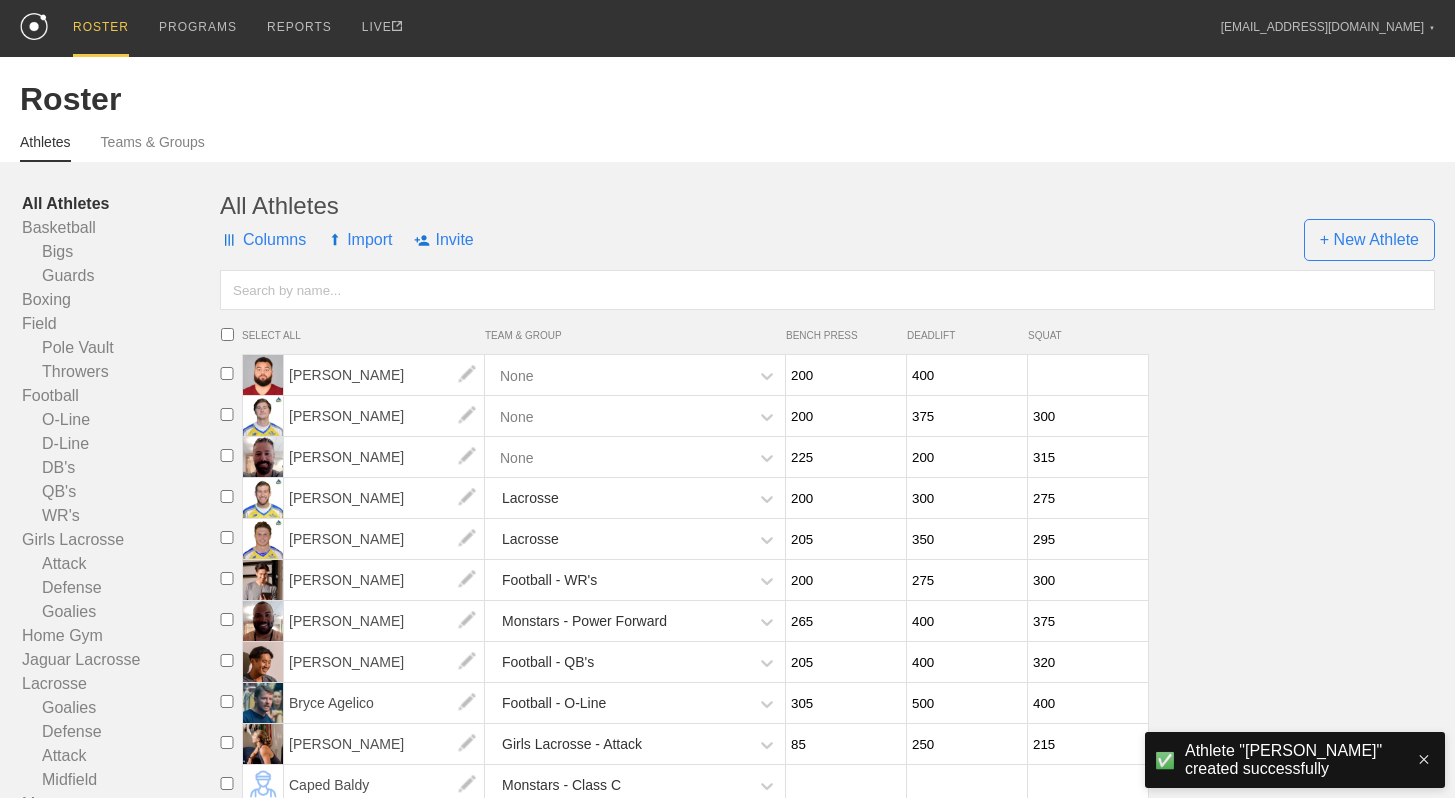 click on "Columns Import Invite + New Athlete" at bounding box center [827, 240] 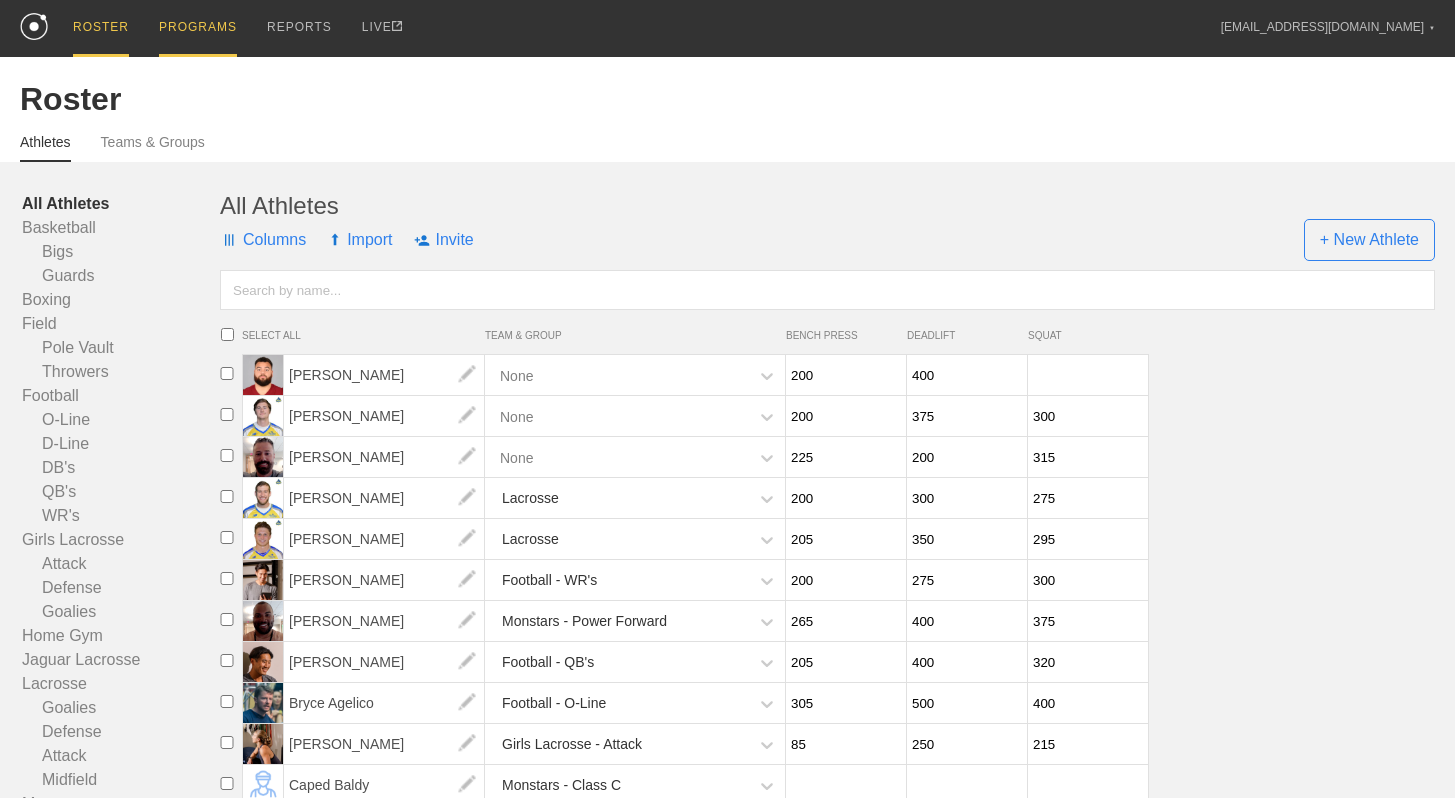 click on "PROGRAMS" at bounding box center [198, 28] 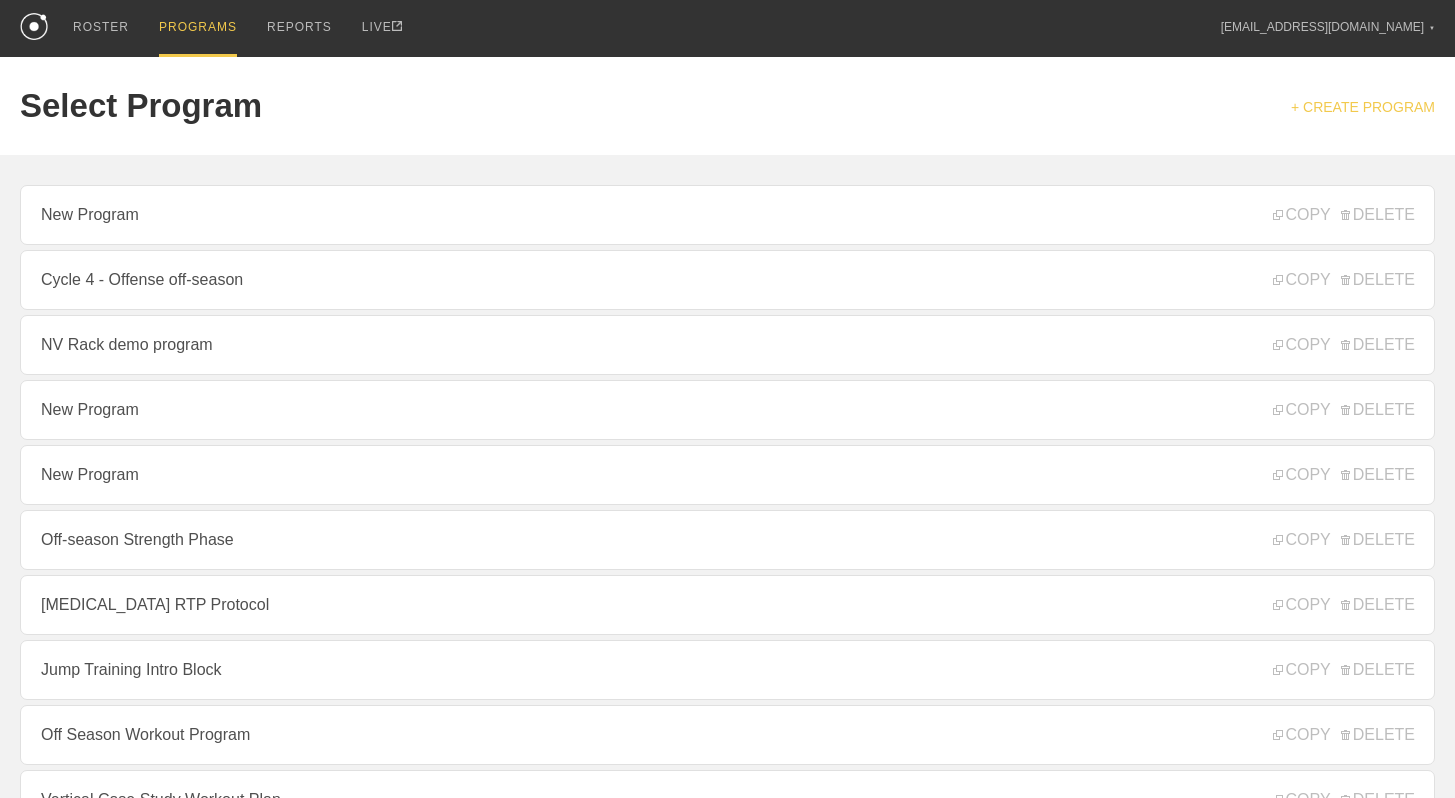 click on "+ CREATE PROGRAM" at bounding box center (1363, 107) 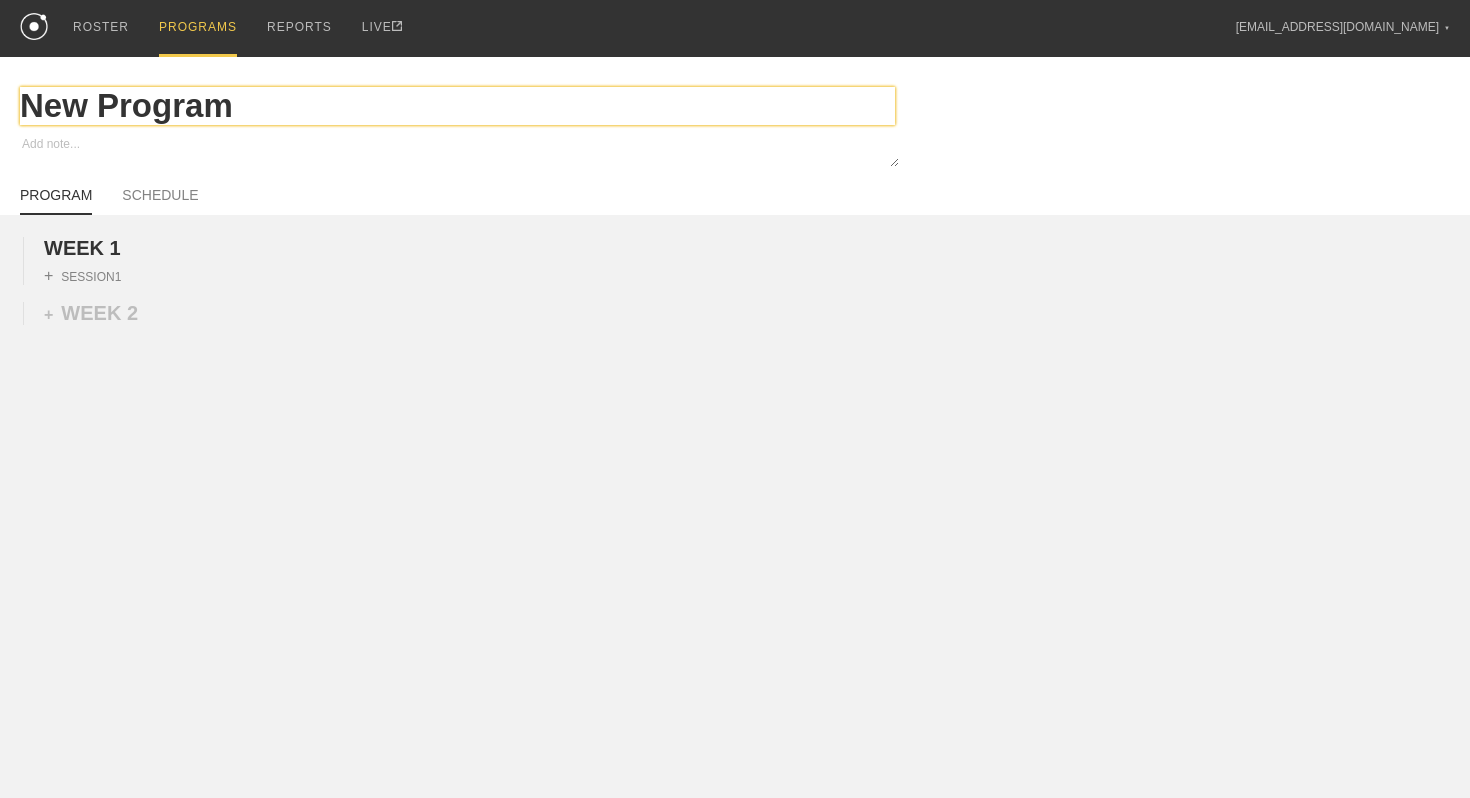 click on "New Program" at bounding box center (457, 106) 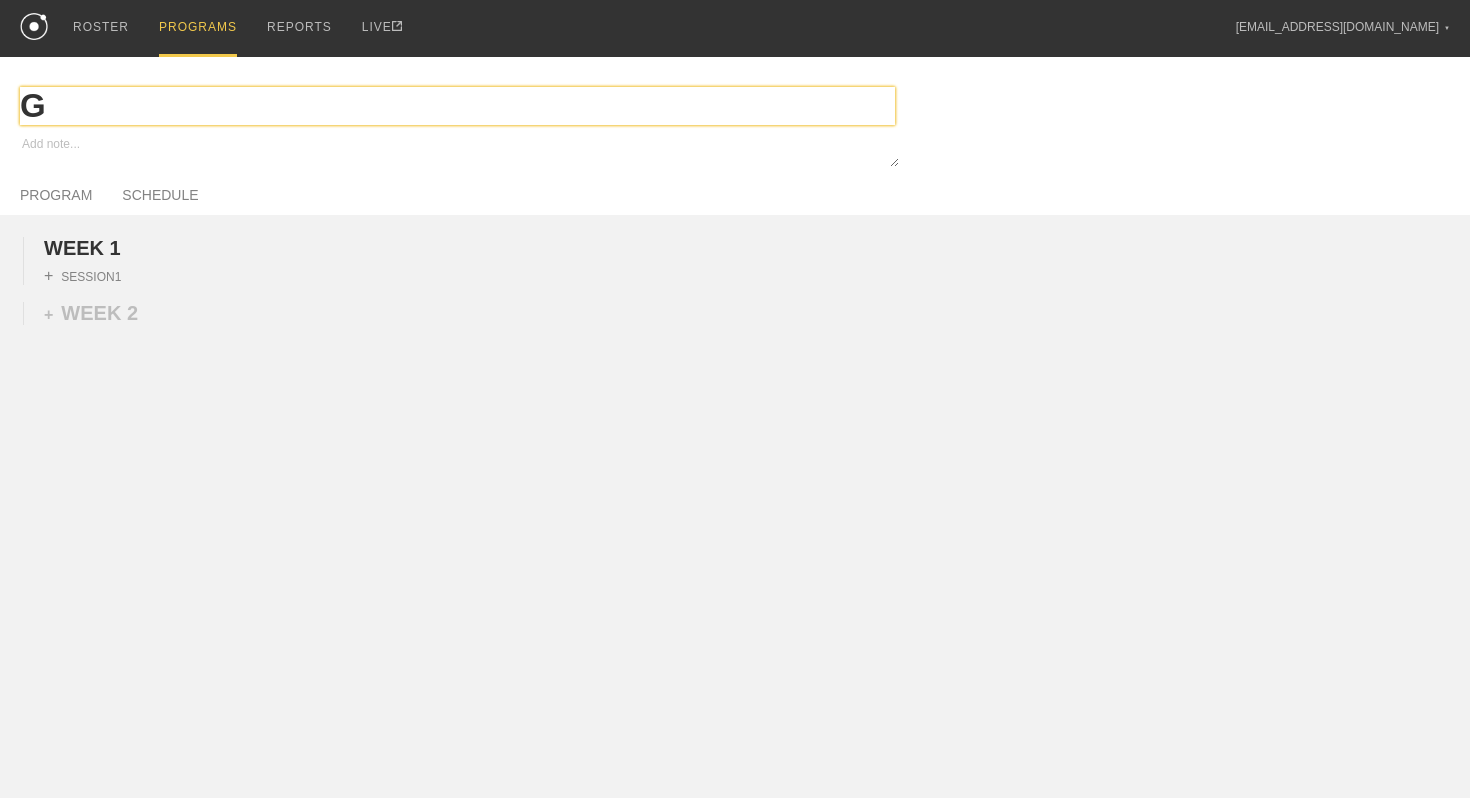 type on "x" 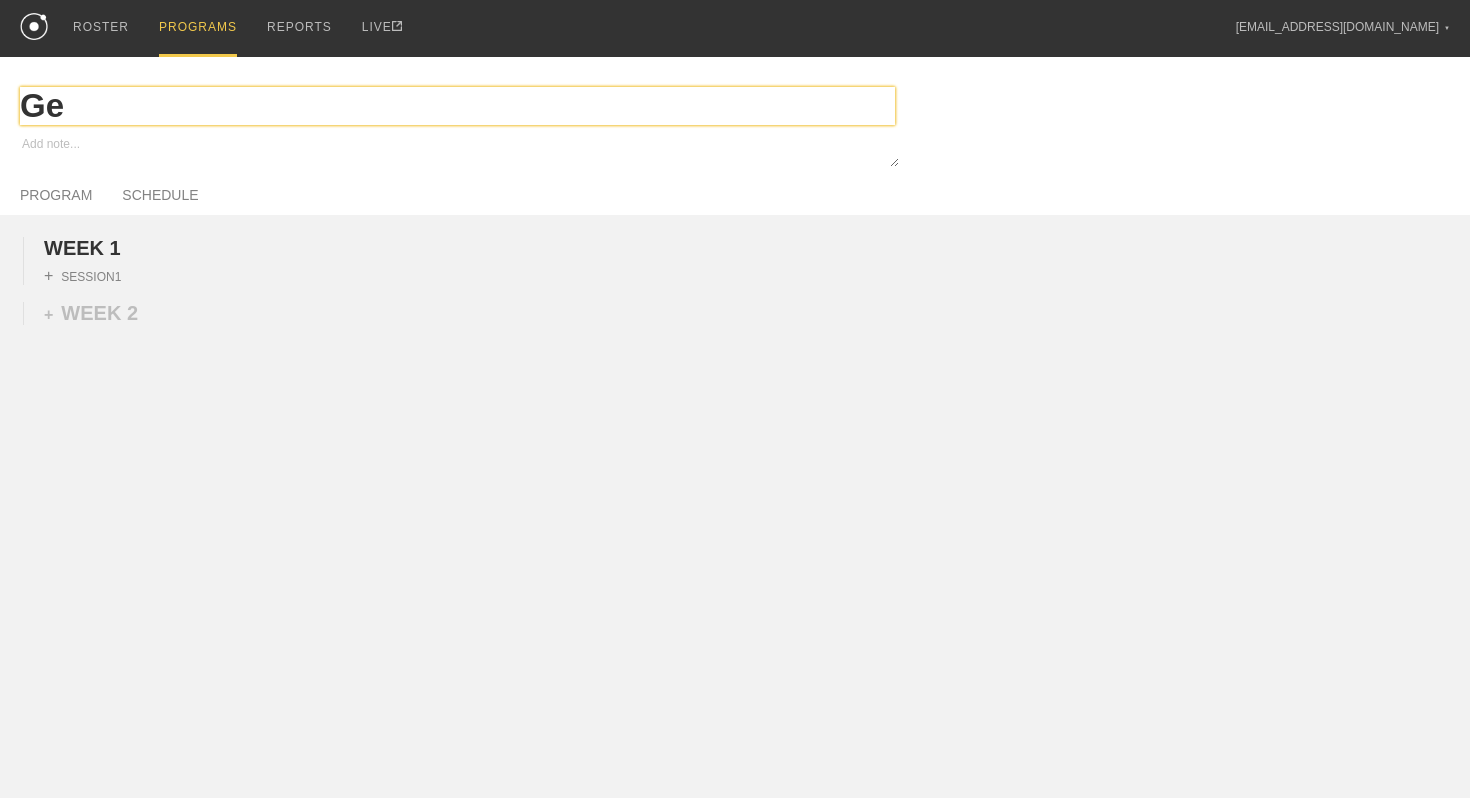 type on "x" 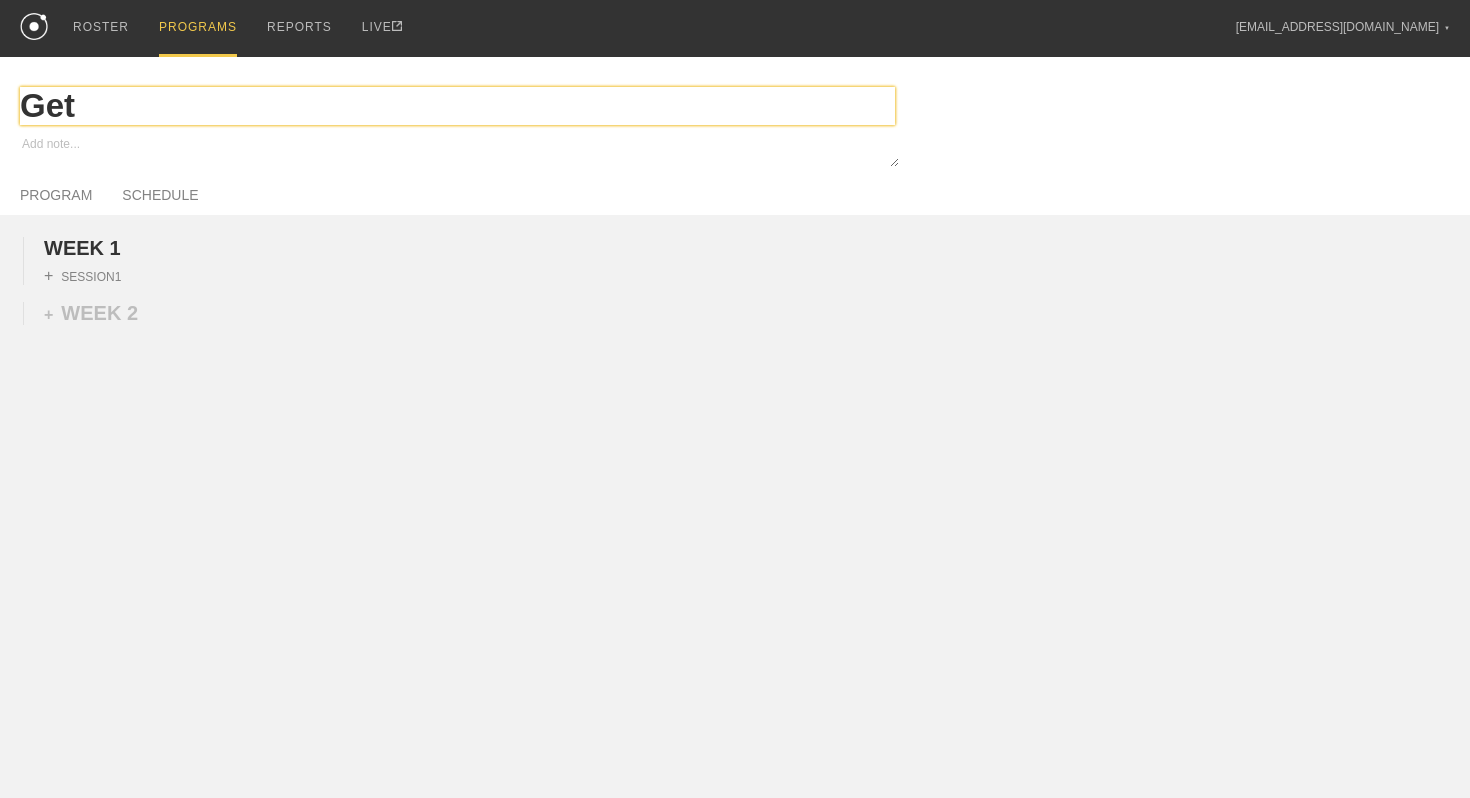 type on "x" 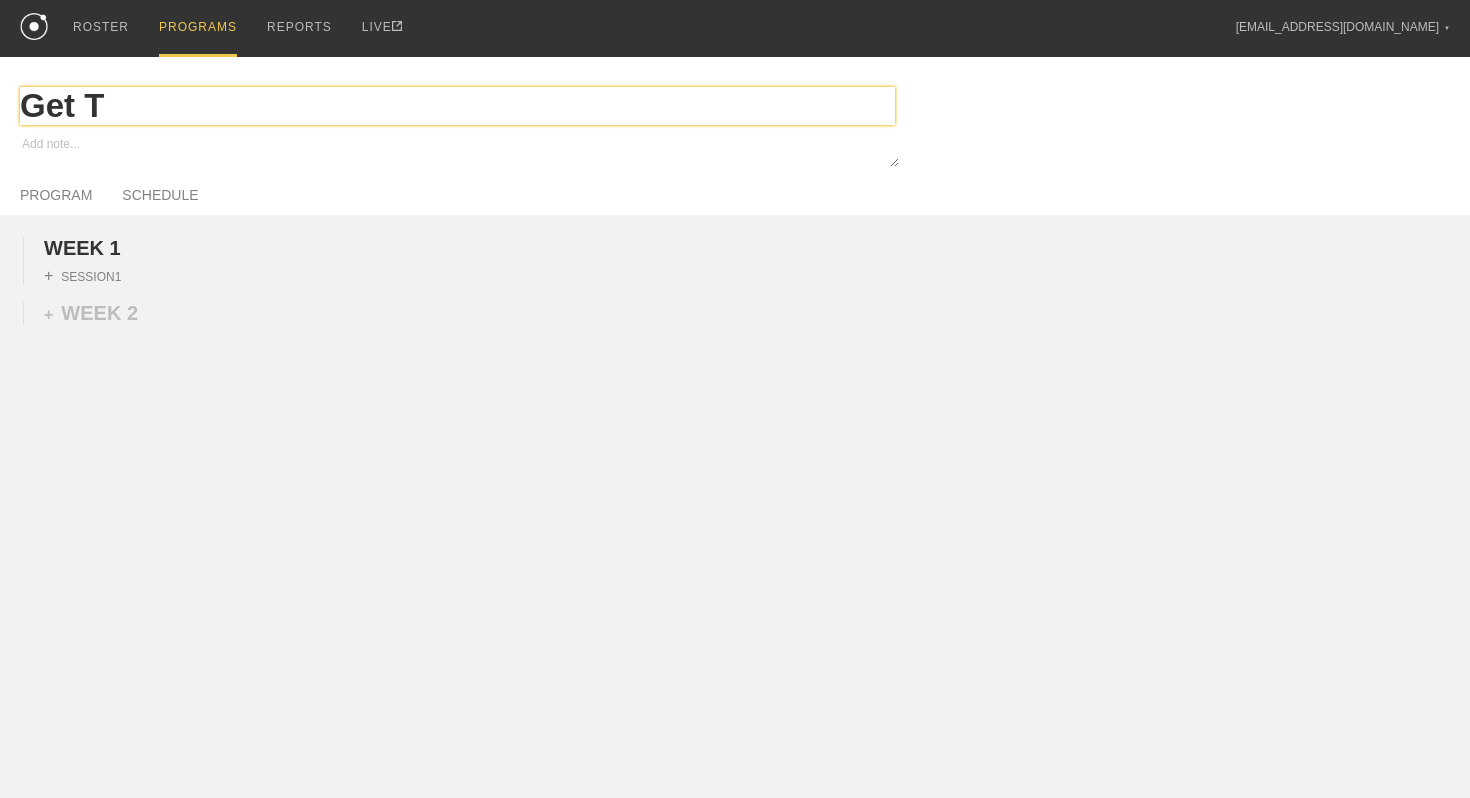 type on "x" 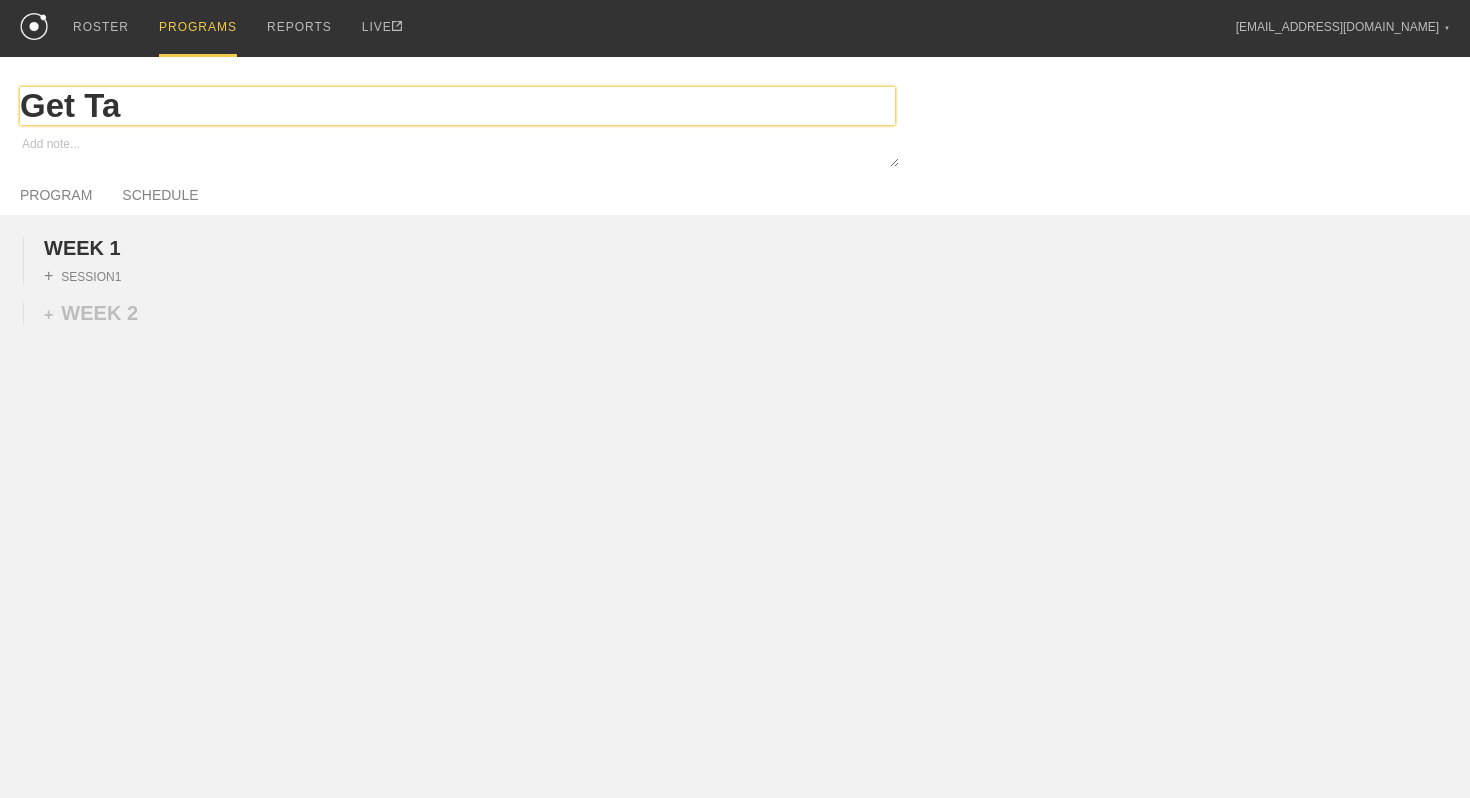 type on "x" 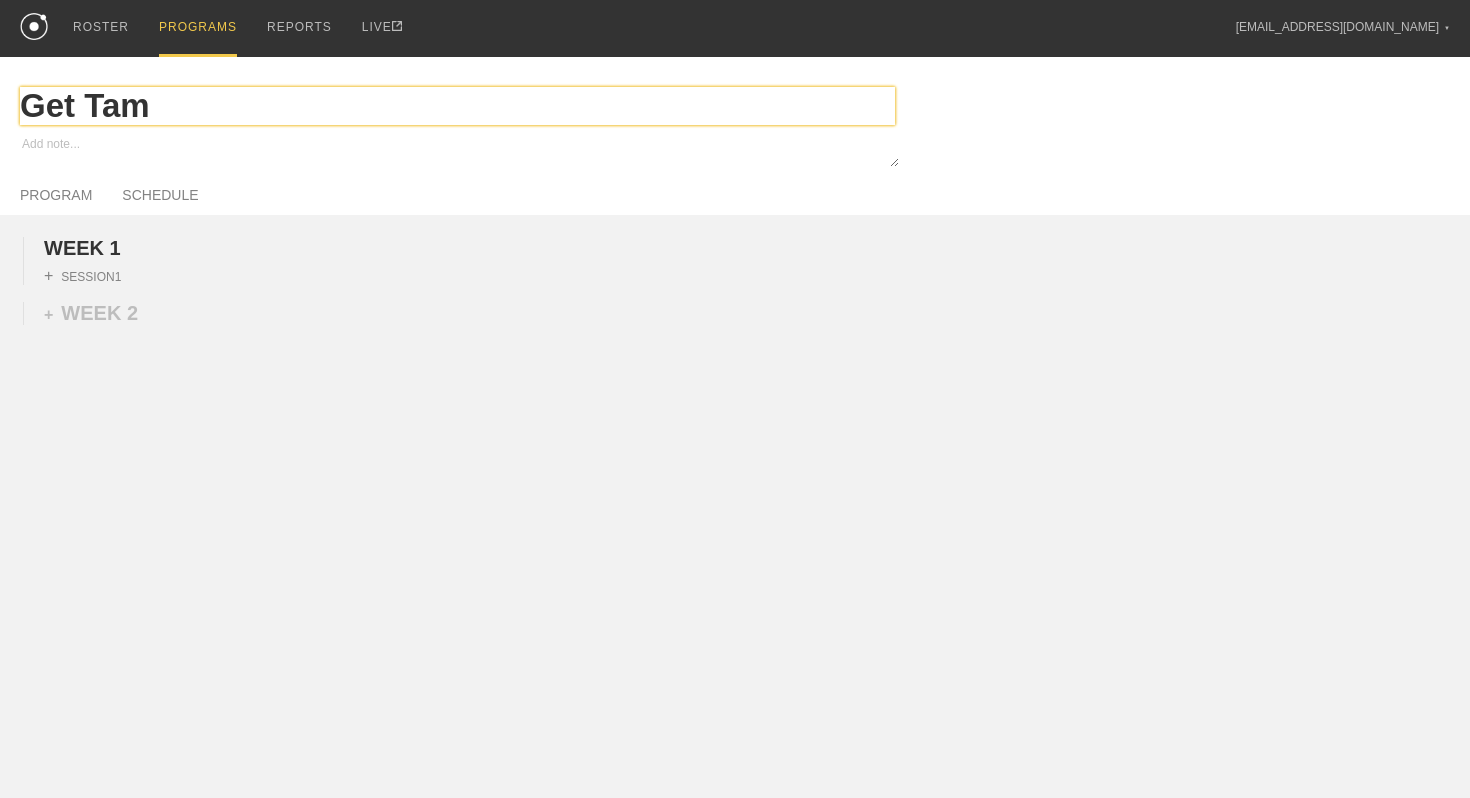 type on "x" 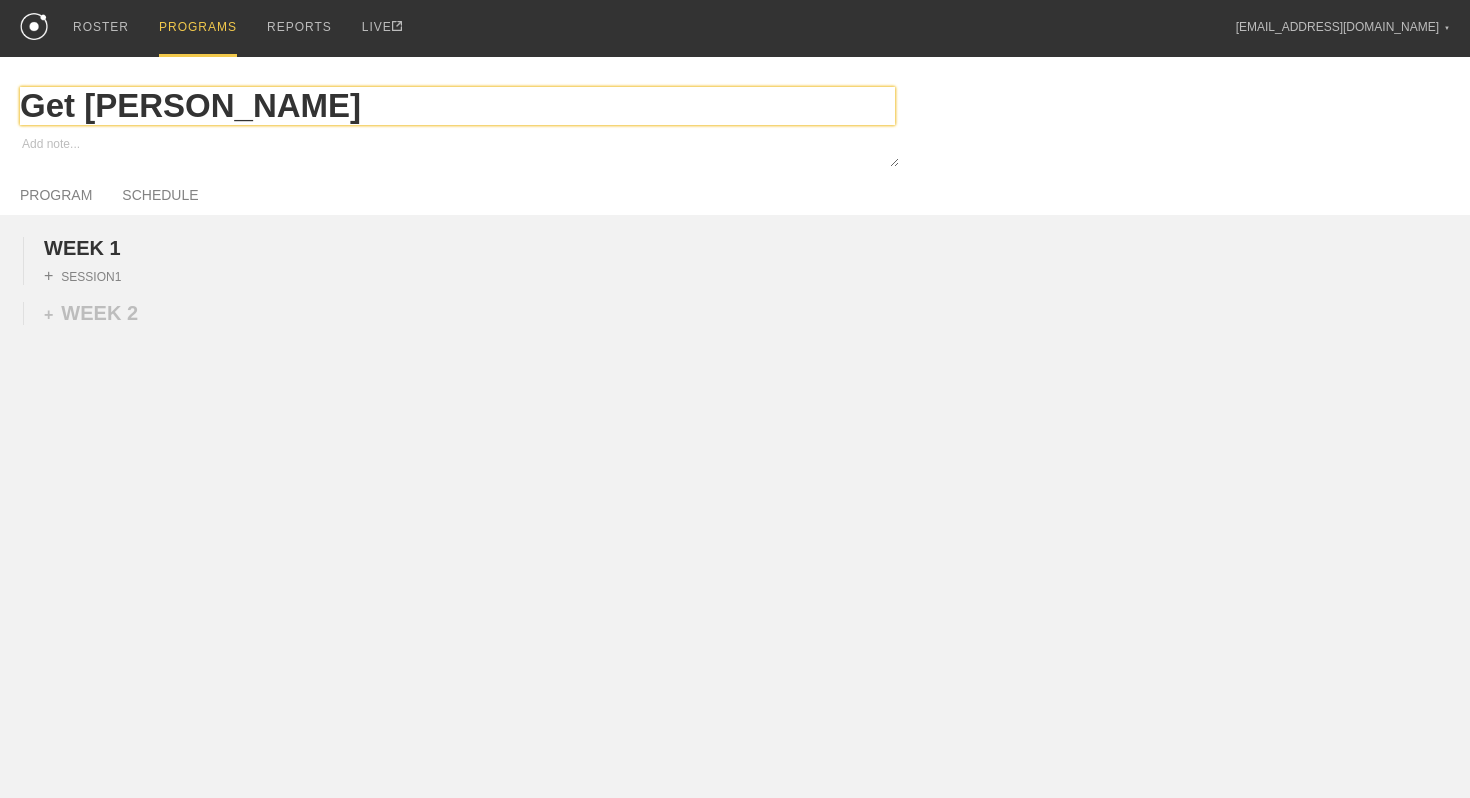 type on "x" 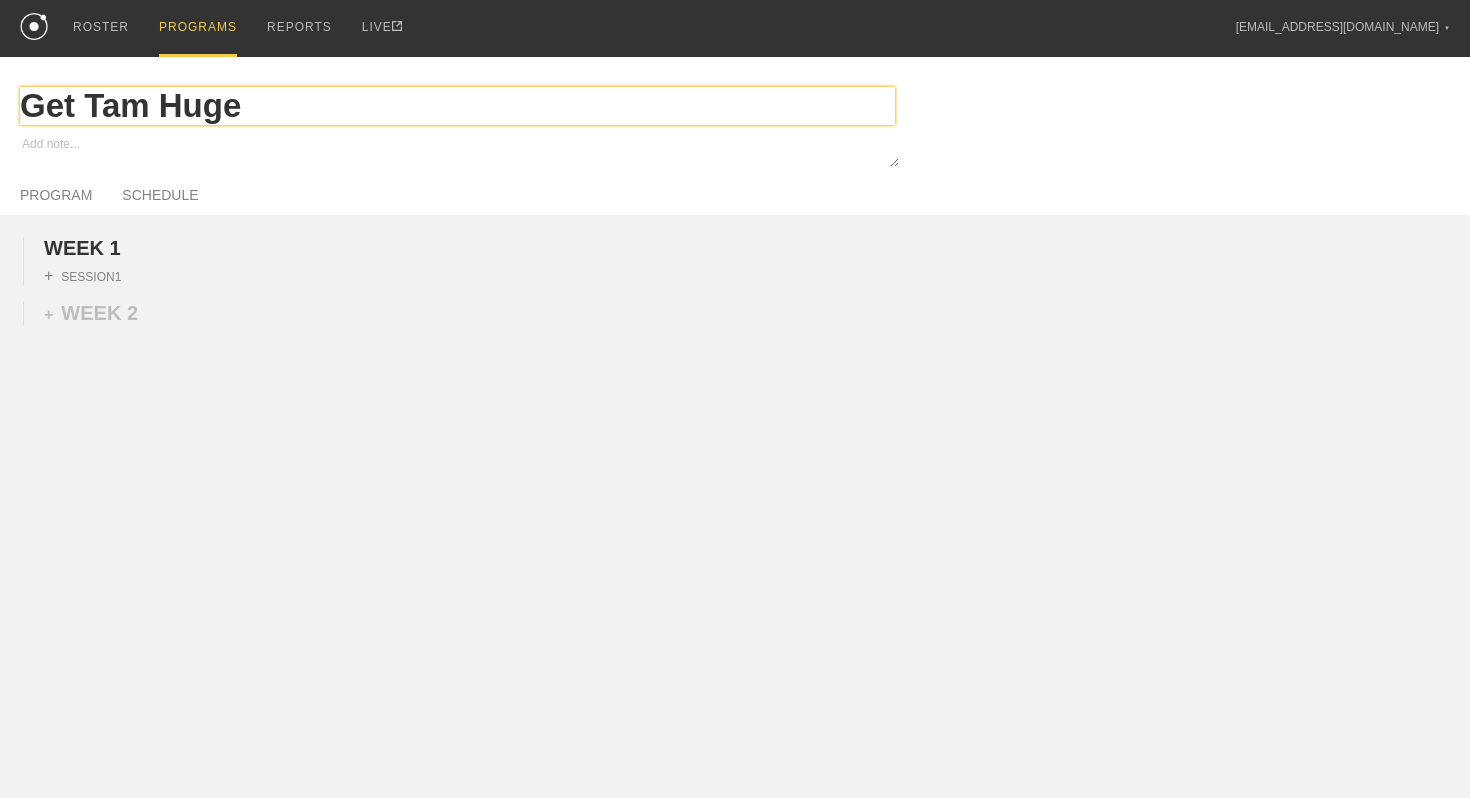 type on "x" 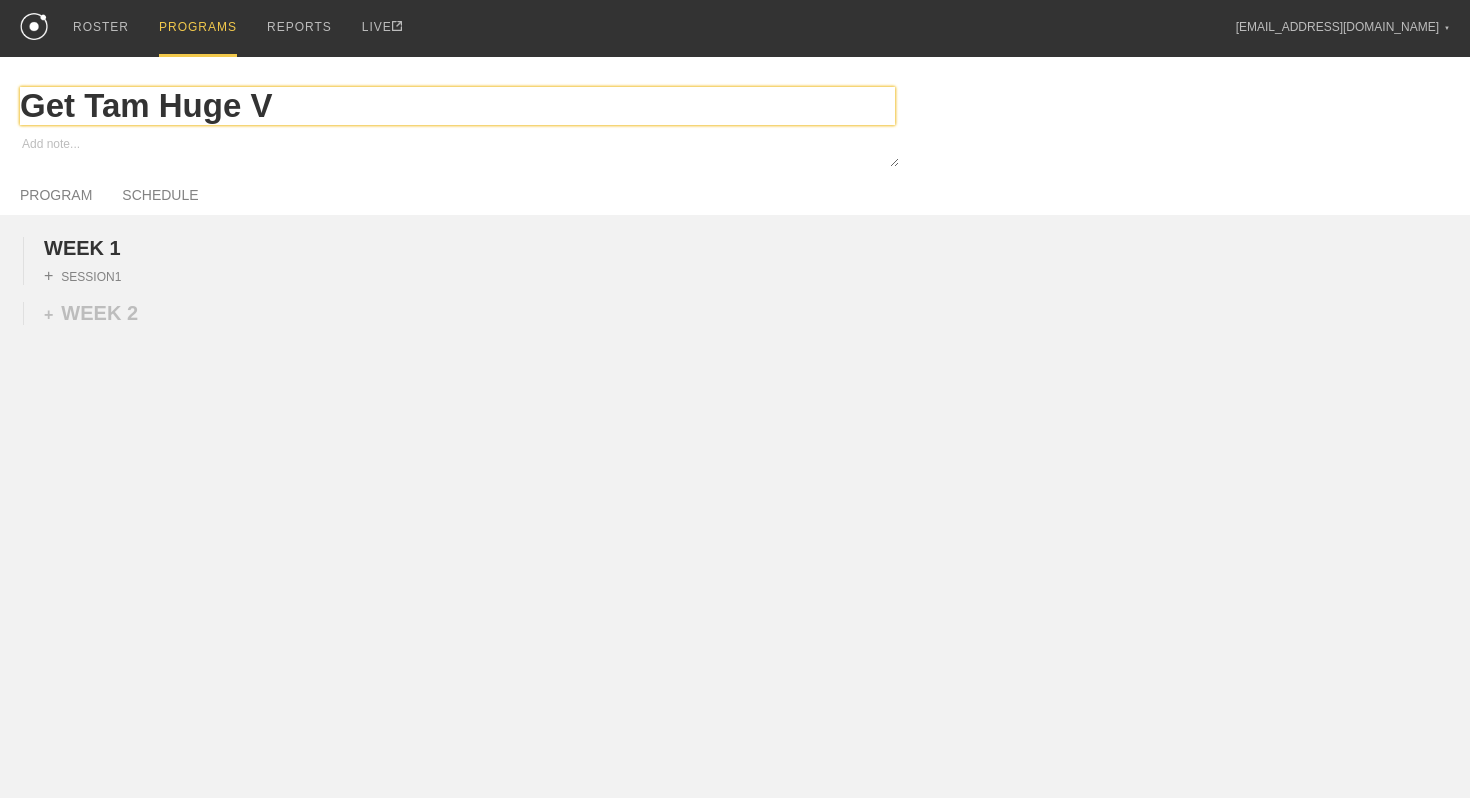 type on "x" 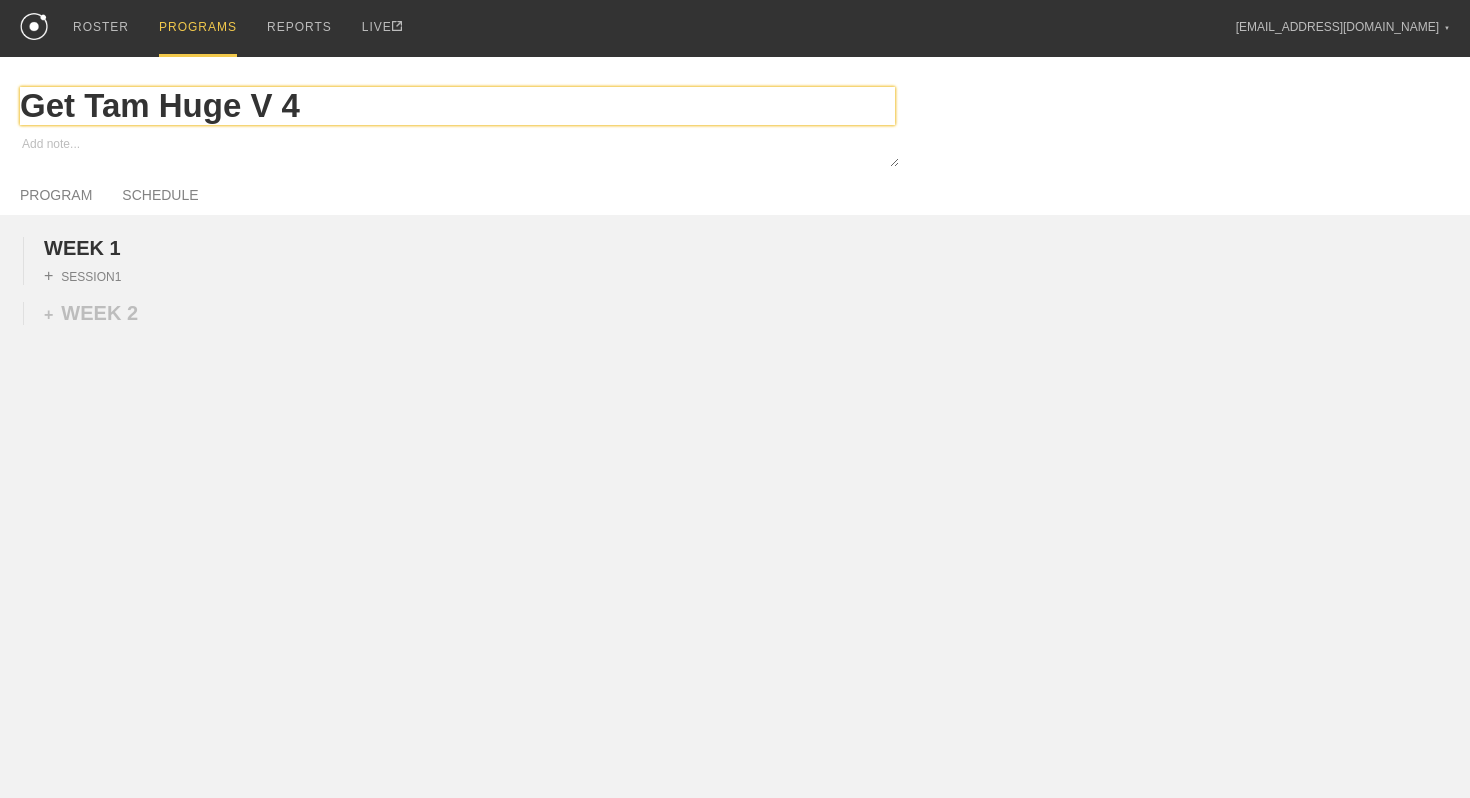 type on "x" 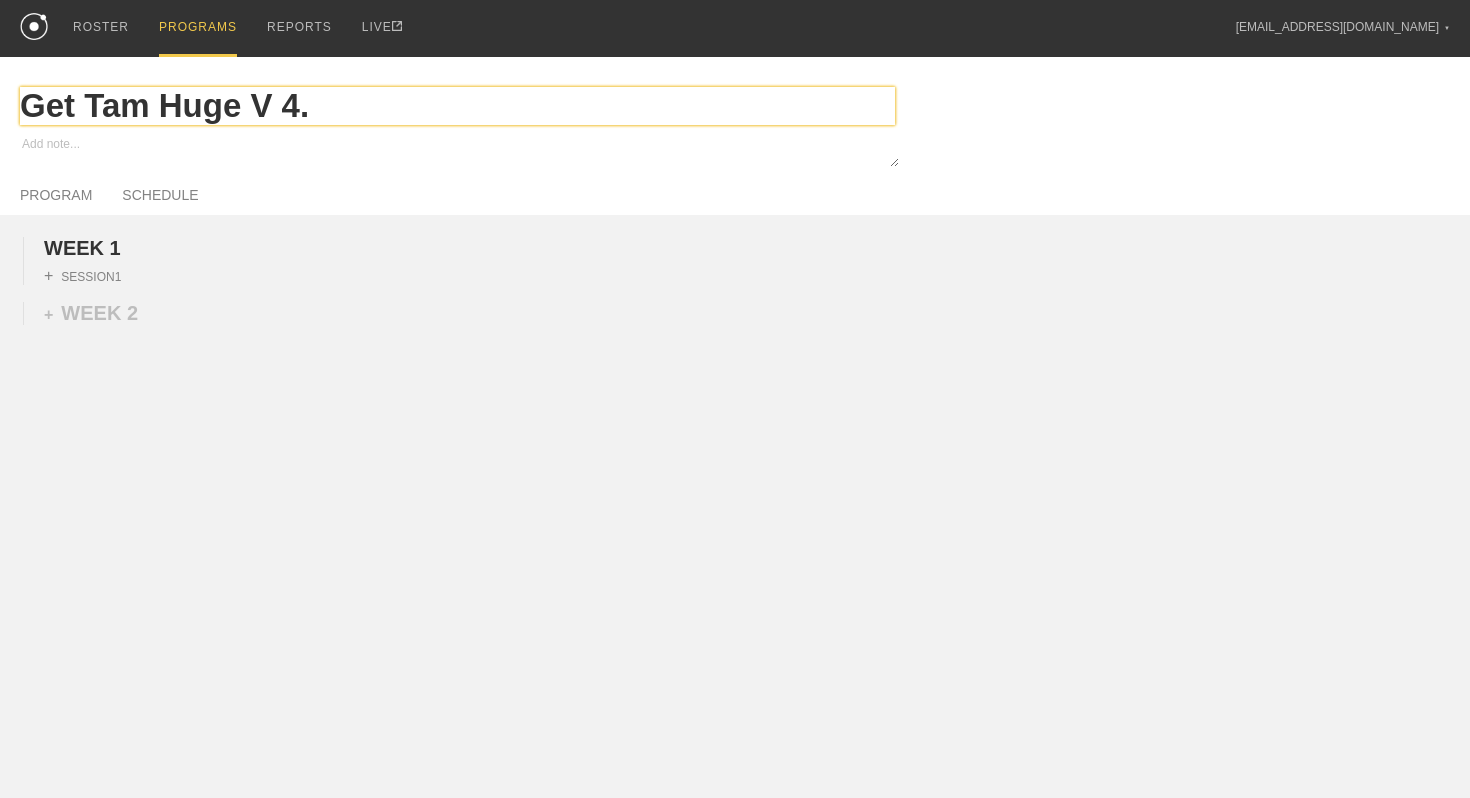 type on "x" 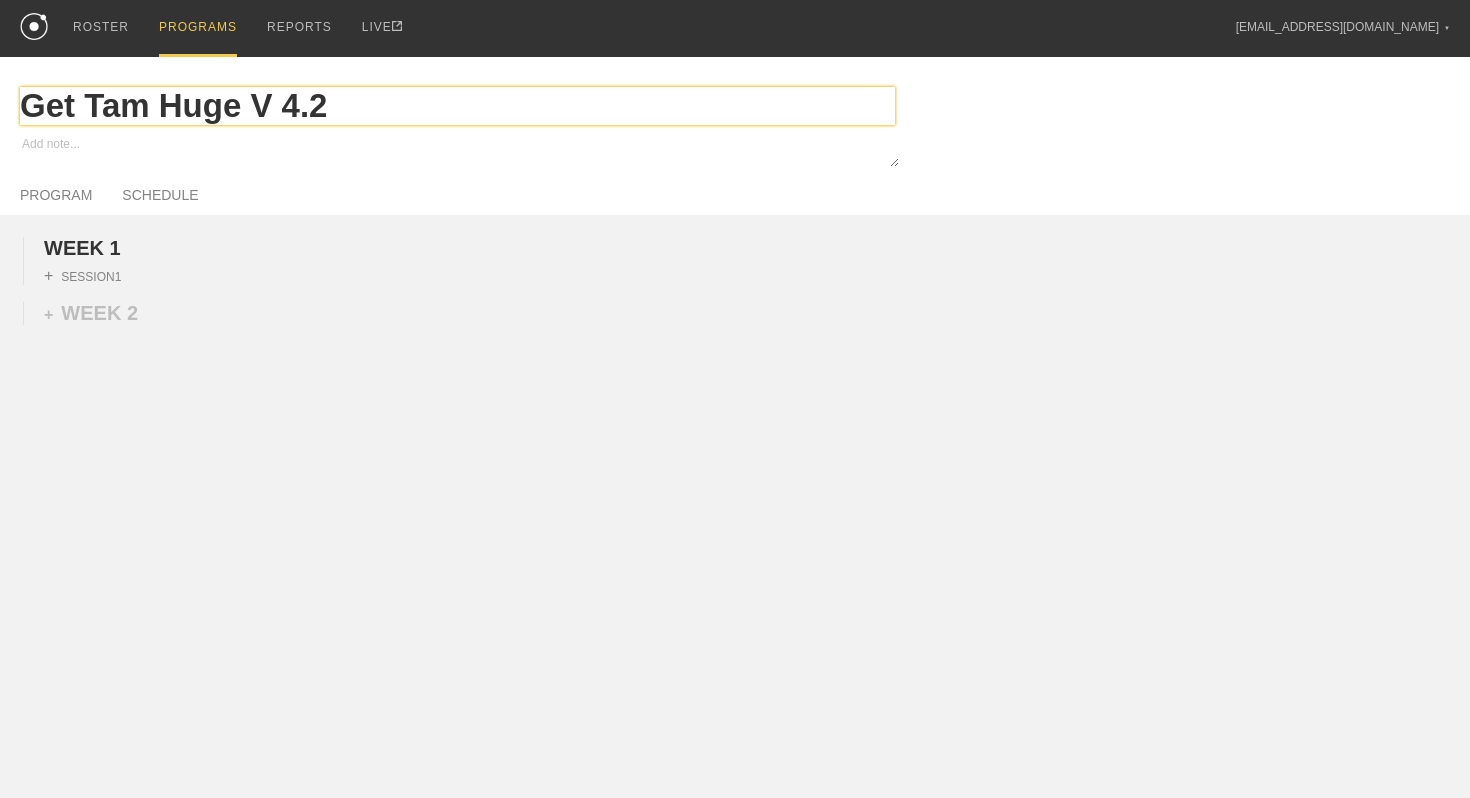 type on "x" 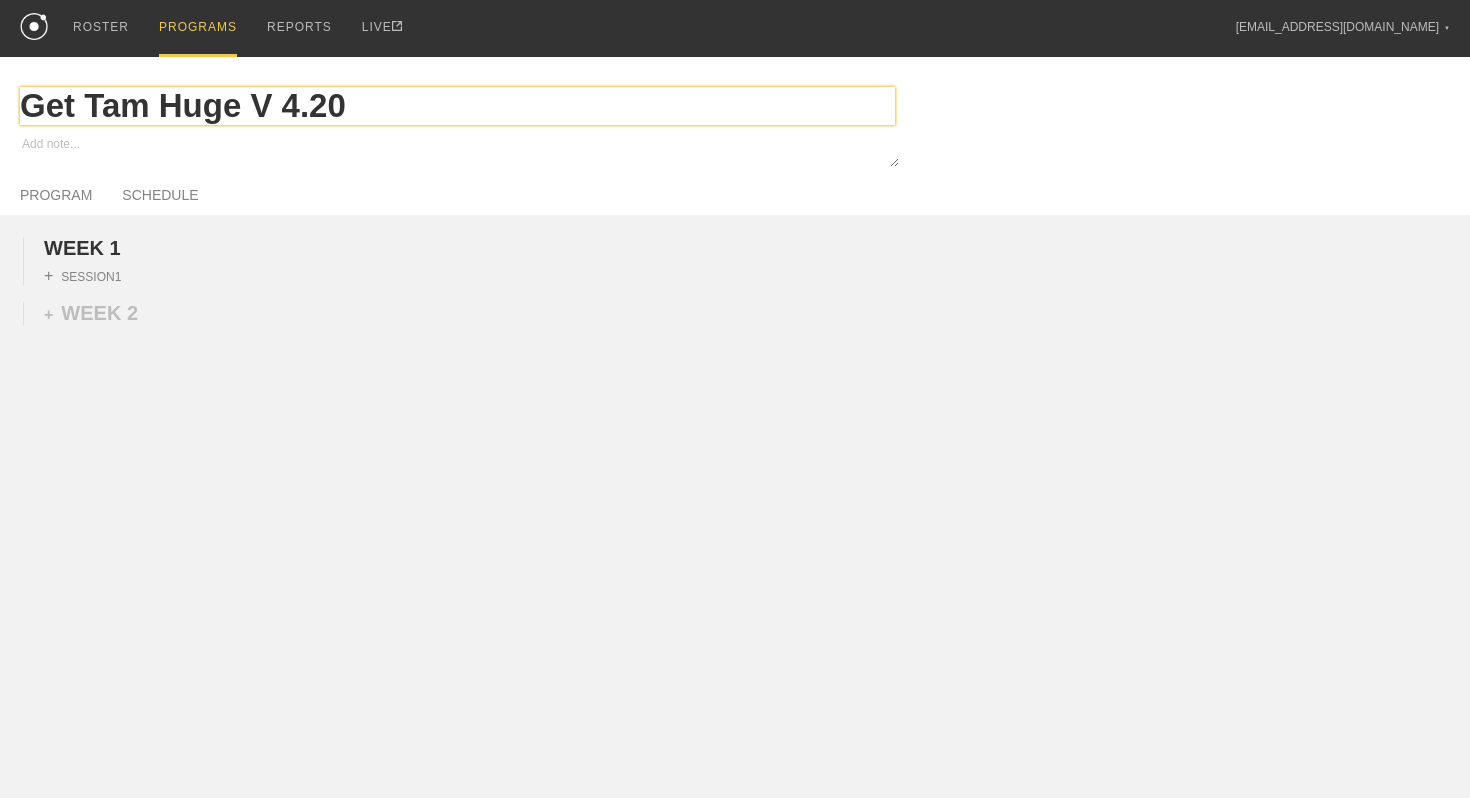 type on "Get Tam Huge V 4.20" 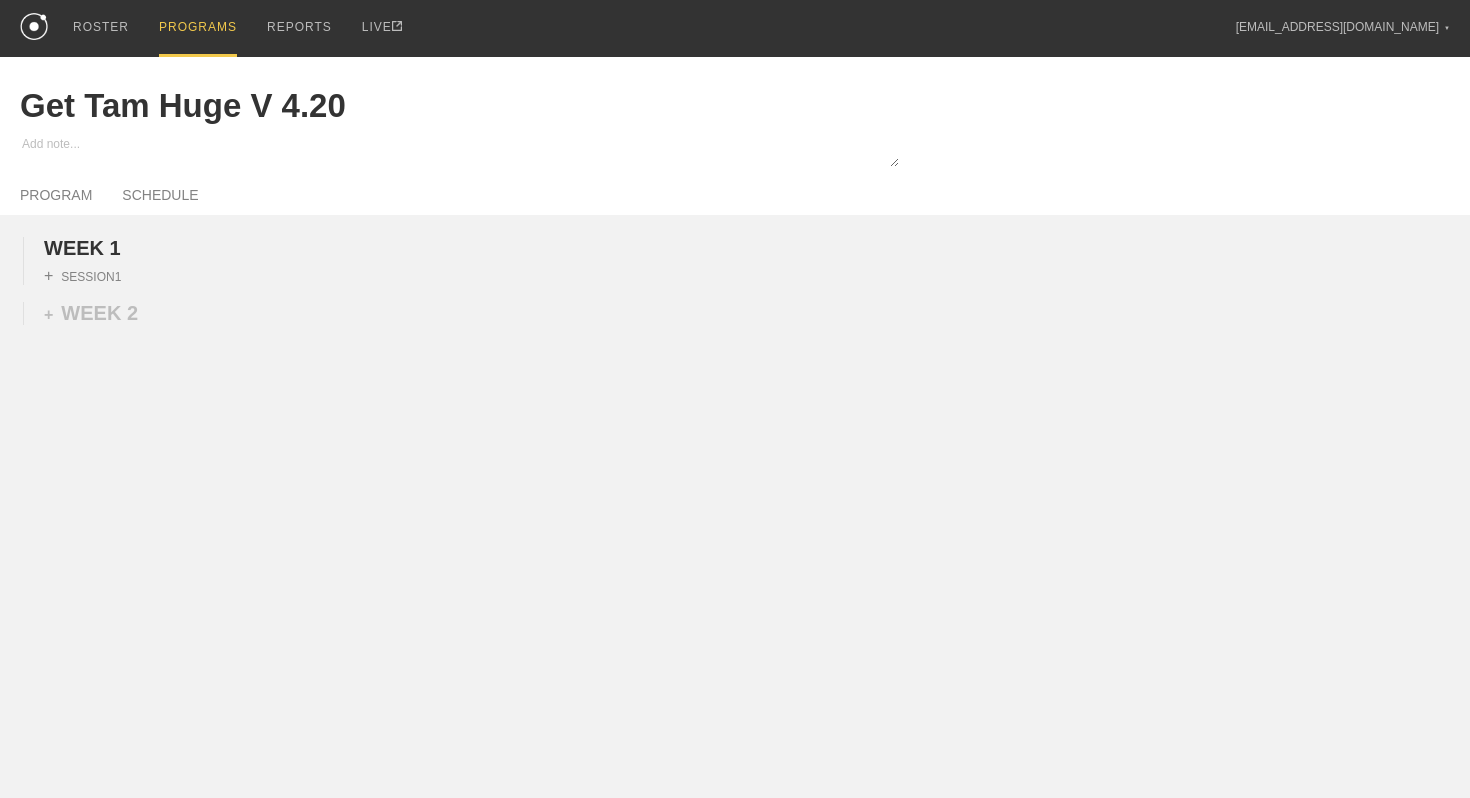 click on "PROGRAM SCHEDULE" at bounding box center (735, 193) 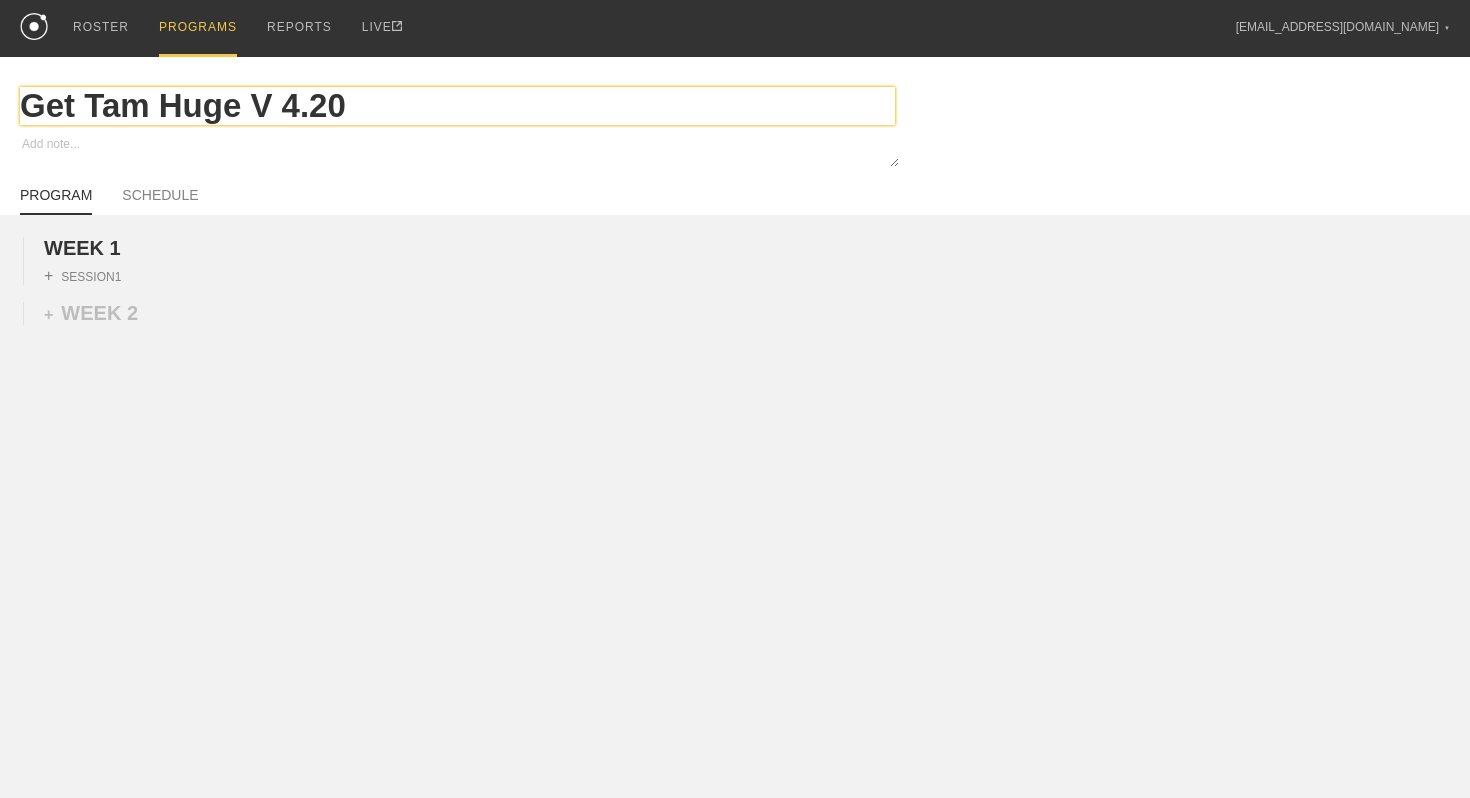 drag, startPoint x: 374, startPoint y: 97, endPoint x: 45, endPoint y: 84, distance: 329.25674 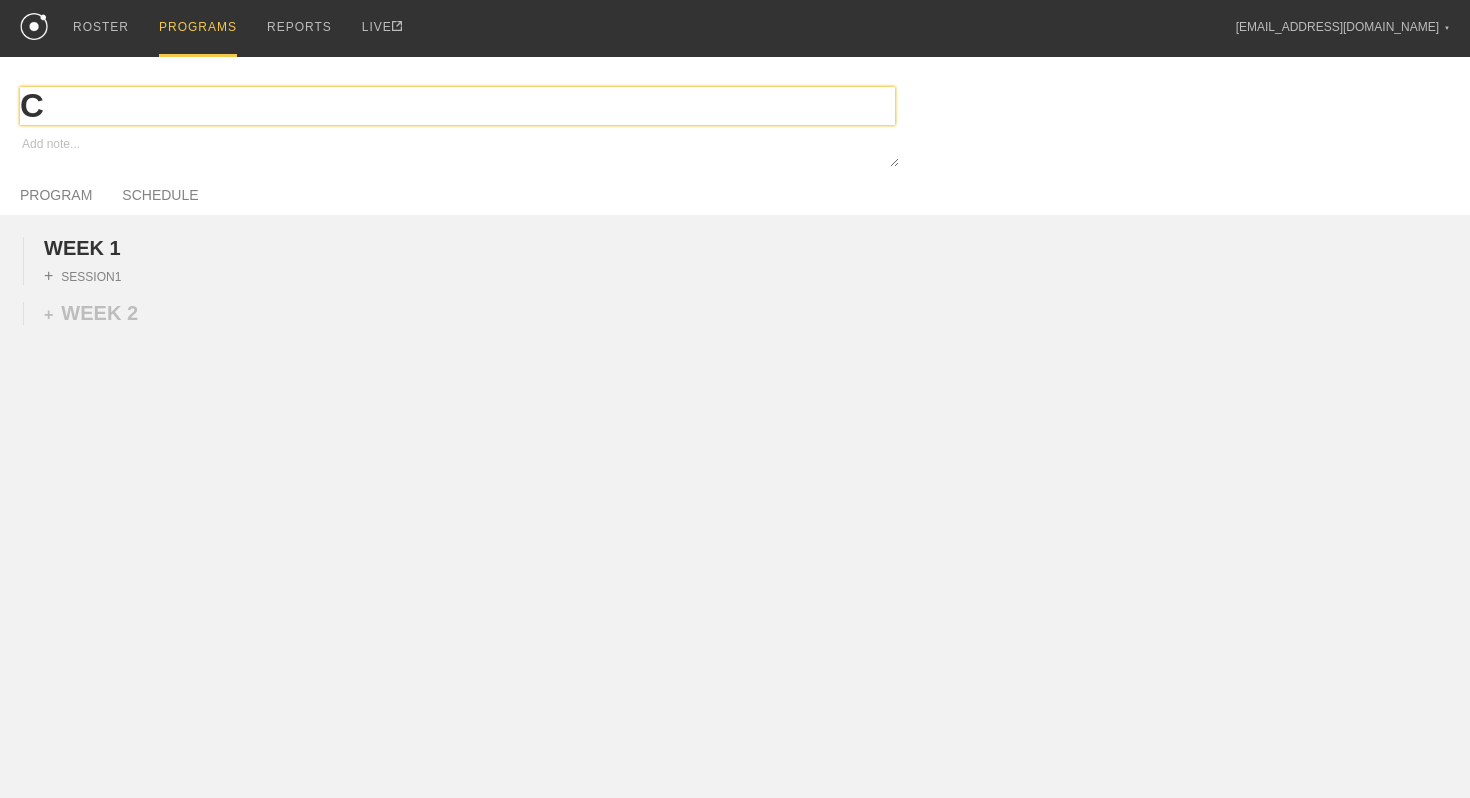 type on "x" 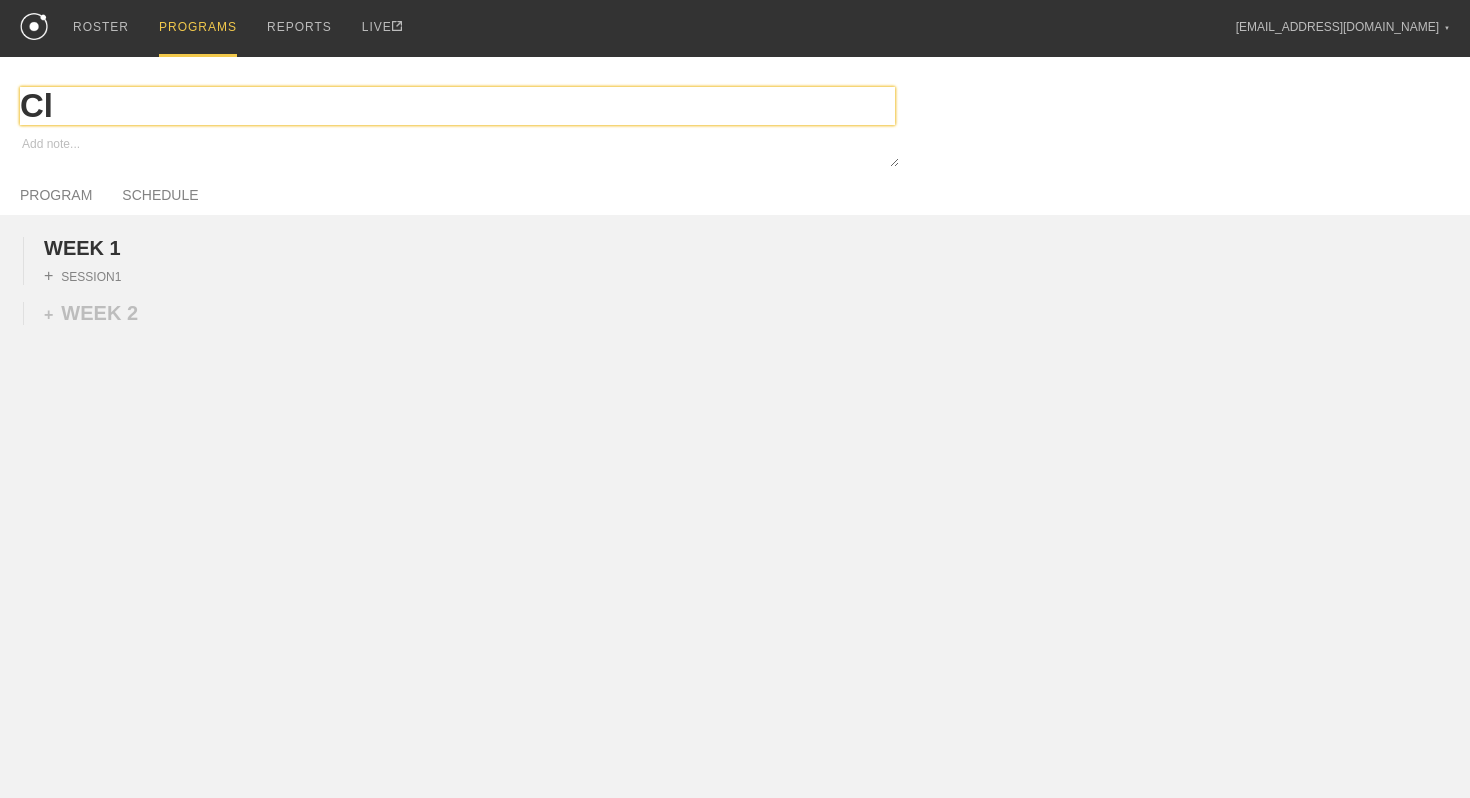 type on "x" 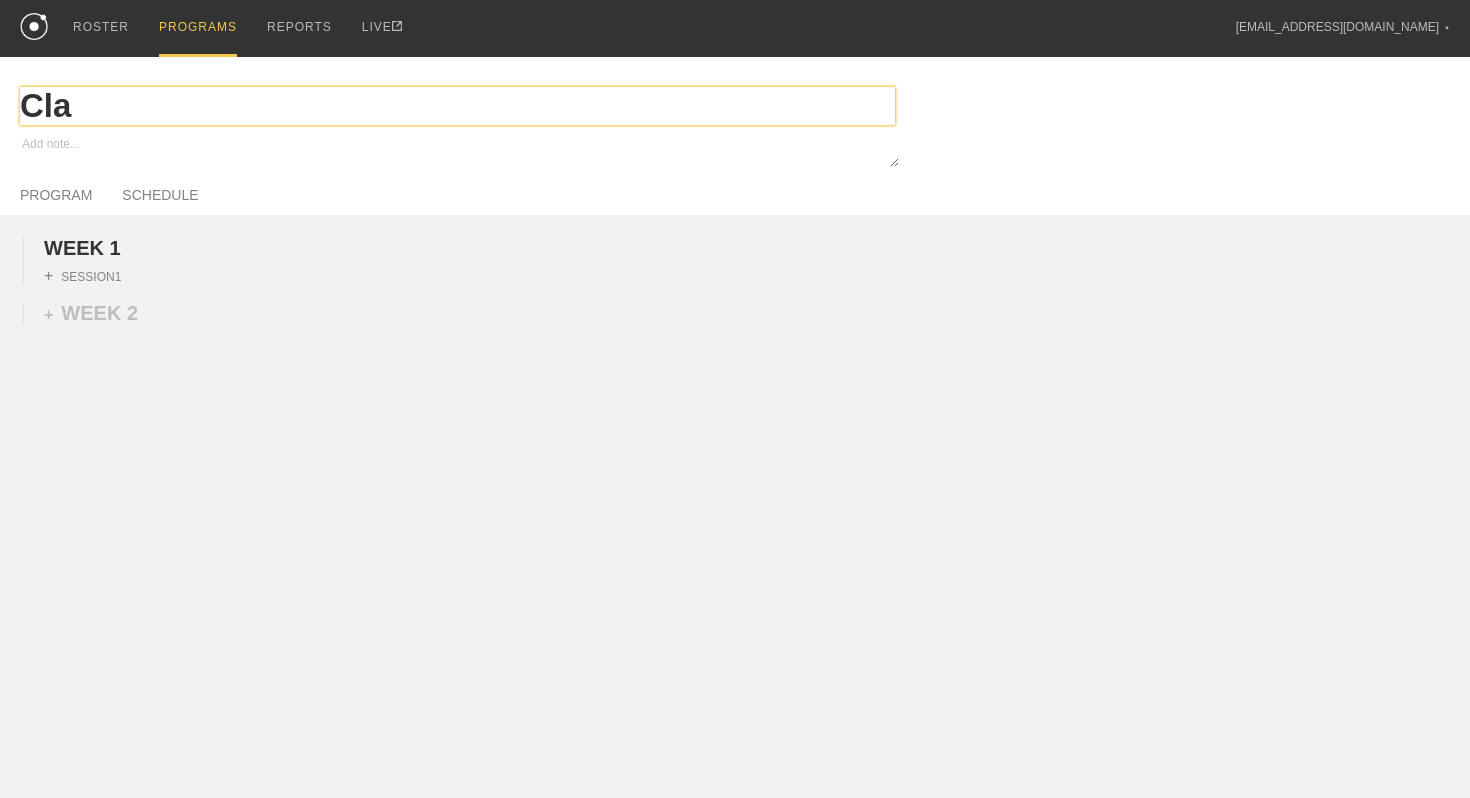 type on "x" 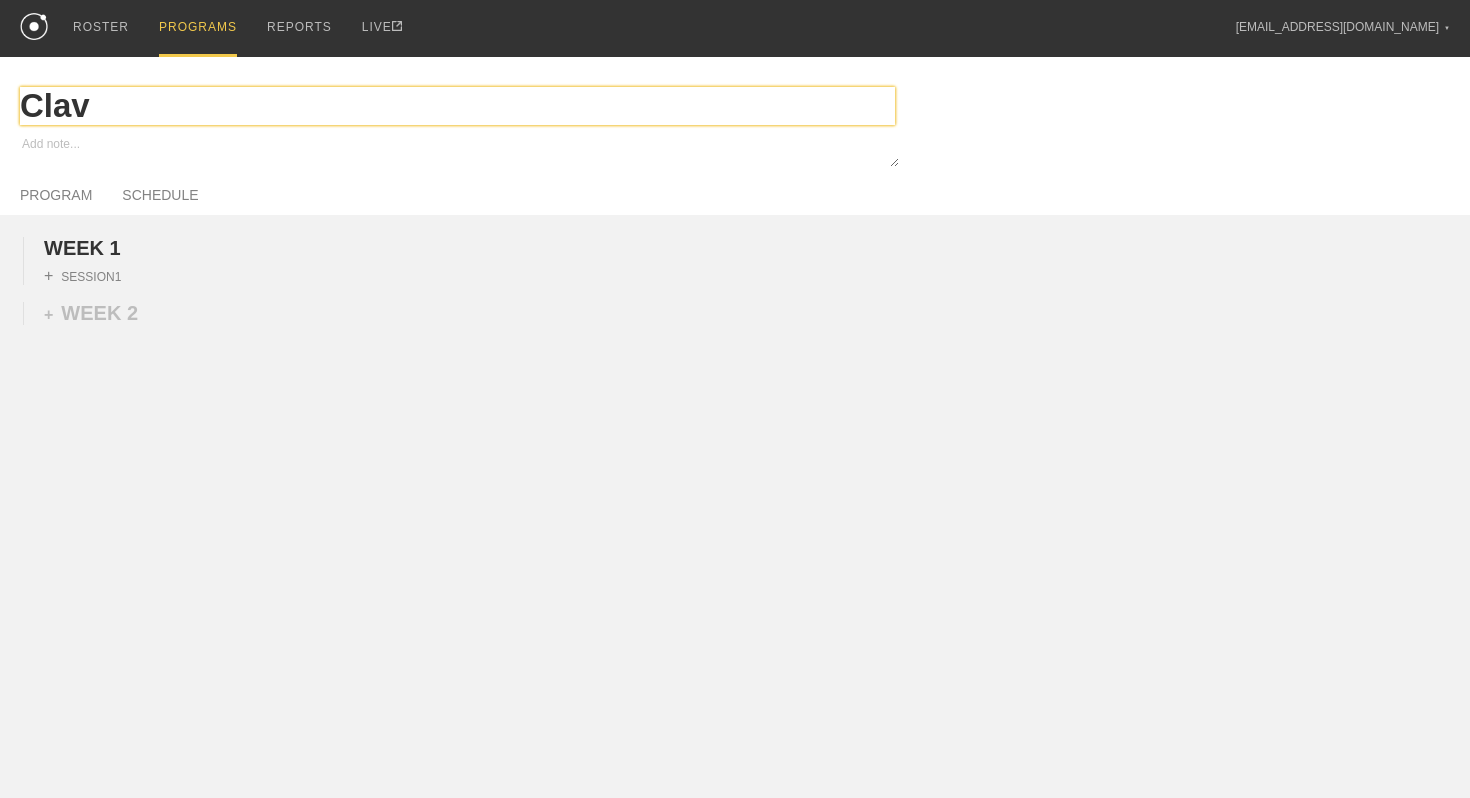 type on "x" 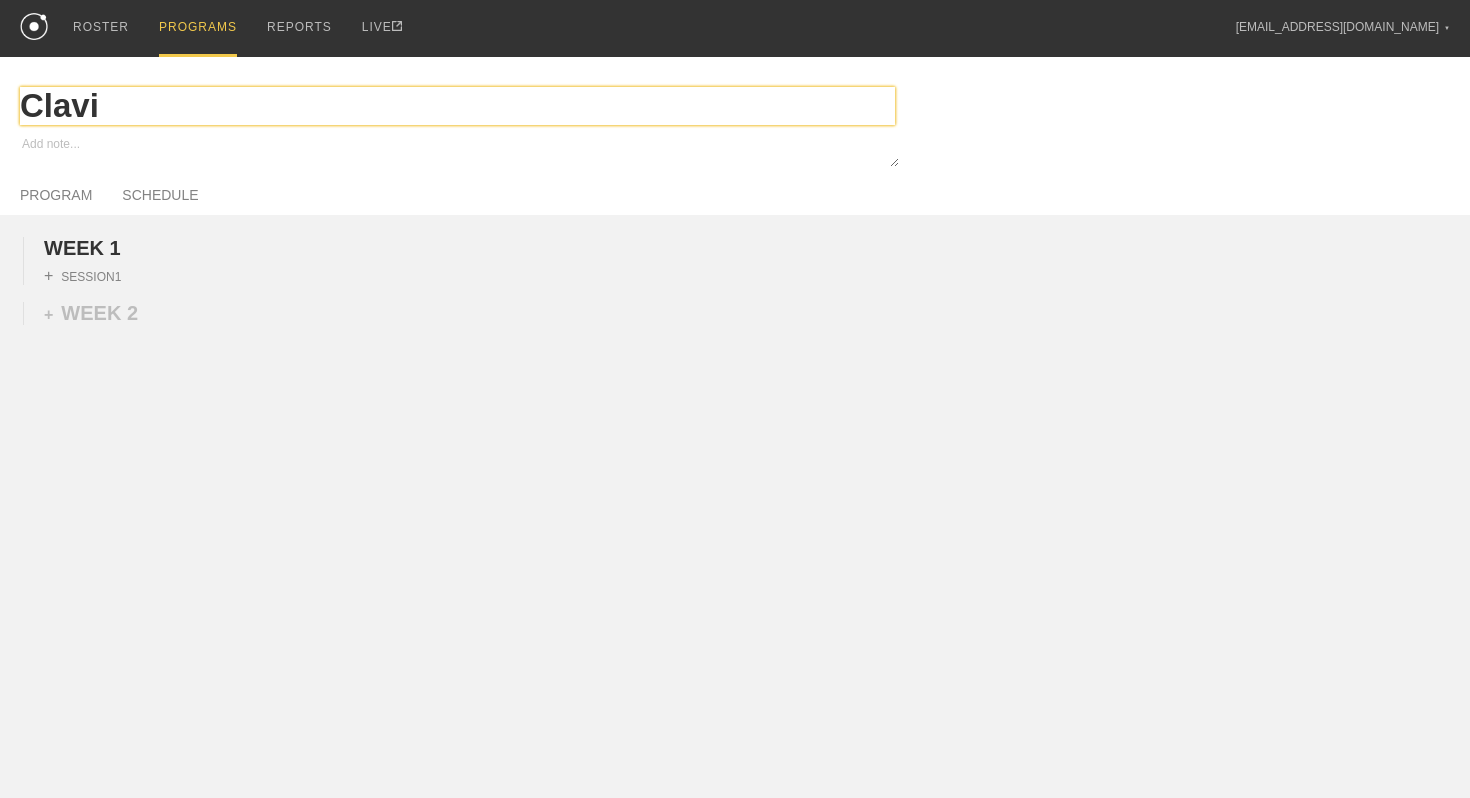 type on "x" 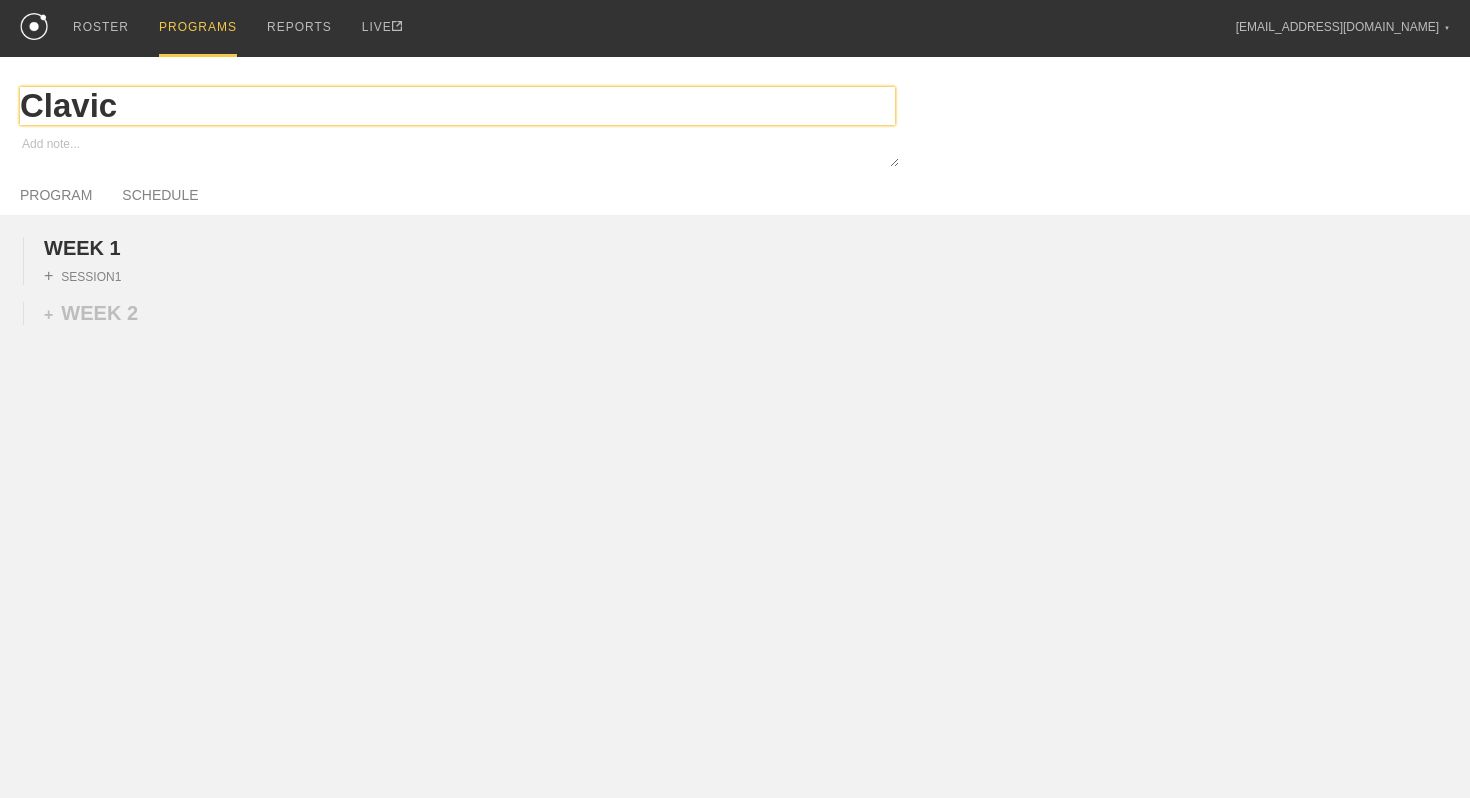 type on "x" 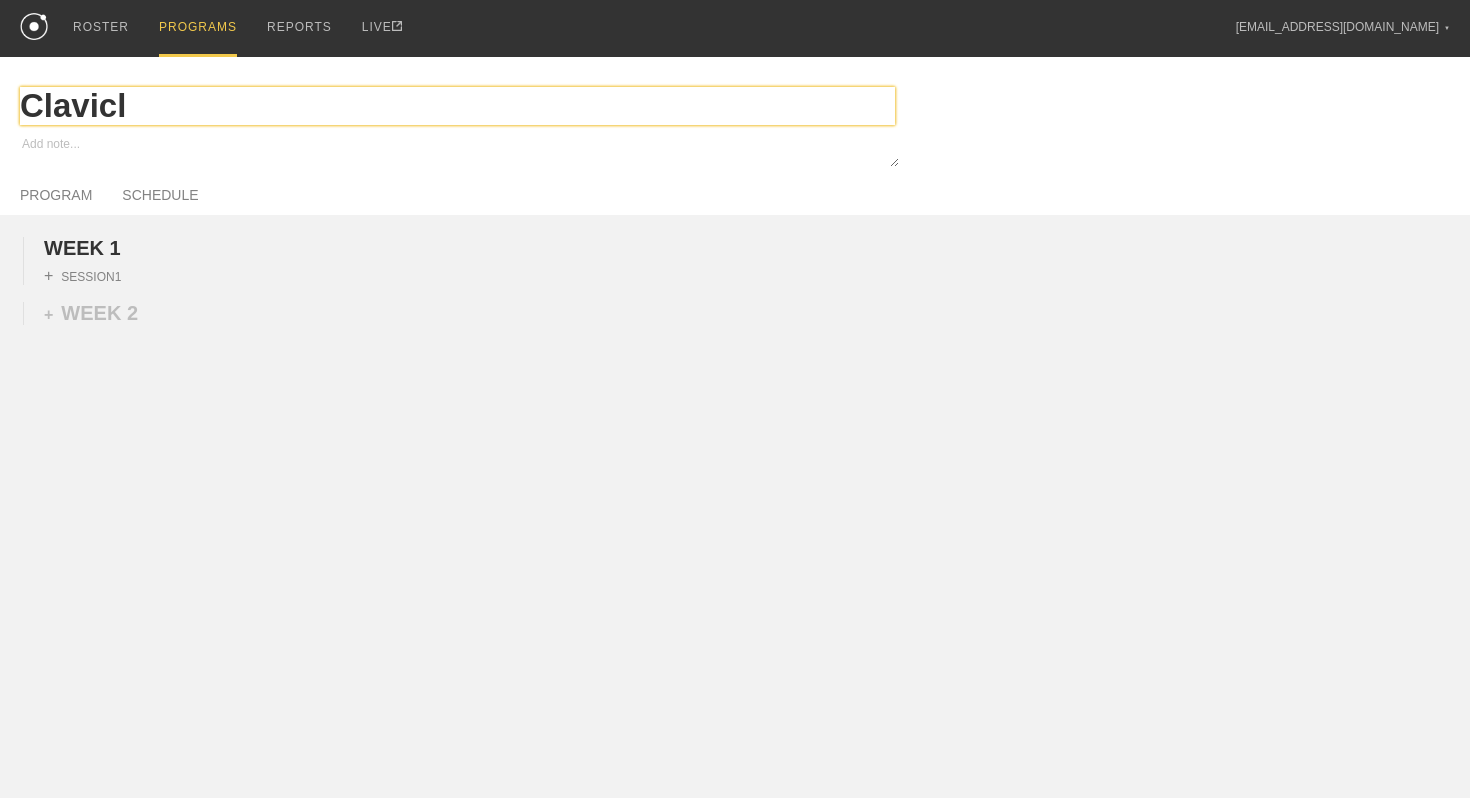 type on "x" 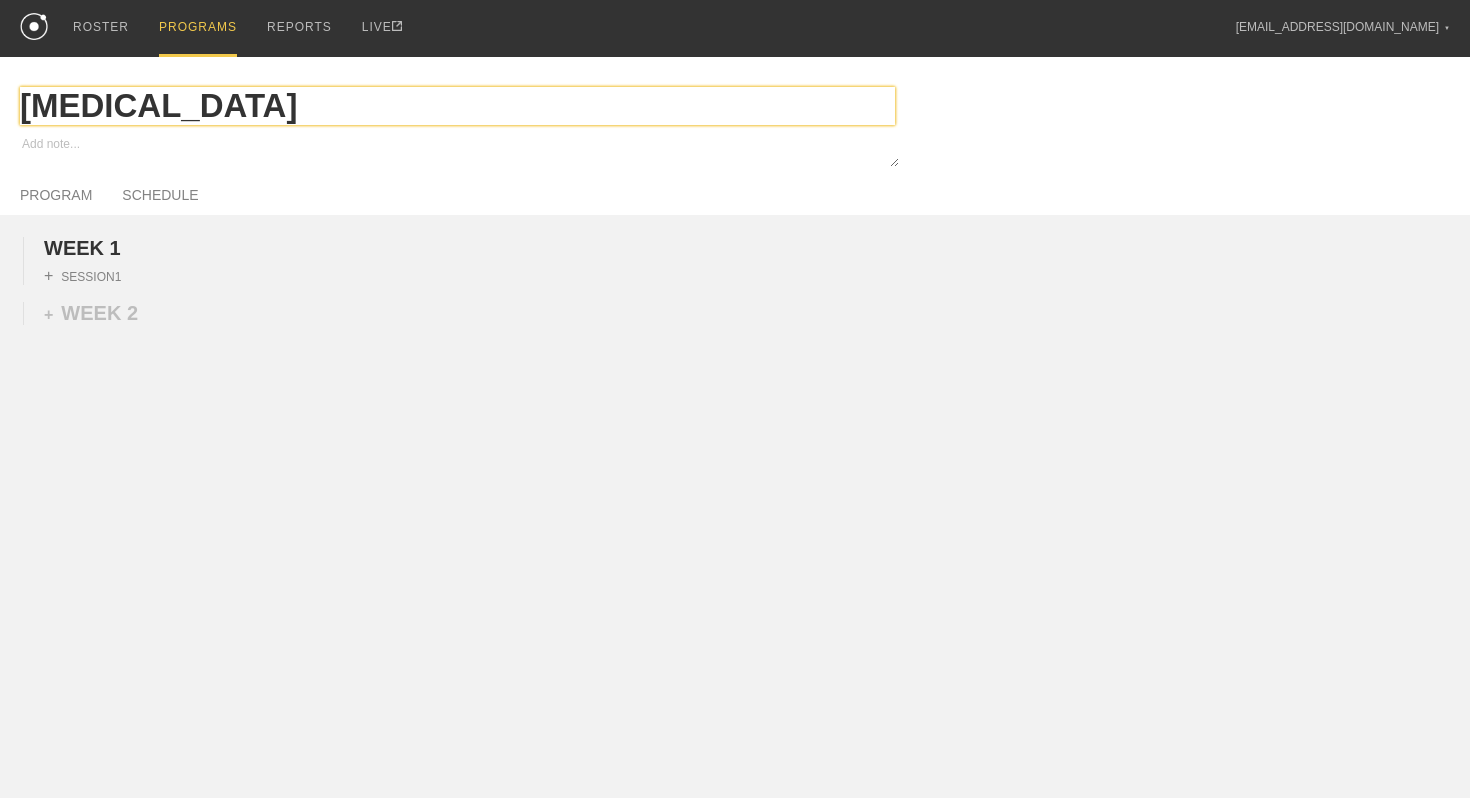 type on "x" 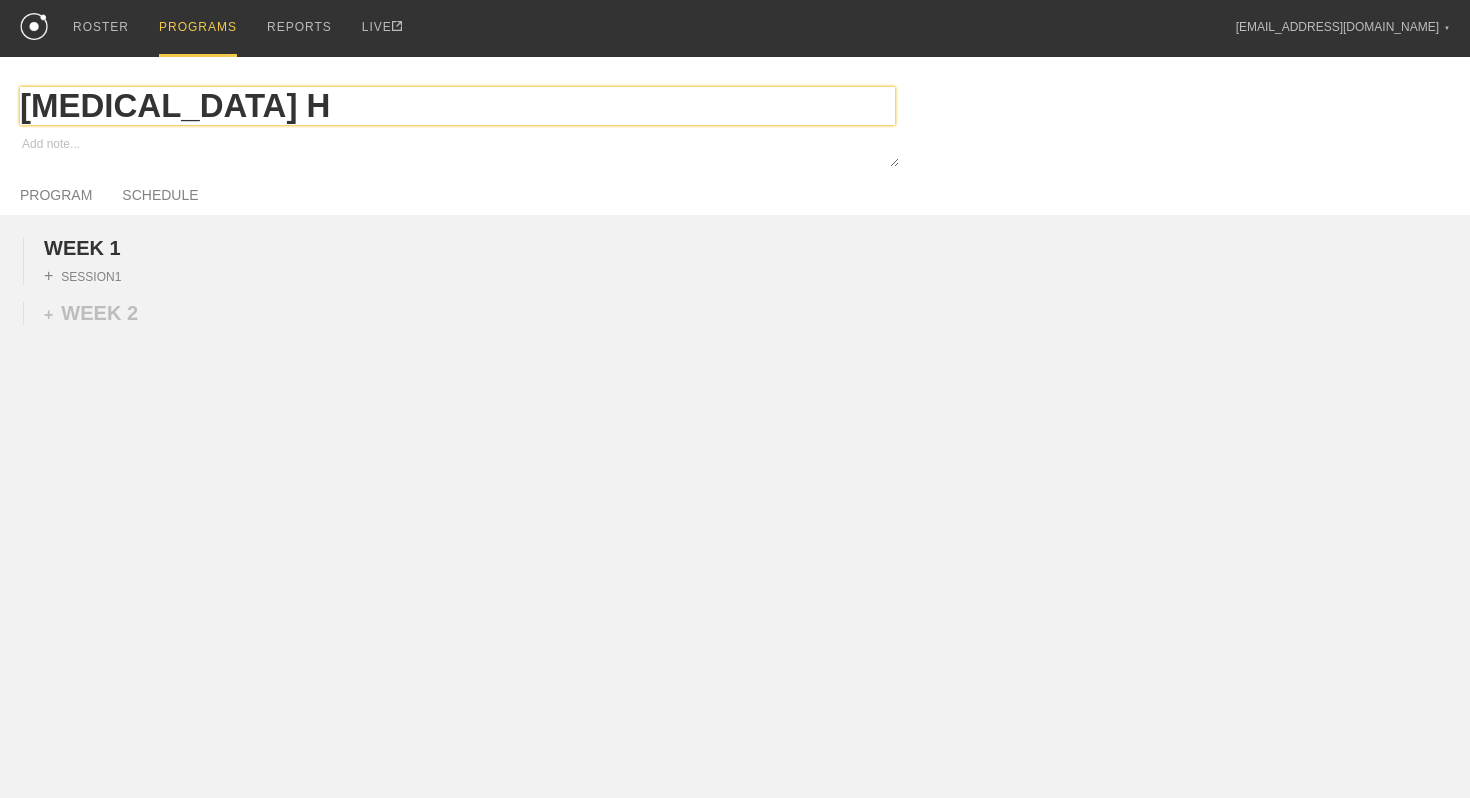 type on "x" 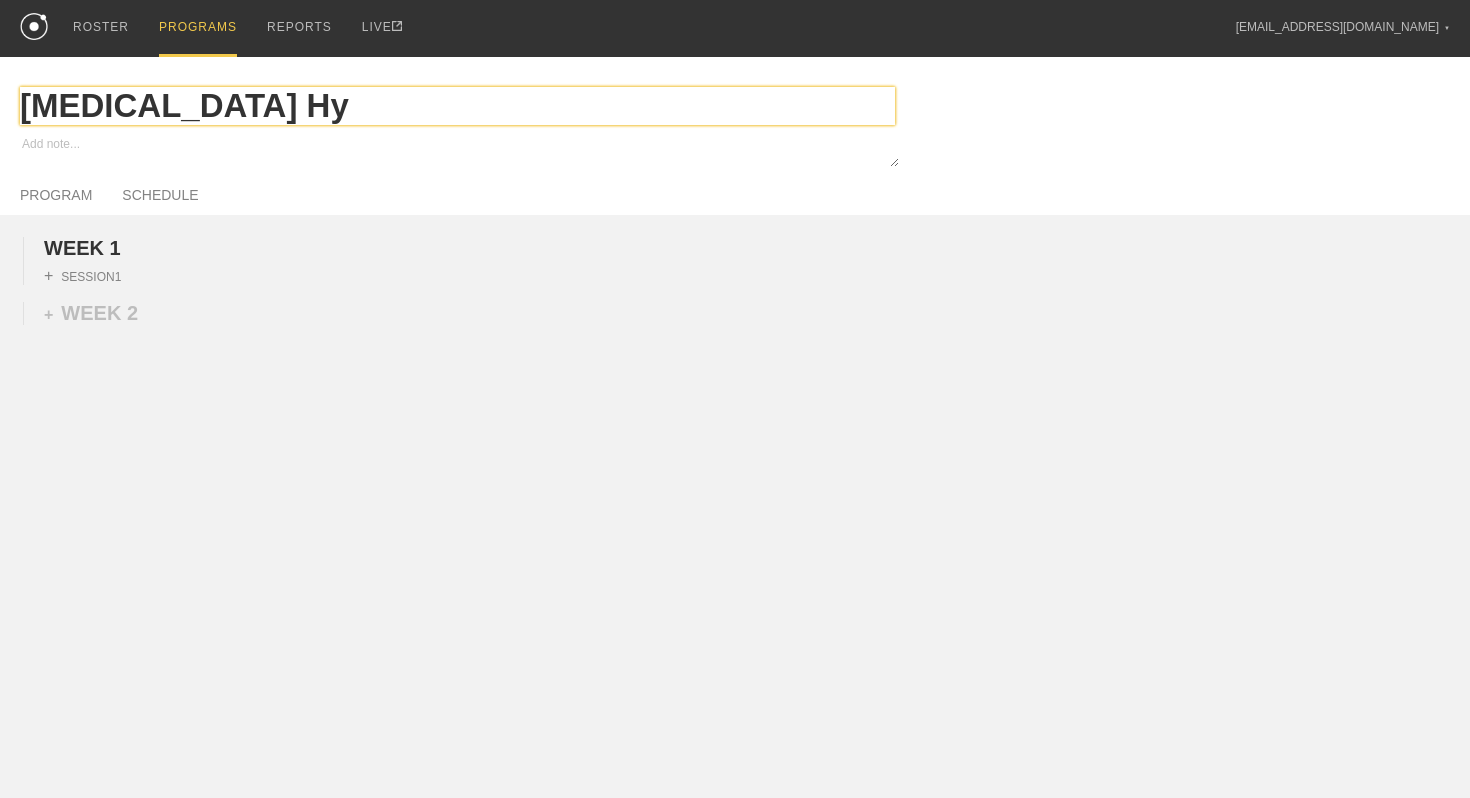 type on "x" 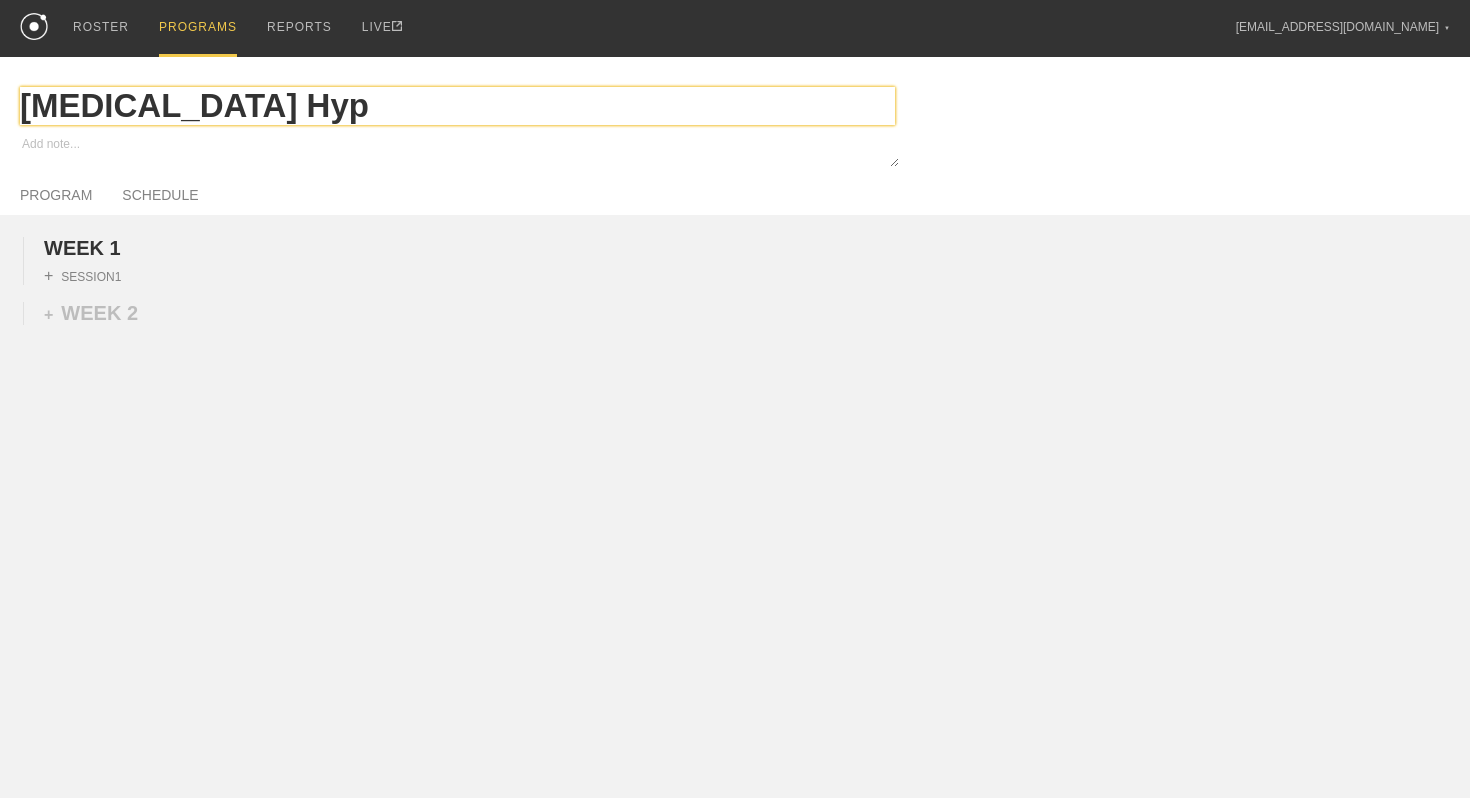 type on "x" 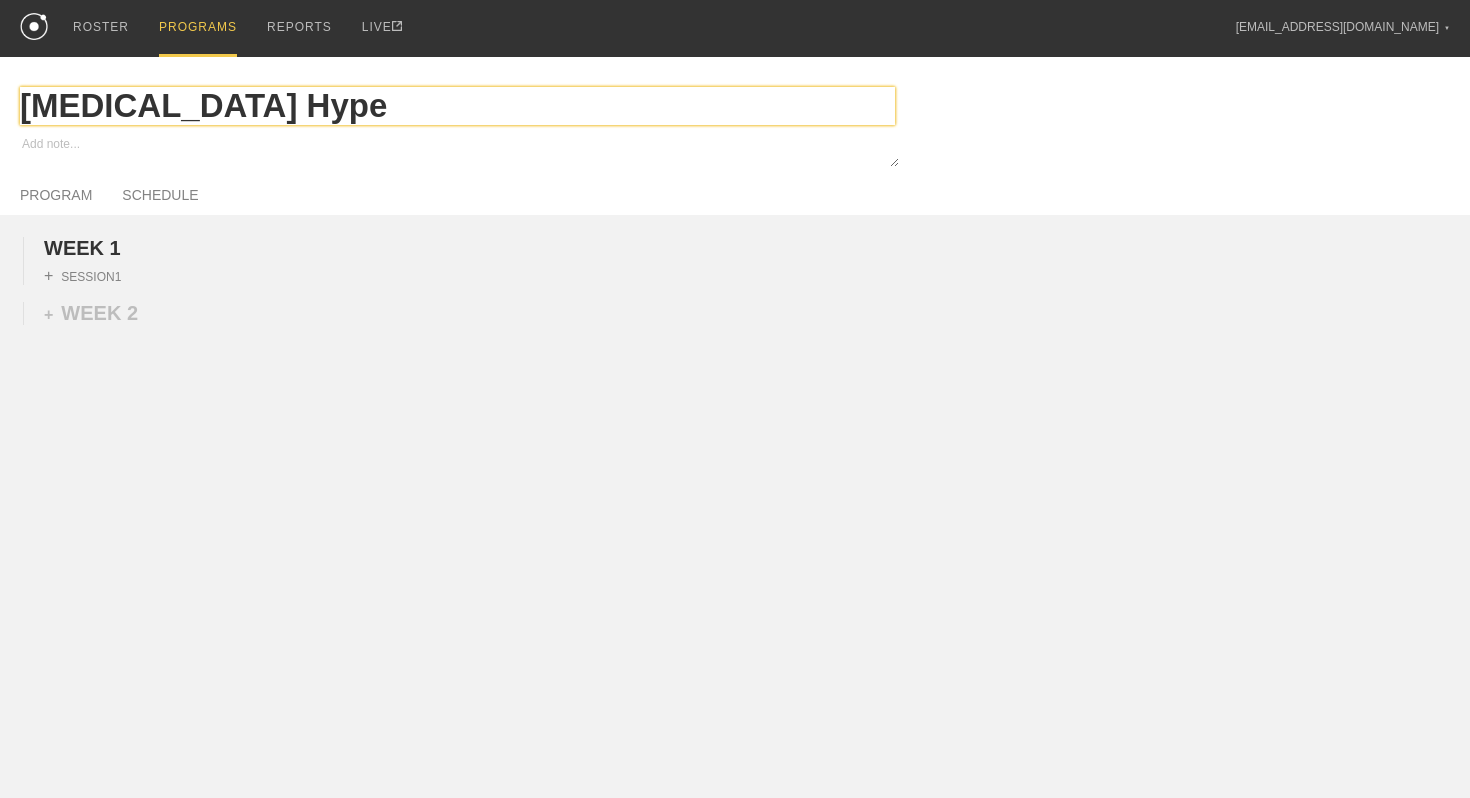 type on "x" 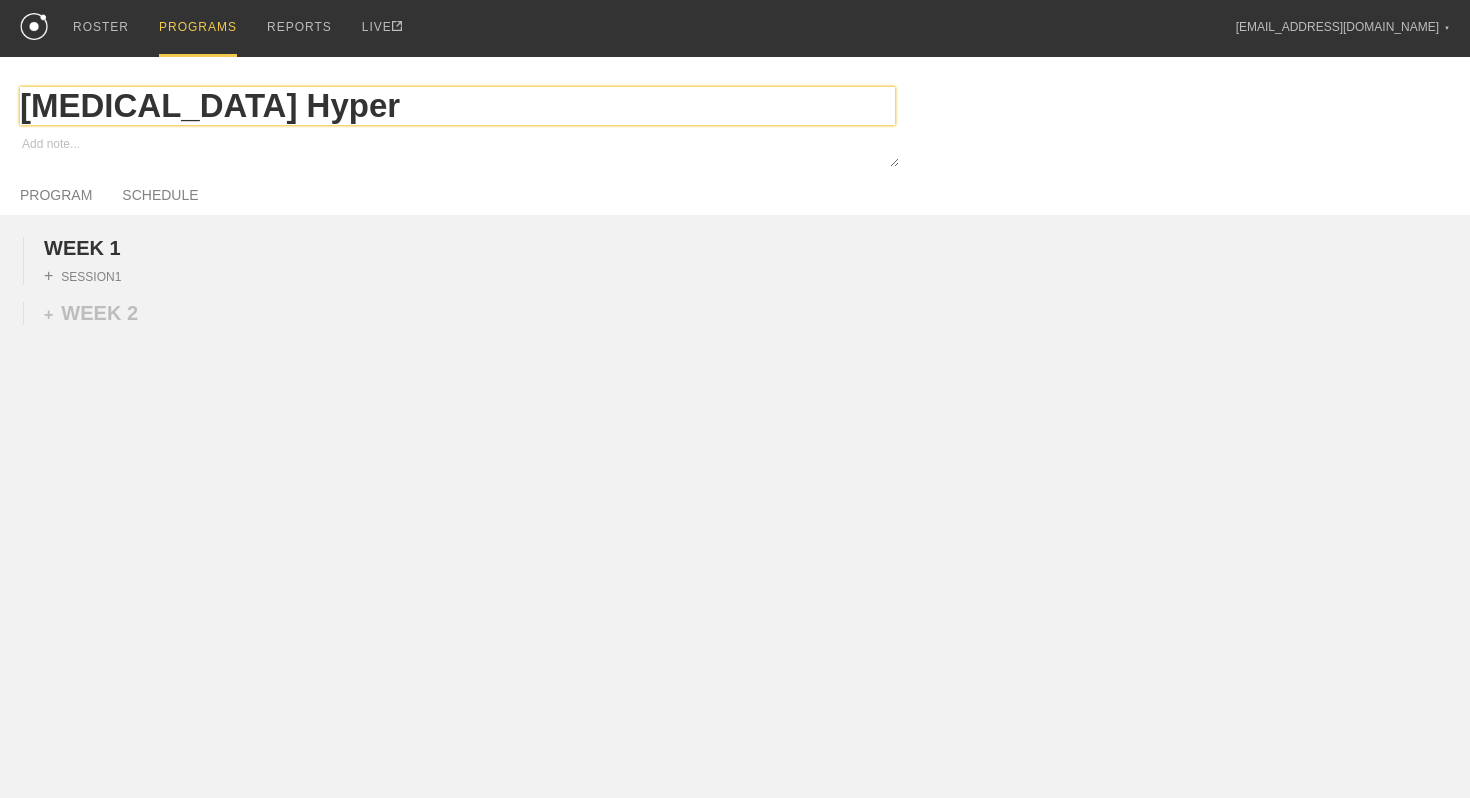 type on "x" 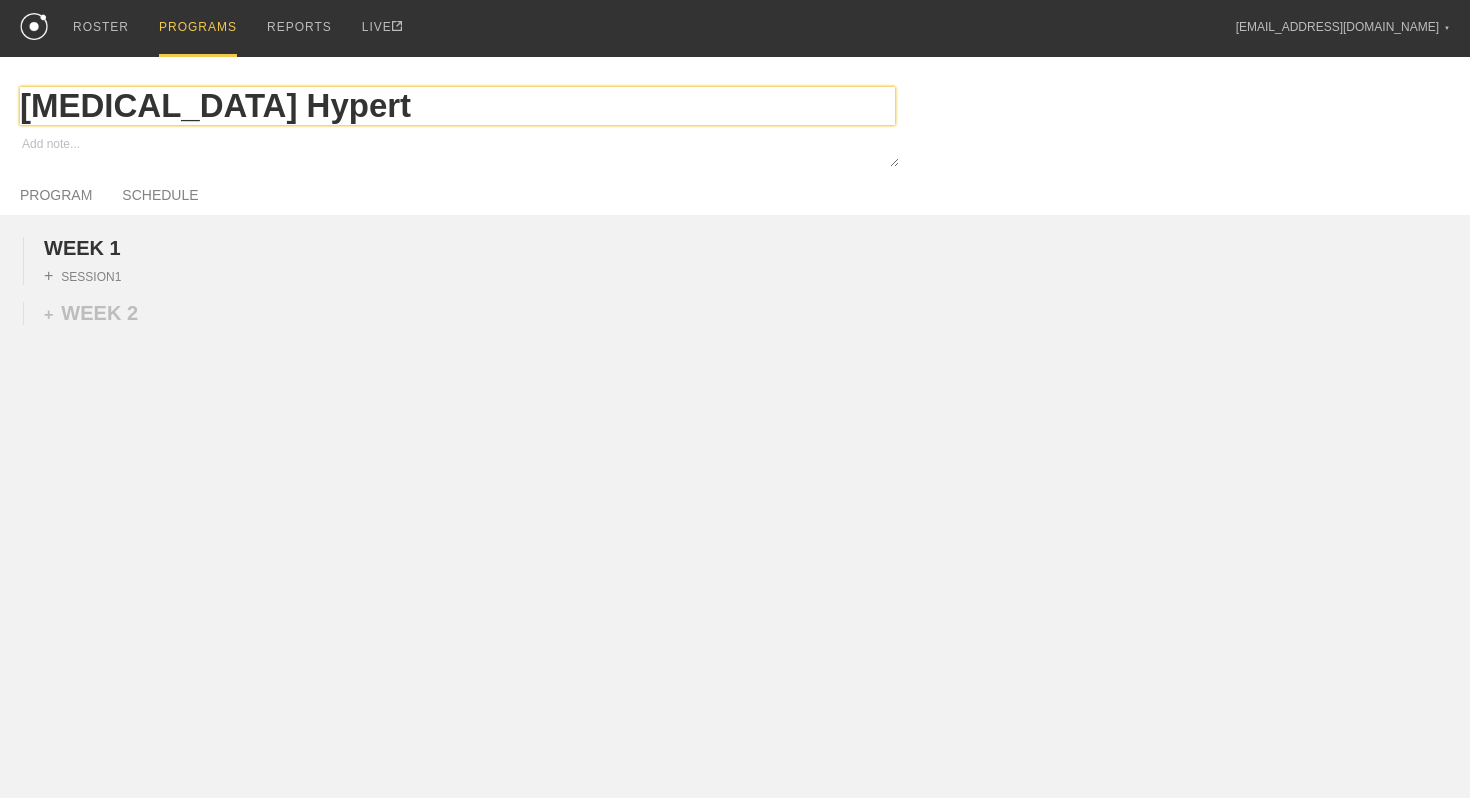 type on "x" 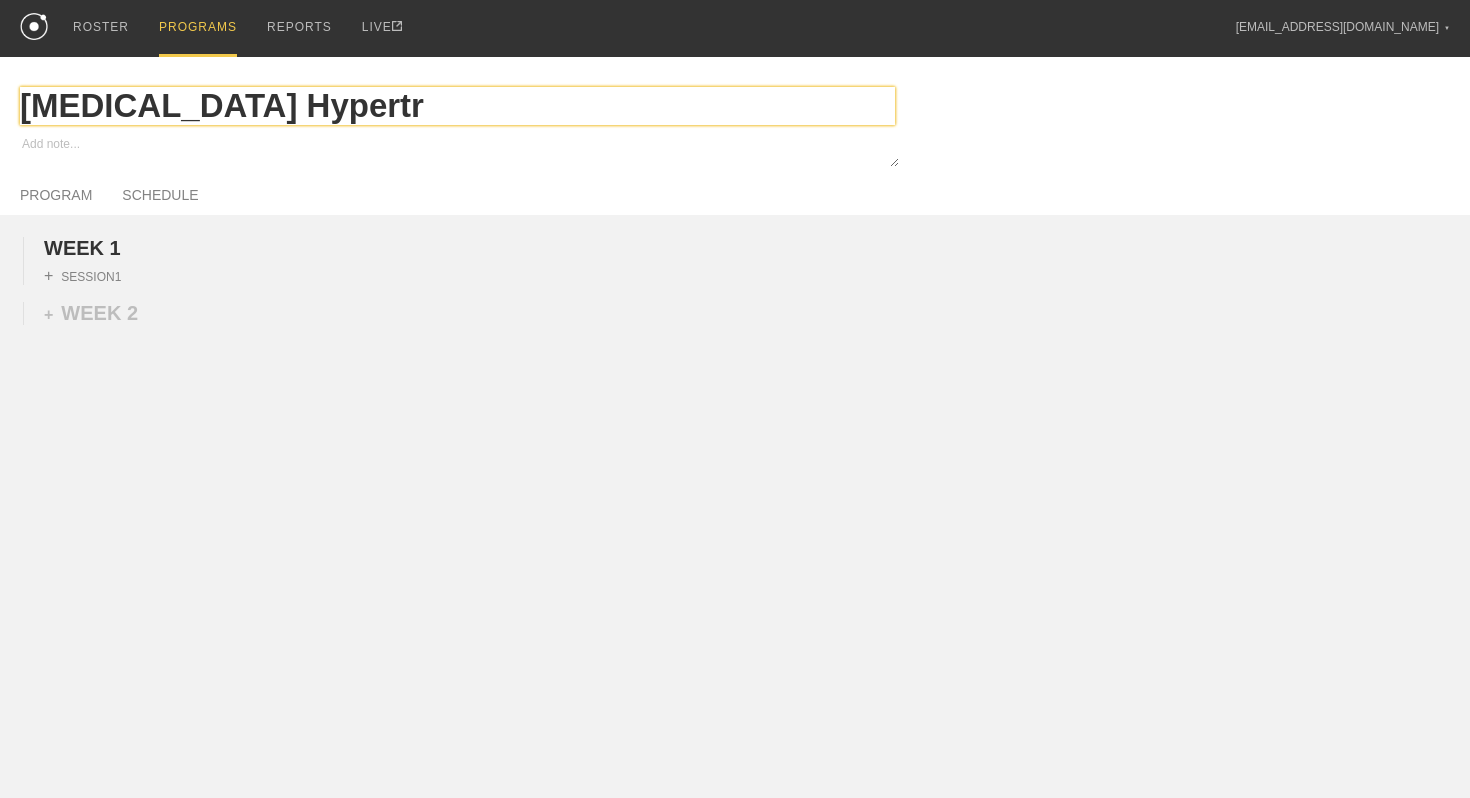 type on "x" 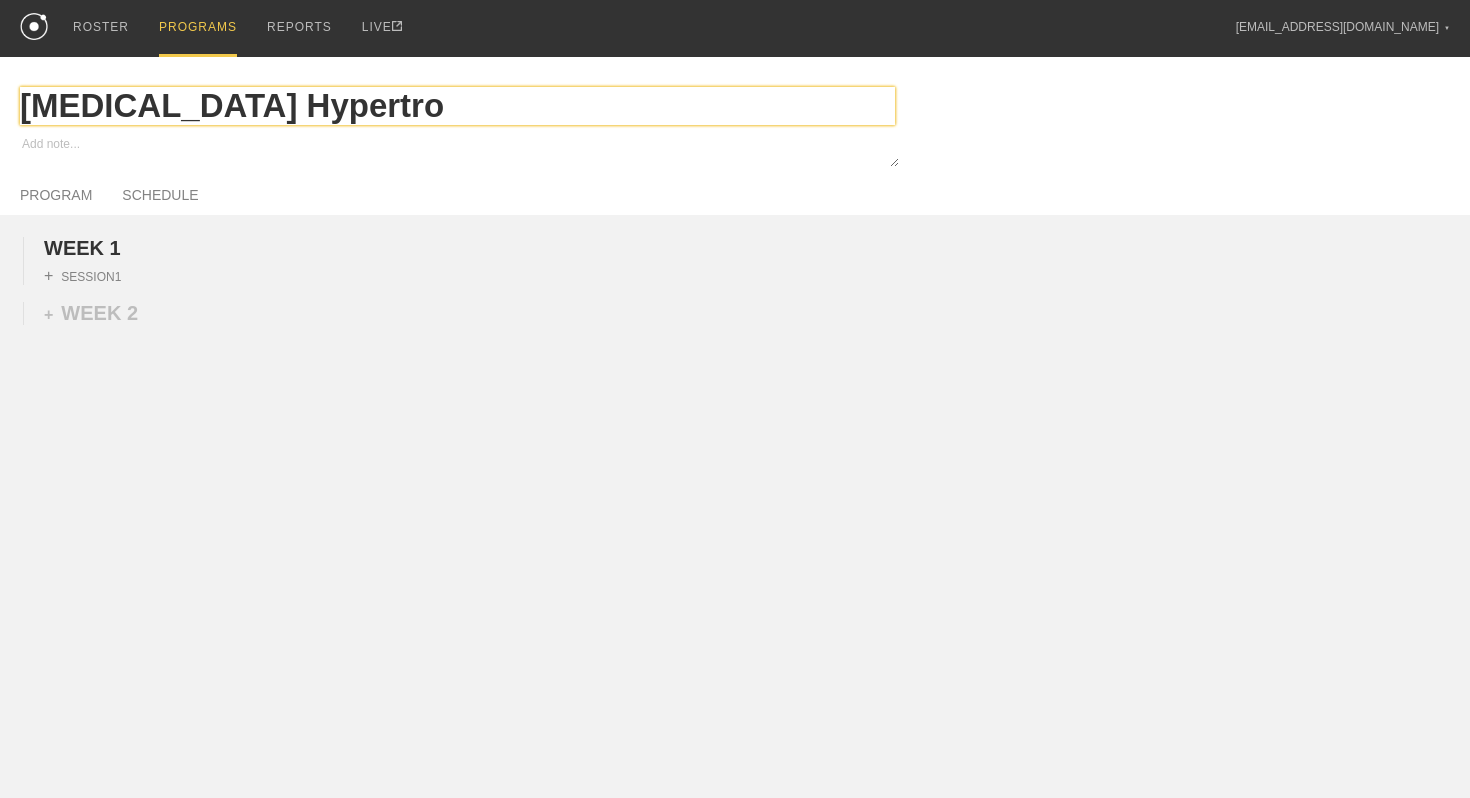 type on "x" 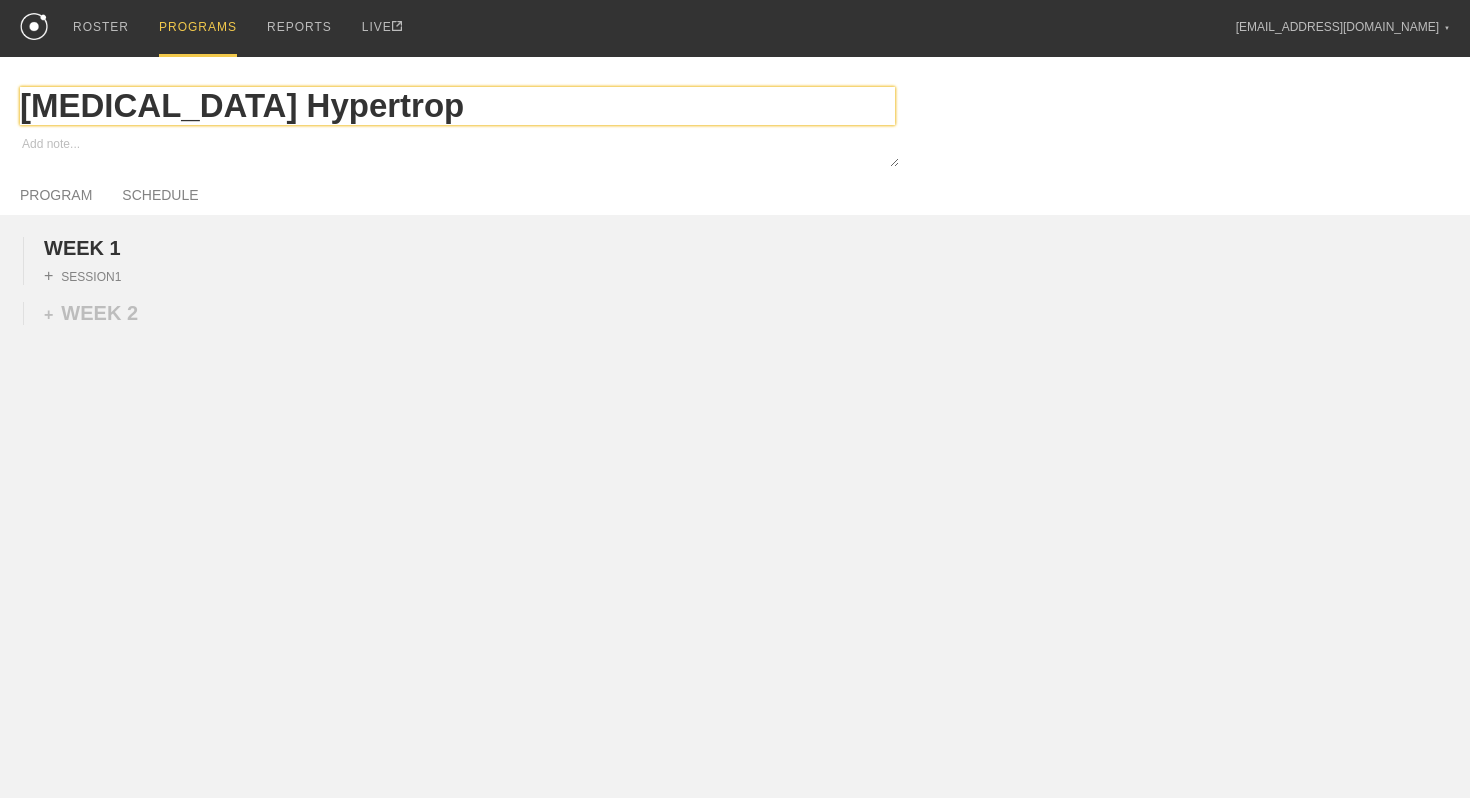 type on "x" 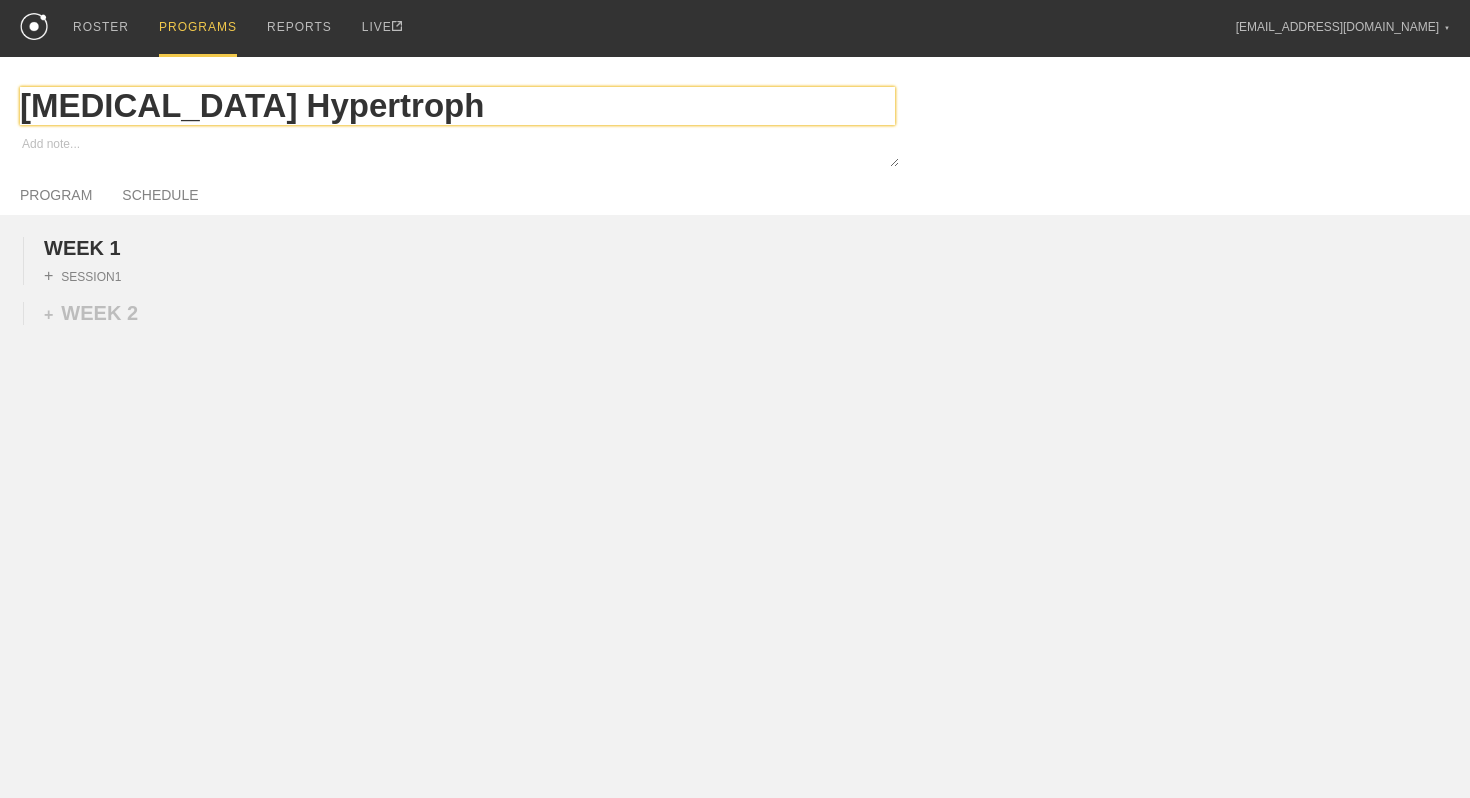 type on "x" 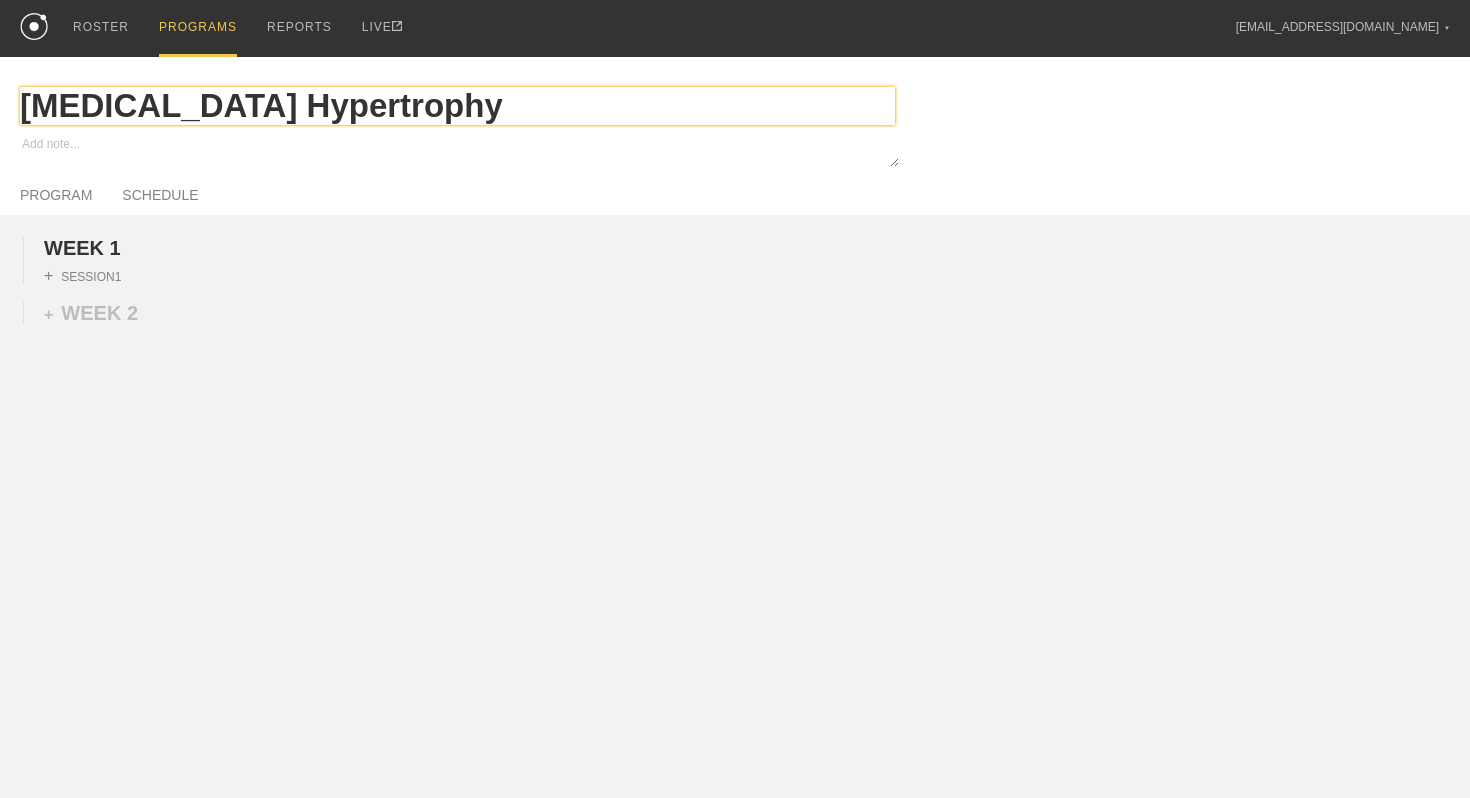 type on "x" 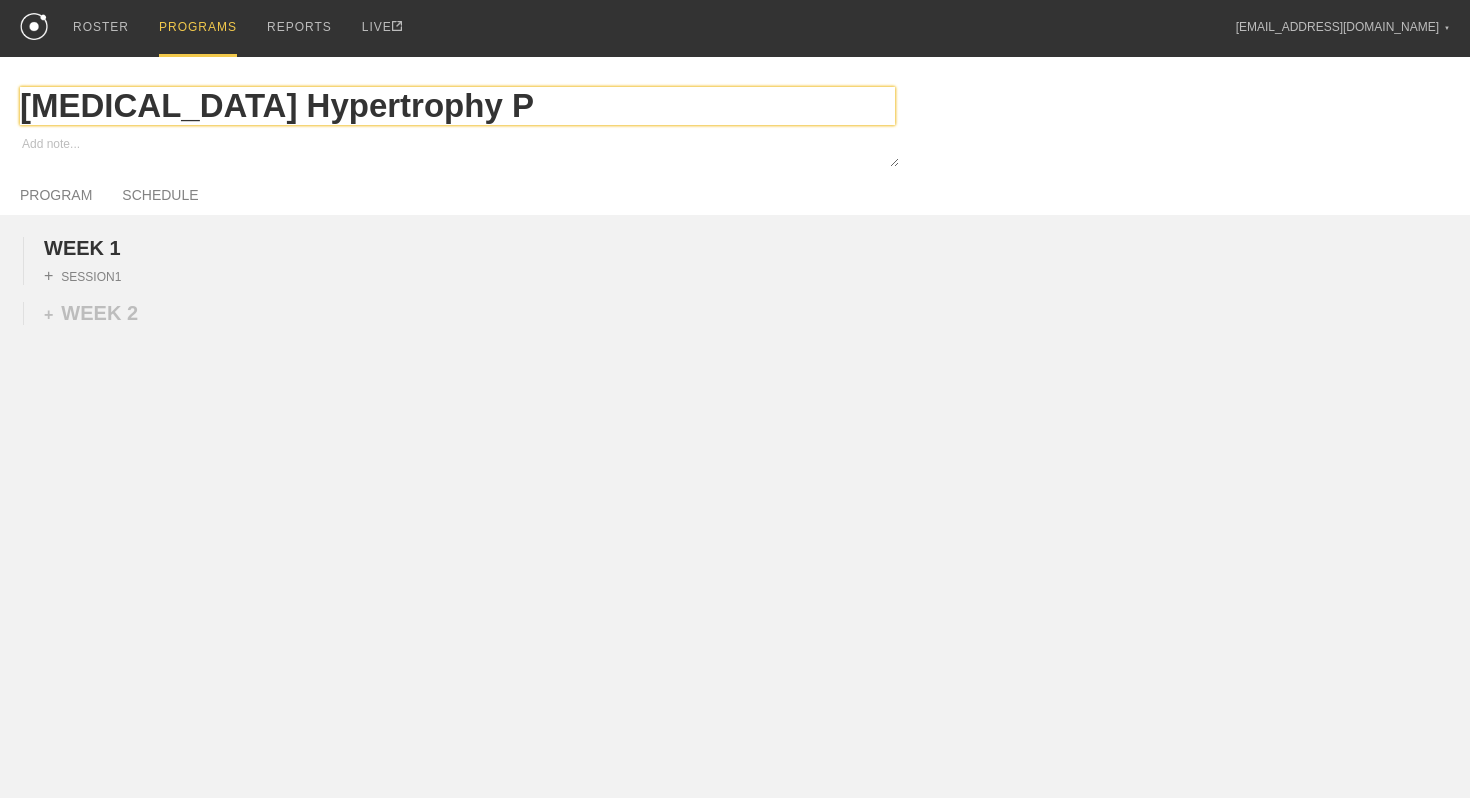 type on "x" 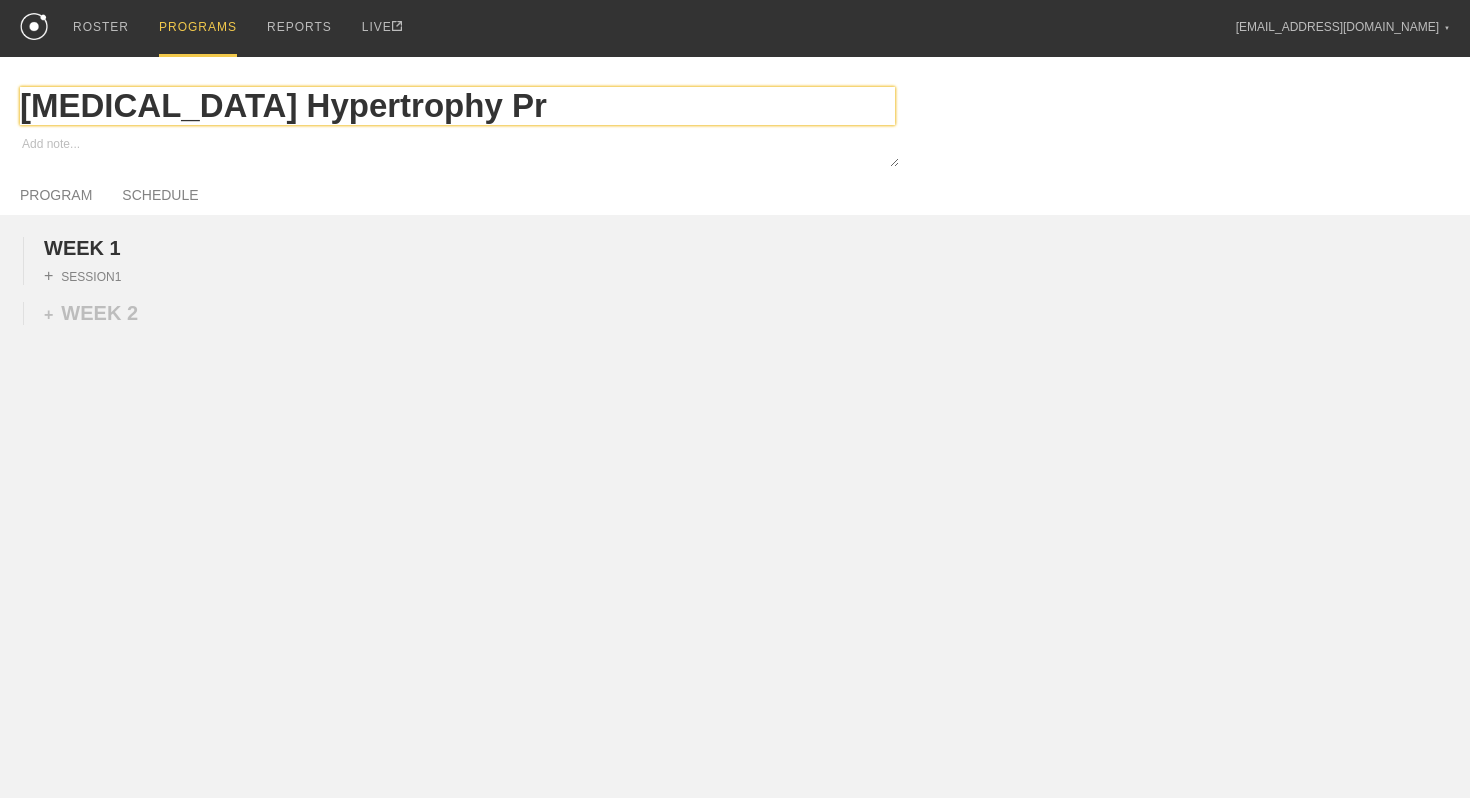 type on "x" 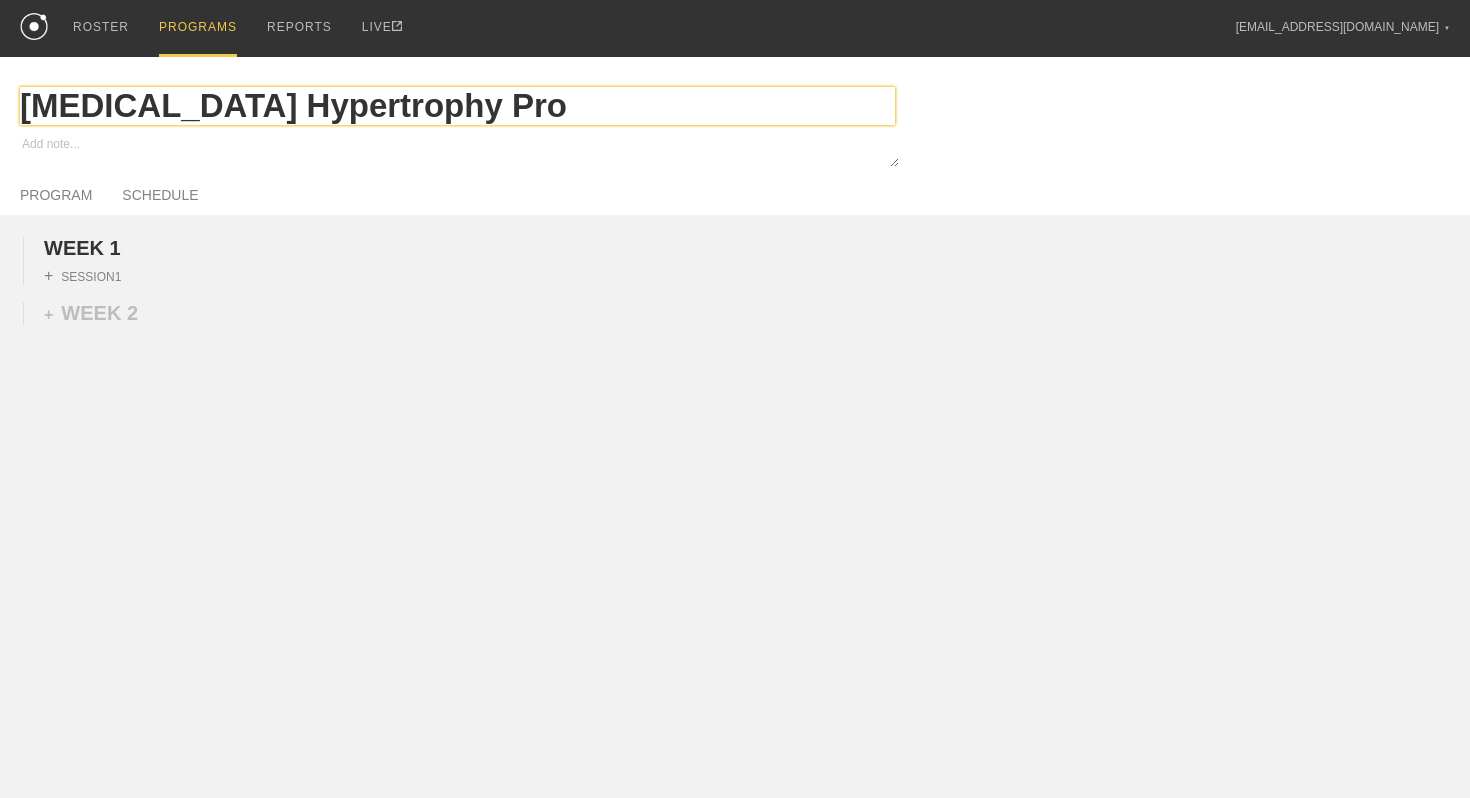 type on "x" 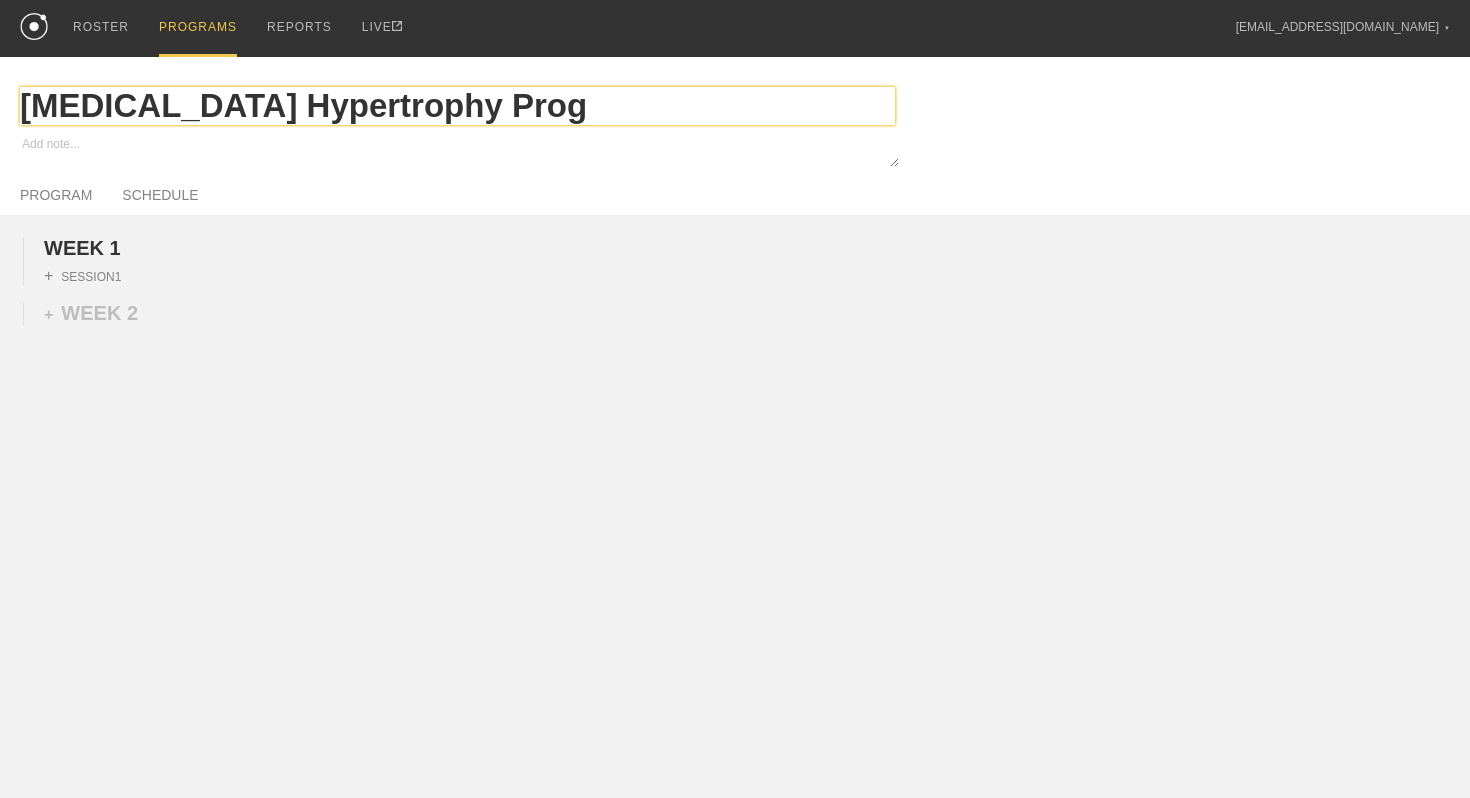 type on "x" 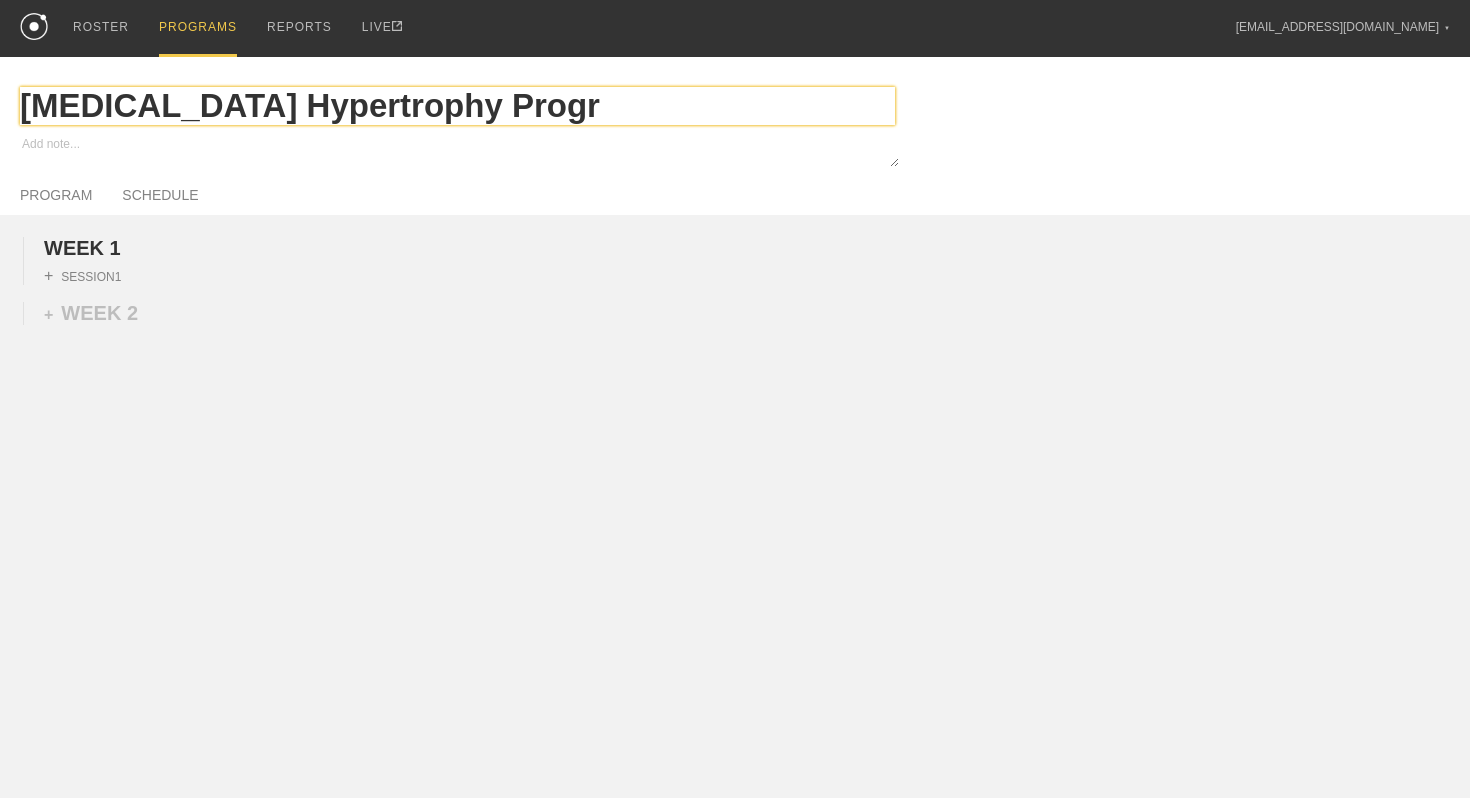 type on "x" 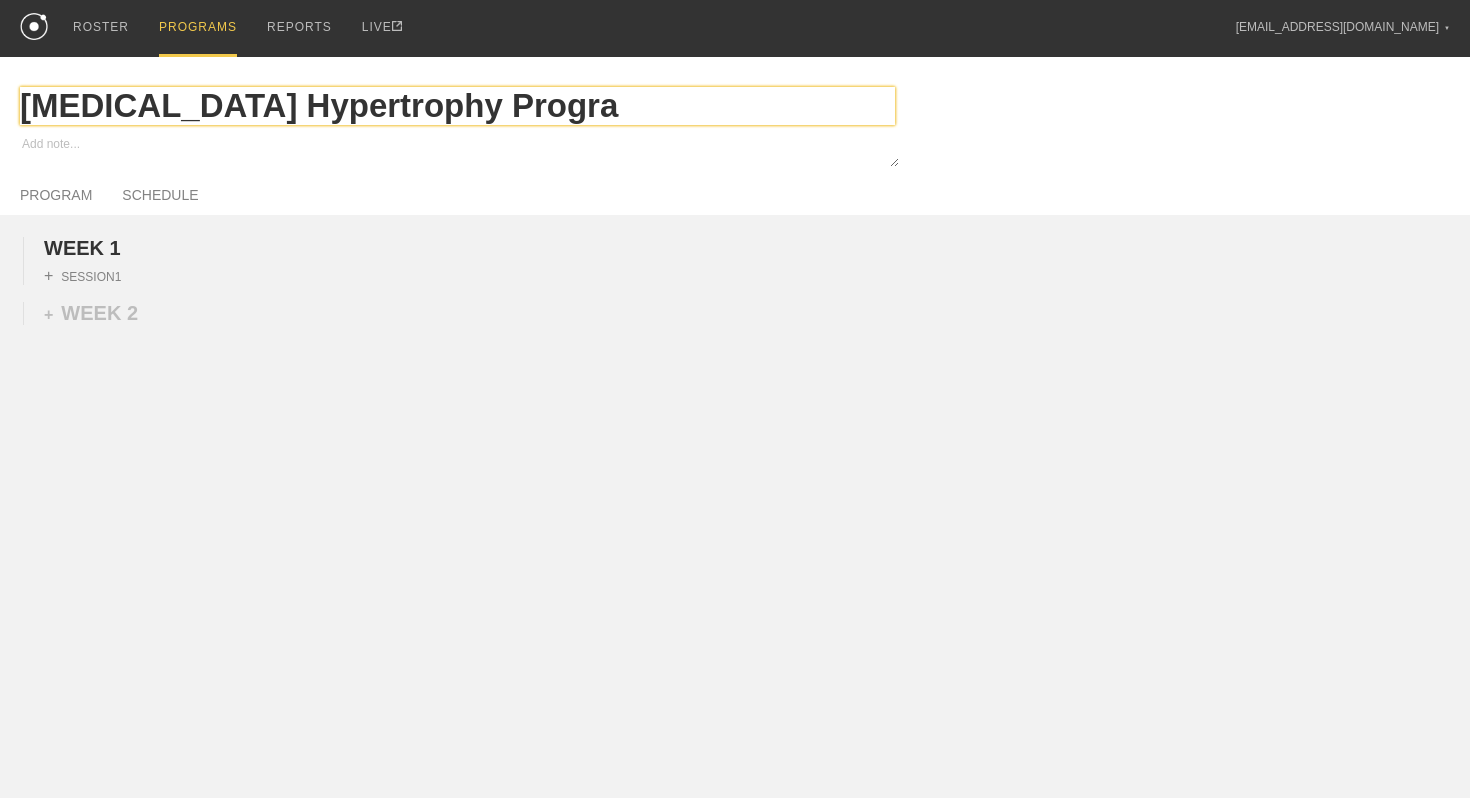 type on "x" 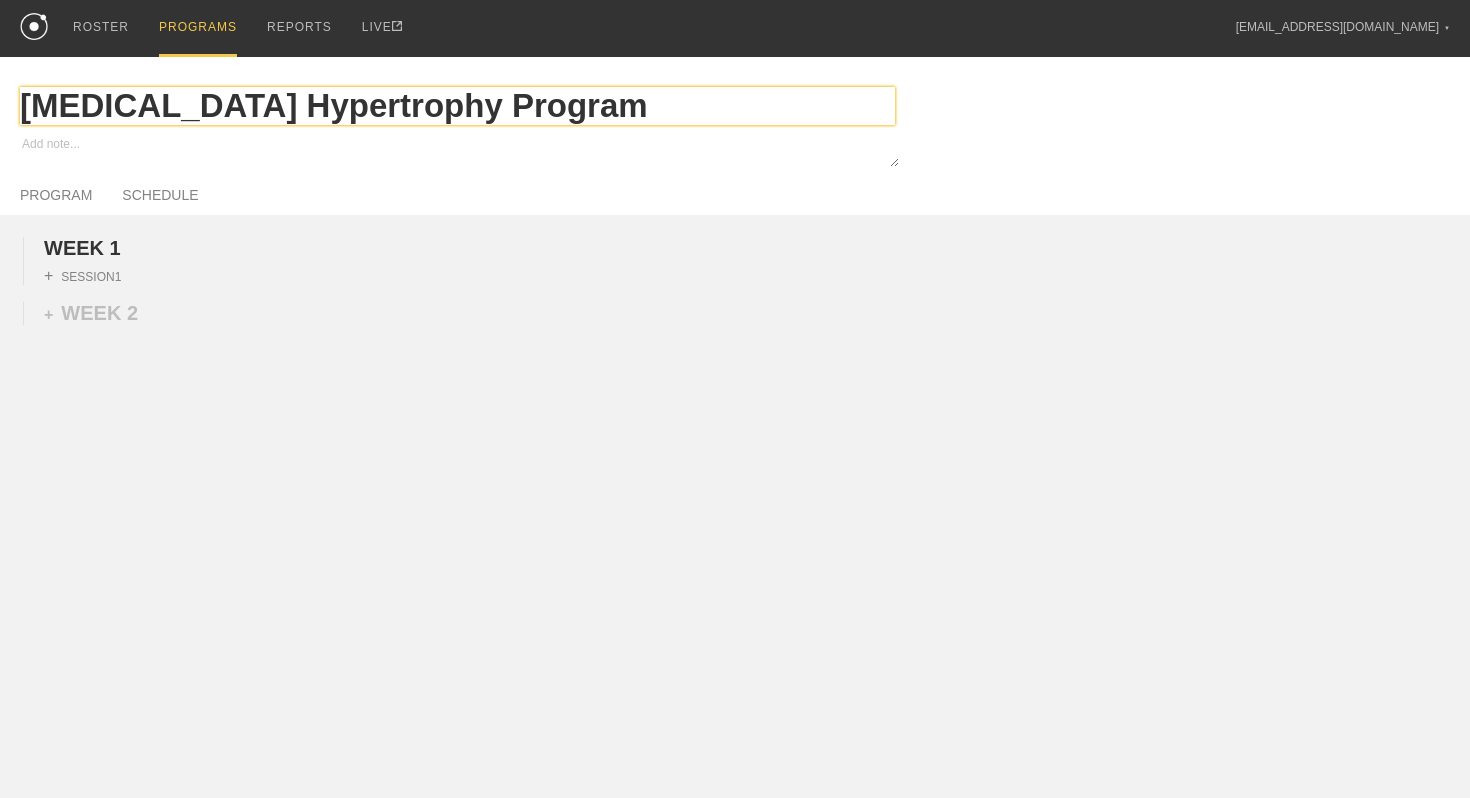 type on "[MEDICAL_DATA] Hypertrophy Program" 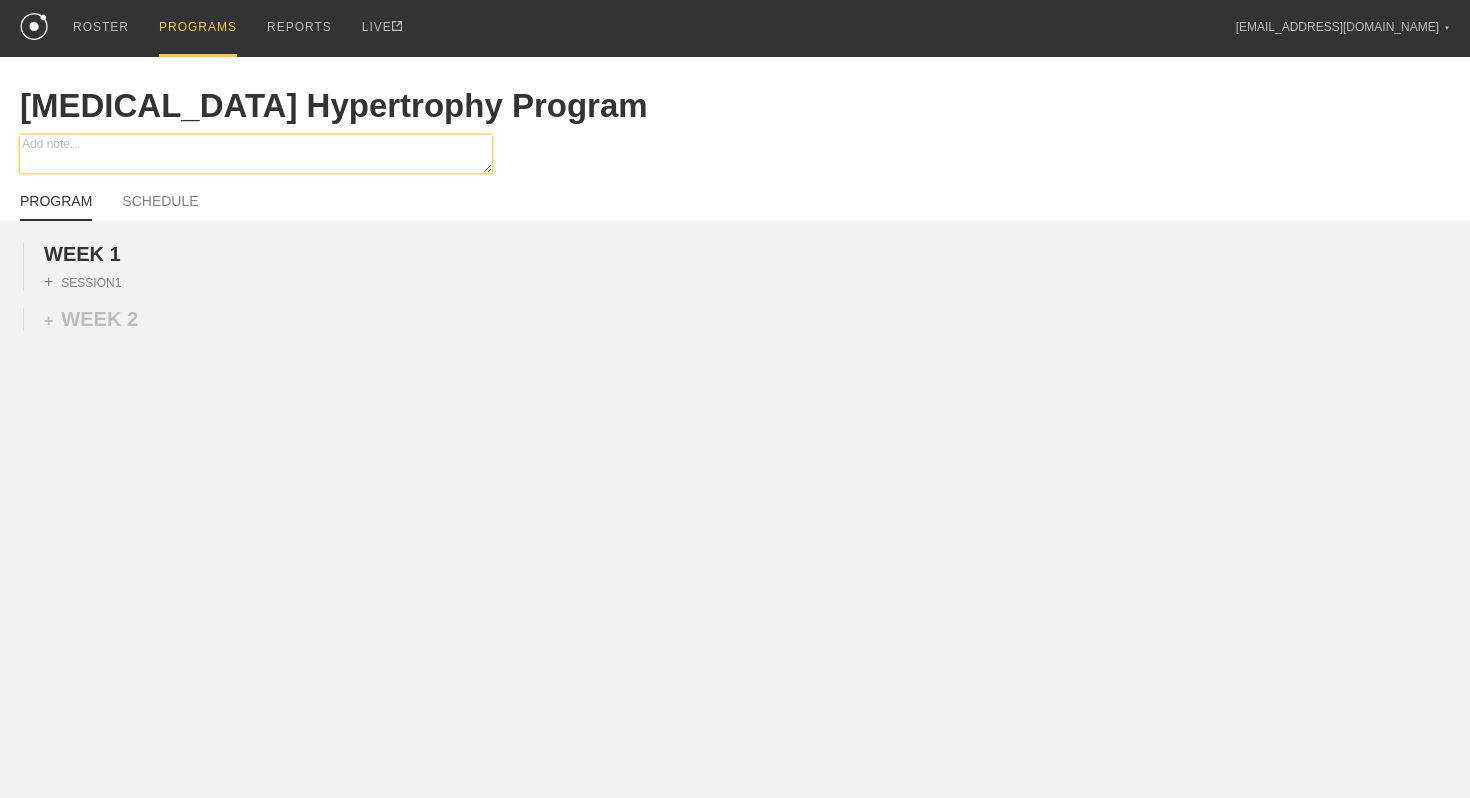 drag, startPoint x: 895, startPoint y: 163, endPoint x: 489, endPoint y: 169, distance: 406.04434 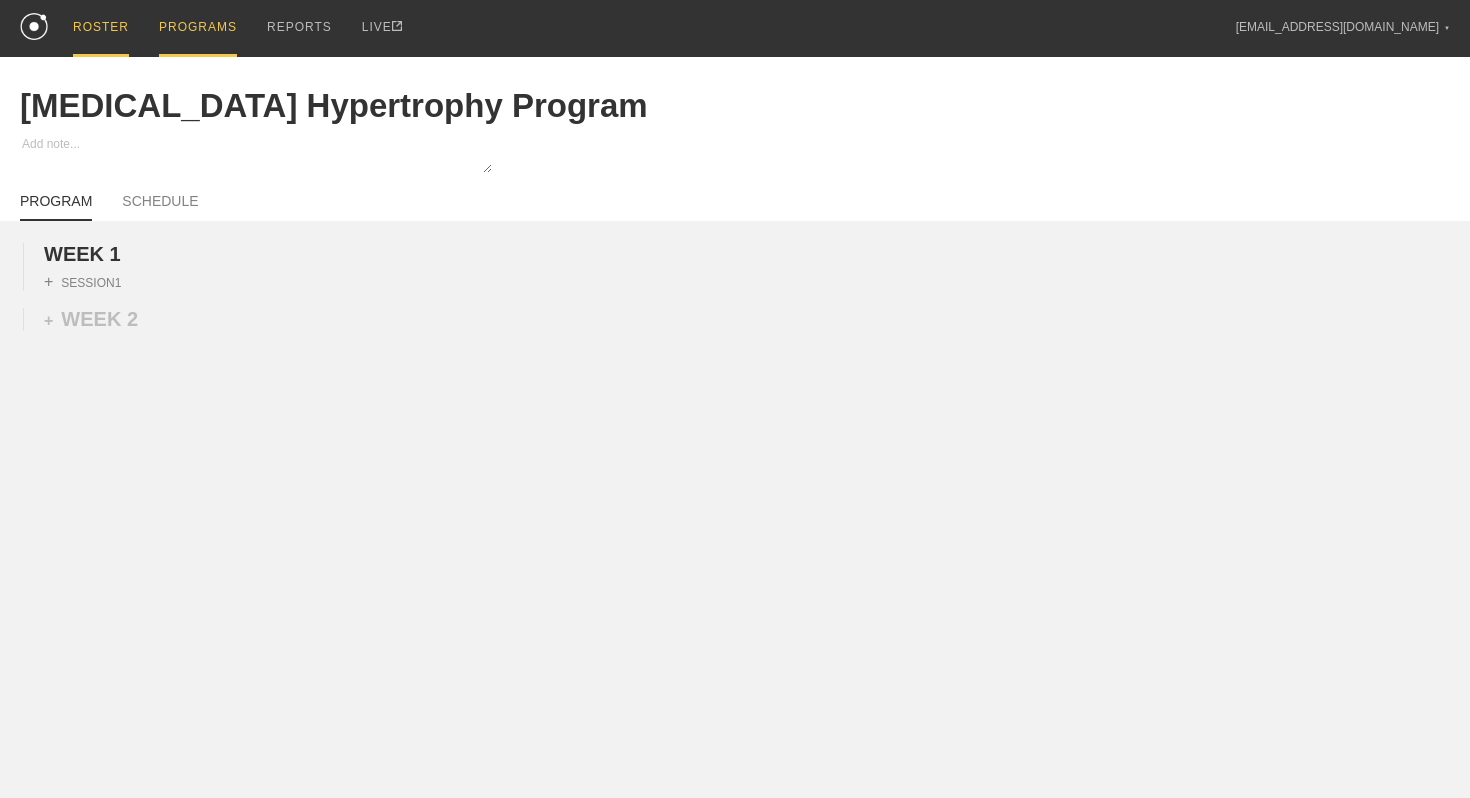 click on "ROSTER" at bounding box center (101, 28) 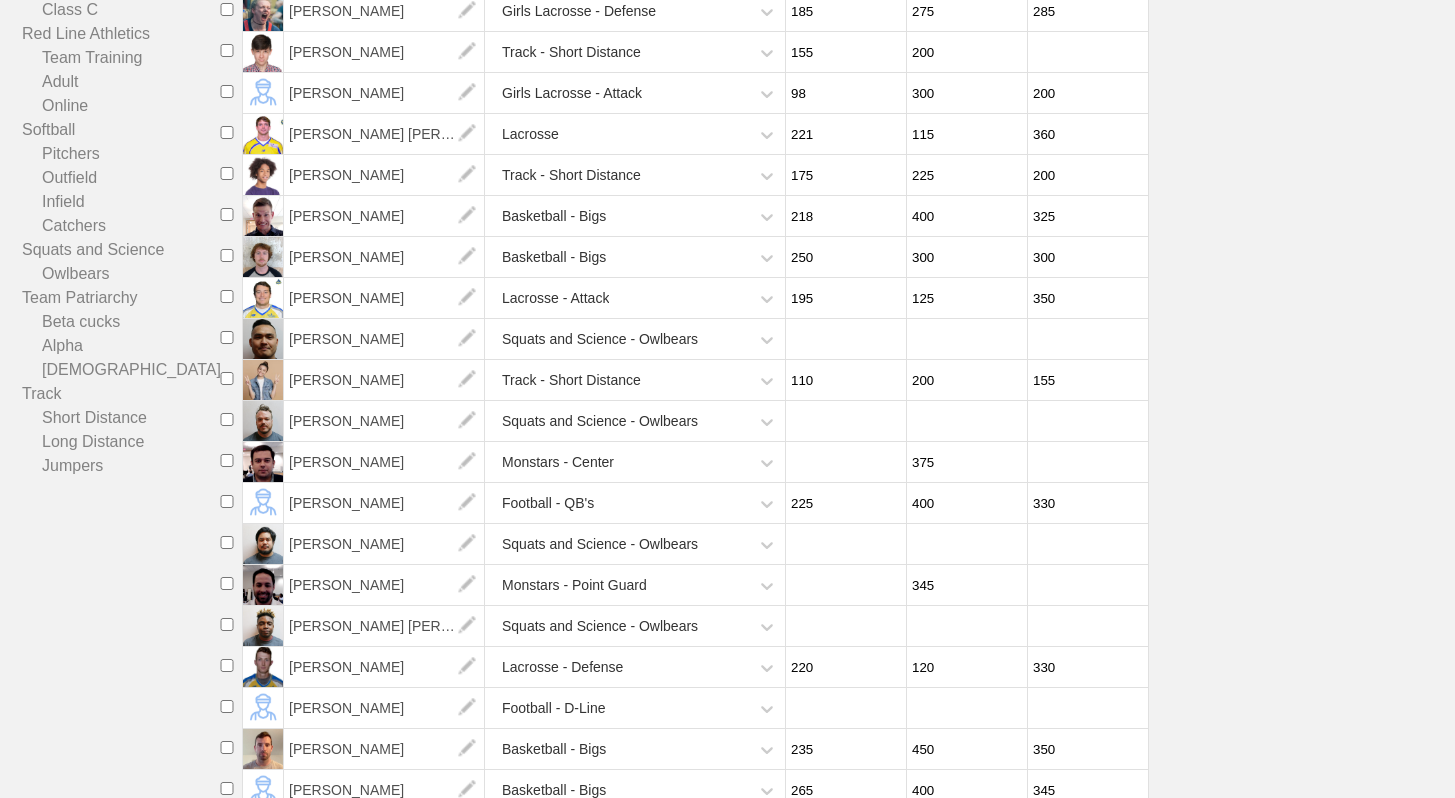 scroll, scrollTop: 936, scrollLeft: 0, axis: vertical 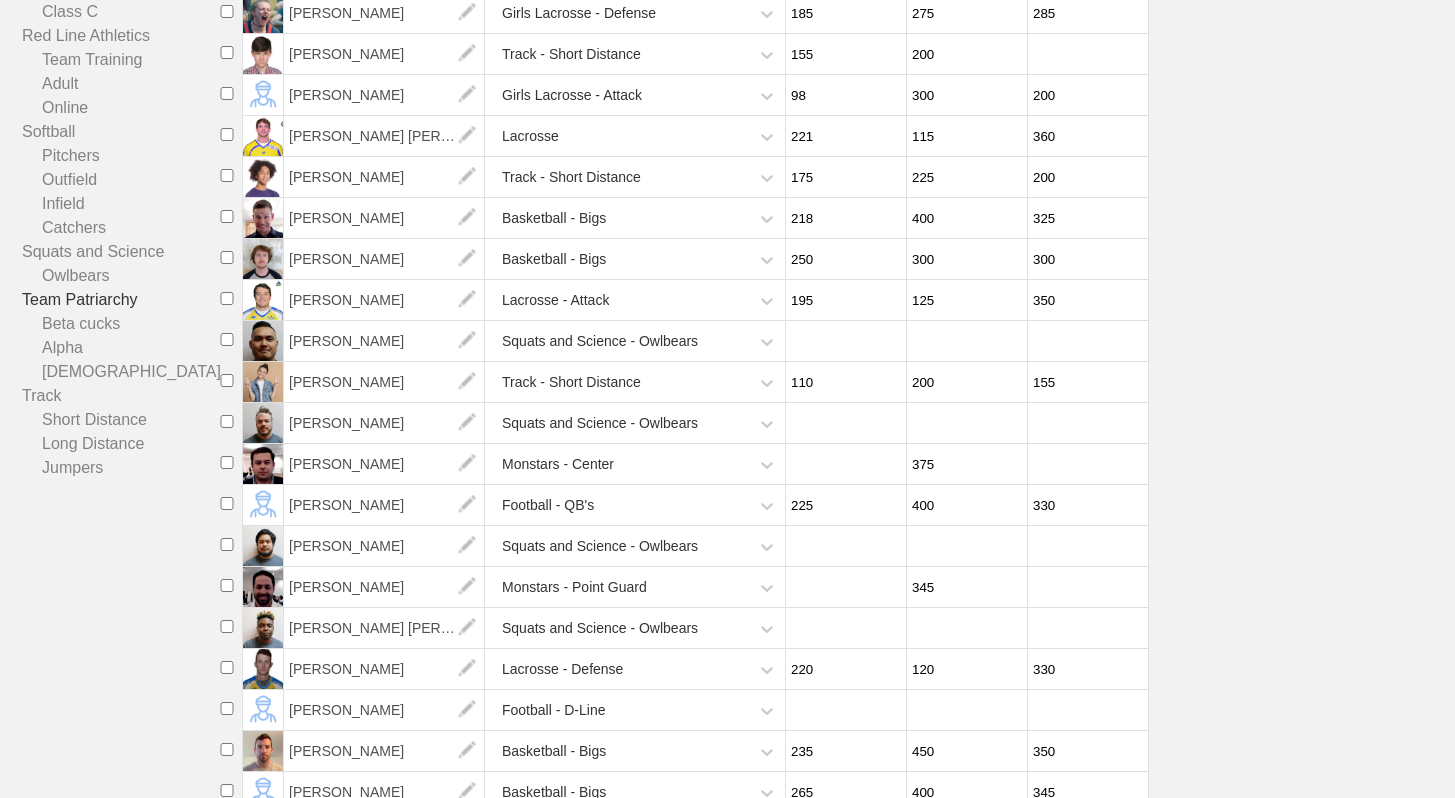click on "Team Patriarchy" at bounding box center [121, 300] 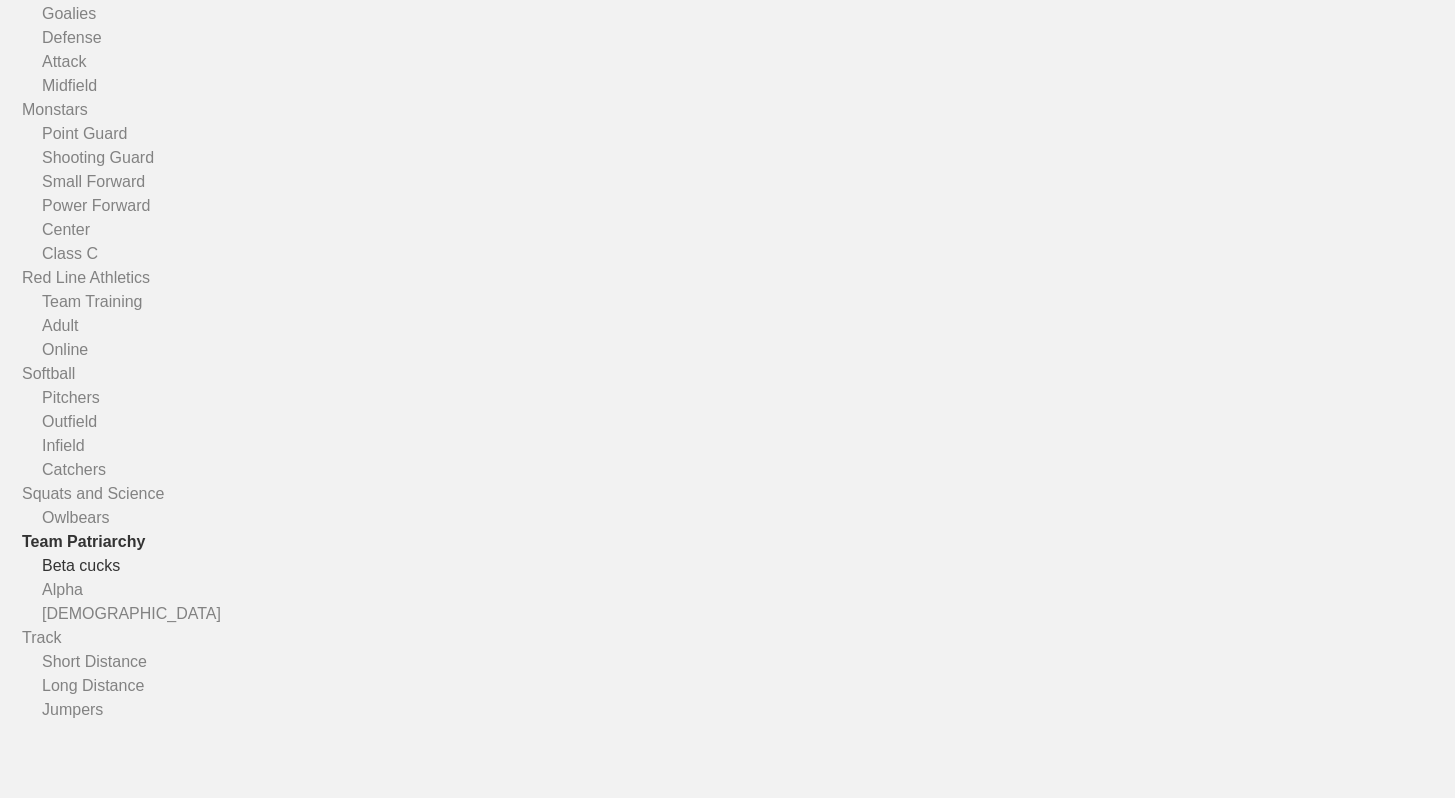 click on "Beta cucks" at bounding box center (121, 566) 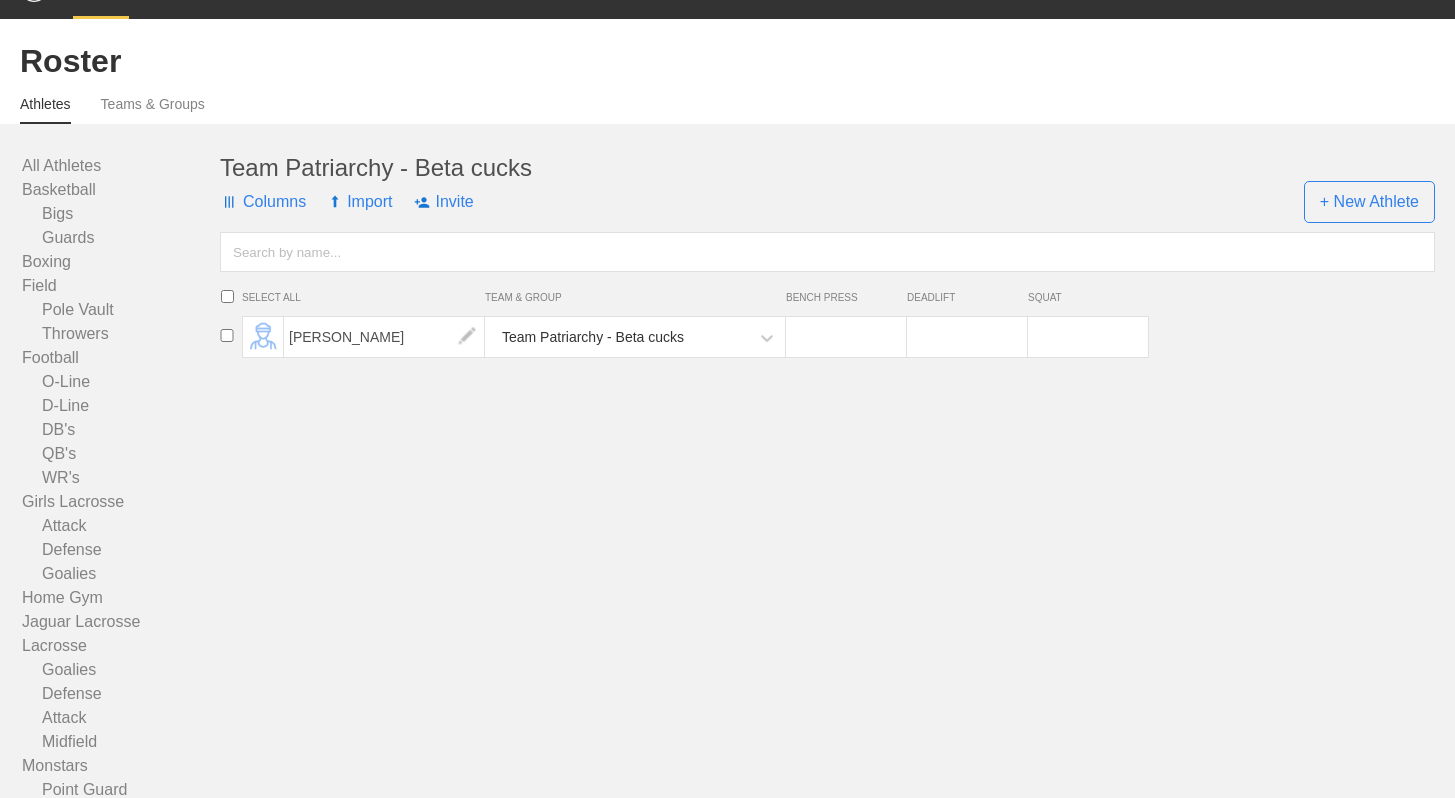 scroll, scrollTop: 0, scrollLeft: 0, axis: both 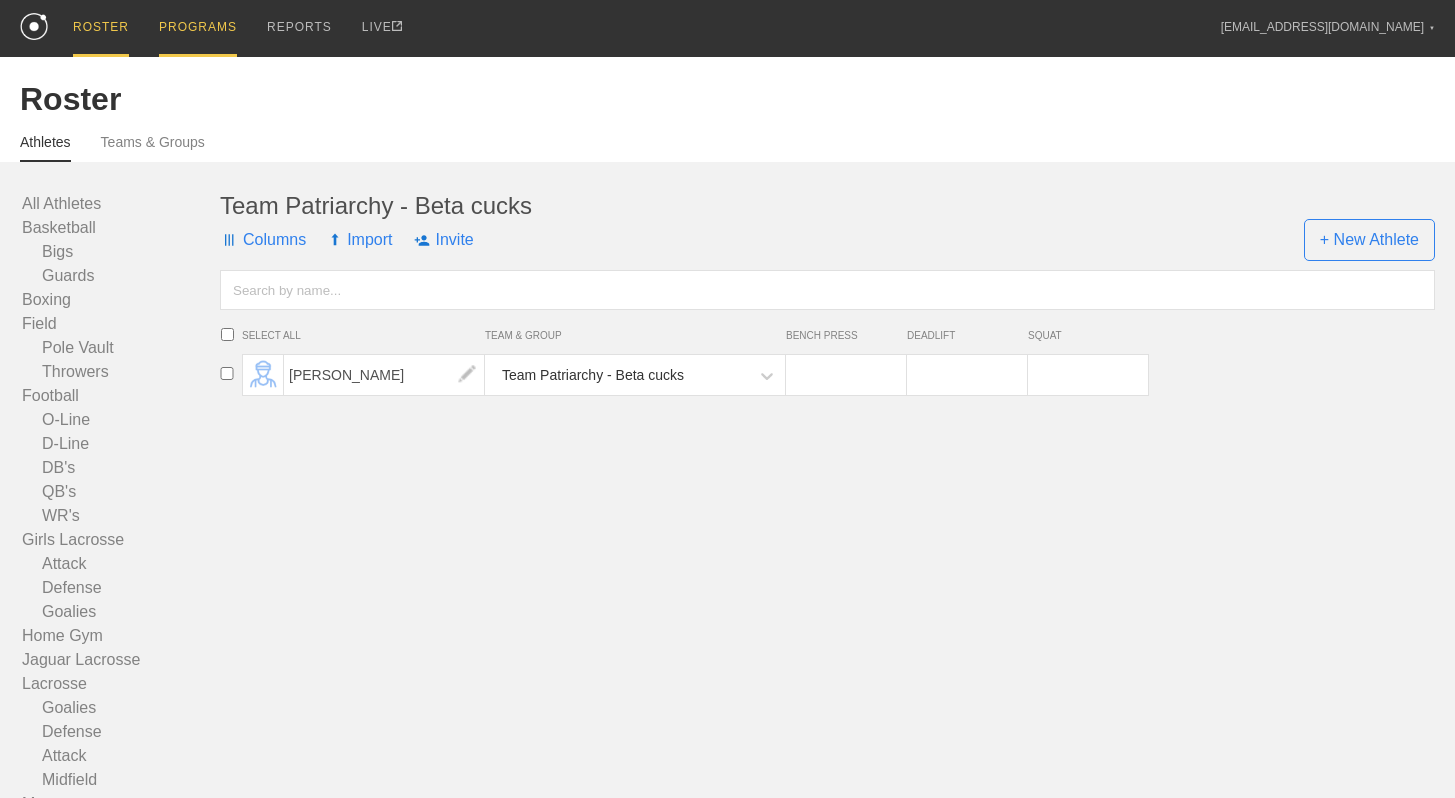 click on "PROGRAMS" at bounding box center (198, 28) 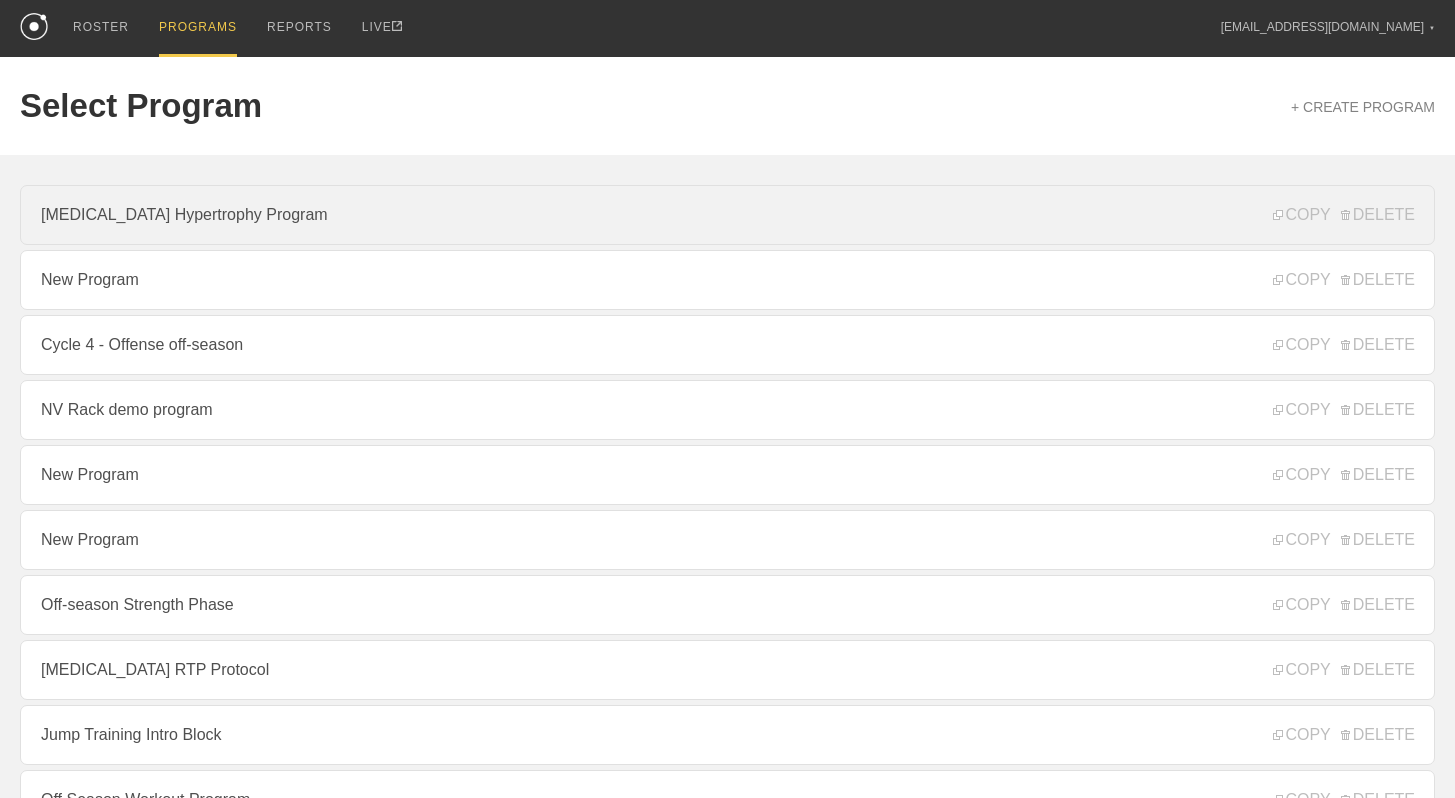 click on "[MEDICAL_DATA] Hypertrophy Program" at bounding box center (727, 215) 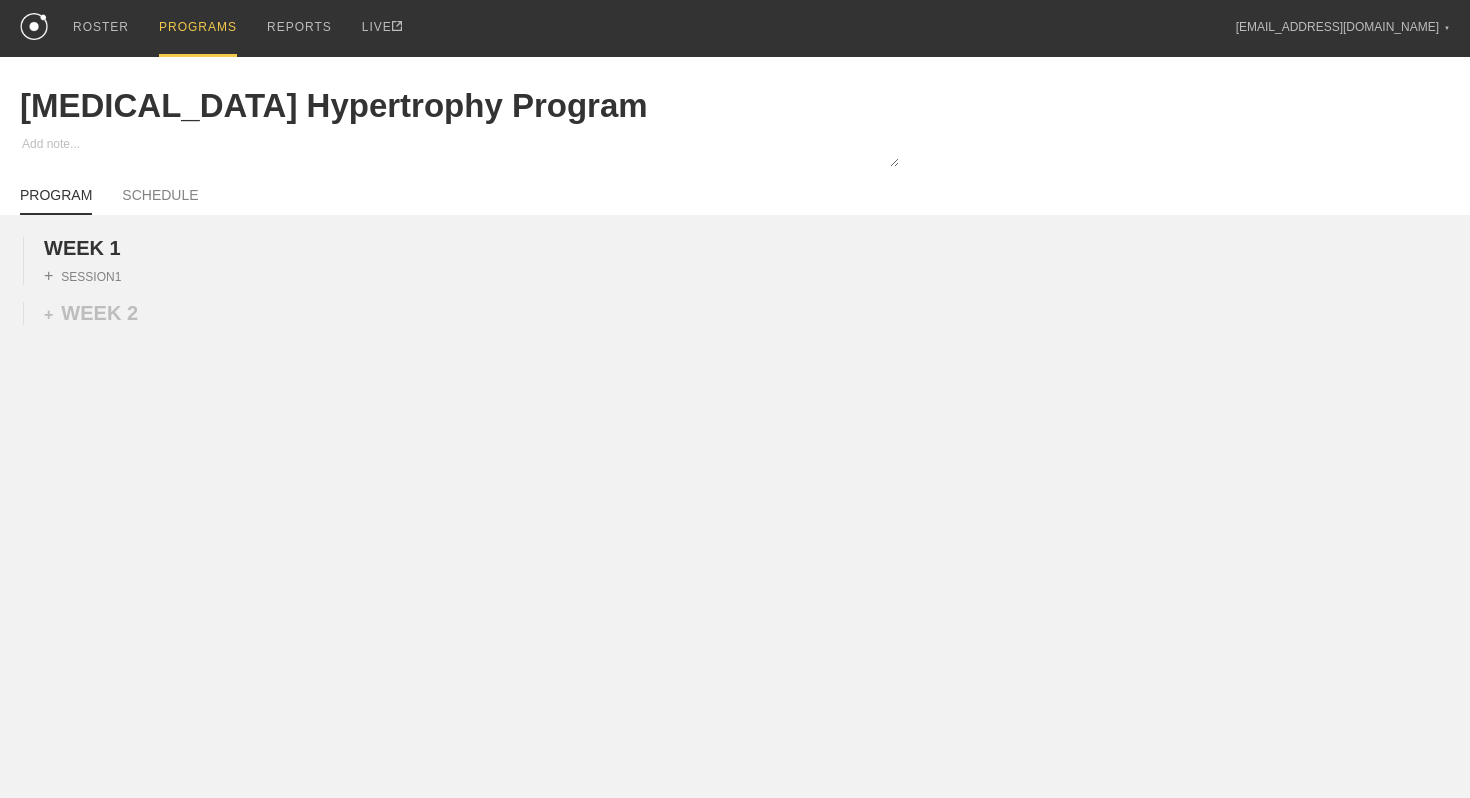 type on "x" 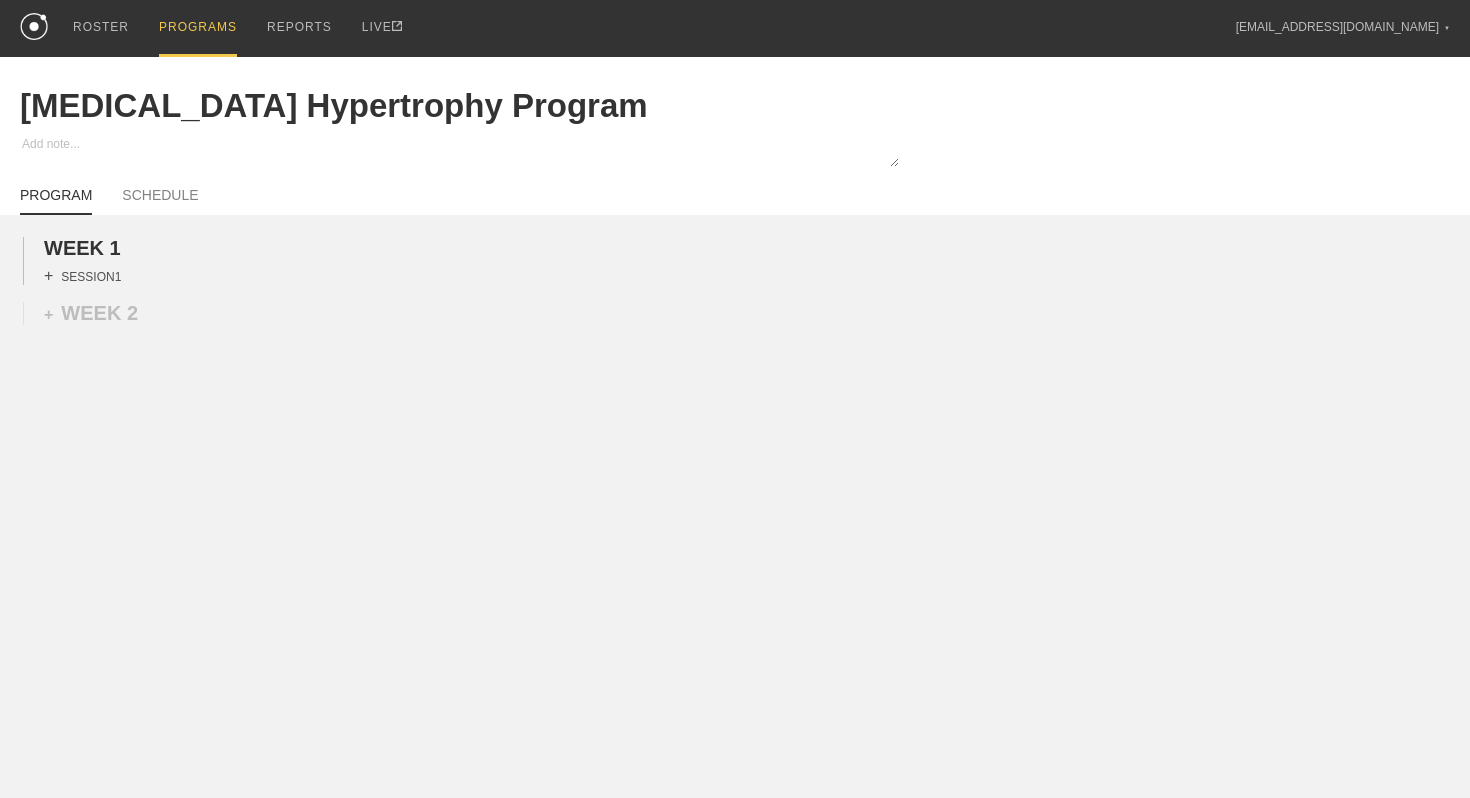 click on "+ SESSION  1" at bounding box center [82, 276] 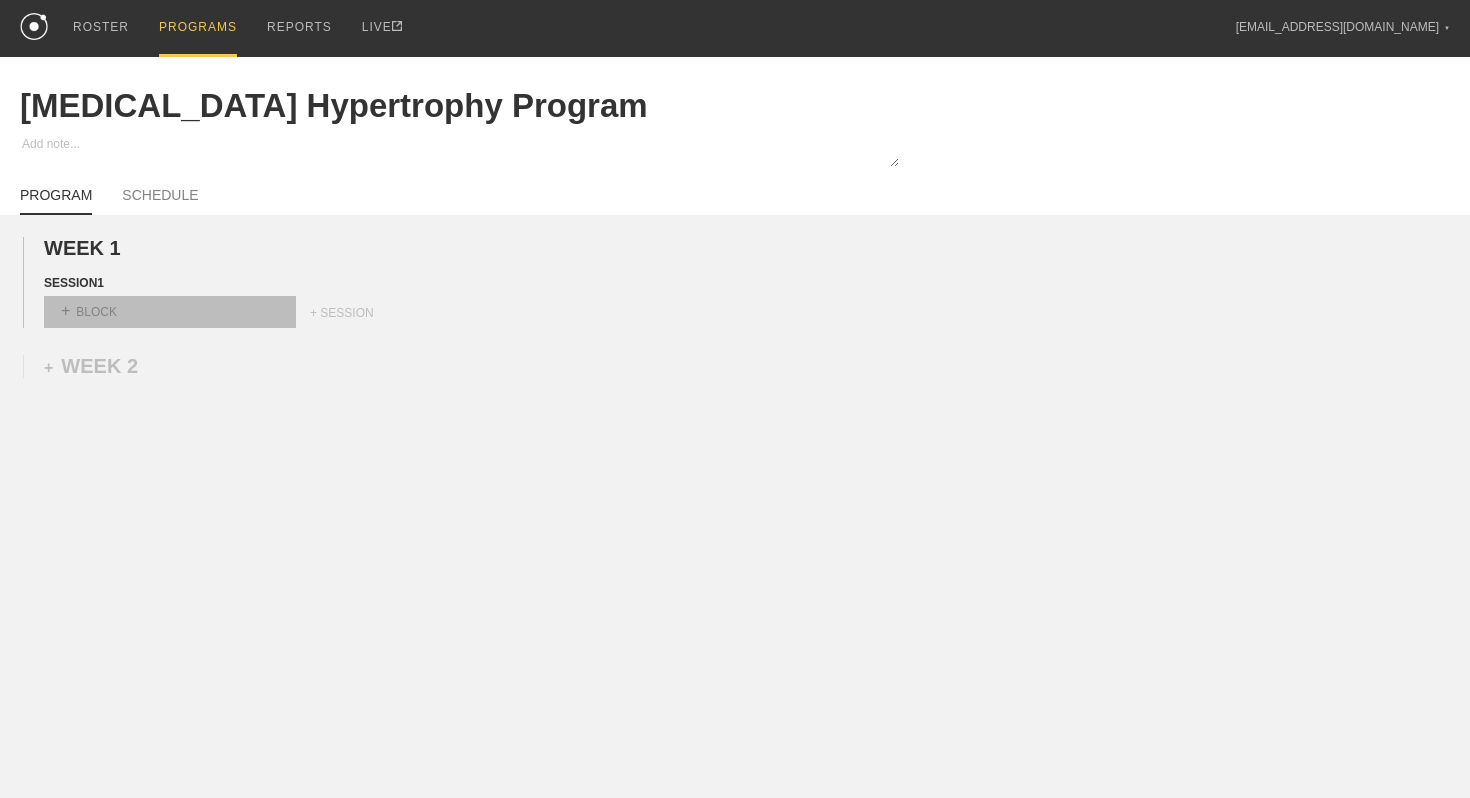 click on "+  BLOCK" at bounding box center (170, 312) 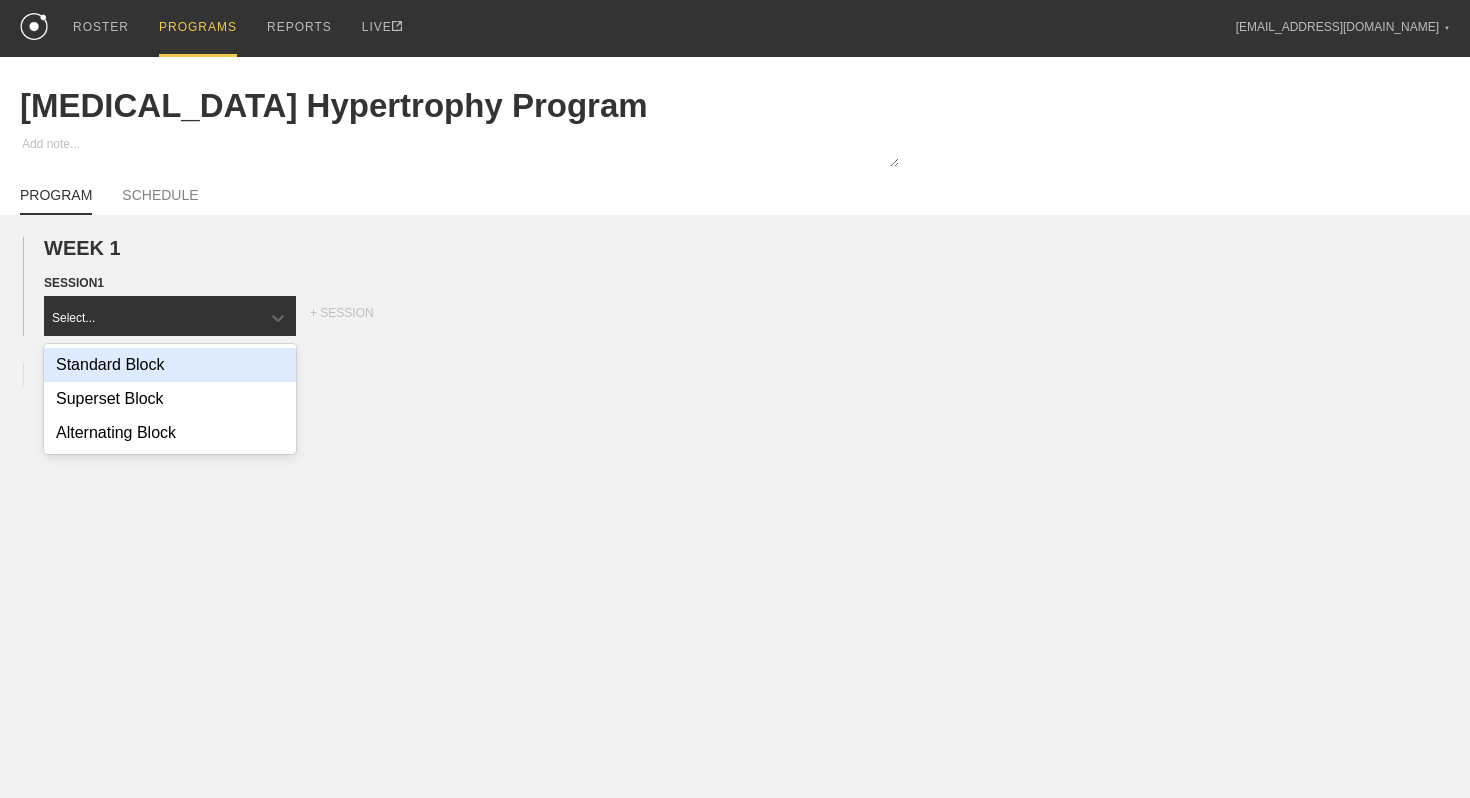 click on "Standard Block" at bounding box center (170, 365) 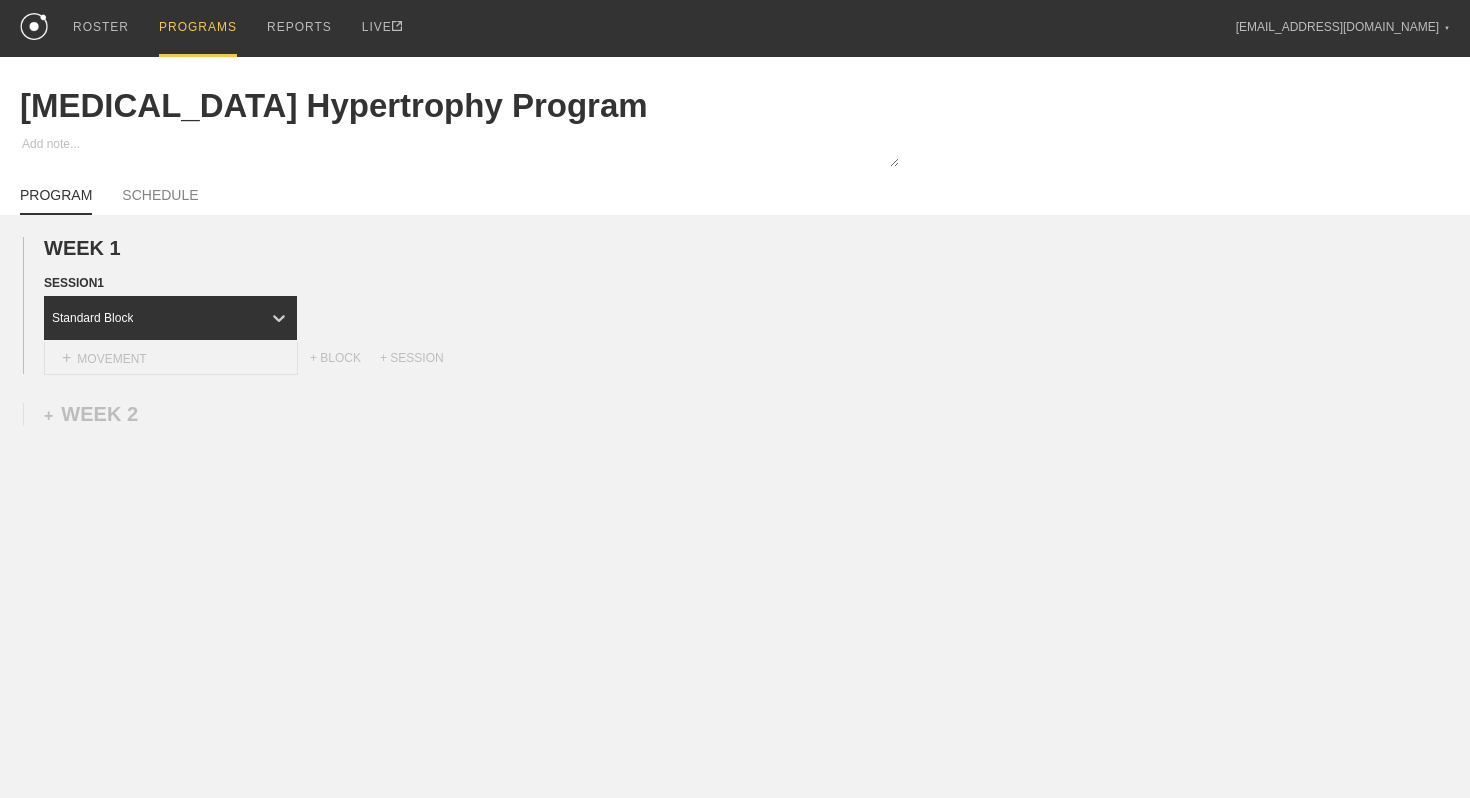 click on "+  MOVEMENT" at bounding box center (171, 358) 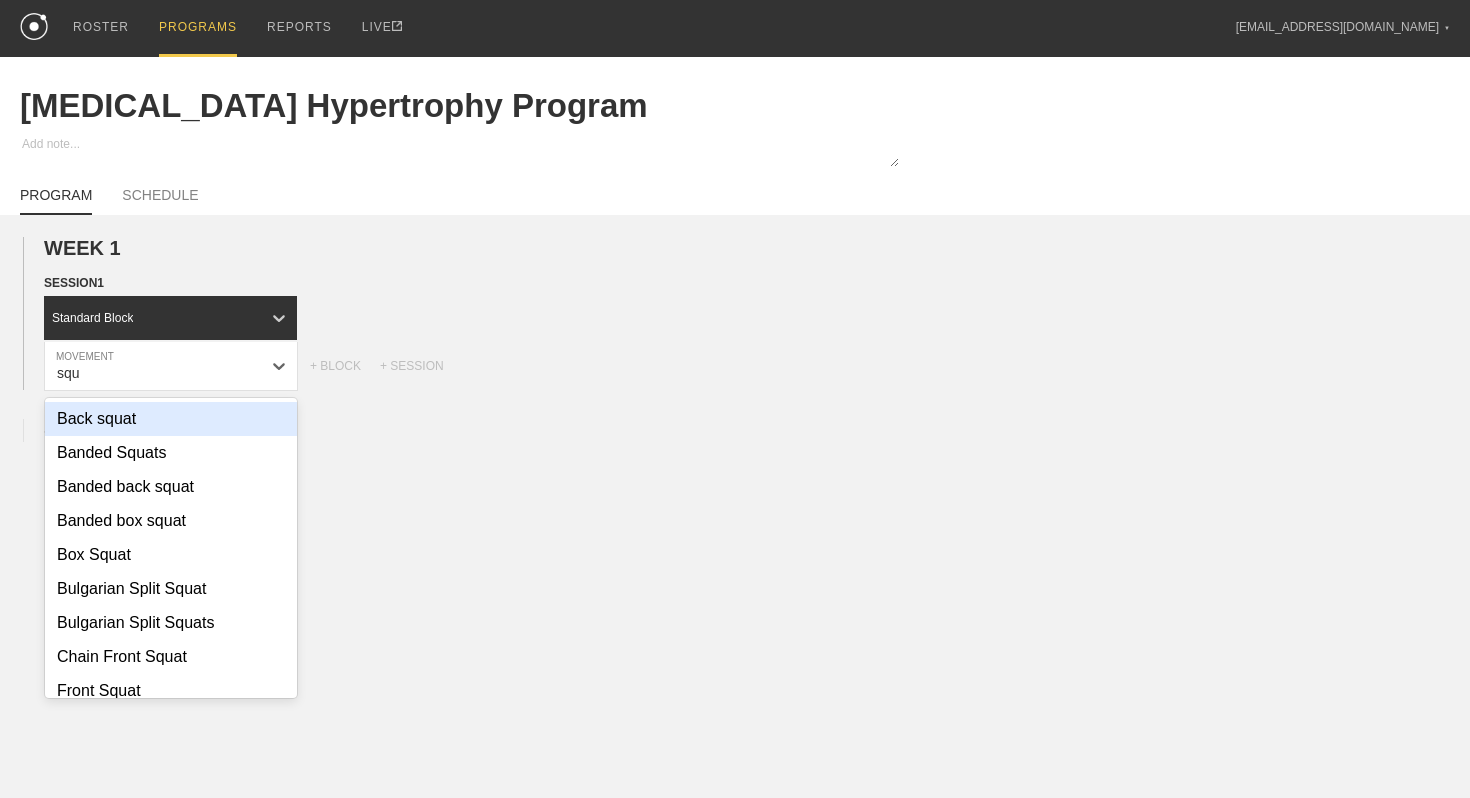 click on "Back squat" at bounding box center (171, 419) 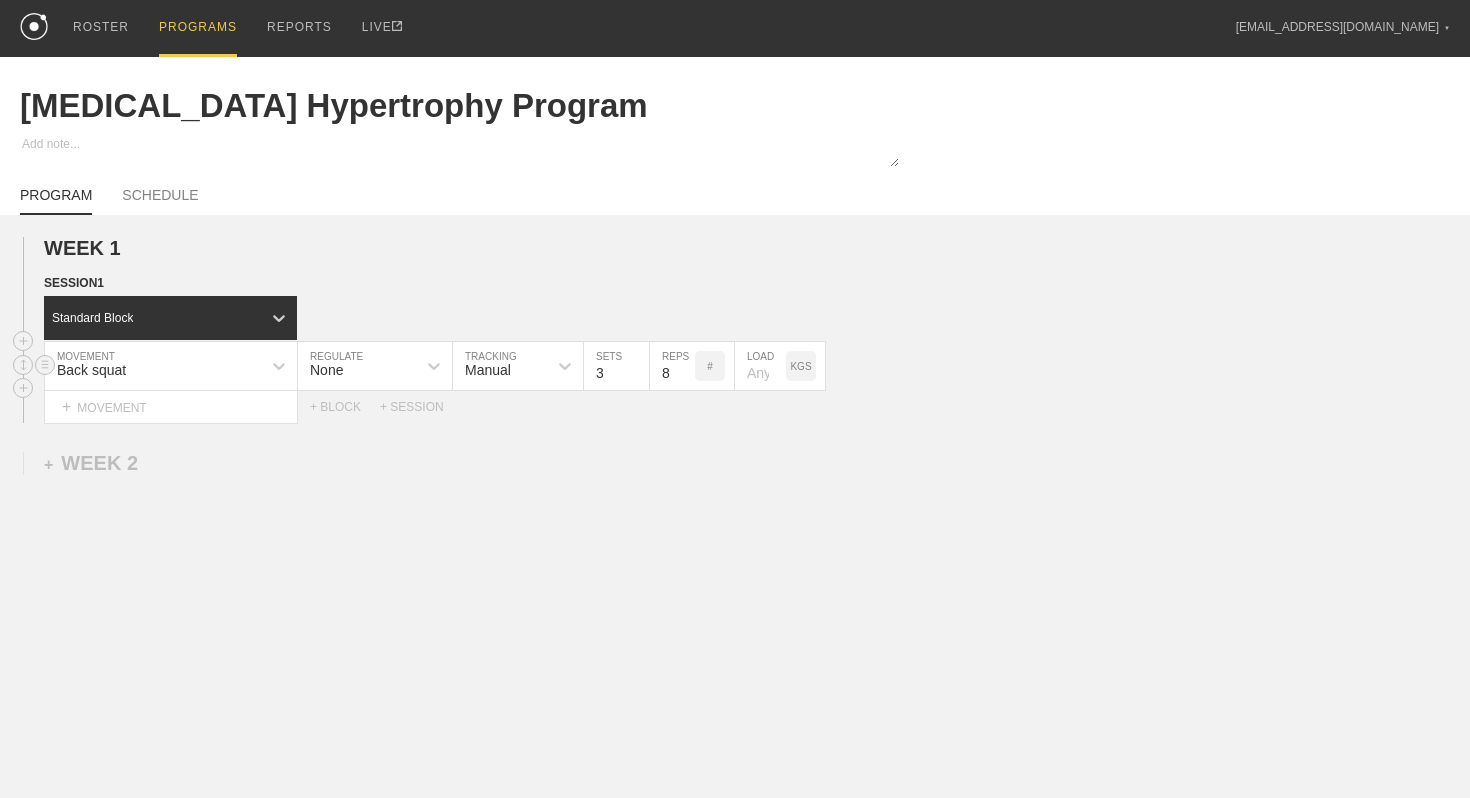 click on "None" at bounding box center (357, 366) 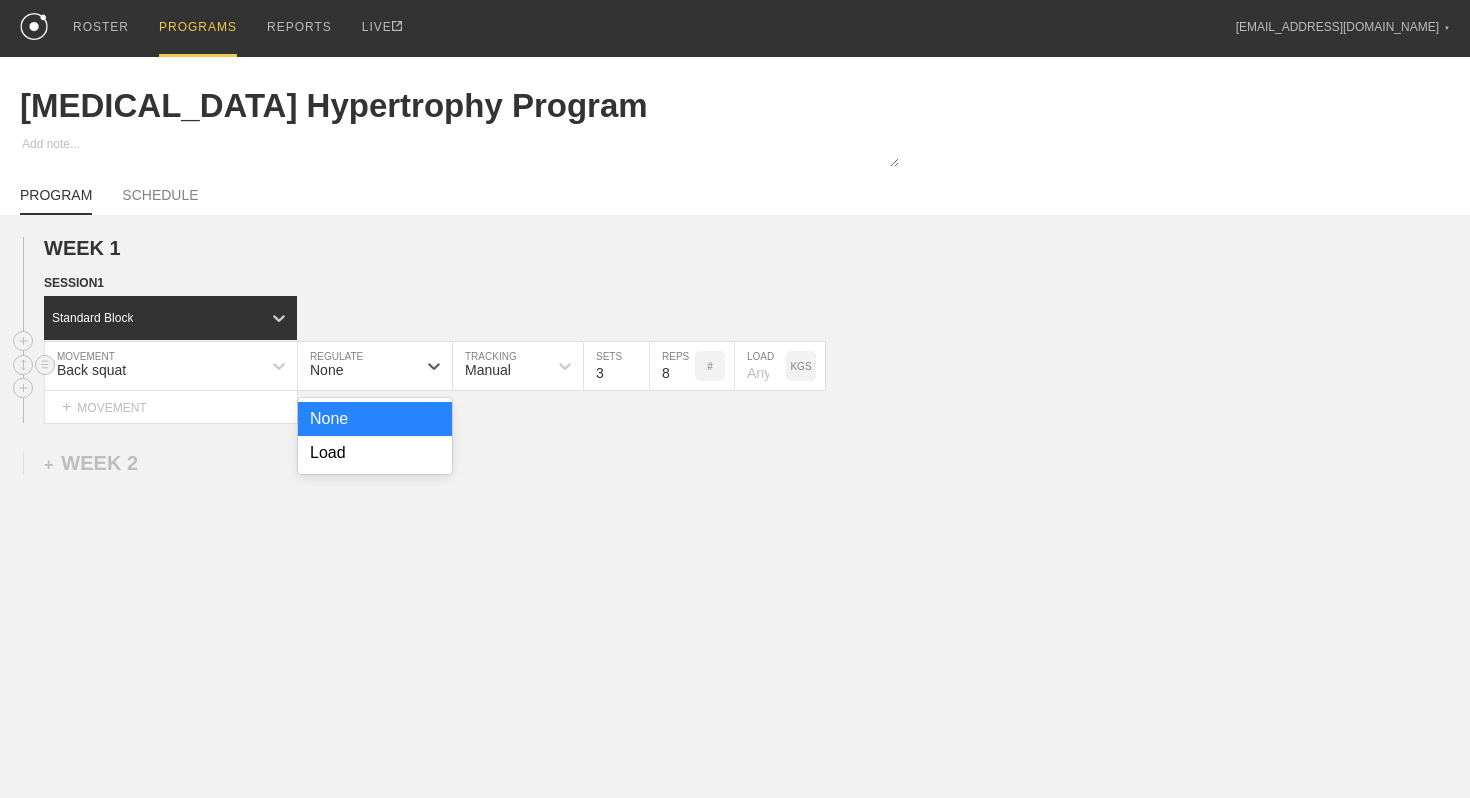 click on "Manual" at bounding box center [488, 370] 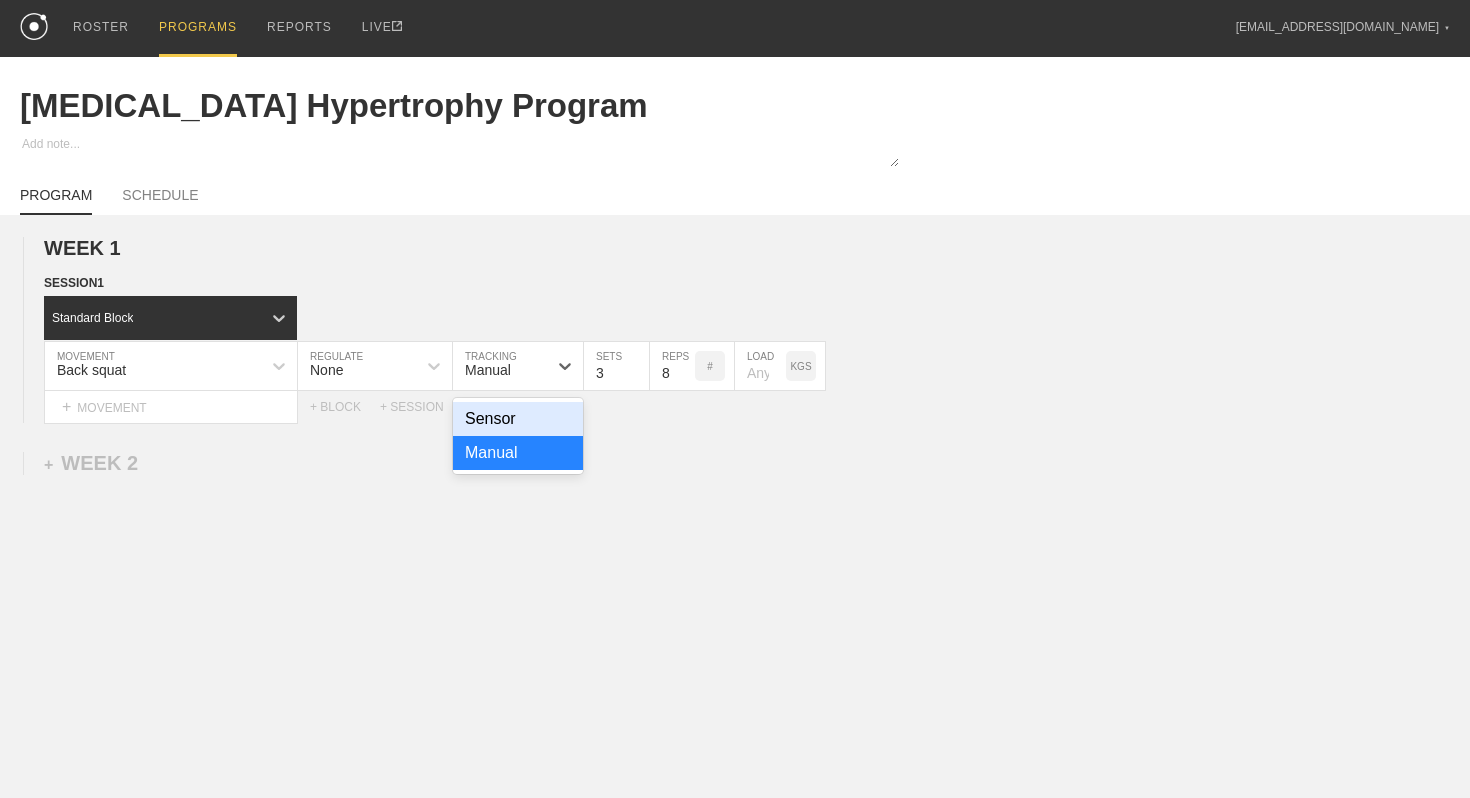 click on "Select... MOVEMENT +  MOVEMENT + BLOCK + SESSION" at bounding box center (735, 407) 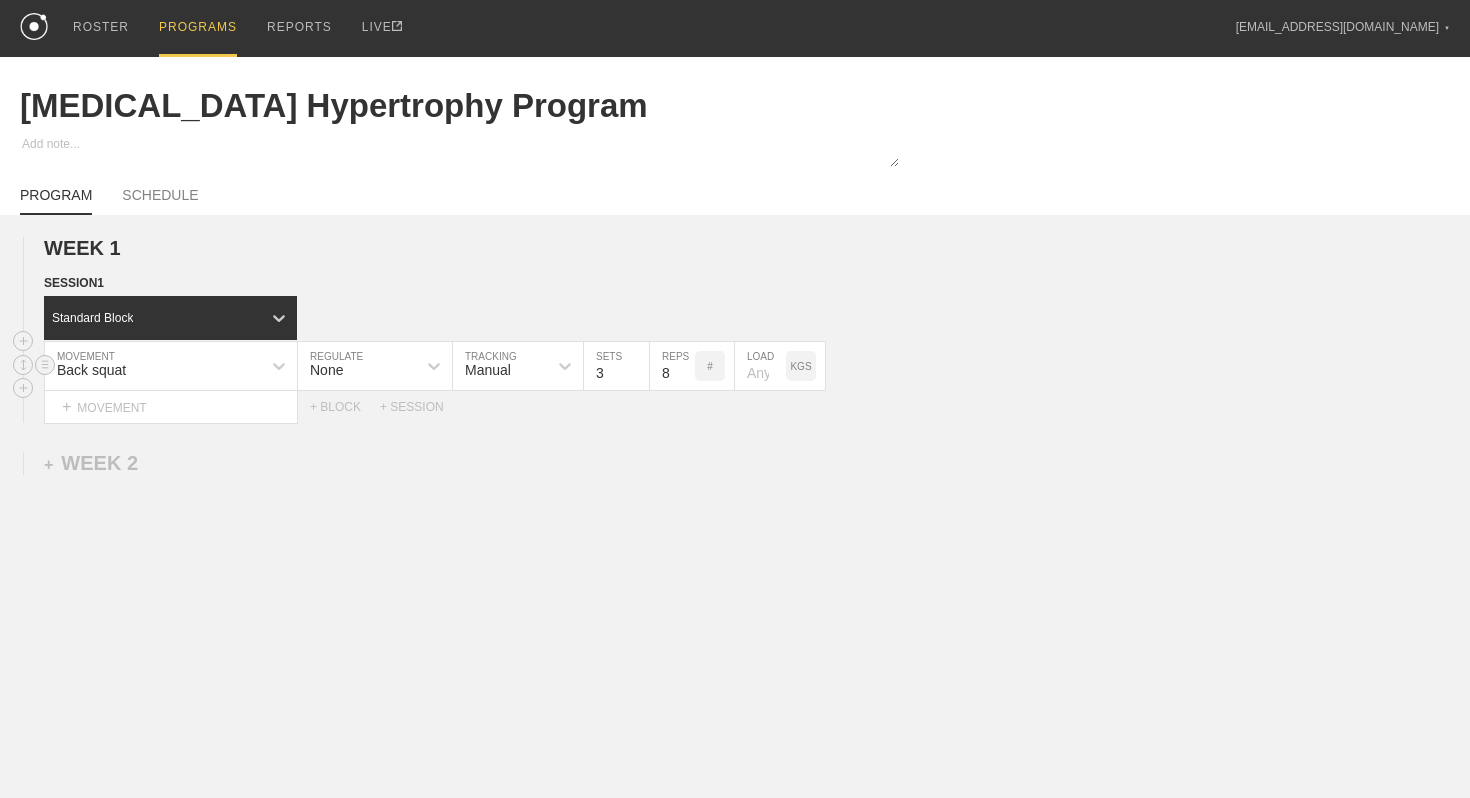 click on "3" at bounding box center [616, 366] 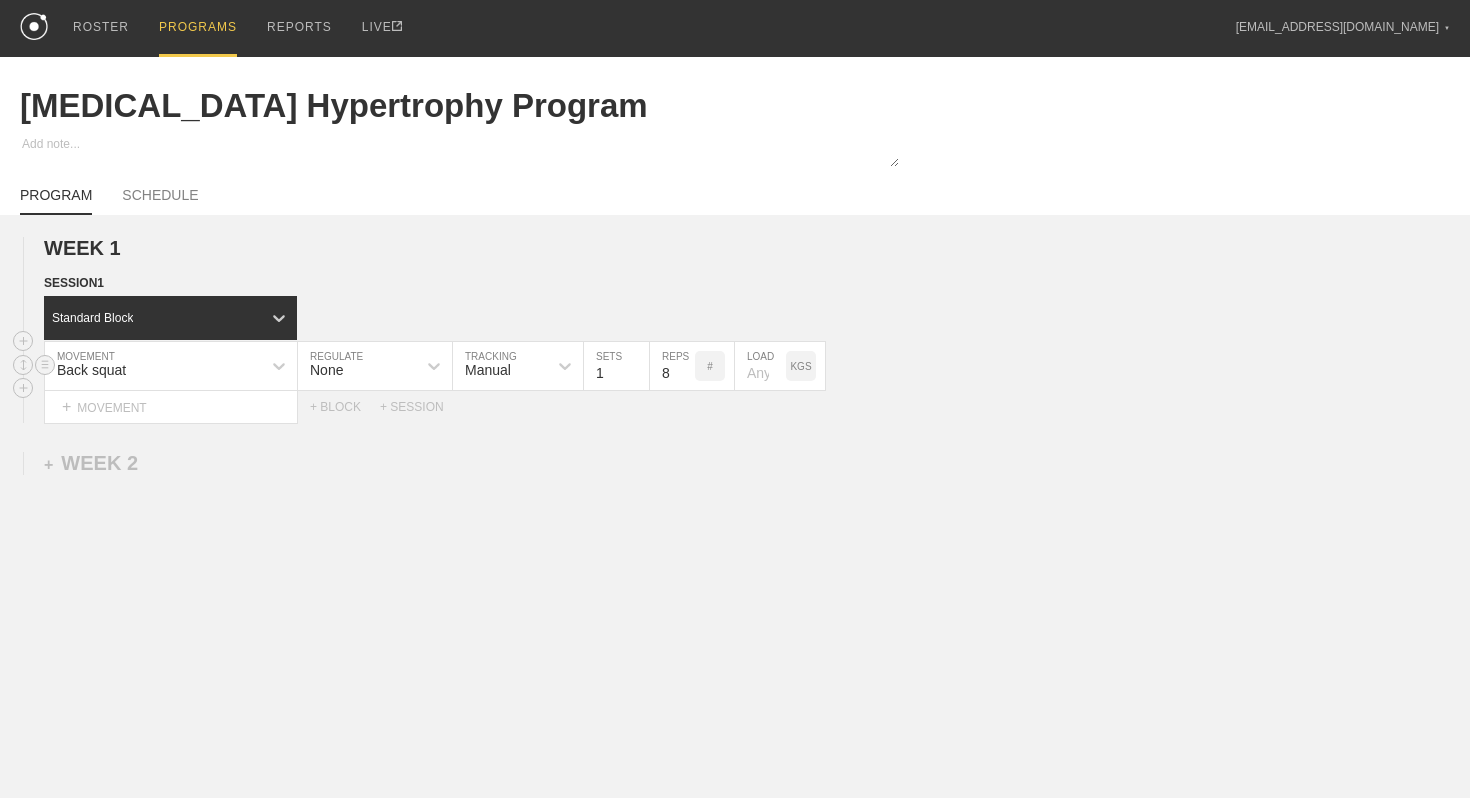 type on "1" 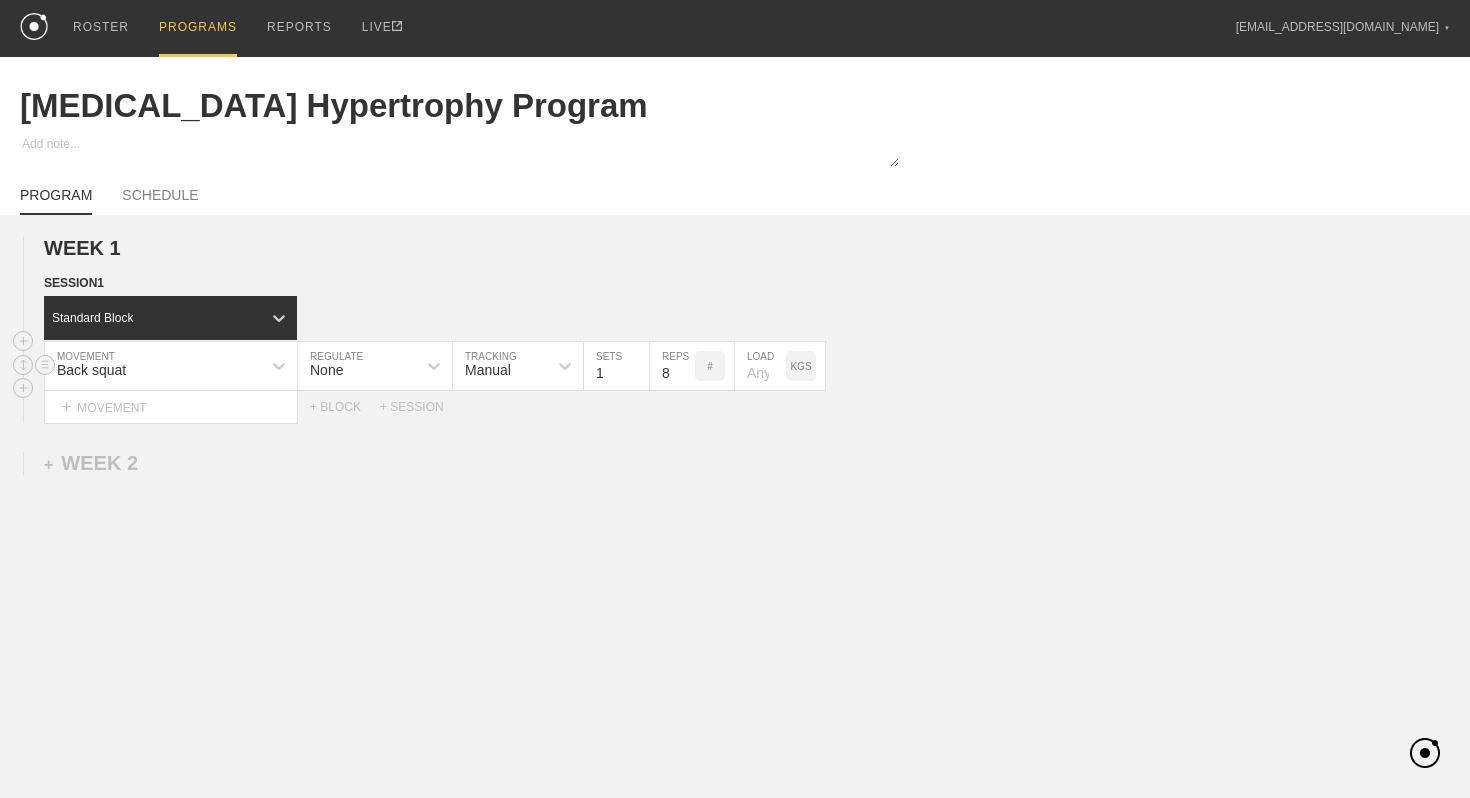 click on "8" at bounding box center (672, 366) 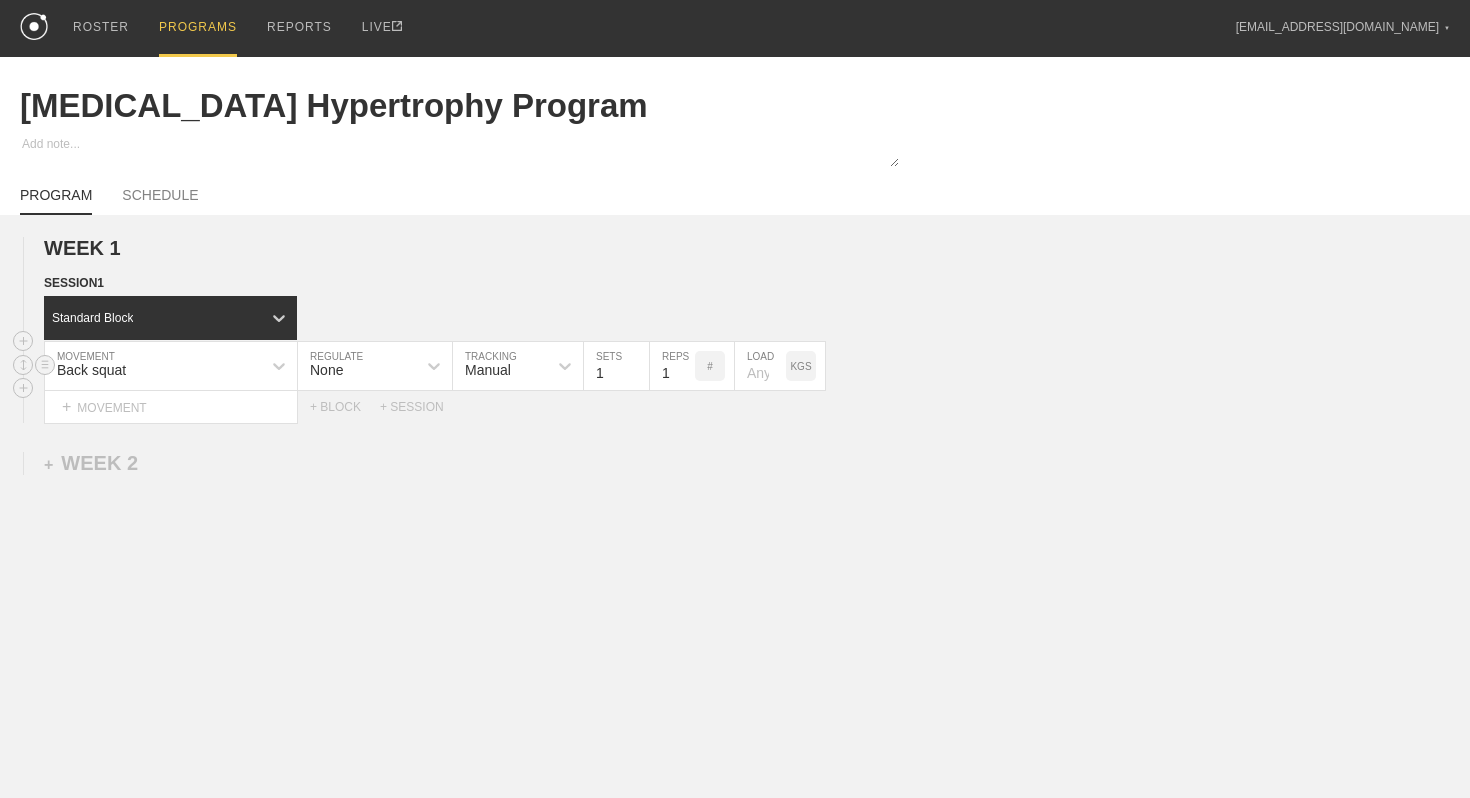 type on "1" 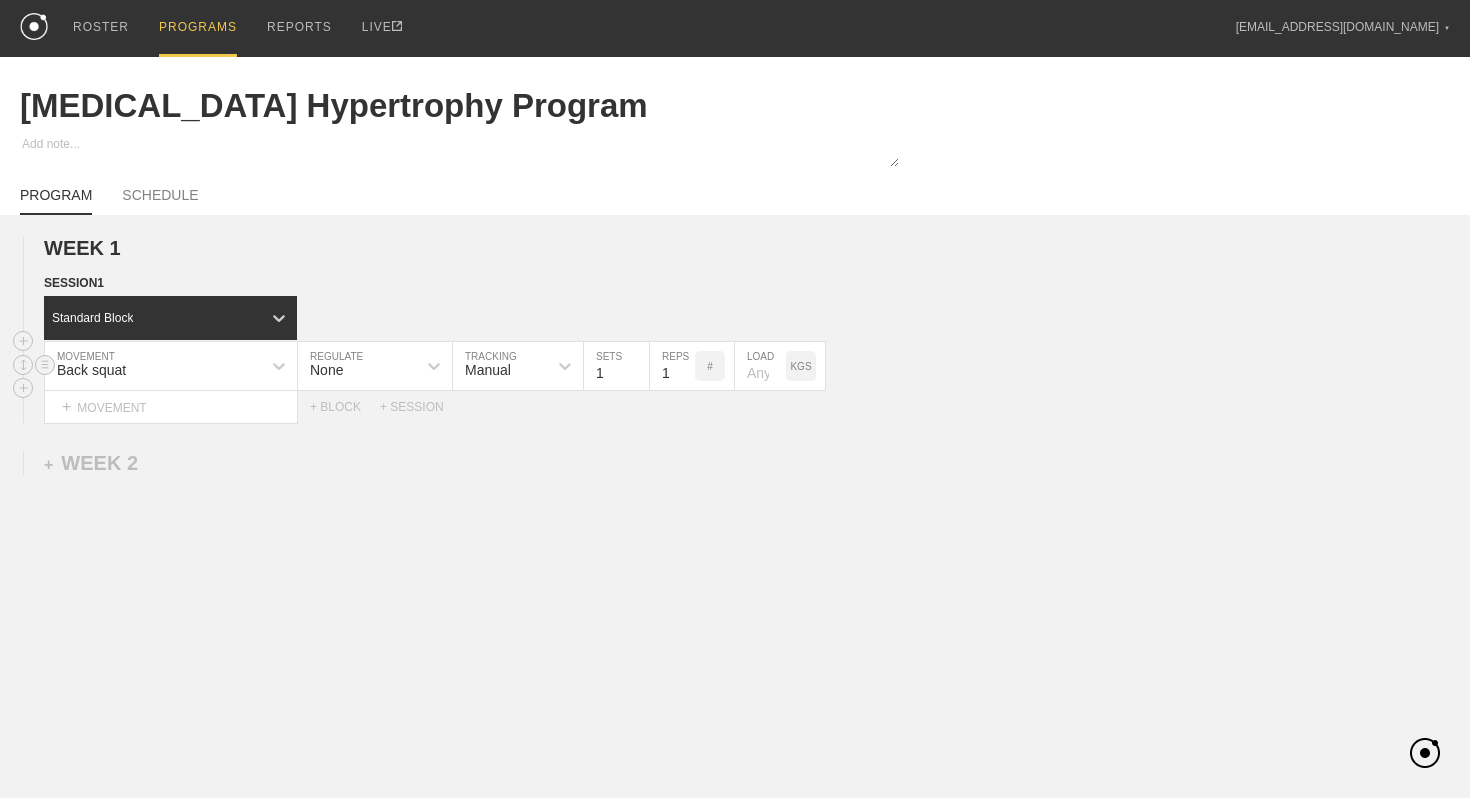 click on "KGS" at bounding box center [801, 366] 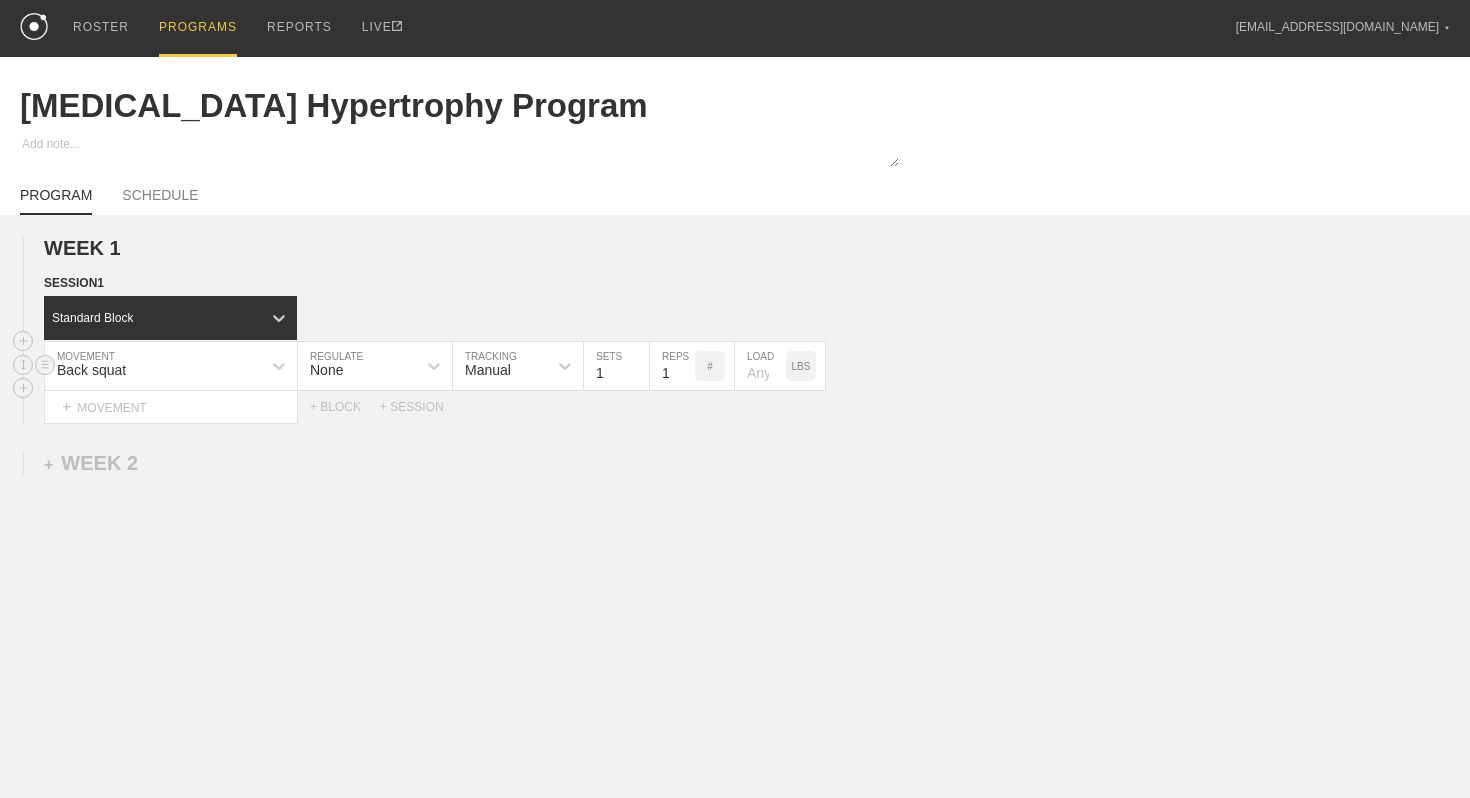 click on "LBS" at bounding box center [801, 366] 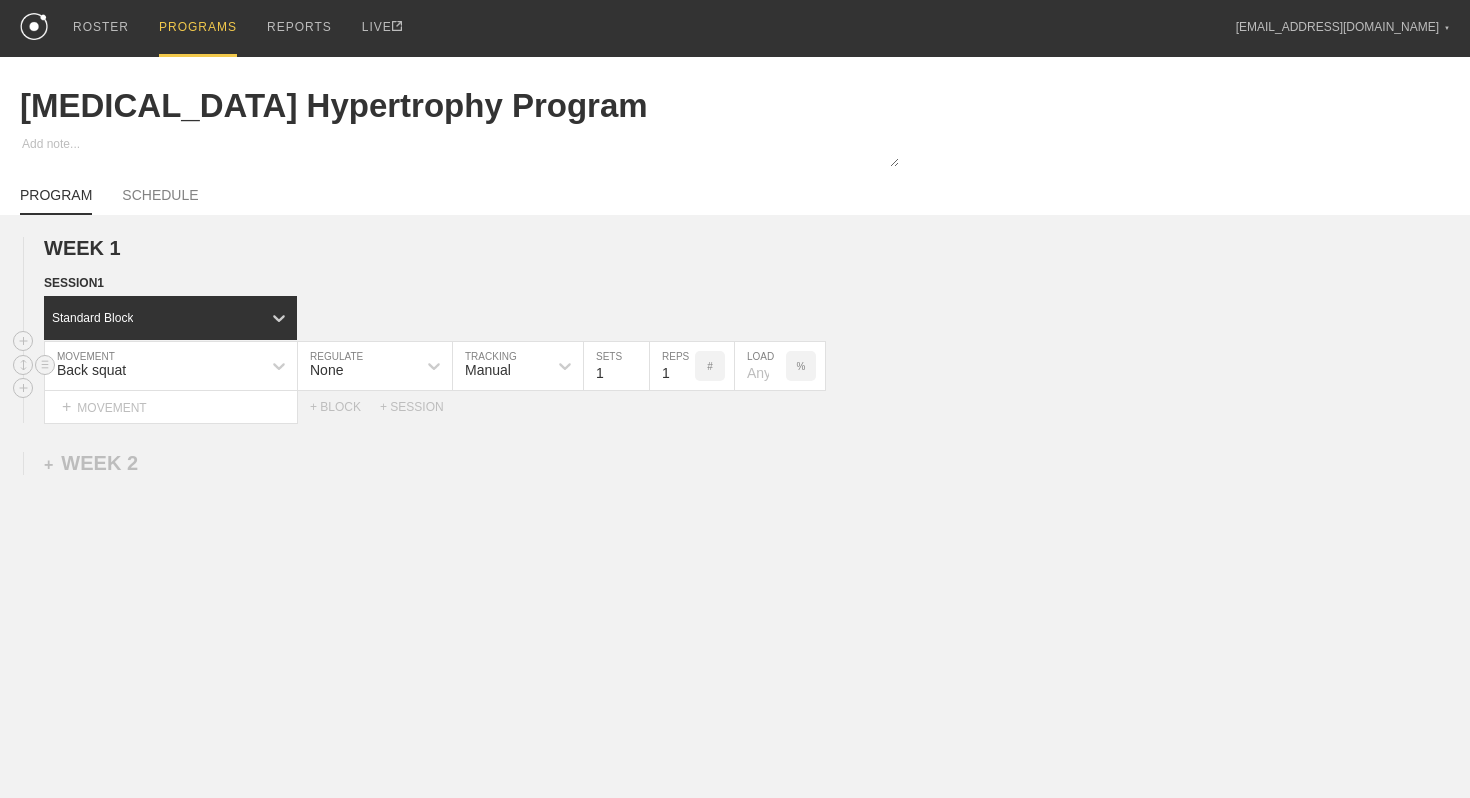 click on "%" at bounding box center (801, 366) 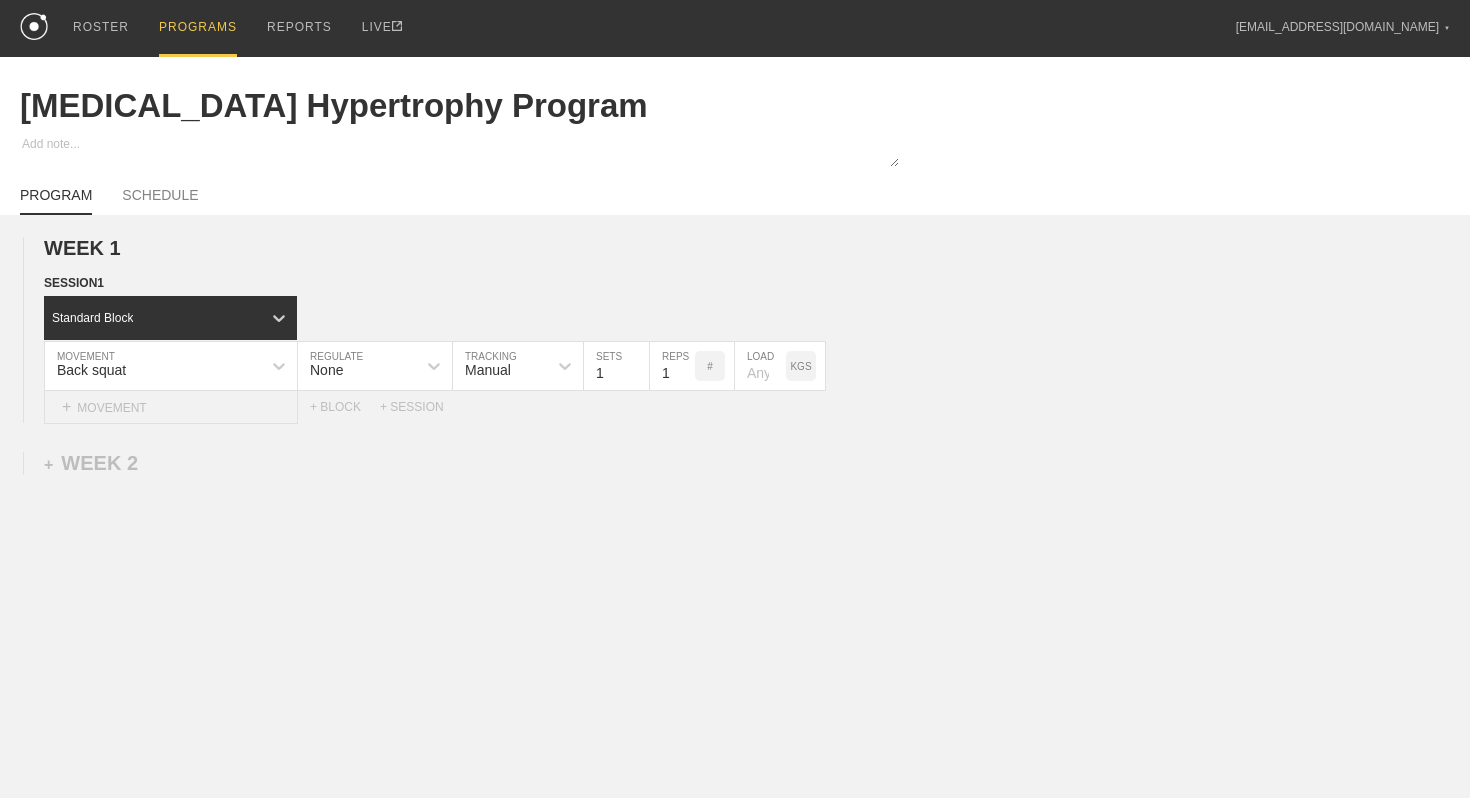 click on "+  MOVEMENT" at bounding box center (171, 407) 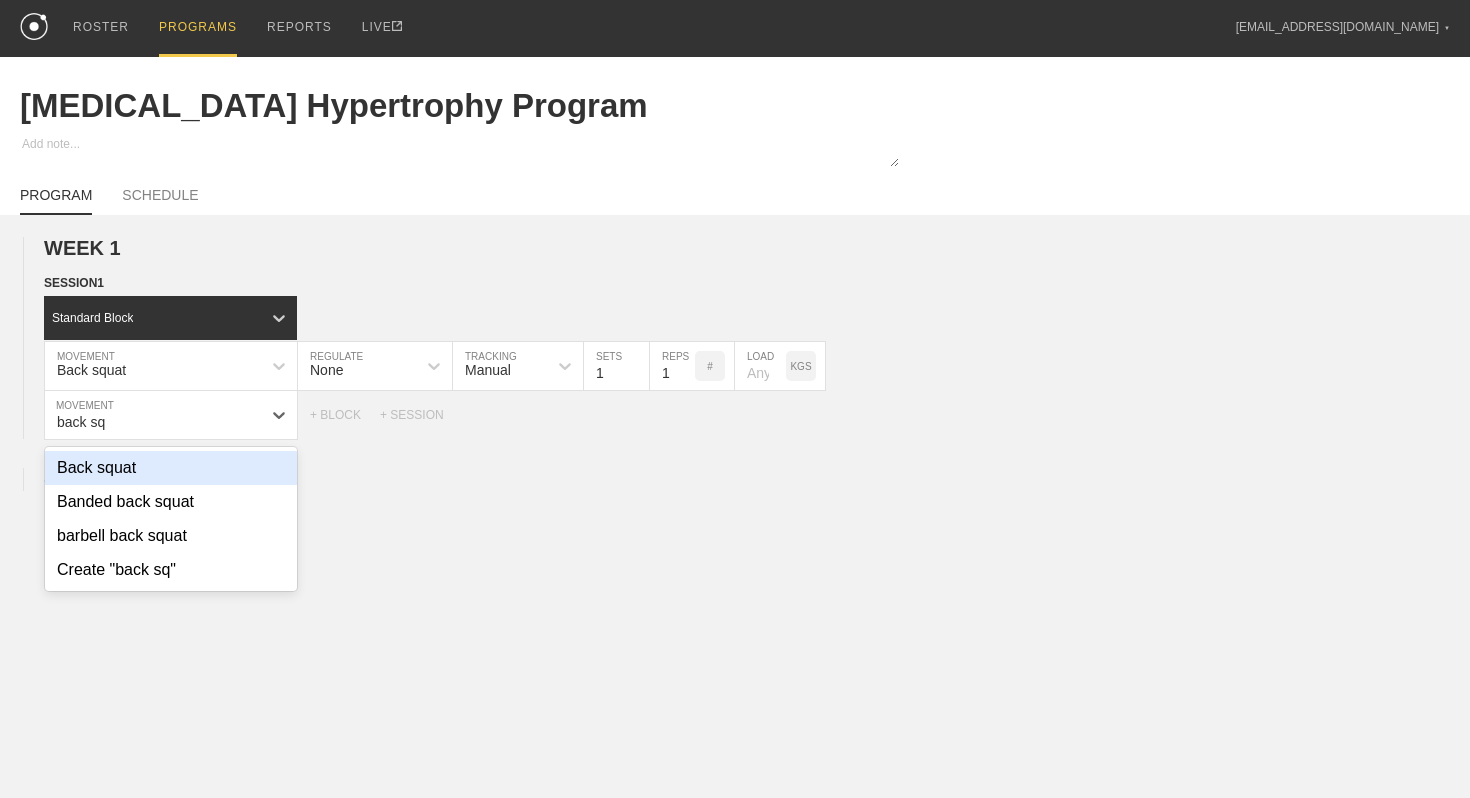 click on "Back squat" at bounding box center [171, 468] 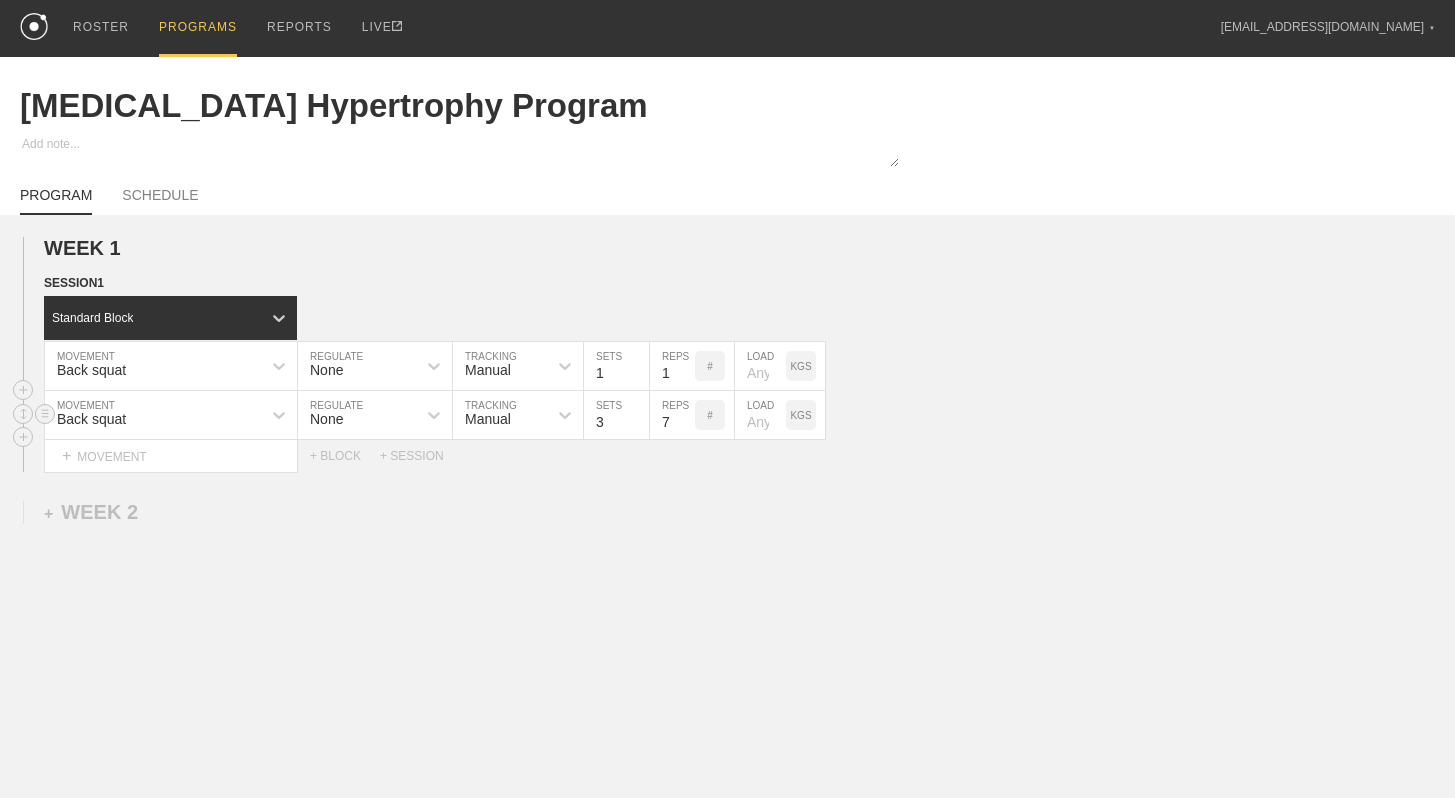 click on "7" at bounding box center (672, 415) 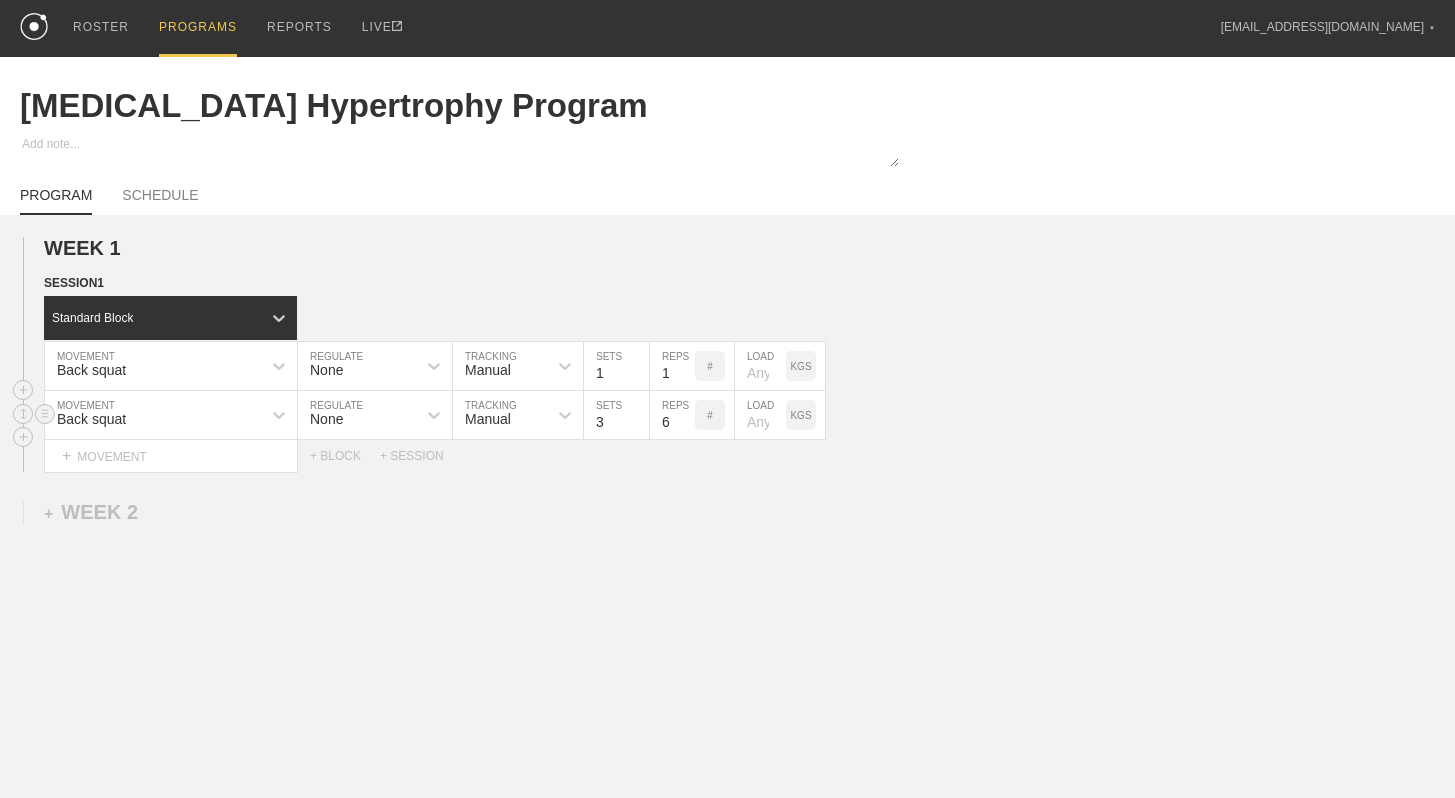 type on "6" 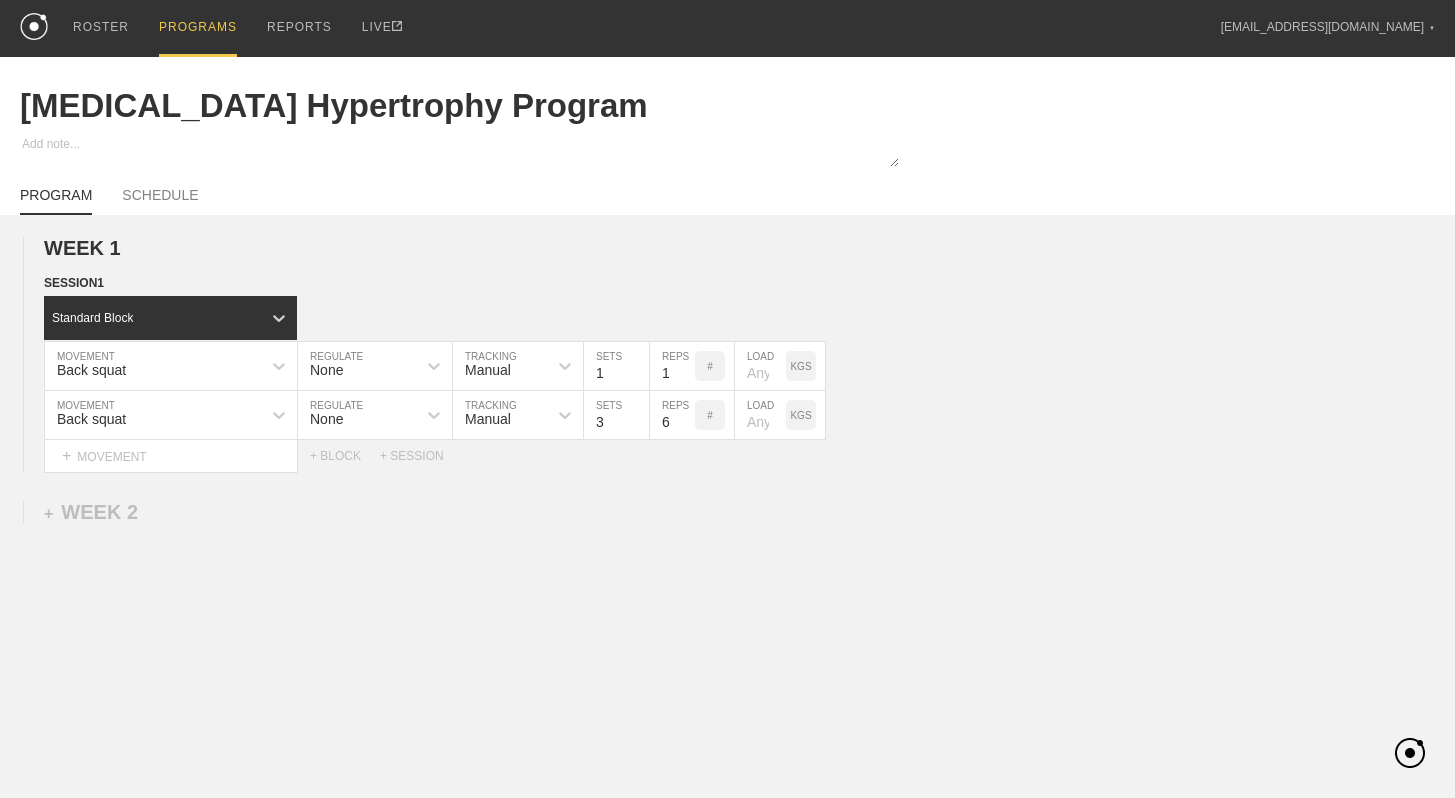 click on "WEEK   1   DUPLICATE DELETE SESSION  1   Standard Block DUPLICATE INSERT MOVEMENT AFTER DELETE Back squat MOVEMENT None REGULATE Manual TRACKING 1 SETS 1 REPS # LOAD KGS DUPLICATE INSERT BEFORE INSERT AFTER DELETE Back squat MOVEMENT None REGULATE Manual TRACKING 3 SETS 6 REPS # LOAD KGS DUPLICATE INSERT BEFORE INSERT AFTER DELETE Select... MOVEMENT +  MOVEMENT + BLOCK + SESSION DUPLICATE DELETE + WEEK   2" at bounding box center (727, 519) 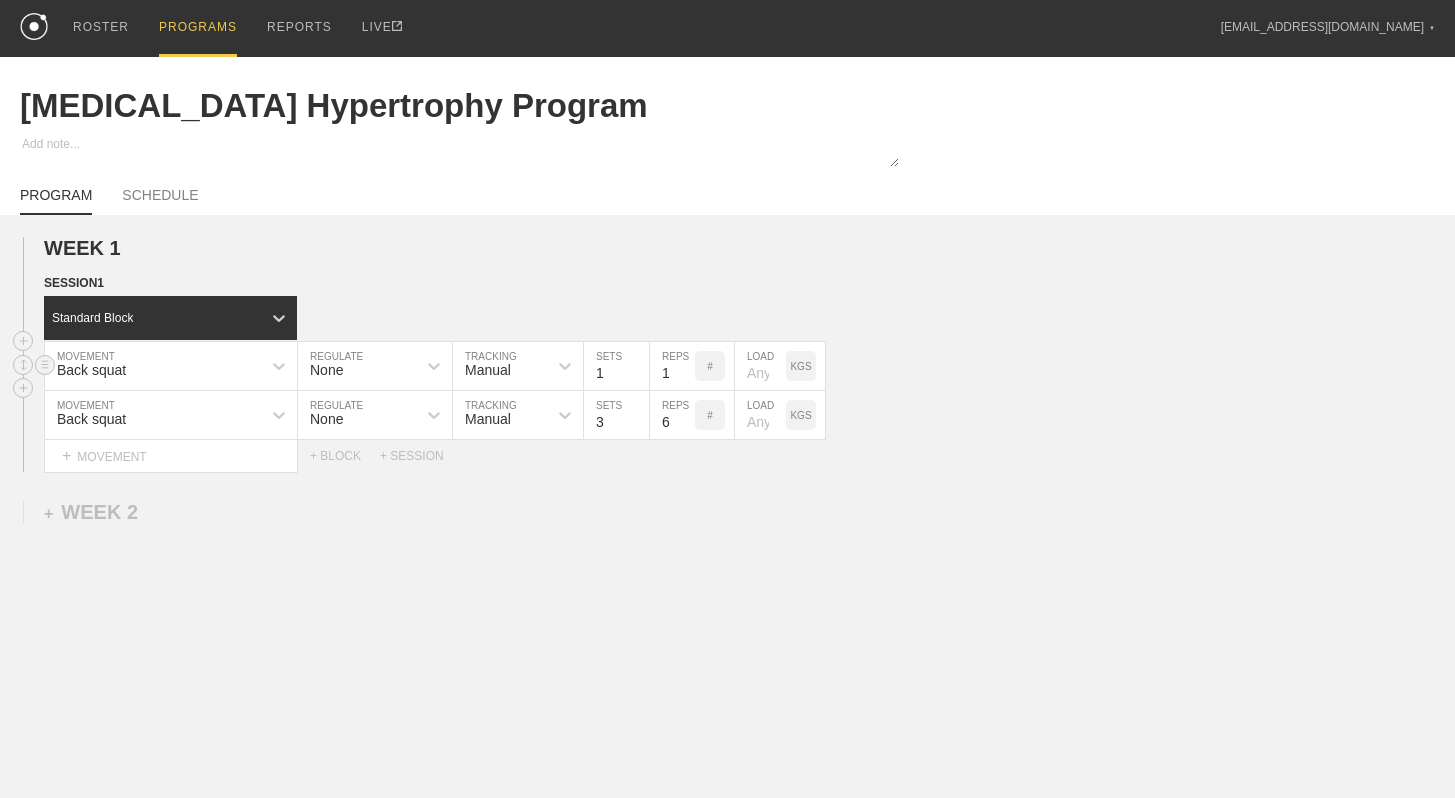 click at bounding box center [760, 366] 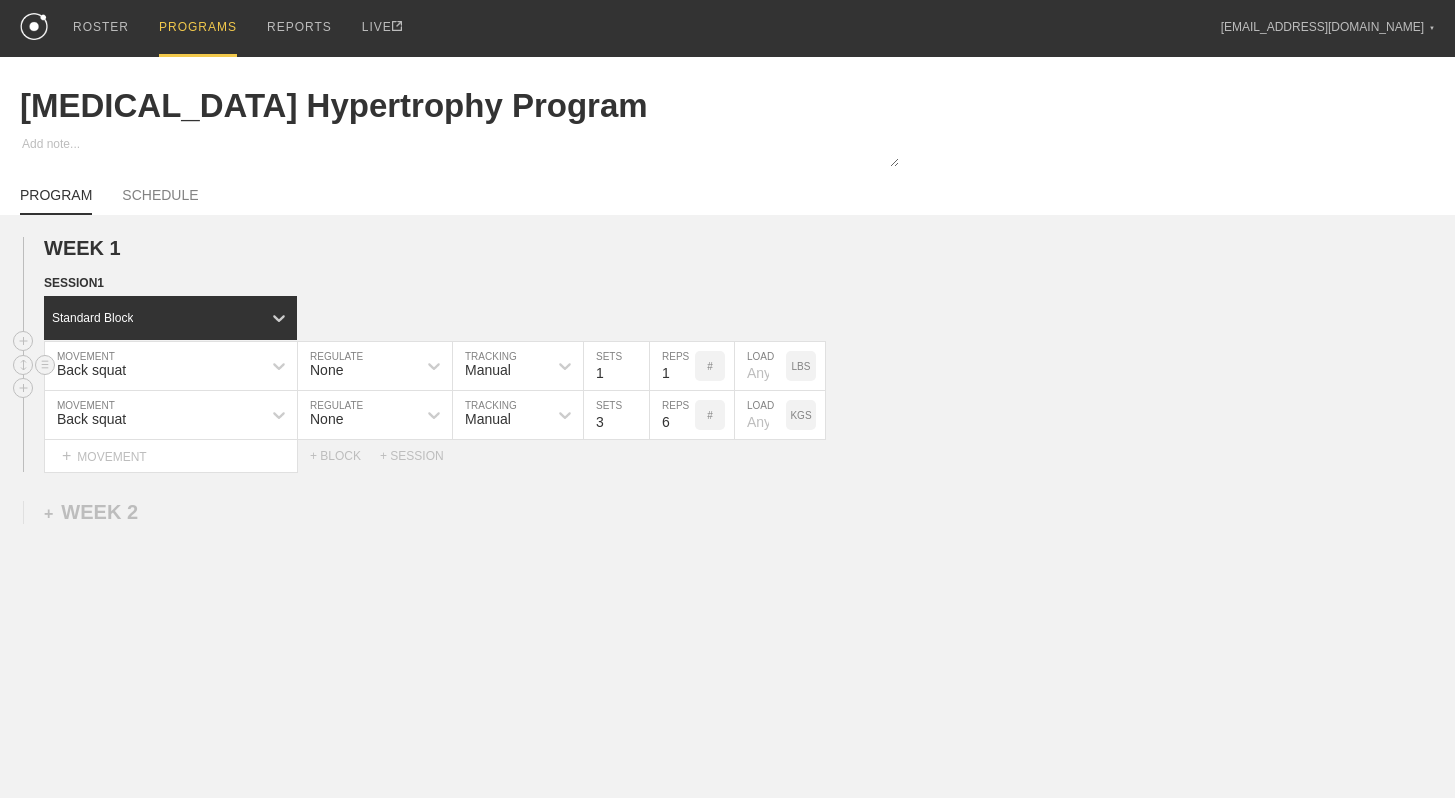 click at bounding box center (760, 366) 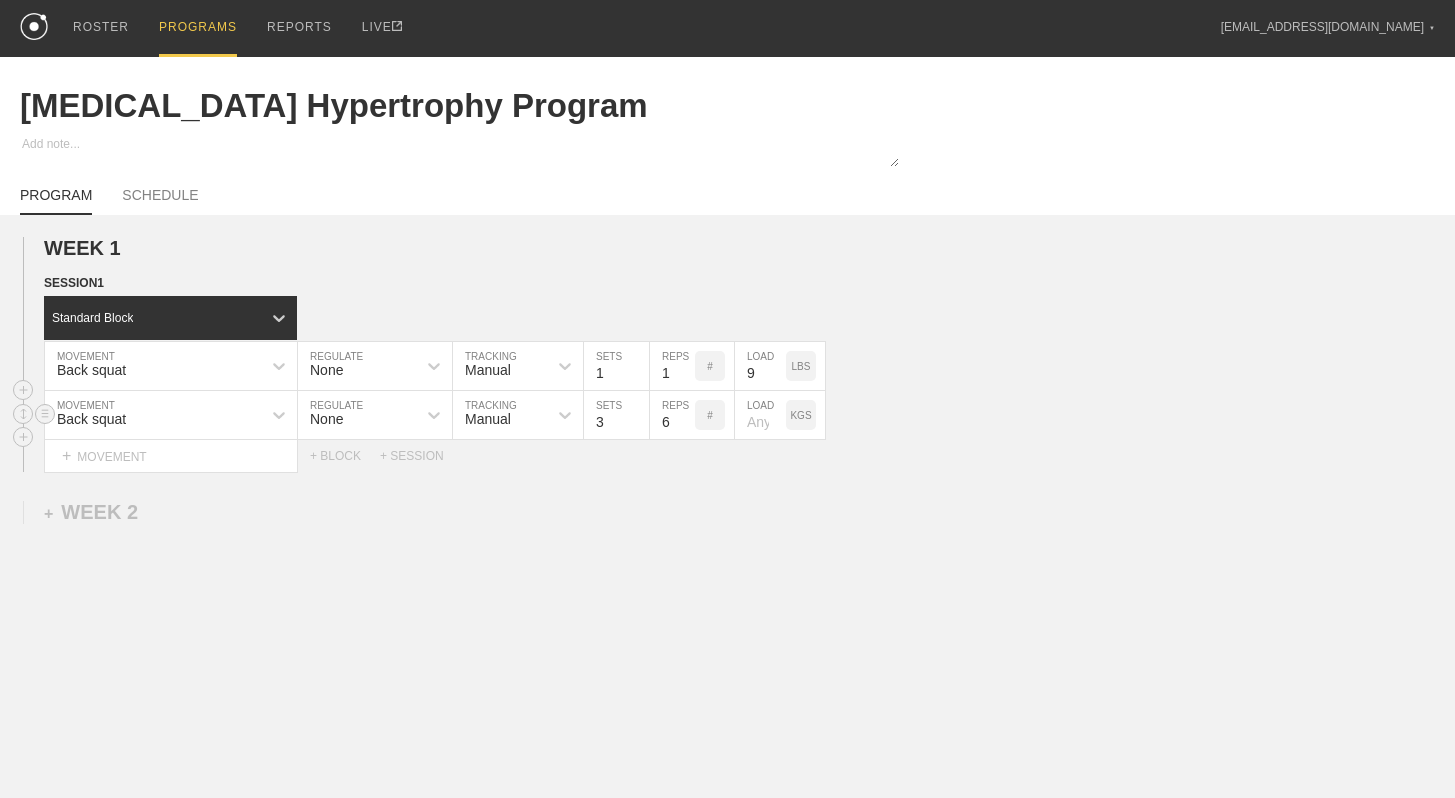 type on "9" 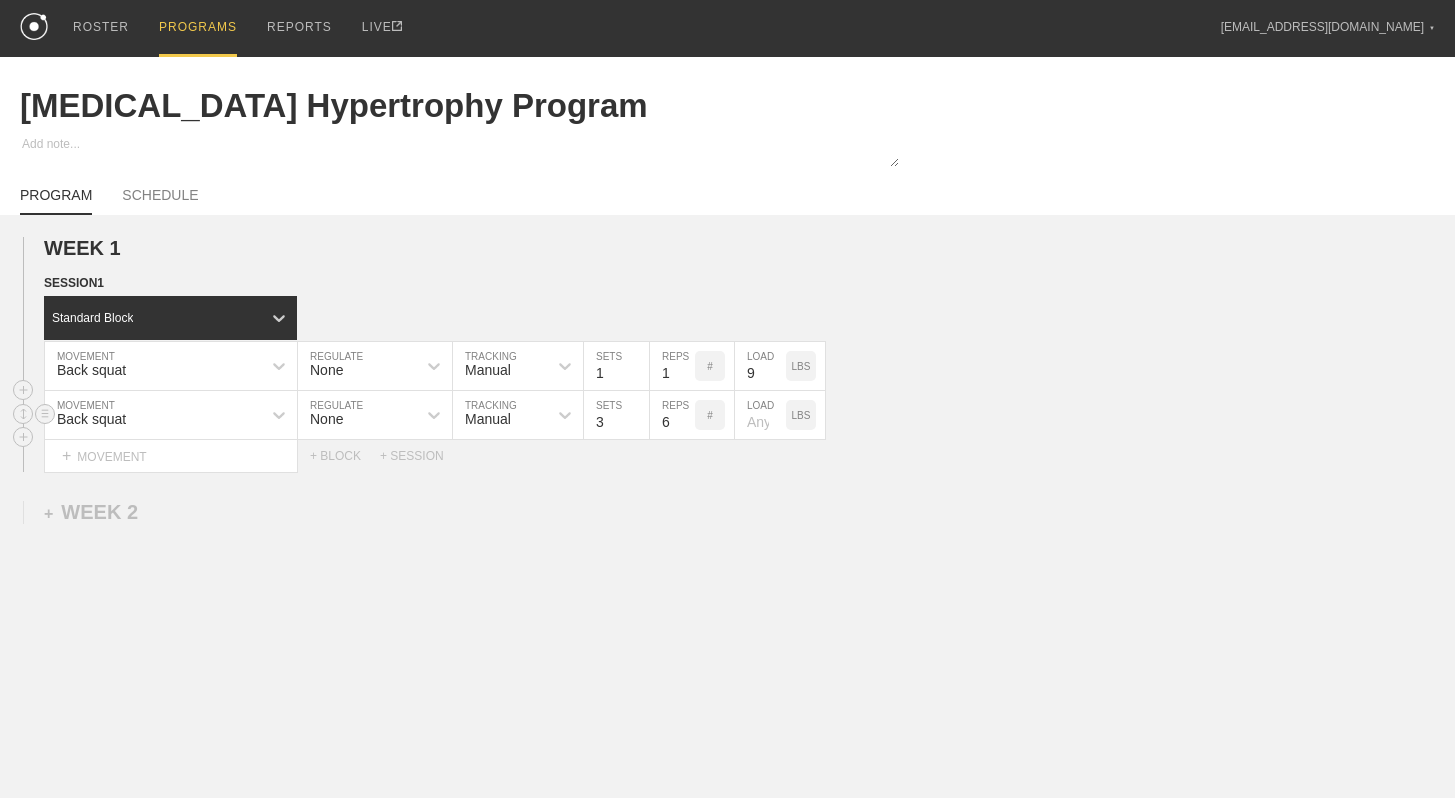 click at bounding box center (760, 415) 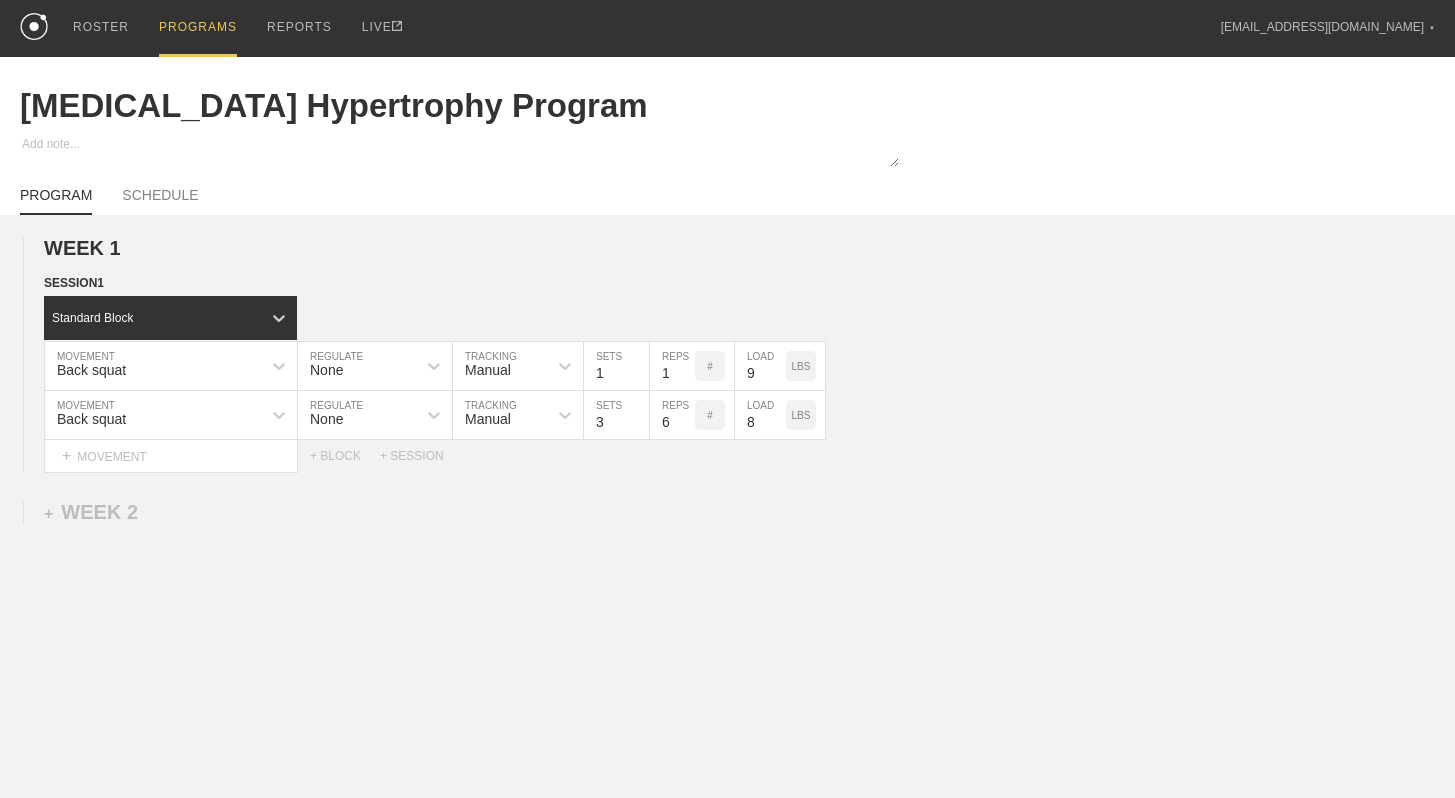 type on "8" 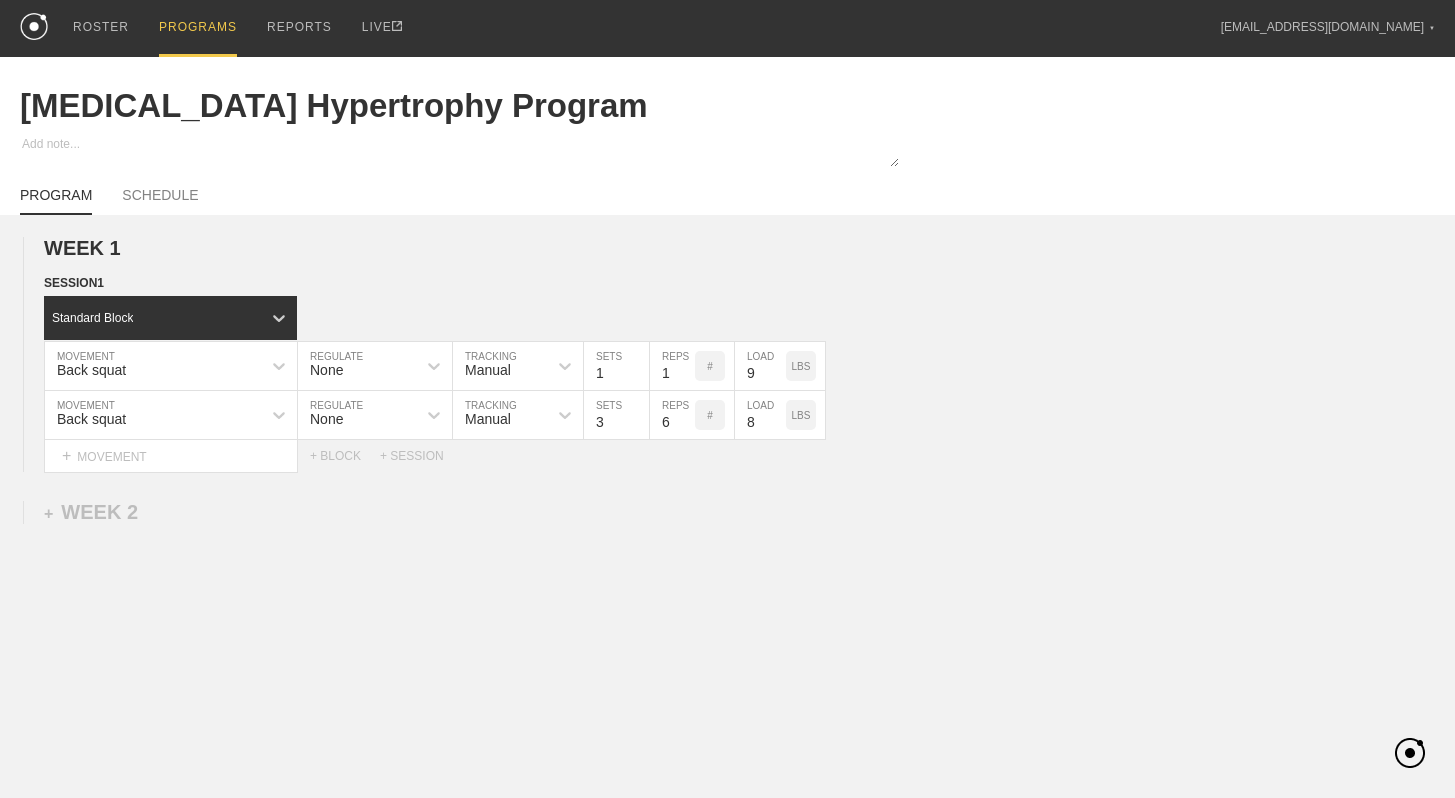 click on "WEEK   1   DUPLICATE DELETE SESSION  1   Standard Block DUPLICATE INSERT MOVEMENT AFTER DELETE Back squat MOVEMENT None REGULATE Manual TRACKING 1 SETS 1 REPS # 9 LOAD LBS DUPLICATE INSERT BEFORE INSERT AFTER DELETE Back squat MOVEMENT None REGULATE Manual TRACKING 3 SETS 6 REPS # 8 LOAD LBS DUPLICATE INSERT BEFORE INSERT AFTER DELETE Select... MOVEMENT +  MOVEMENT + BLOCK + SESSION DUPLICATE DELETE + WEEK   2" at bounding box center (727, 519) 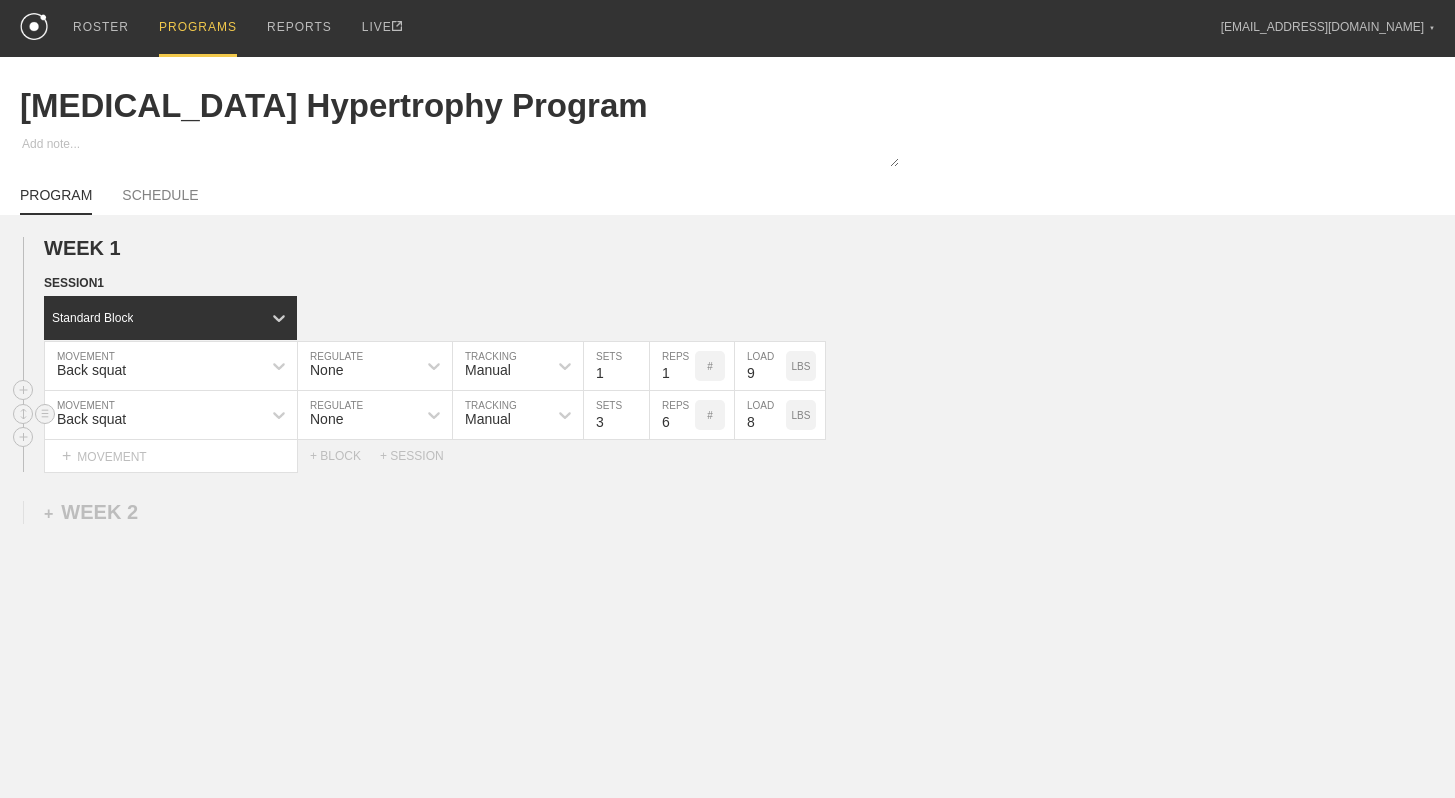 click on "8" at bounding box center (760, 415) 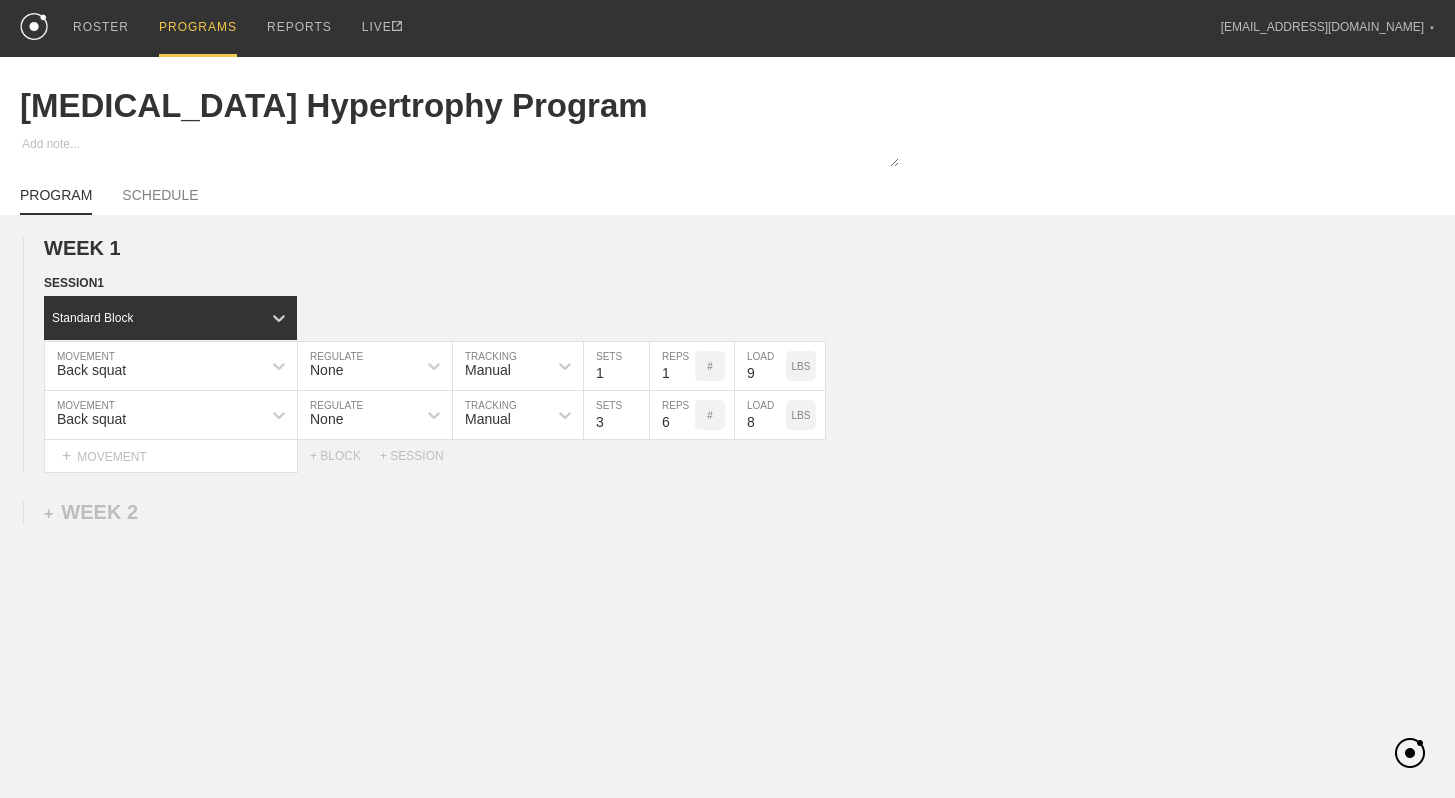click on "WEEK   1   DUPLICATE DELETE SESSION  1   Standard Block DUPLICATE INSERT MOVEMENT AFTER DELETE Back squat MOVEMENT None REGULATE Manual TRACKING 1 SETS 1 REPS # 9 LOAD LBS DUPLICATE INSERT BEFORE INSERT AFTER DELETE Back squat MOVEMENT None REGULATE Manual TRACKING 3 SETS 6 REPS # 8 LOAD LBS DUPLICATE INSERT BEFORE INSERT AFTER DELETE Select... MOVEMENT +  MOVEMENT + BLOCK + SESSION DUPLICATE DELETE + WEEK   2" at bounding box center [727, 519] 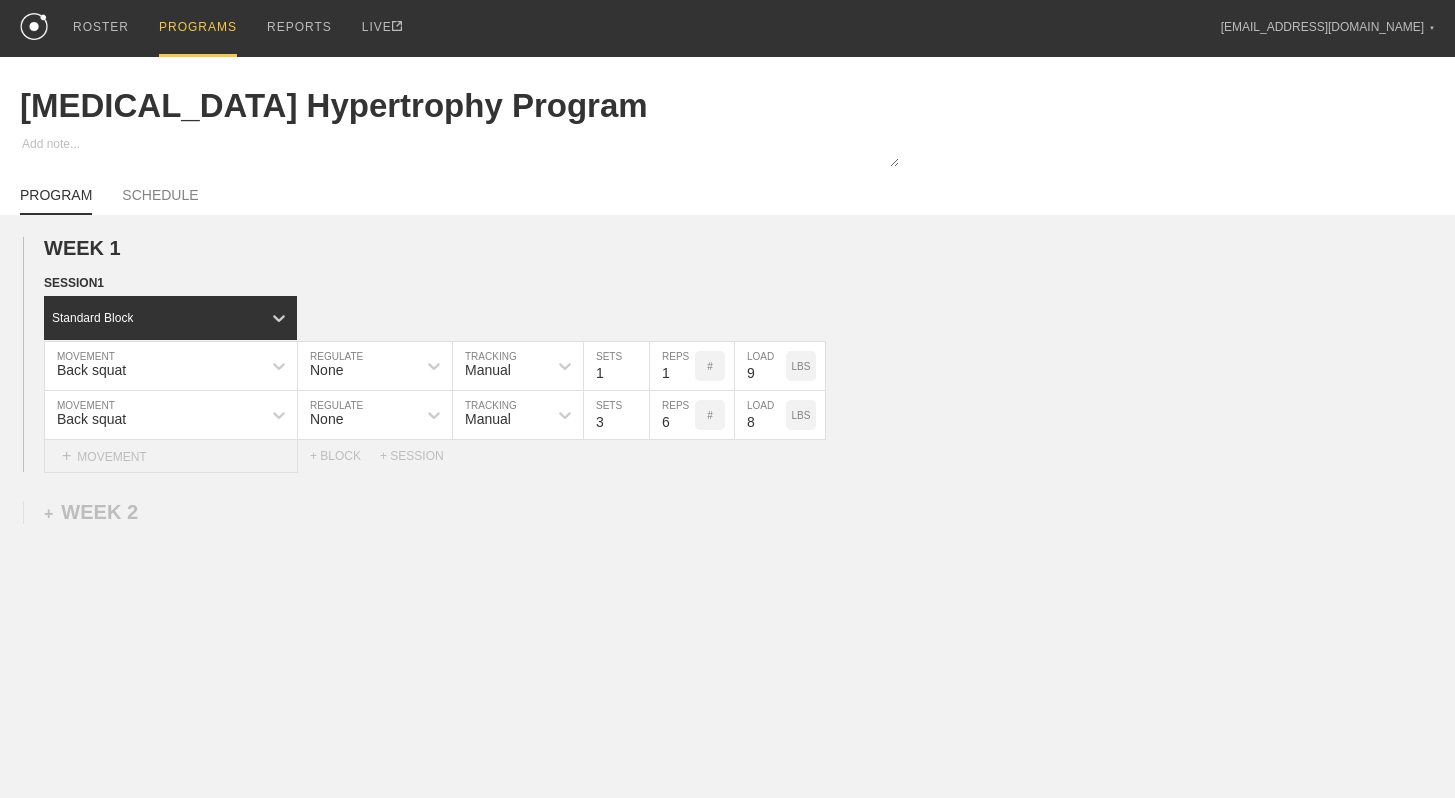 click on "+  MOVEMENT" at bounding box center (171, 456) 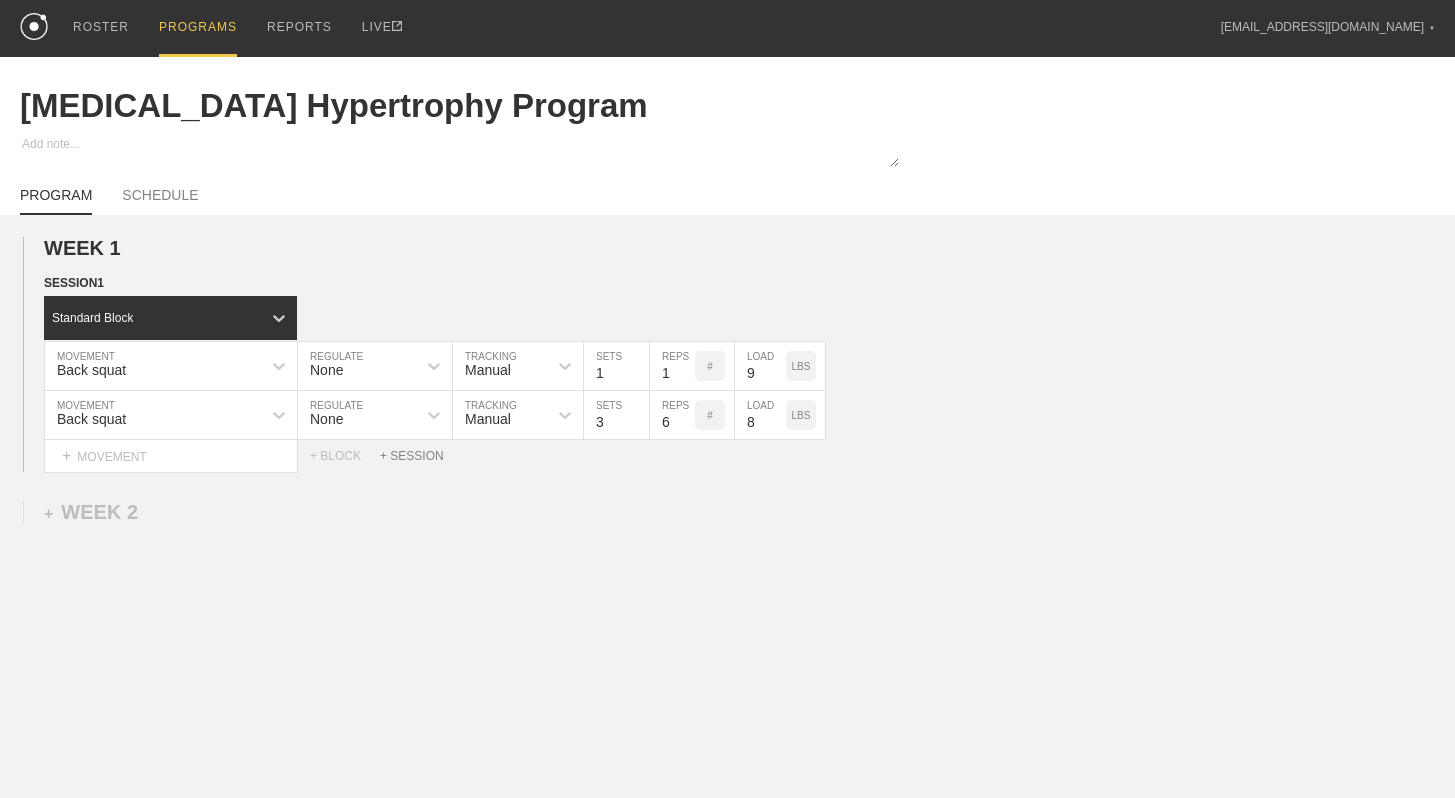 click on "+ SESSION" at bounding box center [420, 456] 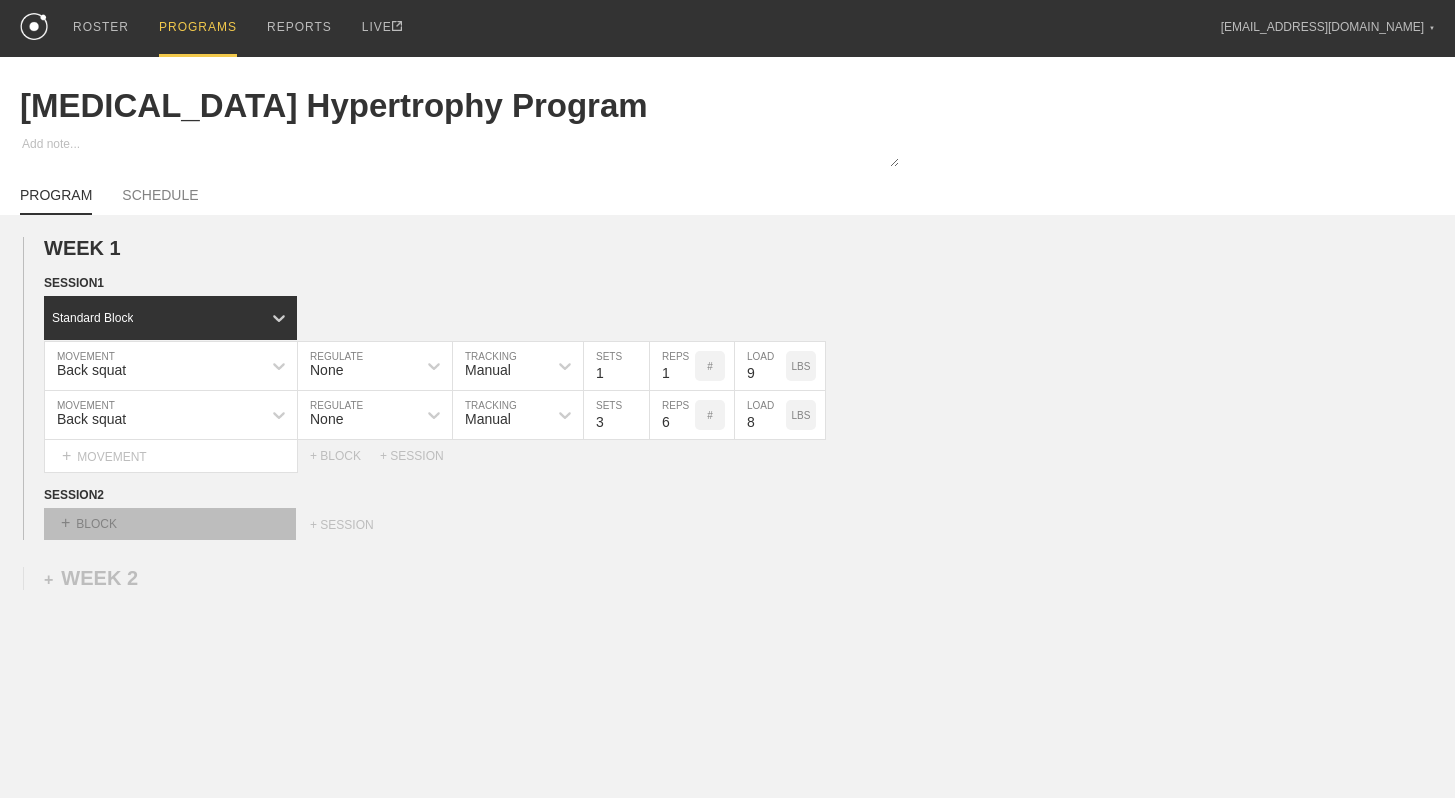 click on "+  BLOCK" at bounding box center (170, 524) 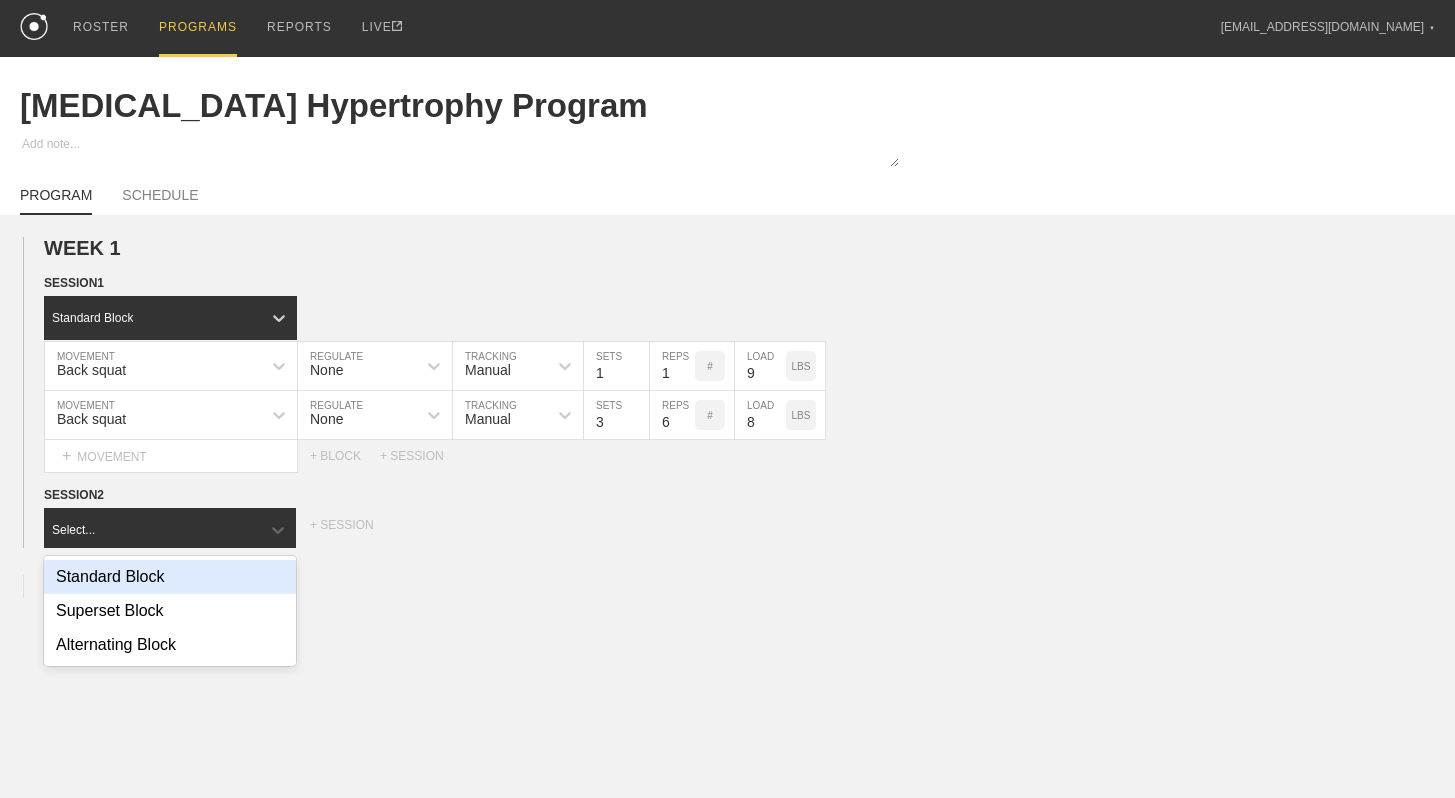 click on "Standard Block" at bounding box center [170, 577] 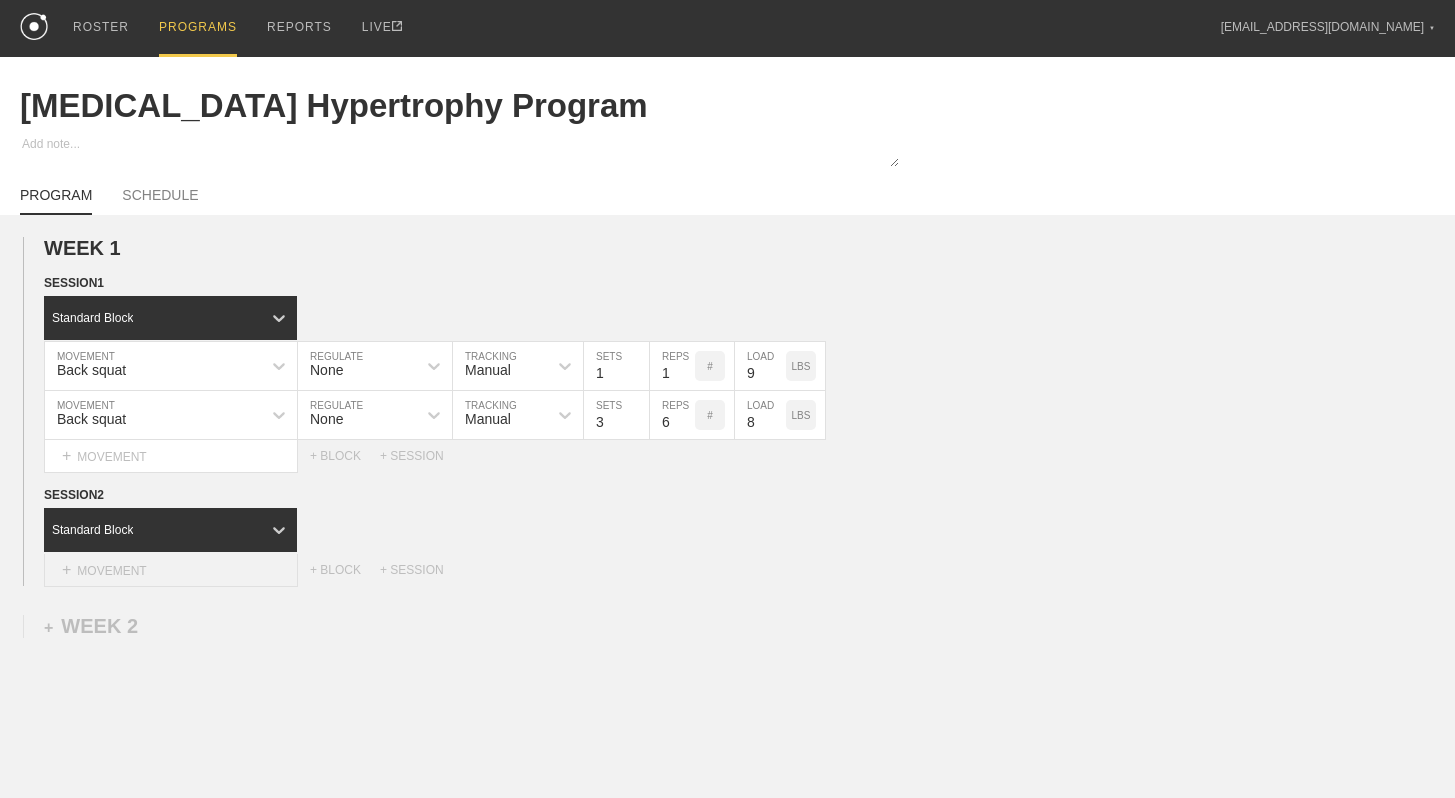 click on "+  MOVEMENT" at bounding box center [171, 570] 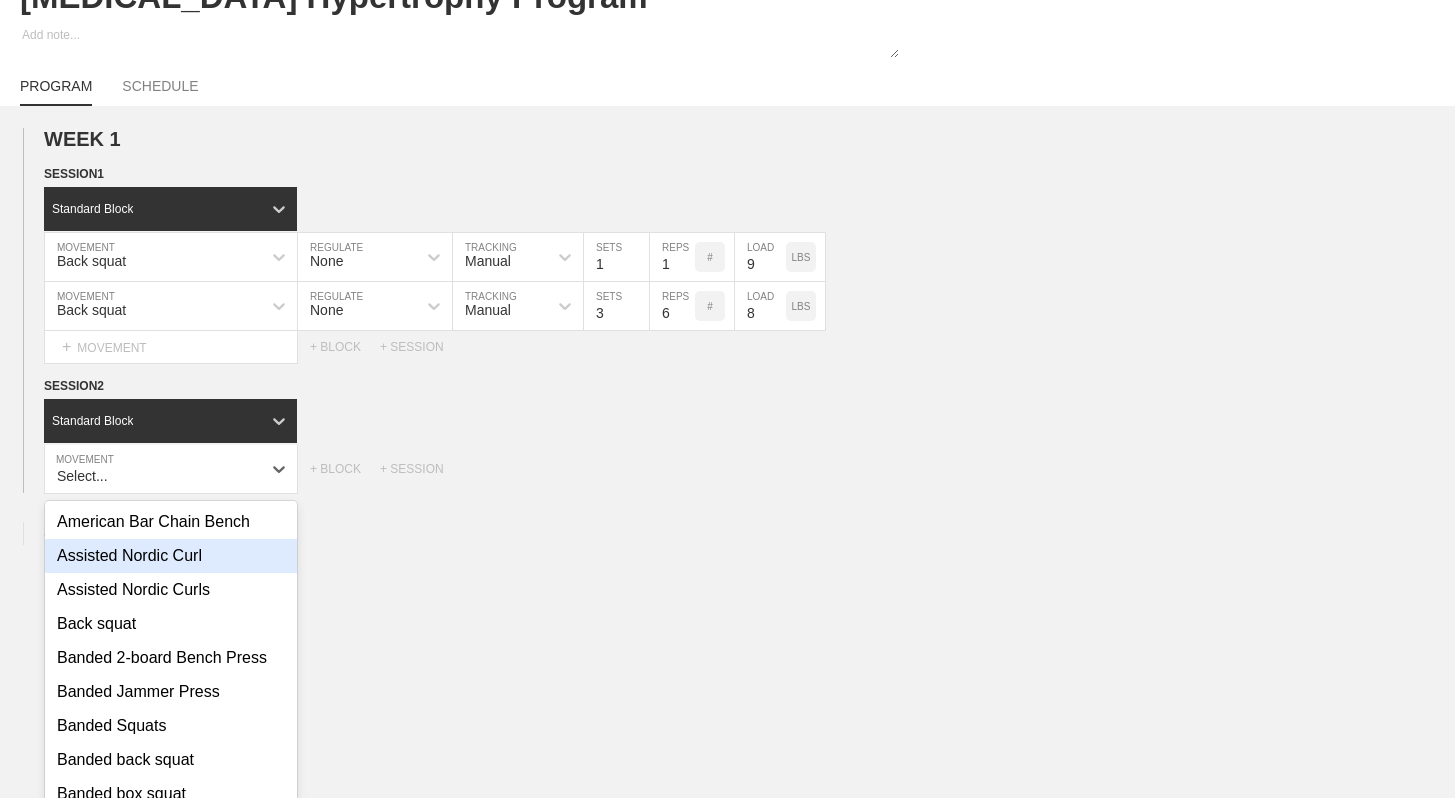 scroll, scrollTop: 119, scrollLeft: 0, axis: vertical 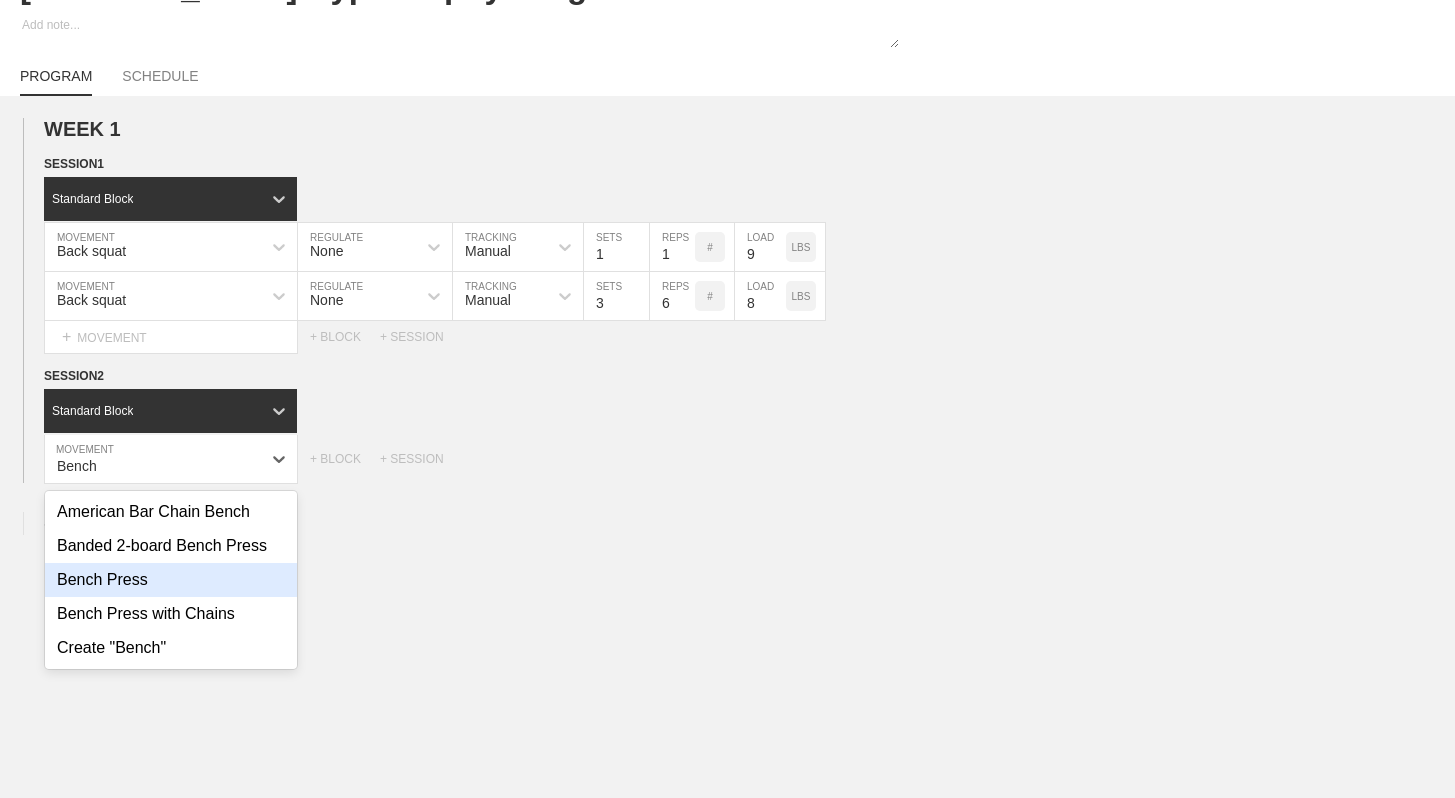 click on "Bench Press" at bounding box center (171, 580) 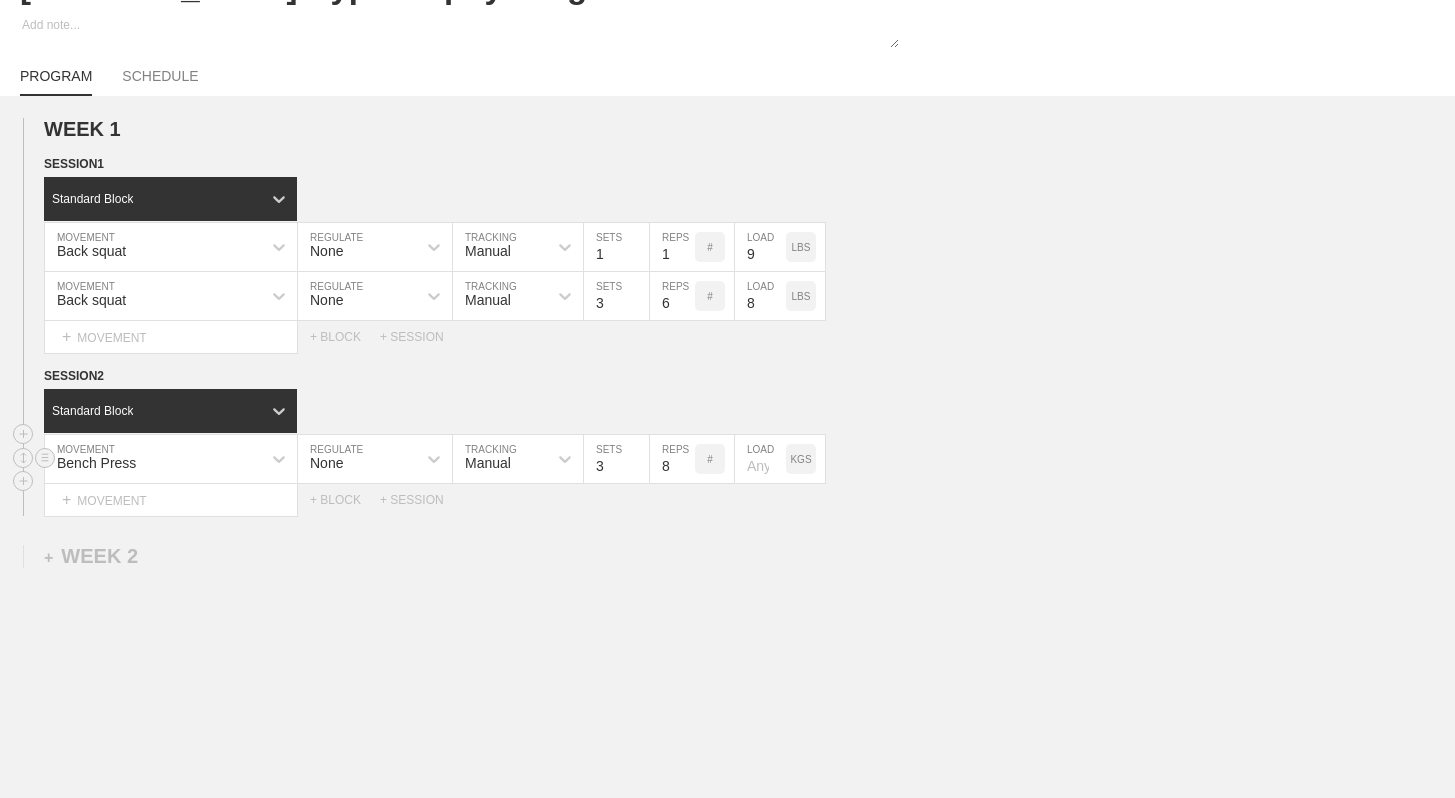 click on "3" at bounding box center [616, 459] 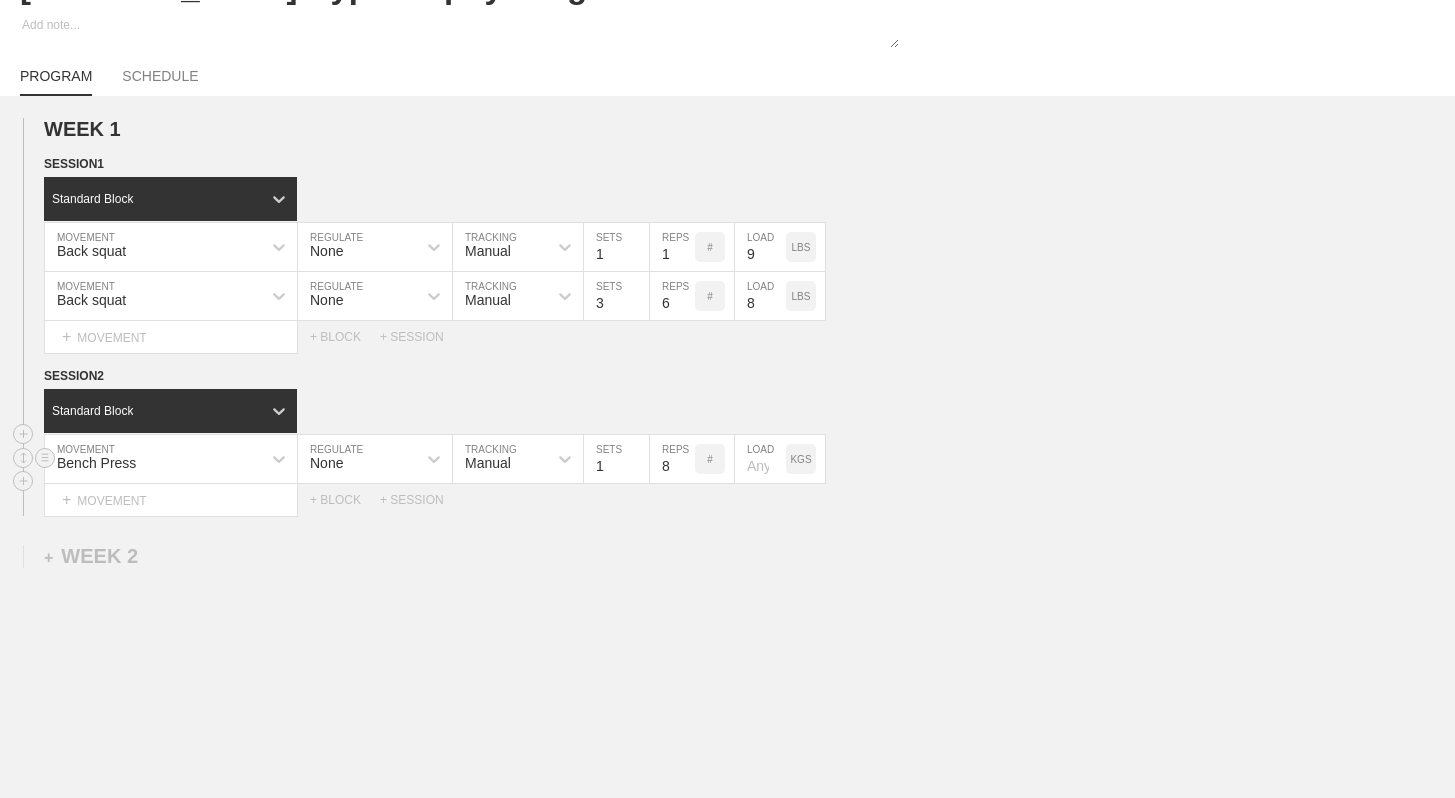 type on "1" 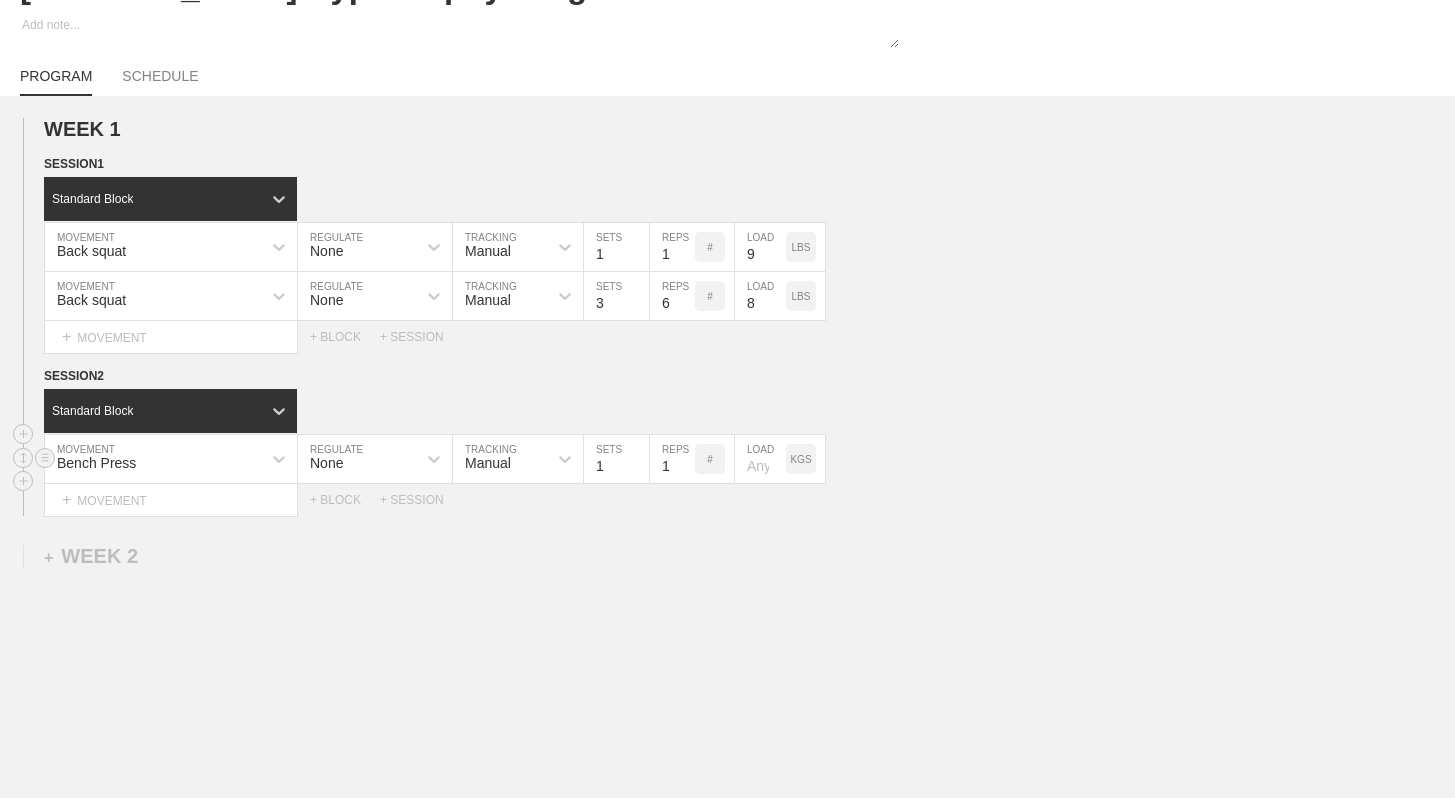 type on "1" 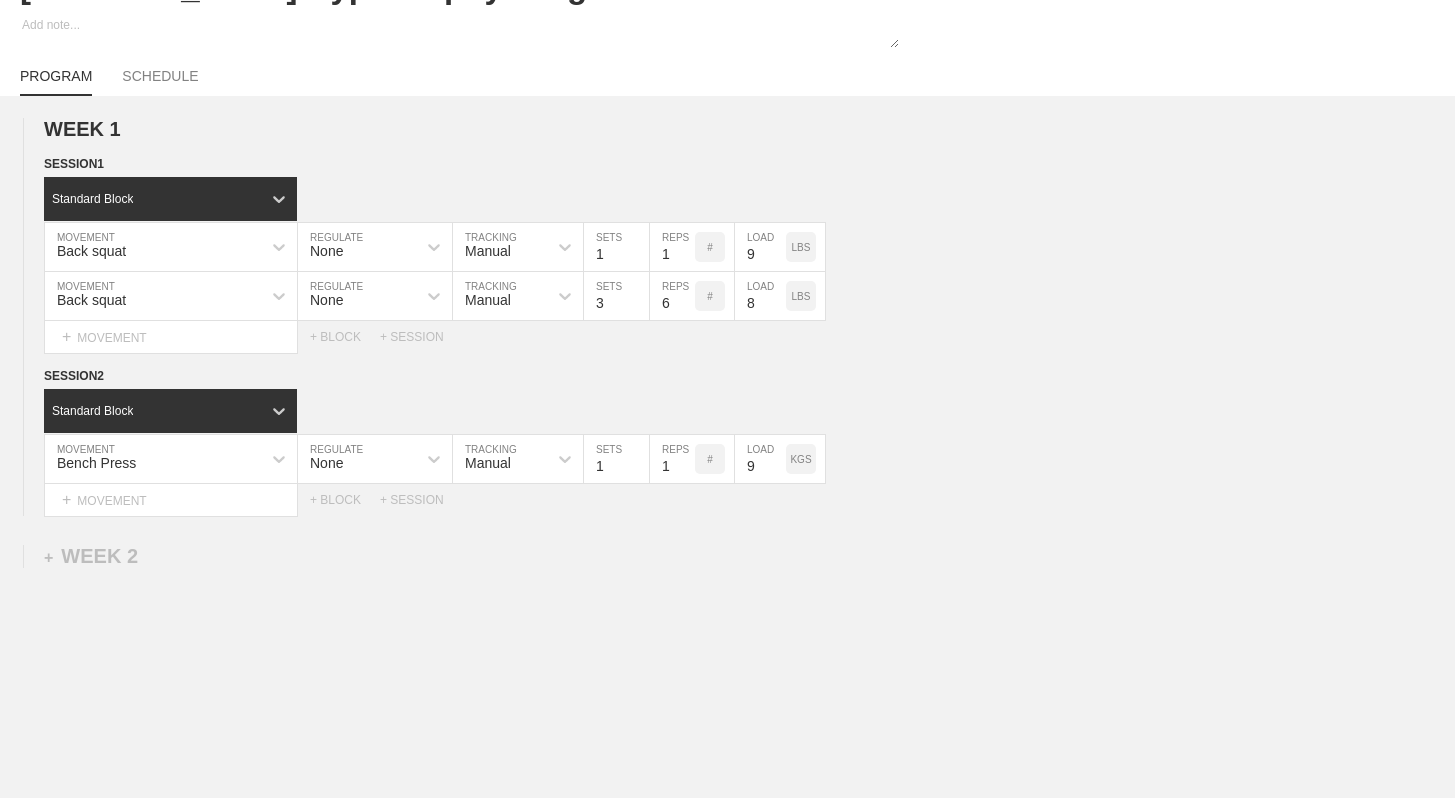 type on "9" 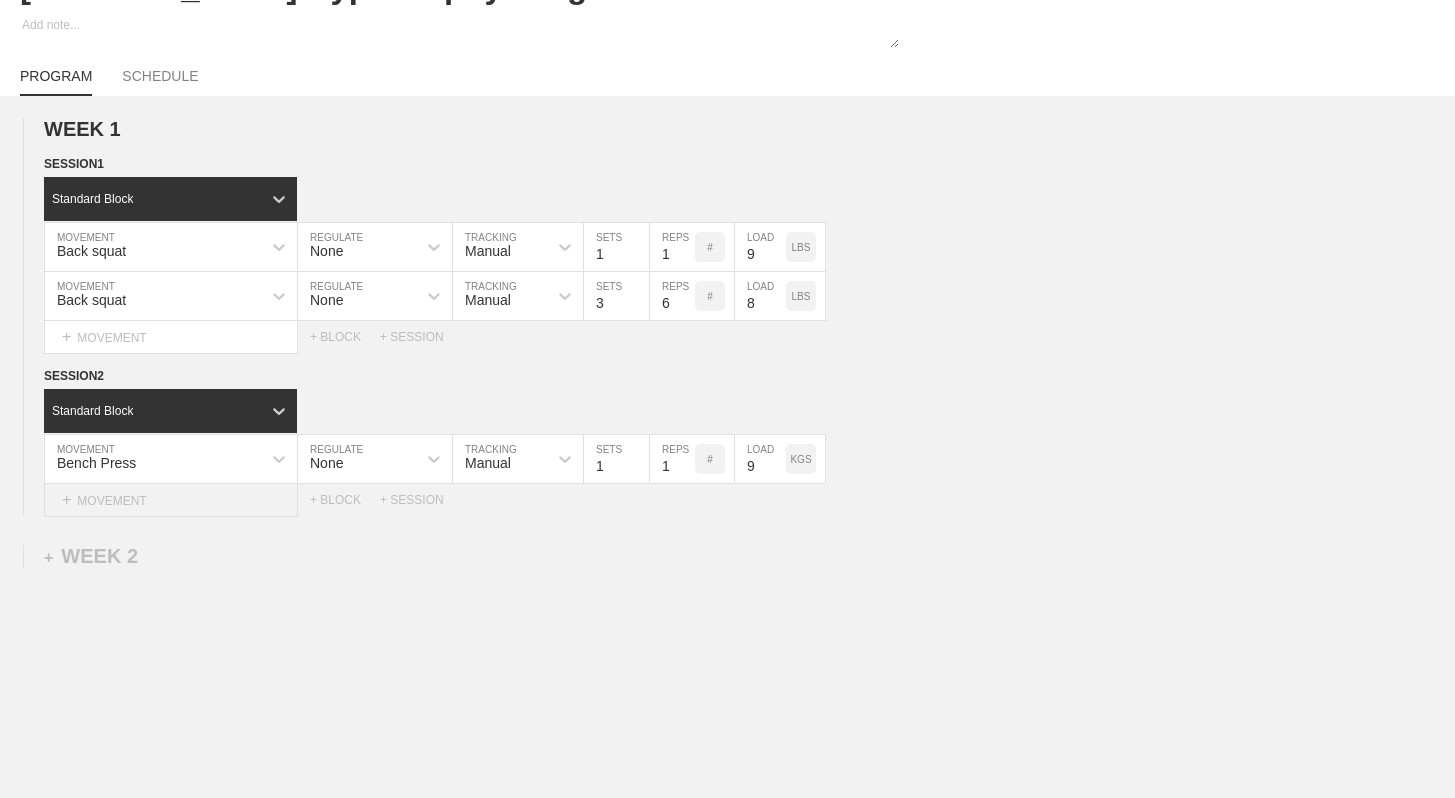 click on "+  MOVEMENT" at bounding box center [171, 500] 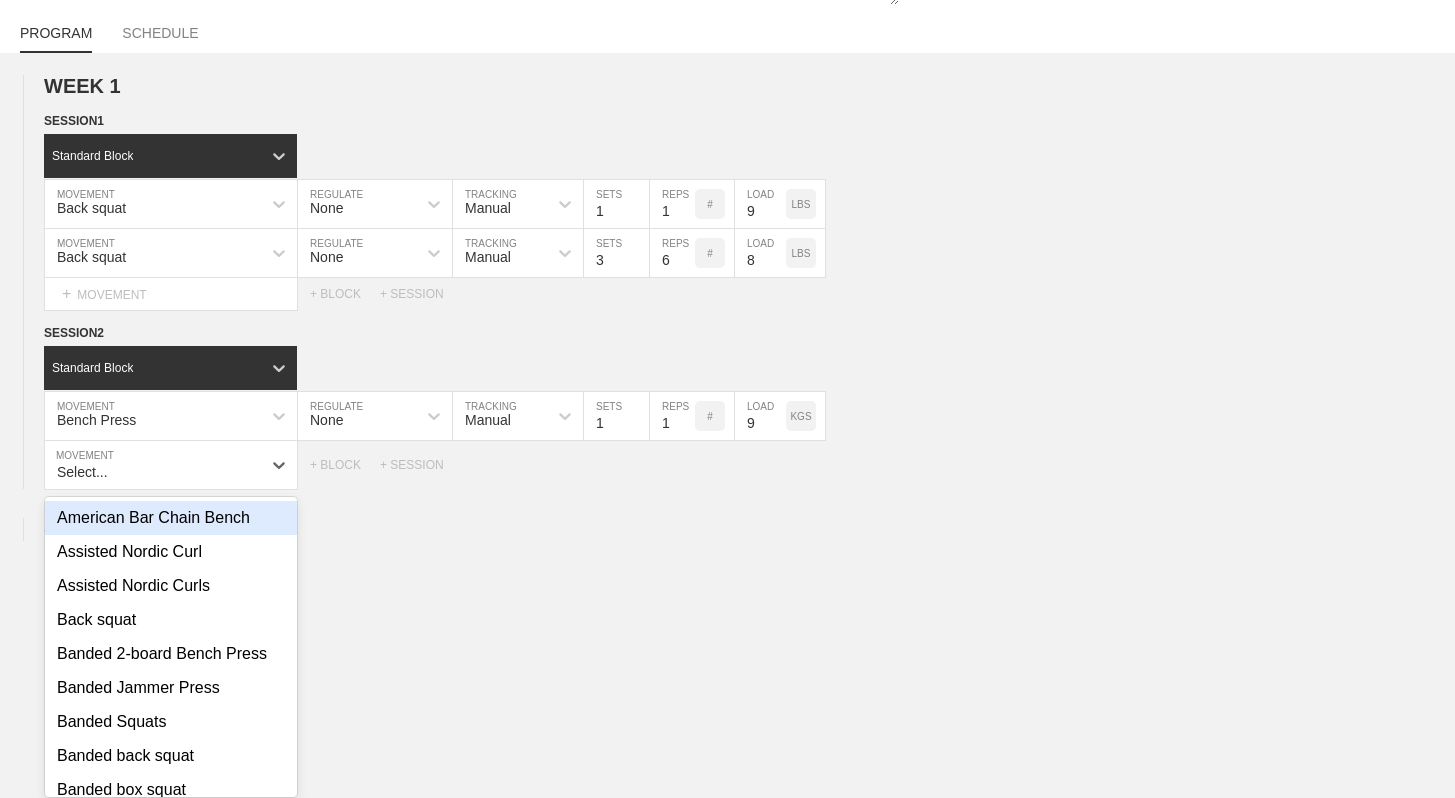 scroll, scrollTop: 168, scrollLeft: 0, axis: vertical 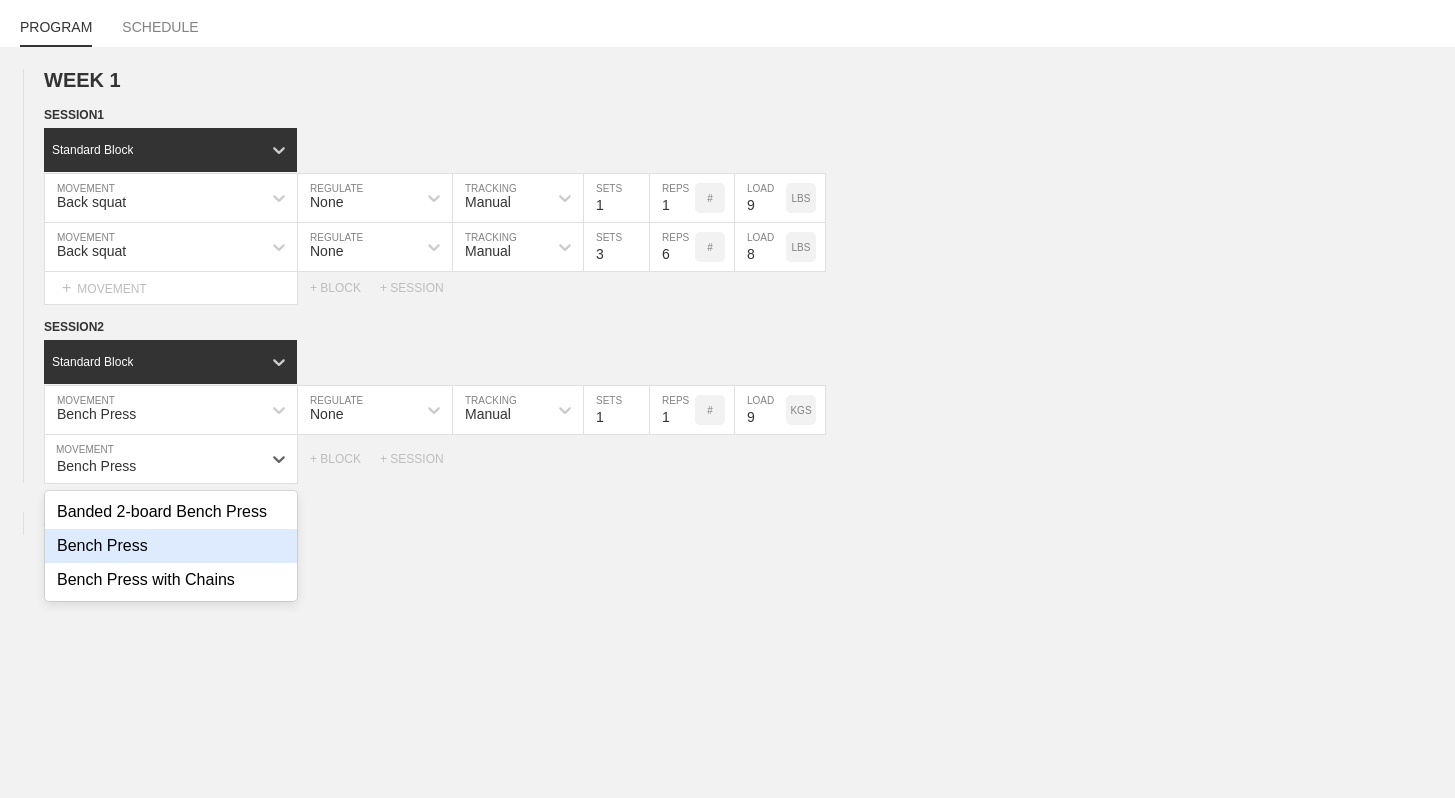 click on "Bench Press" at bounding box center [171, 546] 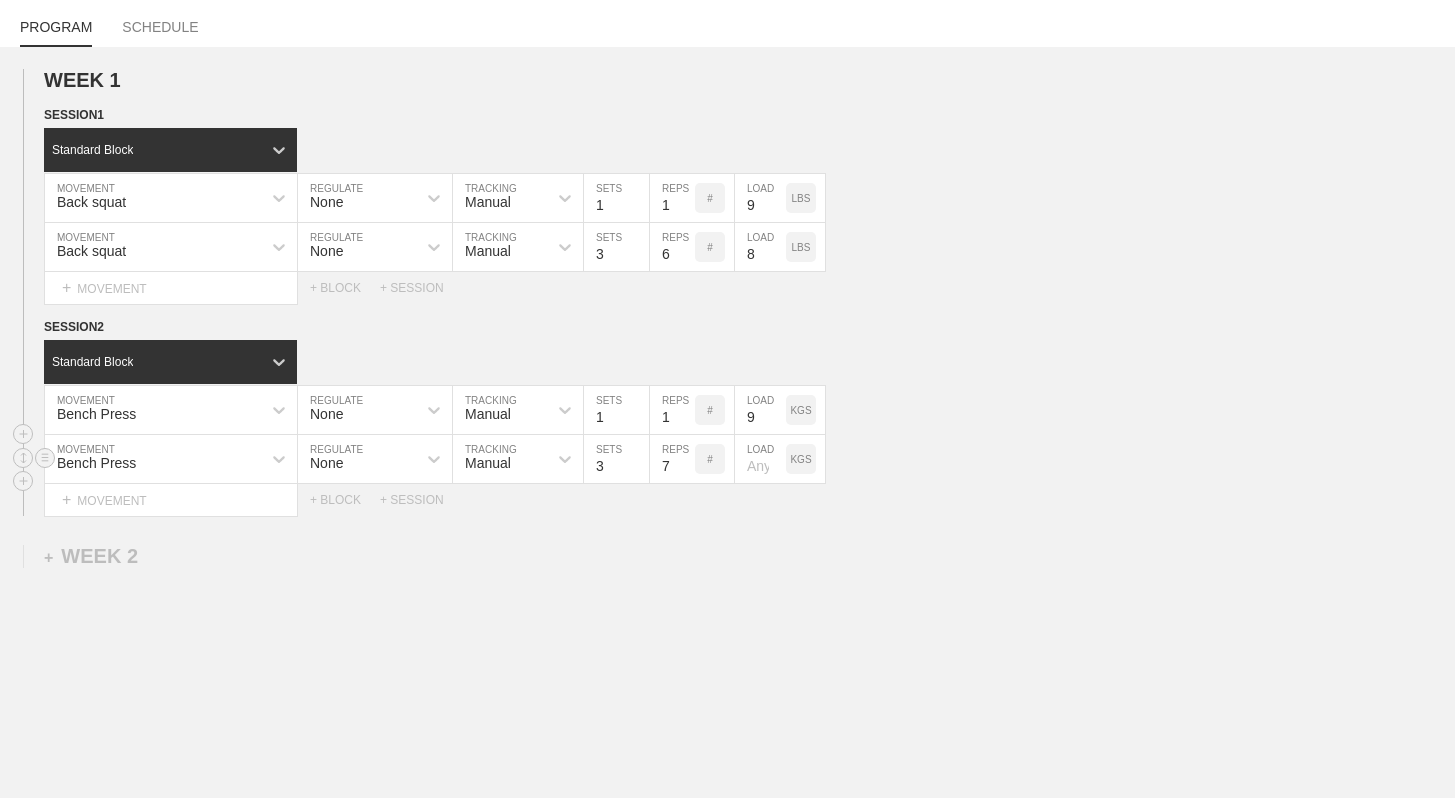 click on "7" at bounding box center (672, 459) 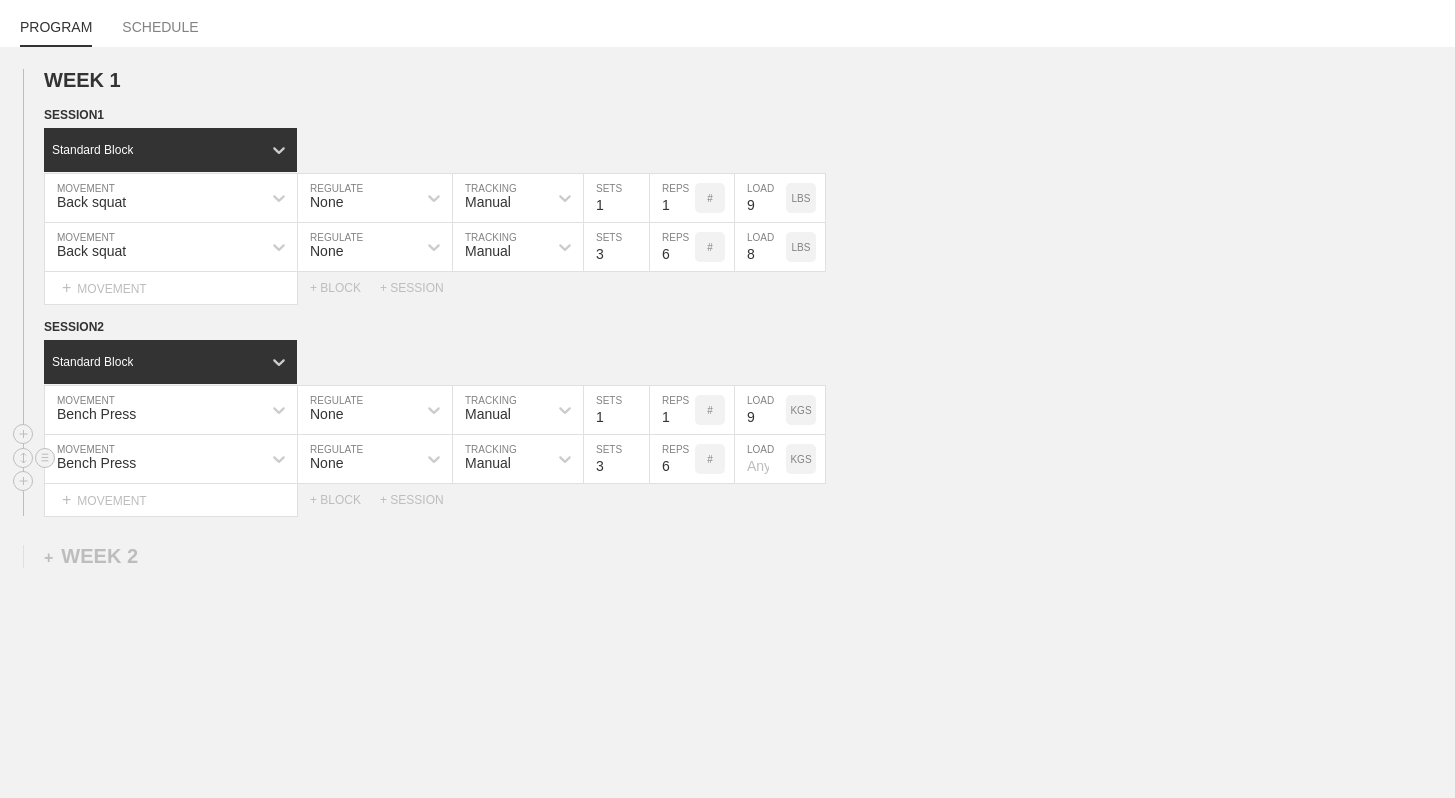 type on "6" 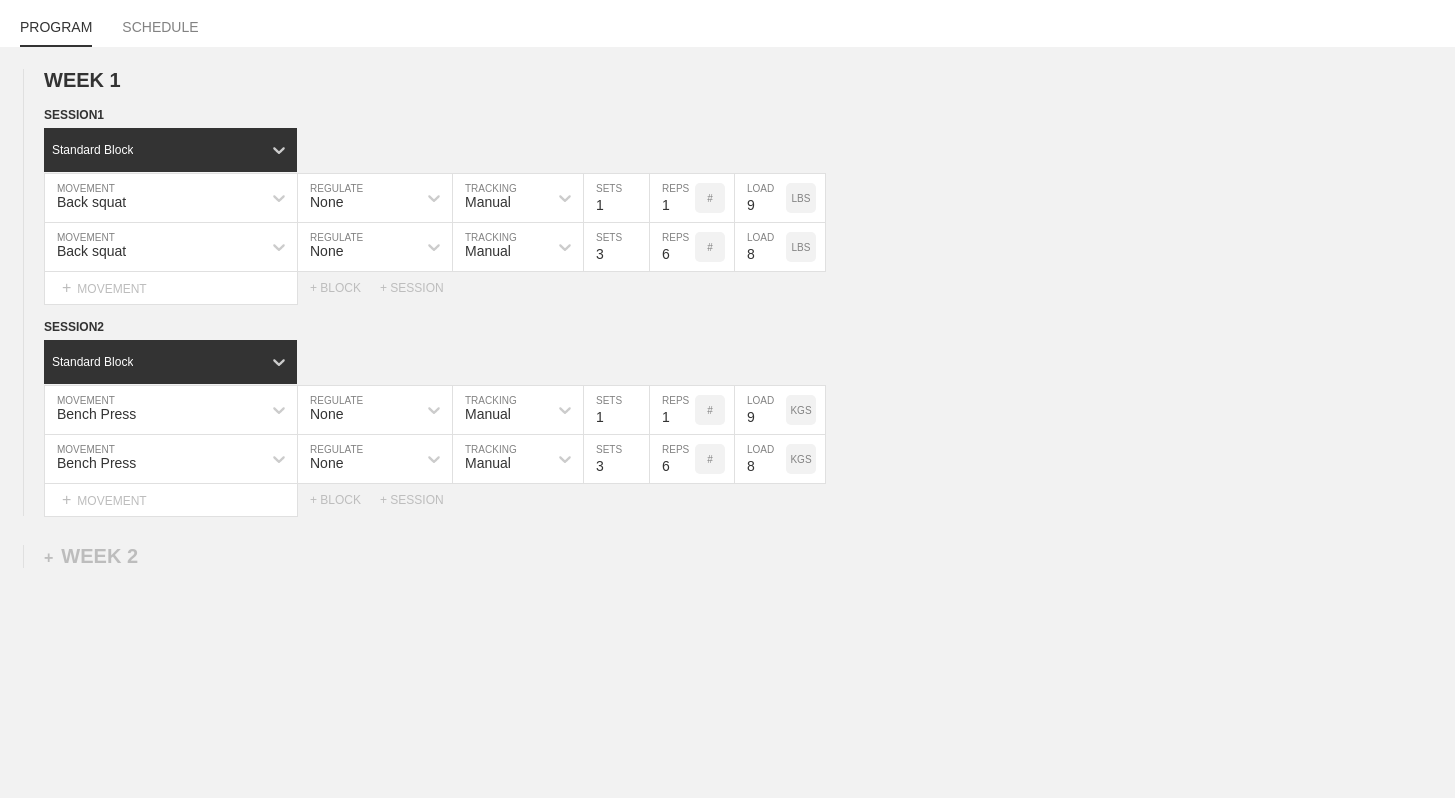 type on "8" 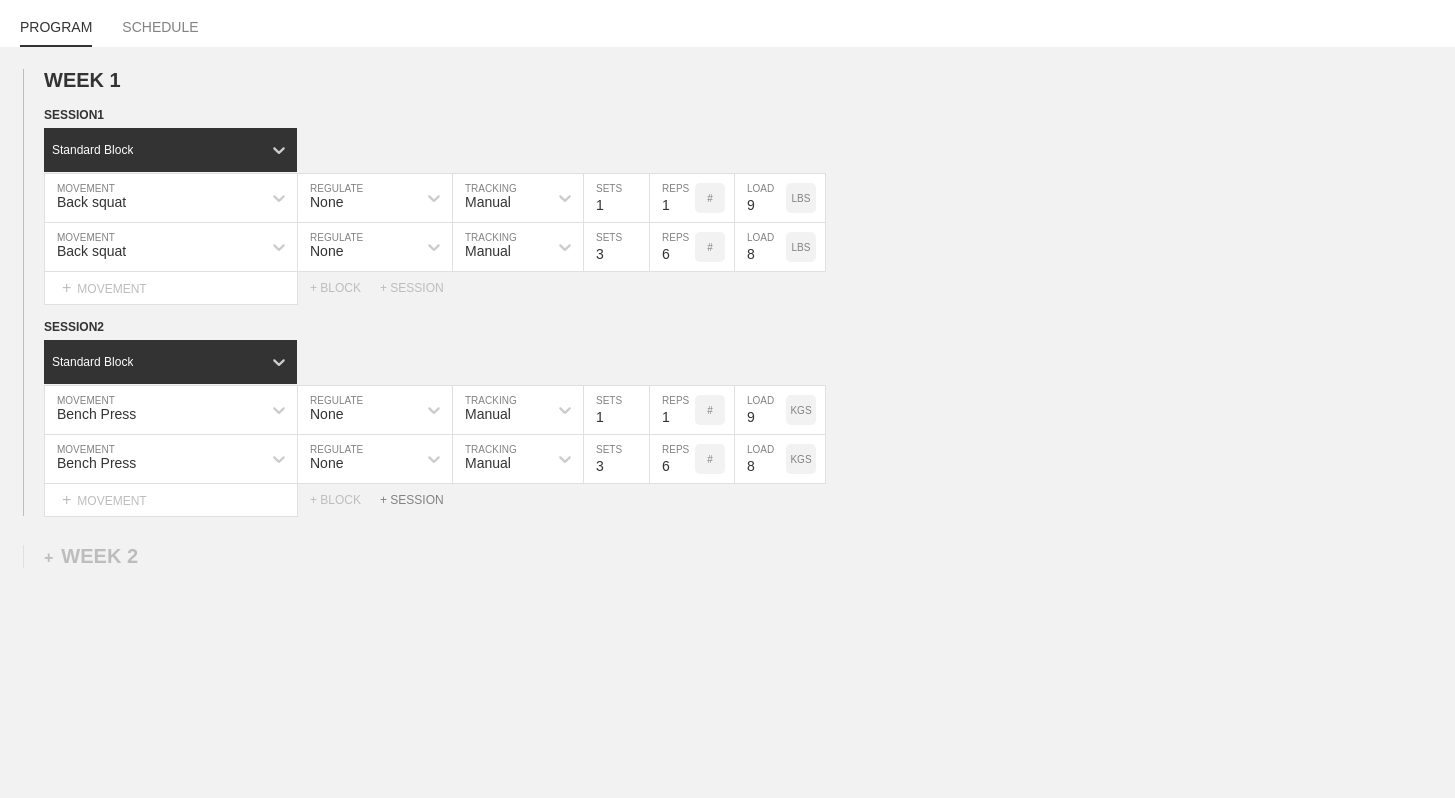 click on "+ SESSION" at bounding box center (420, 500) 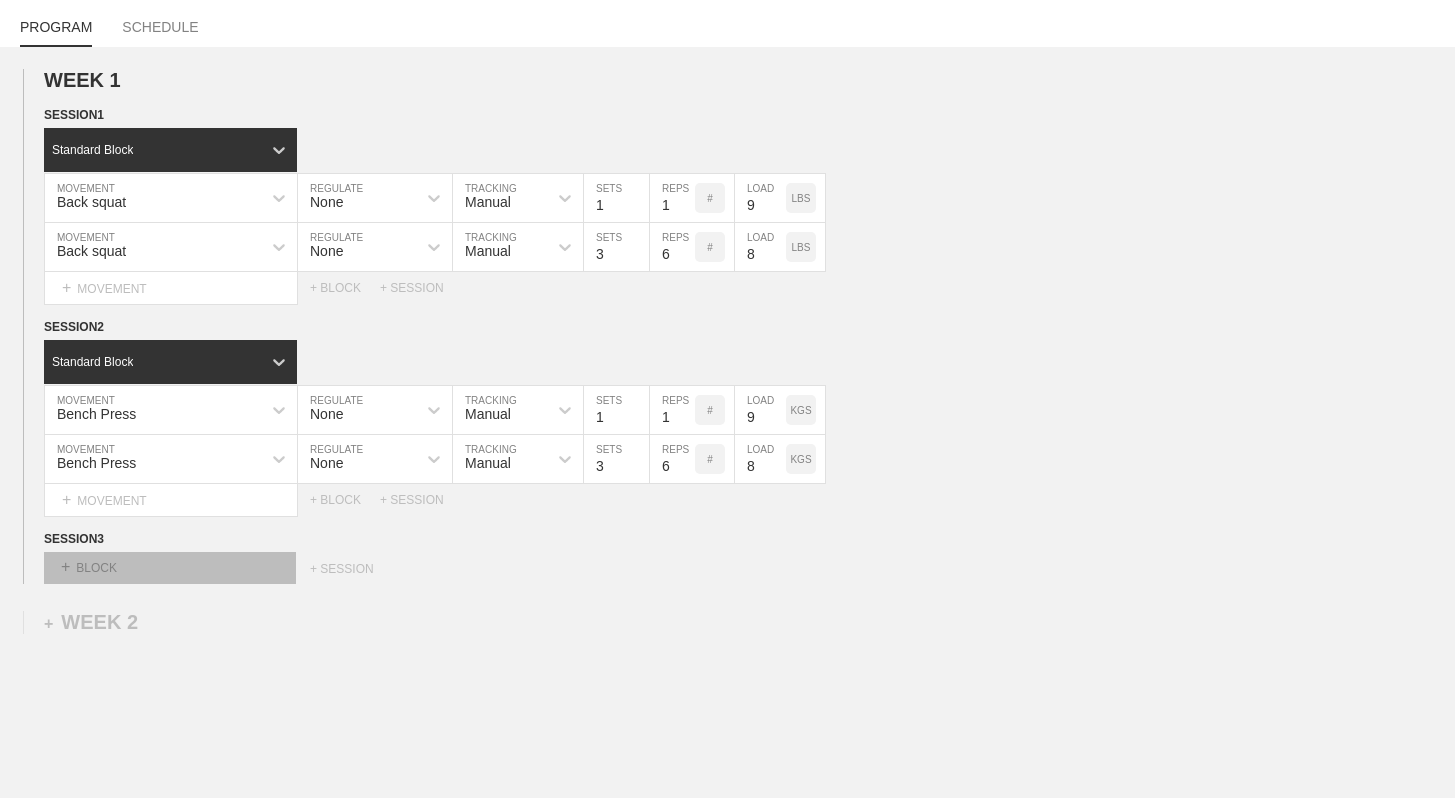 click on "+  BLOCK" at bounding box center (170, 568) 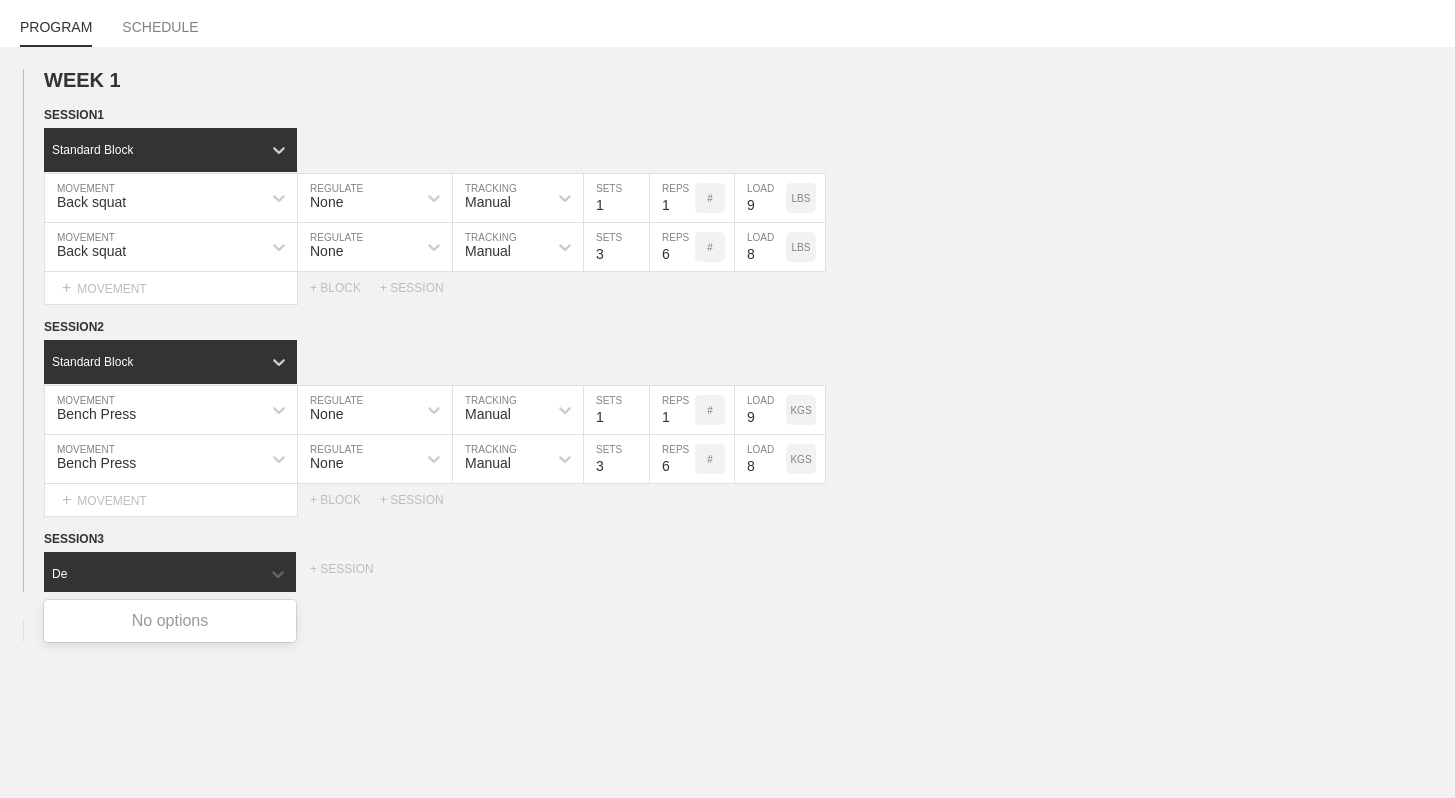 type on "D" 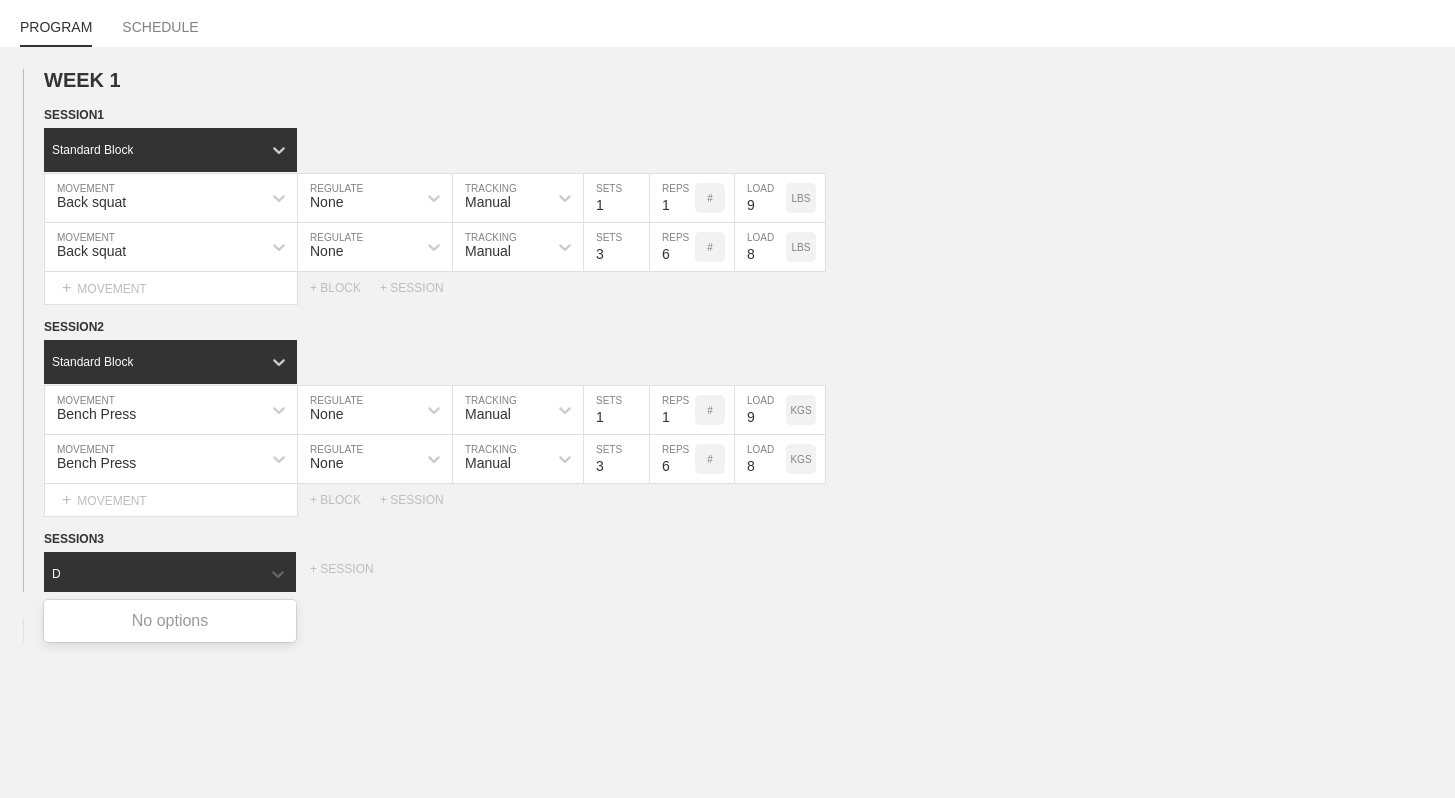 type 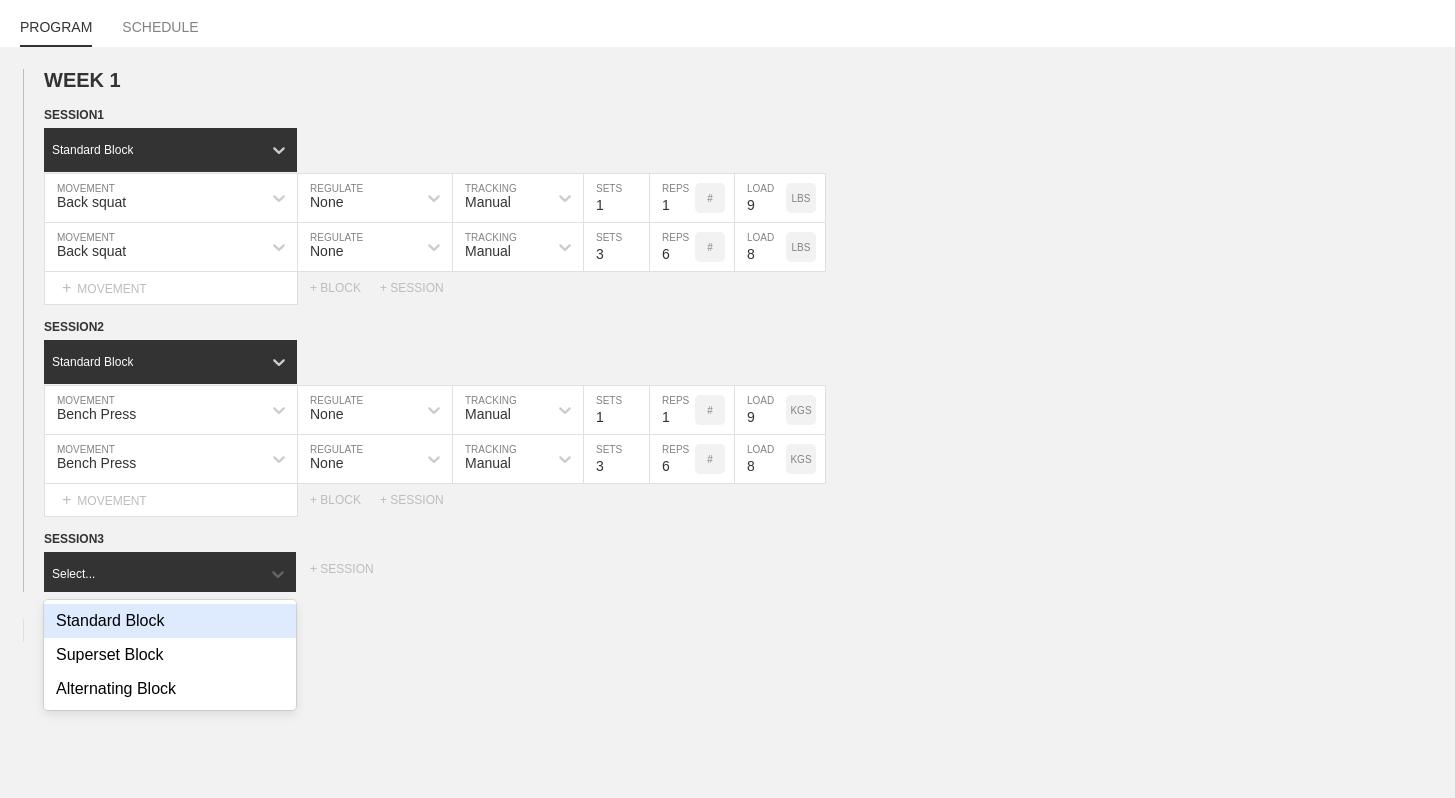 click on "Standard Block" at bounding box center [170, 621] 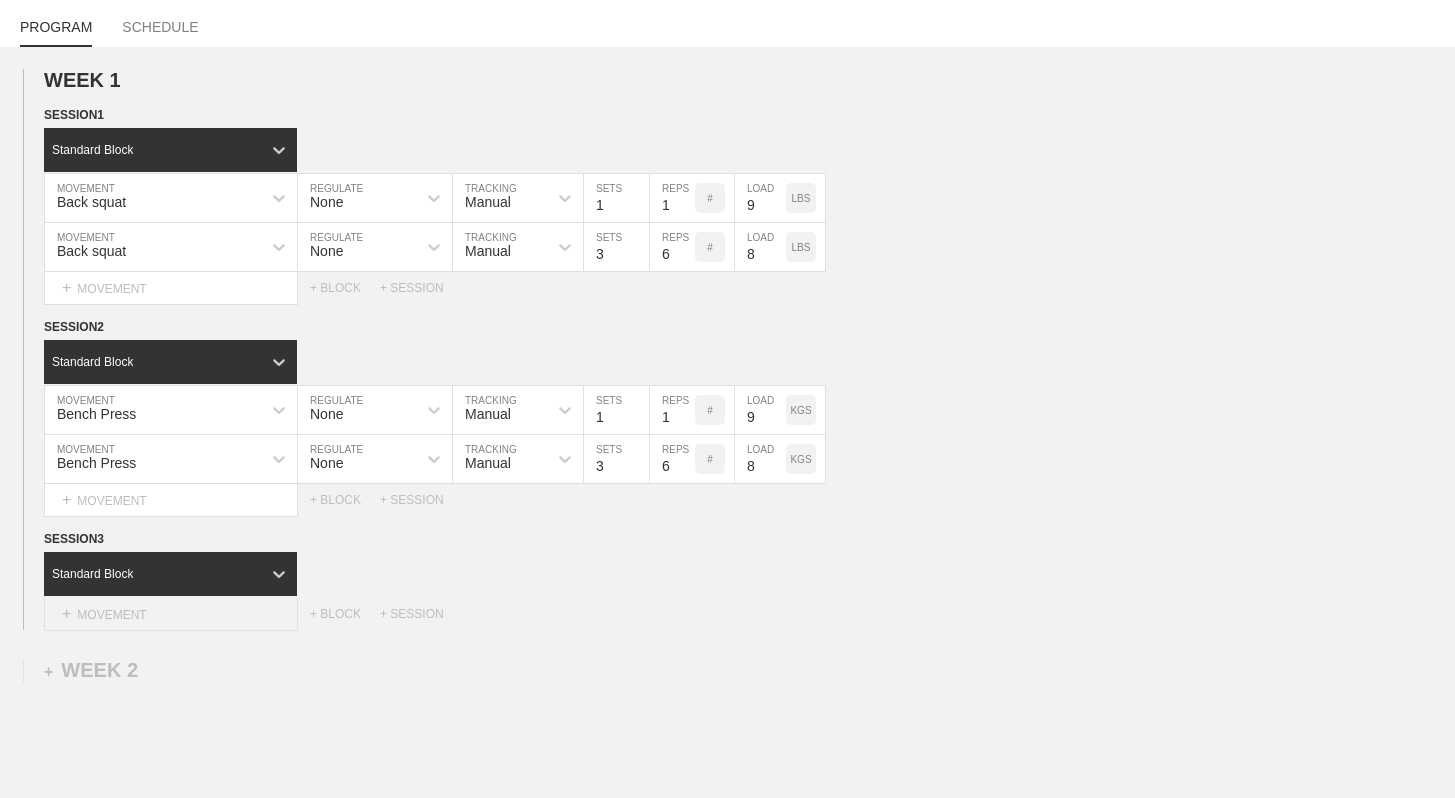 click on "+  MOVEMENT" at bounding box center (171, 614) 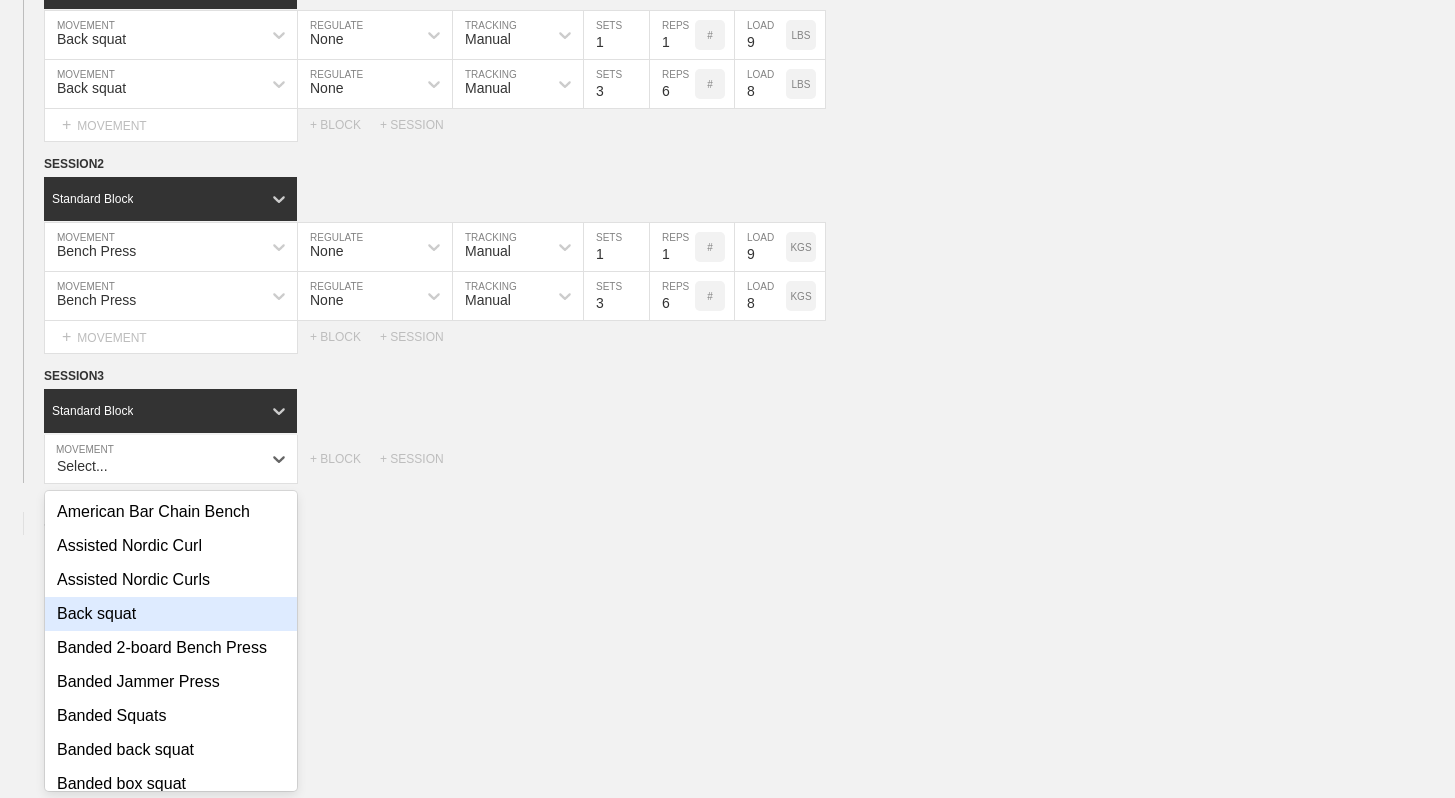 scroll, scrollTop: 331, scrollLeft: 0, axis: vertical 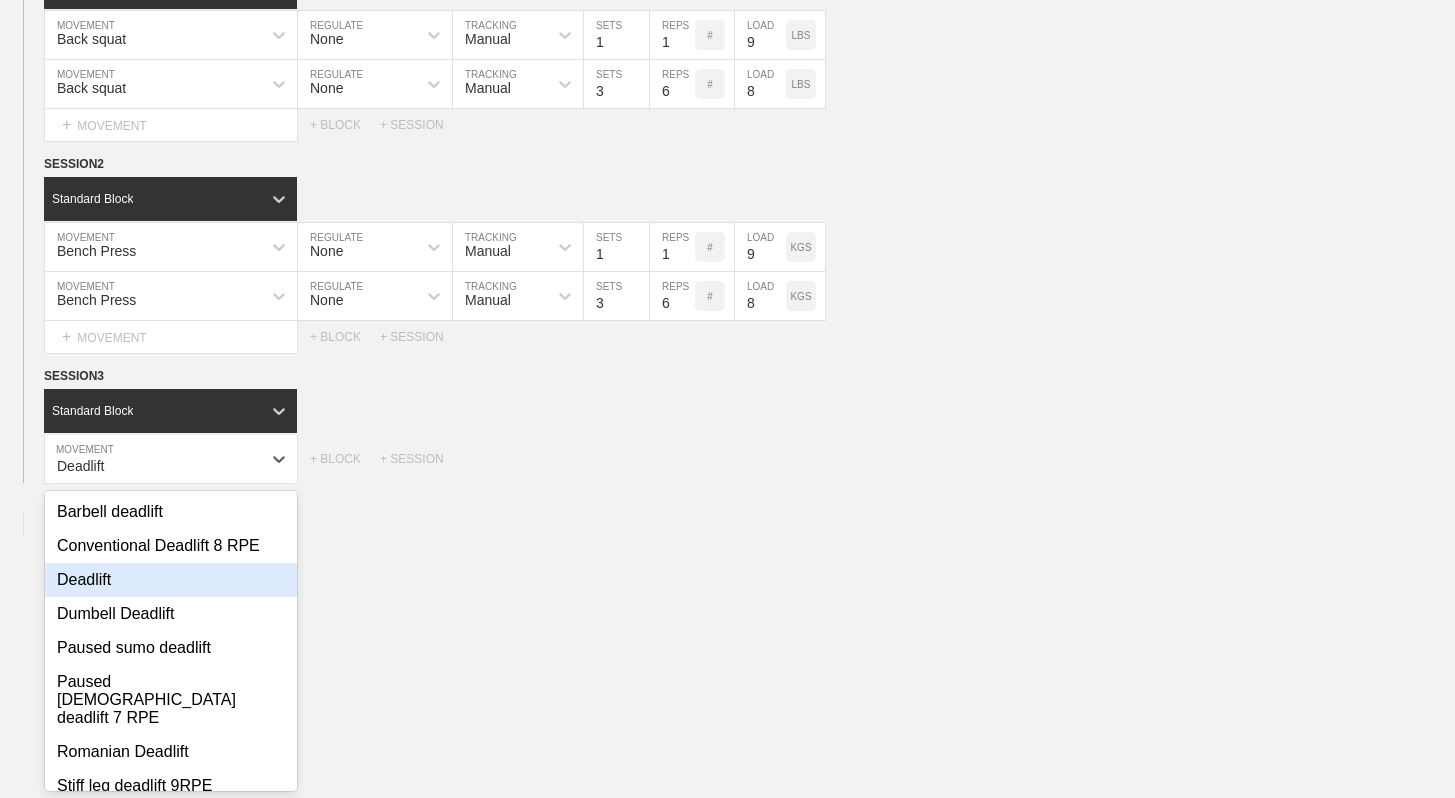 click on "Deadlift" at bounding box center (171, 580) 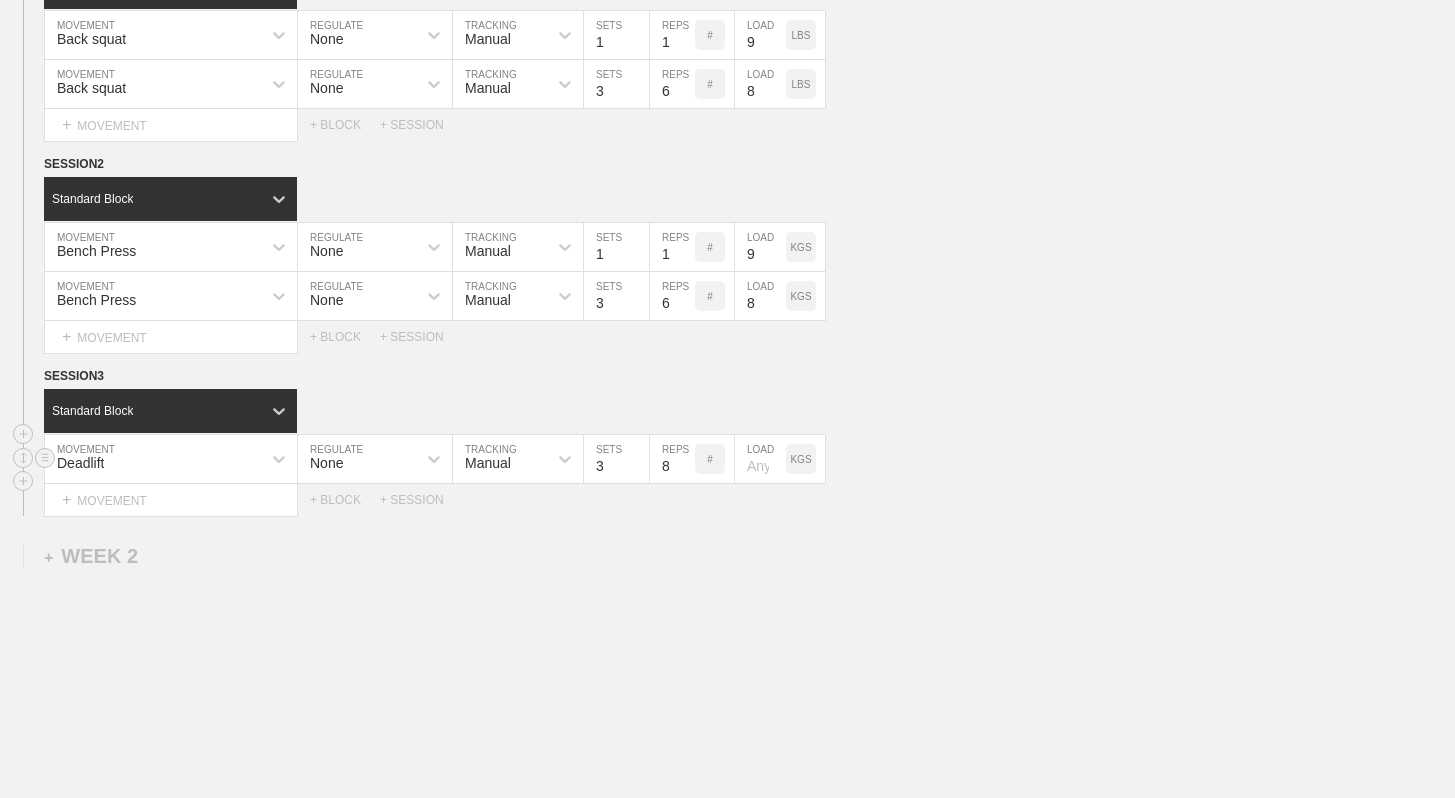 click on "3" at bounding box center (616, 459) 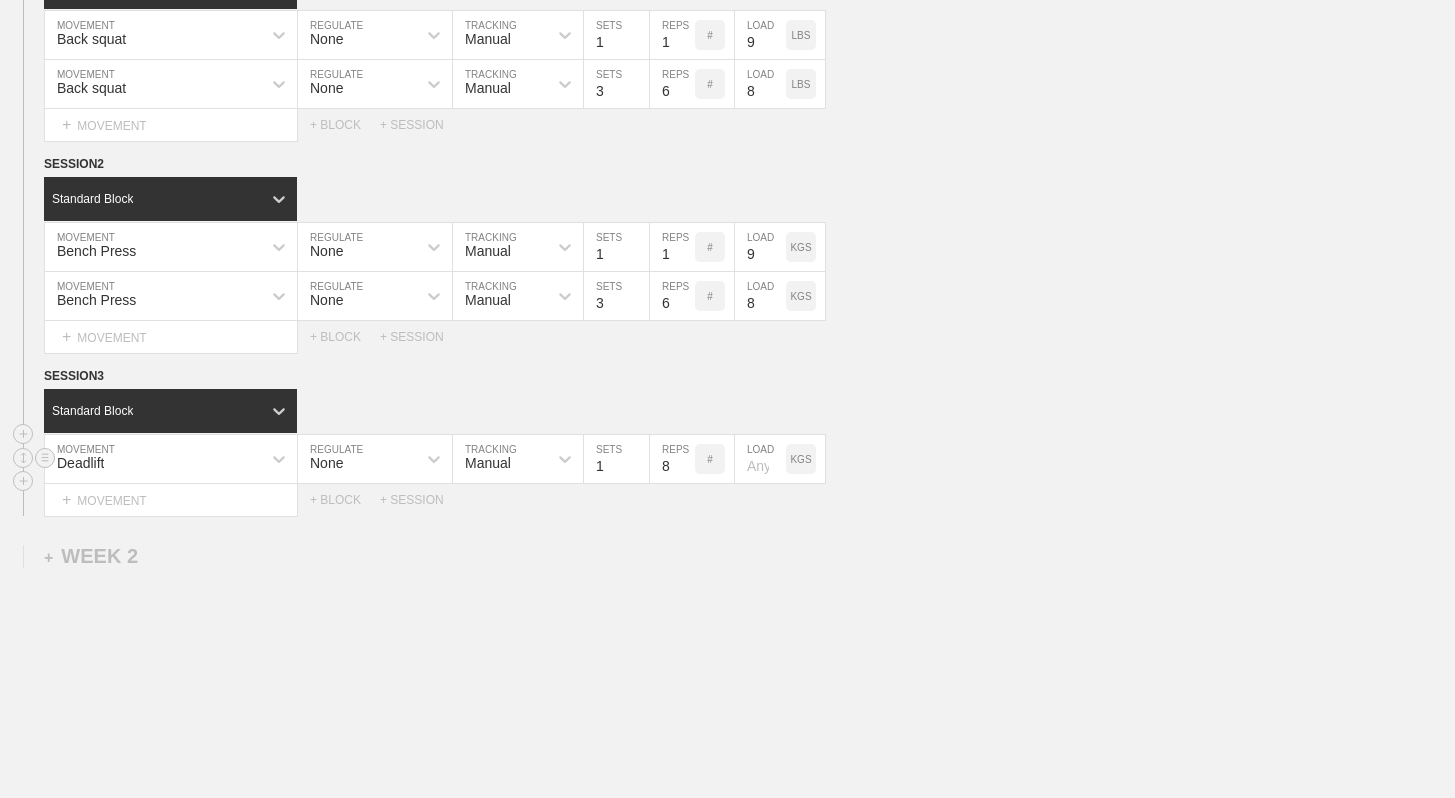 type on "1" 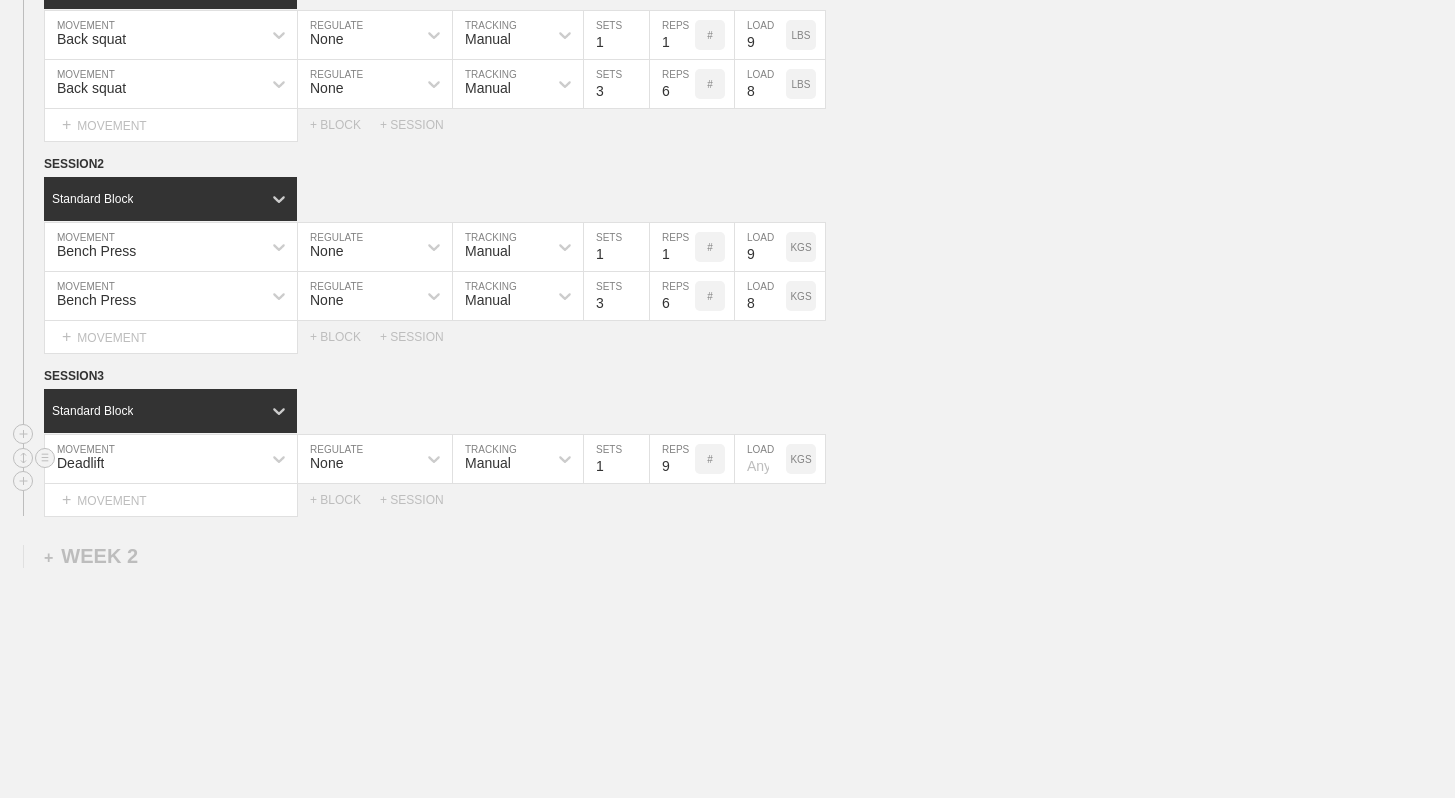 click on "9" at bounding box center (672, 459) 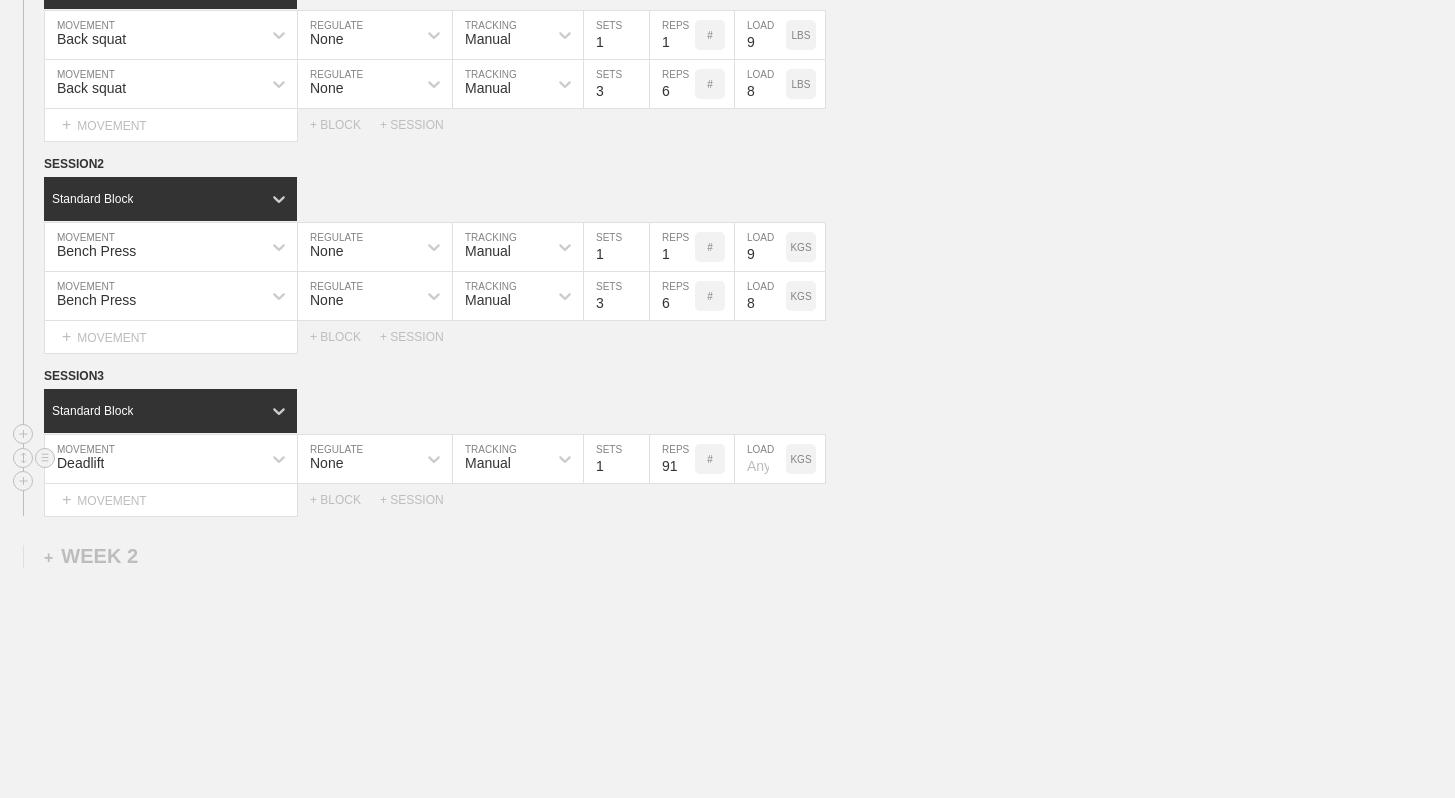 click on "91" at bounding box center (672, 459) 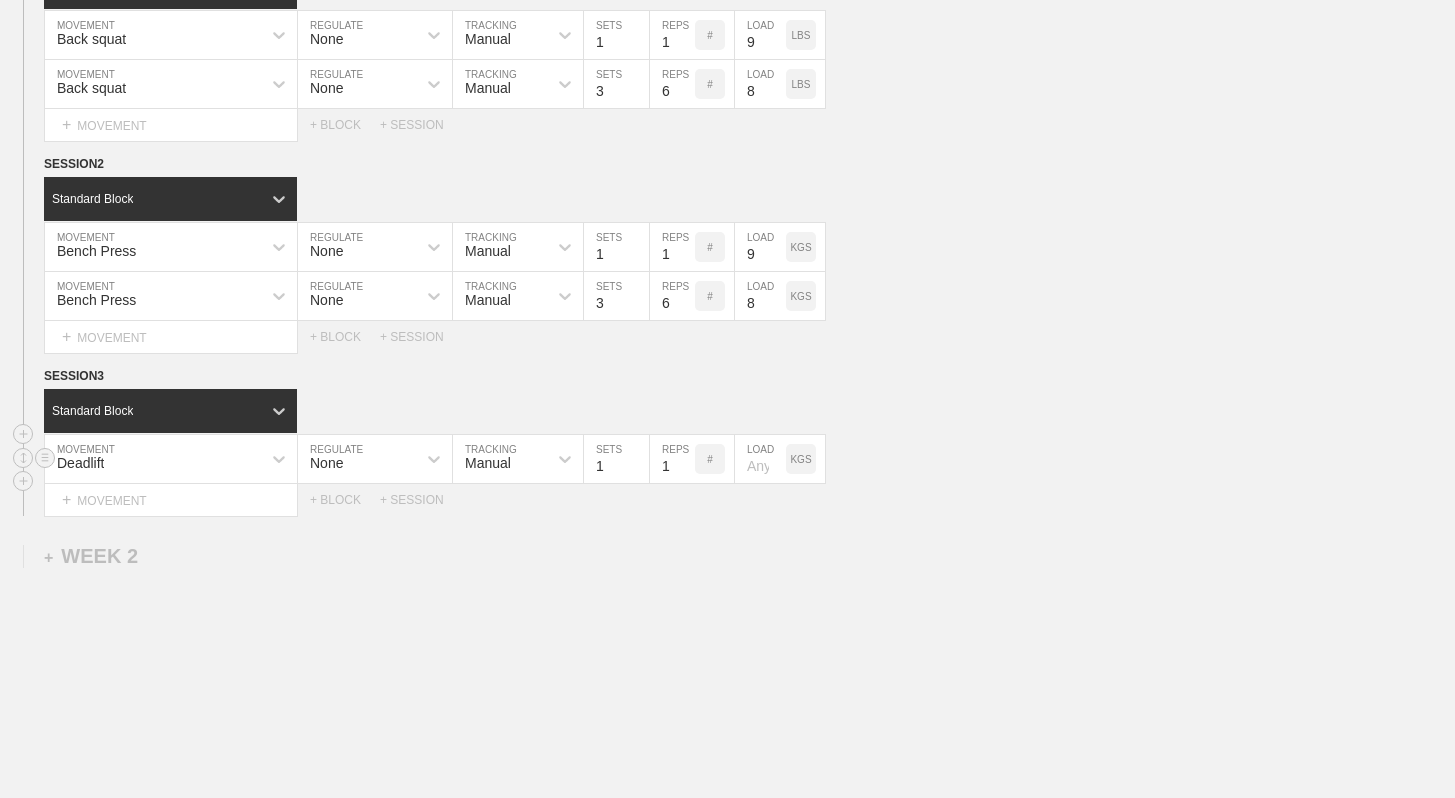 type on "1" 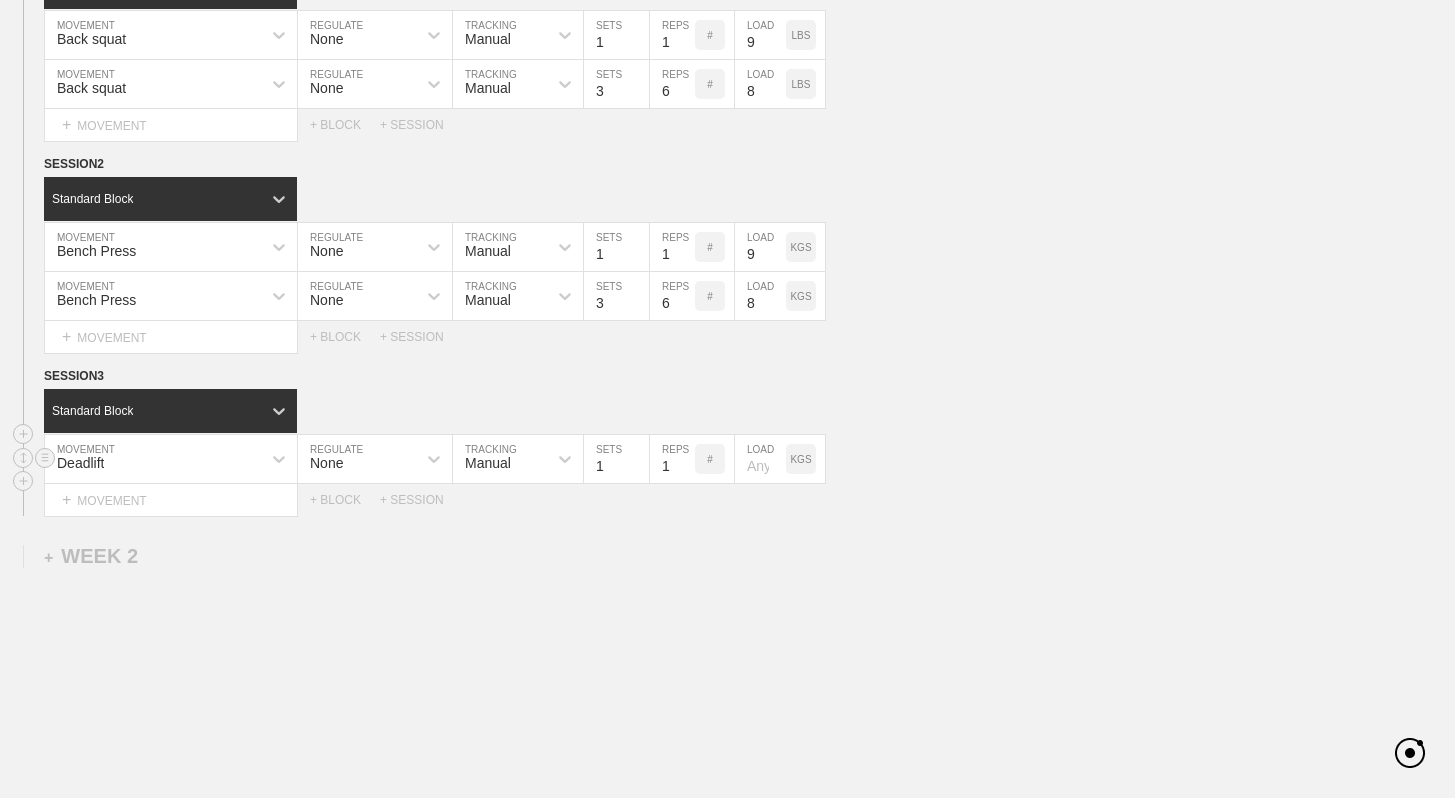click at bounding box center (760, 459) 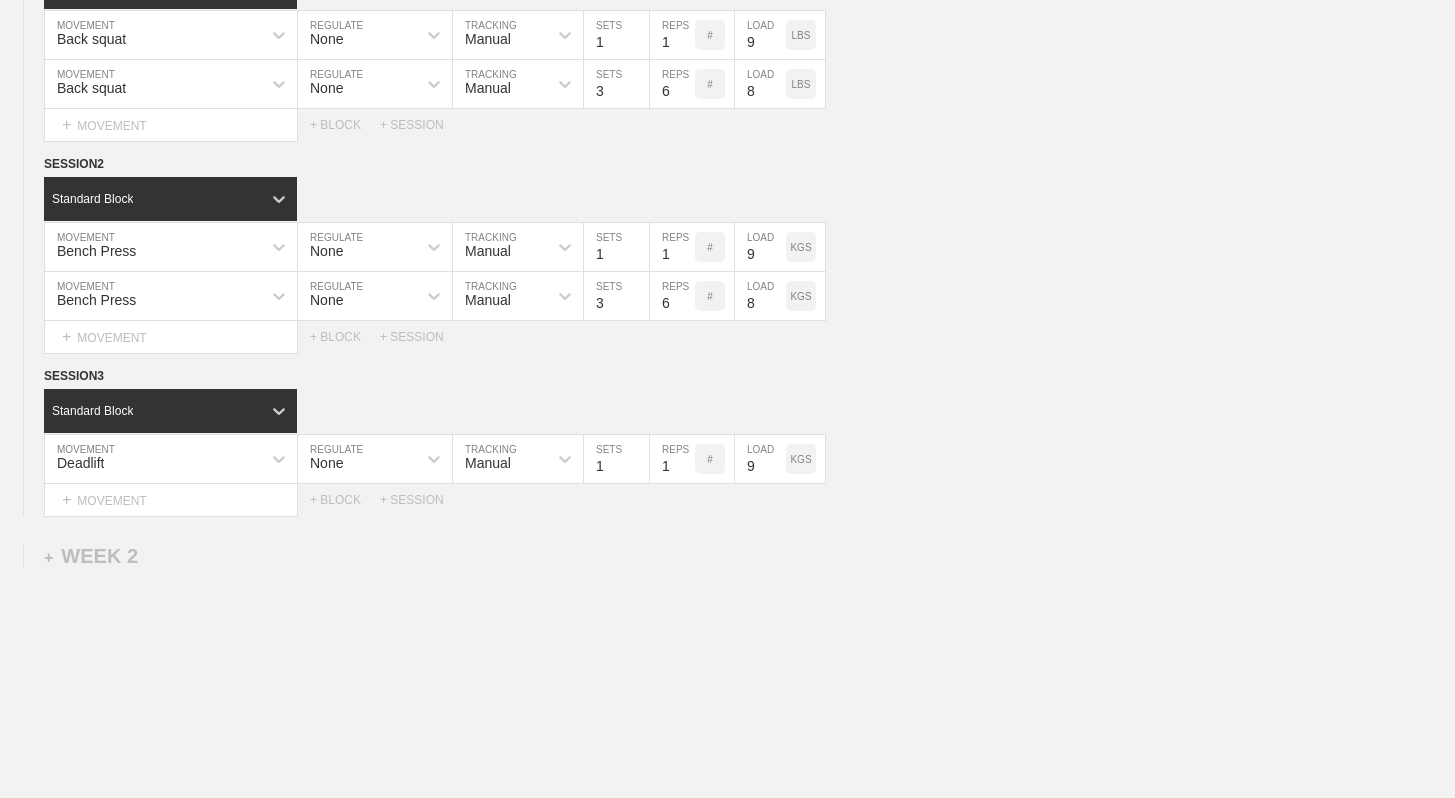 type on "9" 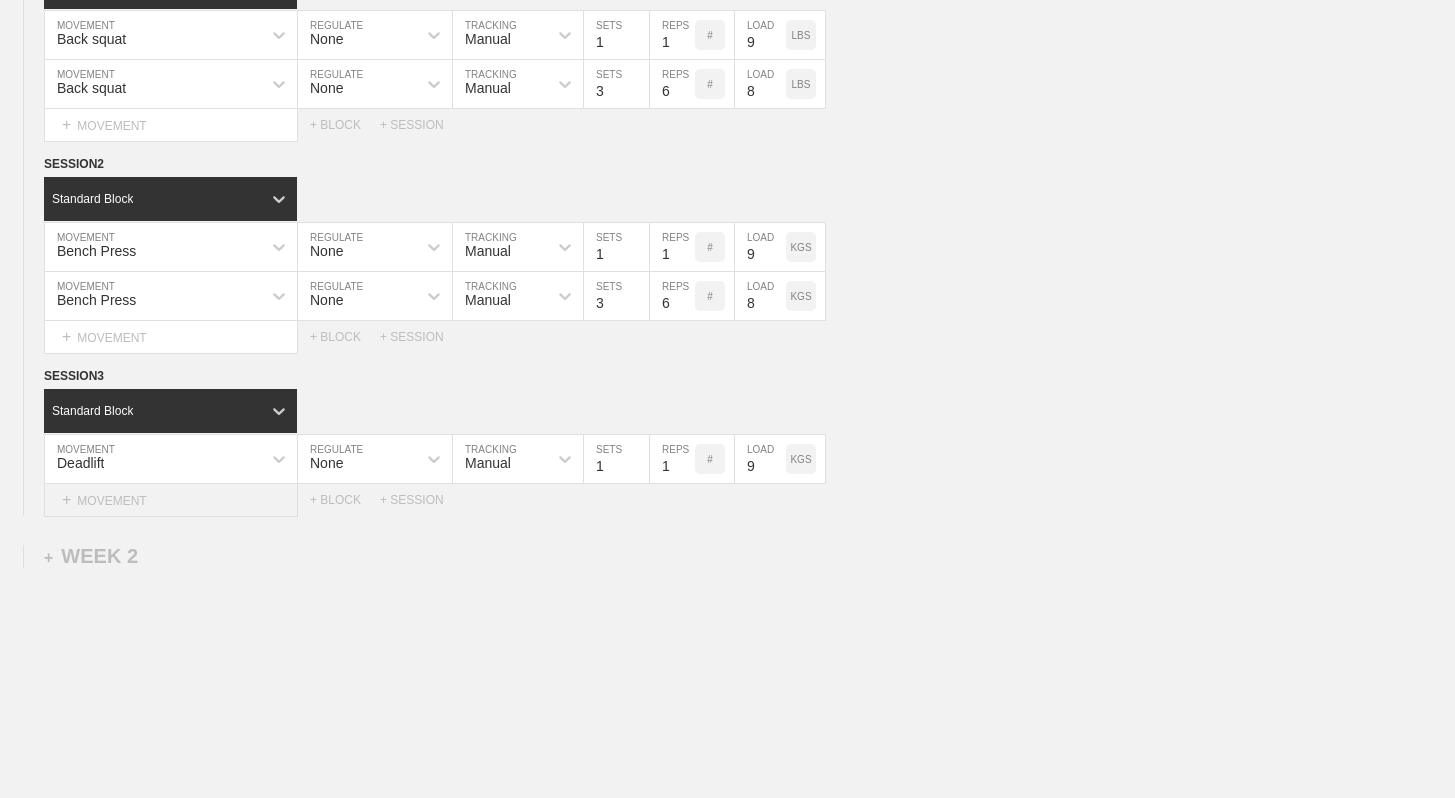 click on "+  MOVEMENT" at bounding box center [171, 500] 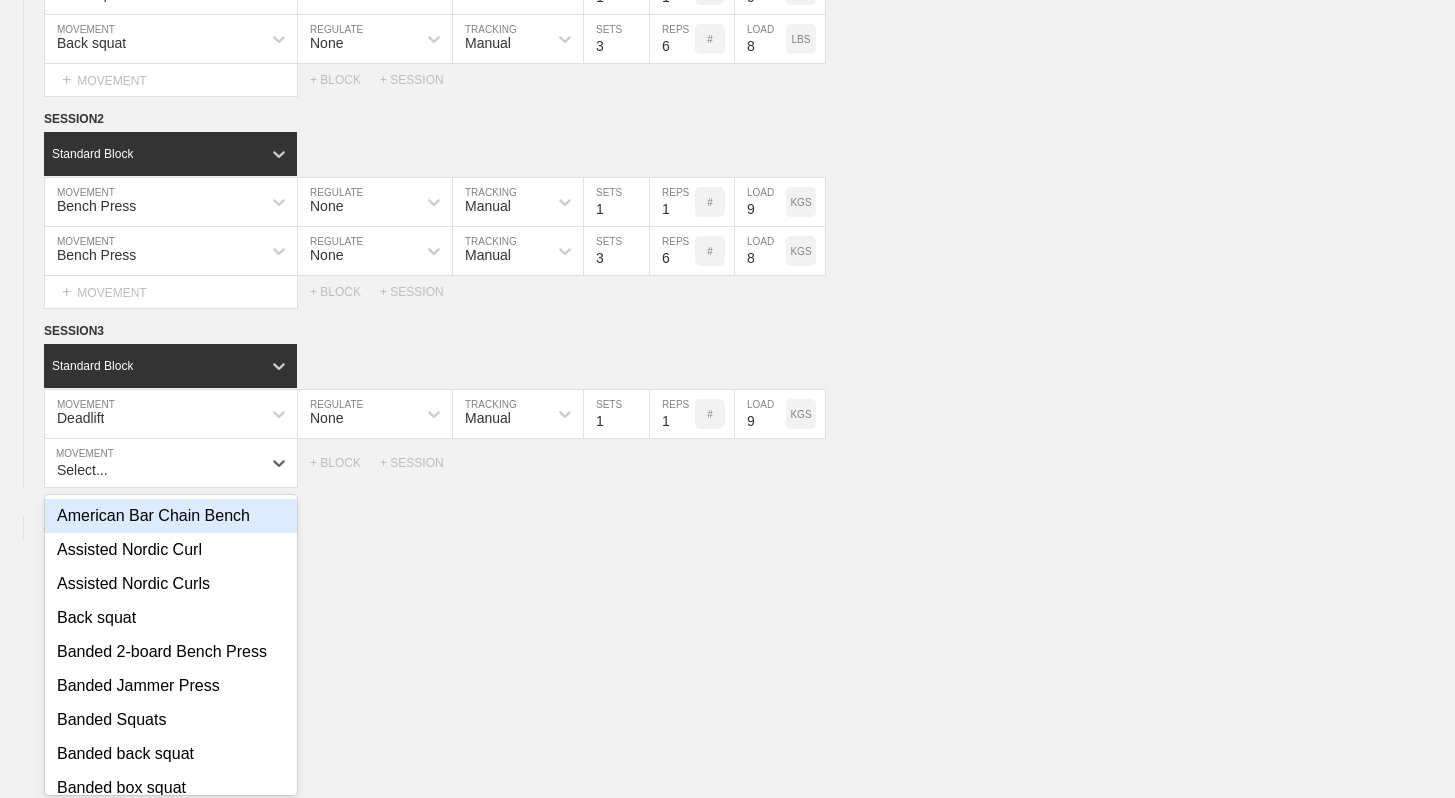 scroll, scrollTop: 380, scrollLeft: 0, axis: vertical 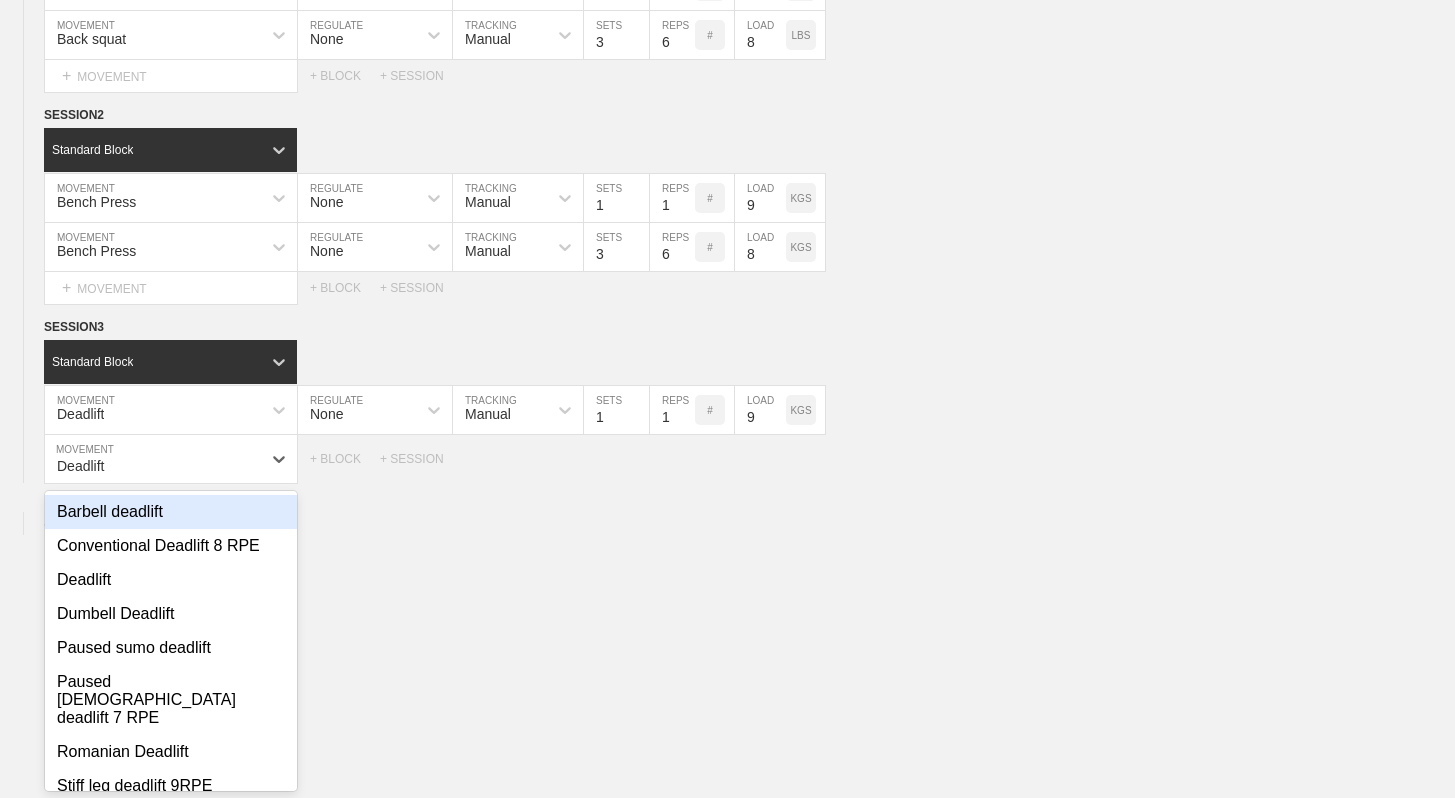 type on "Deadlift" 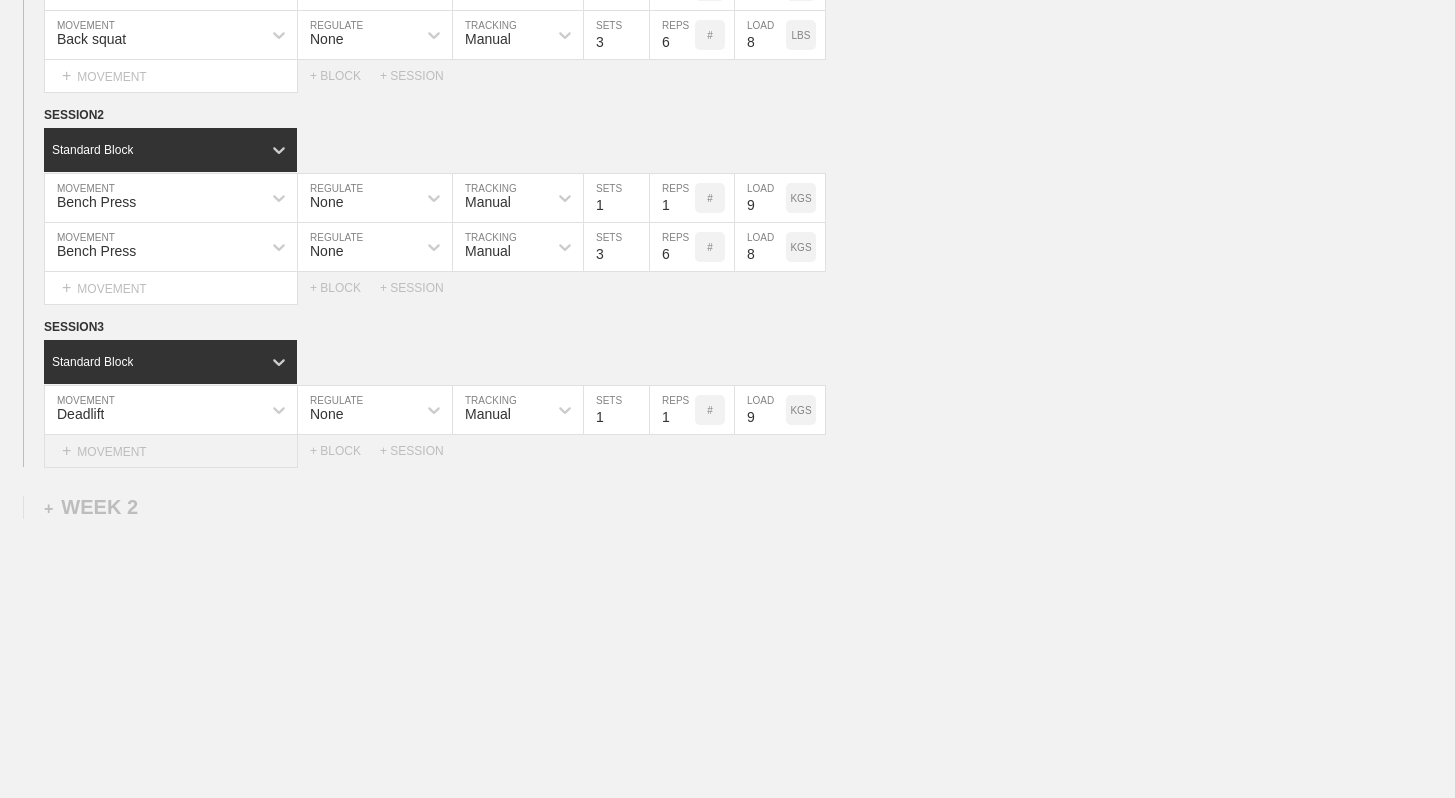 click on "+  MOVEMENT" at bounding box center (171, 451) 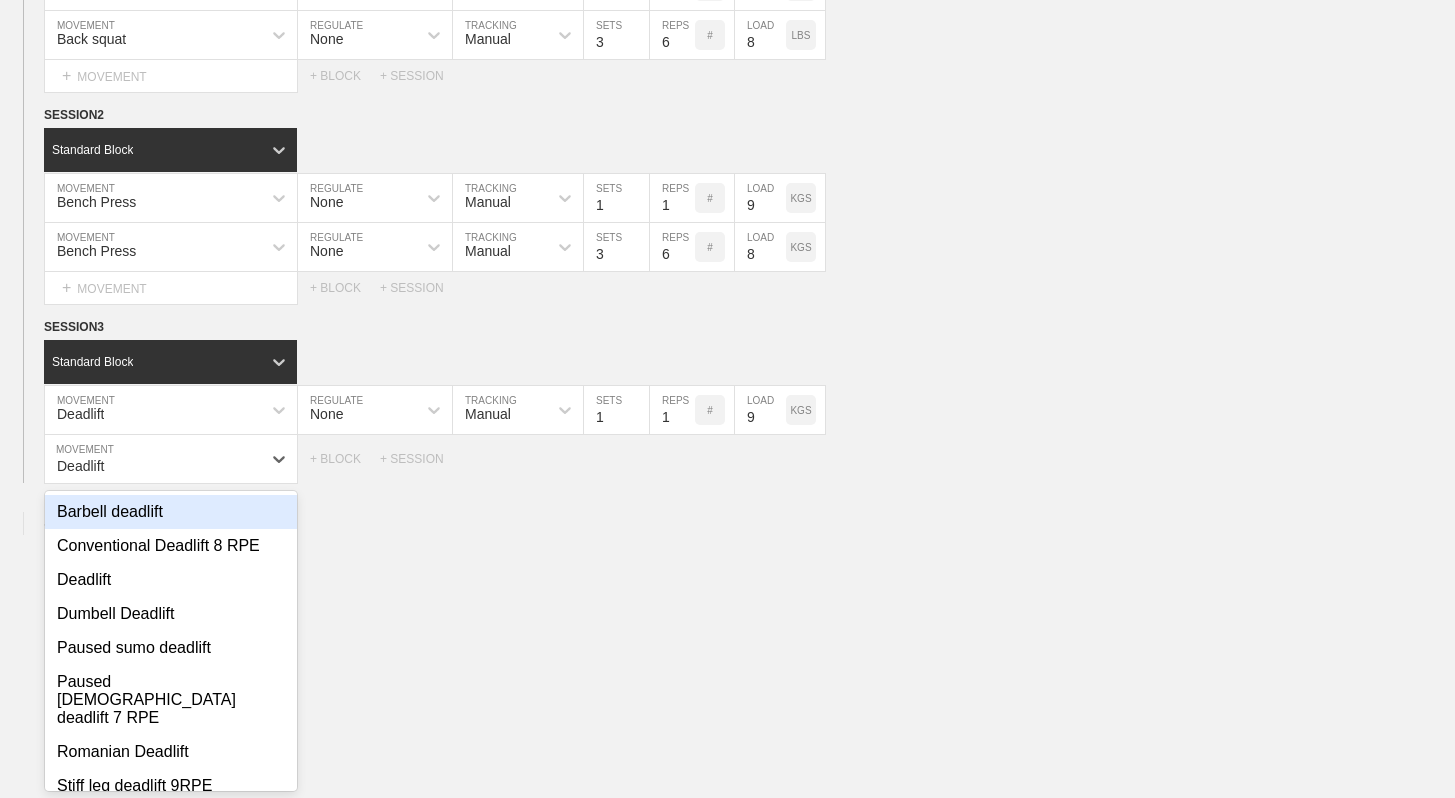 type on "Deadlift" 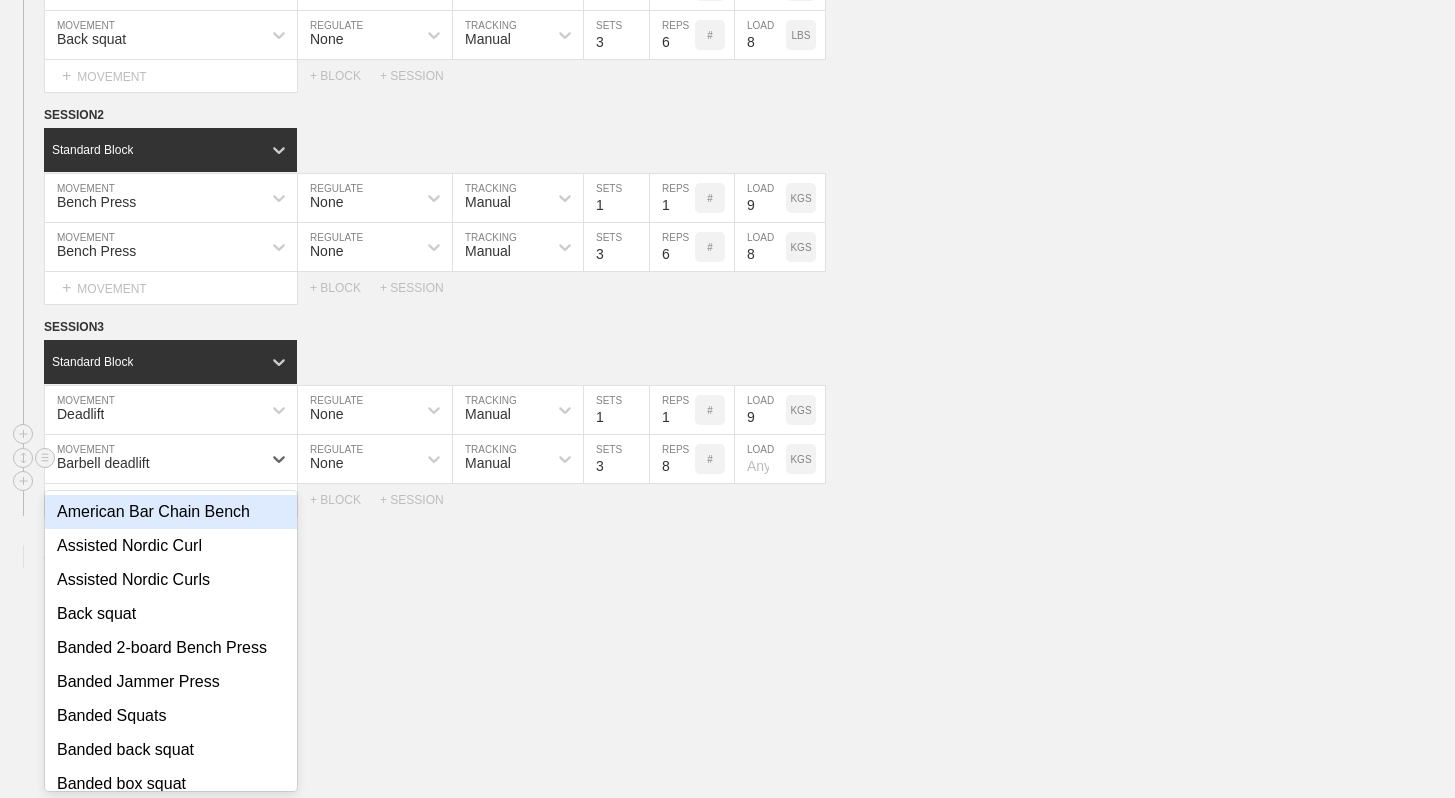 click on "Barbell deadlift" at bounding box center [153, 459] 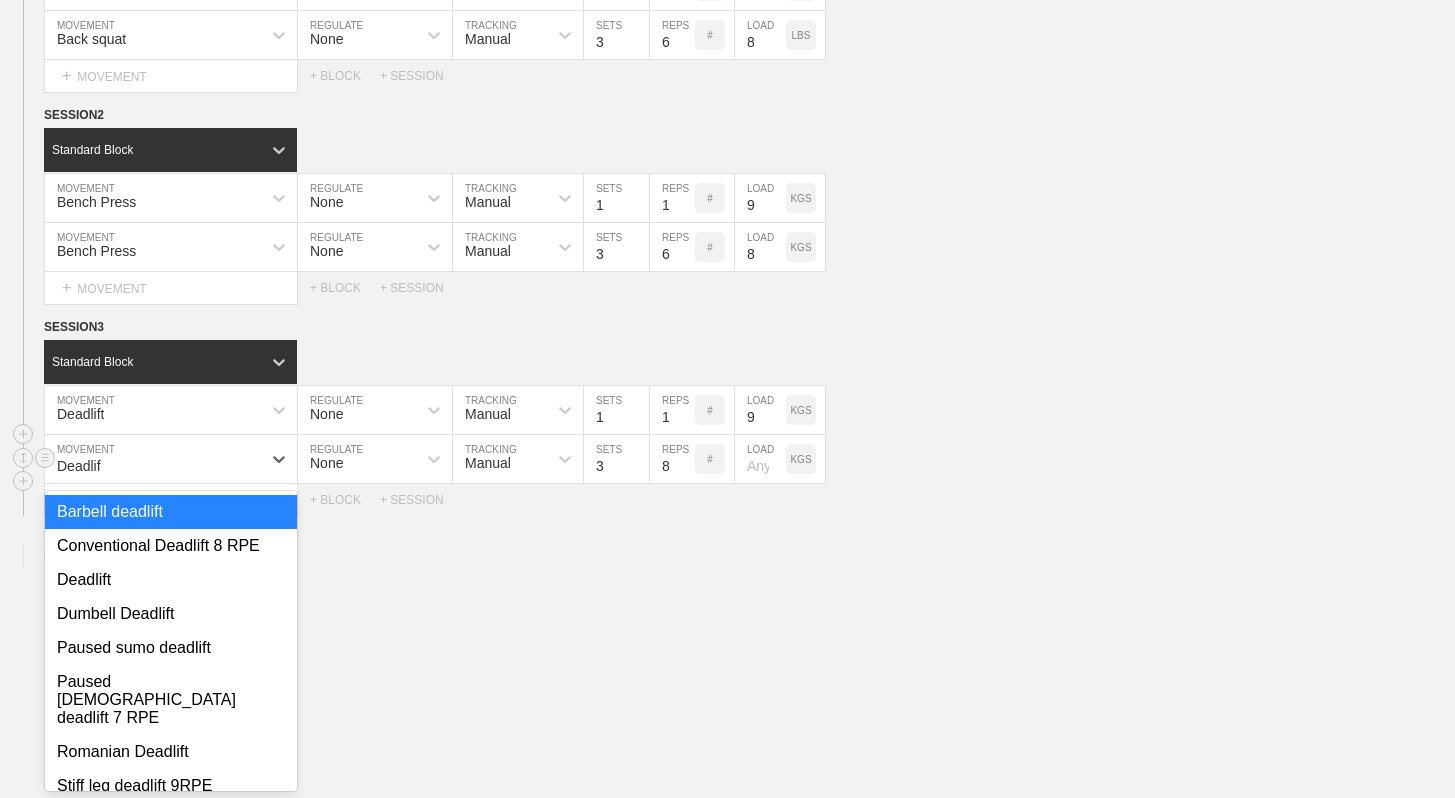 type on "Deadlift" 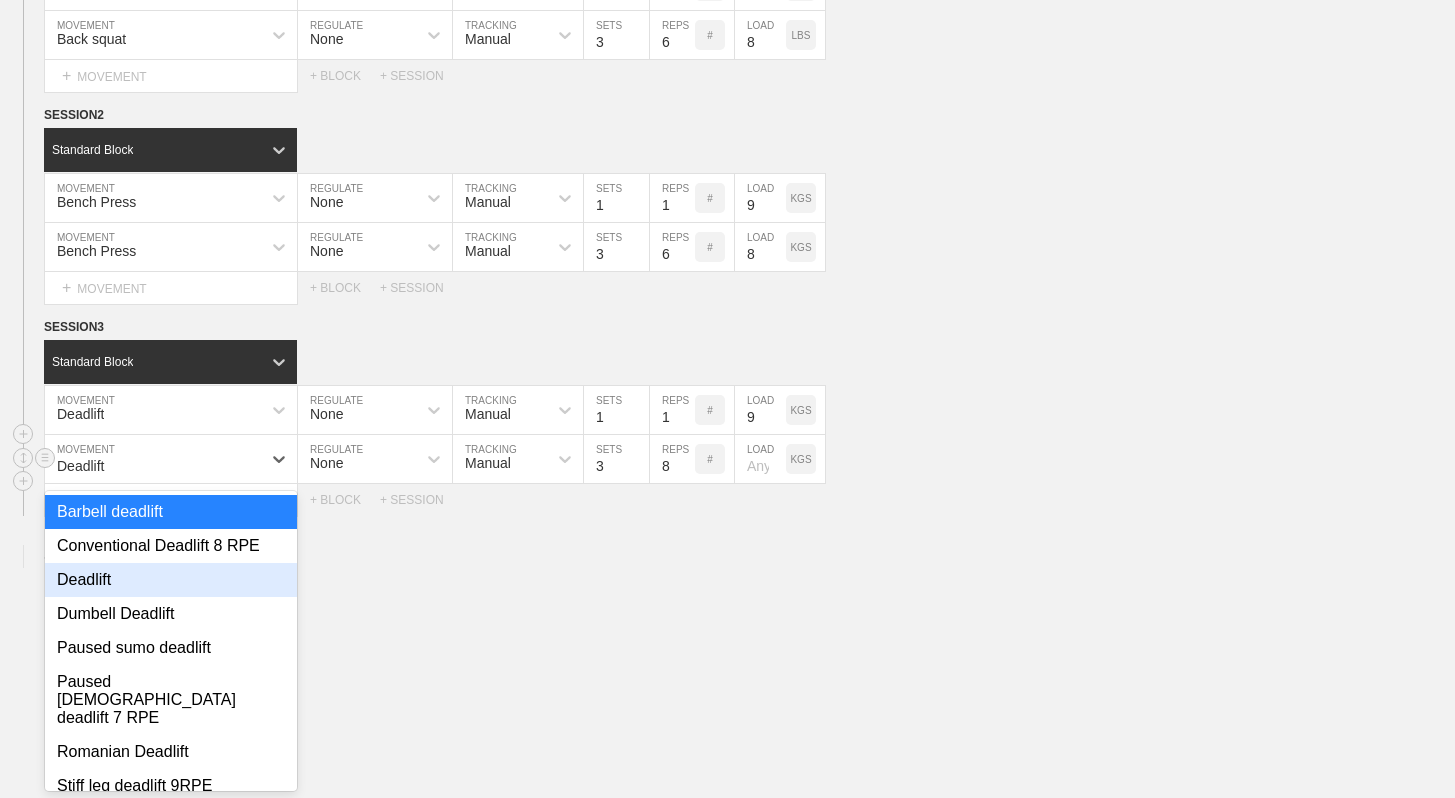 click on "Deadlift" at bounding box center [171, 580] 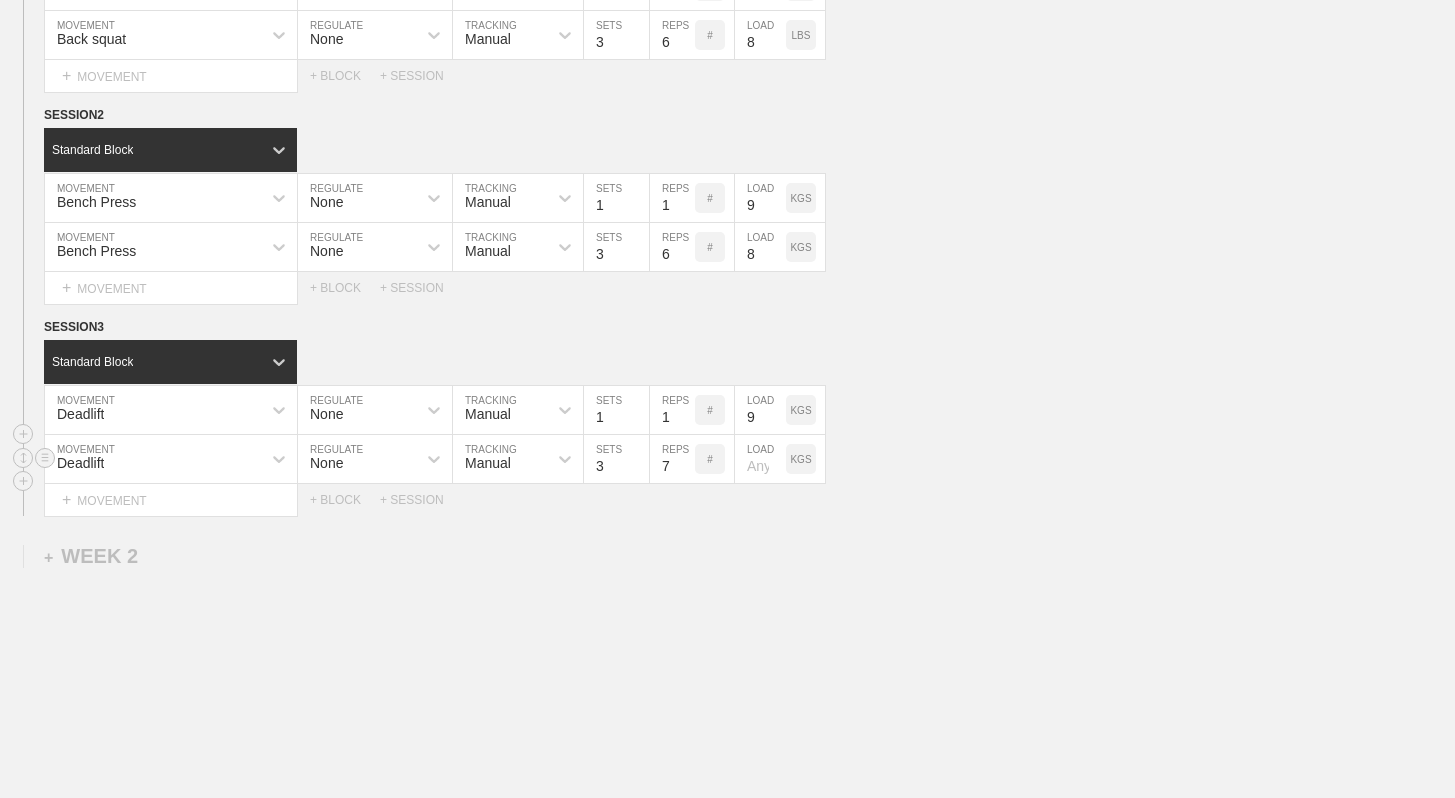 click on "7" at bounding box center (672, 459) 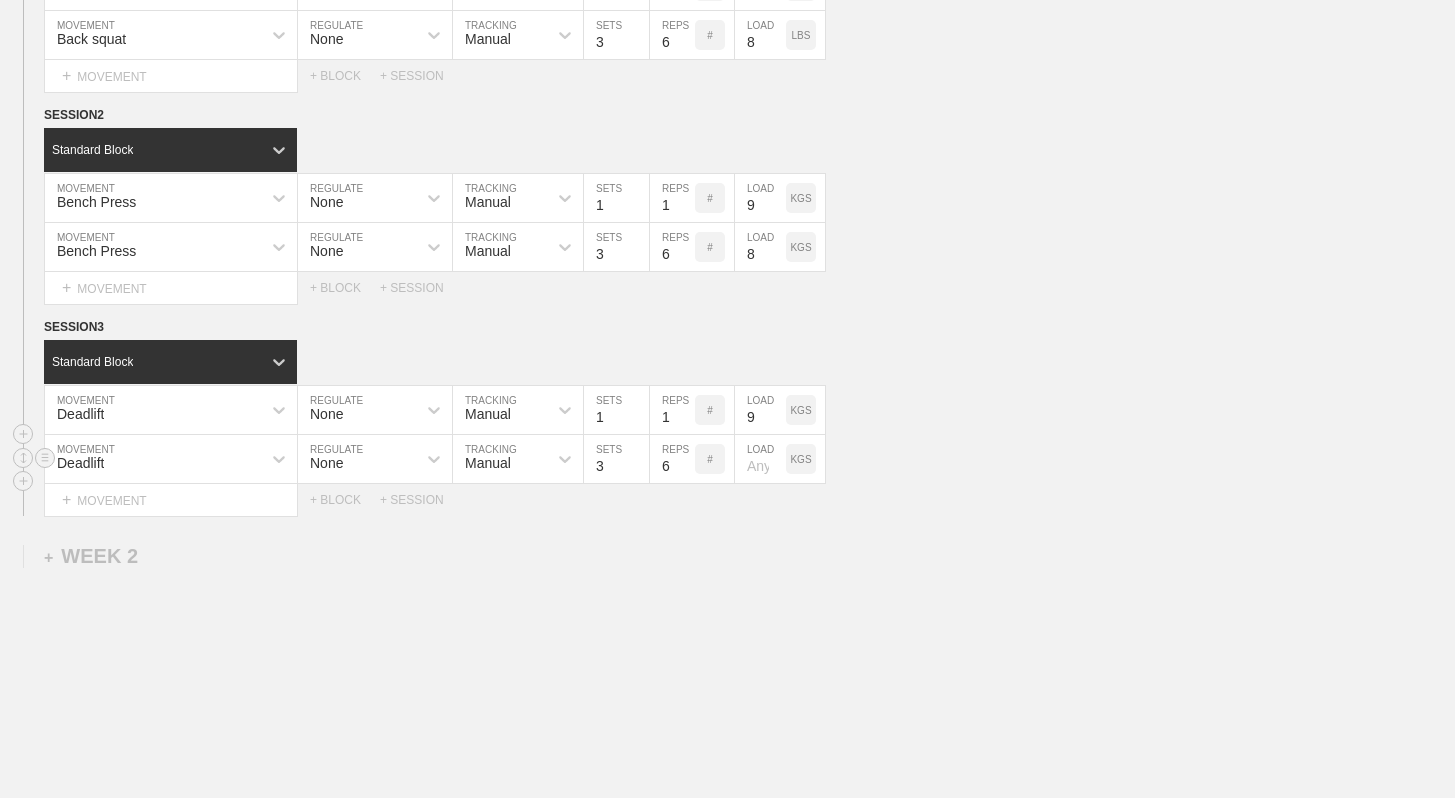 type on "6" 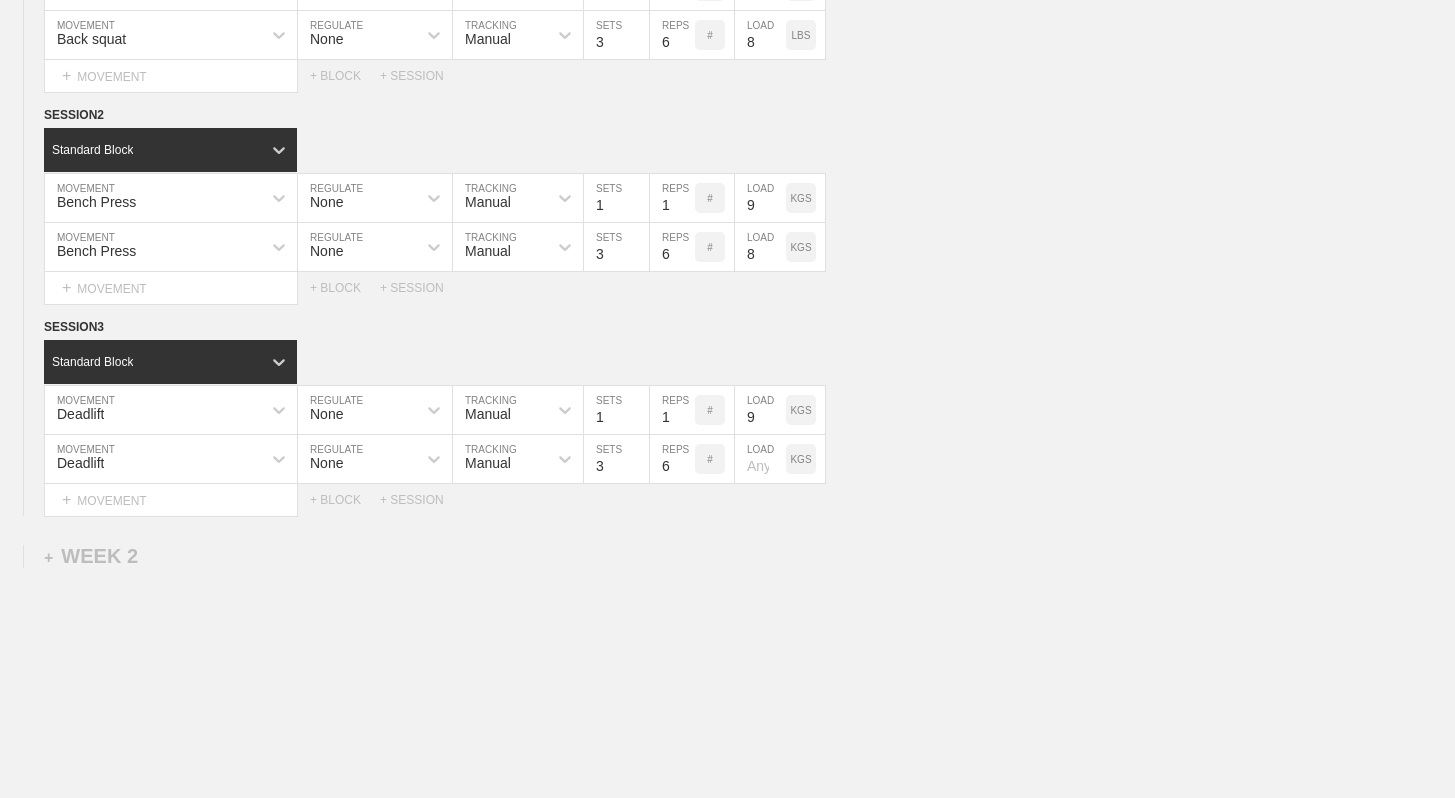 click on "WEEK   1   DUPLICATE DELETE SESSION  1   Standard Block DUPLICATE INSERT MOVEMENT AFTER DELETE Back squat MOVEMENT None REGULATE Manual TRACKING 1 SETS 1 REPS # 9 LOAD LBS DUPLICATE INSERT BEFORE INSERT AFTER DELETE Back squat MOVEMENT None REGULATE Manual TRACKING 3 SETS 6 REPS # 8 LOAD LBS DUPLICATE INSERT BEFORE INSERT AFTER DELETE Select... MOVEMENT +  MOVEMENT + BLOCK + SESSION DUPLICATE DELETE SESSION  2   Standard Block DUPLICATE INSERT MOVEMENT AFTER DELETE Bench Press MOVEMENT None REGULATE Manual TRACKING 1 SETS 1 REPS # 9 LOAD KGS DUPLICATE INSERT BEFORE INSERT AFTER DELETE Bench Press MOVEMENT None REGULATE Manual TRACKING 3 SETS 6 REPS # 8 LOAD KGS DUPLICATE INSERT BEFORE INSERT AFTER DELETE Select... MOVEMENT +  MOVEMENT + BLOCK + SESSION DUPLICATE DELETE SESSION  3   Standard Block DUPLICATE INSERT MOVEMENT AFTER DELETE Deadlift MOVEMENT None REGULATE Manual TRACKING 1 SETS 1 REPS # 9 LOAD KGS DUPLICATE INSERT BEFORE INSERT AFTER DELETE Deadlift MOVEMENT None REGULATE Manual TRACKING 3 SETS 6 #" at bounding box center [727, 351] 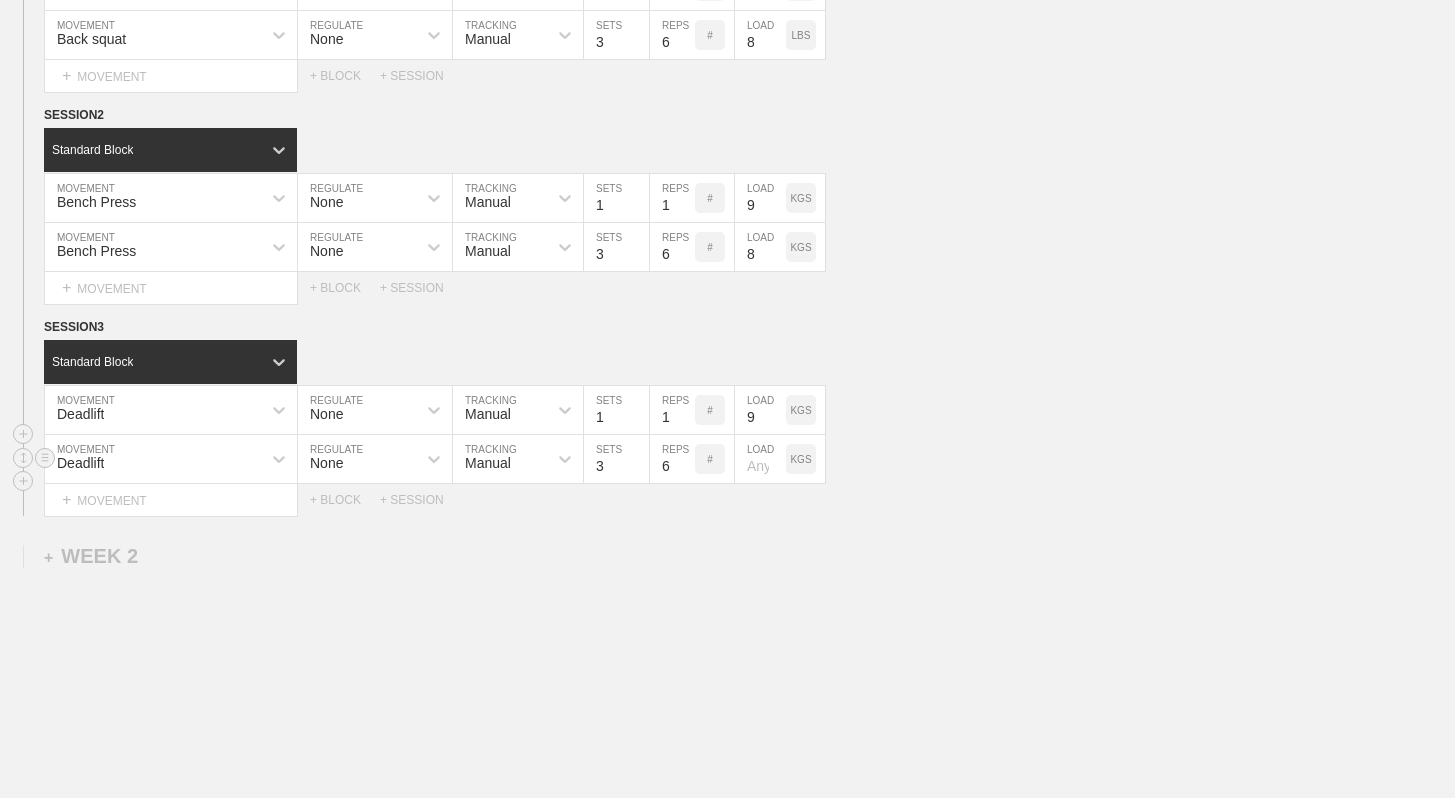 click at bounding box center (760, 459) 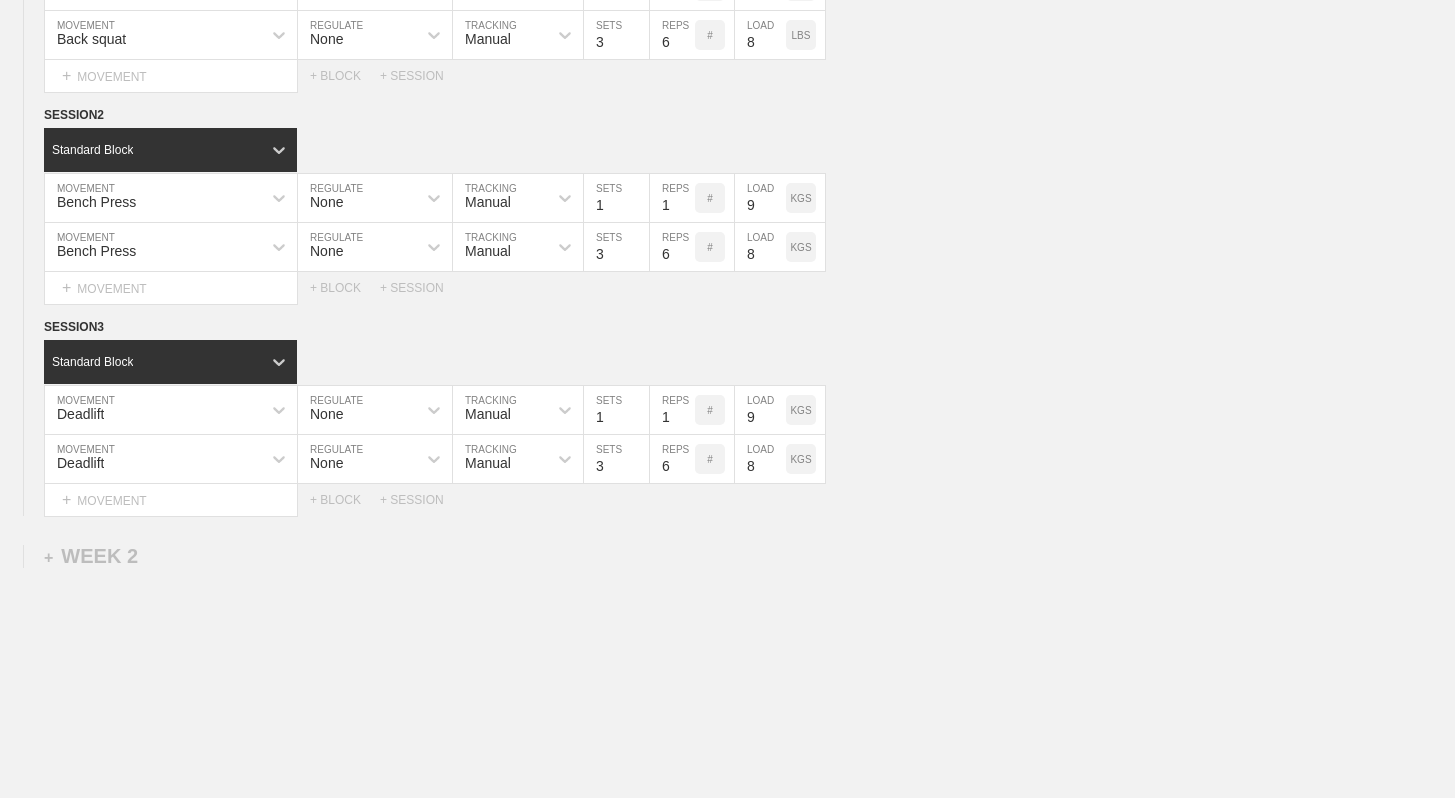 type on "8" 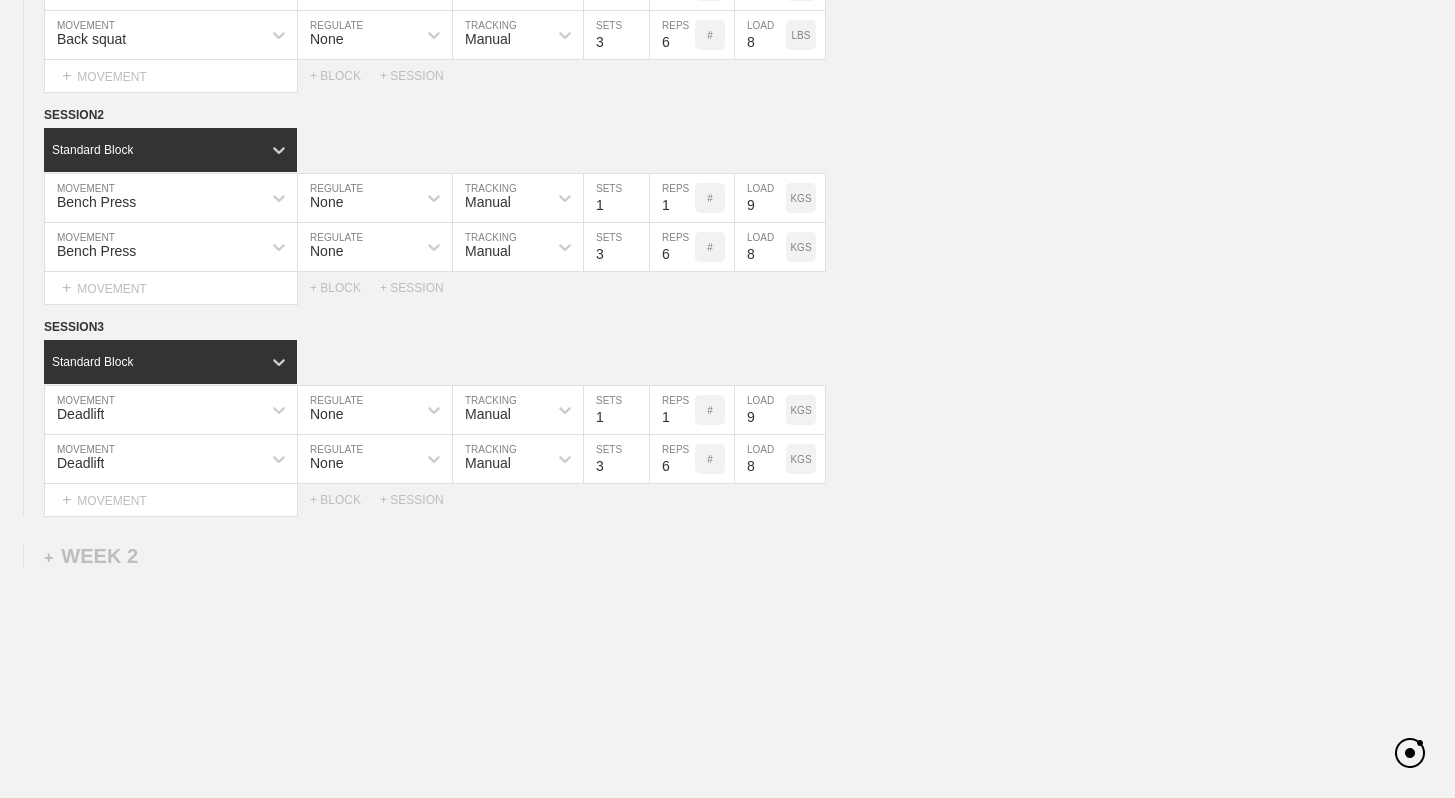 click on "WEEK   1   DUPLICATE DELETE SESSION  1   Standard Block DUPLICATE INSERT MOVEMENT AFTER DELETE Back squat MOVEMENT None REGULATE Manual TRACKING 1 SETS 1 REPS # 9 LOAD LBS DUPLICATE INSERT BEFORE INSERT AFTER DELETE Back squat MOVEMENT None REGULATE Manual TRACKING 3 SETS 6 REPS # 8 LOAD LBS DUPLICATE INSERT BEFORE INSERT AFTER DELETE Select... MOVEMENT +  MOVEMENT + BLOCK + SESSION DUPLICATE DELETE SESSION  2   Standard Block DUPLICATE INSERT MOVEMENT AFTER DELETE Bench Press MOVEMENT None REGULATE Manual TRACKING 1 SETS 1 REPS # 9 LOAD KGS DUPLICATE INSERT BEFORE INSERT AFTER DELETE Bench Press MOVEMENT None REGULATE Manual TRACKING 3 SETS 6 REPS # 8 LOAD KGS DUPLICATE INSERT BEFORE INSERT AFTER DELETE Select... MOVEMENT +  MOVEMENT + BLOCK + SESSION DUPLICATE DELETE SESSION  3   Standard Block DUPLICATE INSERT MOVEMENT AFTER DELETE Deadlift MOVEMENT None REGULATE Manual TRACKING 1 SETS 1 REPS # 9 LOAD KGS DUPLICATE INSERT BEFORE INSERT AFTER DELETE Deadlift MOVEMENT None REGULATE Manual TRACKING 3 SETS 6 #" at bounding box center (727, 351) 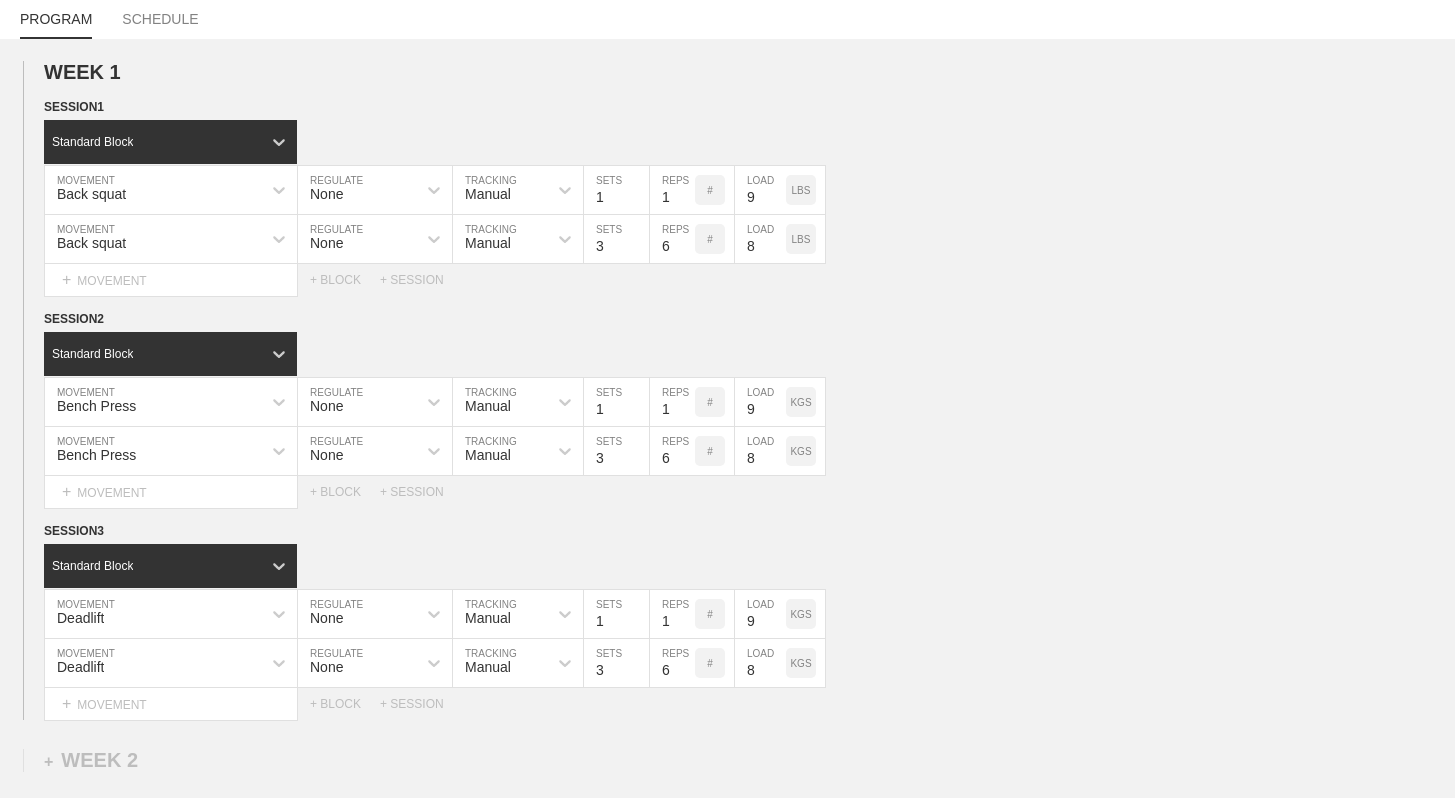 scroll, scrollTop: 172, scrollLeft: 0, axis: vertical 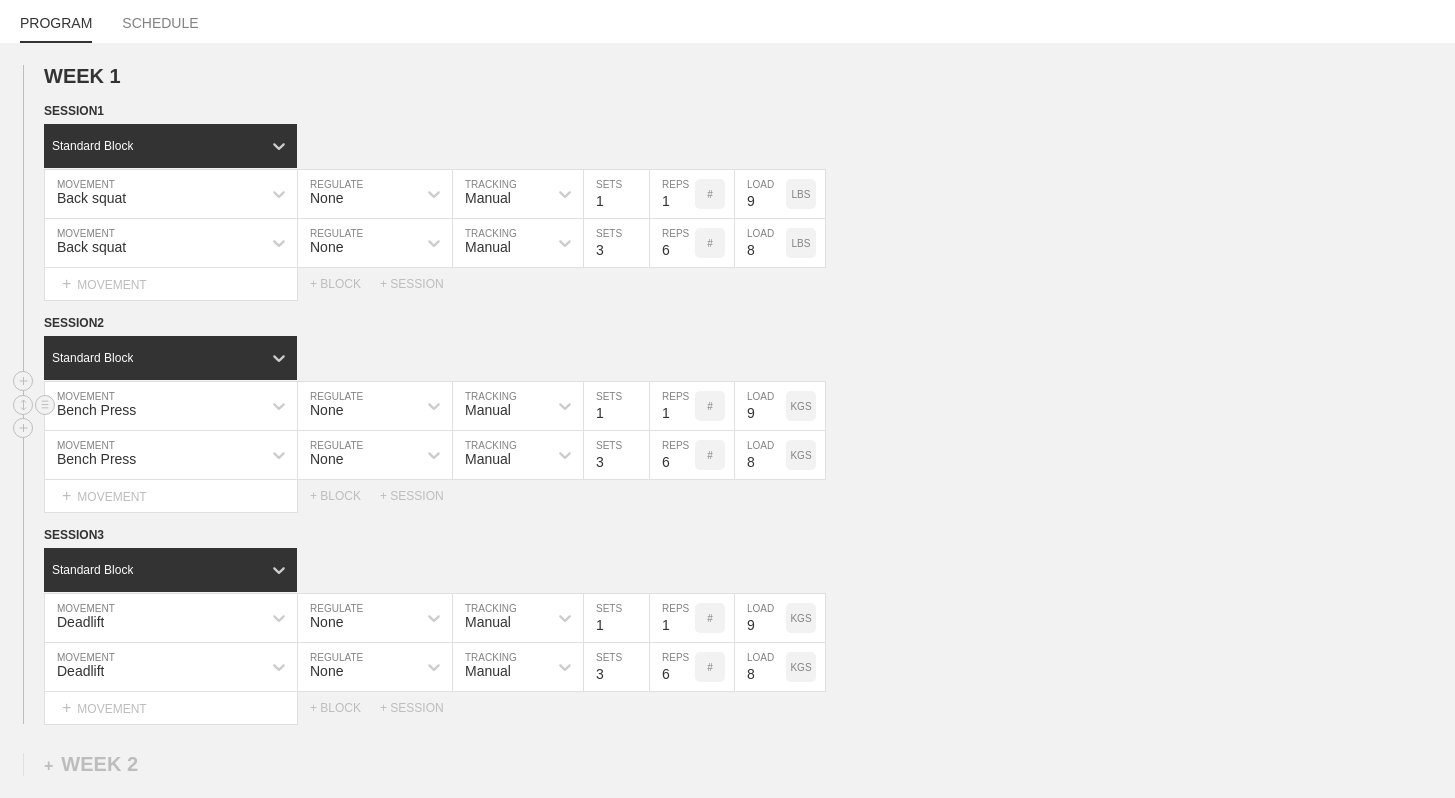 click on "KGS" at bounding box center [800, 406] 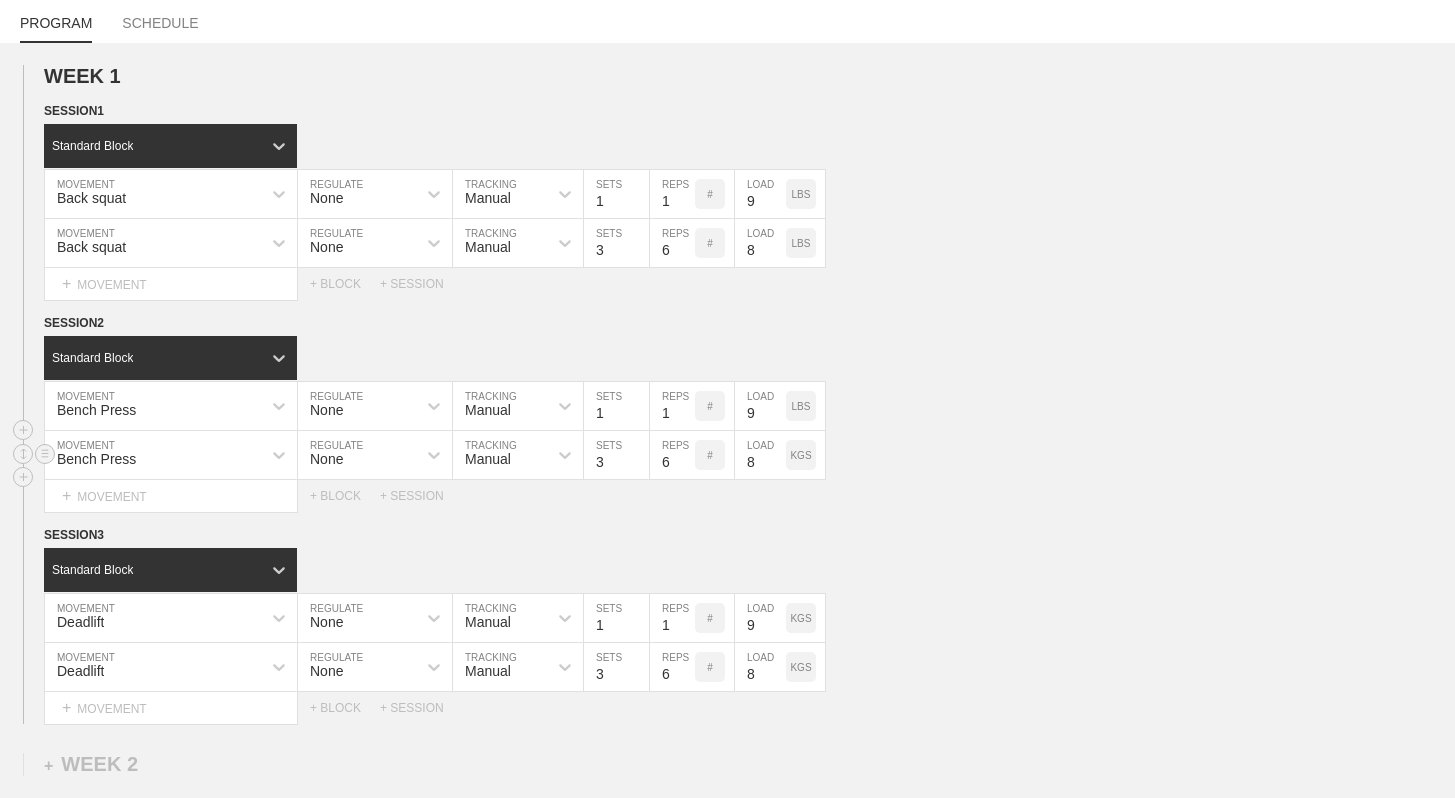 click on "KGS" at bounding box center (801, 455) 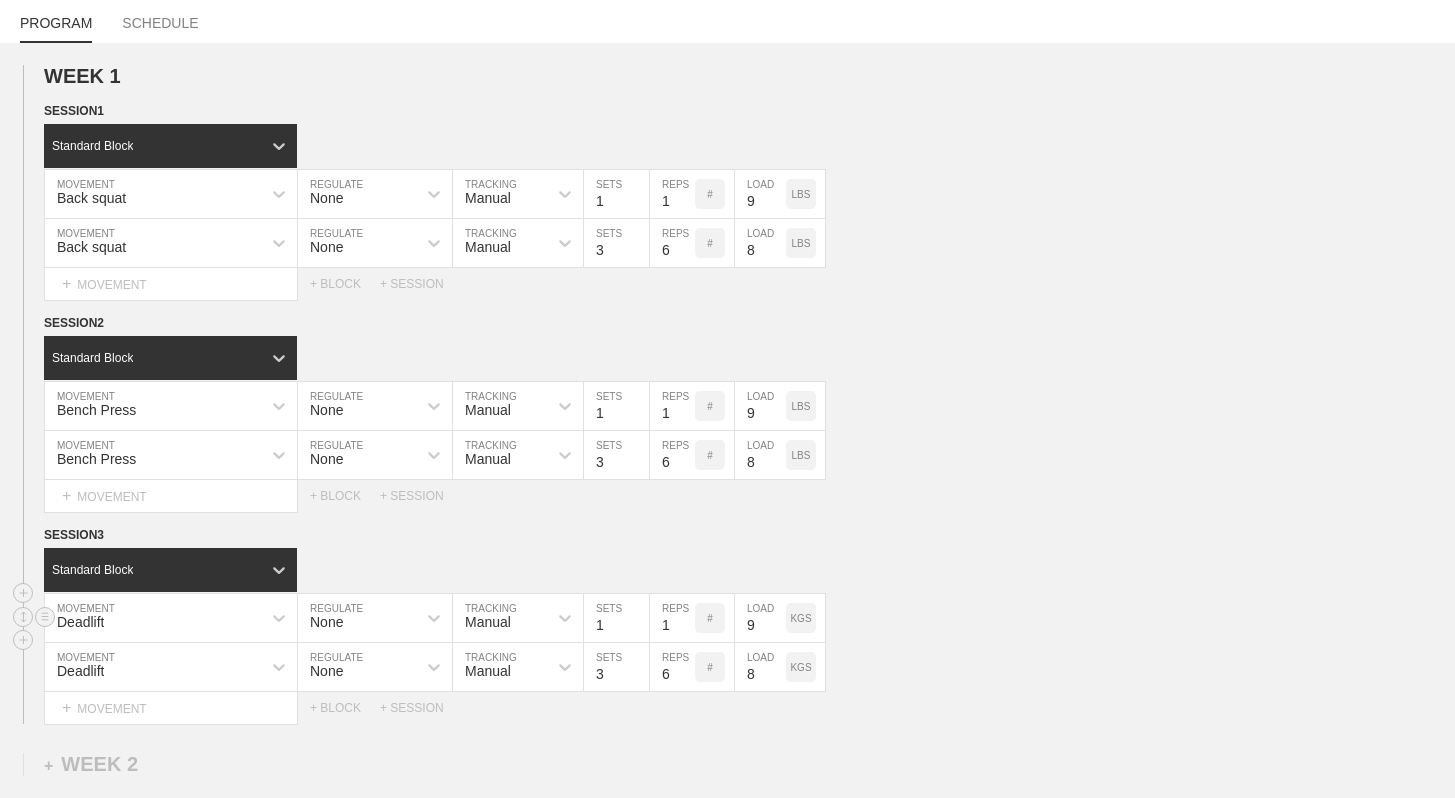 click on "KGS" at bounding box center [800, 618] 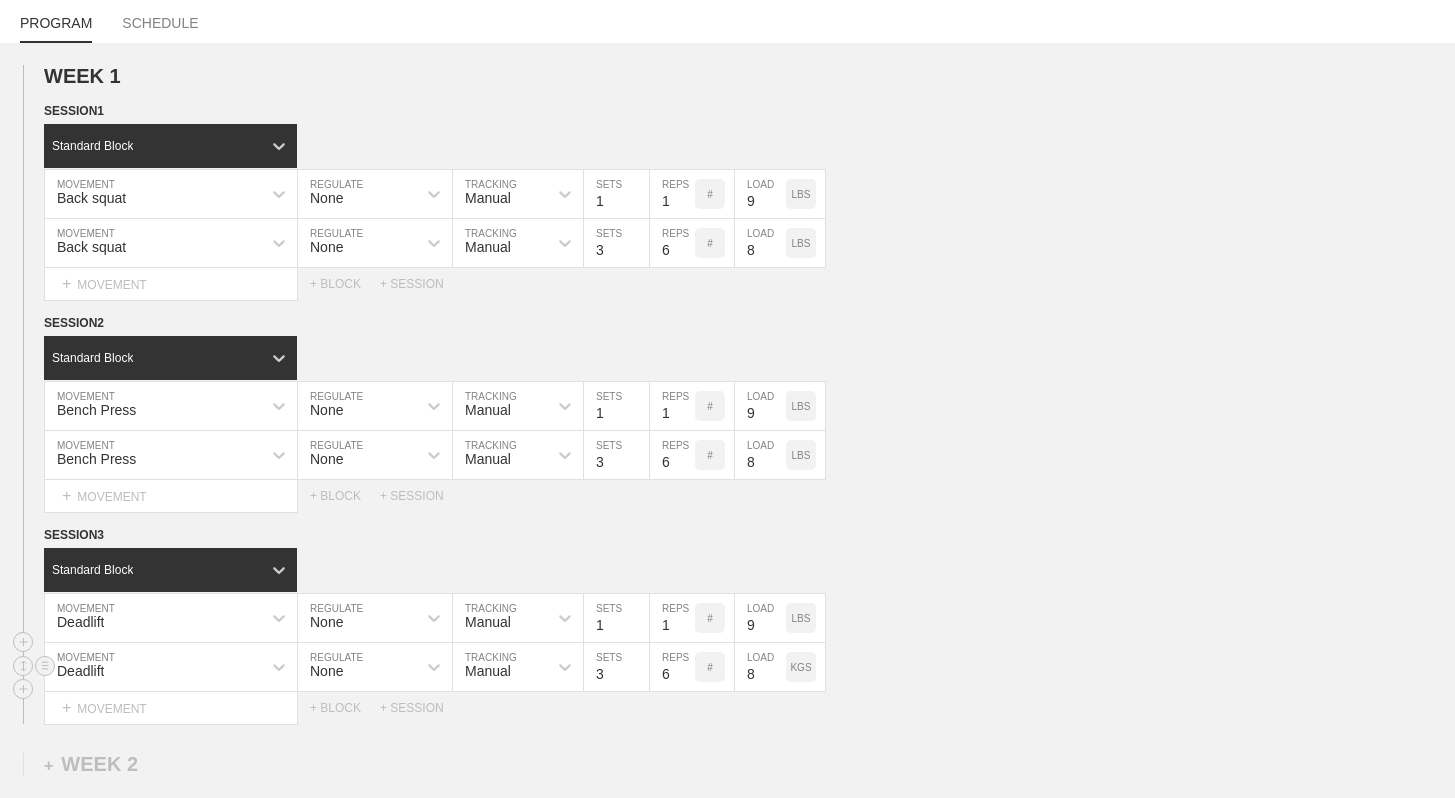 click on "KGS" at bounding box center (800, 667) 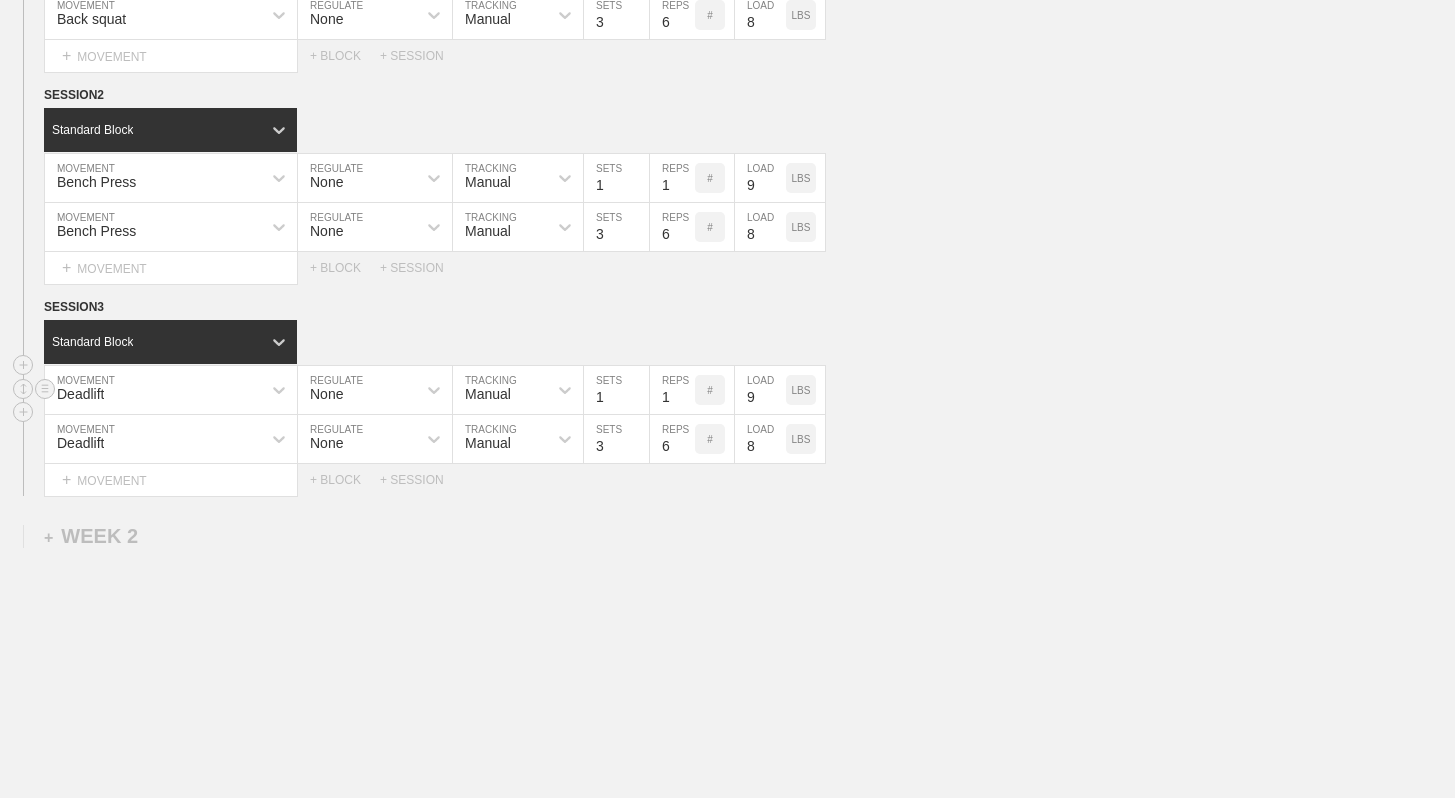 scroll, scrollTop: 403, scrollLeft: 0, axis: vertical 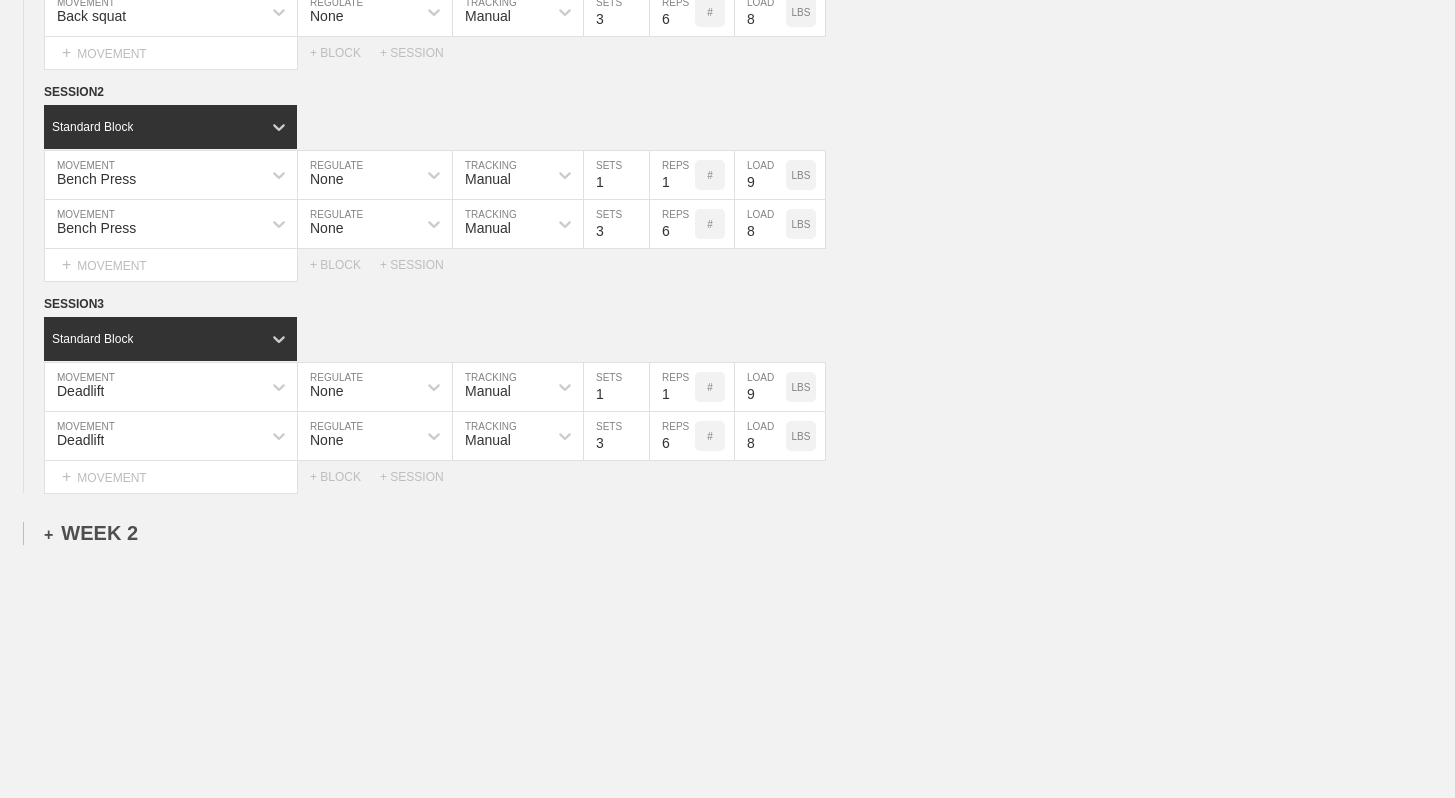 click on "+ WEEK   2" at bounding box center [91, 533] 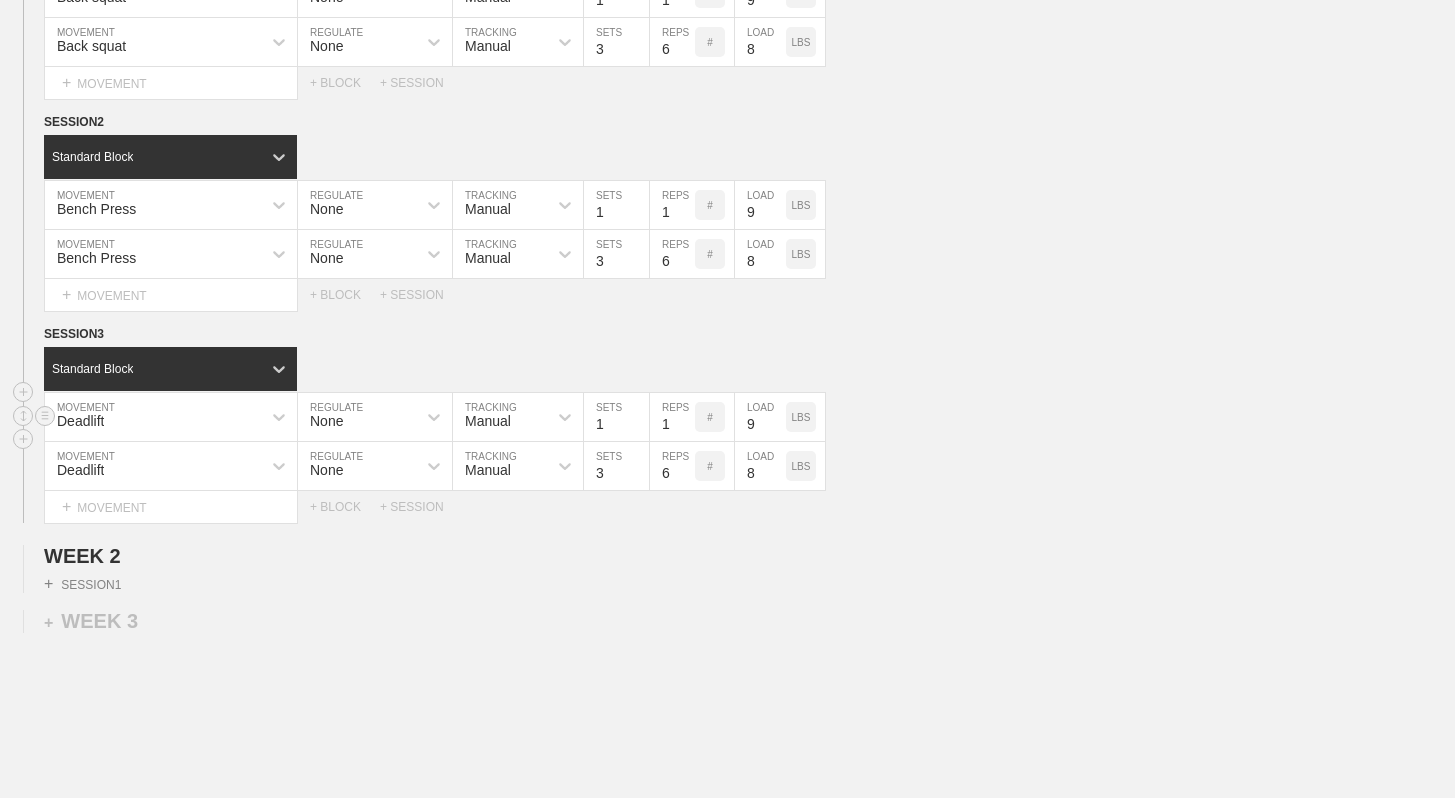 scroll, scrollTop: 472, scrollLeft: 0, axis: vertical 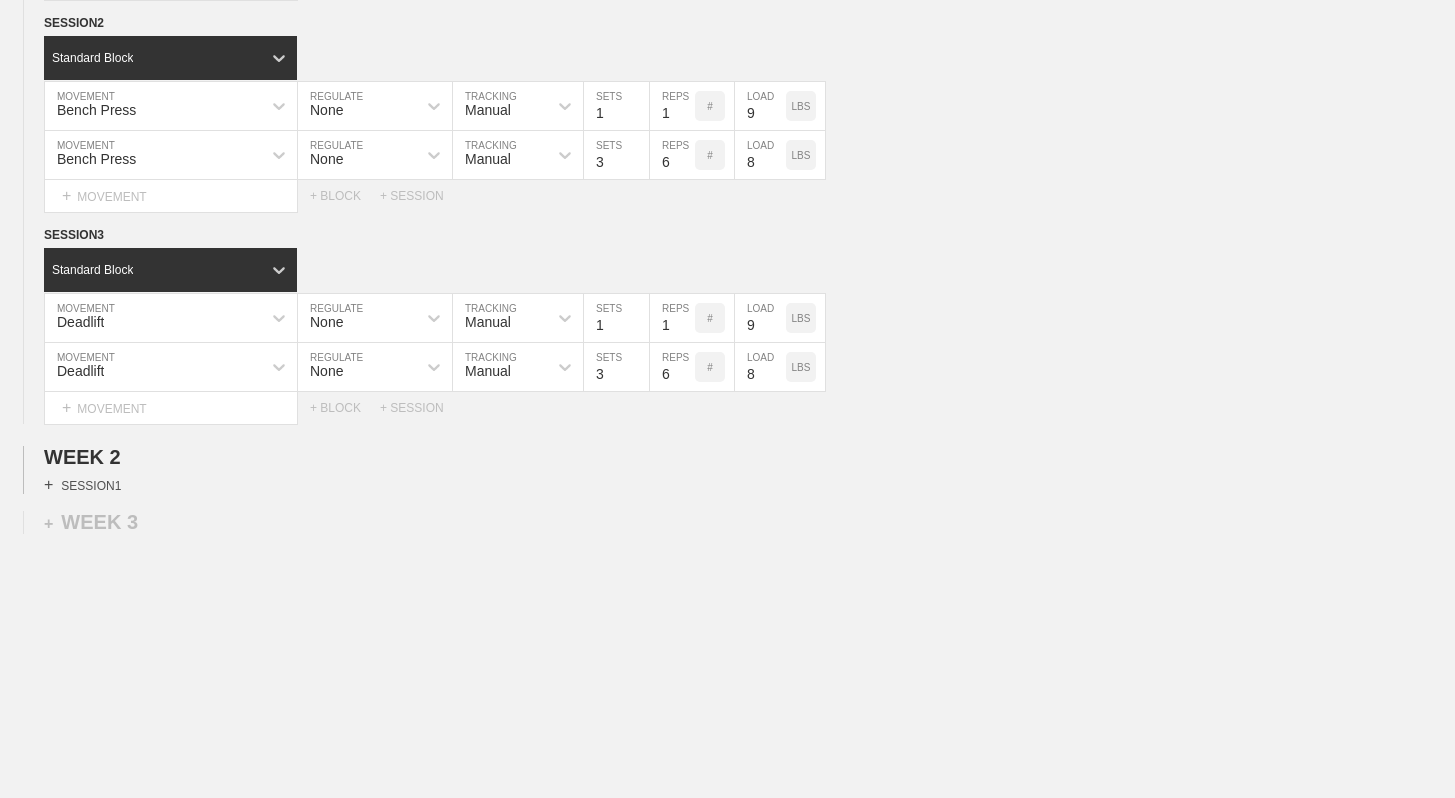 click on "+ SESSION  1" at bounding box center (82, 485) 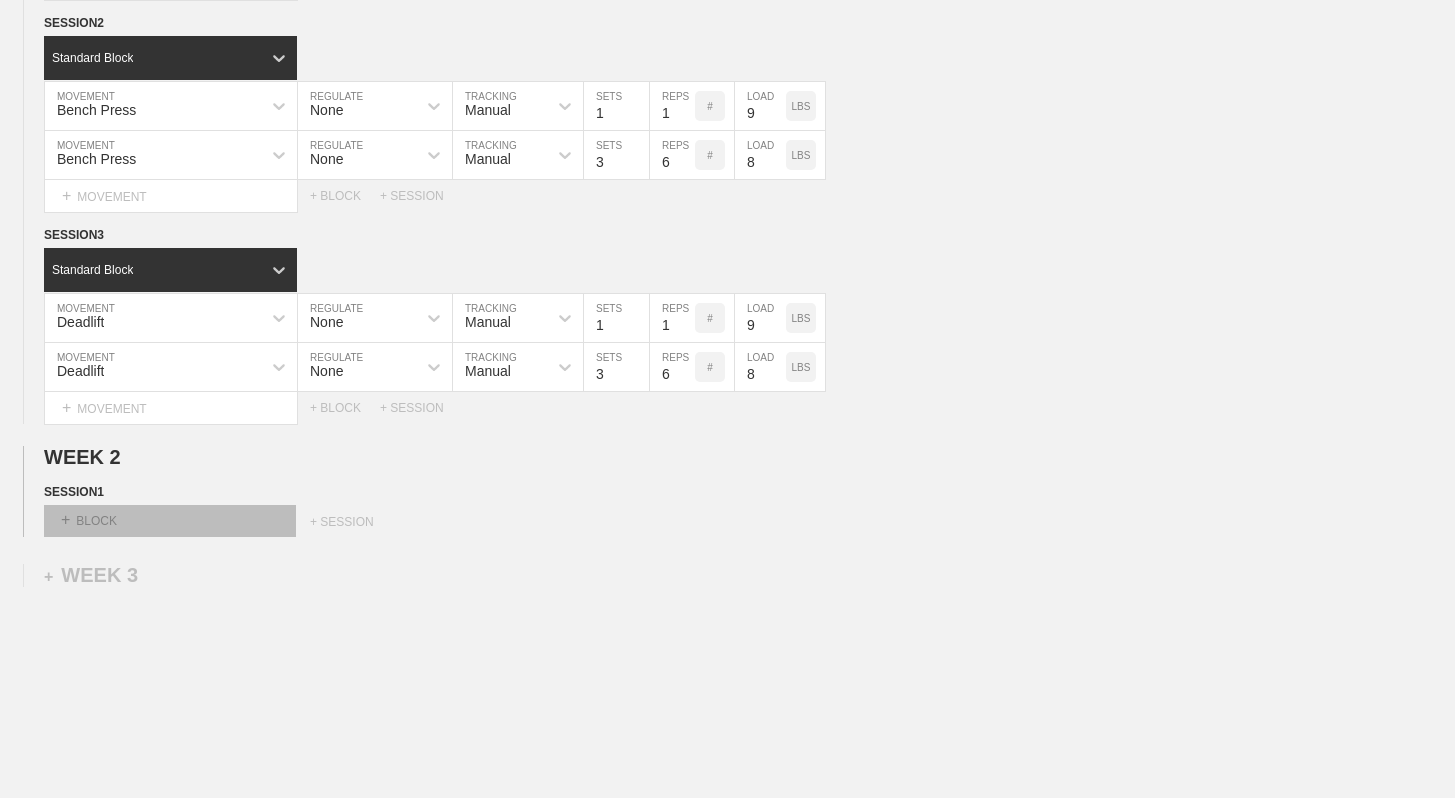 click on "+  BLOCK" at bounding box center (170, 521) 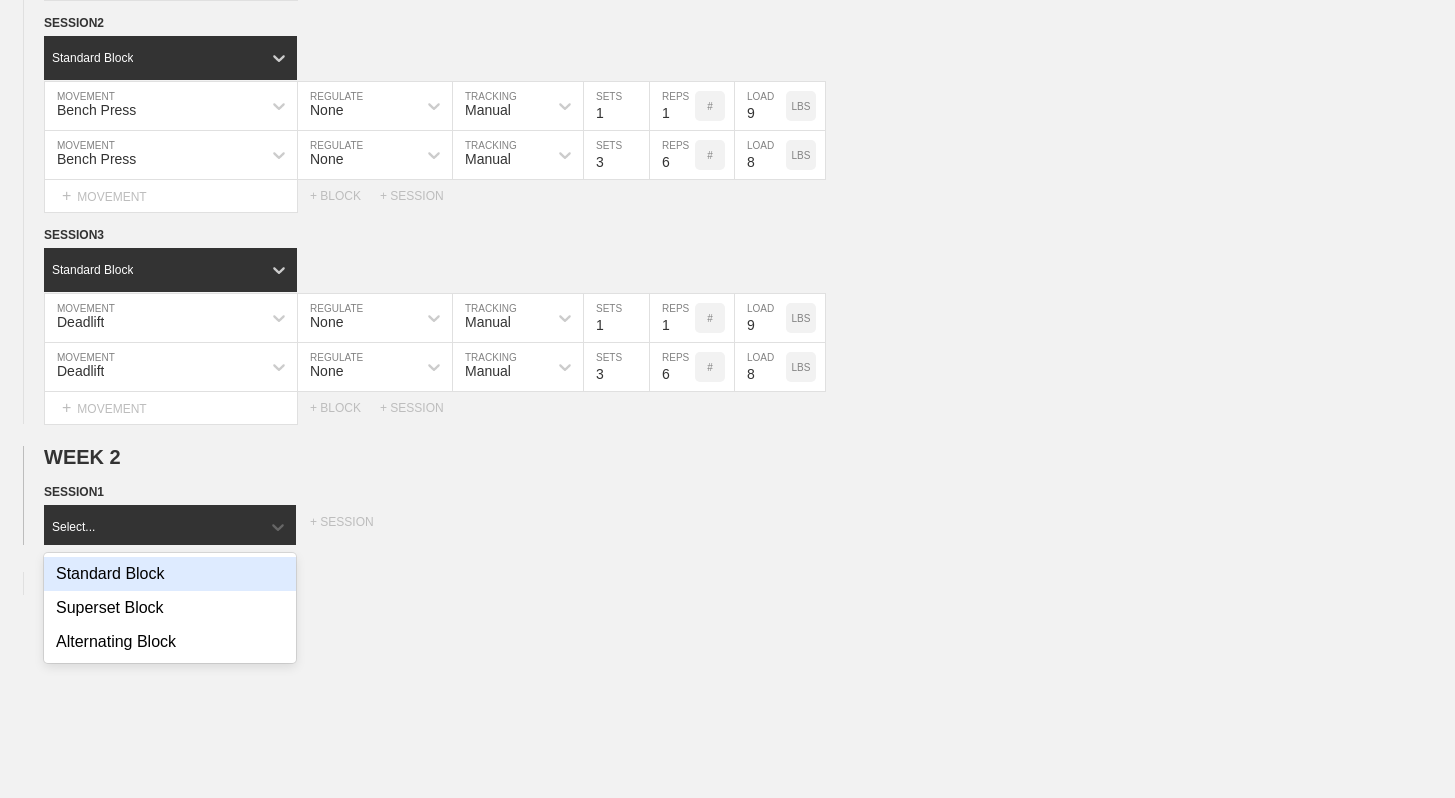 click on "Standard Block" at bounding box center [170, 574] 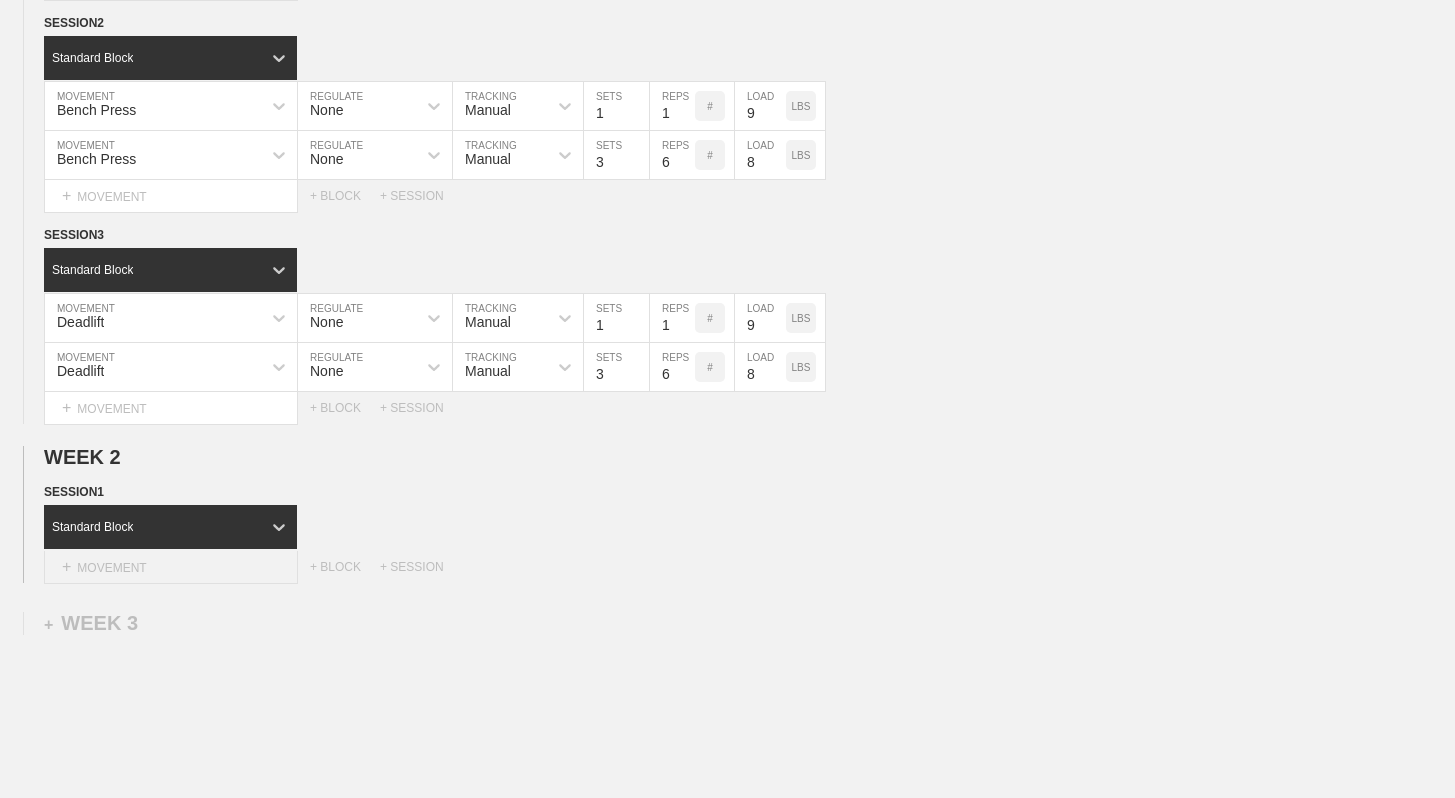 click on "+  MOVEMENT" at bounding box center (171, 567) 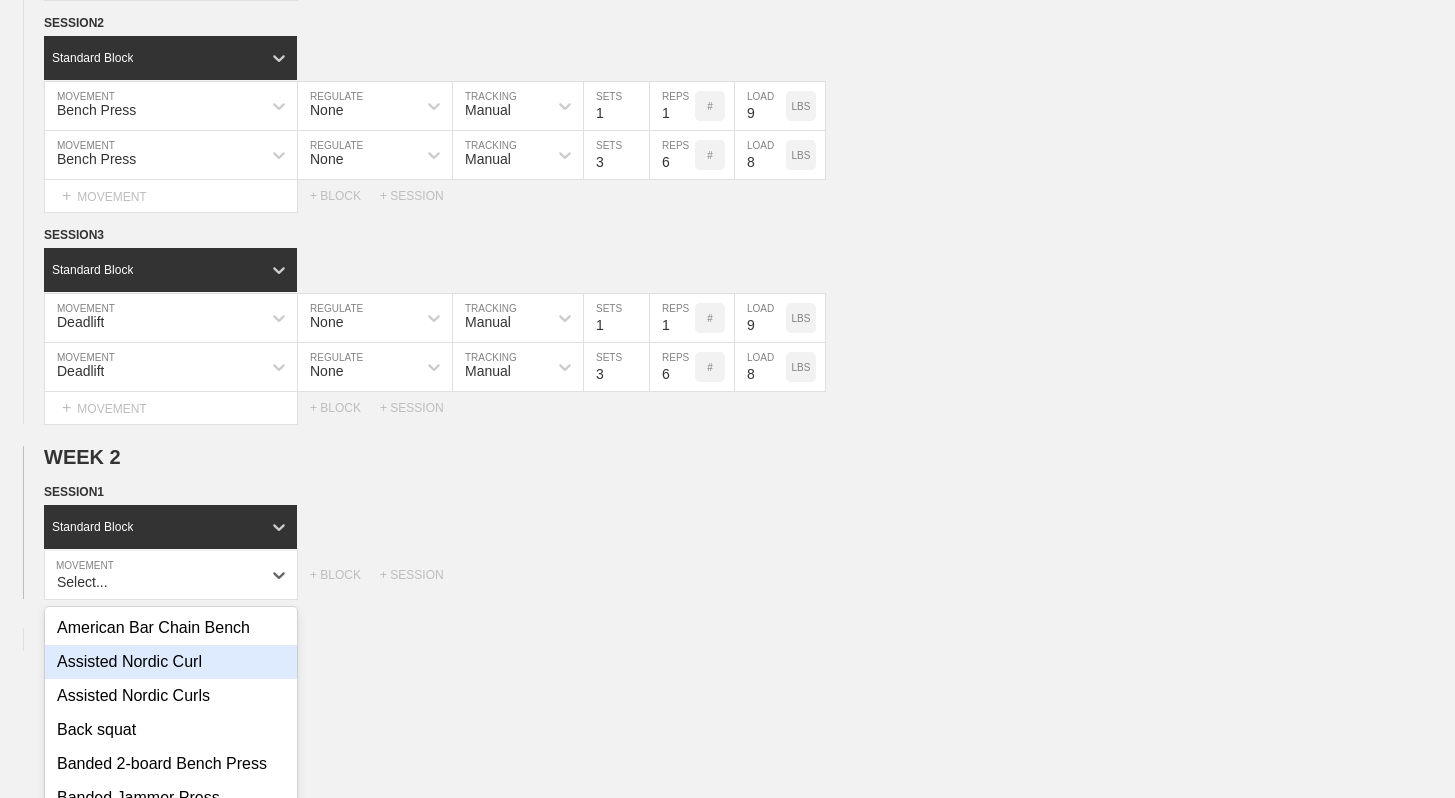 scroll, scrollTop: 588, scrollLeft: 0, axis: vertical 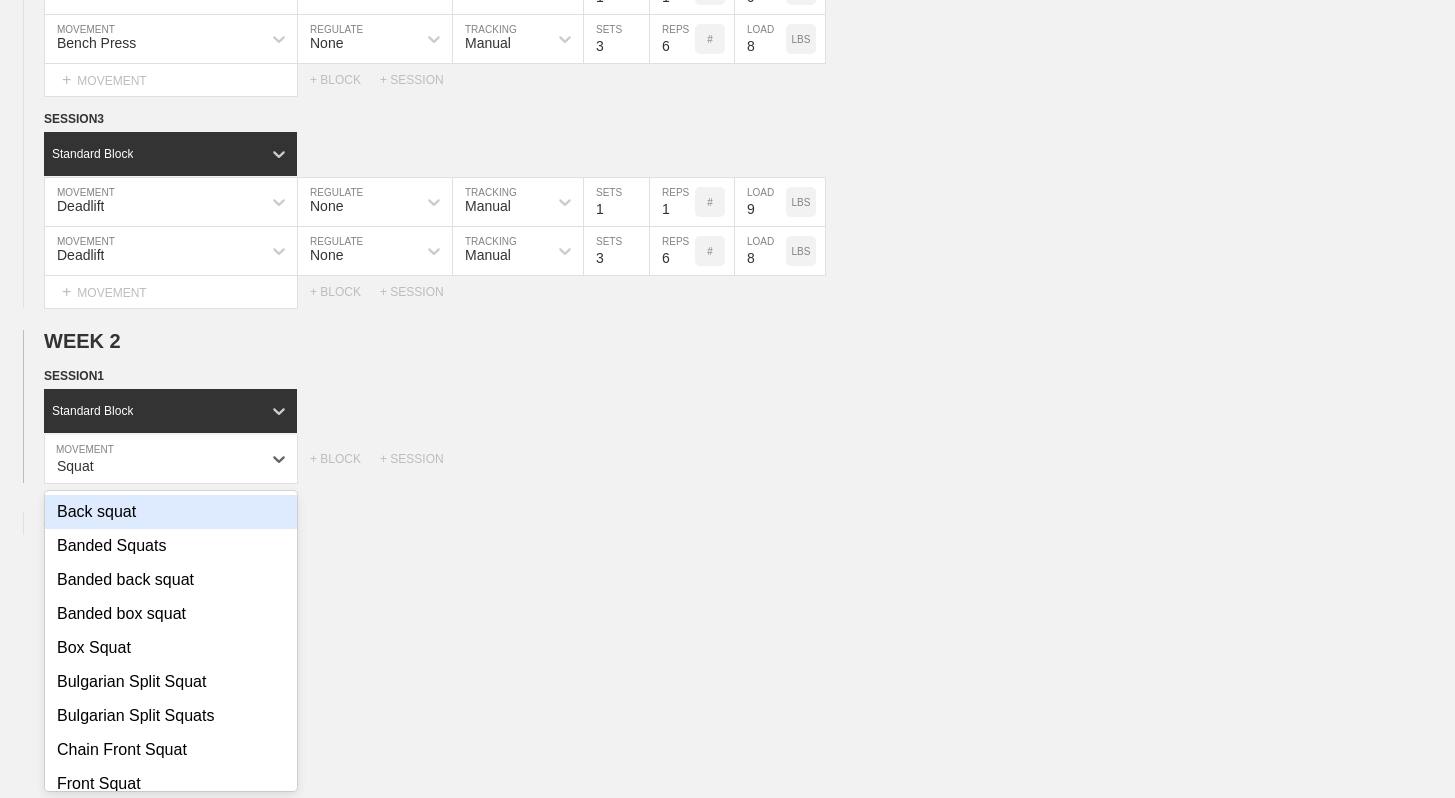 click on "Back squat" at bounding box center [171, 512] 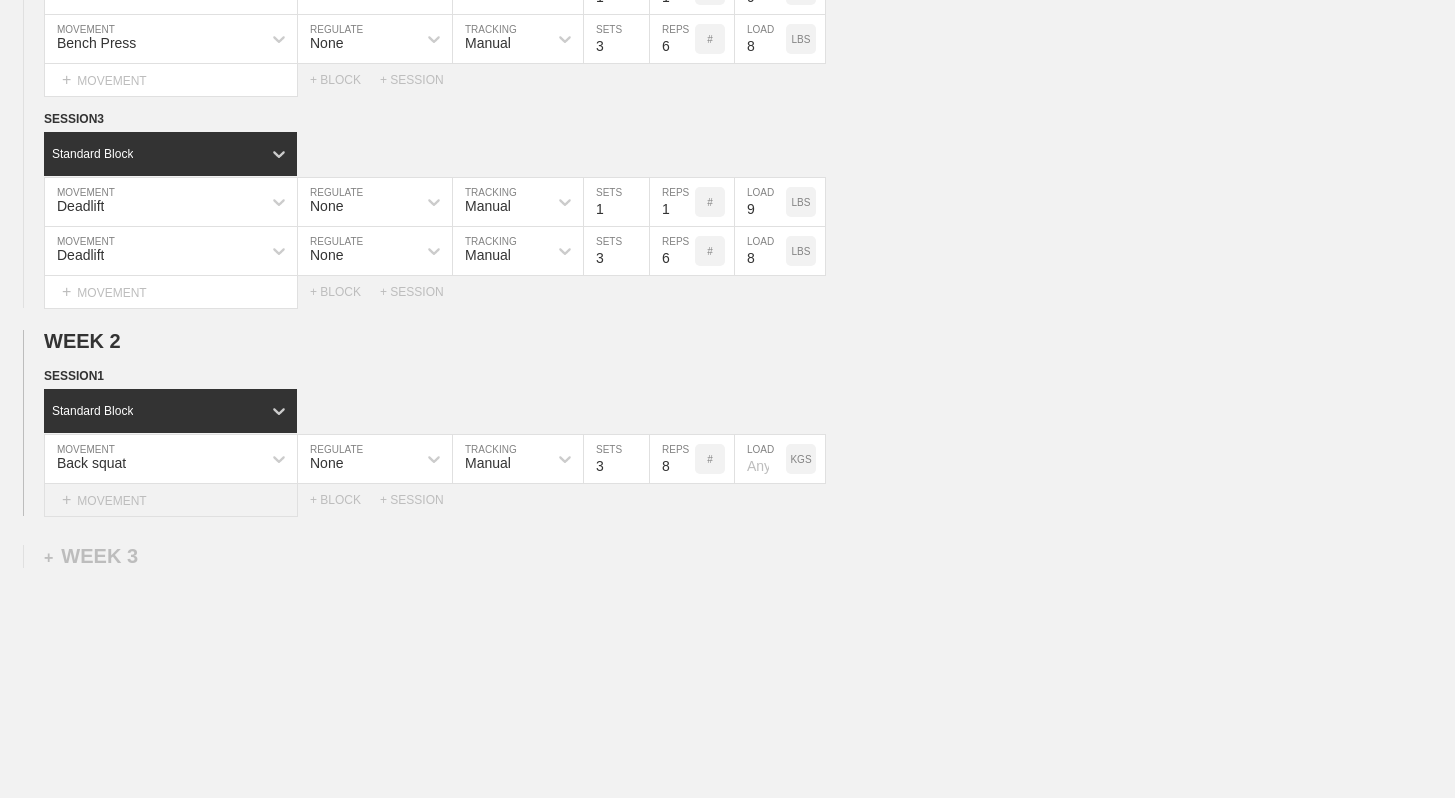 click on "+  MOVEMENT" at bounding box center [171, 500] 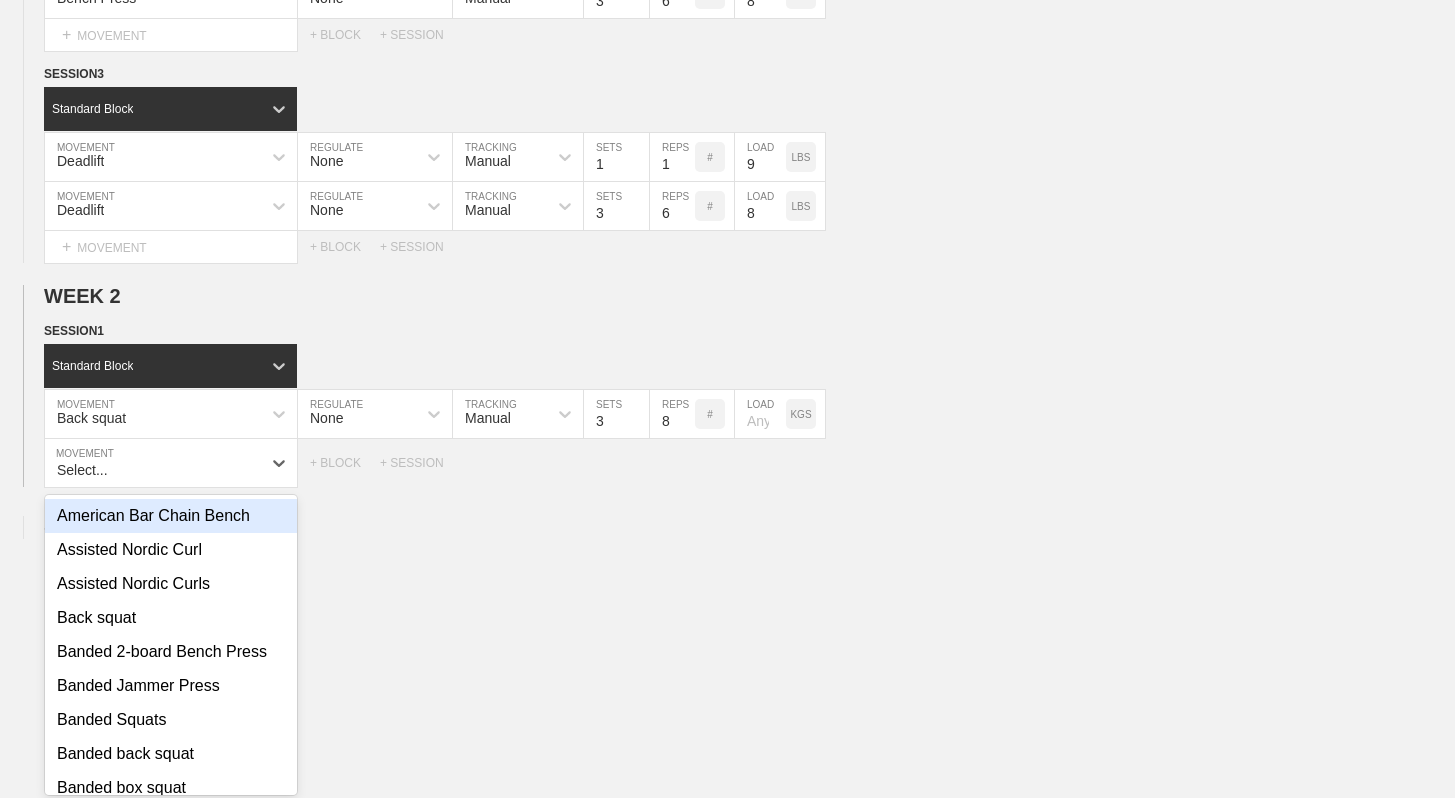 scroll, scrollTop: 637, scrollLeft: 0, axis: vertical 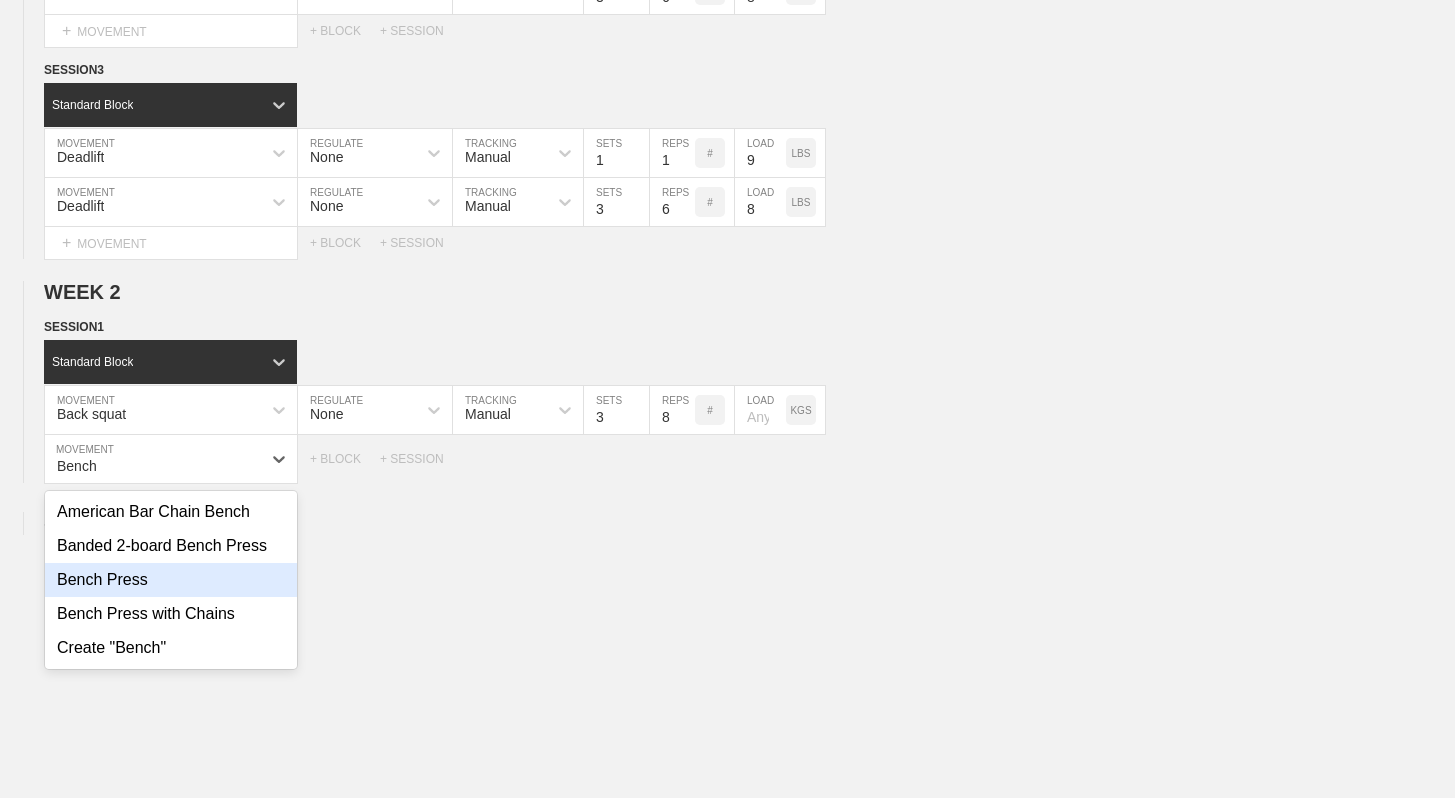 click on "Bench Press" at bounding box center (171, 580) 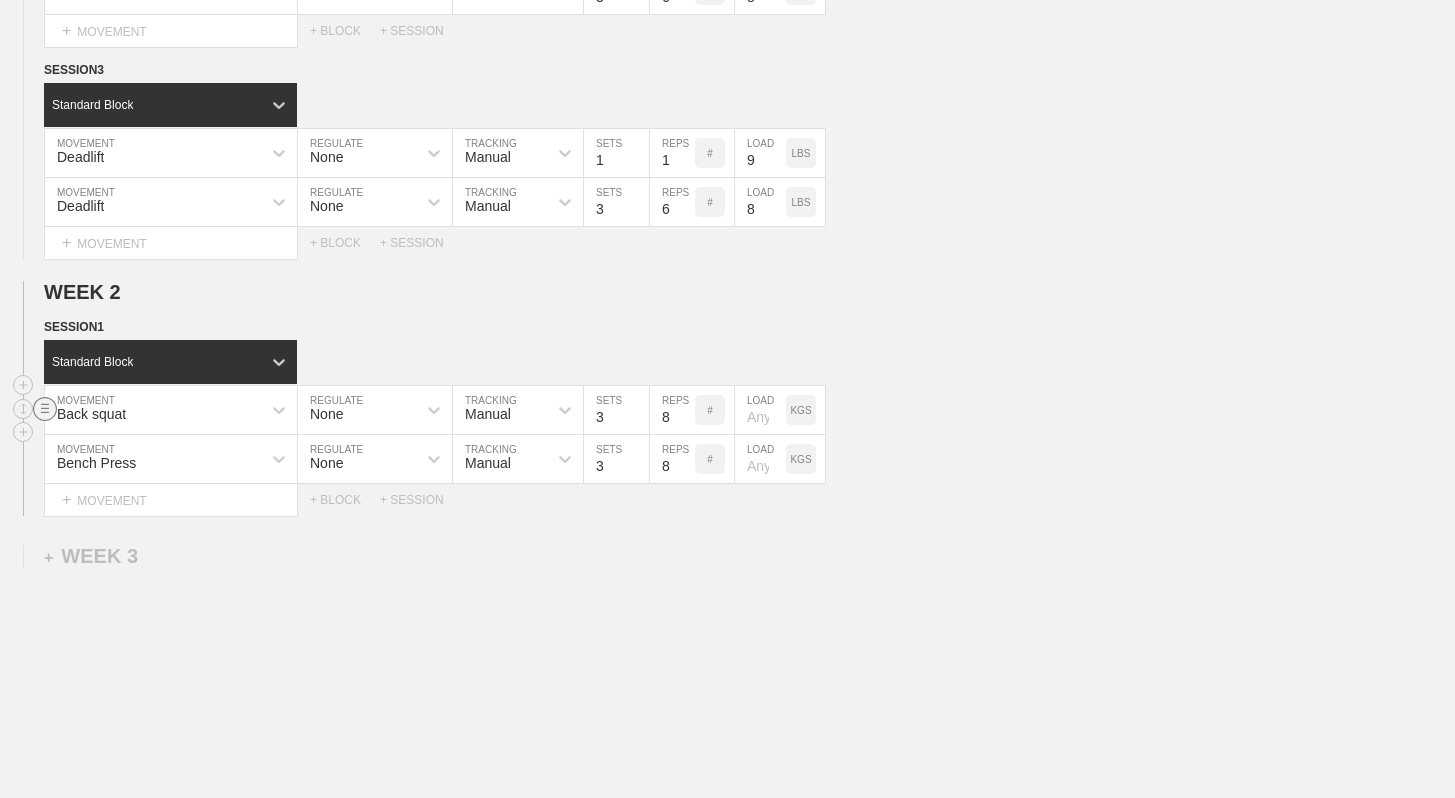 click 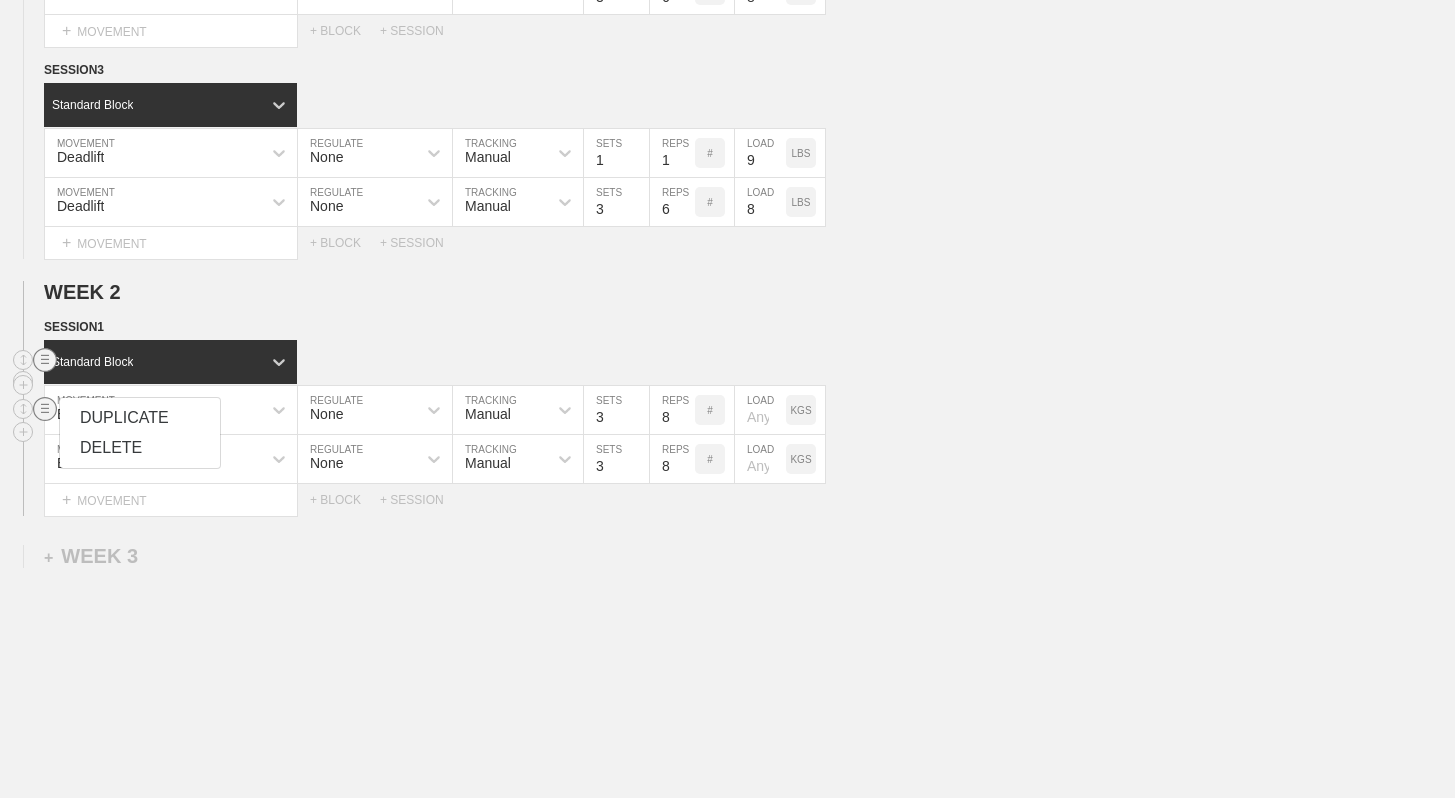 click 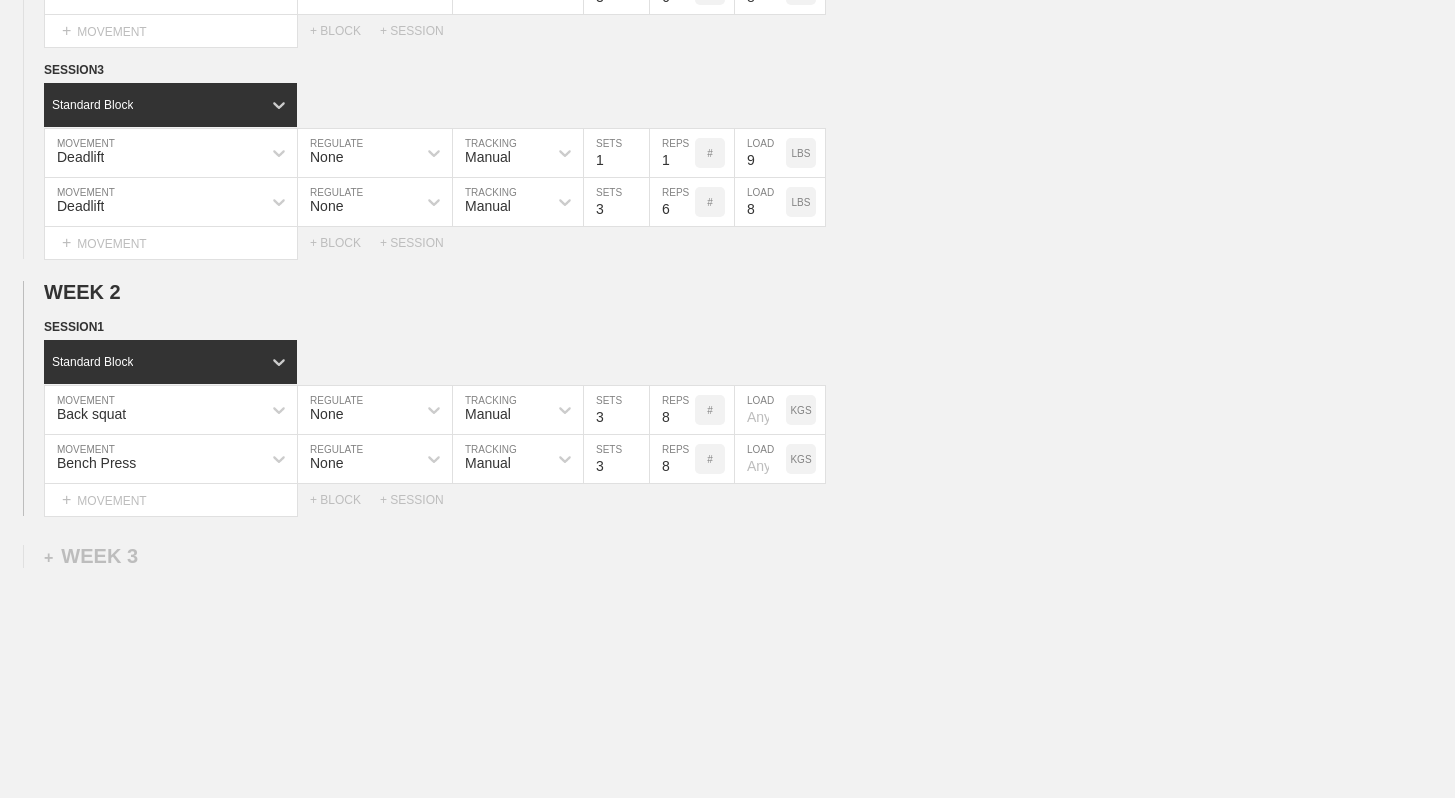 click on "Standard Block DUPLICATE INSERT MOVEMENT AFTER DELETE Back squat MOVEMENT None REGULATE Manual TRACKING 3 SETS 8 REPS # LOAD KGS DUPLICATE INSERT BEFORE INSERT AFTER DELETE Bench Press MOVEMENT None REGULATE Manual TRACKING 3 SETS 8 REPS # LOAD KGS DUPLICATE INSERT BEFORE INSERT AFTER DELETE Select... MOVEMENT +  MOVEMENT + BLOCK + SESSION" at bounding box center [727, 428] 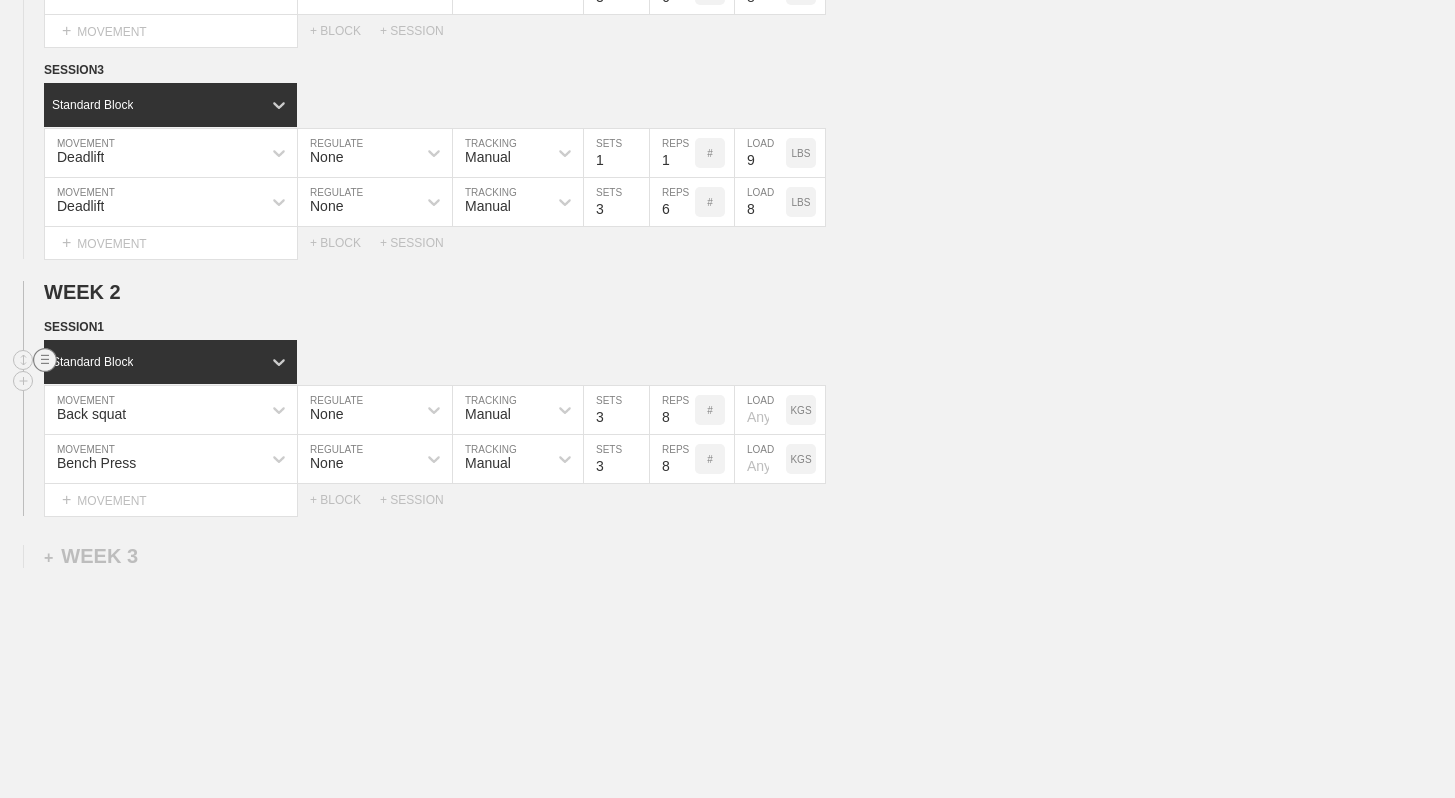 click 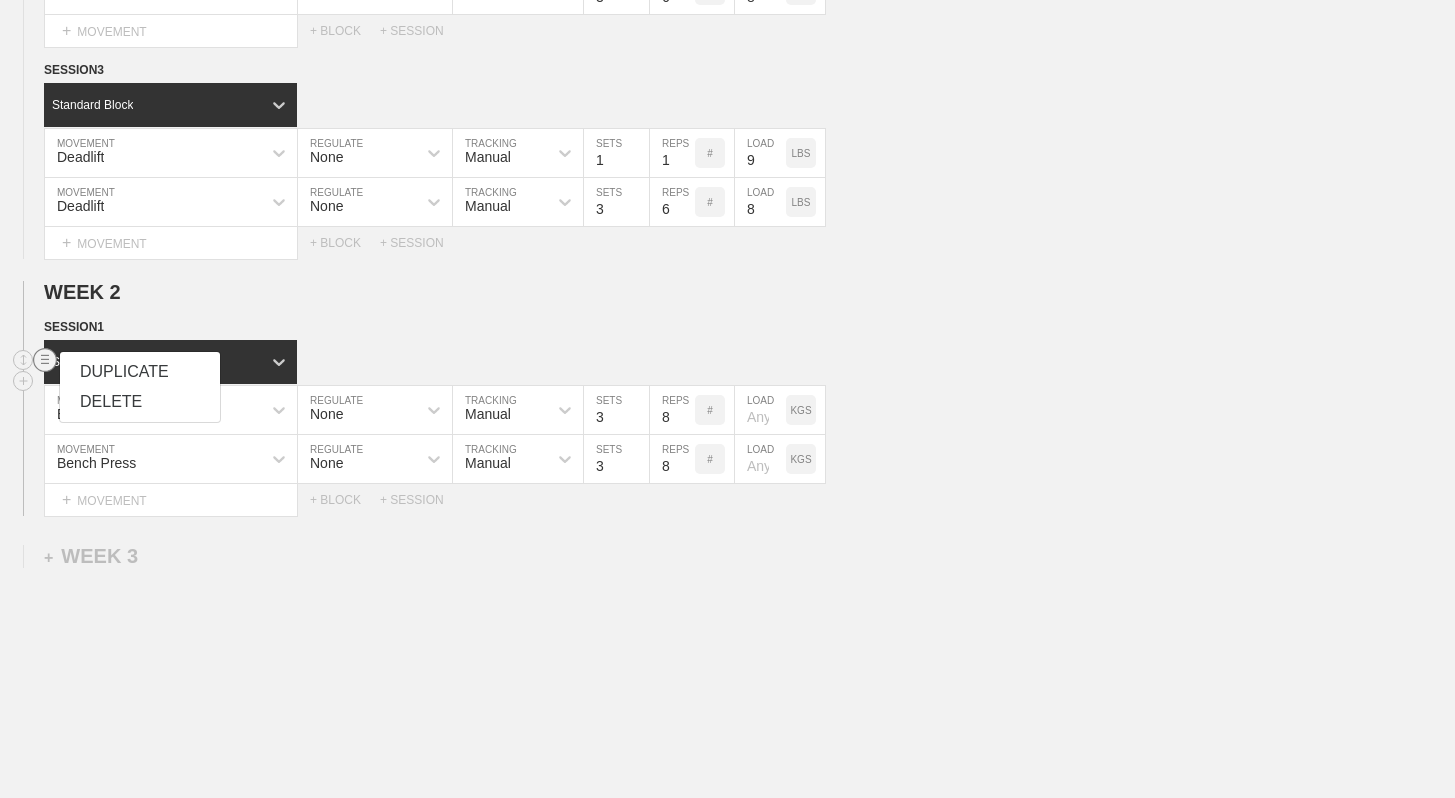 click on "DUPLICATE" at bounding box center [140, 372] 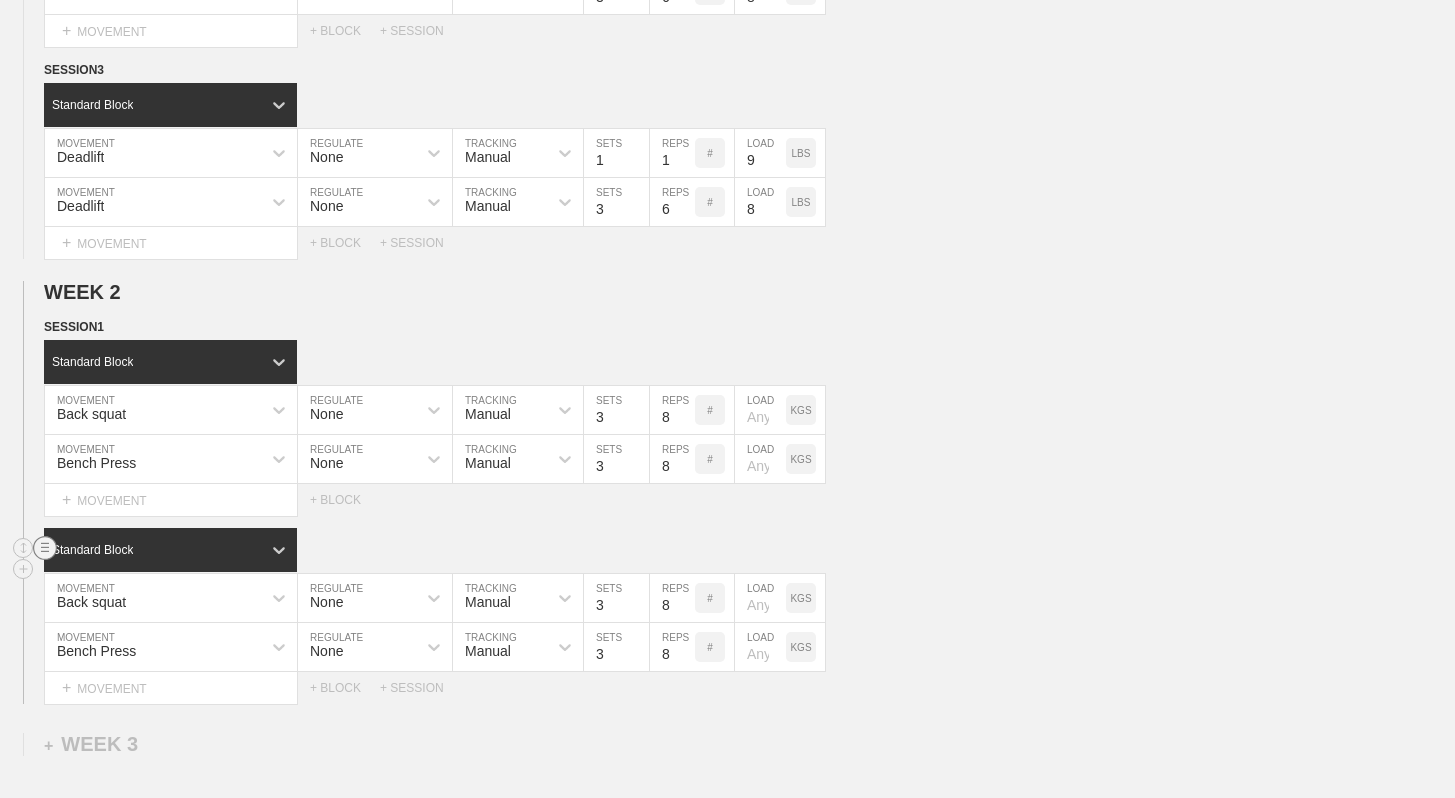 click 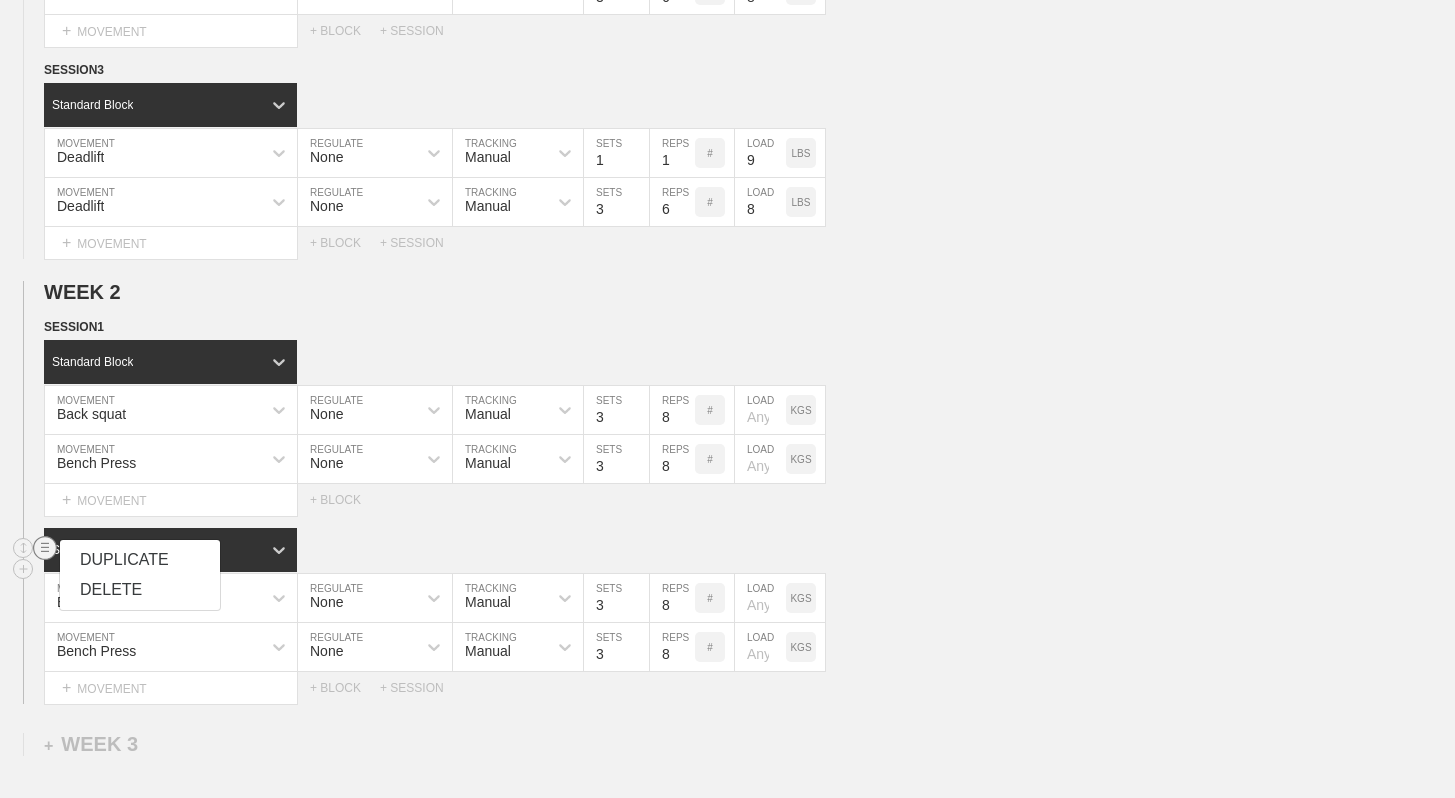 click on "DUPLICATE" at bounding box center [140, 560] 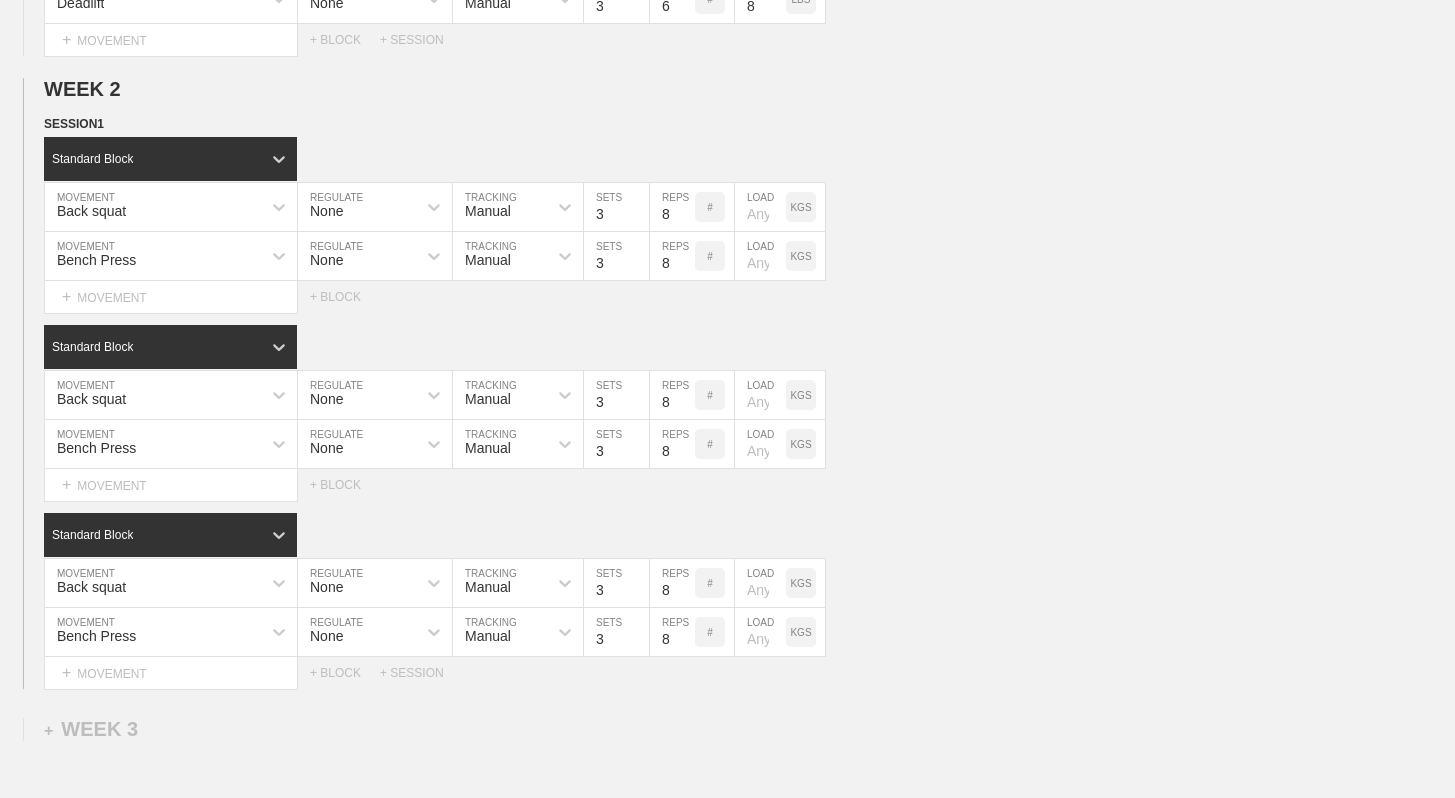 scroll, scrollTop: 841, scrollLeft: 0, axis: vertical 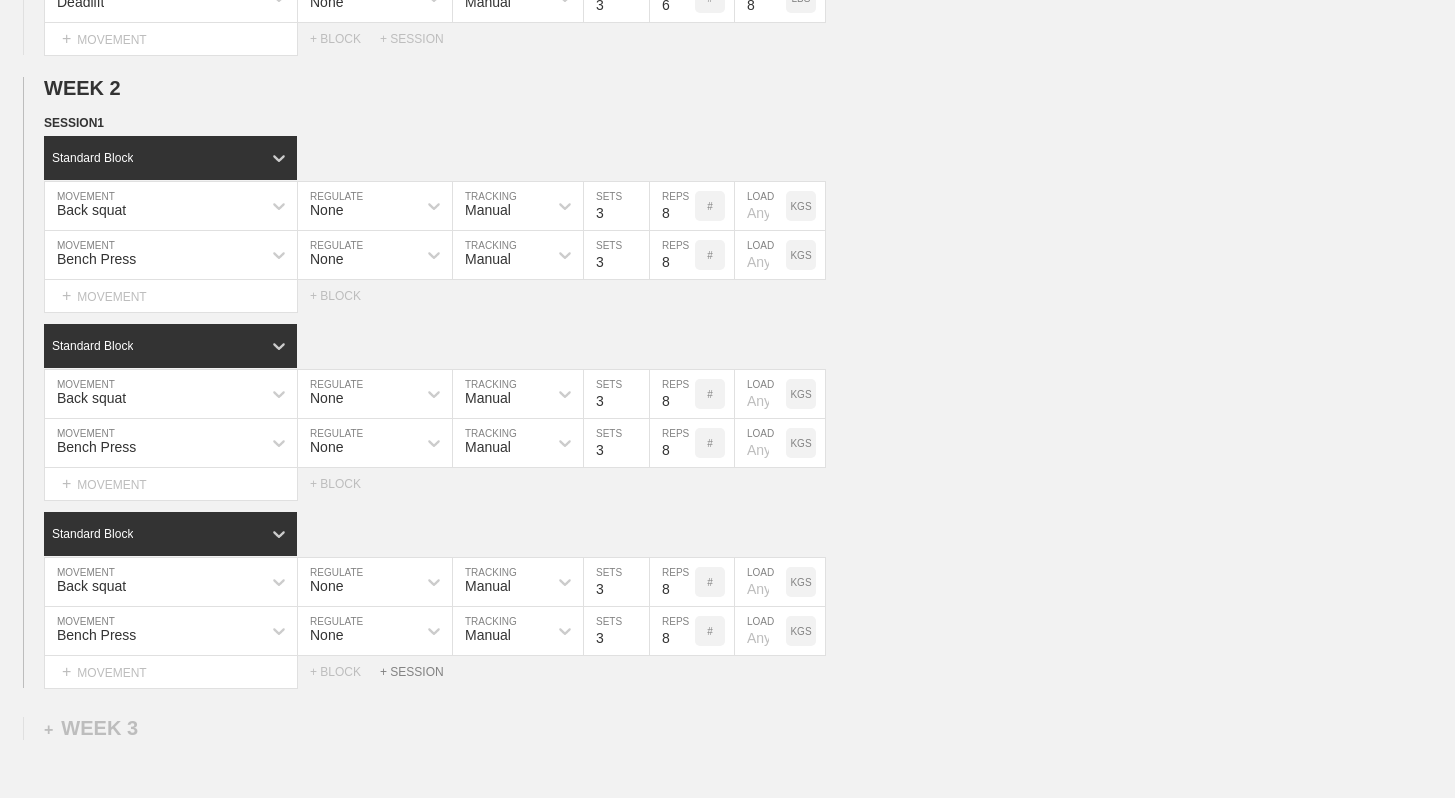 click on "+ SESSION" at bounding box center (420, 672) 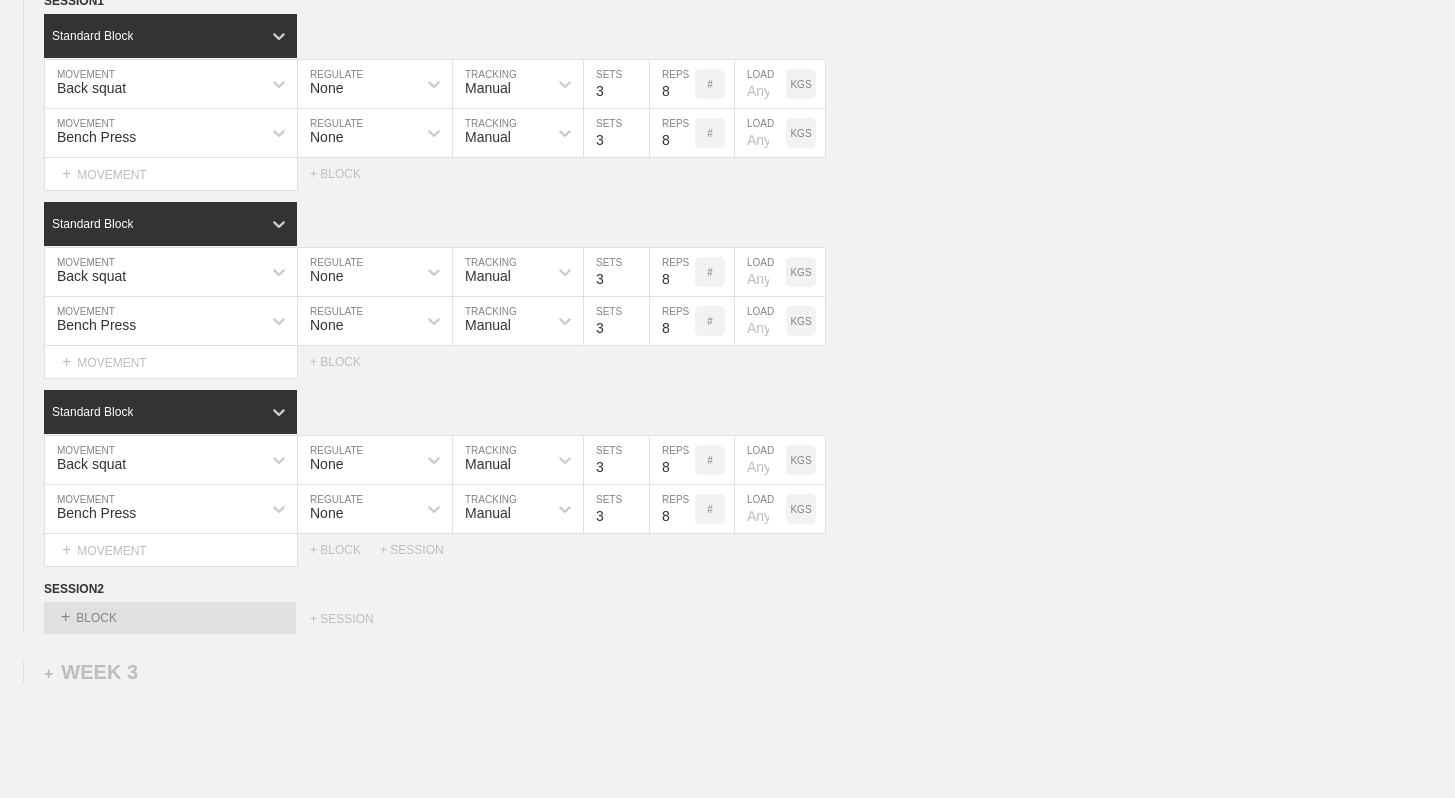 scroll, scrollTop: 1011, scrollLeft: 0, axis: vertical 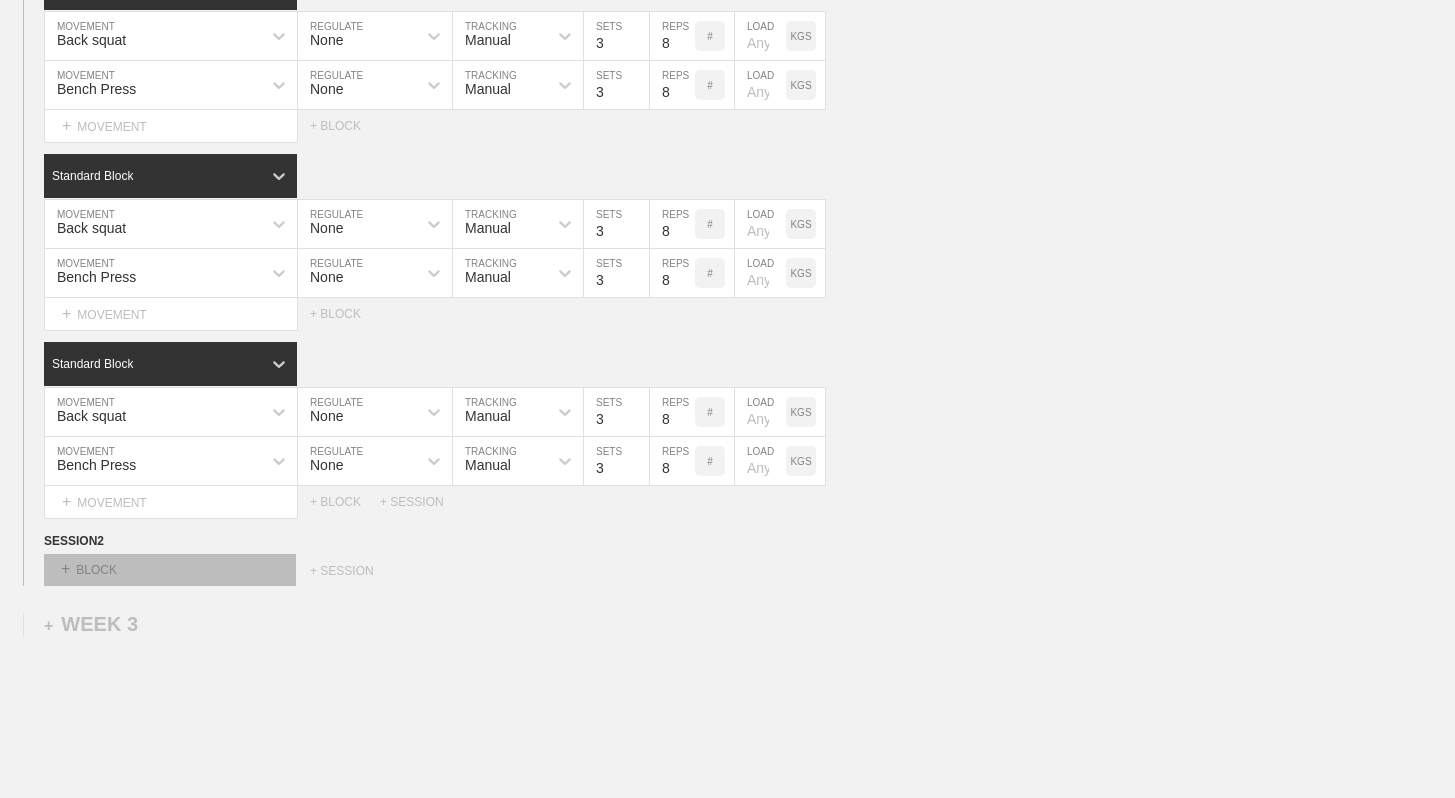 click on "+  BLOCK" at bounding box center (170, 570) 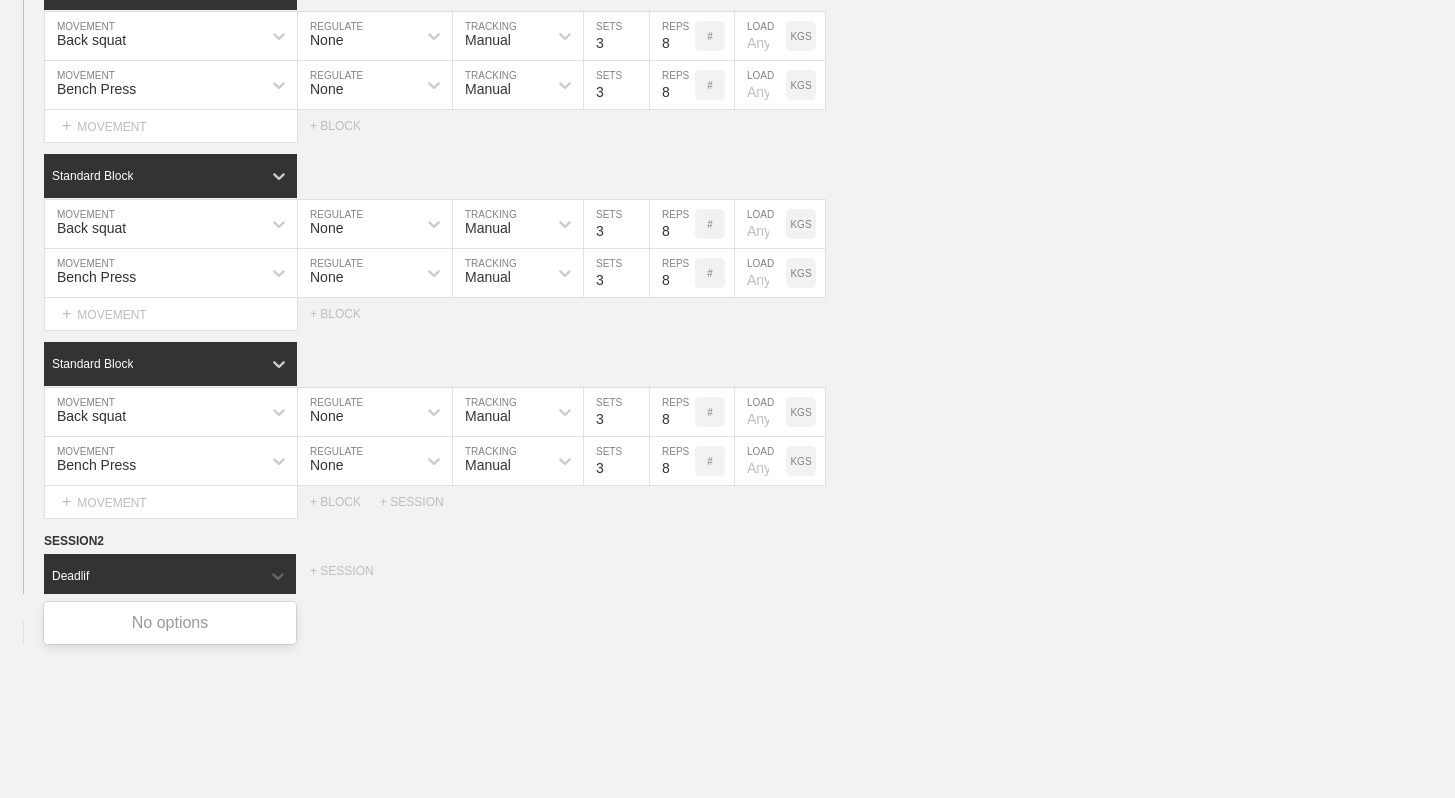 type on "Deadlift" 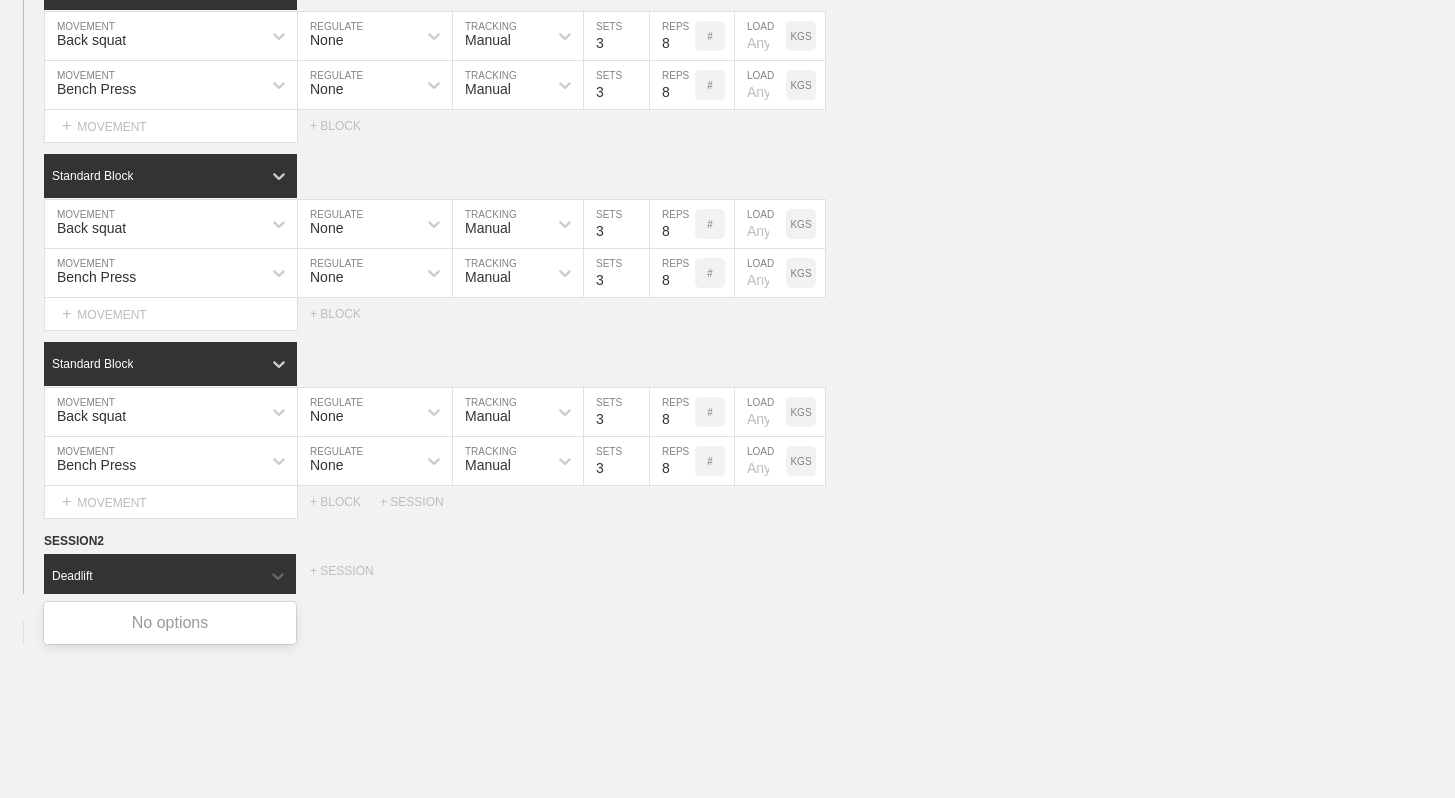 type 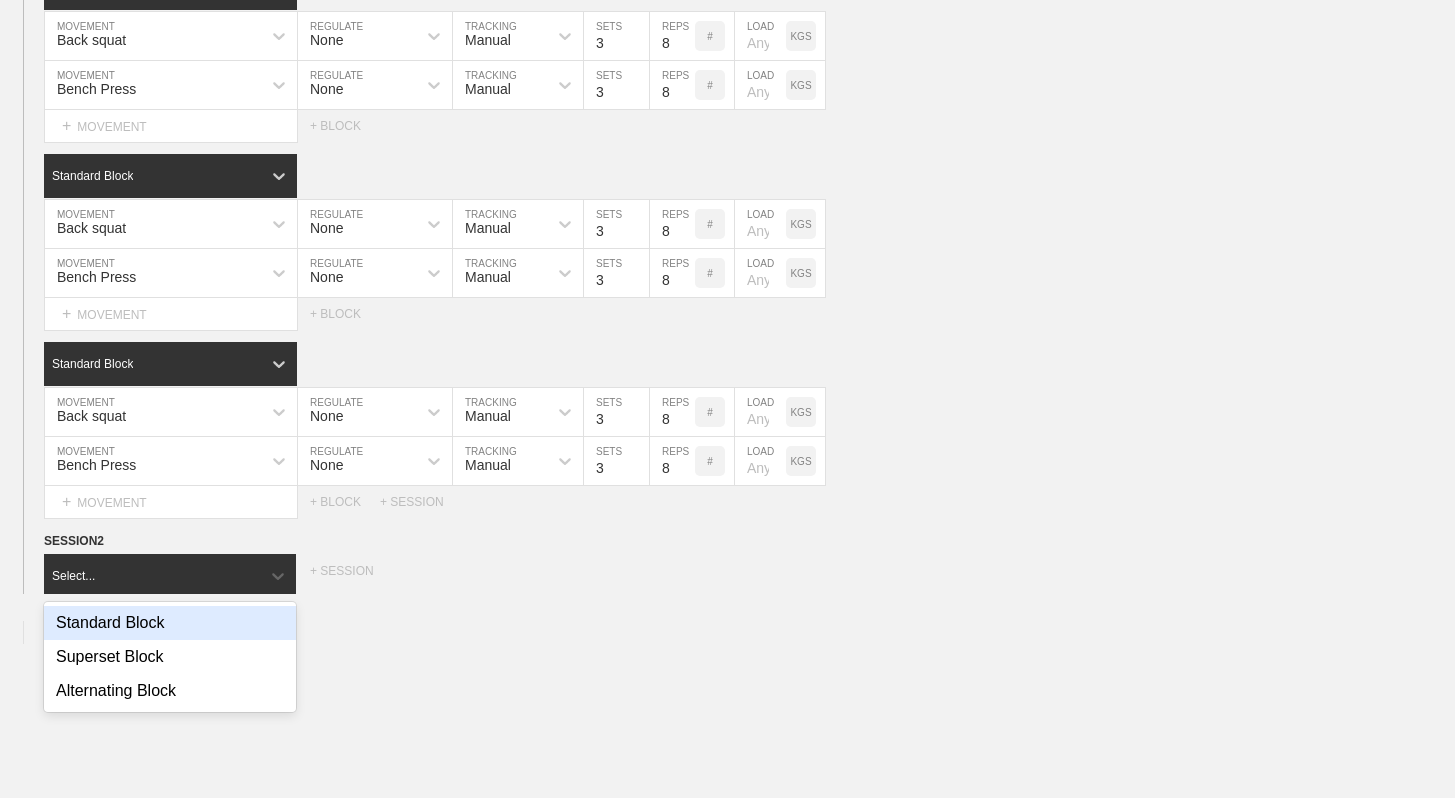 click on "Standard Block" at bounding box center (170, 623) 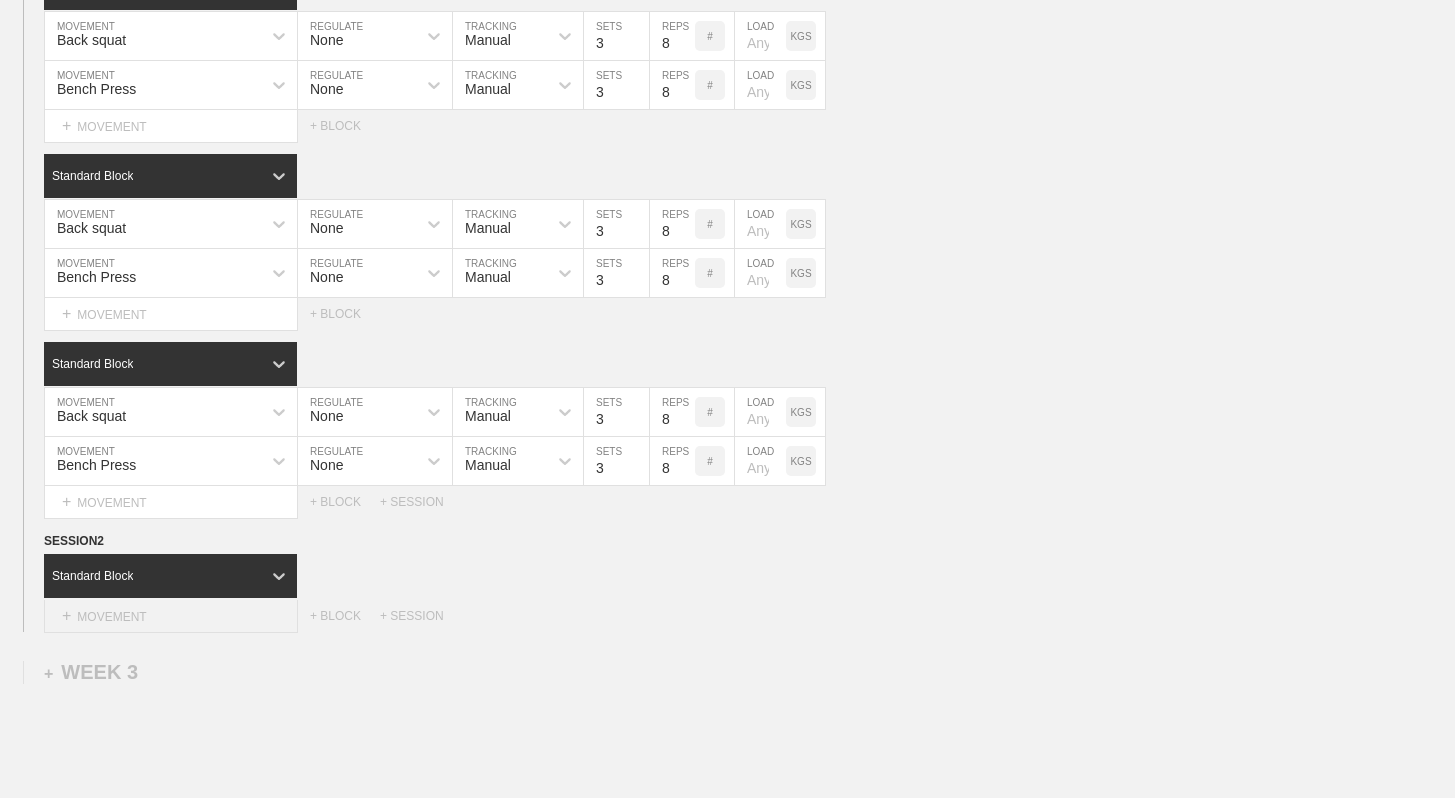 click on "+  MOVEMENT" at bounding box center [171, 616] 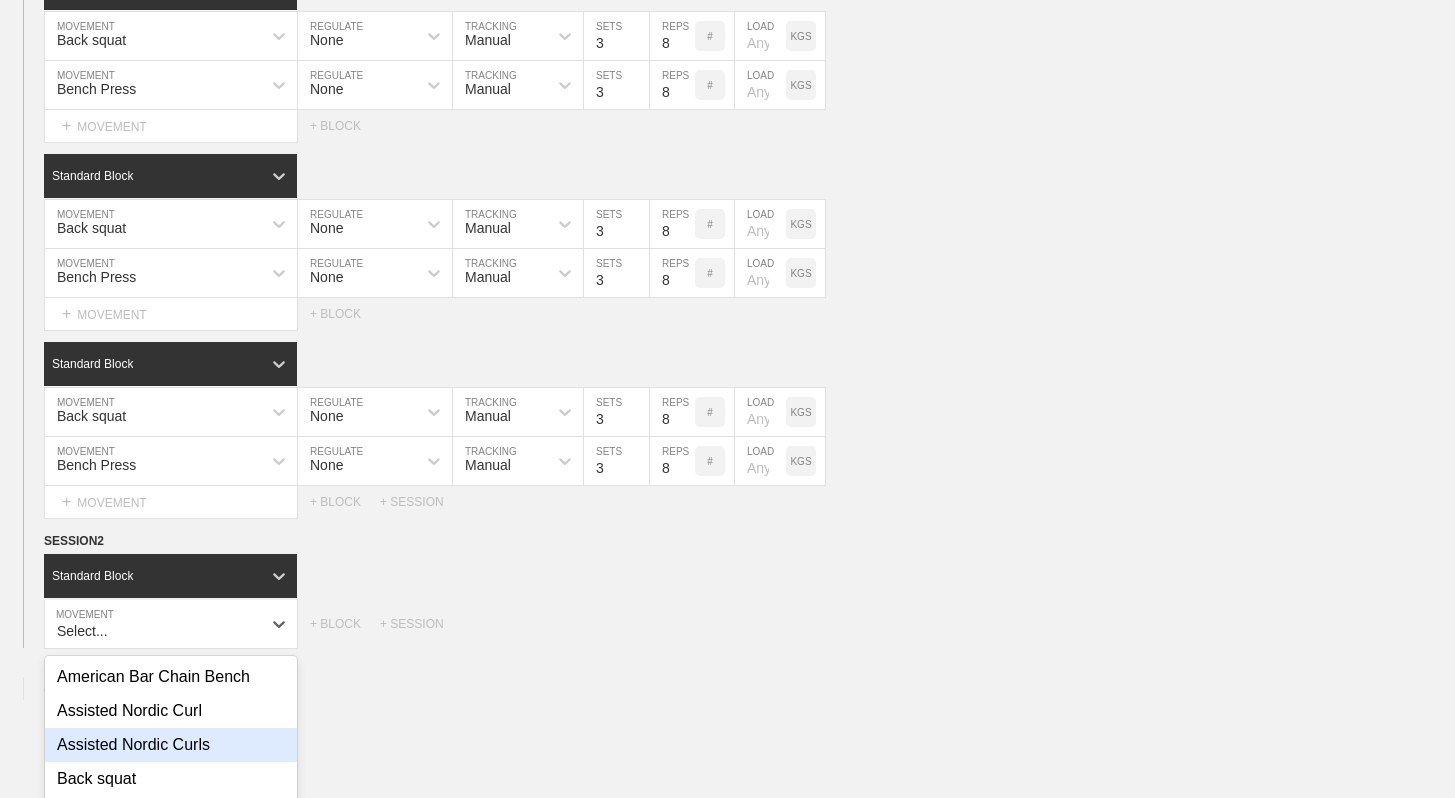 scroll, scrollTop: 1176, scrollLeft: 0, axis: vertical 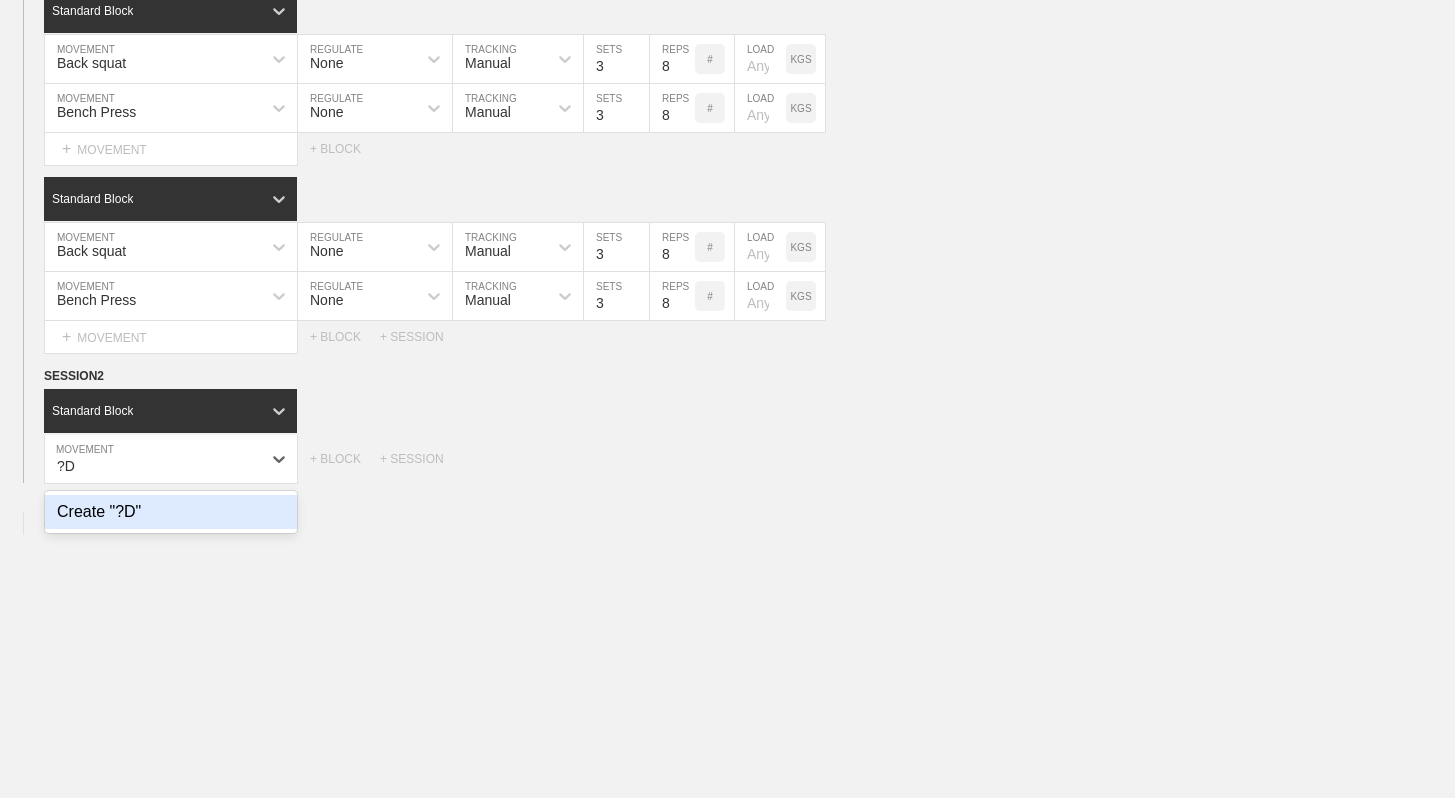type on "?" 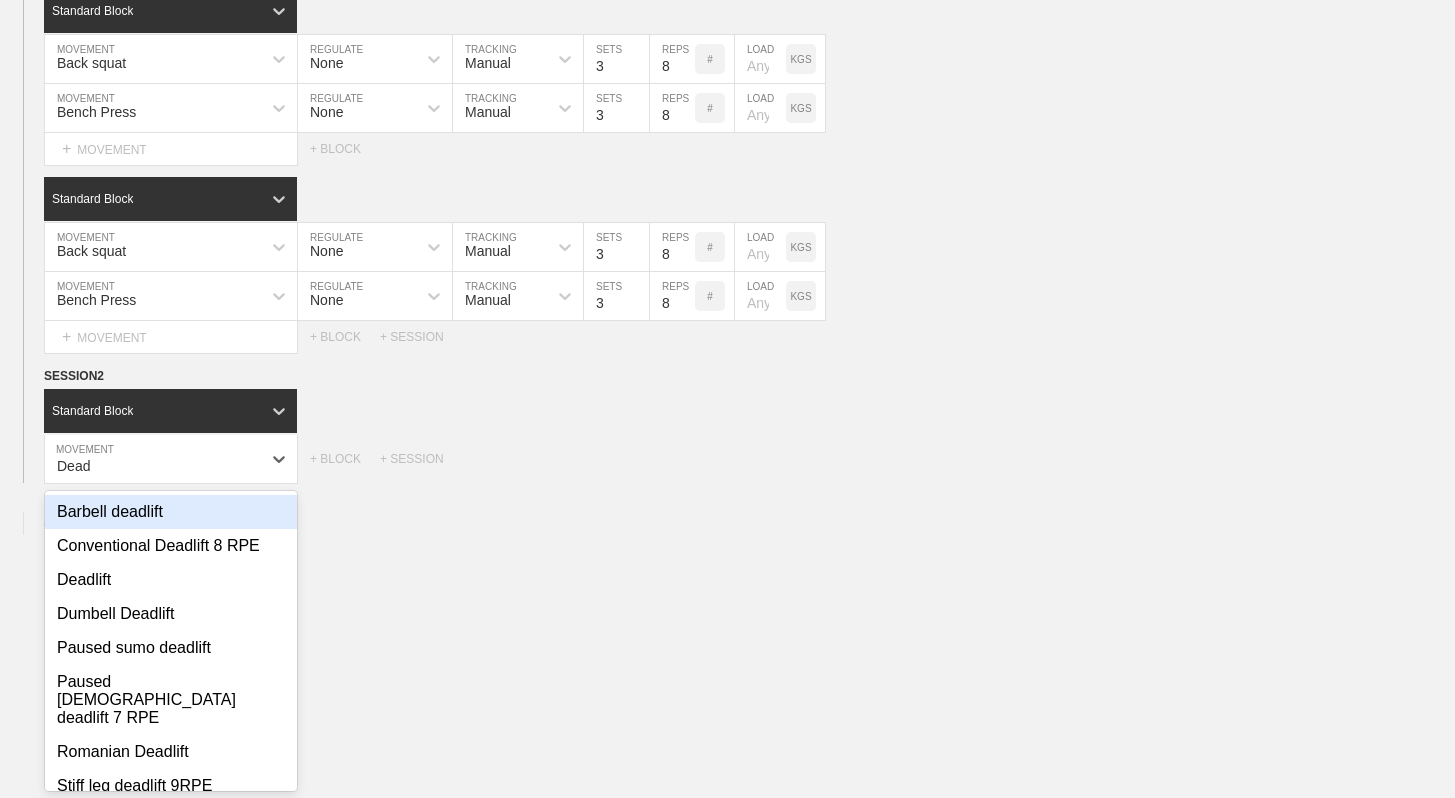 click on "Barbell deadlift" at bounding box center [171, 512] 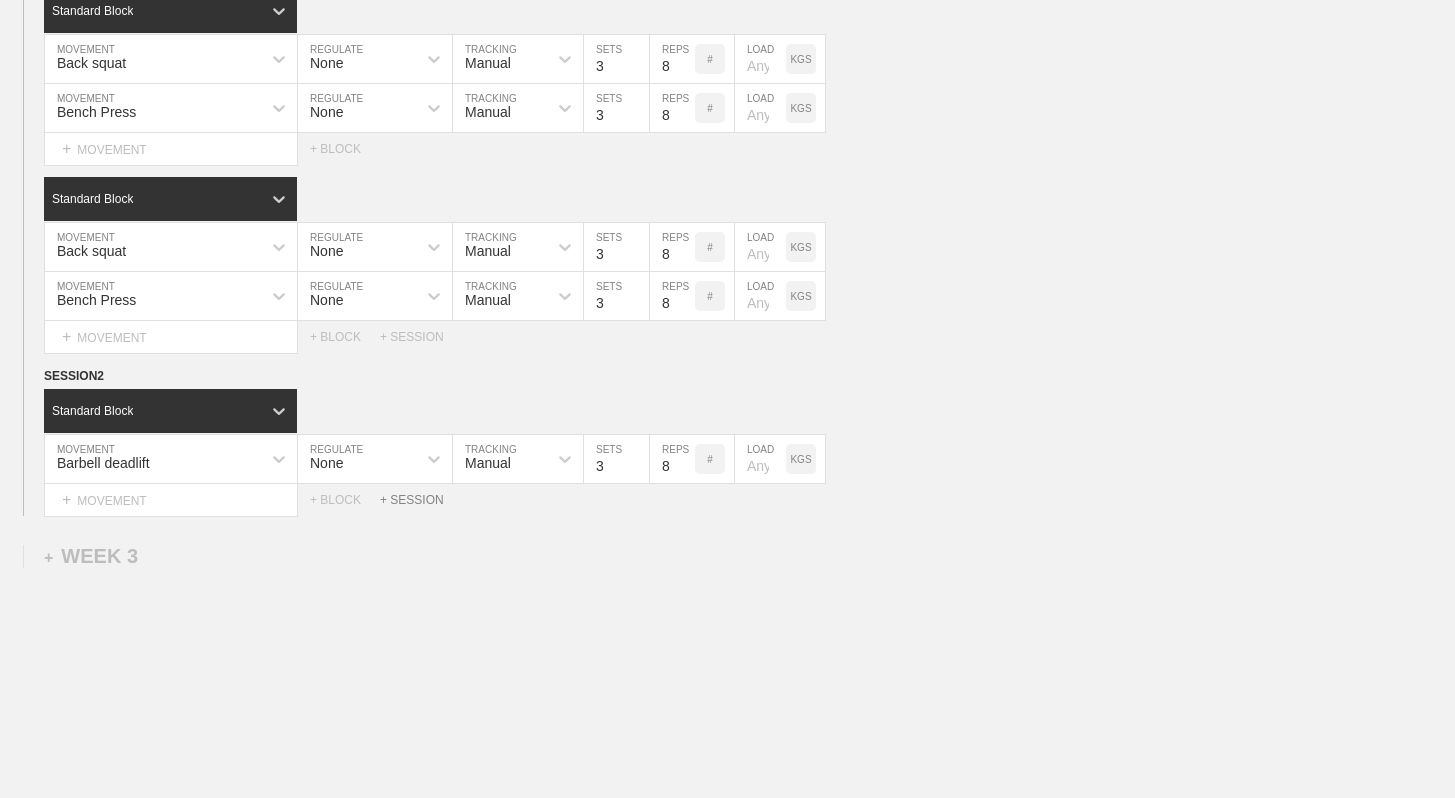 click on "+ SESSION" at bounding box center (420, 500) 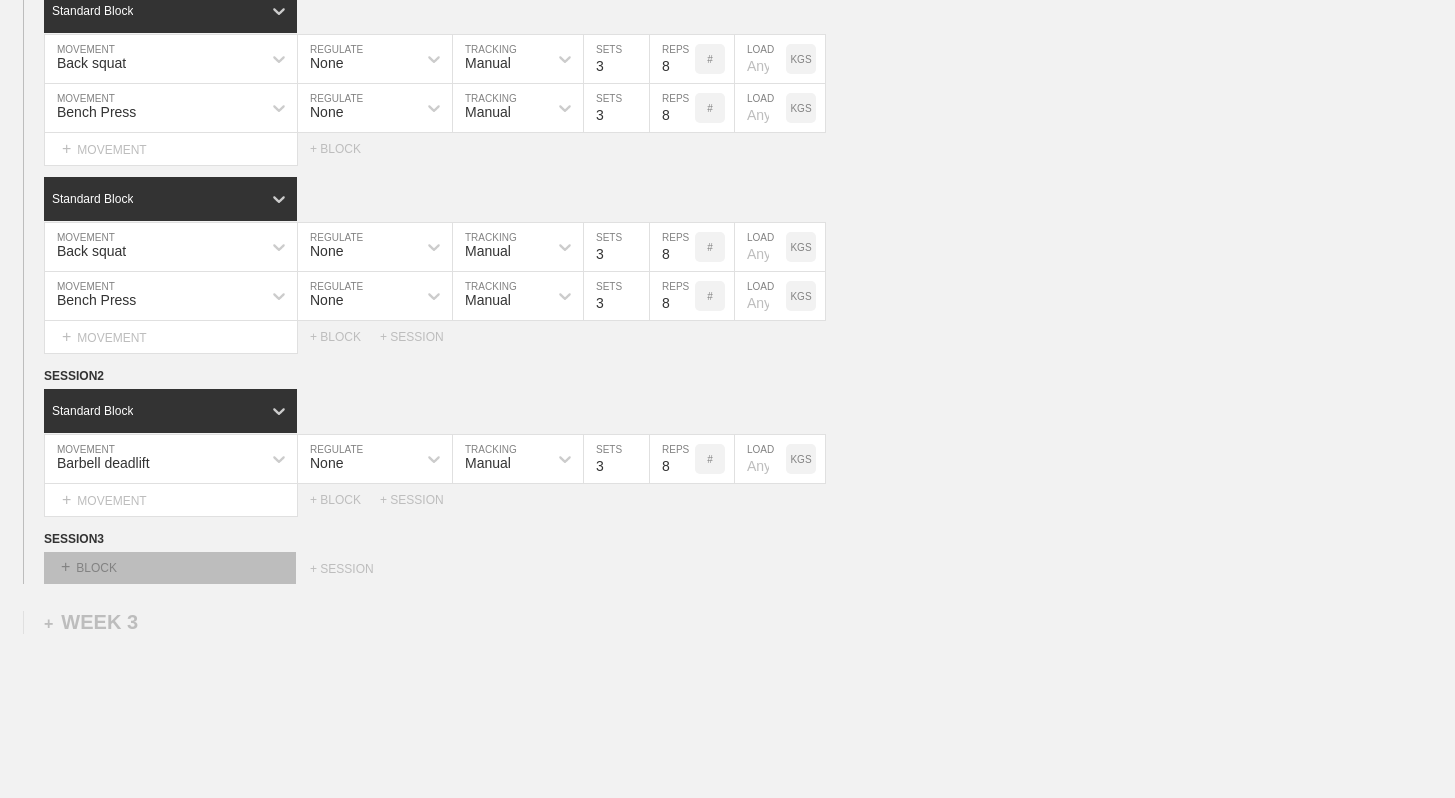 click on "+  BLOCK" at bounding box center (170, 568) 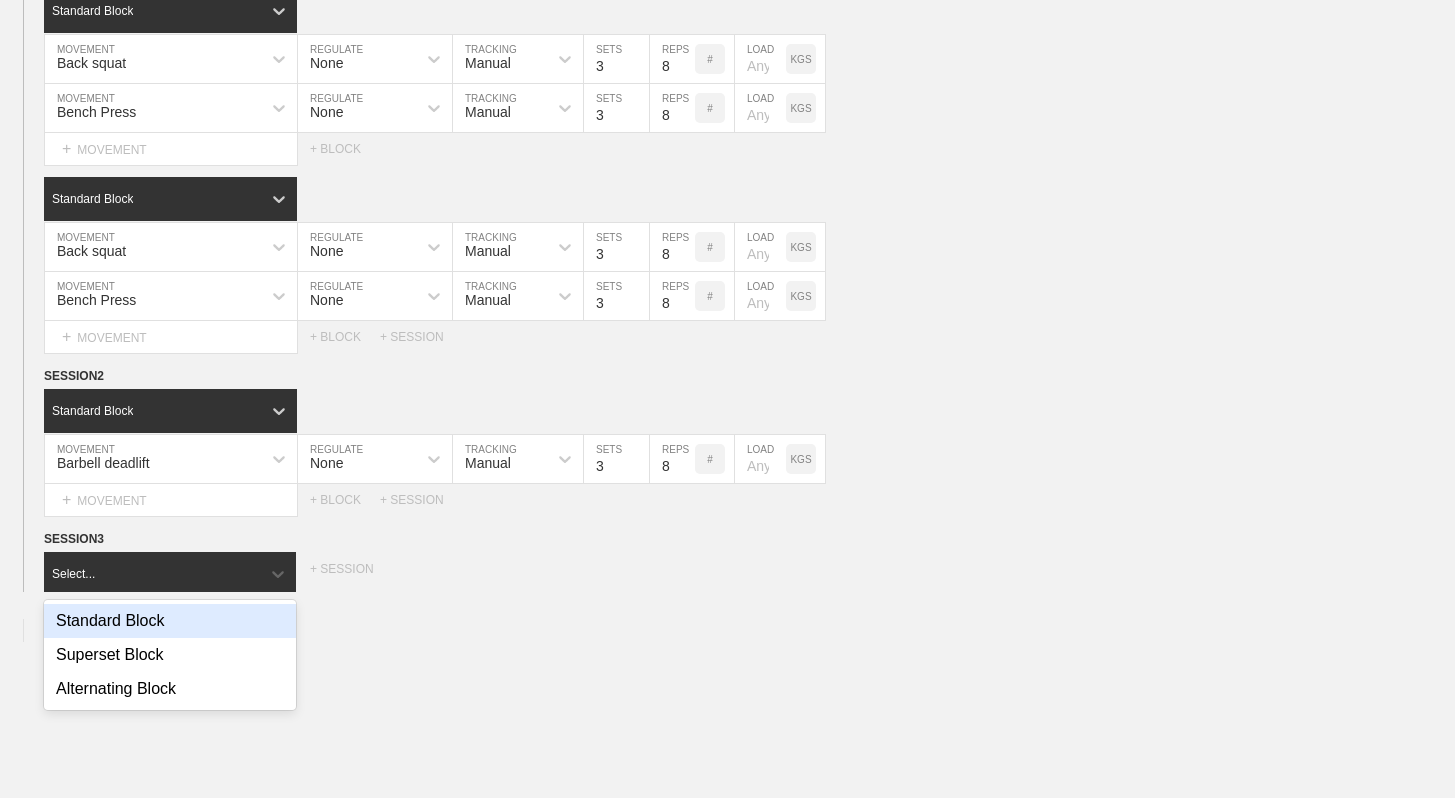 click on "Standard Block" at bounding box center (170, 621) 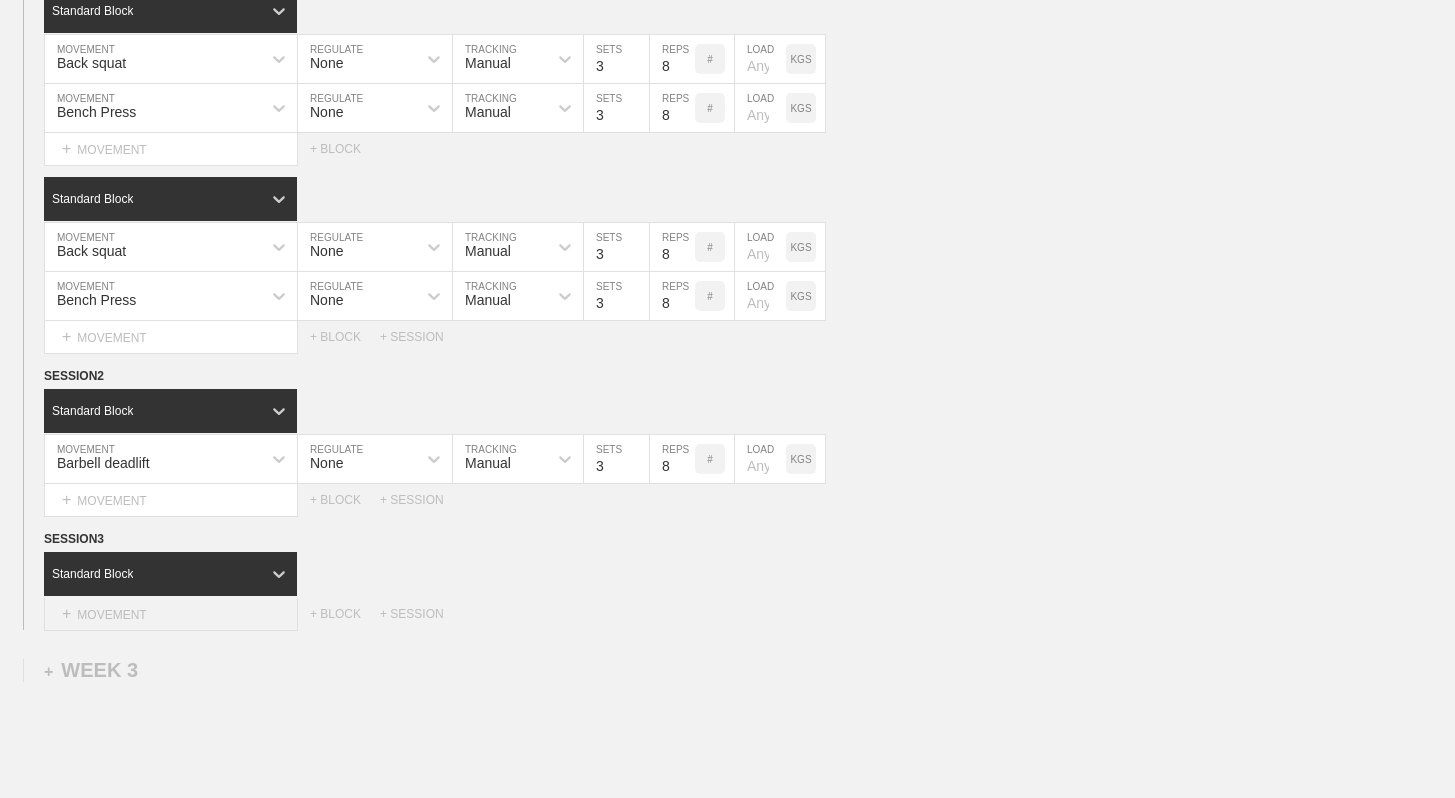 click on "+  MOVEMENT" at bounding box center (171, 614) 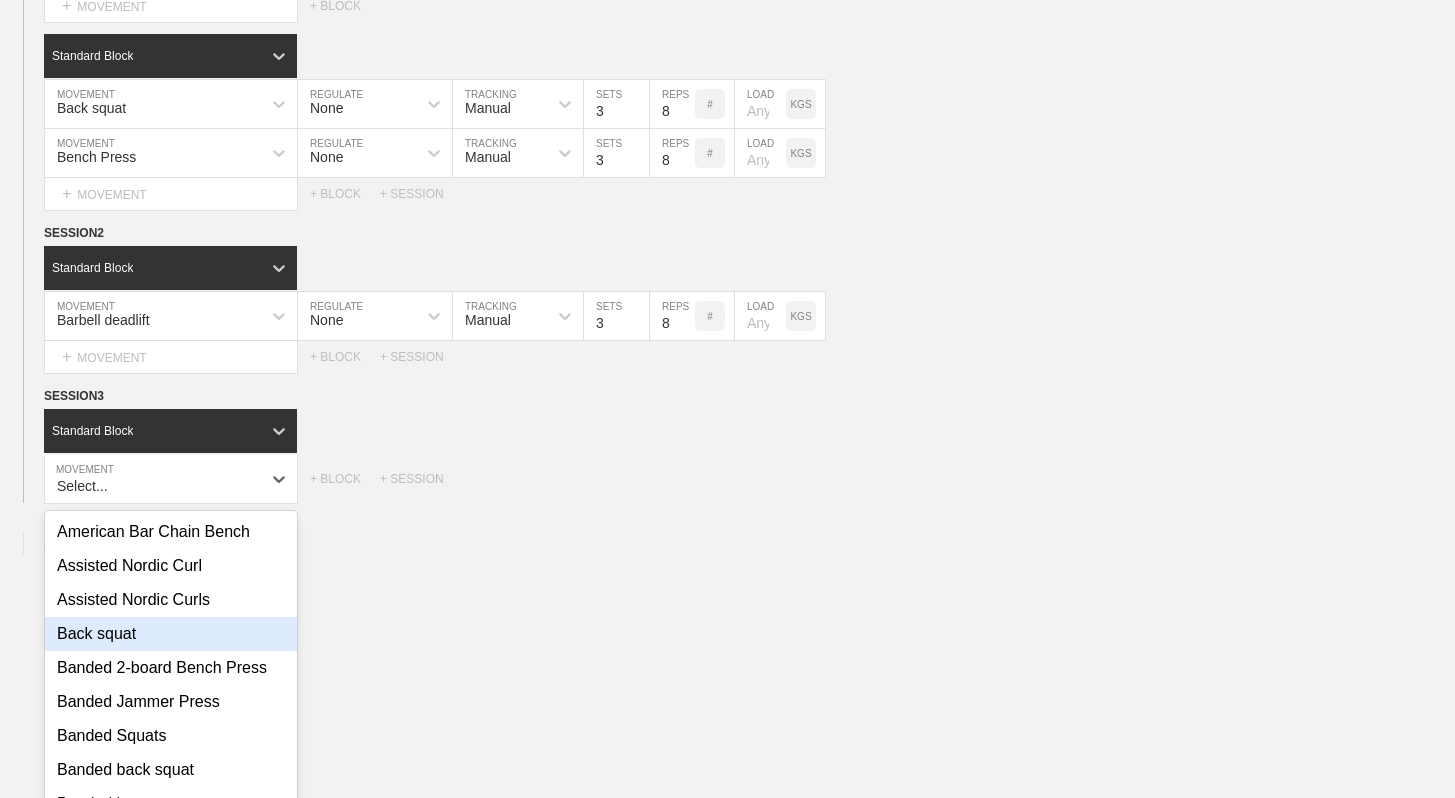 scroll, scrollTop: 1339, scrollLeft: 0, axis: vertical 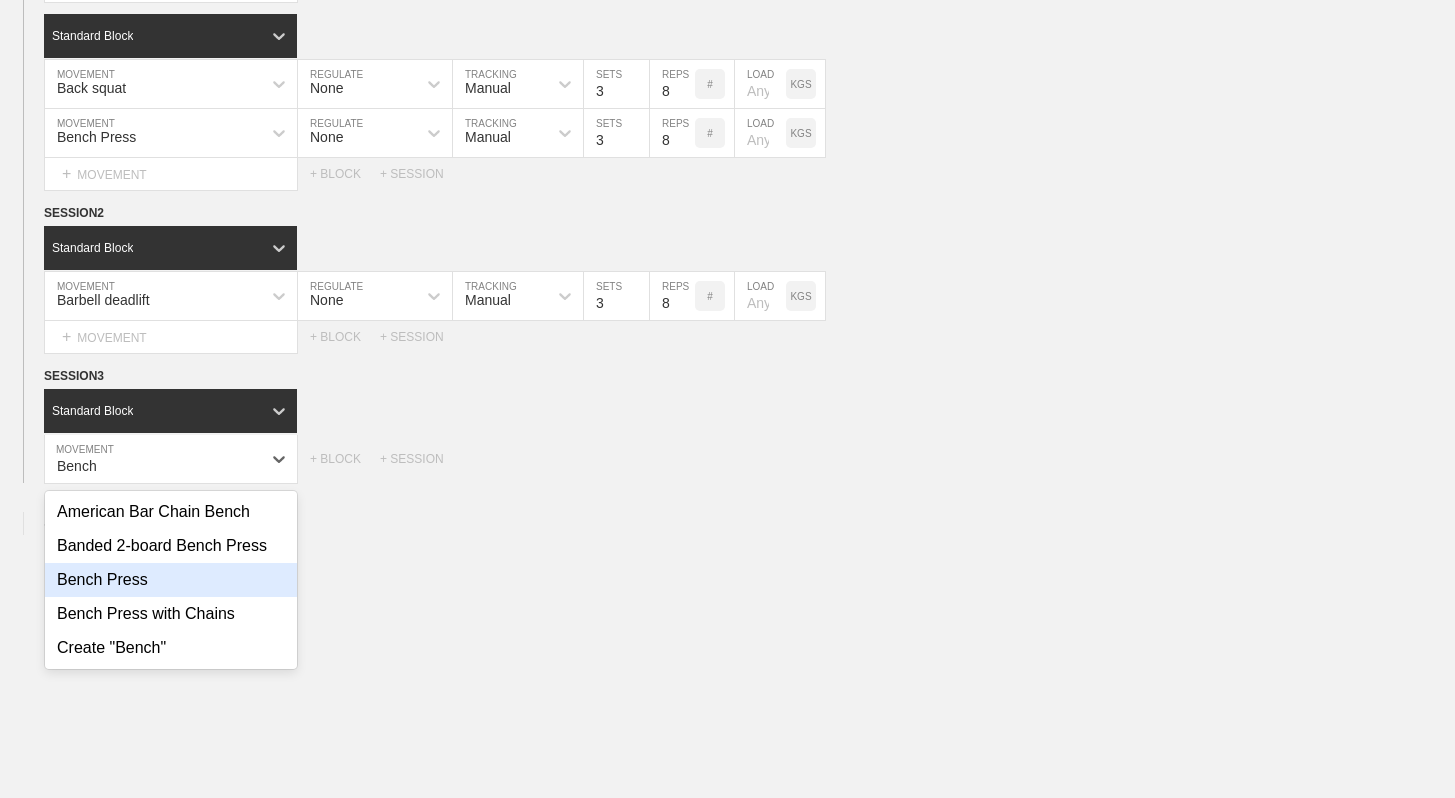 click on "Bench Press" at bounding box center (171, 580) 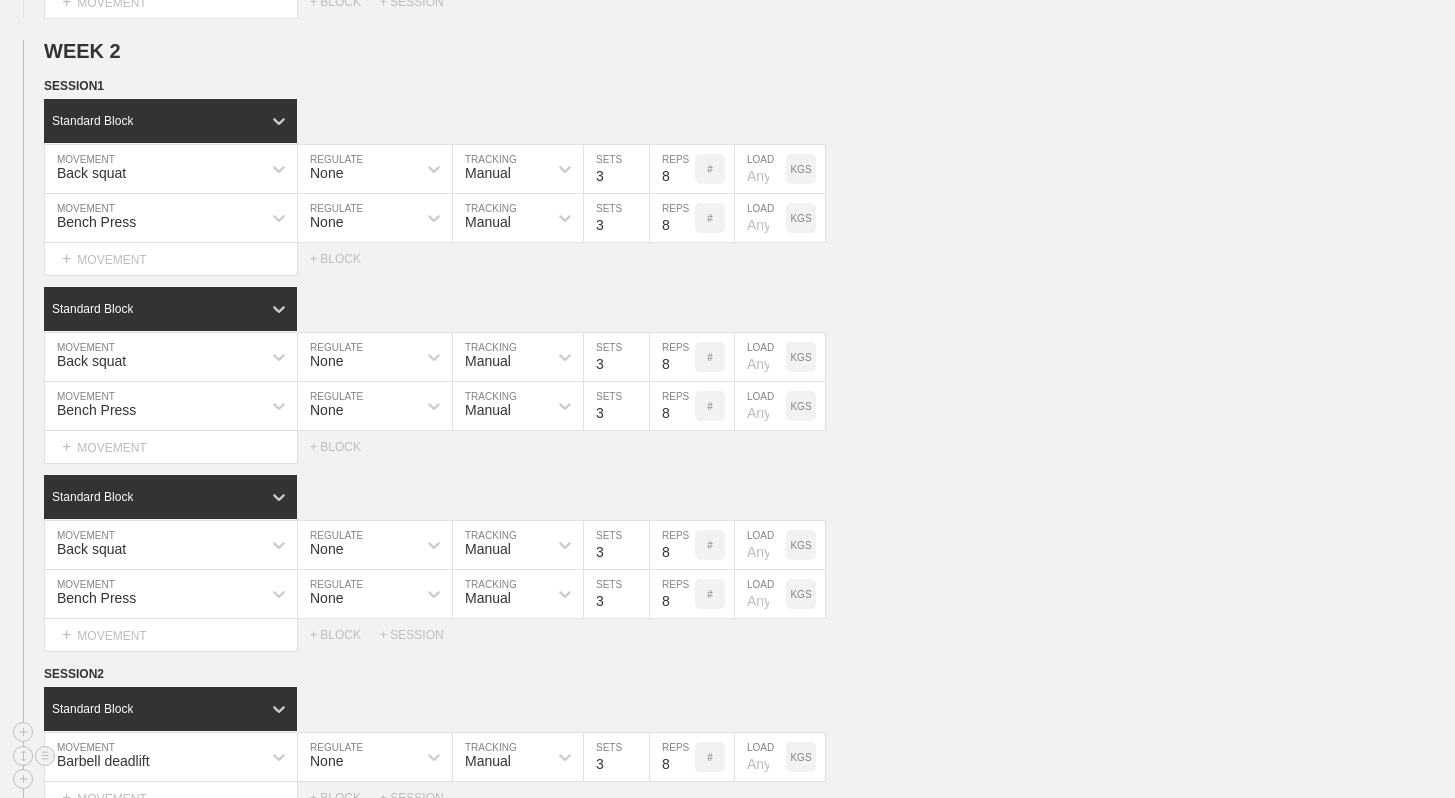 scroll, scrollTop: 898, scrollLeft: 0, axis: vertical 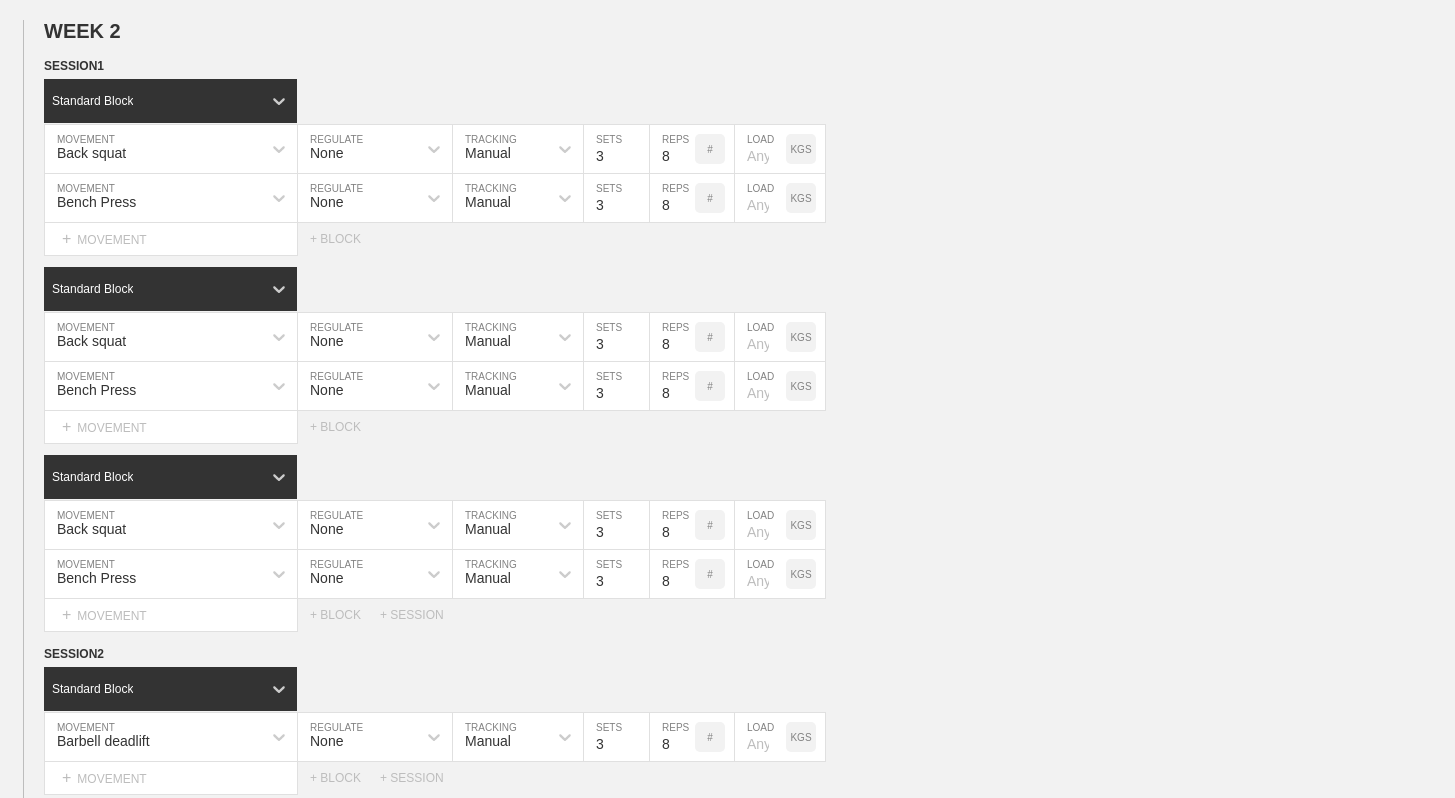 drag, startPoint x: 43, startPoint y: 648, endPoint x: 33, endPoint y: 252, distance: 396.12625 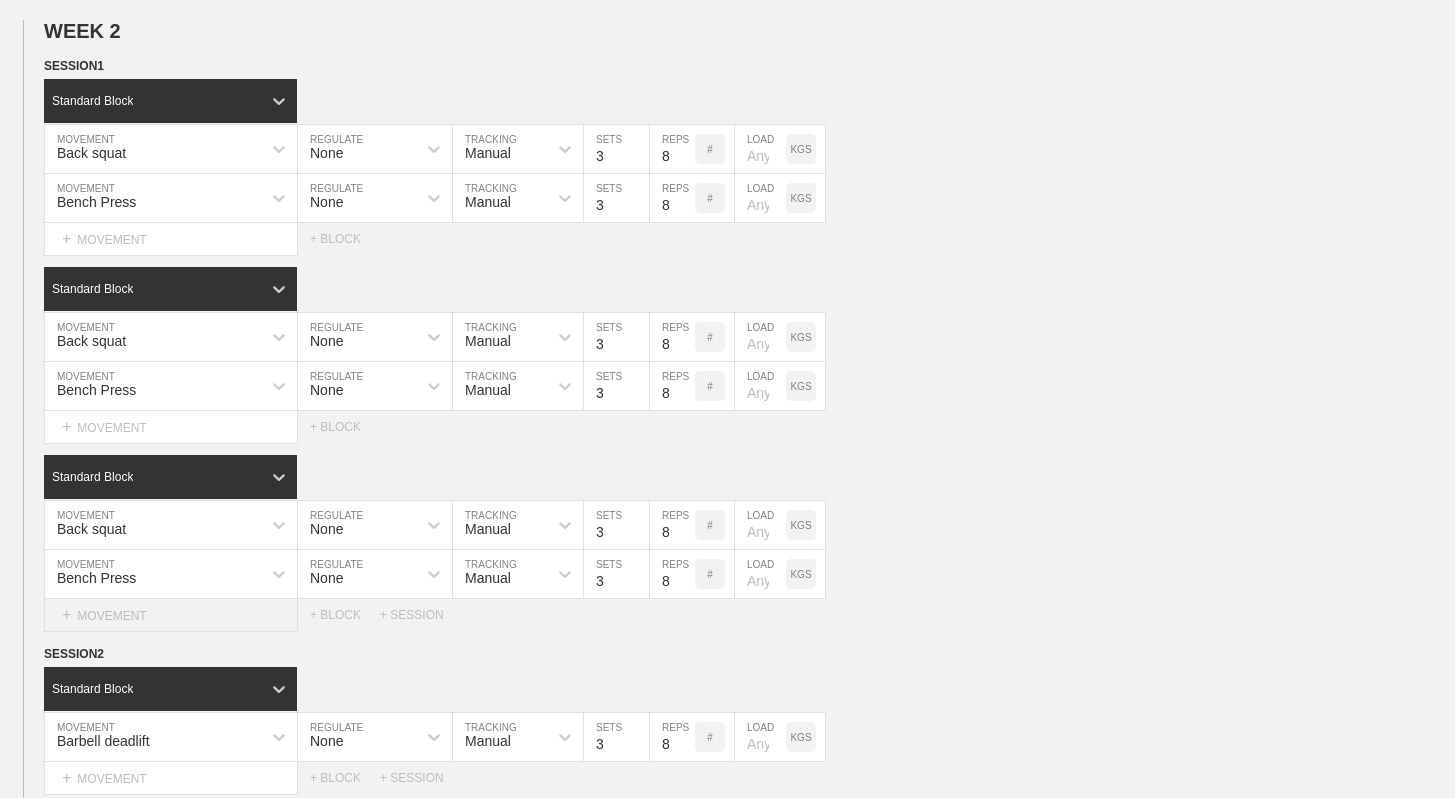 drag, startPoint x: 47, startPoint y: 655, endPoint x: 45, endPoint y: 618, distance: 37.054016 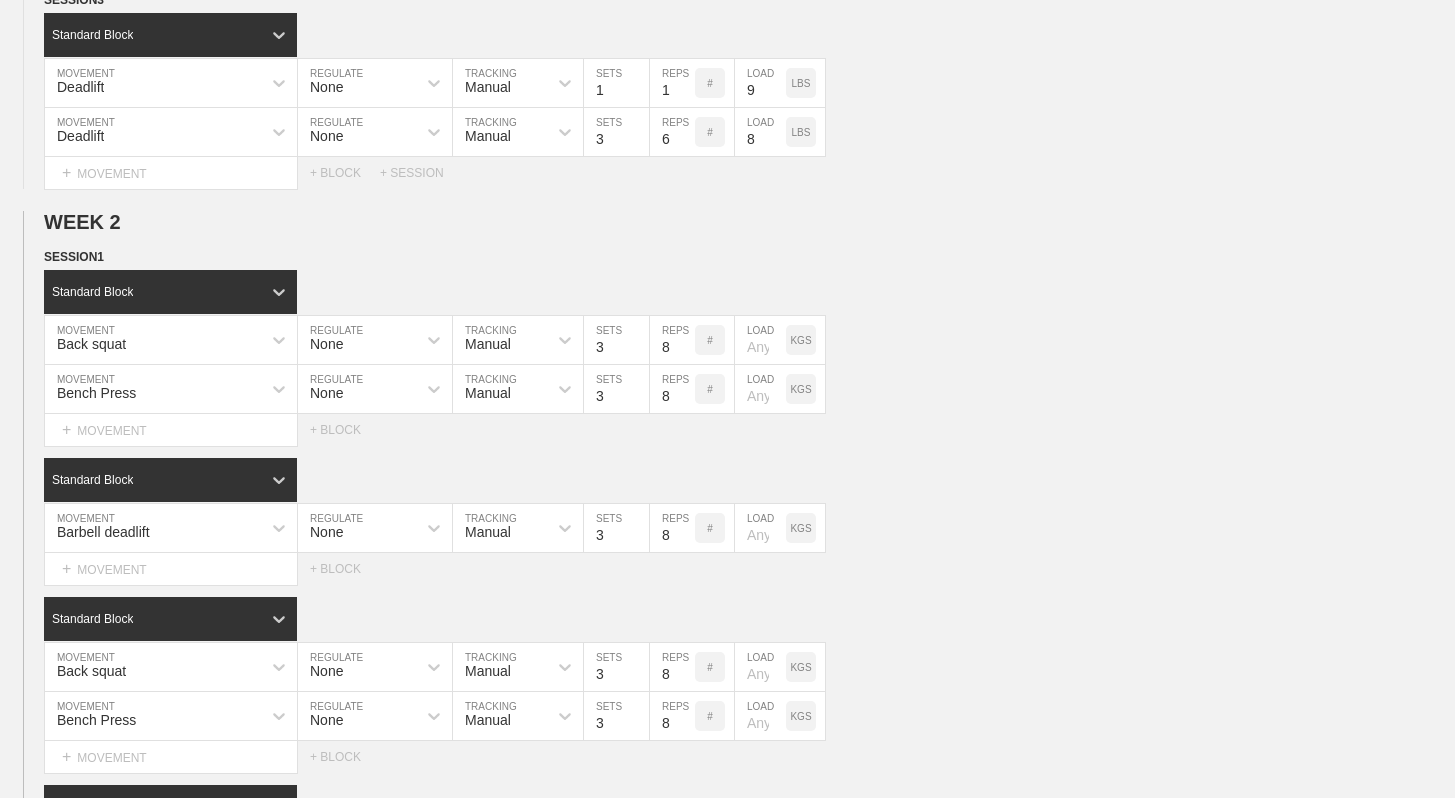 scroll, scrollTop: 709, scrollLeft: 0, axis: vertical 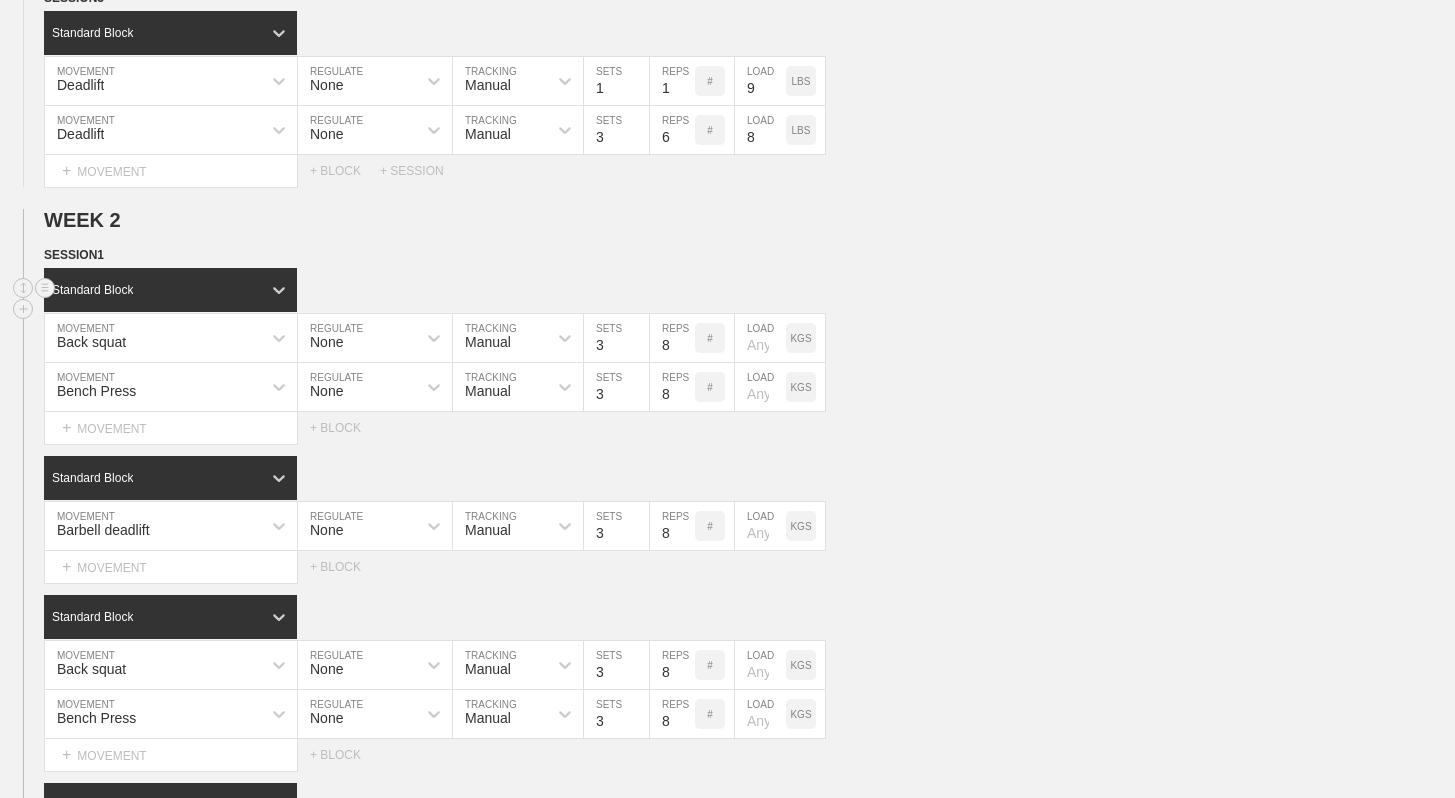 click on "Standard Block" at bounding box center (152, 290) 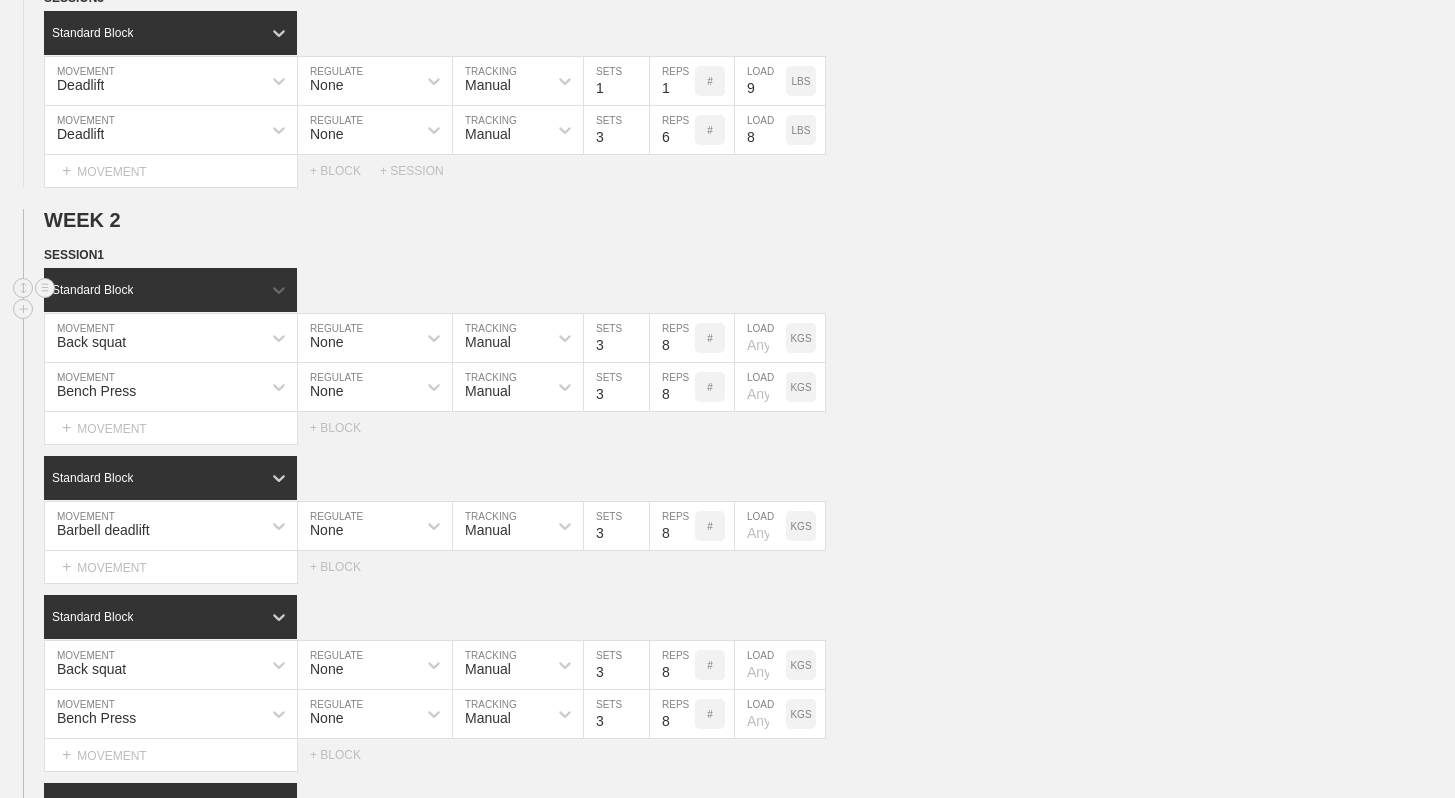 click on "Standard Block" at bounding box center (92, 290) 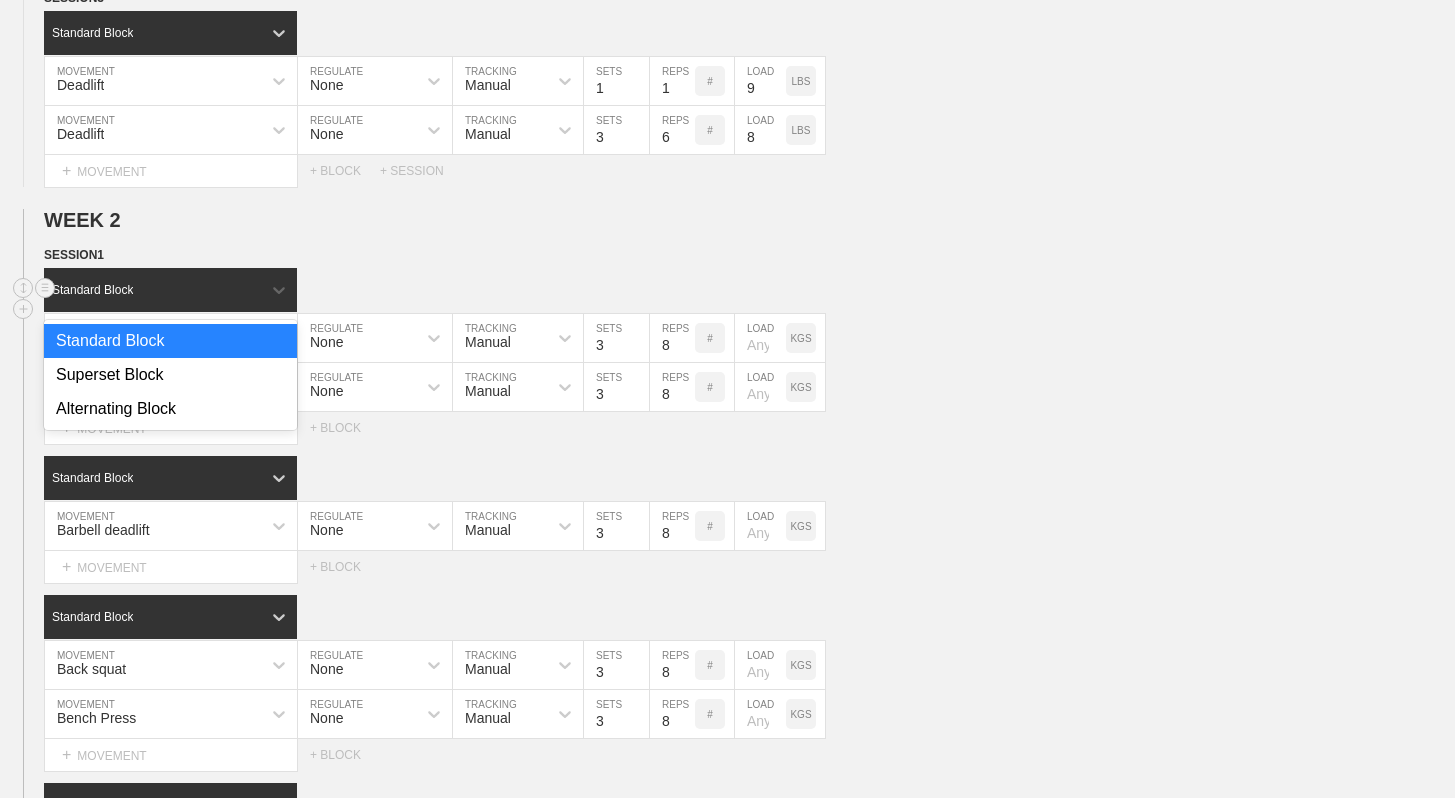 click on "Standard Block" at bounding box center [92, 290] 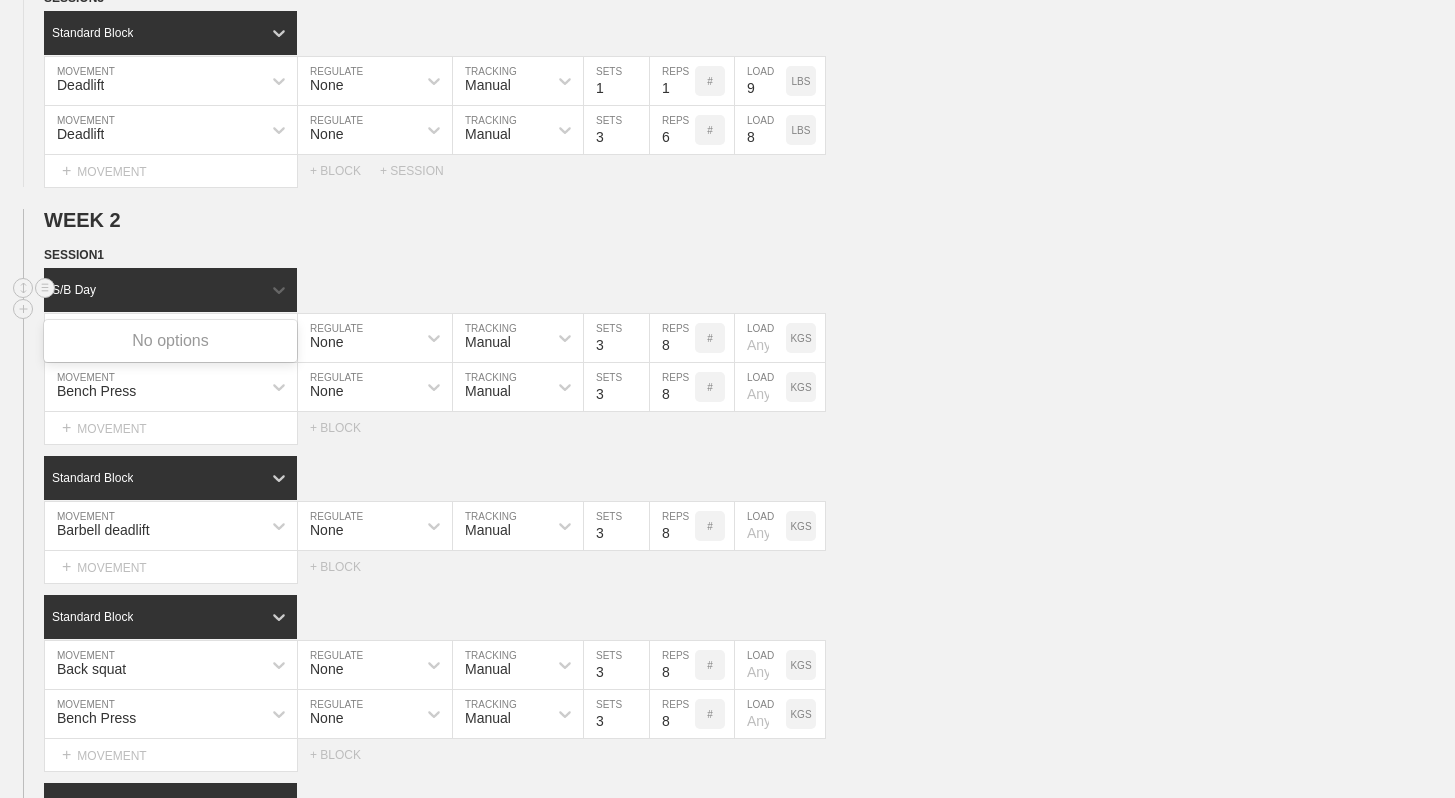 type on "S/B Day" 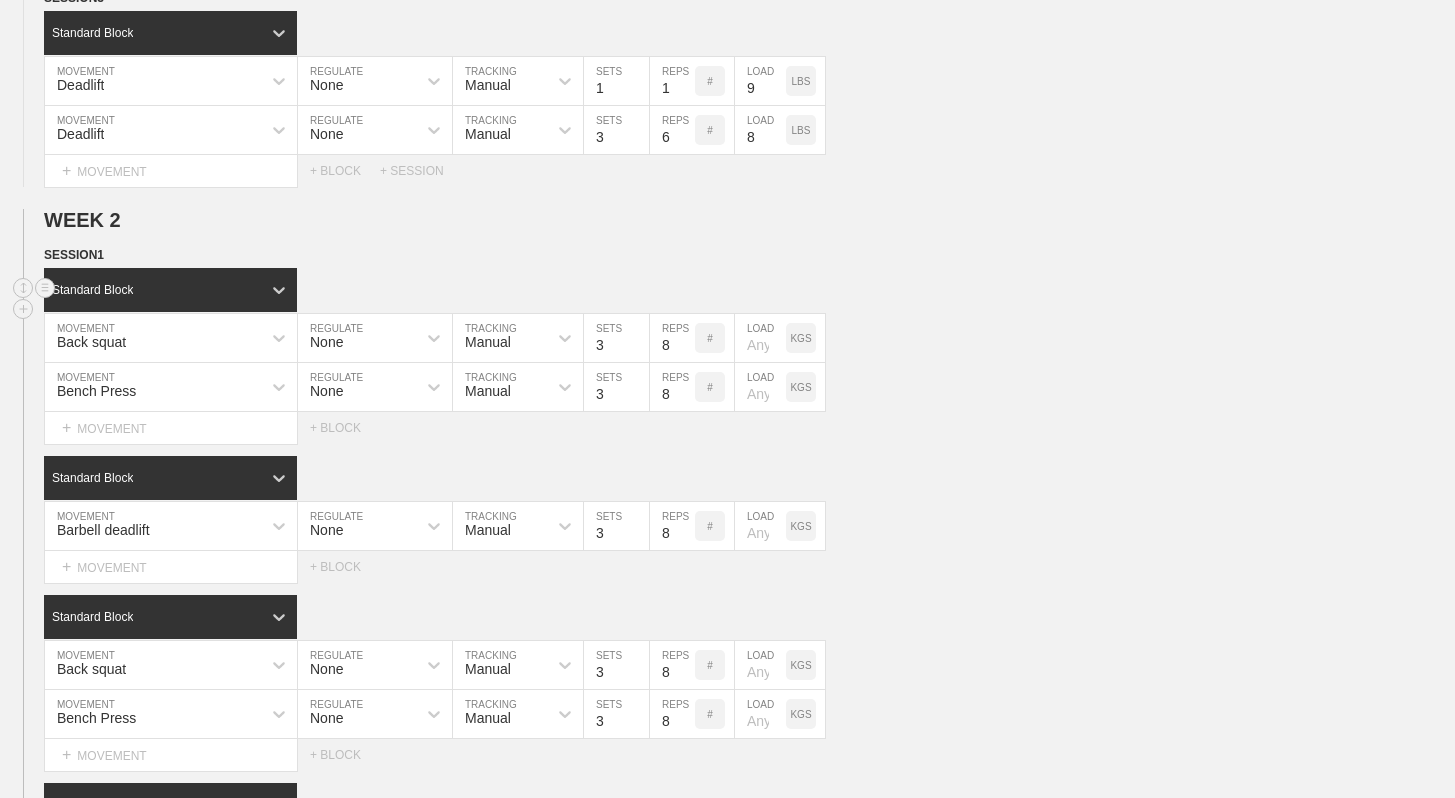 click on "Standard Block" at bounding box center [749, 290] 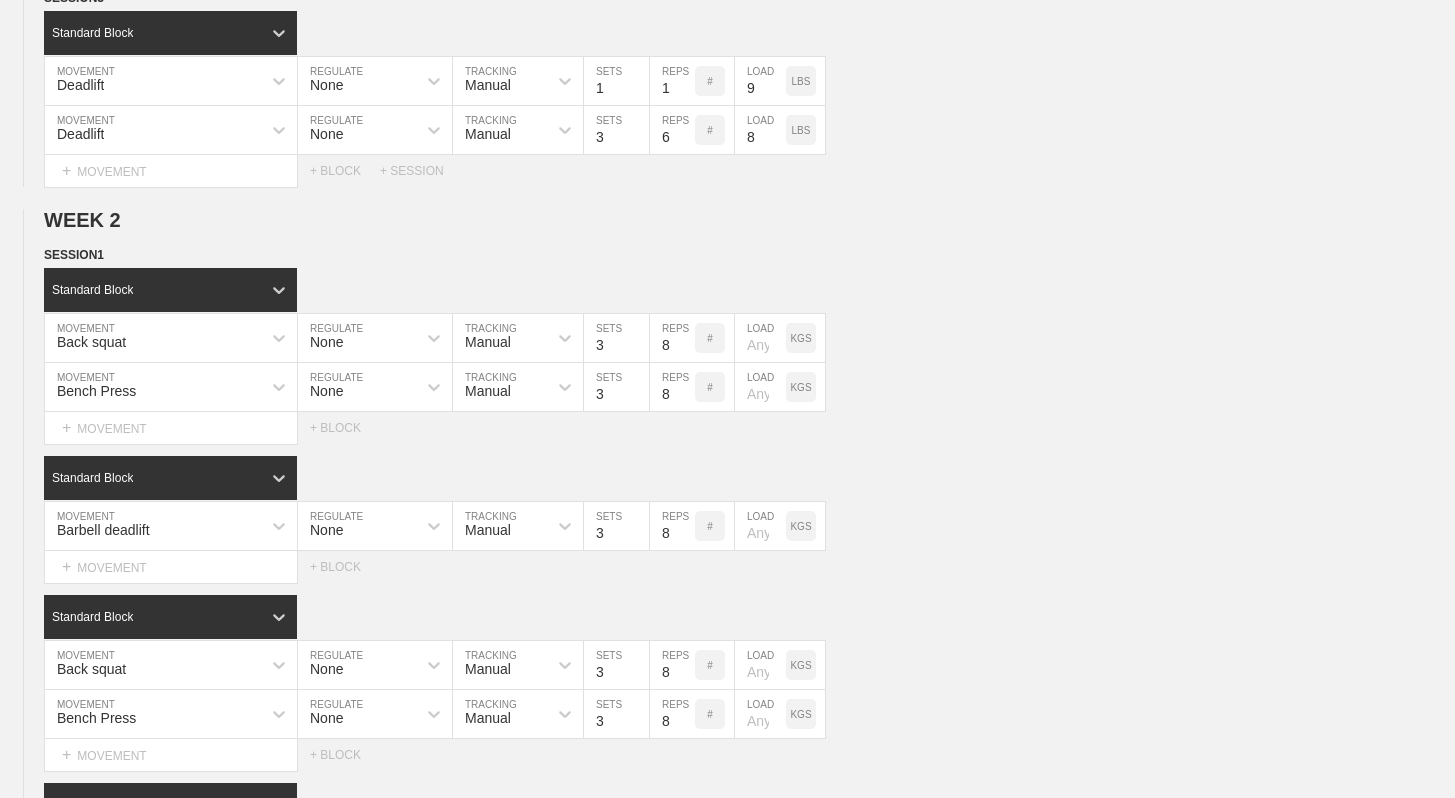 click on "Standard Block" at bounding box center [152, 290] 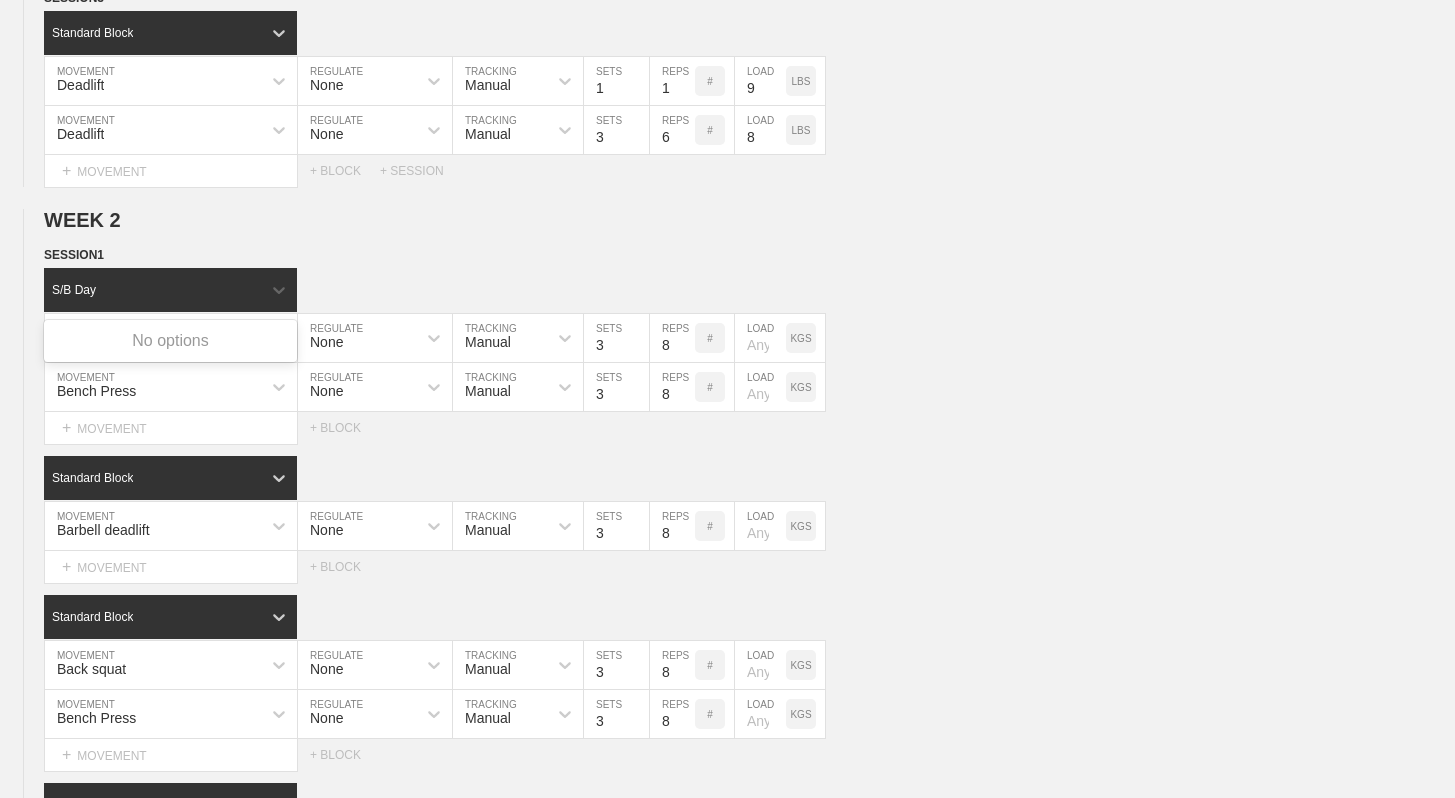 type on "S/B Day" 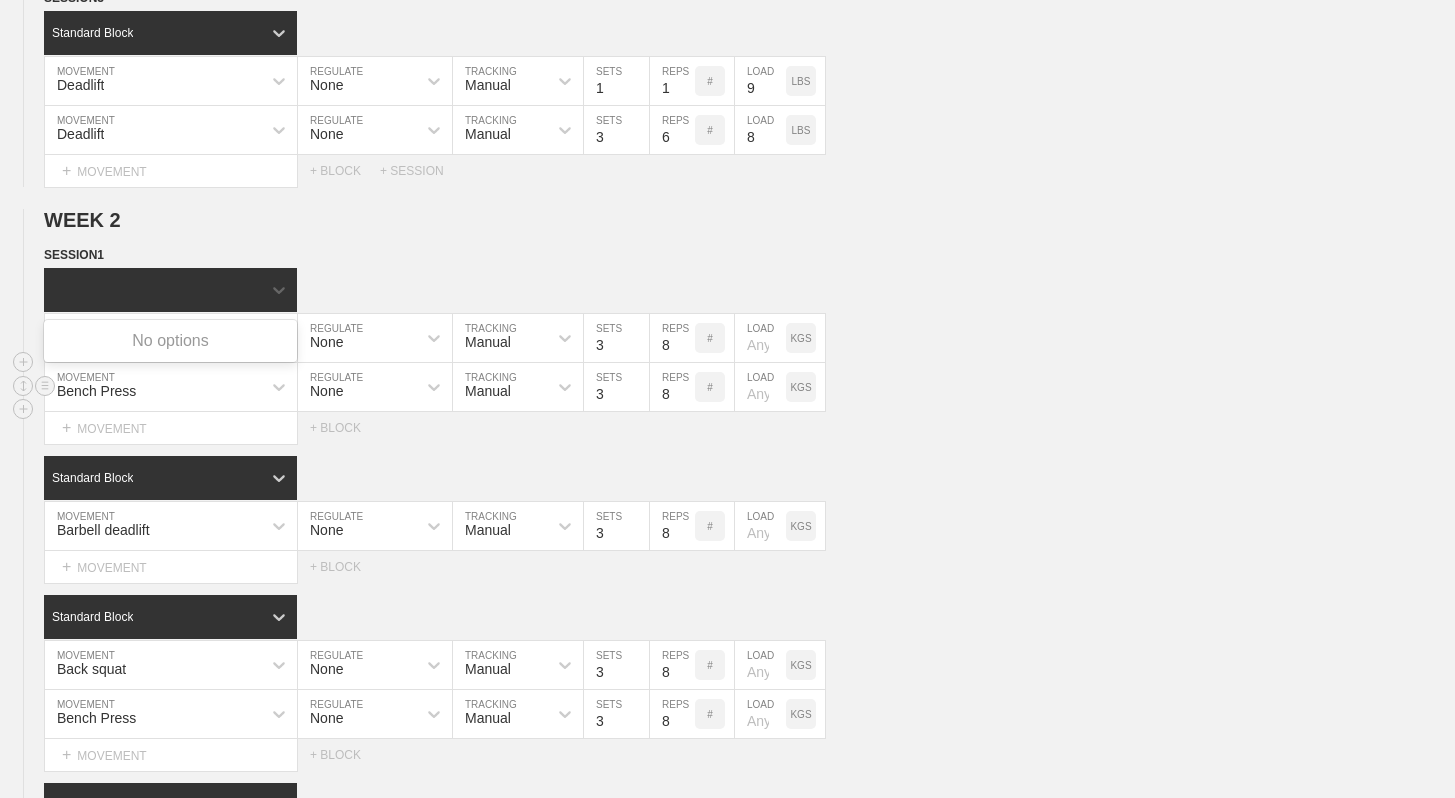 click on "Bench Press MOVEMENT None REGULATE Manual TRACKING 3 SETS 8 REPS # LOAD KGS" at bounding box center (727, 387) 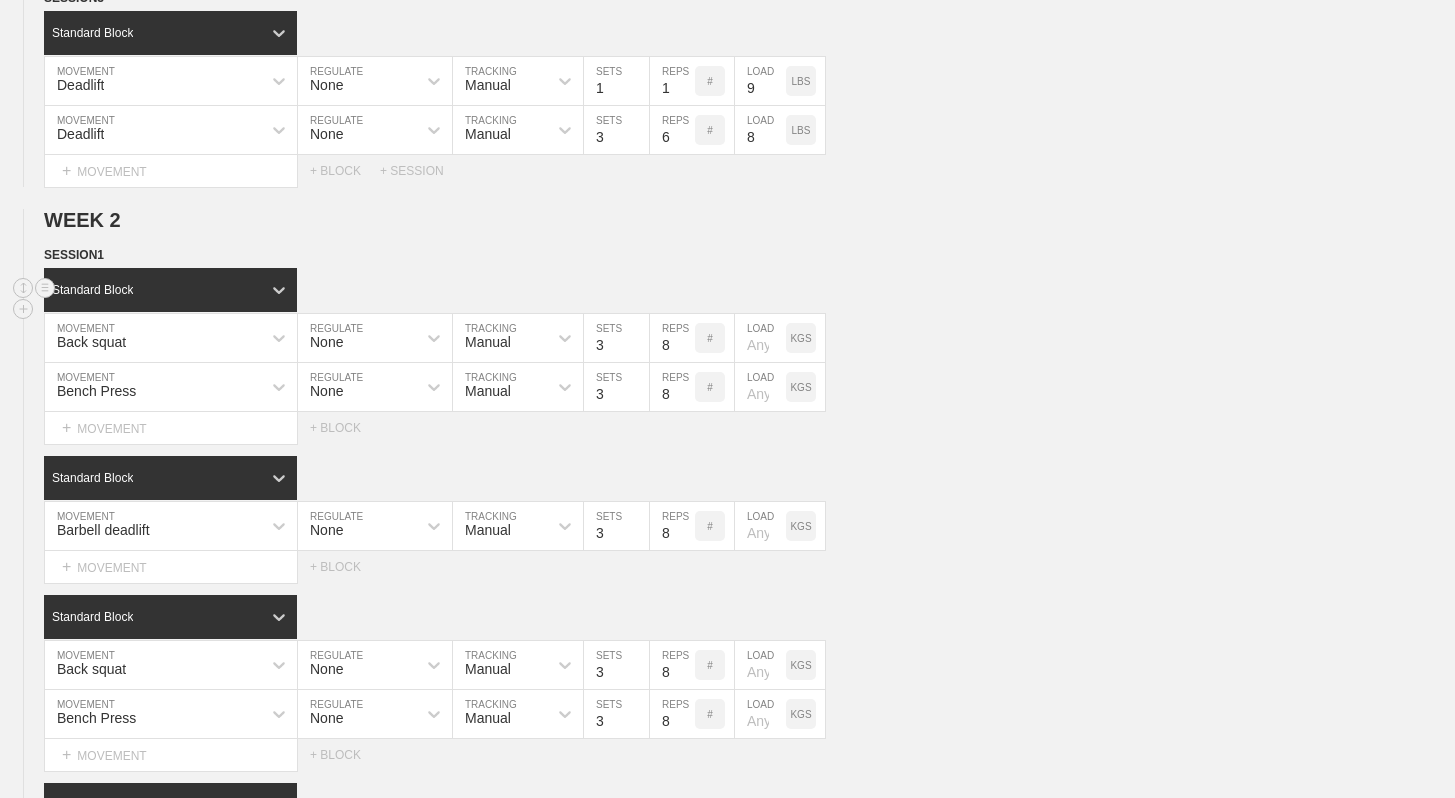 click on "Standard Block" at bounding box center (152, 290) 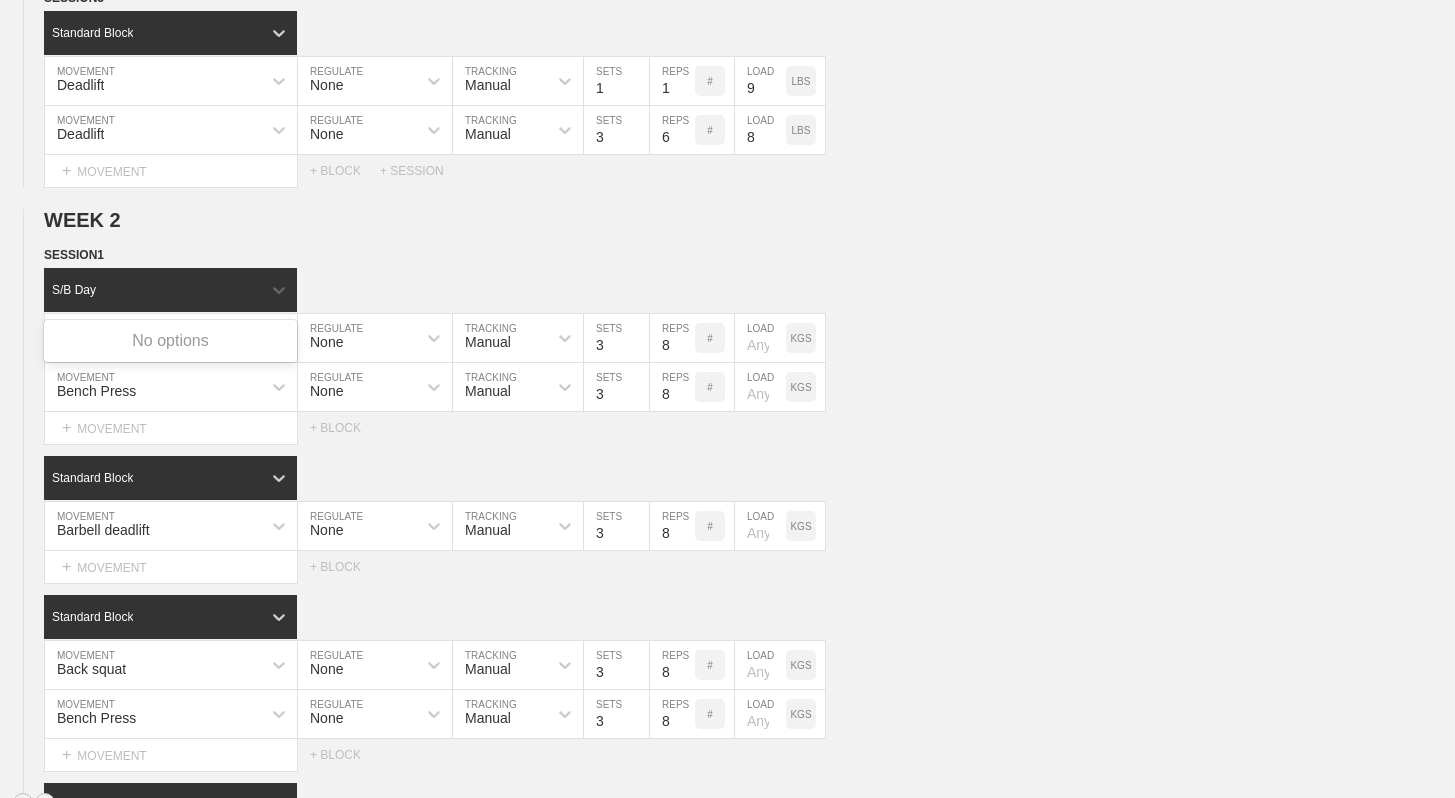 type on "S/B Day" 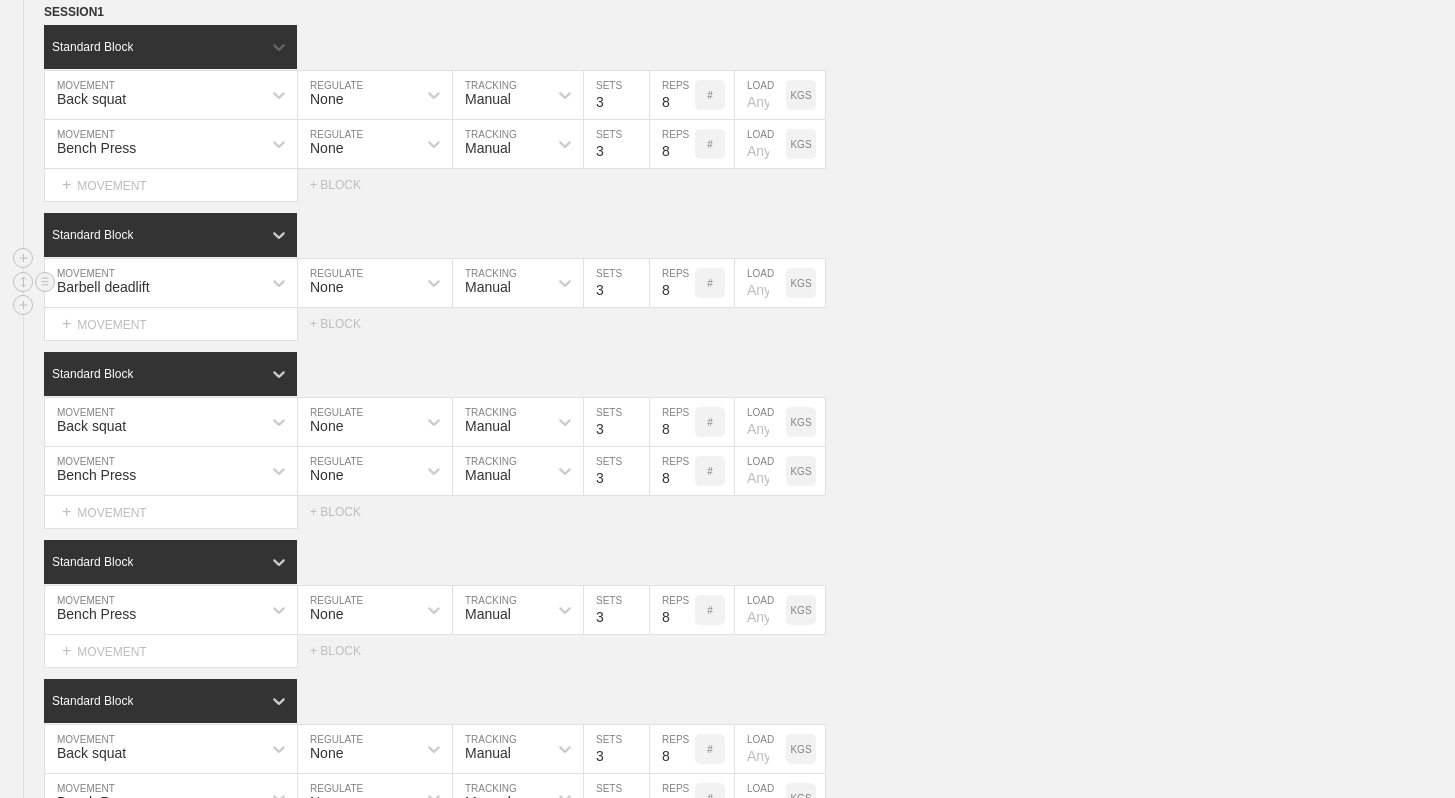 scroll, scrollTop: 957, scrollLeft: 0, axis: vertical 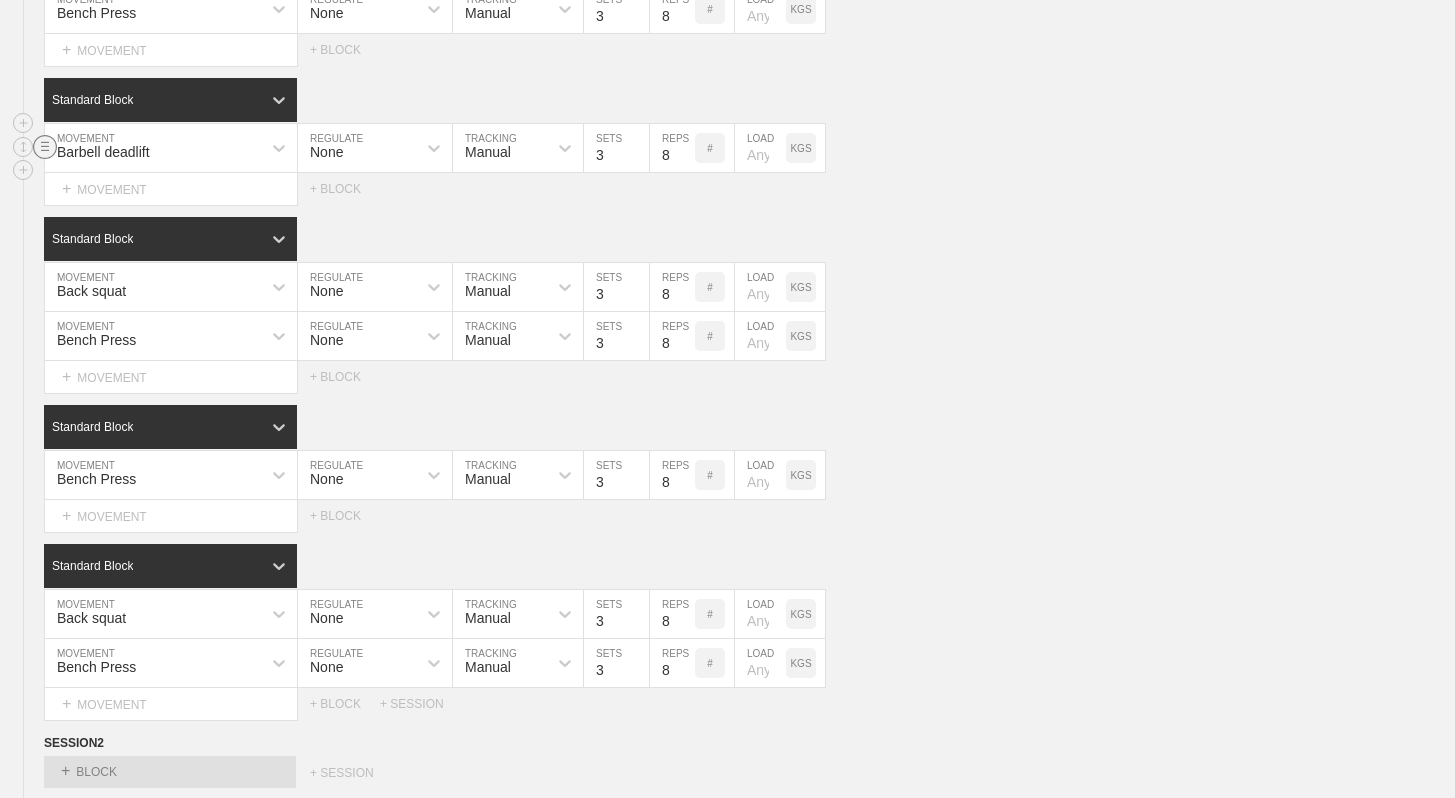 click 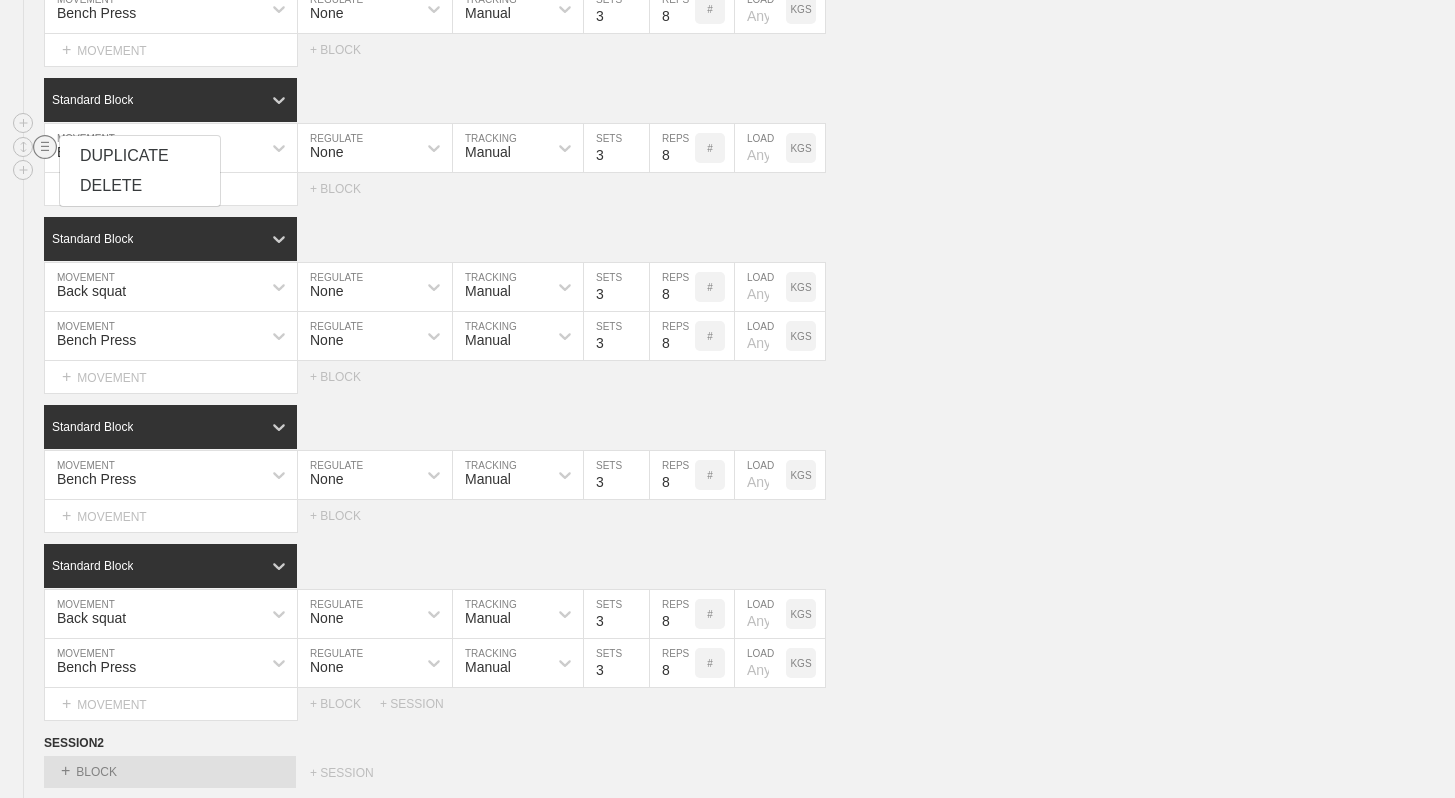 click on "DELETE" at bounding box center (140, 186) 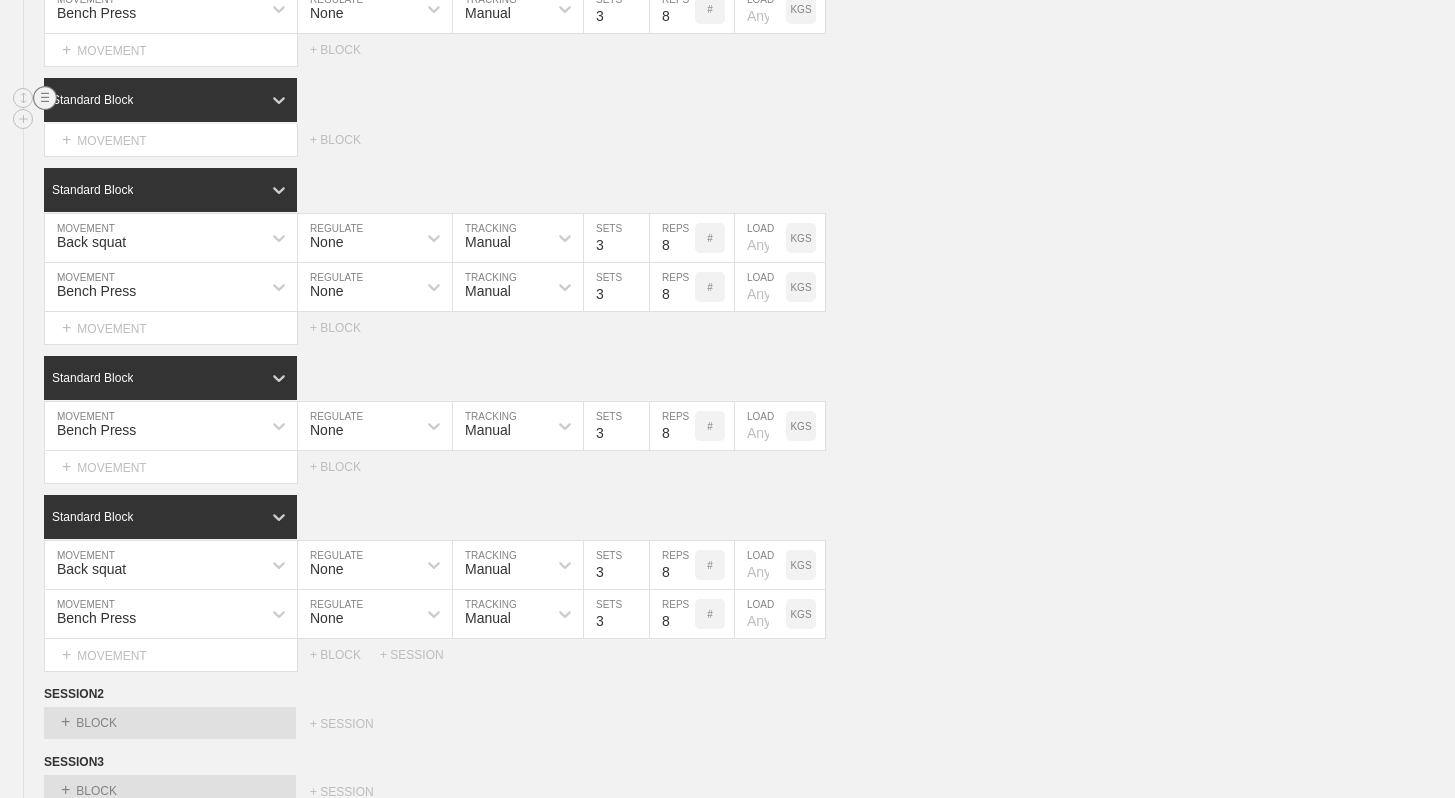 click 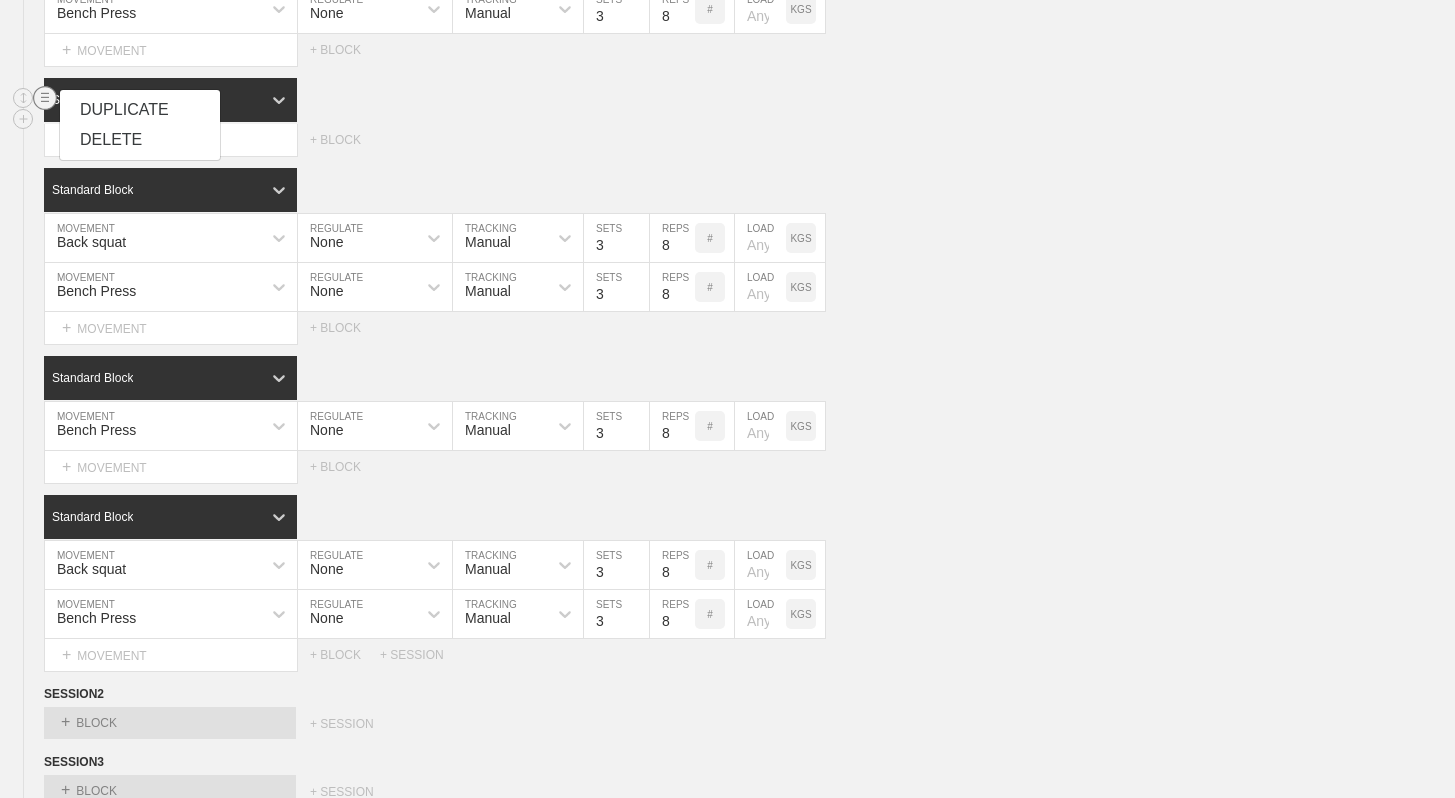 click on "DELETE" at bounding box center [140, 140] 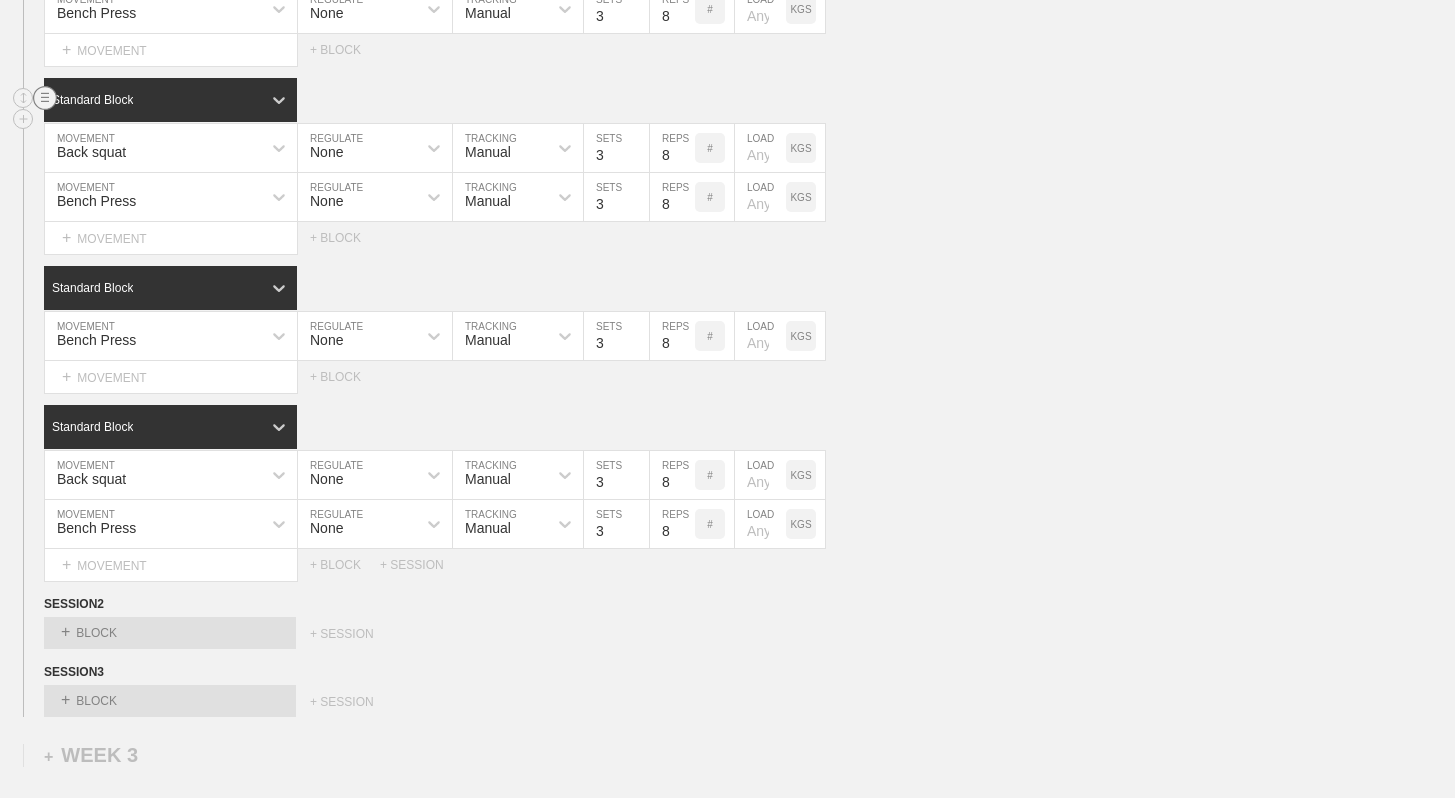 click 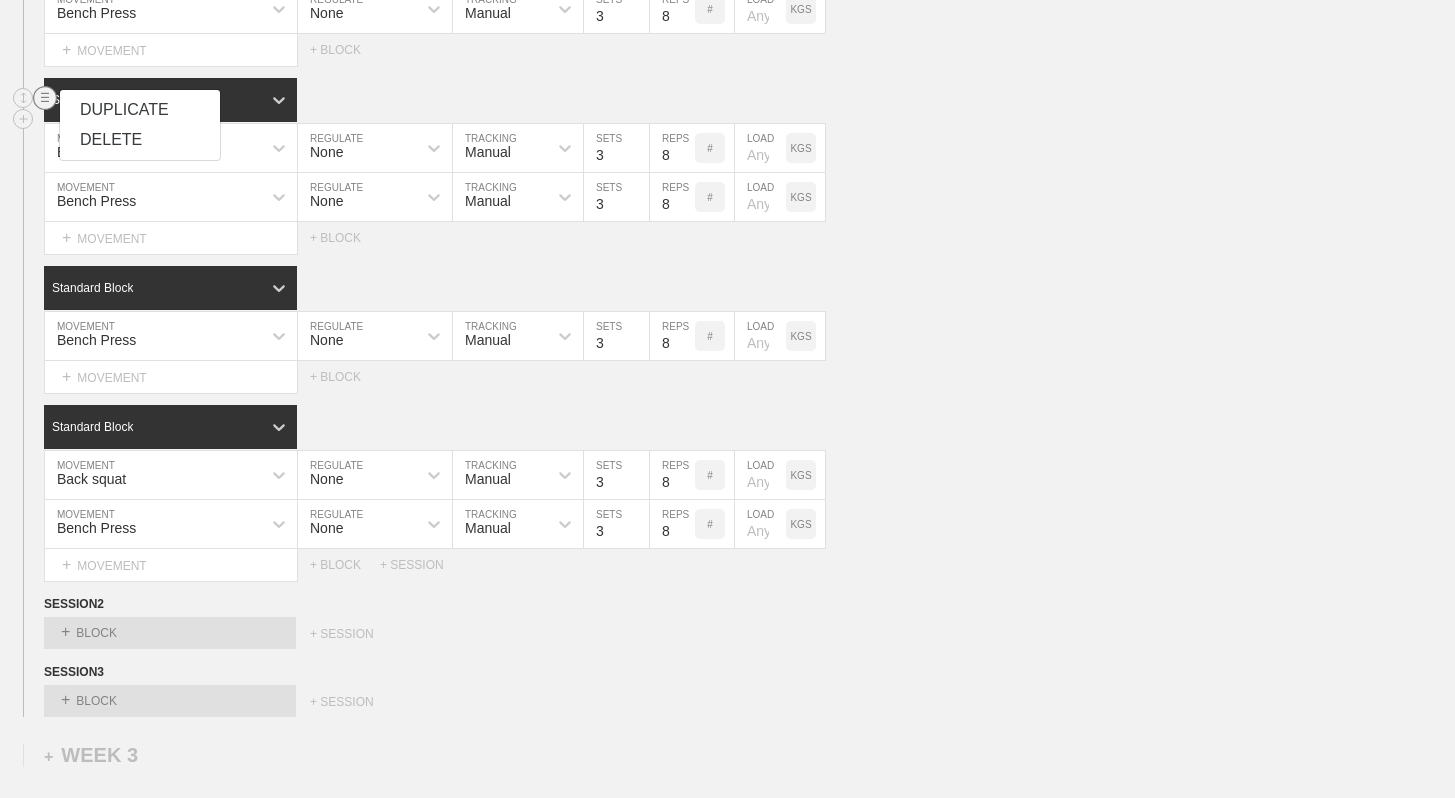 click on "DELETE" at bounding box center (140, 140) 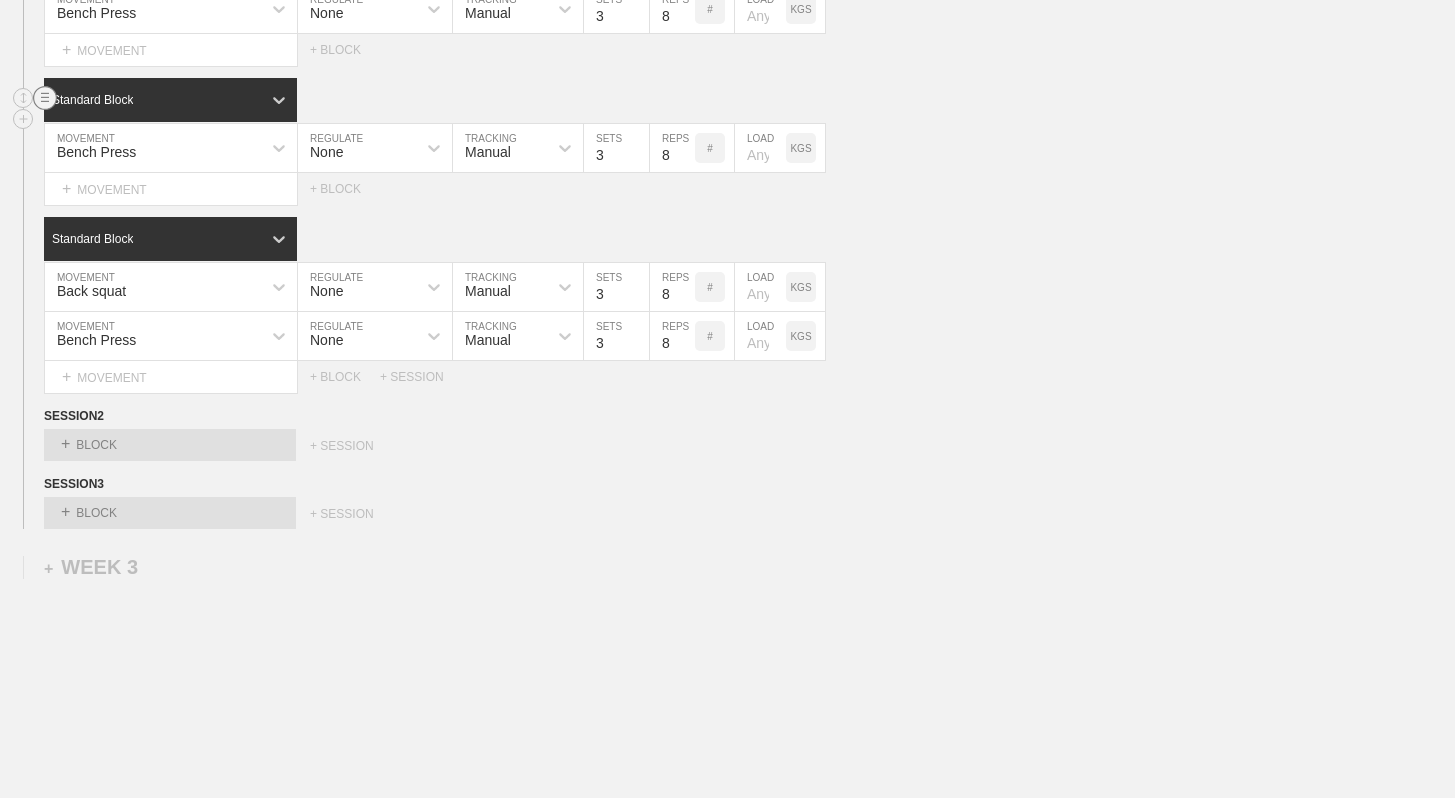 click 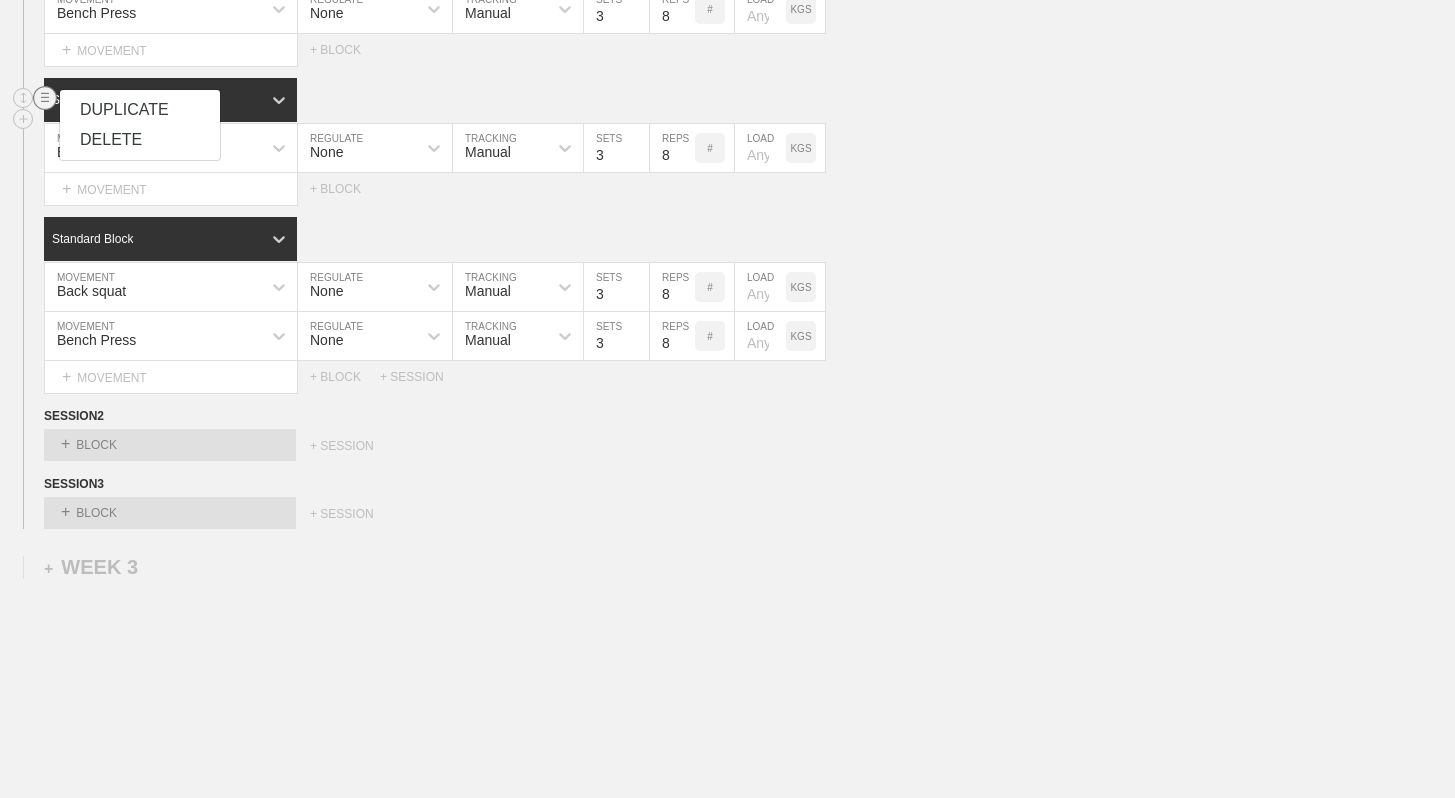 click on "DELETE" at bounding box center [140, 140] 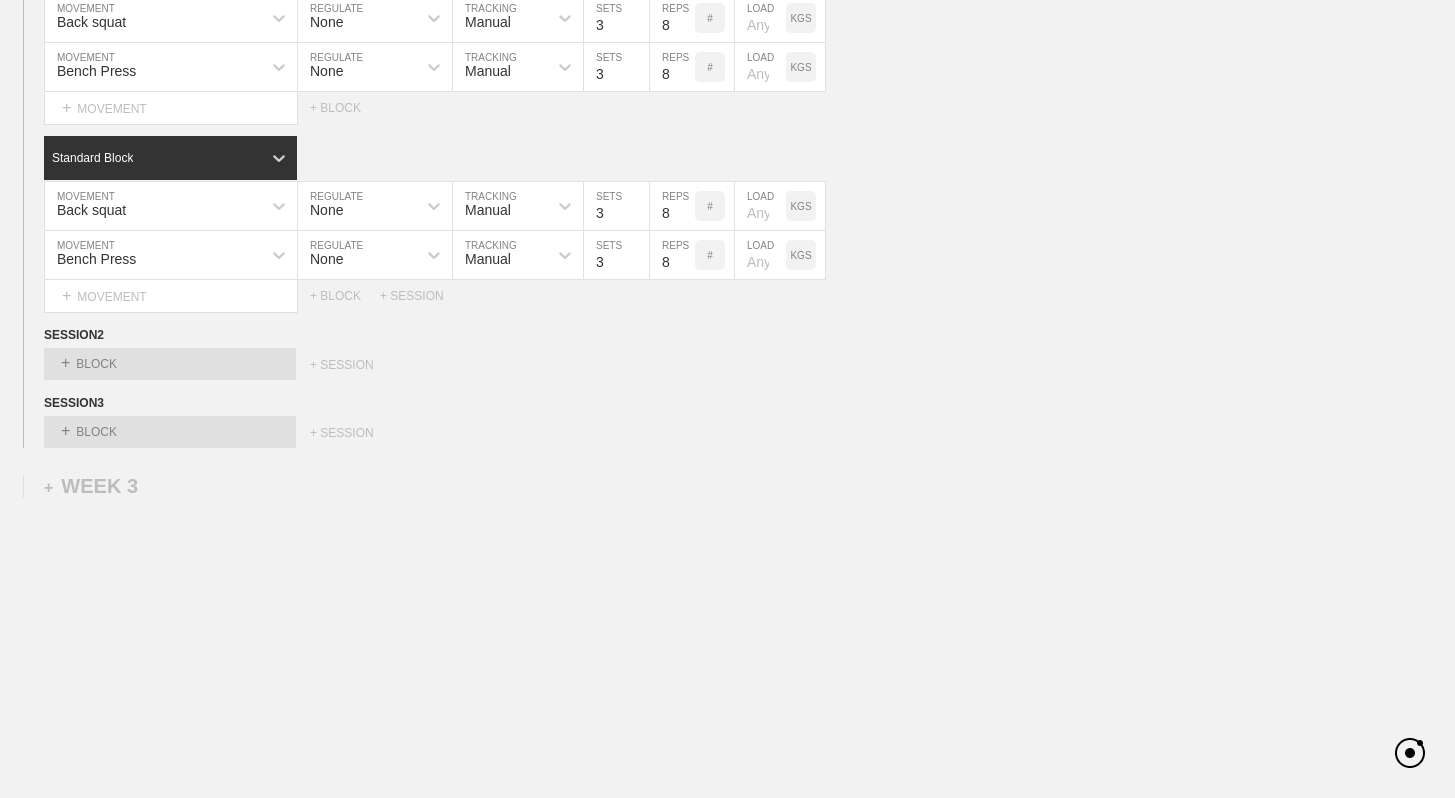 scroll, scrollTop: 1028, scrollLeft: 0, axis: vertical 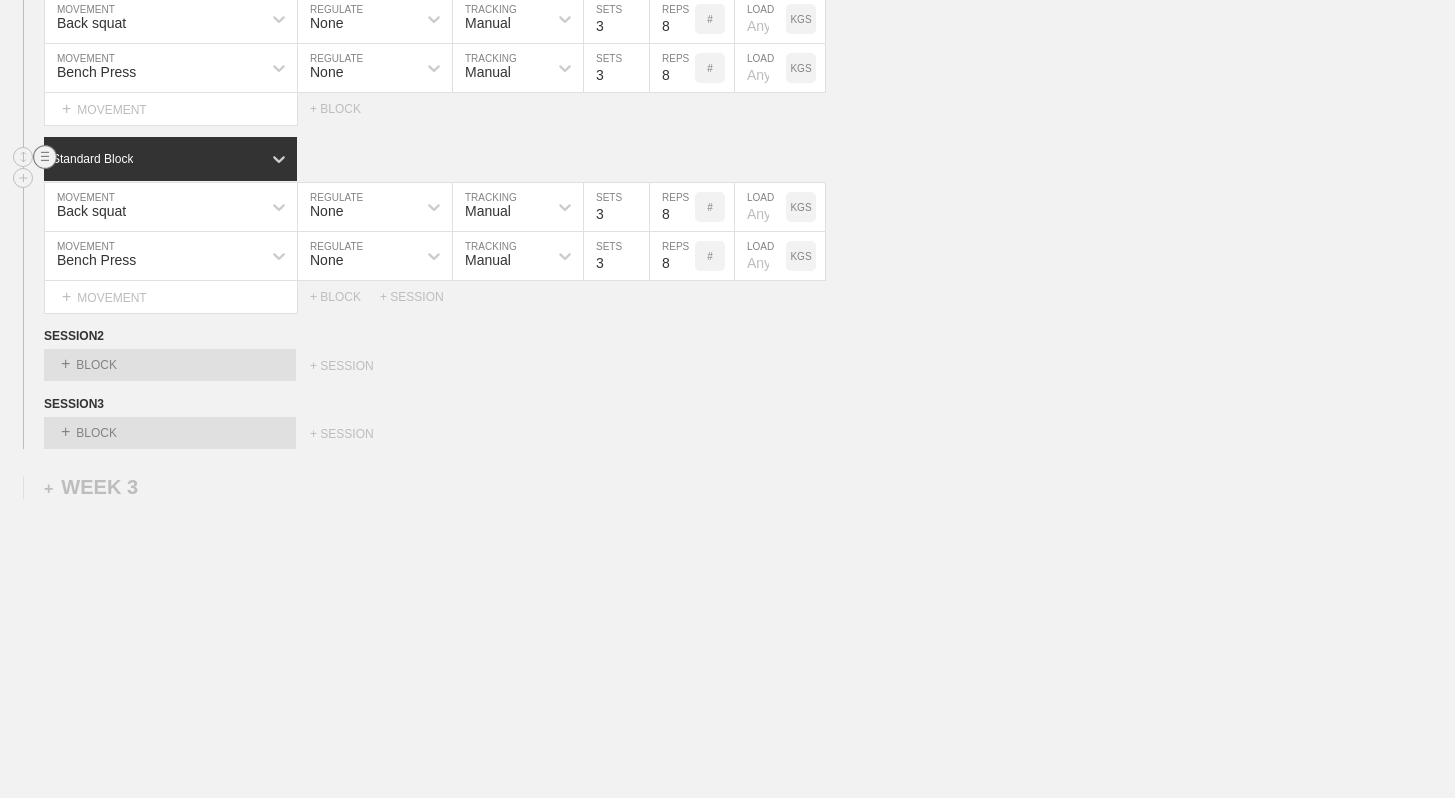 click 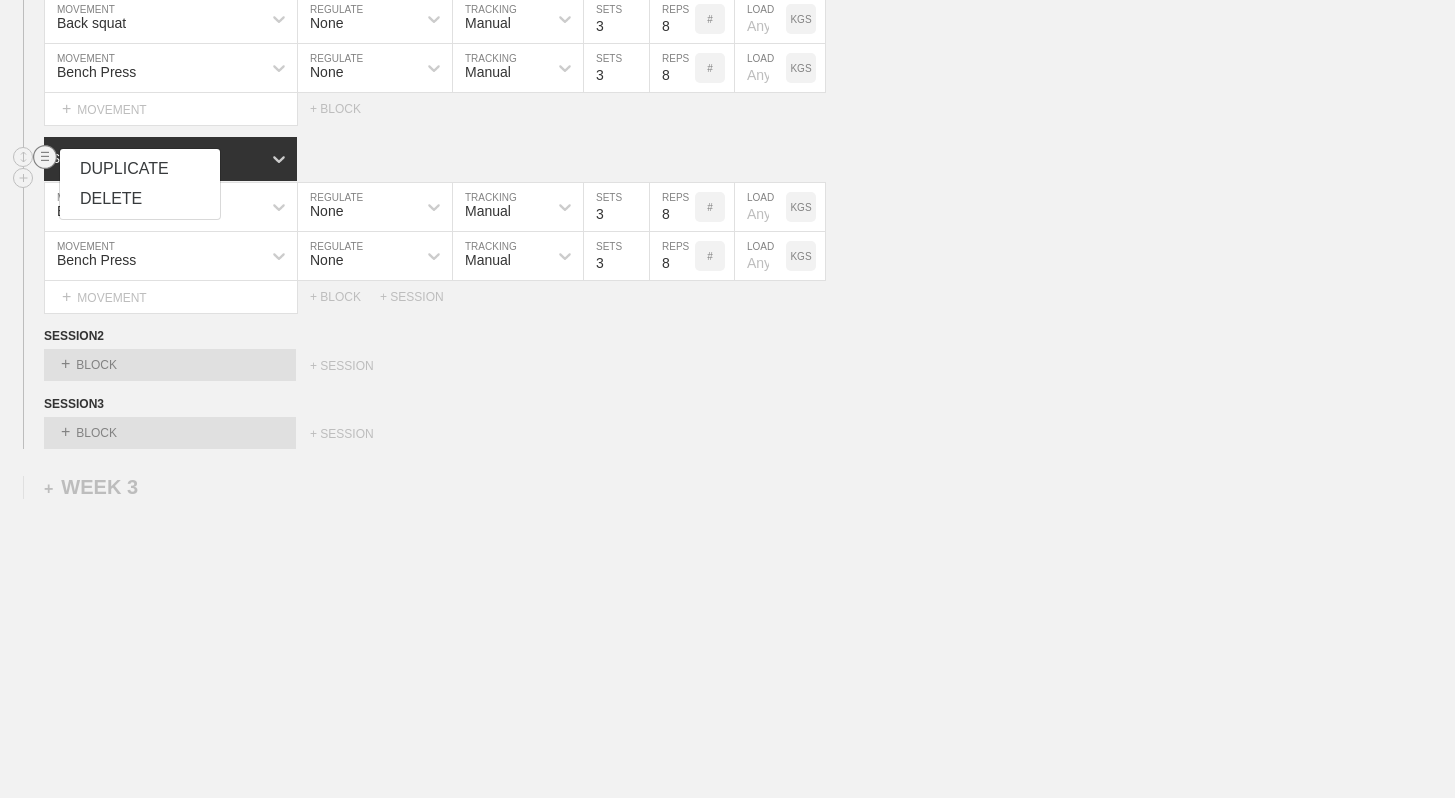 click on "DELETE" at bounding box center (140, 199) 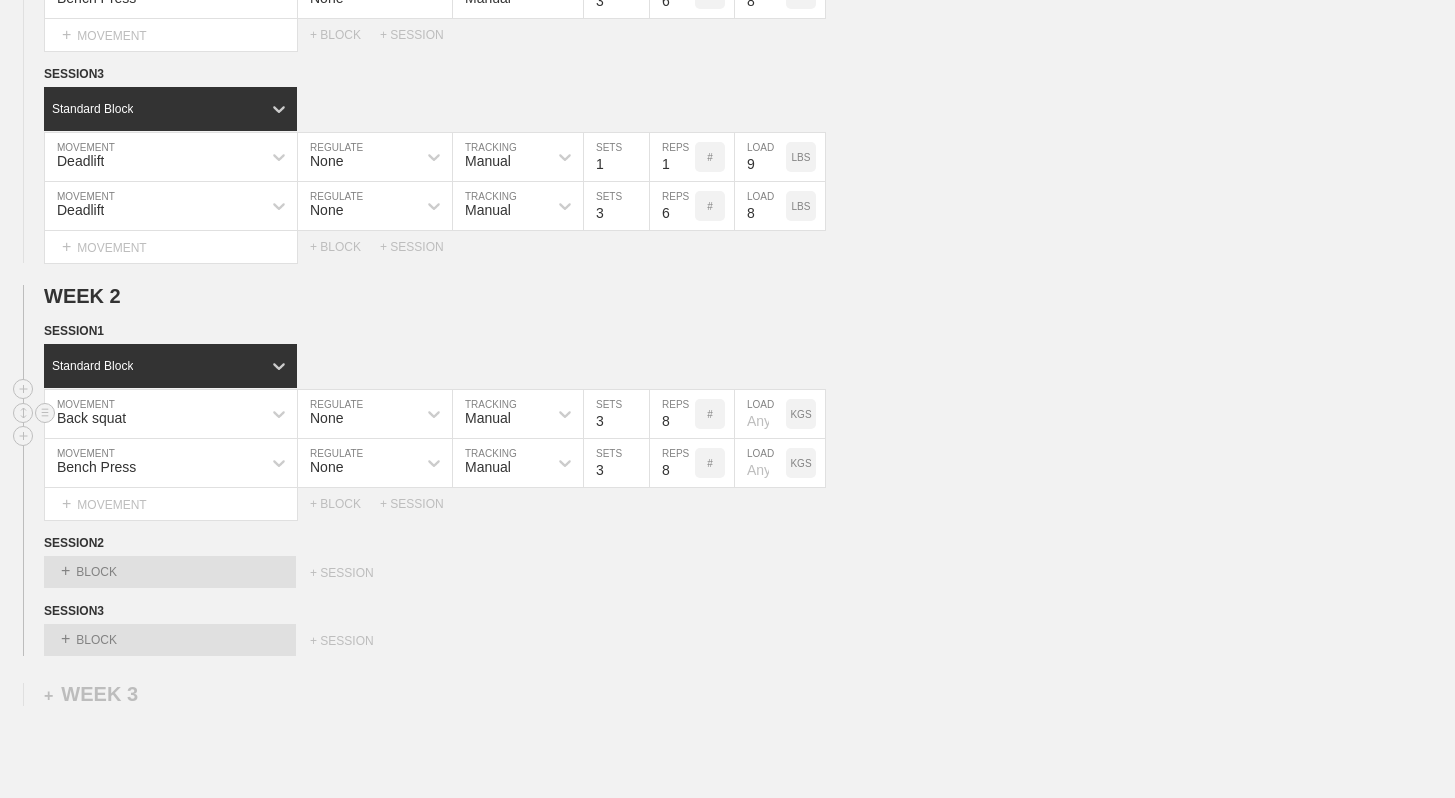 scroll, scrollTop: 638, scrollLeft: 0, axis: vertical 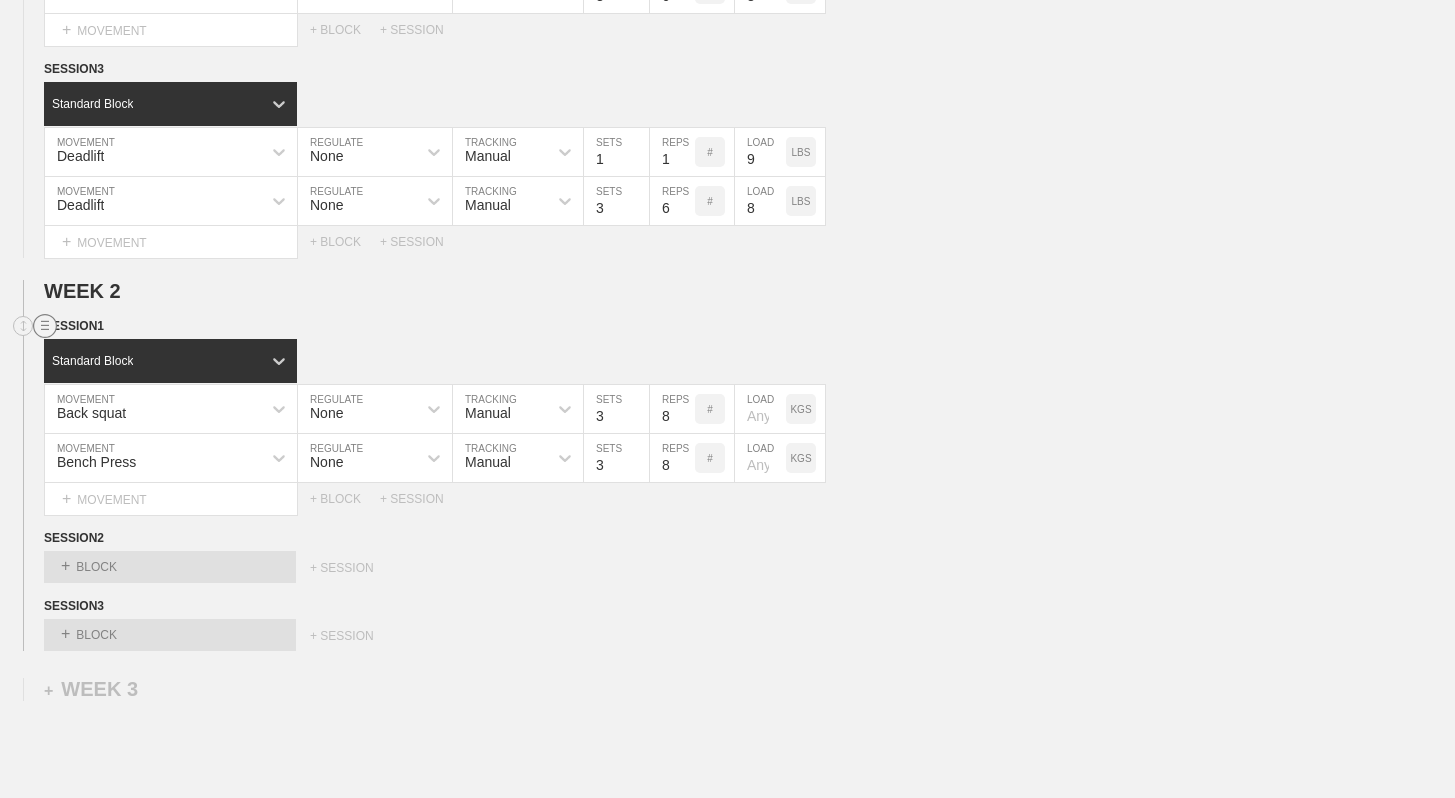 click 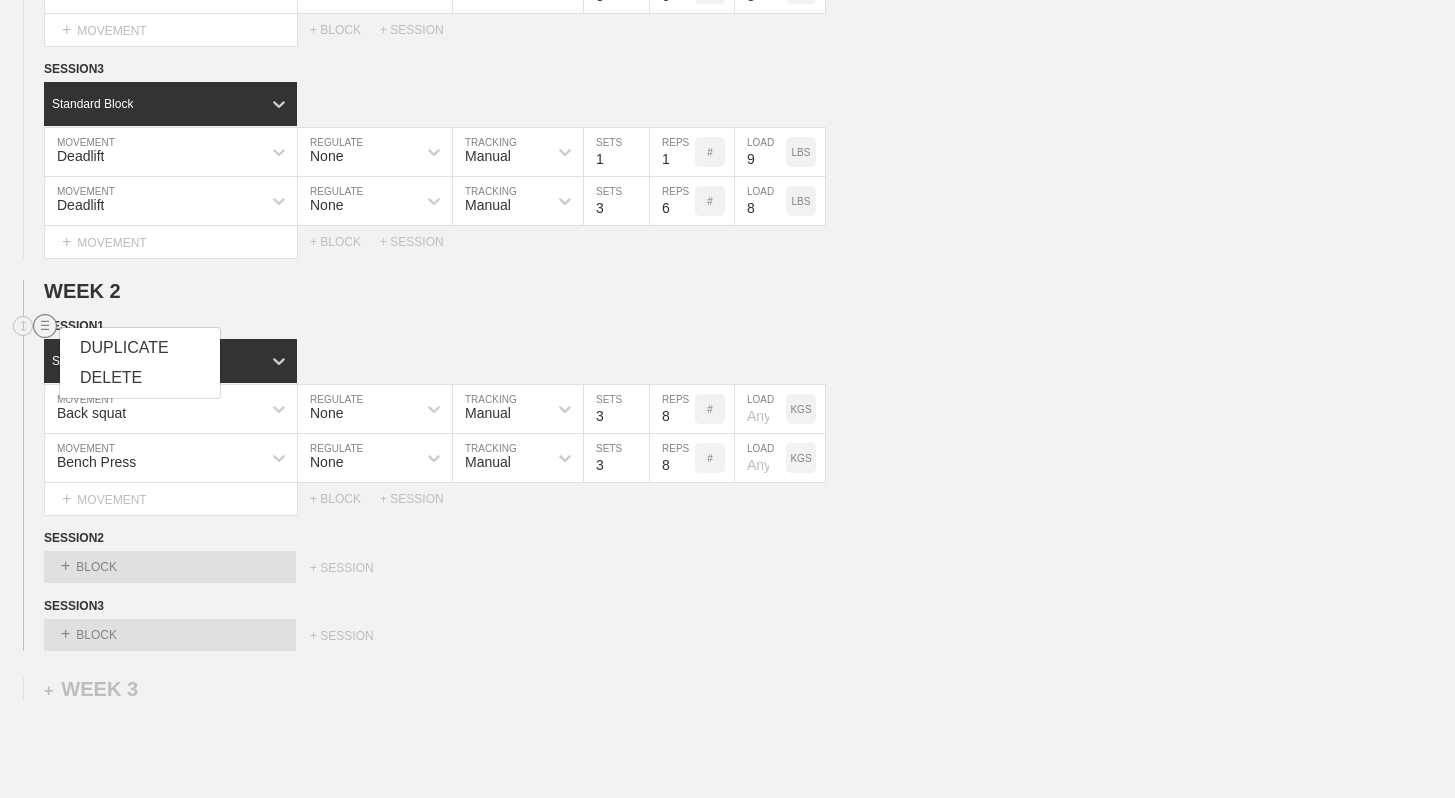 click on "DUPLICATE" at bounding box center [140, 348] 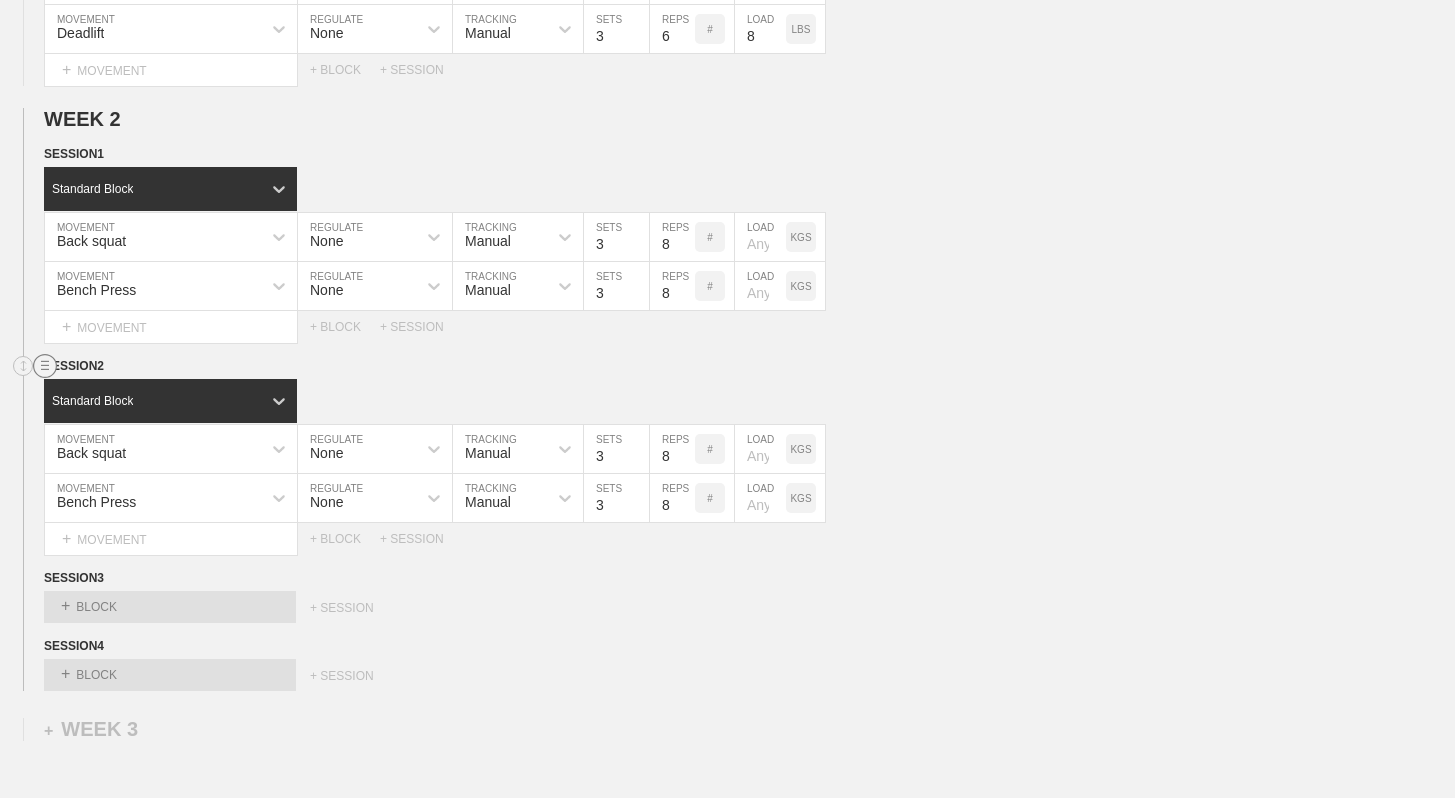 scroll, scrollTop: 826, scrollLeft: 0, axis: vertical 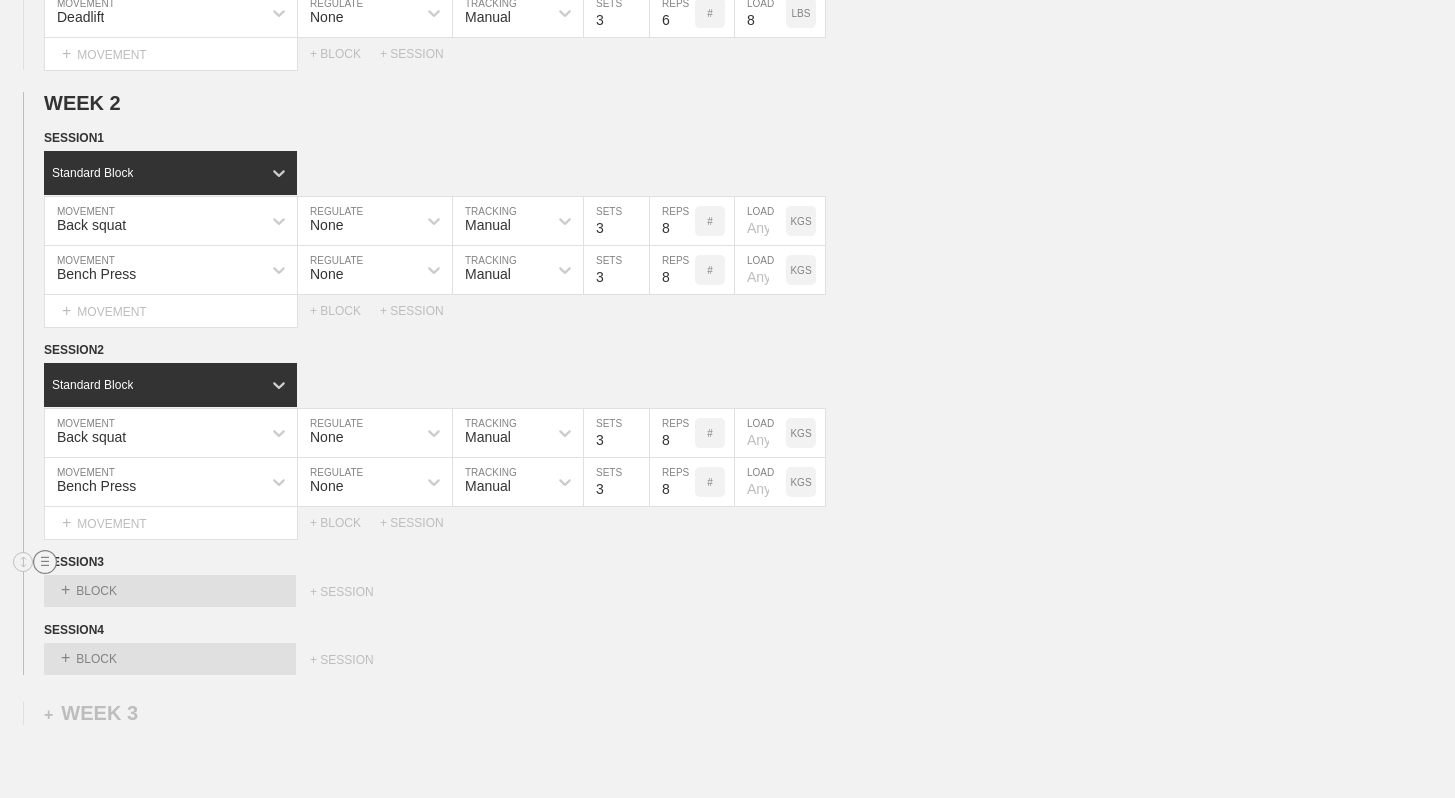 click 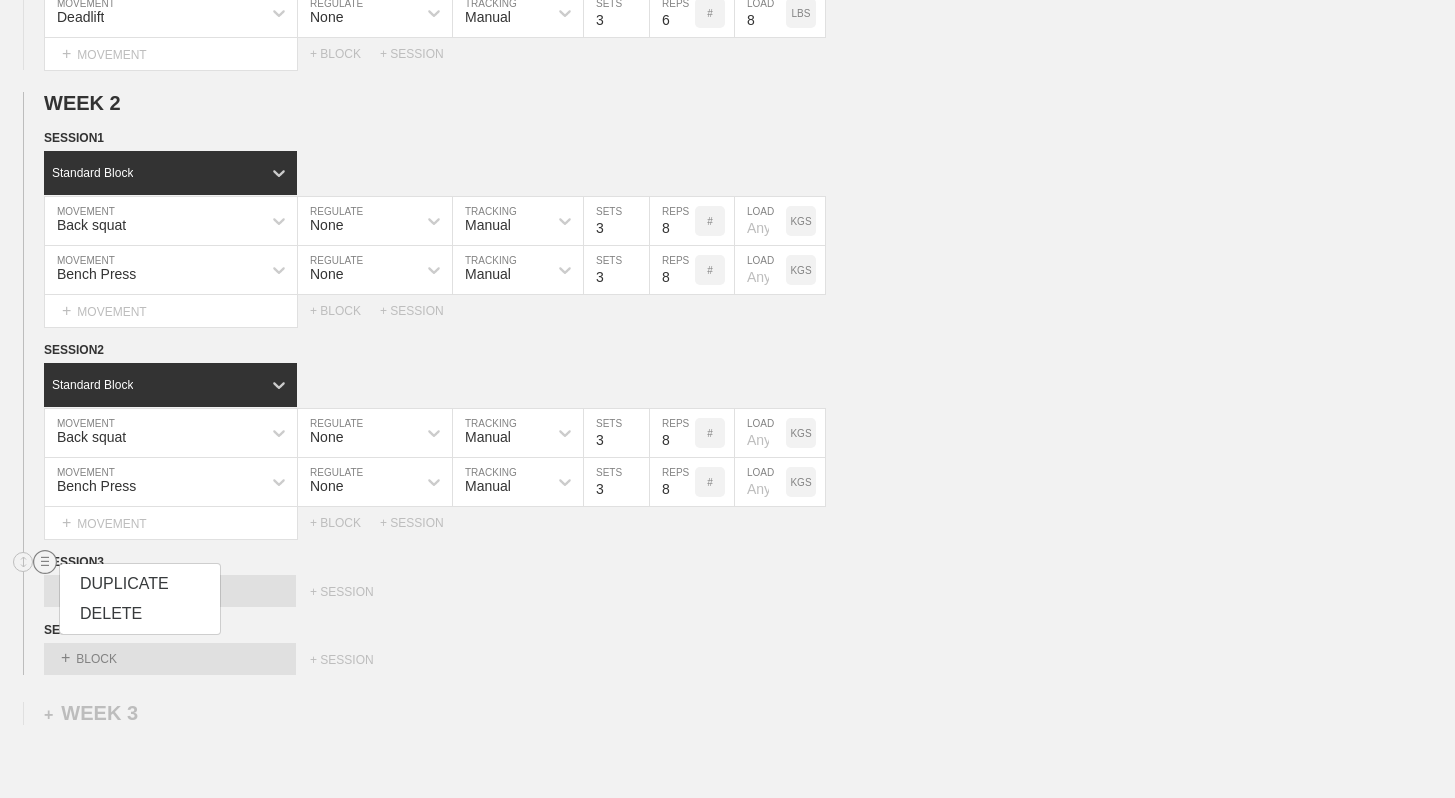 click on "DELETE" at bounding box center [140, 614] 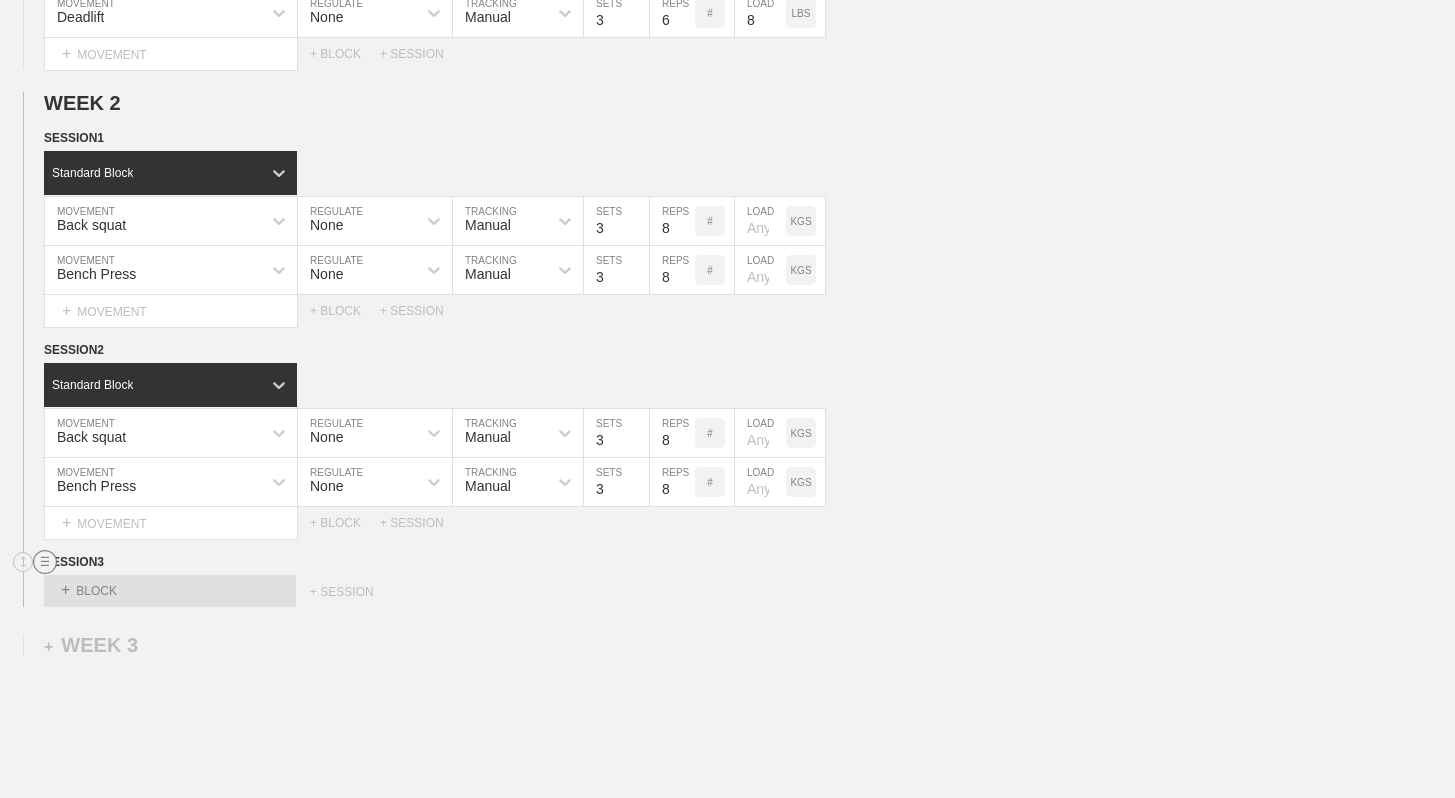 click 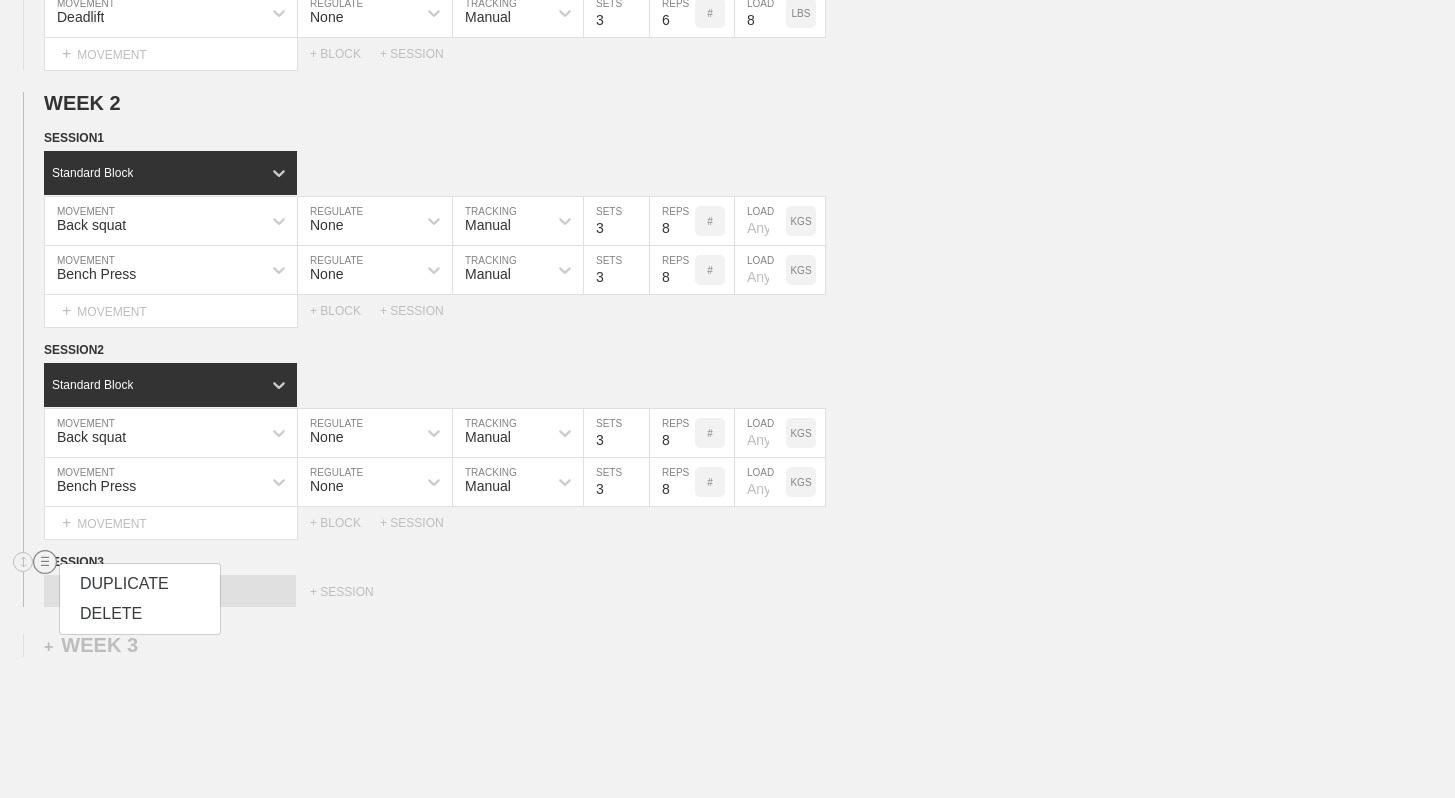 click on "DELETE" at bounding box center [140, 614] 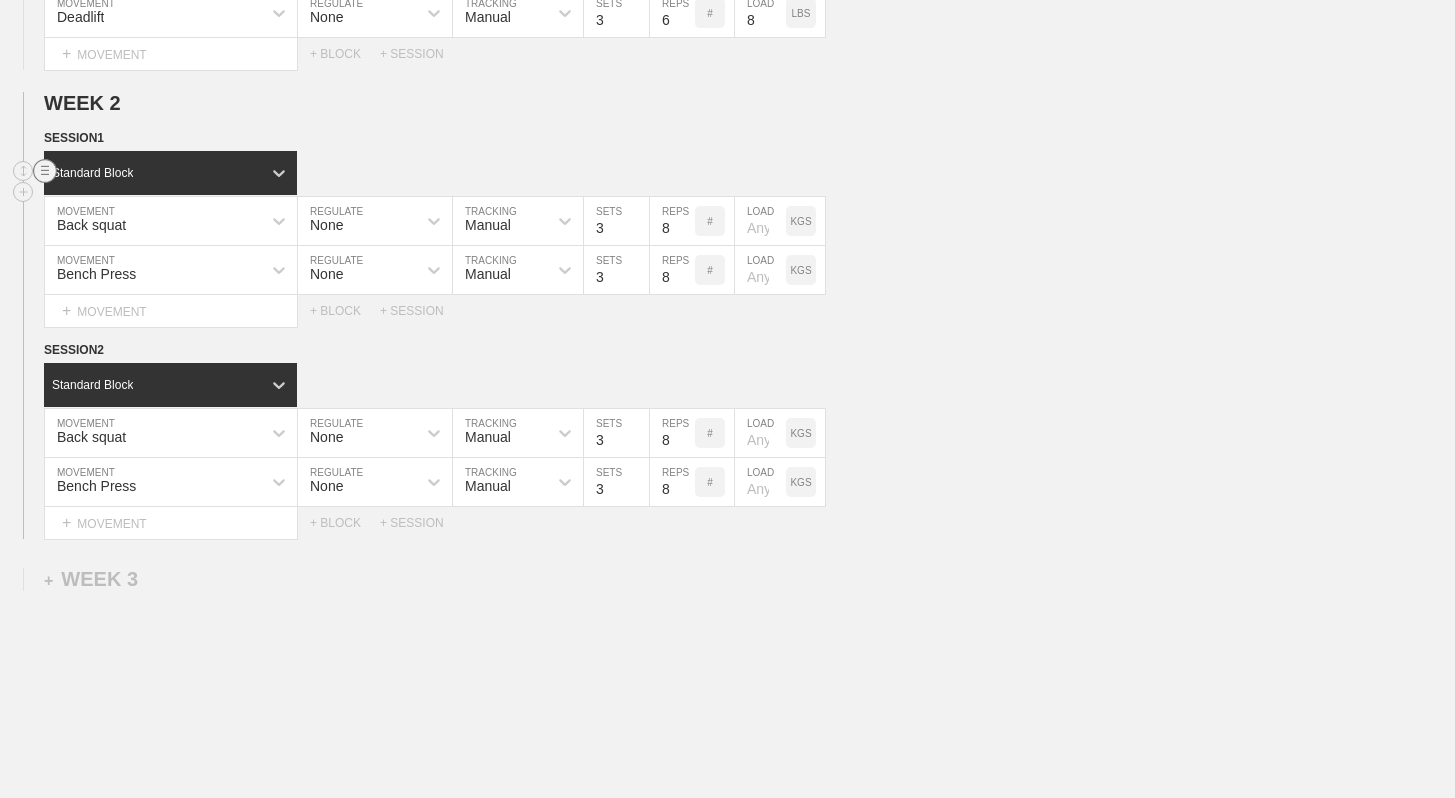 click 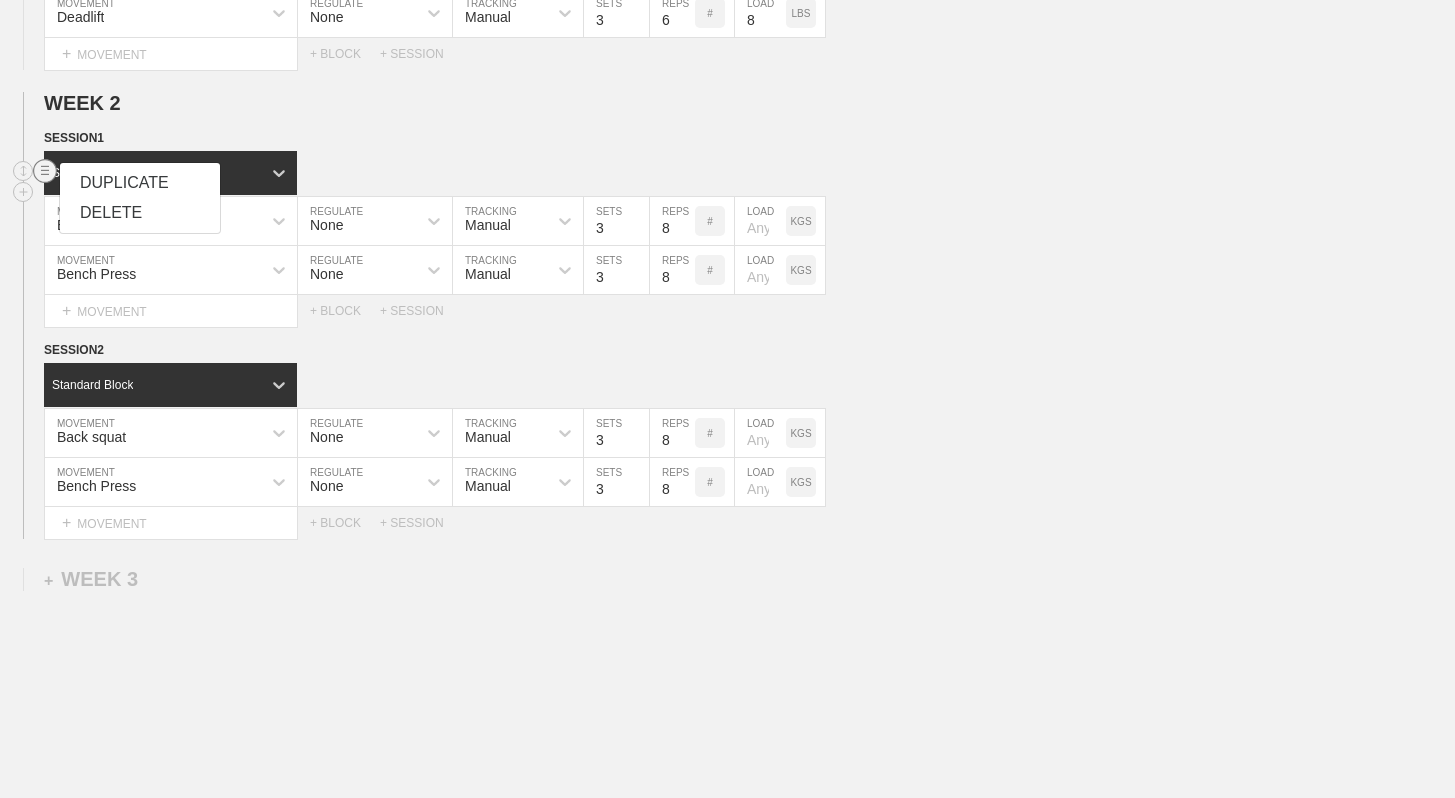 click on "DUPLICATE" at bounding box center (140, 183) 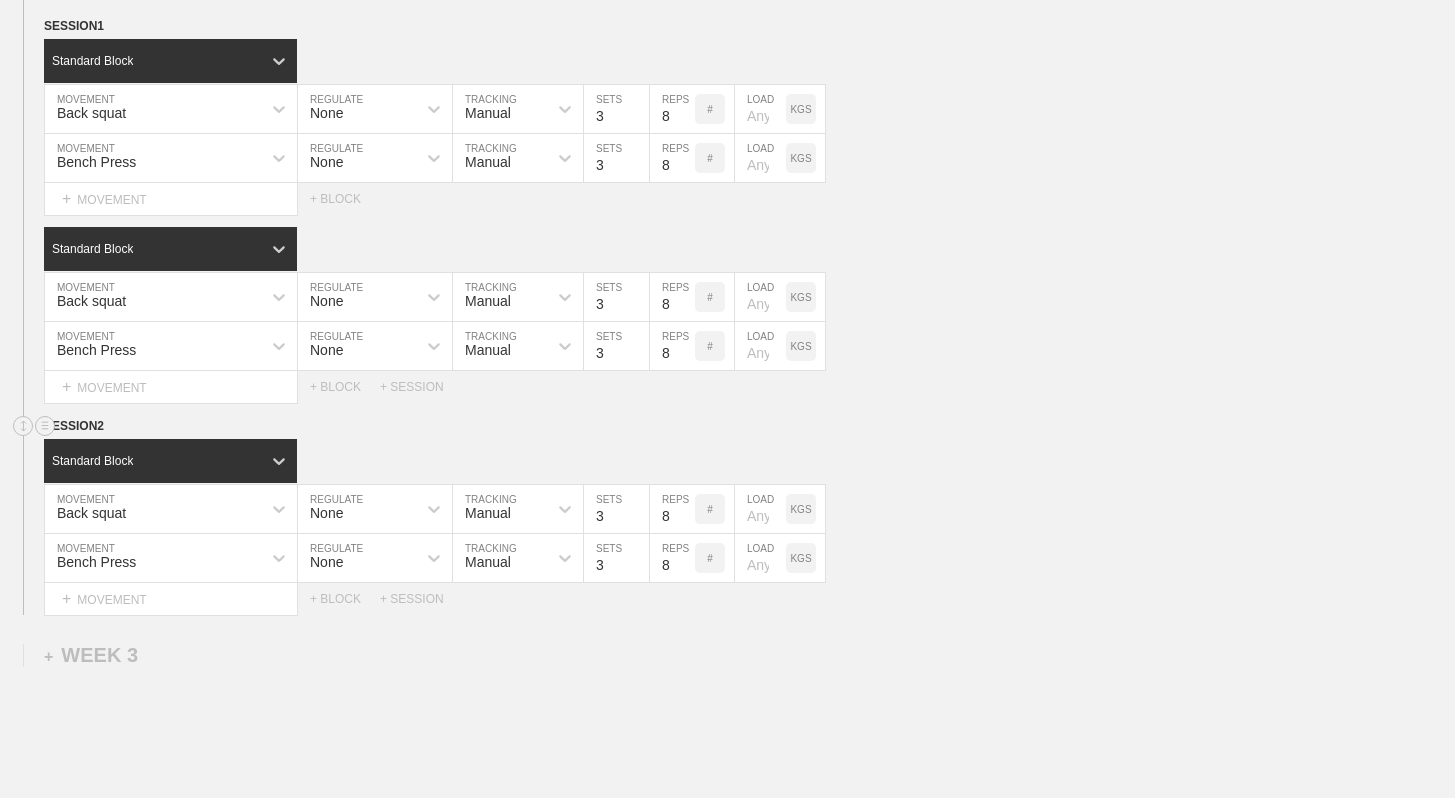 scroll, scrollTop: 940, scrollLeft: 0, axis: vertical 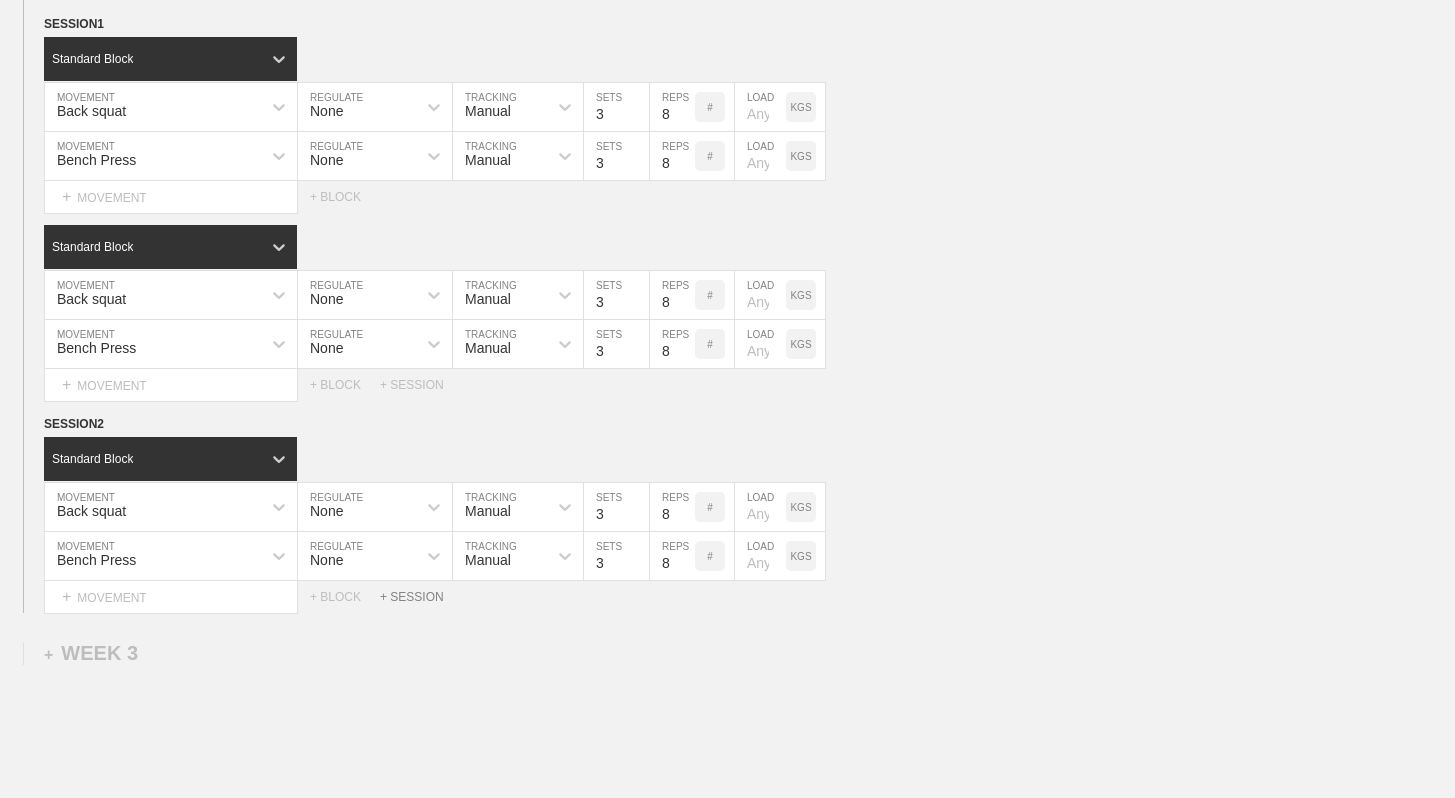 click on "+ SESSION" at bounding box center (420, 597) 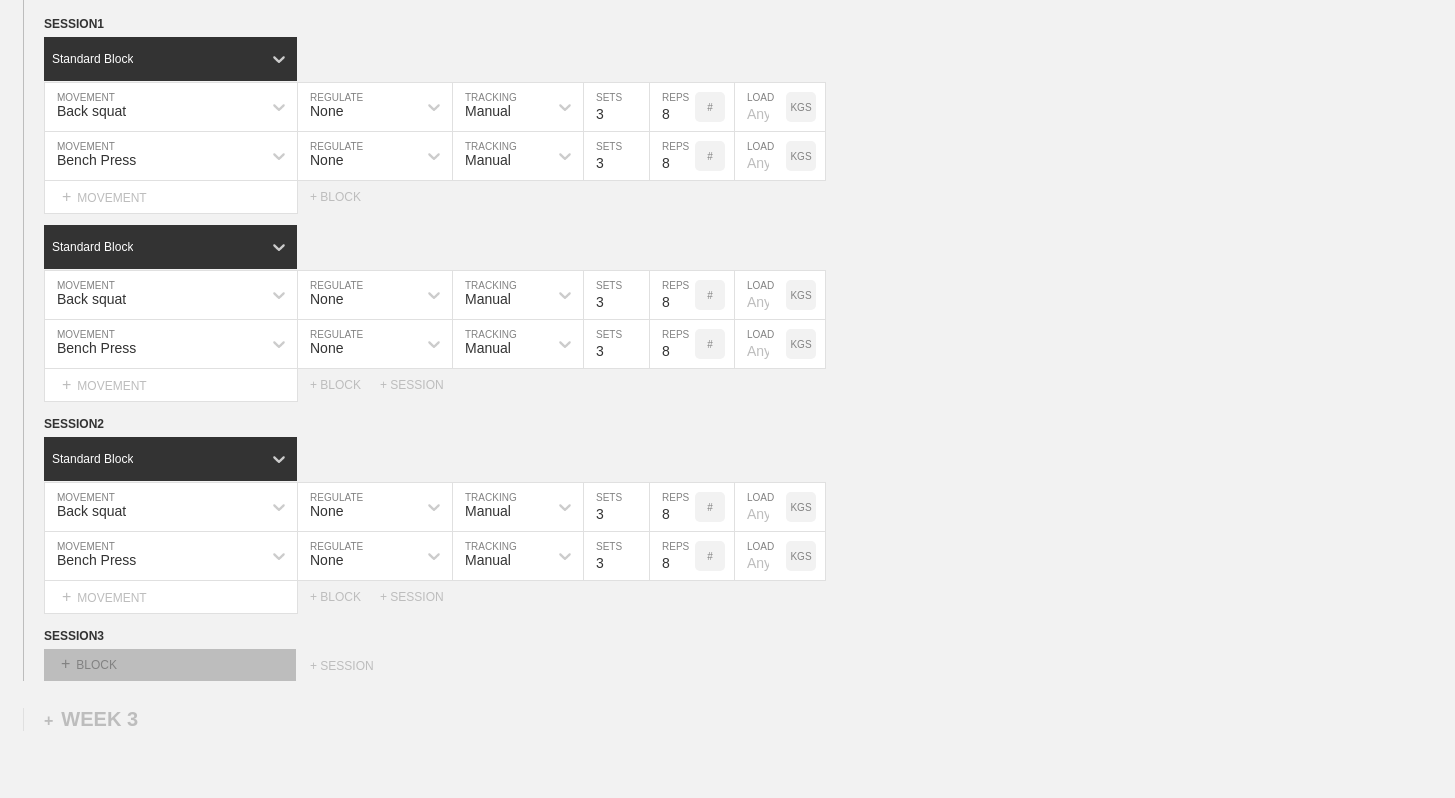 click on "+  BLOCK" at bounding box center [170, 665] 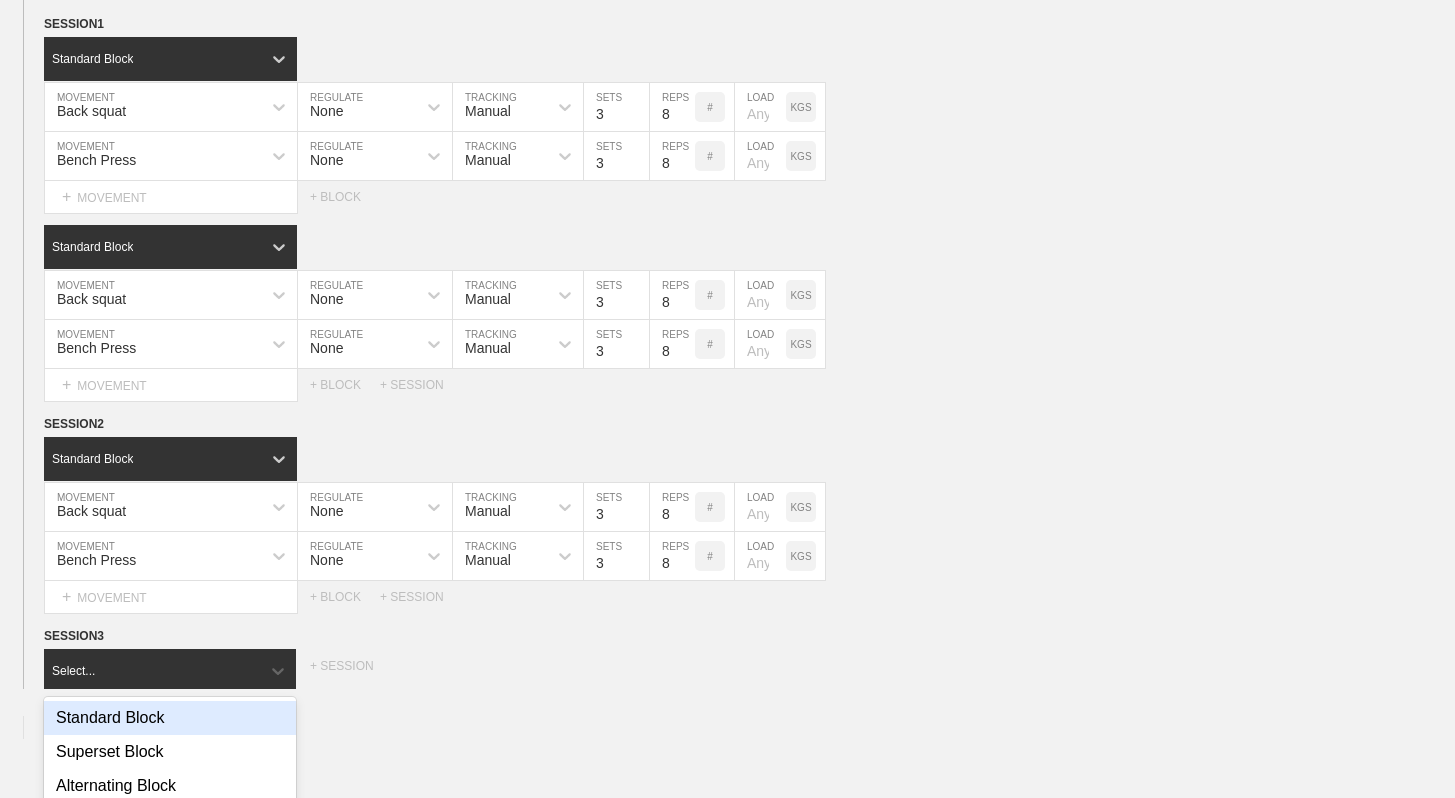 scroll, scrollTop: 958, scrollLeft: 0, axis: vertical 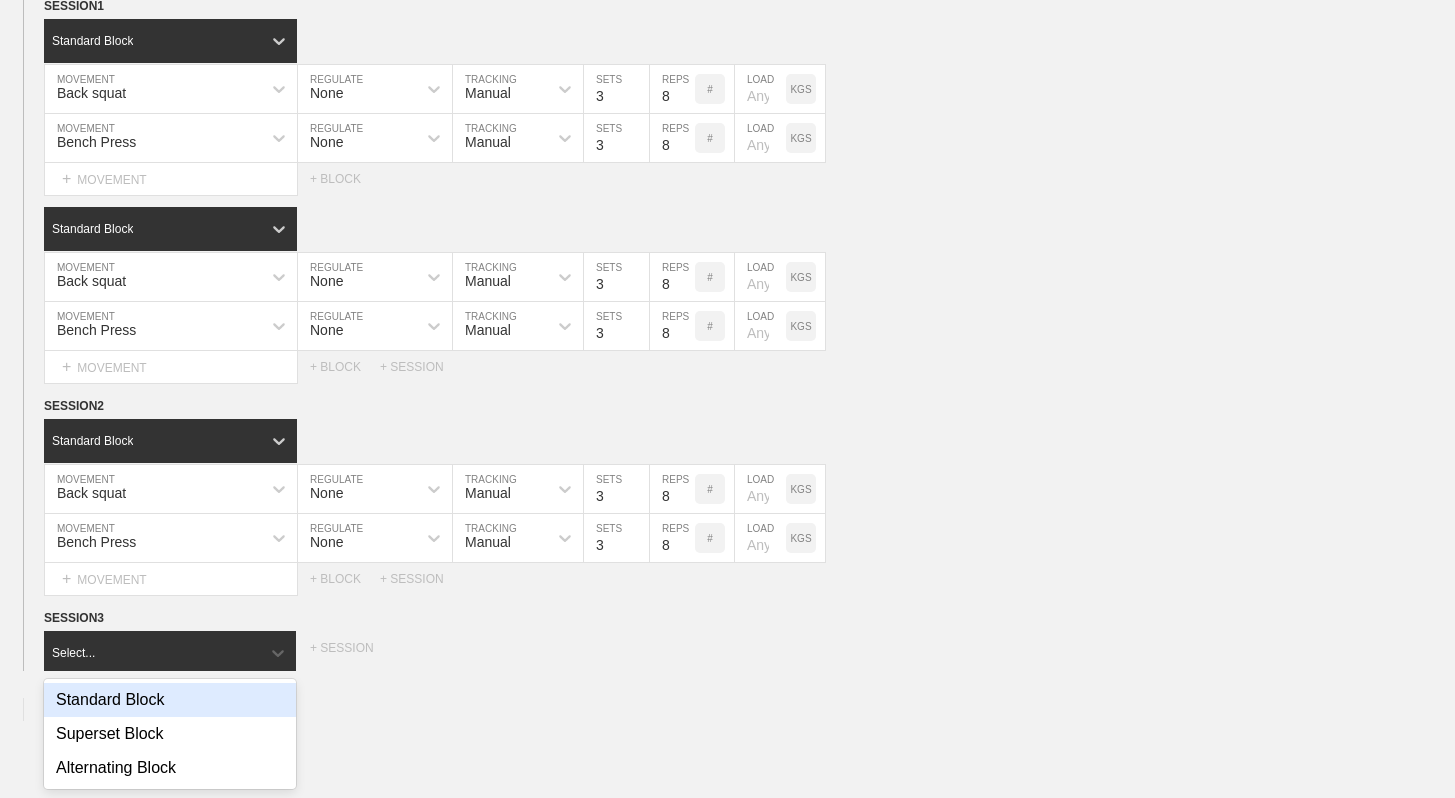 click on "Standard Block" at bounding box center (170, 700) 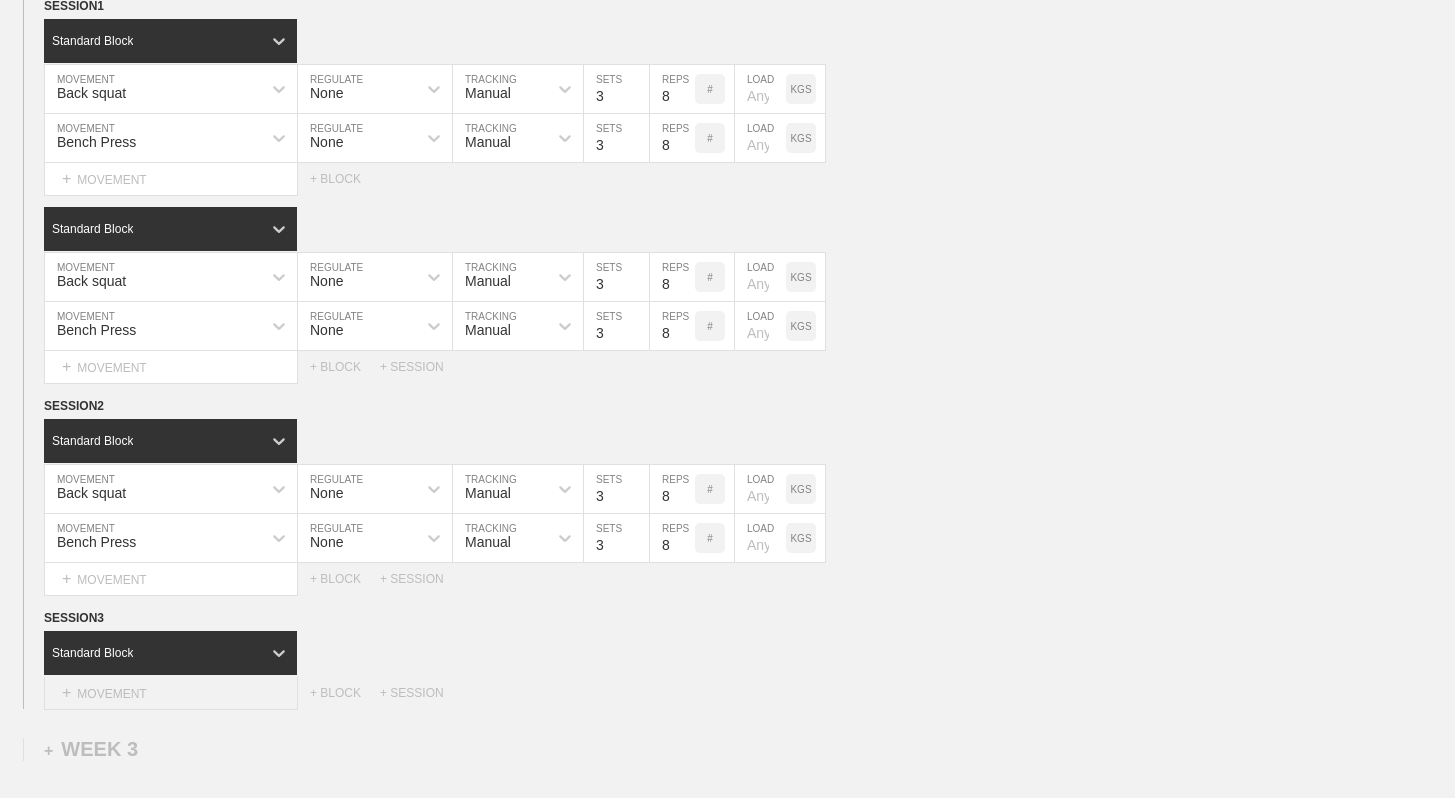 click on "+  MOVEMENT" at bounding box center (171, 693) 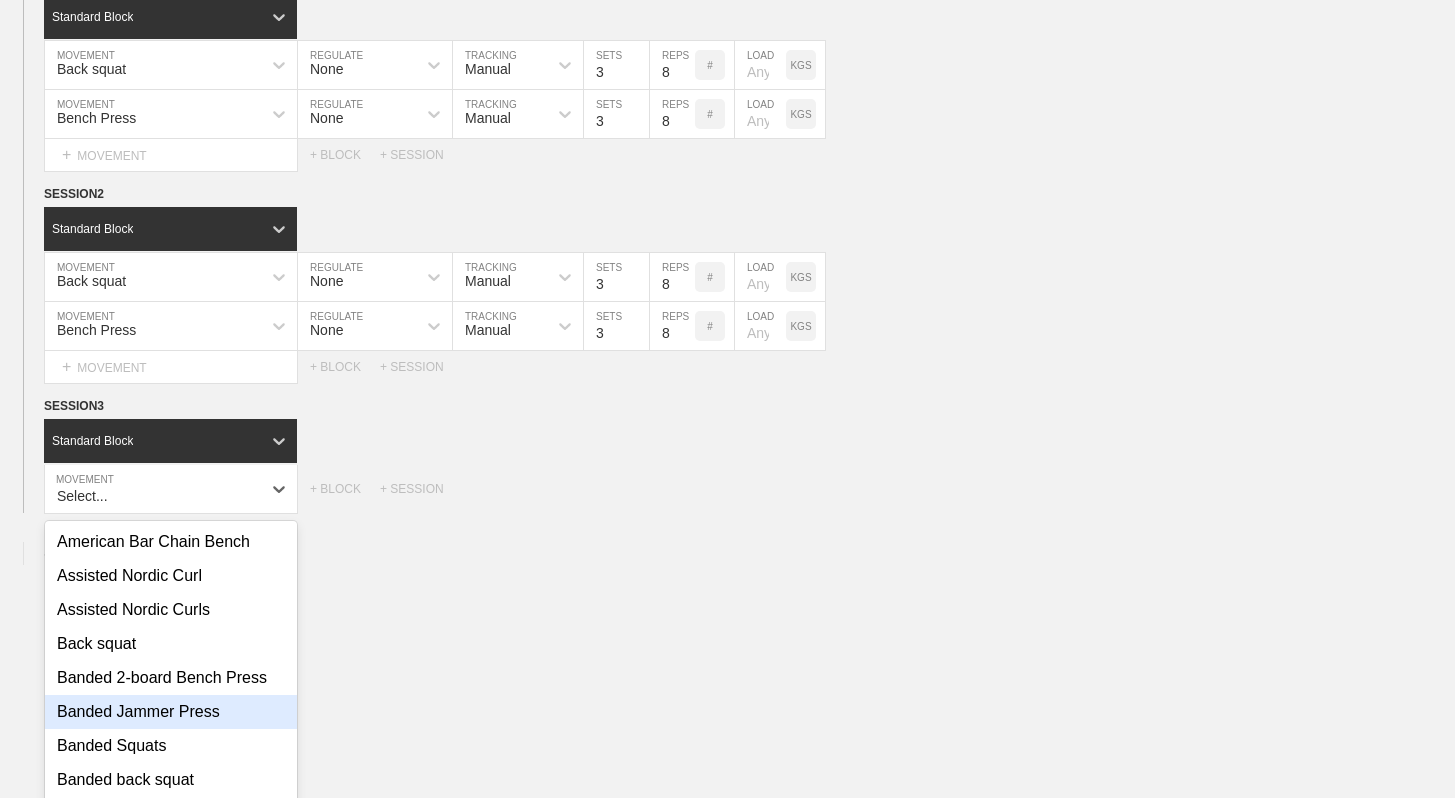 scroll, scrollTop: 1200, scrollLeft: 0, axis: vertical 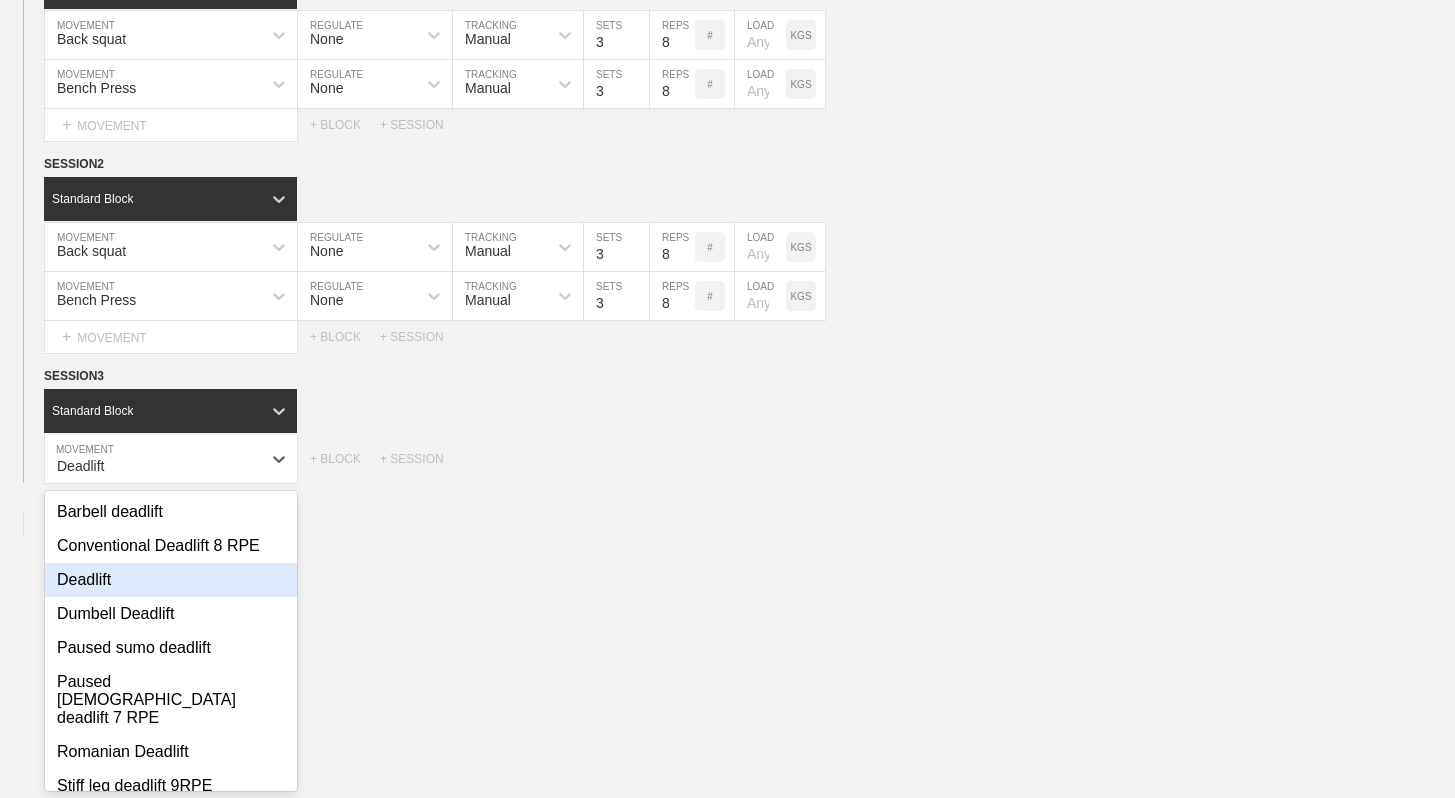 click on "Deadlift" at bounding box center (171, 580) 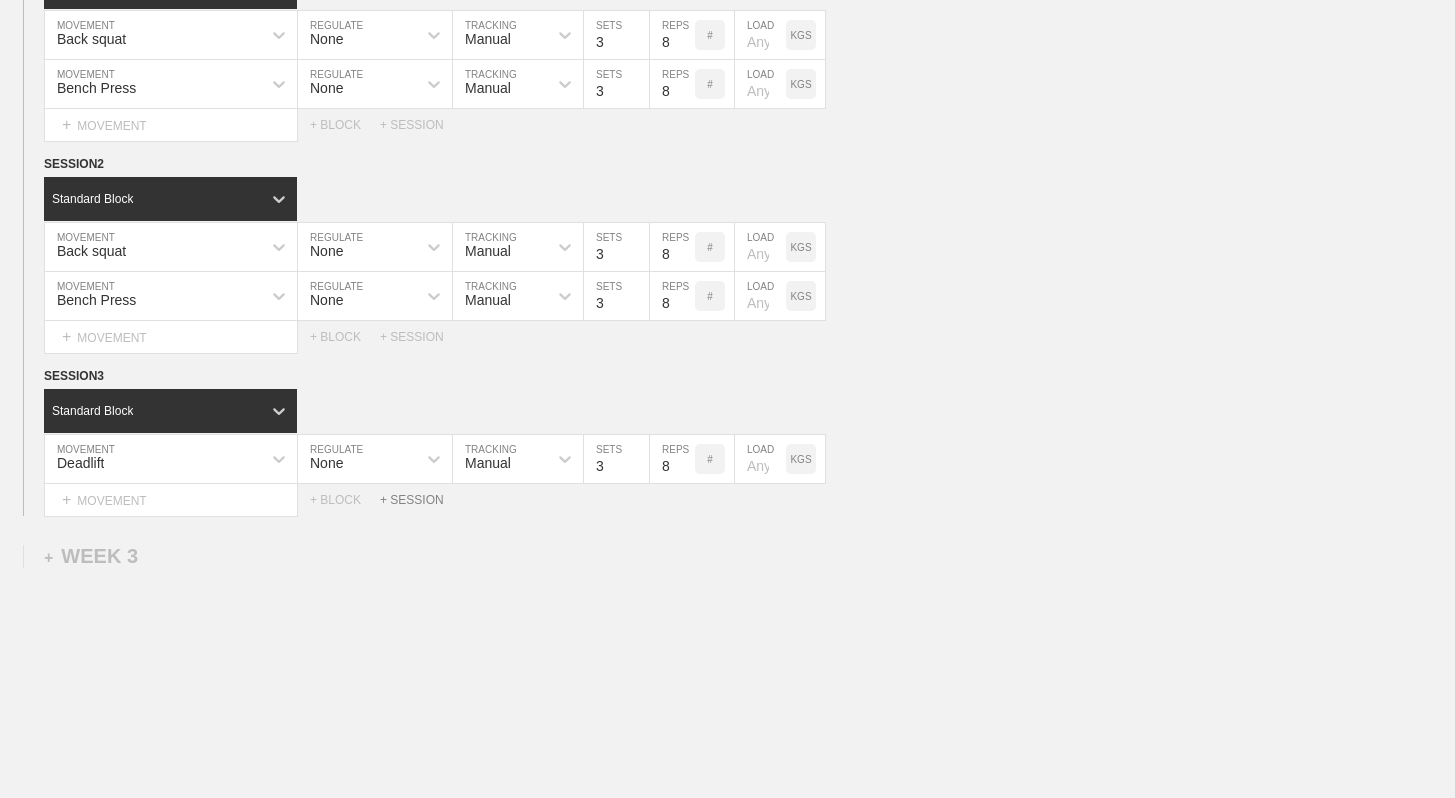 click on "+ SESSION" at bounding box center (420, 500) 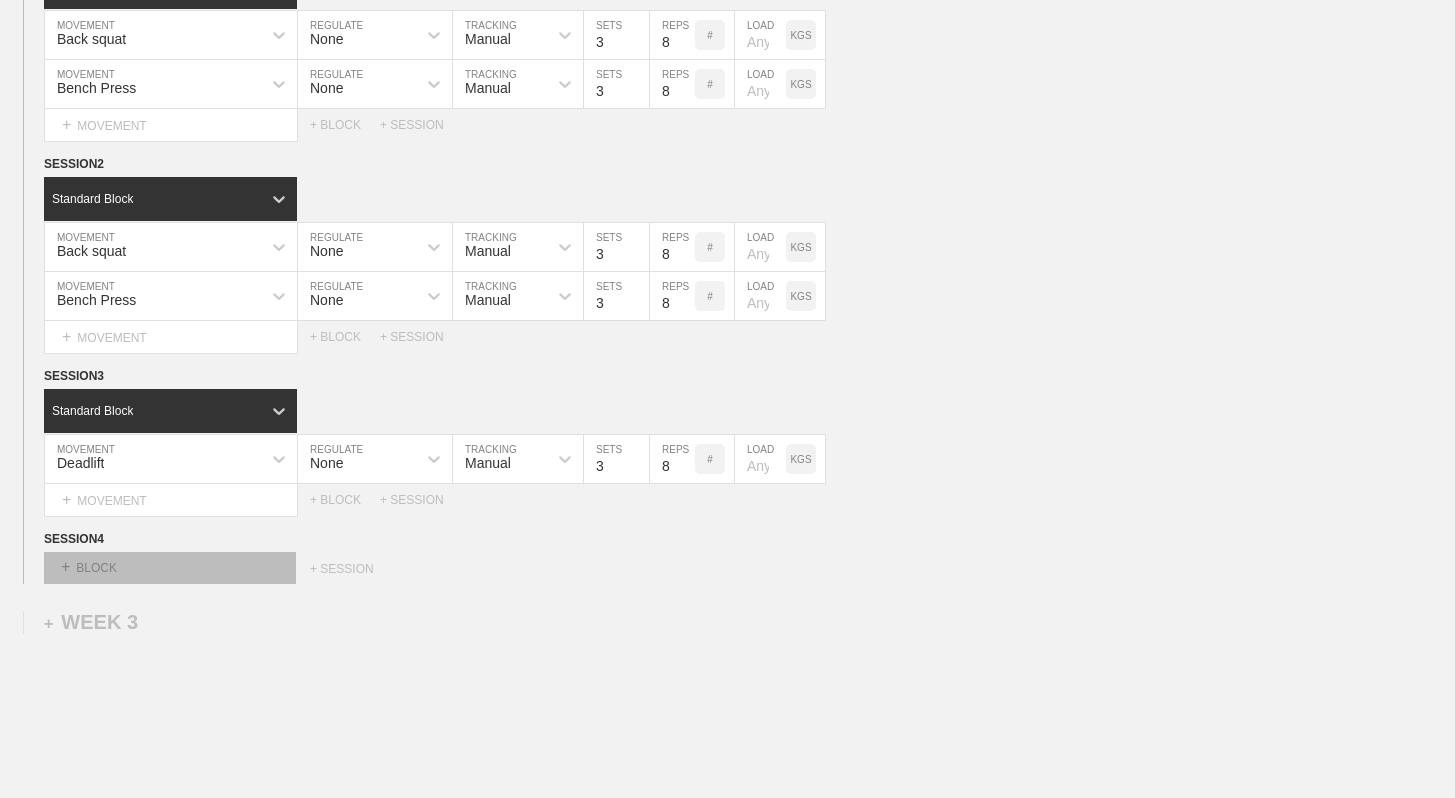 click on "+  BLOCK" at bounding box center [170, 568] 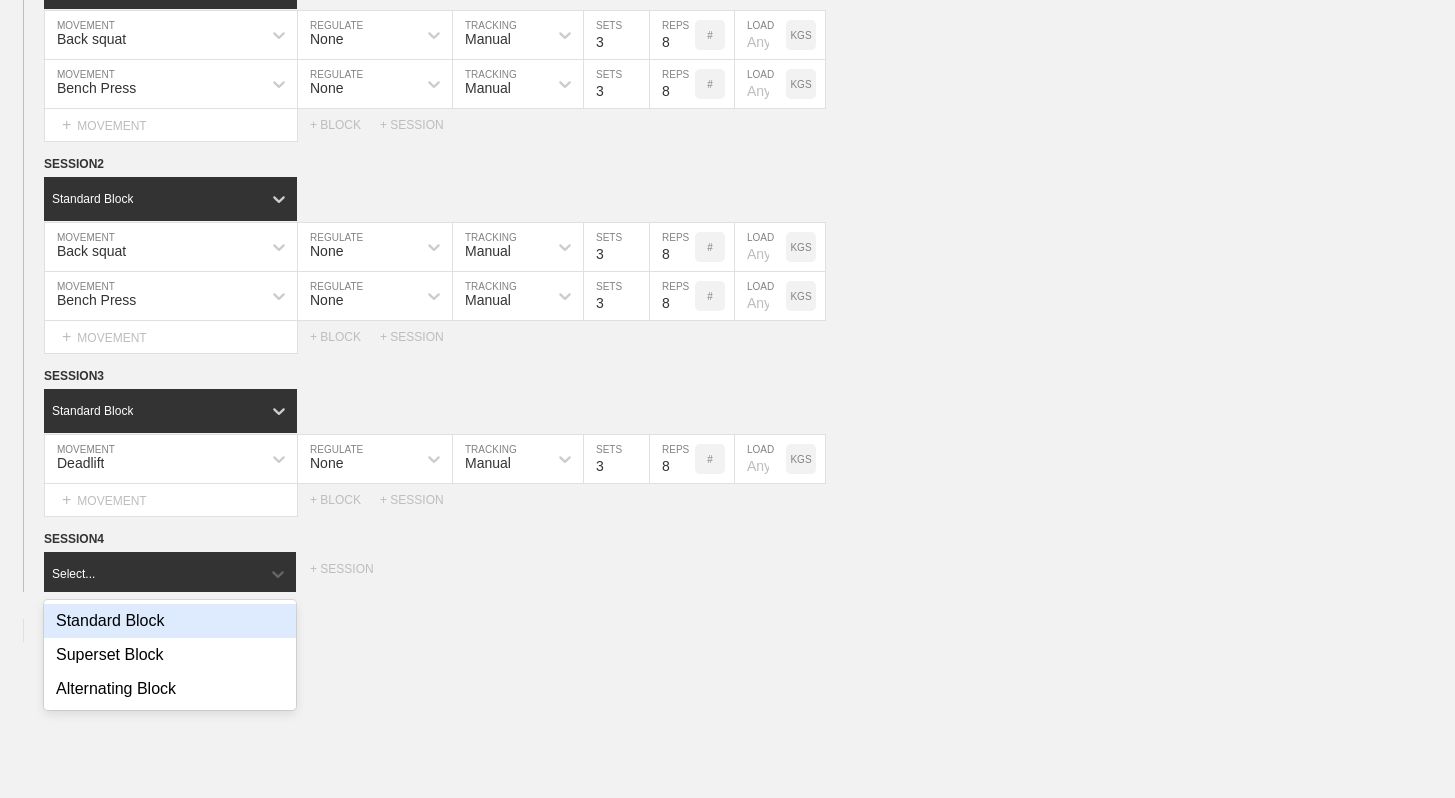 click on "Standard Block" at bounding box center (170, 621) 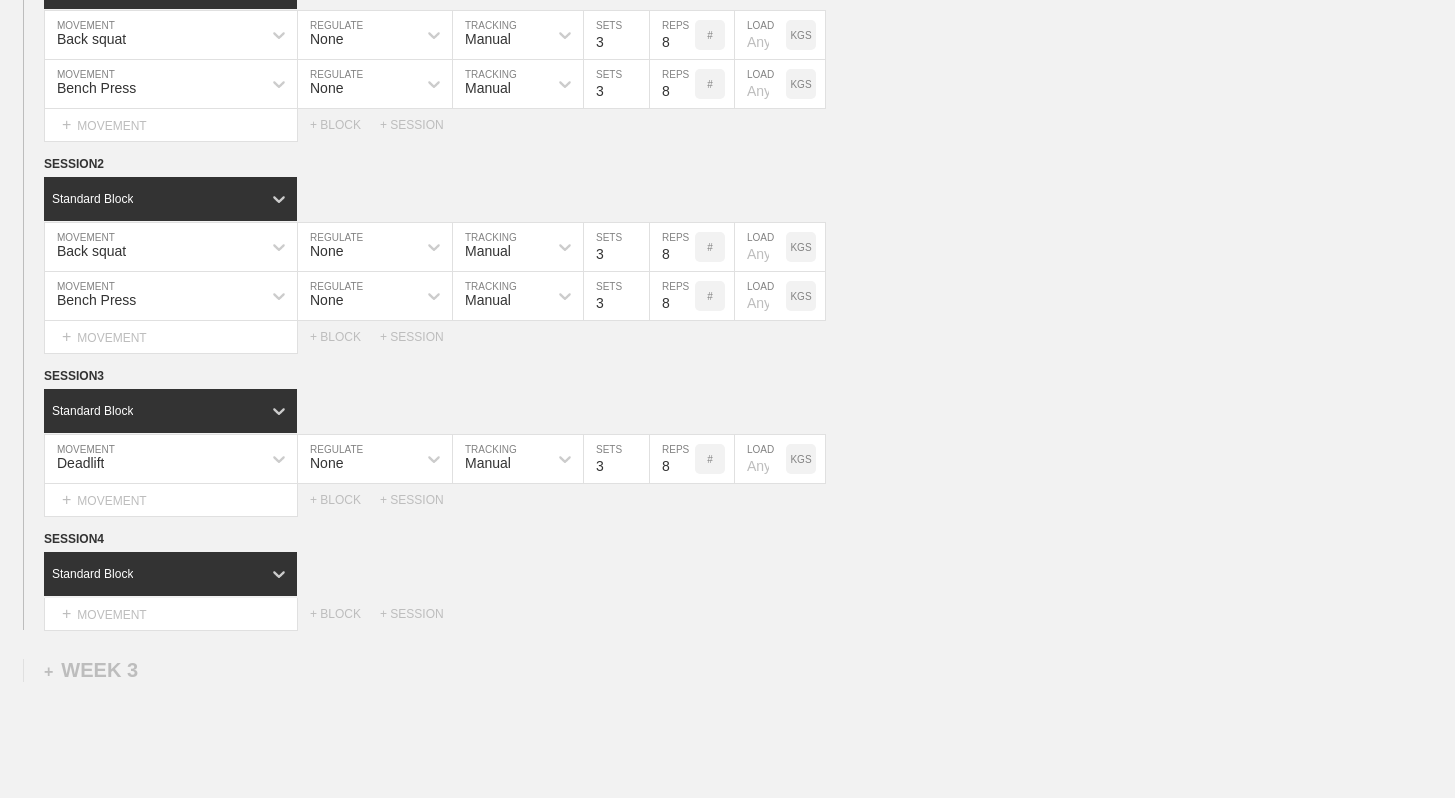 click on "+  MOVEMENT" at bounding box center [171, 614] 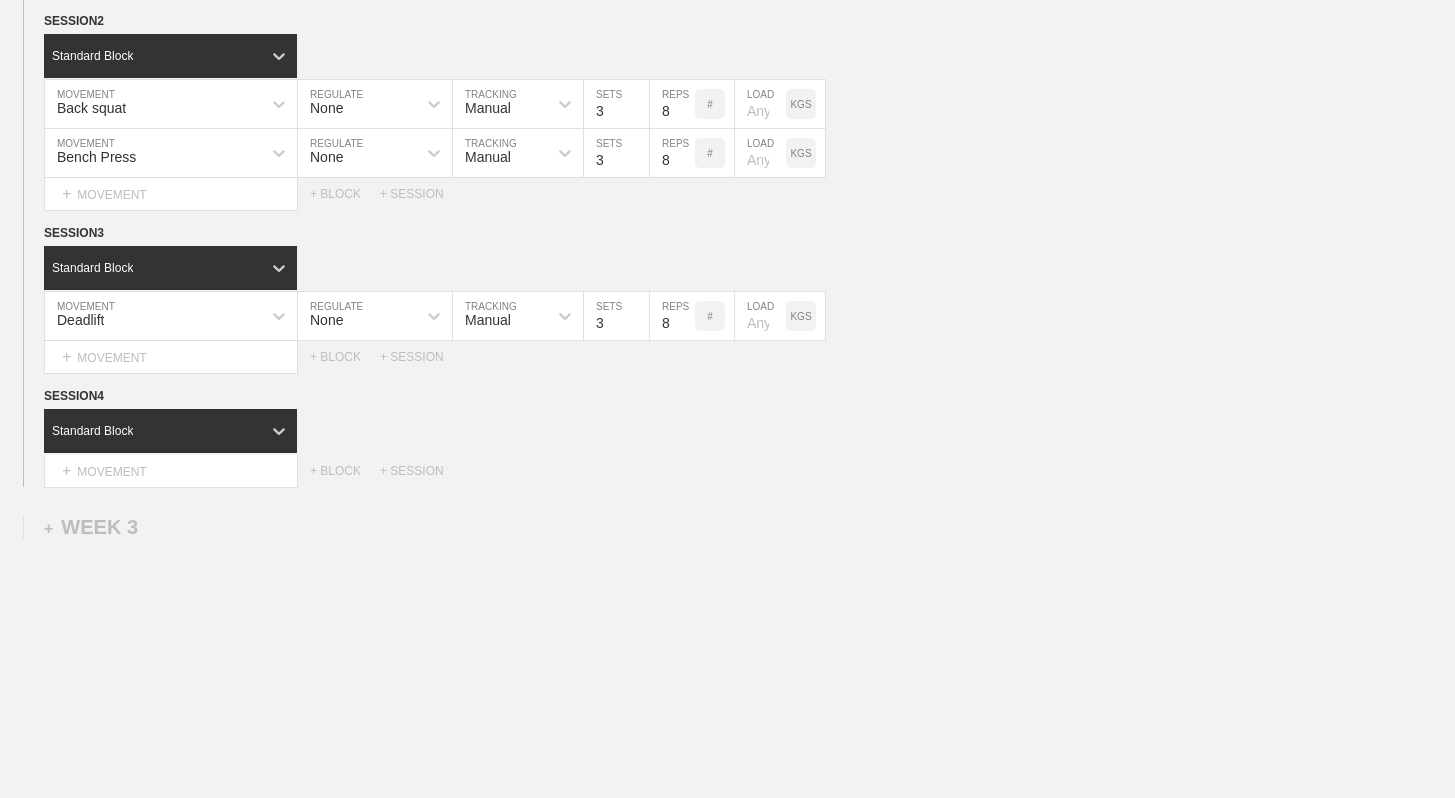 scroll, scrollTop: 1363, scrollLeft: 0, axis: vertical 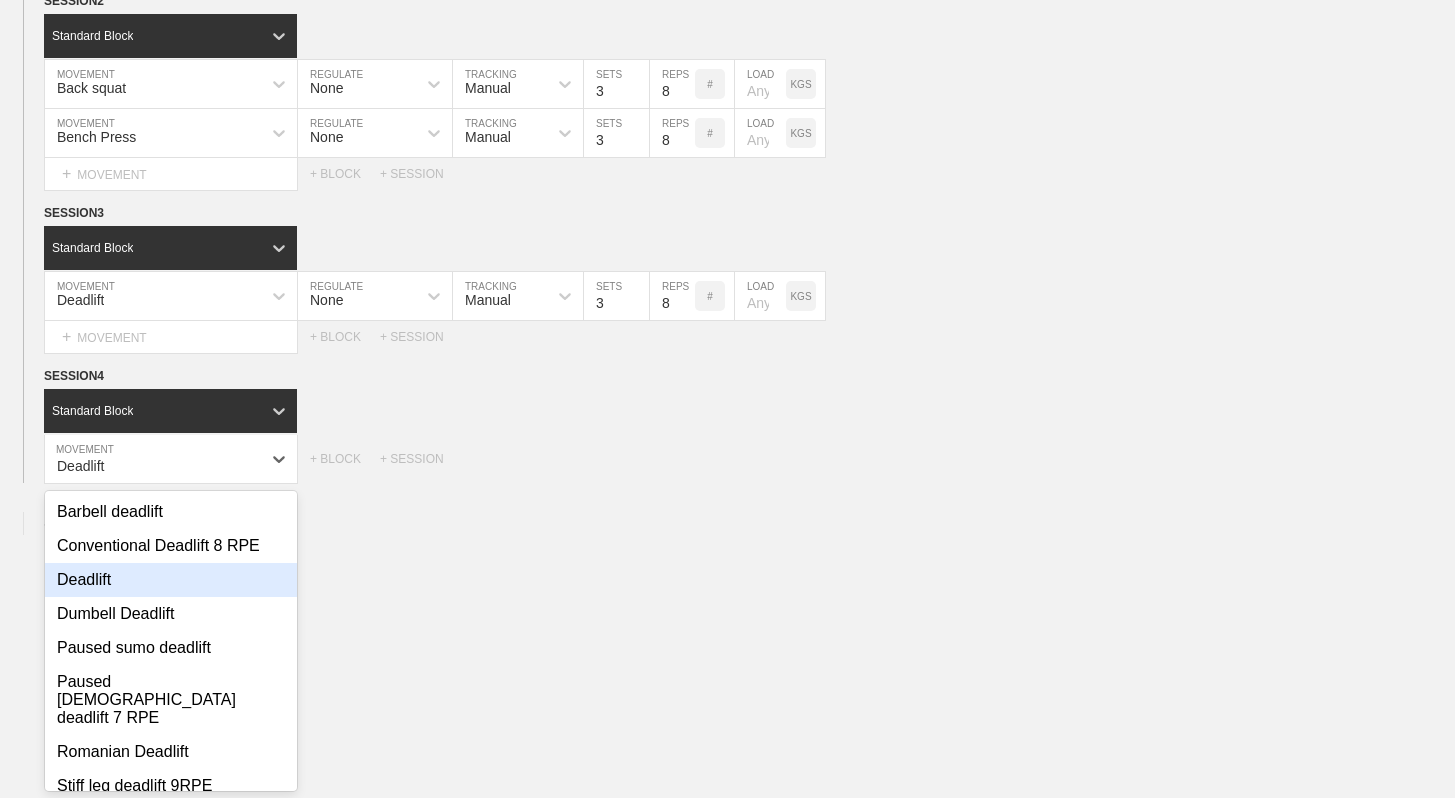 click on "Deadlift" at bounding box center (171, 580) 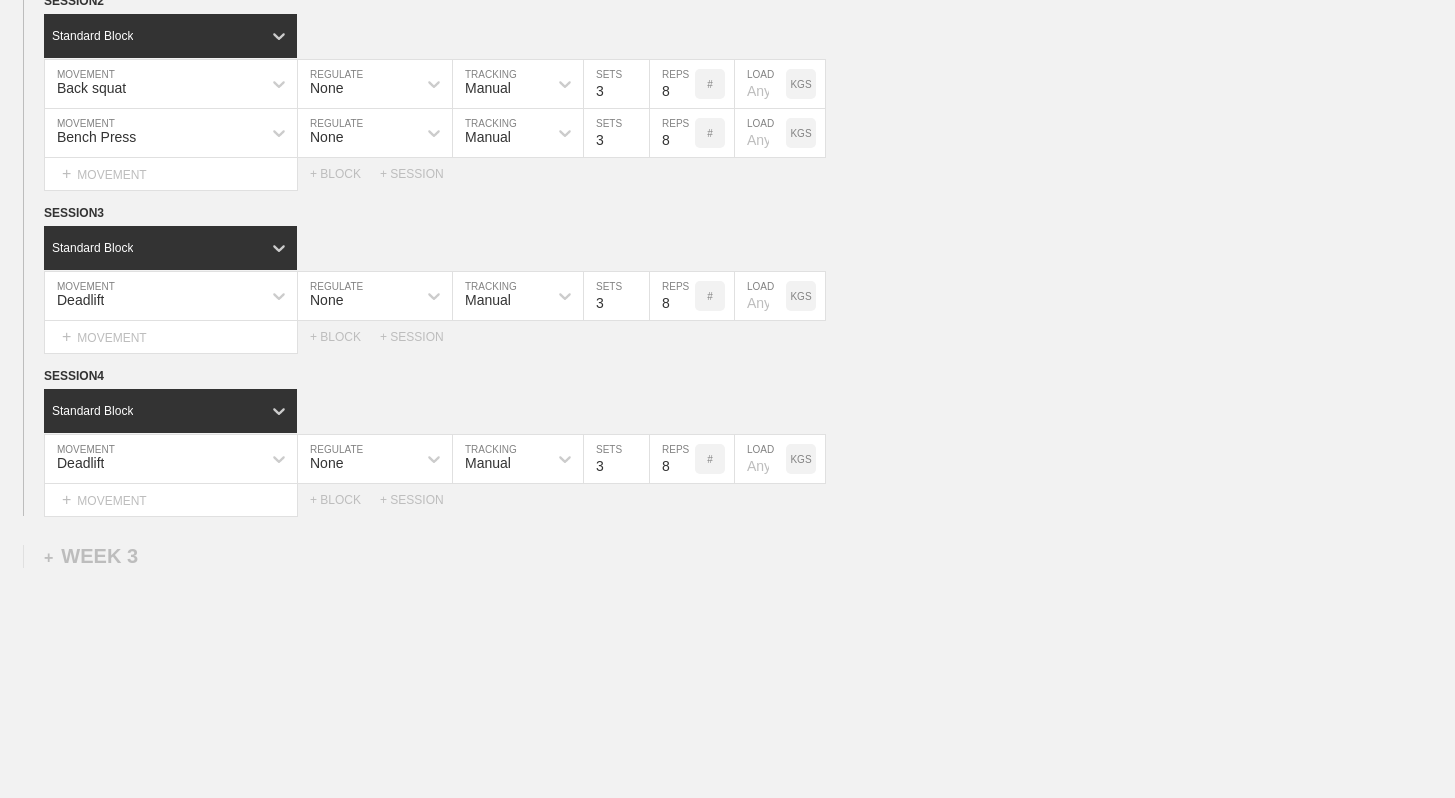 click on "WEEK   1   DUPLICATE DELETE SESSION  1   Standard Block DUPLICATE INSERT MOVEMENT AFTER DELETE Back squat MOVEMENT None REGULATE Manual TRACKING 1 SETS 1 REPS # 9 LOAD LBS DUPLICATE INSERT BEFORE INSERT AFTER DELETE Back squat MOVEMENT None REGULATE Manual TRACKING 3 SETS 6 REPS # 8 LOAD LBS DUPLICATE INSERT BEFORE INSERT AFTER DELETE Select... MOVEMENT +  MOVEMENT + BLOCK + SESSION DUPLICATE DELETE SESSION  2   Standard Block DUPLICATE INSERT MOVEMENT AFTER DELETE Bench Press MOVEMENT None REGULATE Manual TRACKING 1 SETS 1 REPS # 9 LOAD LBS DUPLICATE INSERT BEFORE INSERT AFTER DELETE Bench Press MOVEMENT None REGULATE Manual TRACKING 3 SETS 6 REPS # 8 LOAD LBS DUPLICATE INSERT BEFORE INSERT AFTER DELETE Select... MOVEMENT +  MOVEMENT + BLOCK + SESSION DUPLICATE DELETE SESSION  3   Standard Block DUPLICATE INSERT MOVEMENT AFTER DELETE Deadlift MOVEMENT None REGULATE Manual TRACKING 1 SETS 1 REPS # 9 LOAD LBS DUPLICATE INSERT BEFORE INSERT AFTER DELETE Deadlift MOVEMENT None REGULATE Manual TRACKING 3 SETS 6 #" at bounding box center (727, -140) 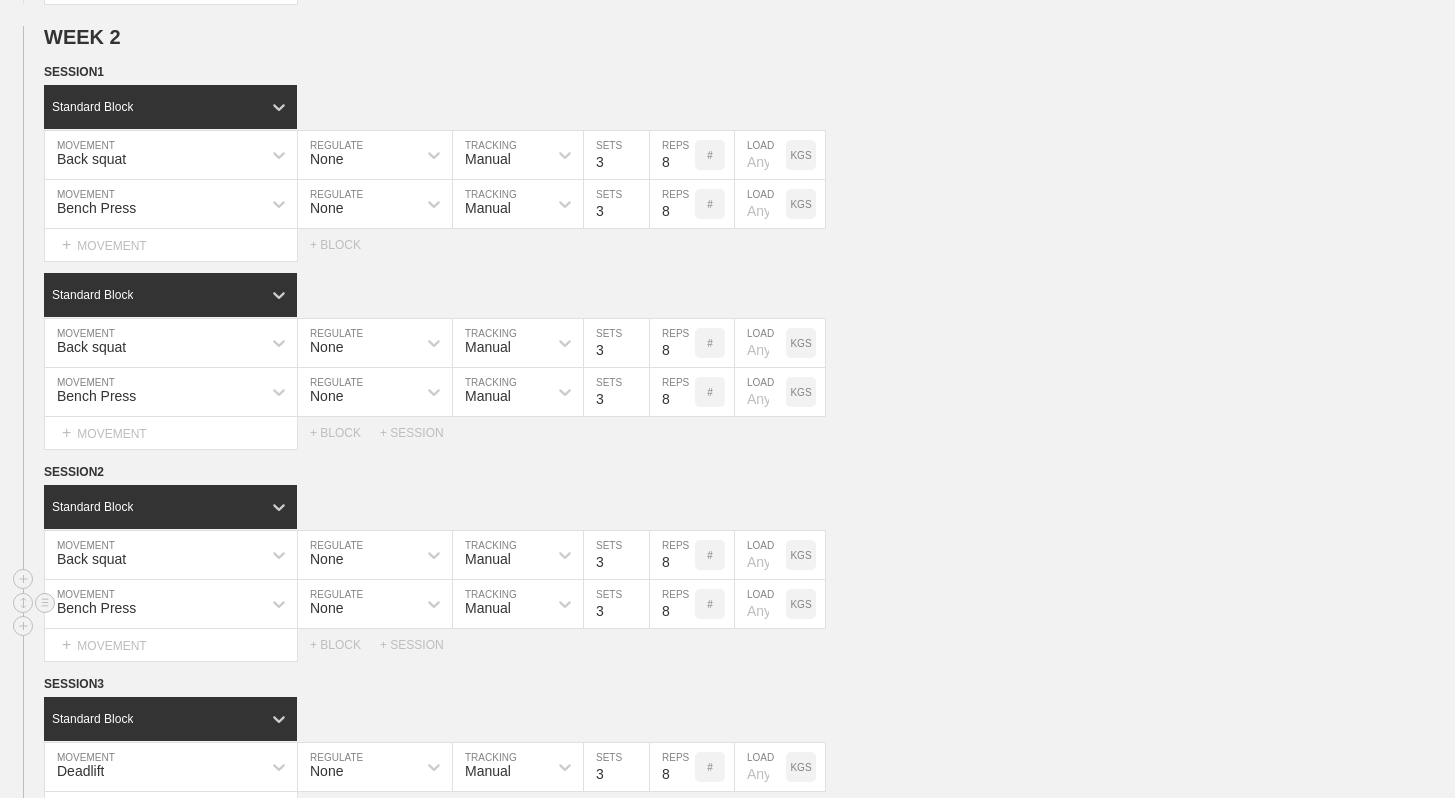 scroll, scrollTop: 884, scrollLeft: 0, axis: vertical 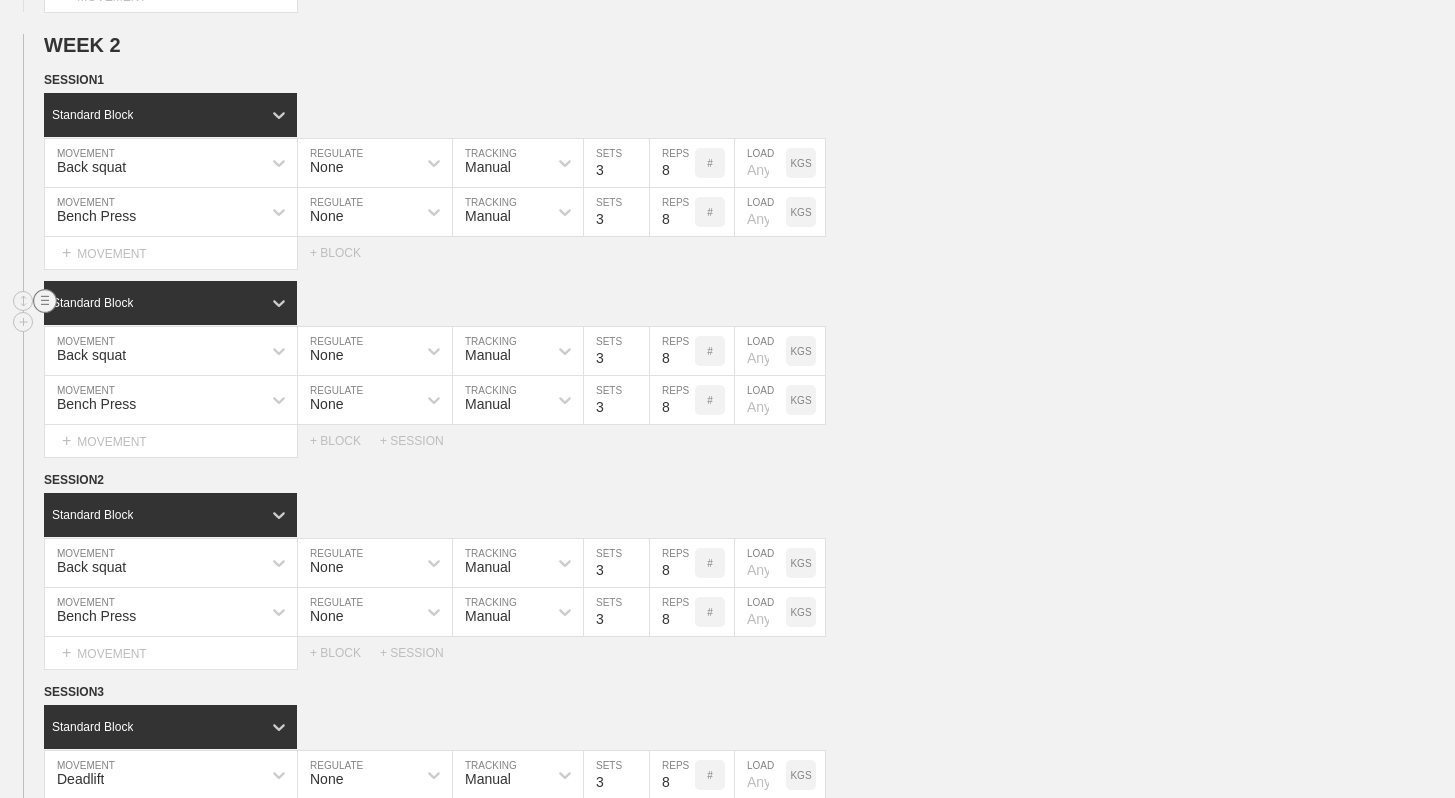 click 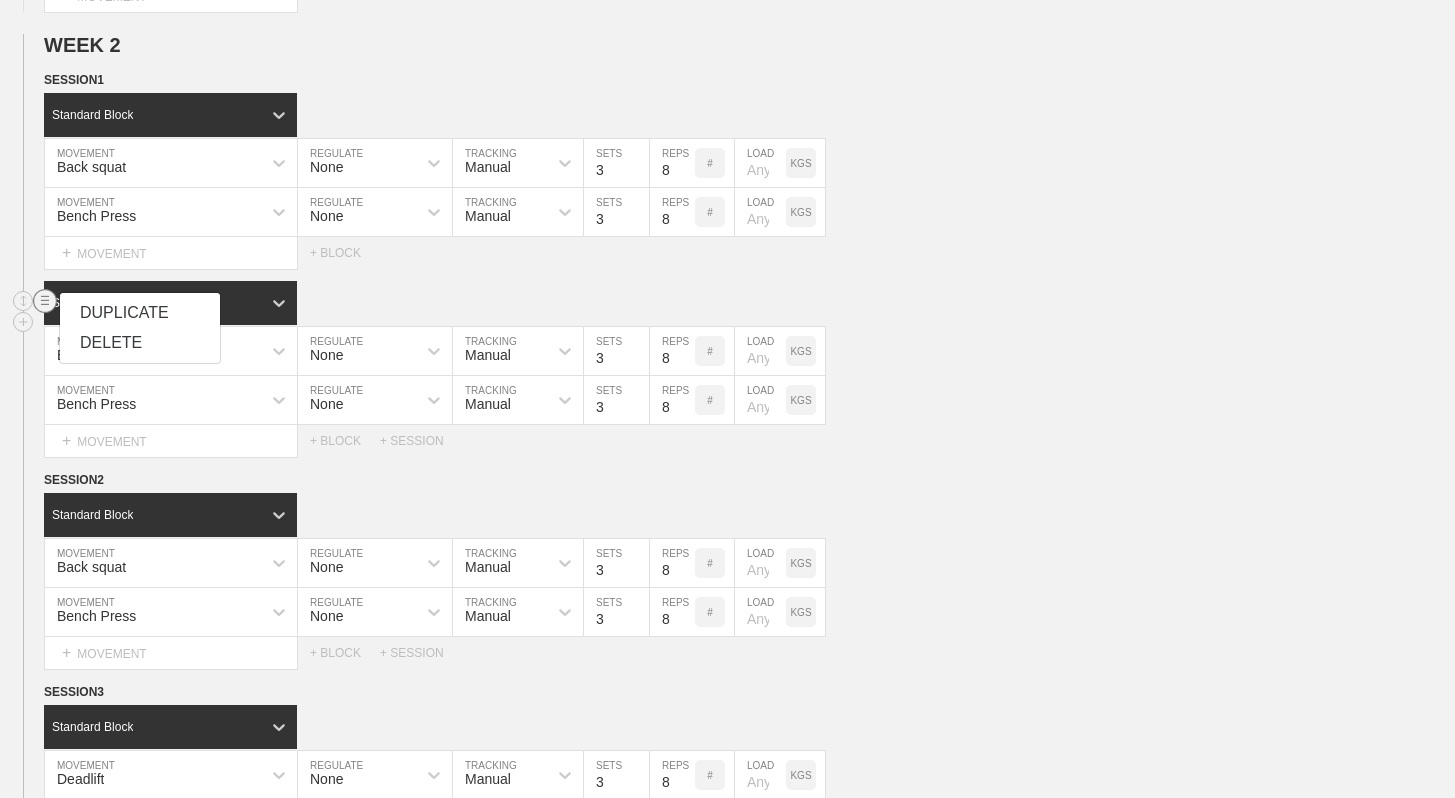 click on "DELETE" at bounding box center [140, 343] 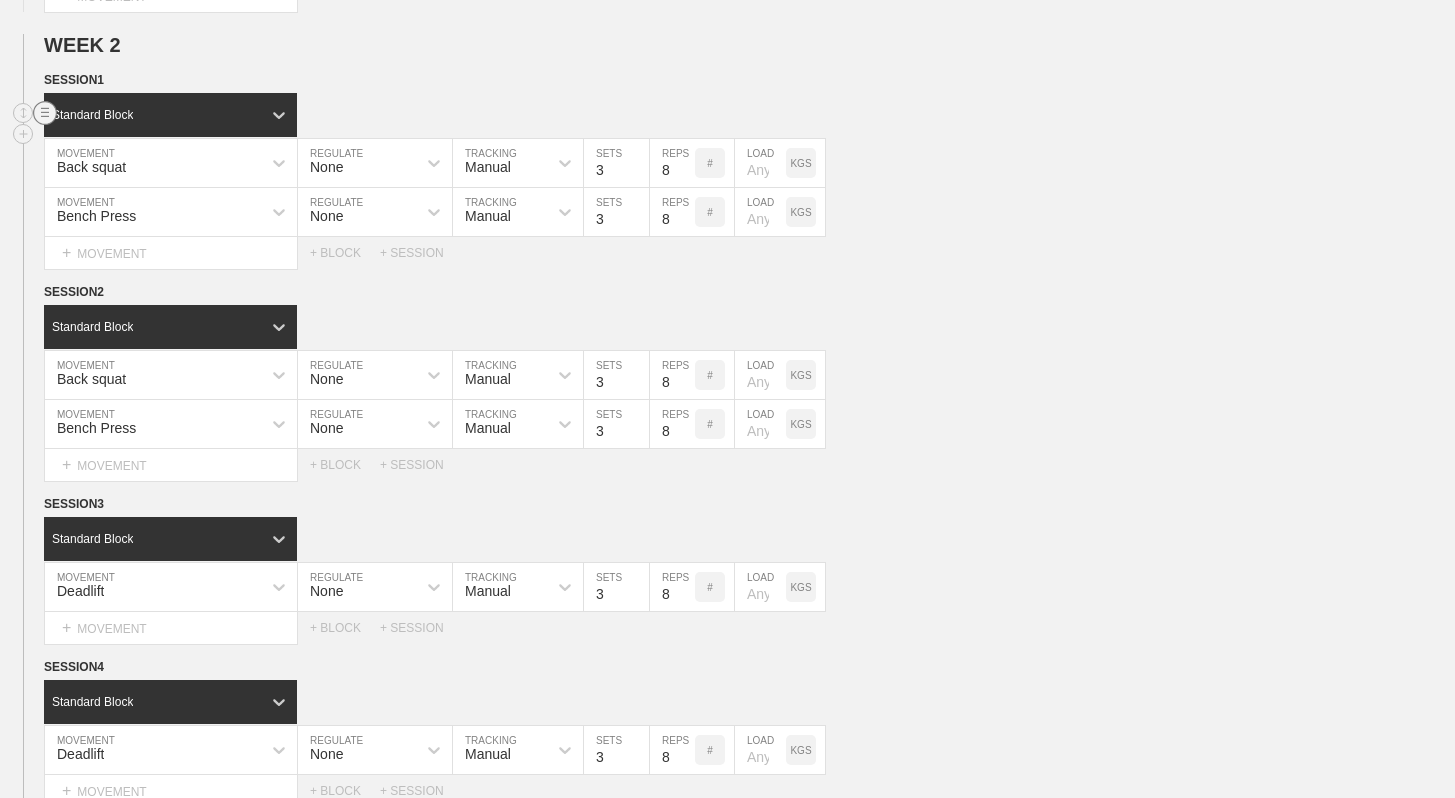 click 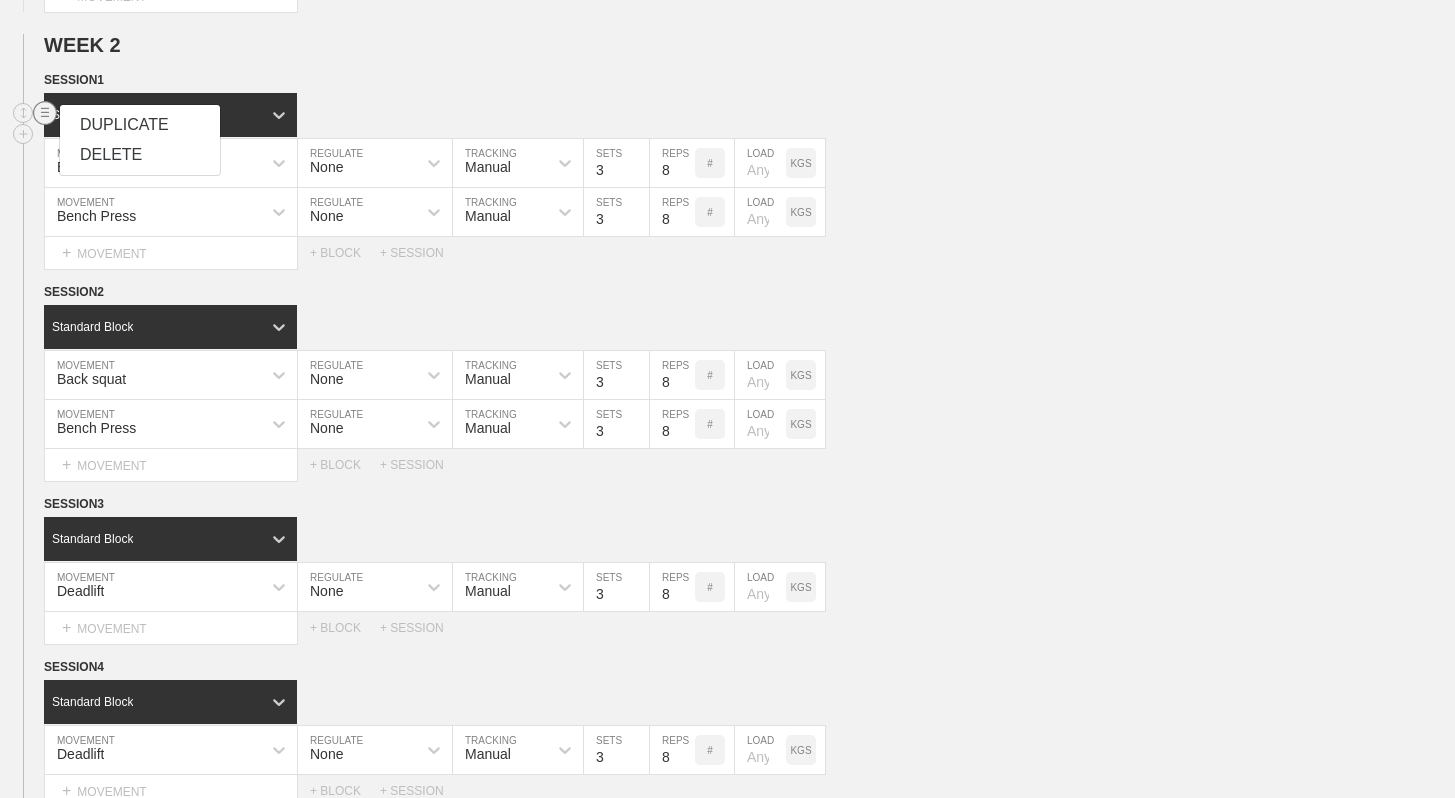 click on "DUPLICATE" at bounding box center [140, 125] 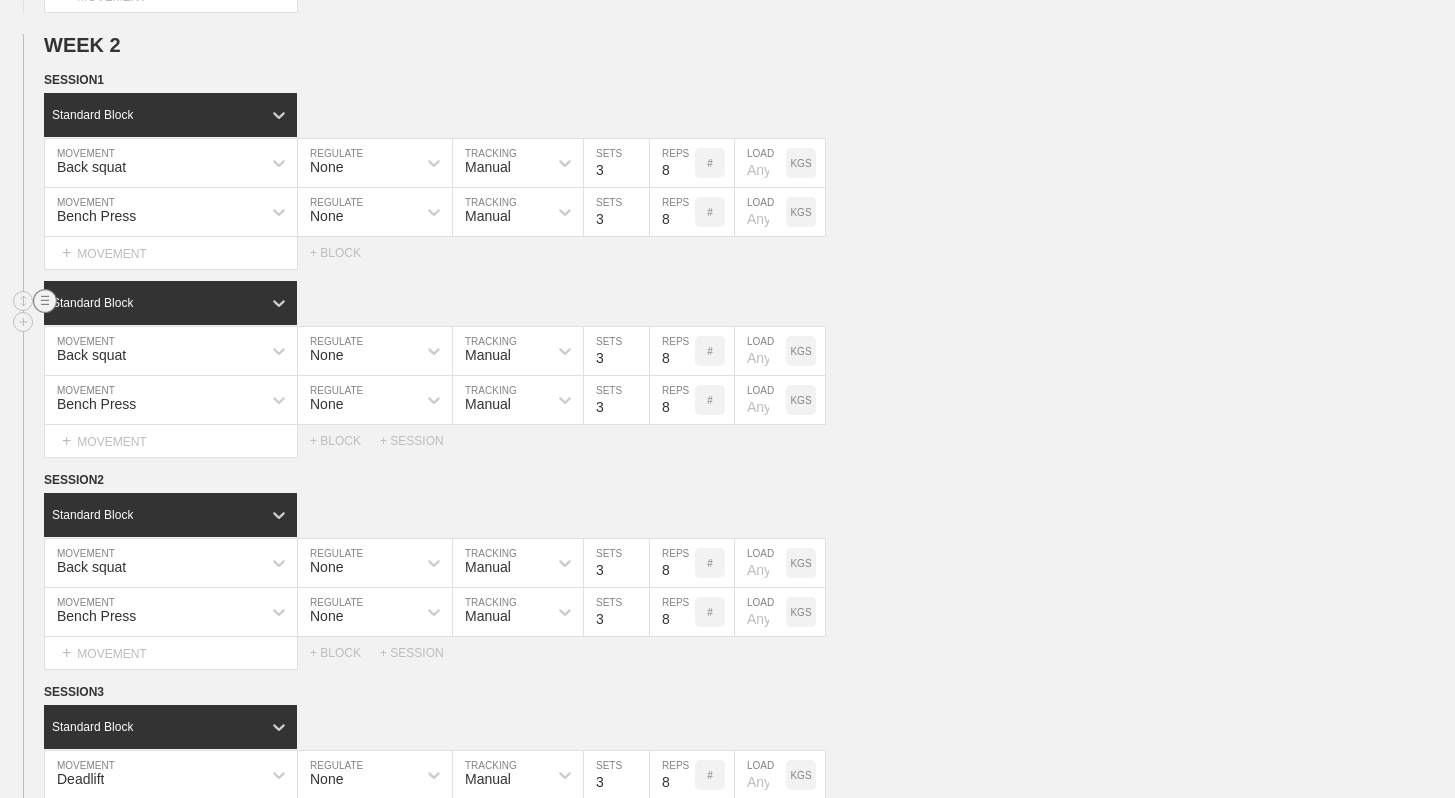 click 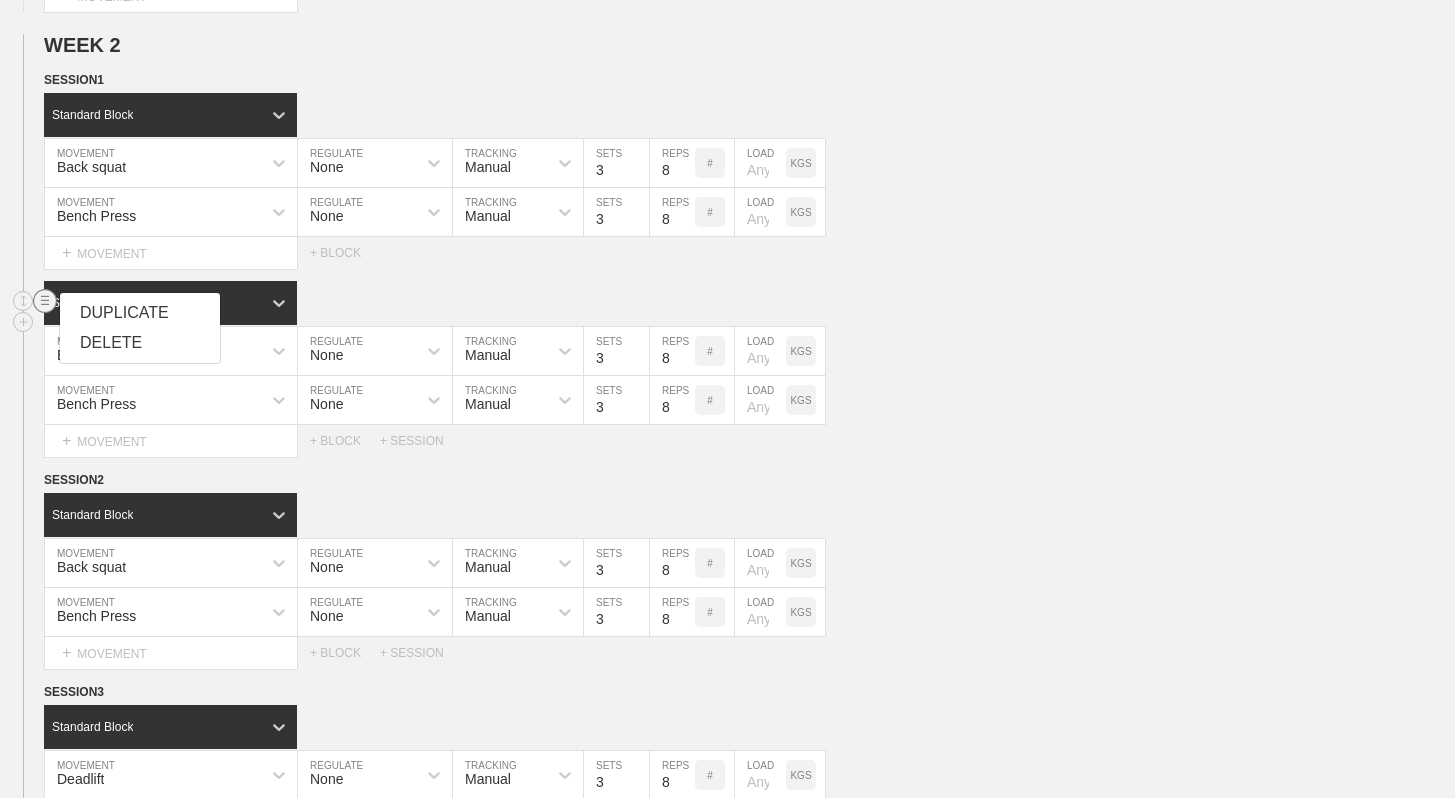 click on "DELETE" at bounding box center [140, 343] 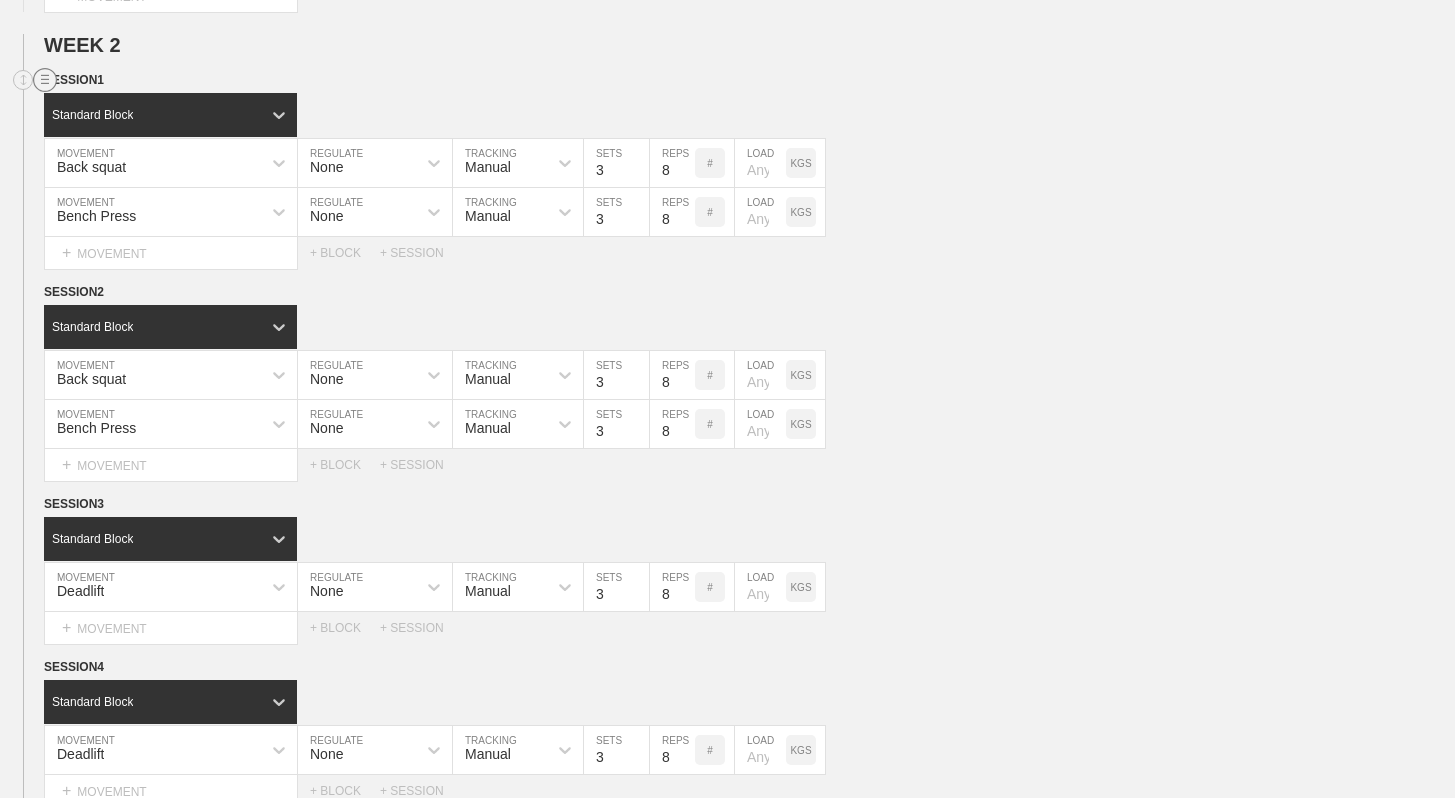 click 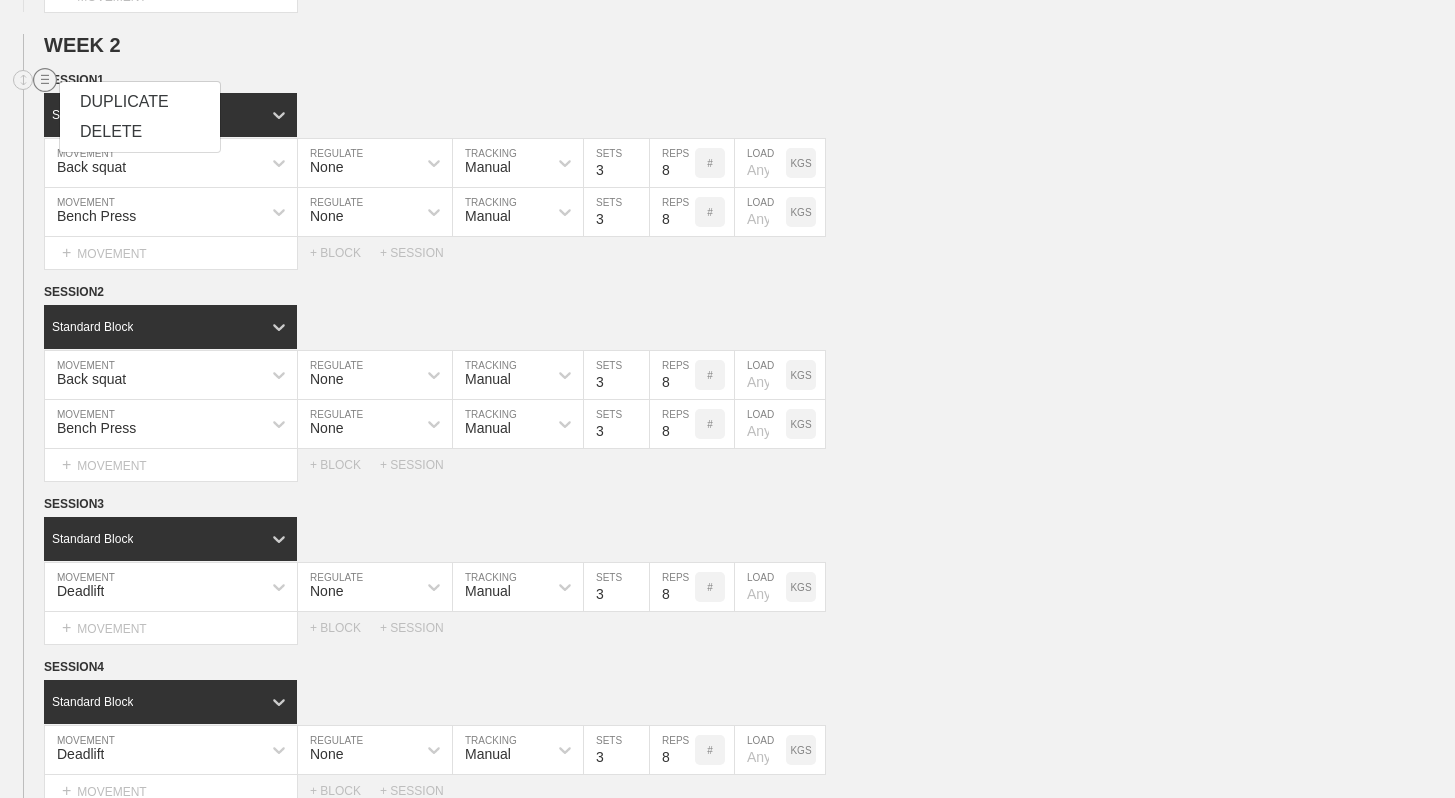 click on "DUPLICATE" at bounding box center [140, 102] 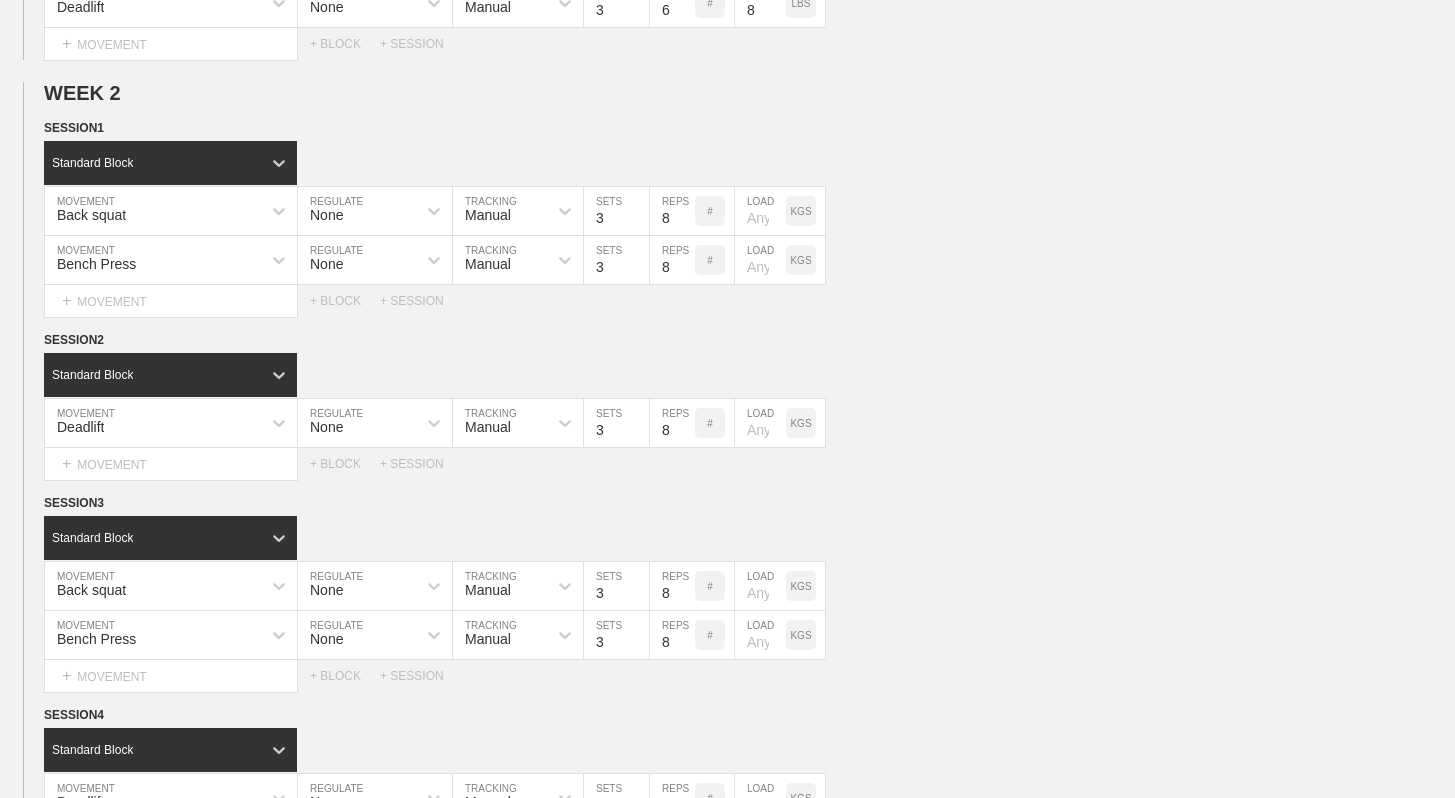scroll, scrollTop: 868, scrollLeft: 0, axis: vertical 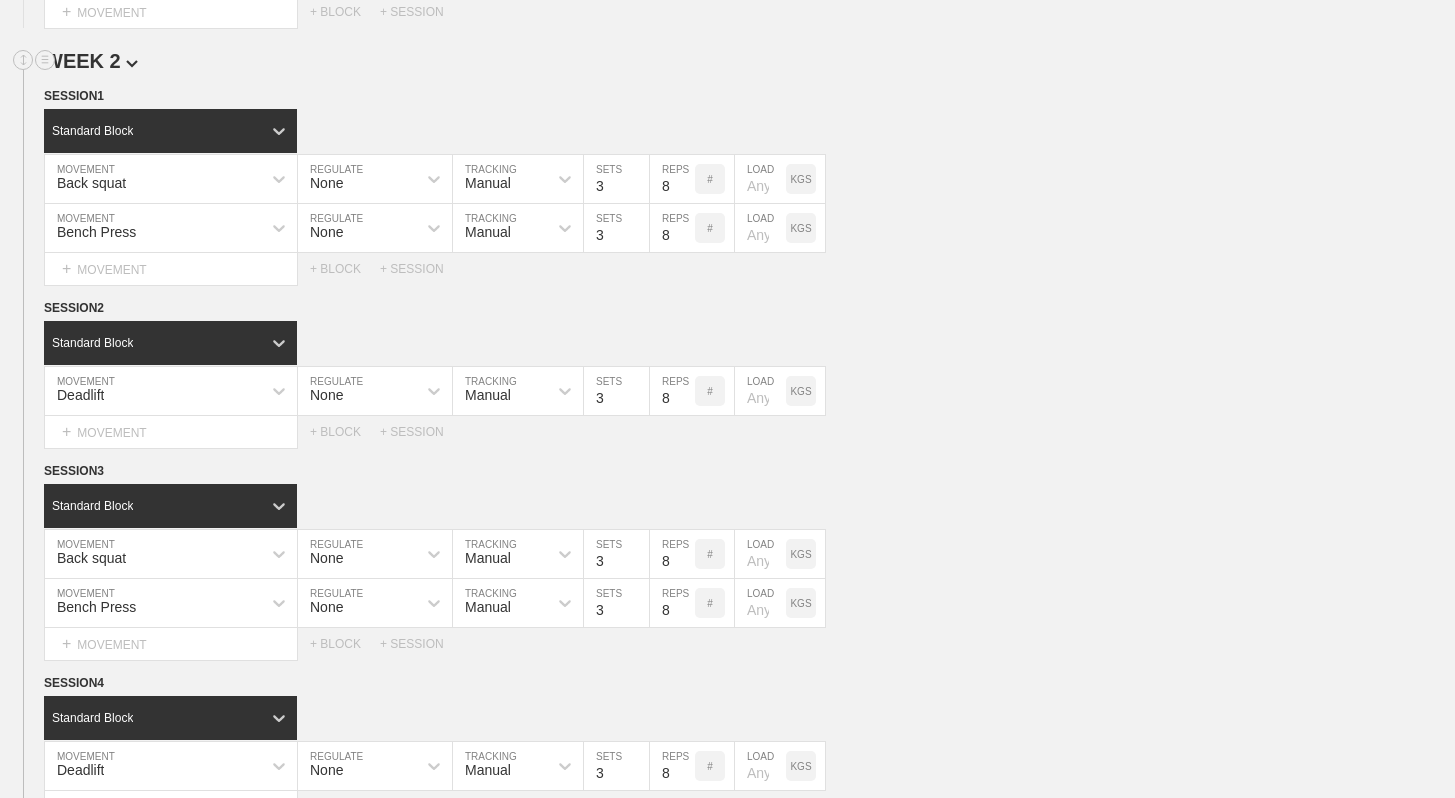click on "WEEK   2" at bounding box center (91, 61) 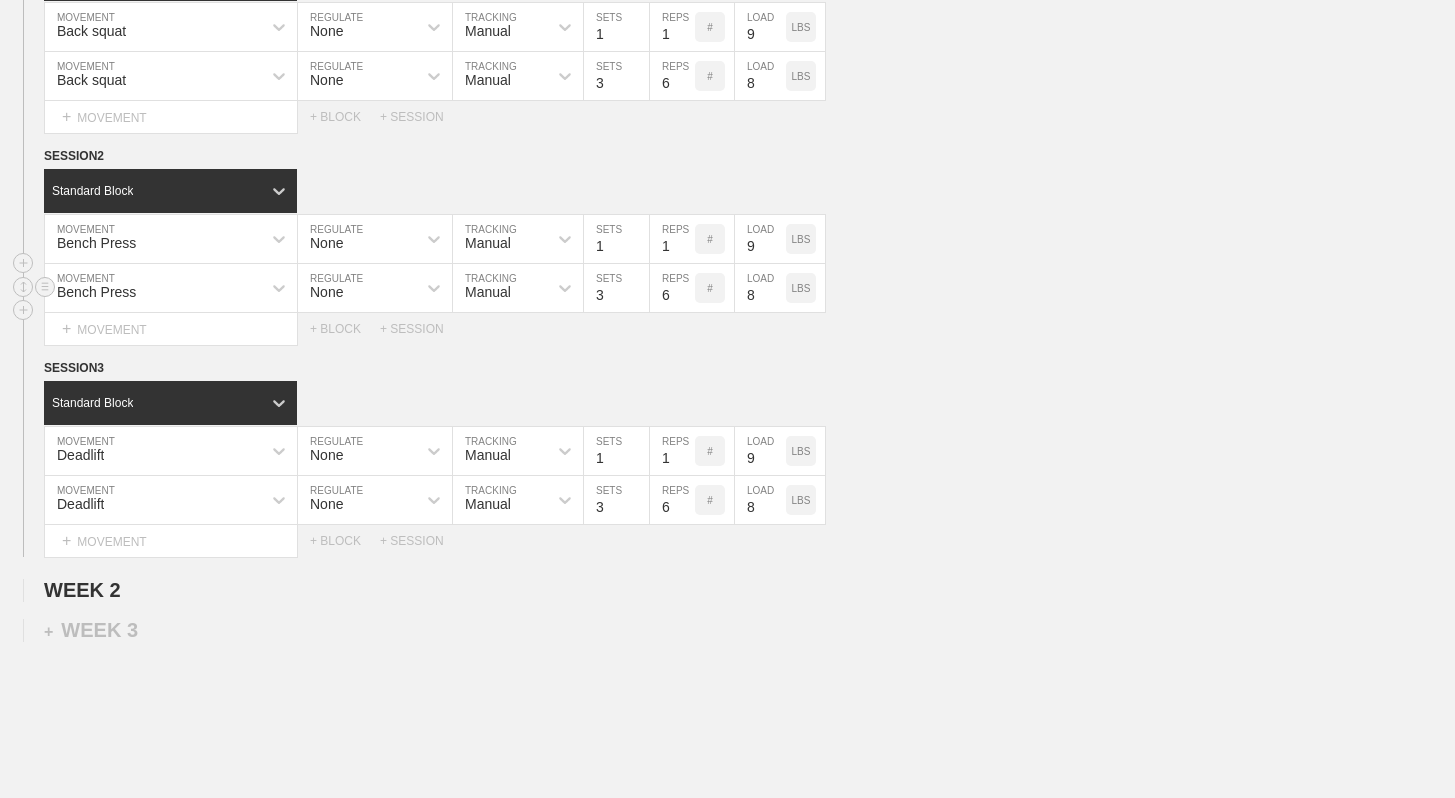 scroll, scrollTop: 335, scrollLeft: 0, axis: vertical 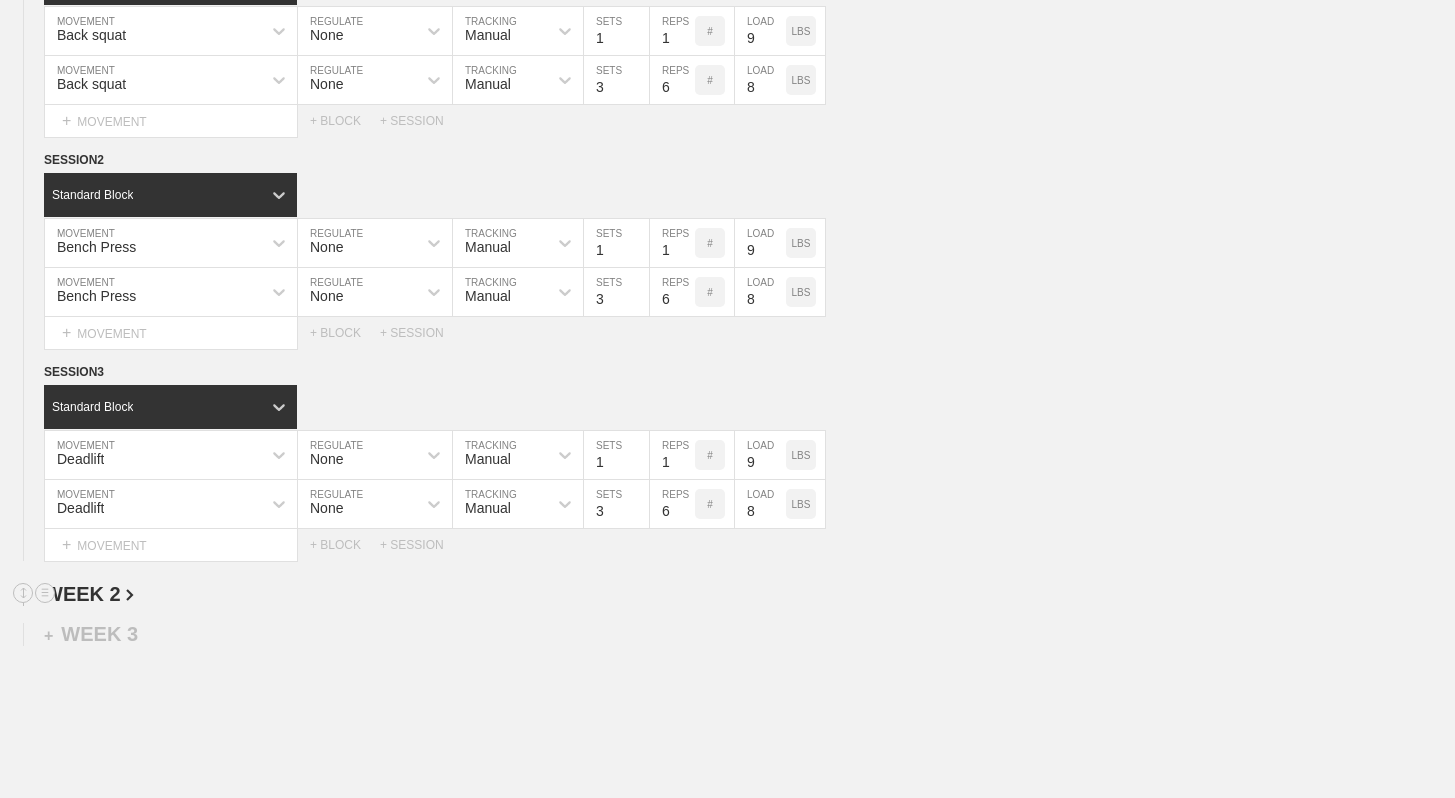 click at bounding box center (130, 595) 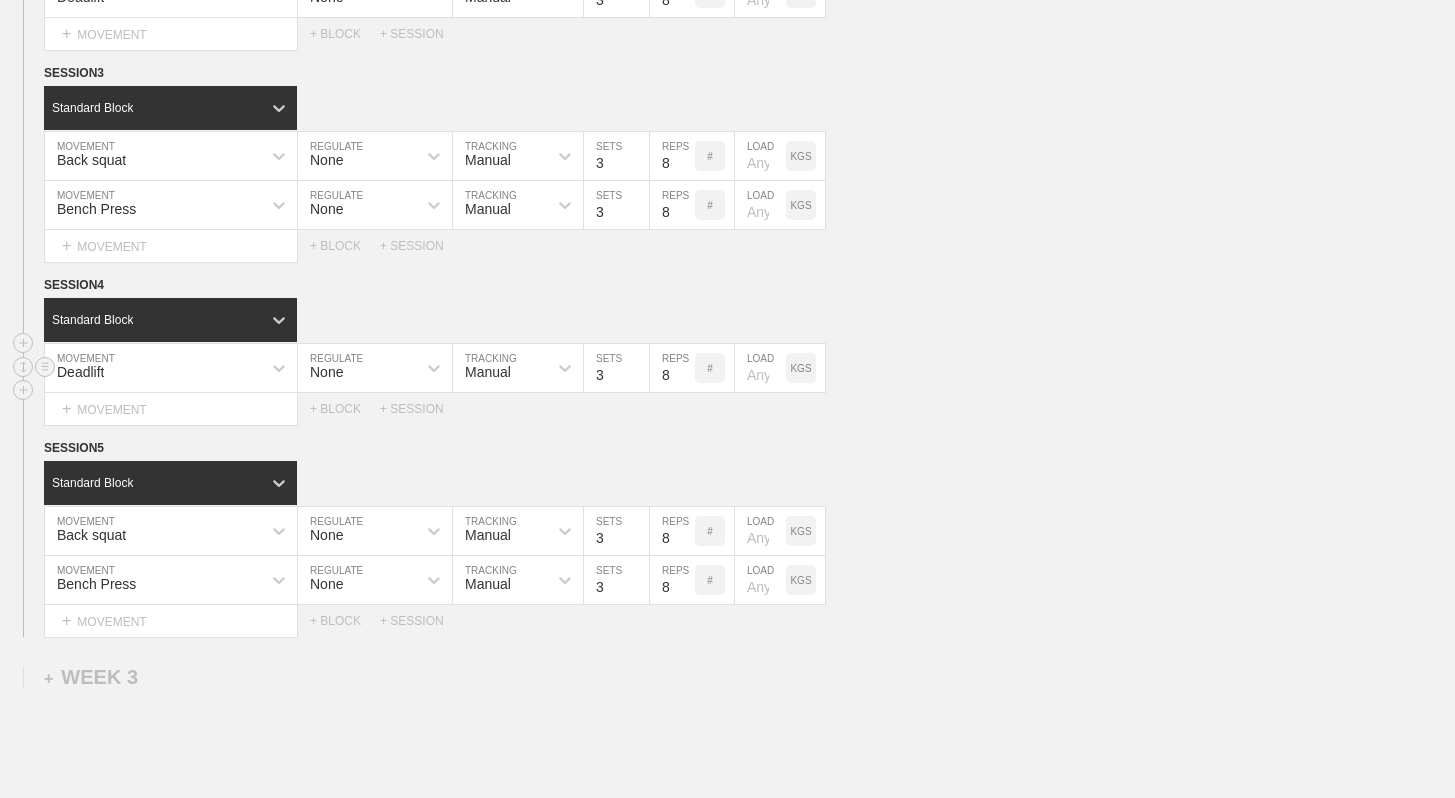 scroll, scrollTop: 1270, scrollLeft: 0, axis: vertical 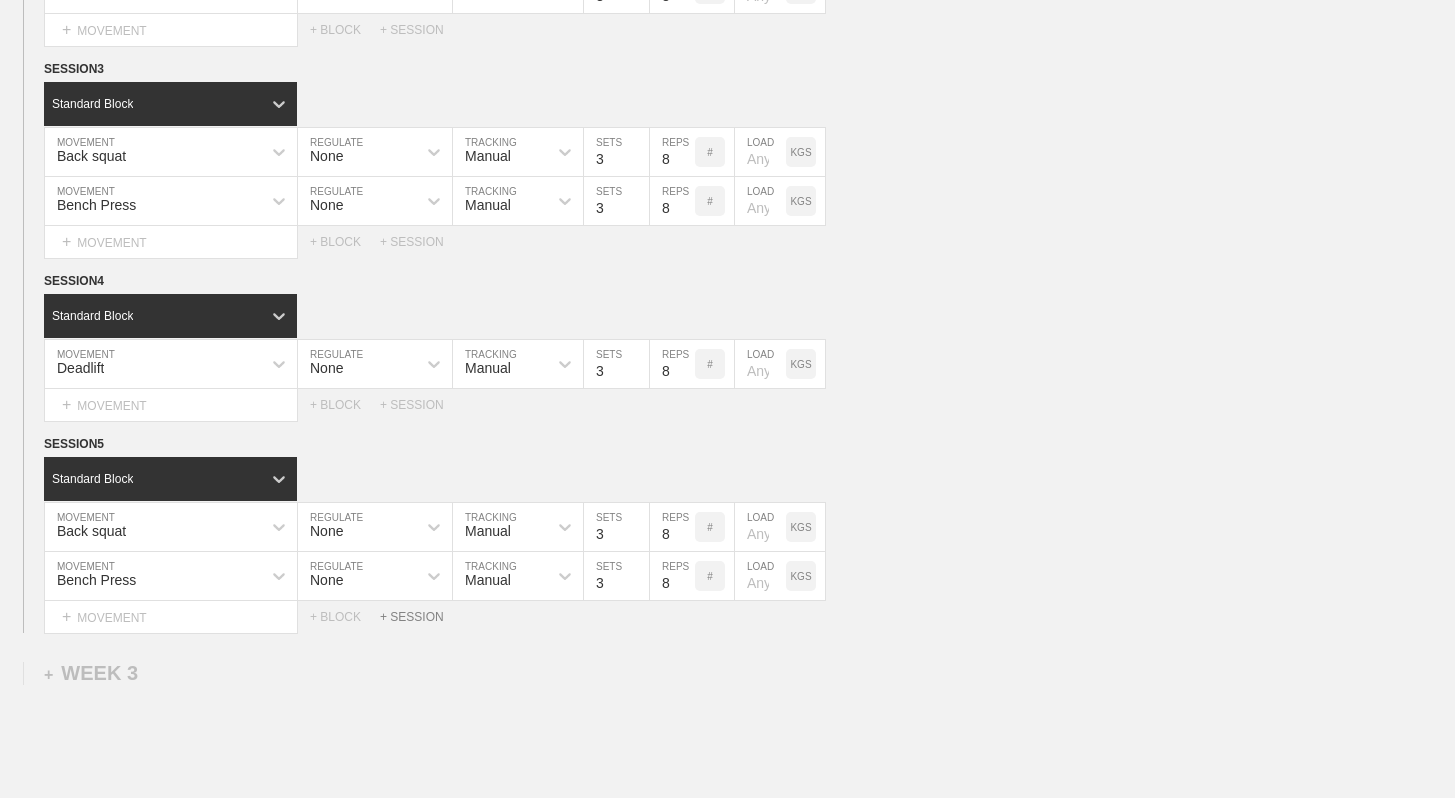 click on "+ SESSION" at bounding box center [420, 617] 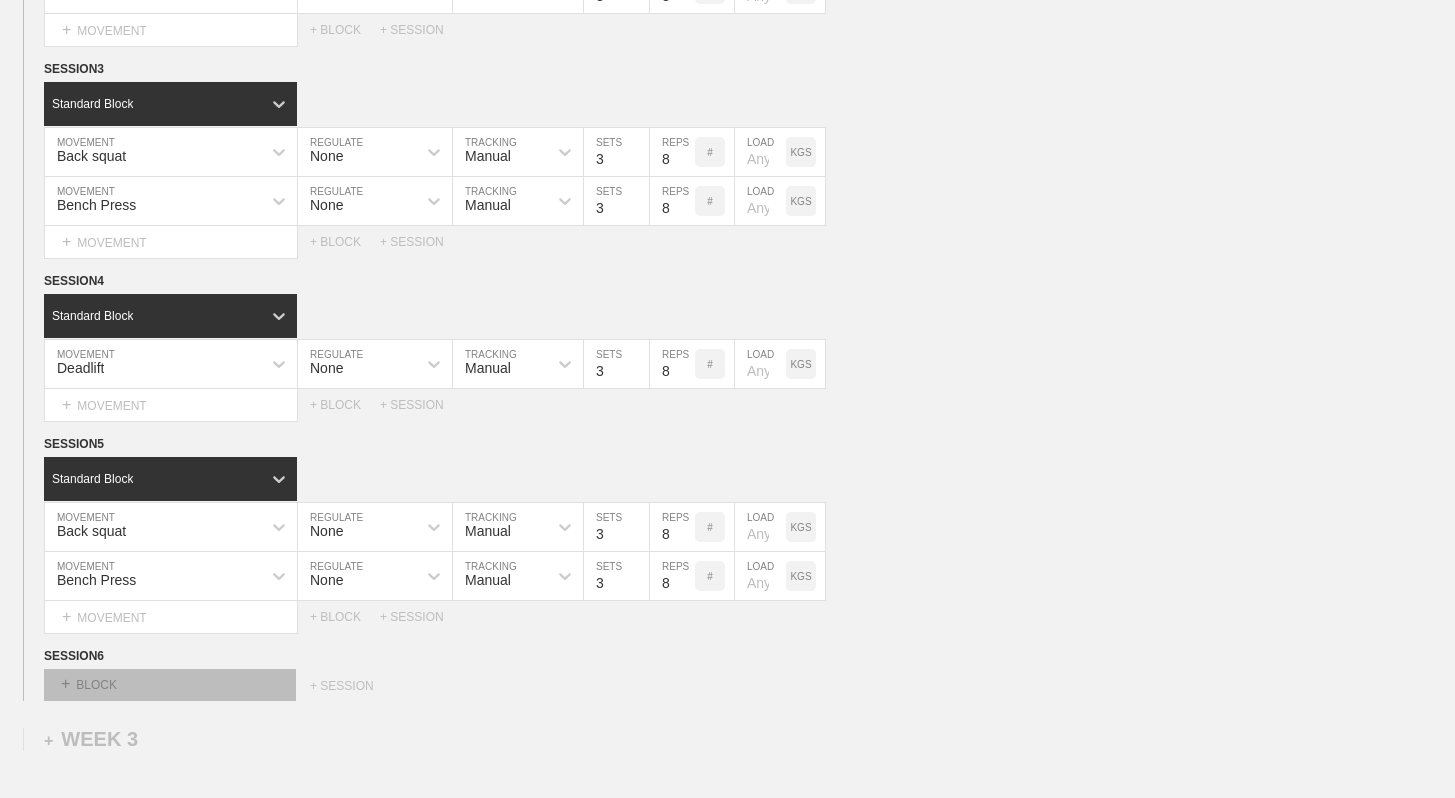 click on "+  BLOCK" at bounding box center (170, 685) 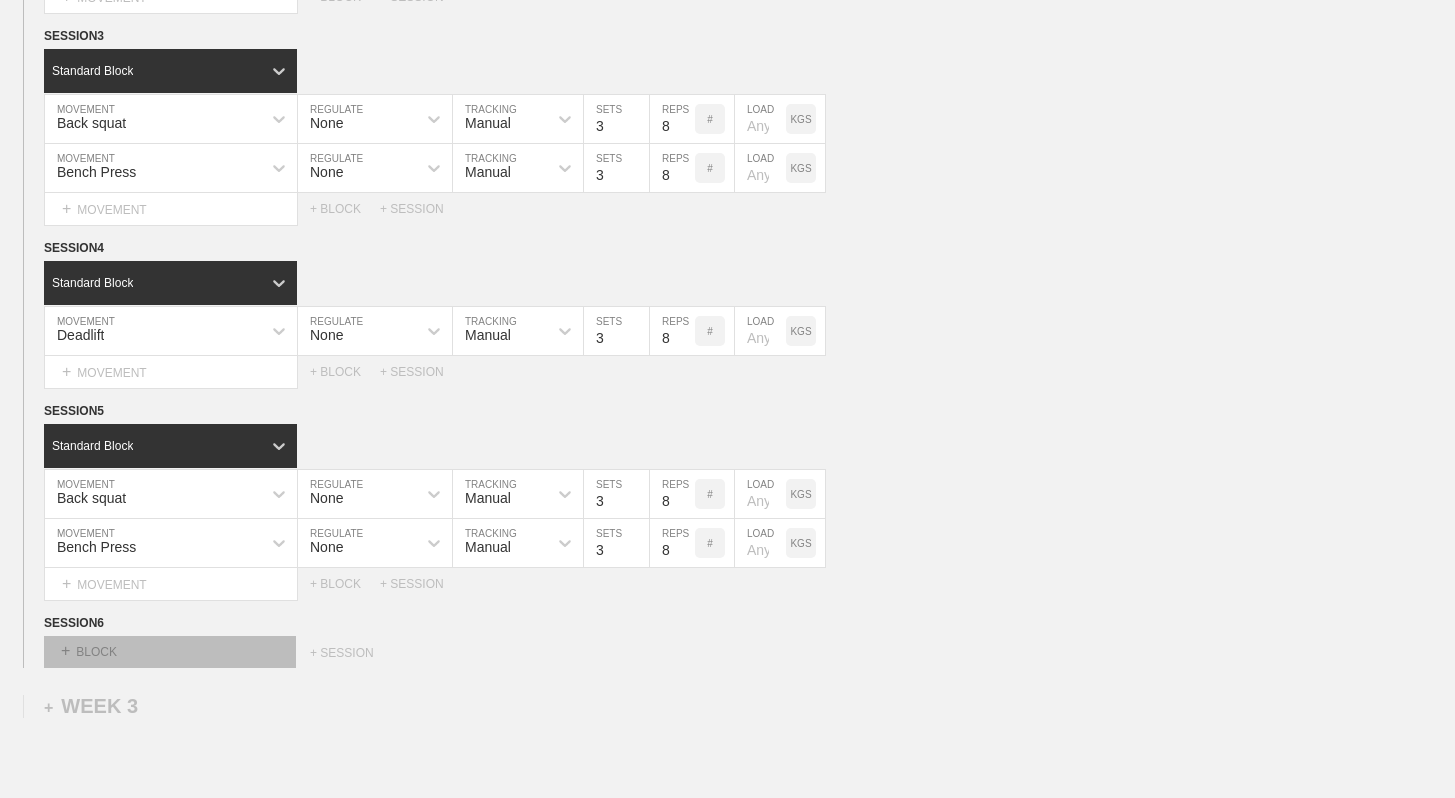 scroll, scrollTop: 1308, scrollLeft: 0, axis: vertical 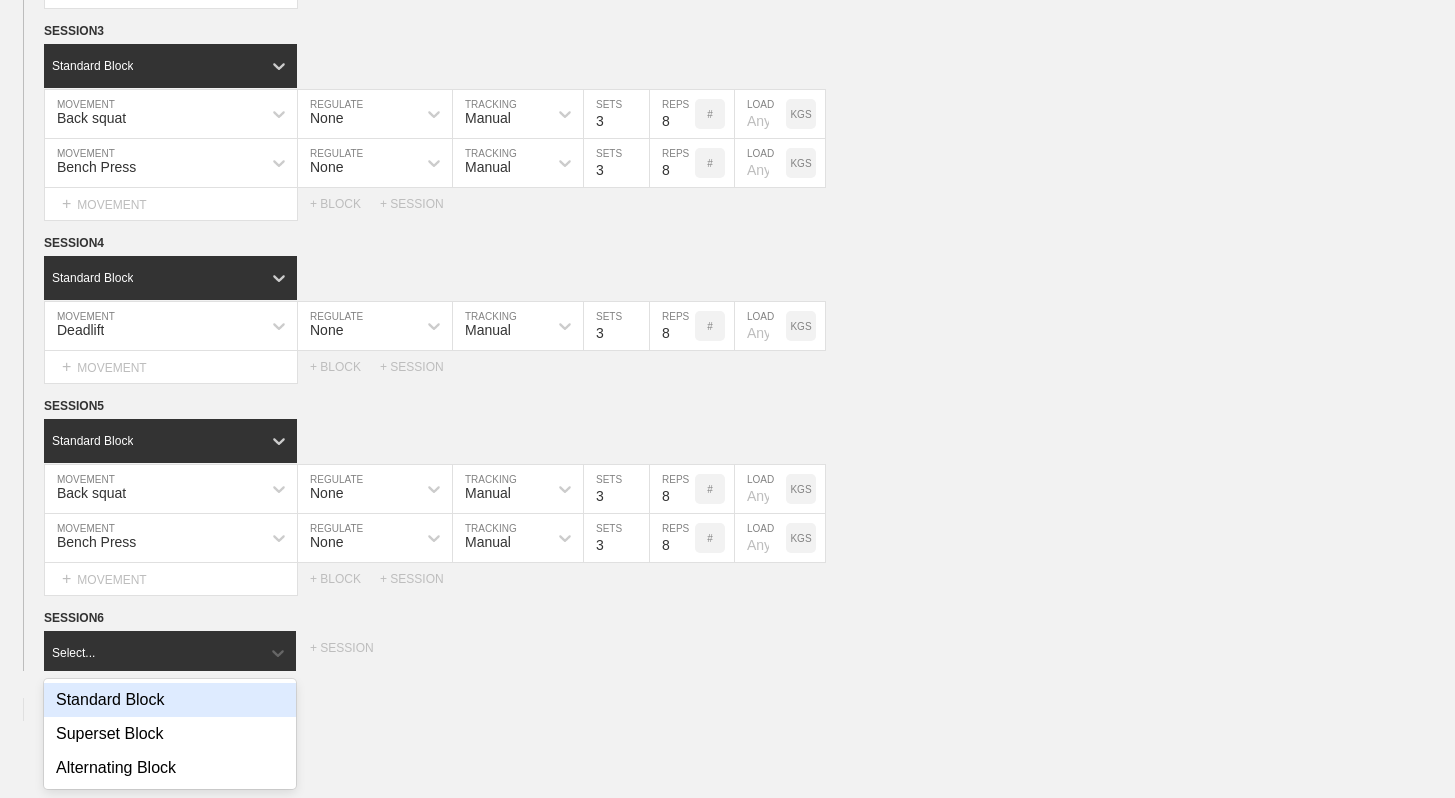 click on "Standard Block" at bounding box center [170, 700] 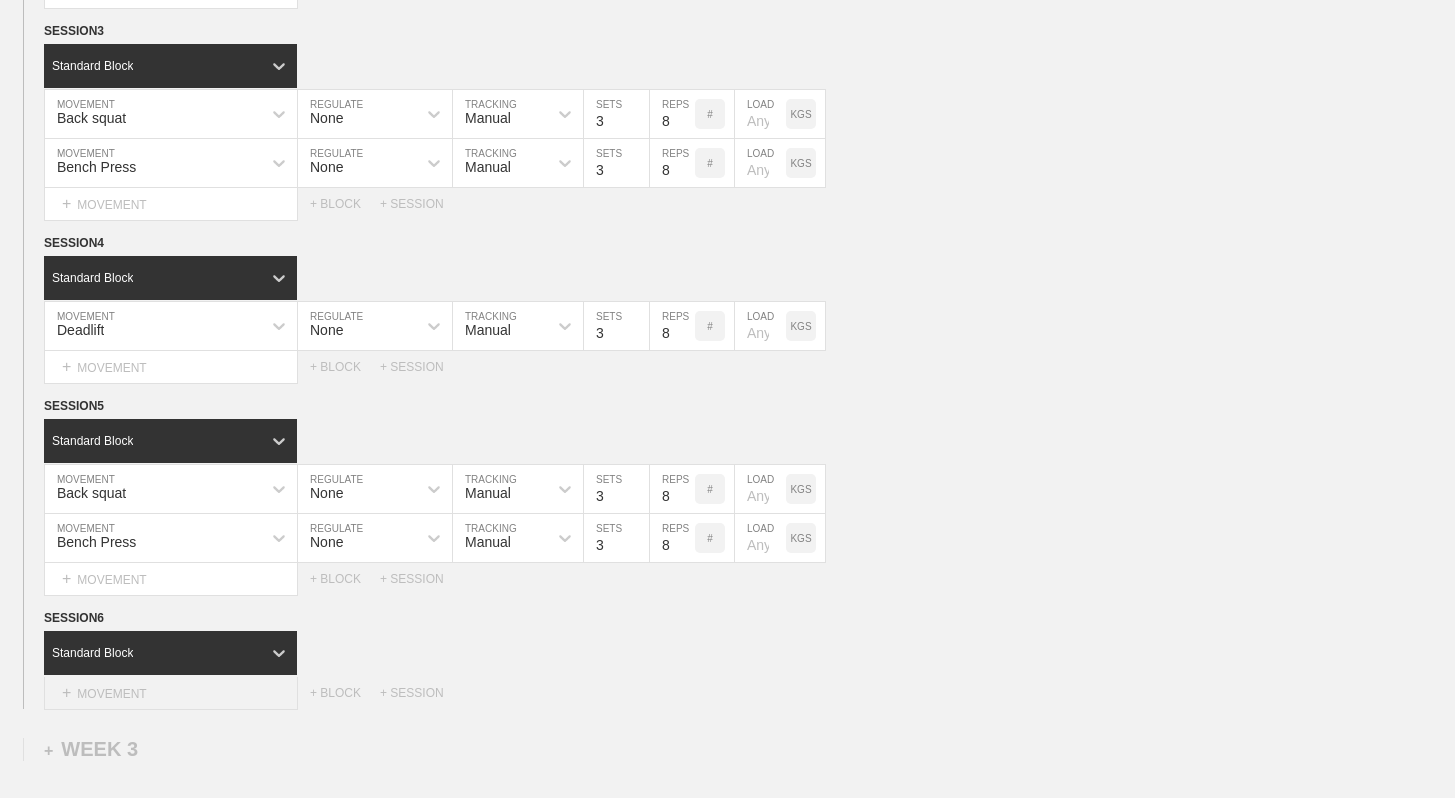 click on "+  MOVEMENT" at bounding box center (171, 693) 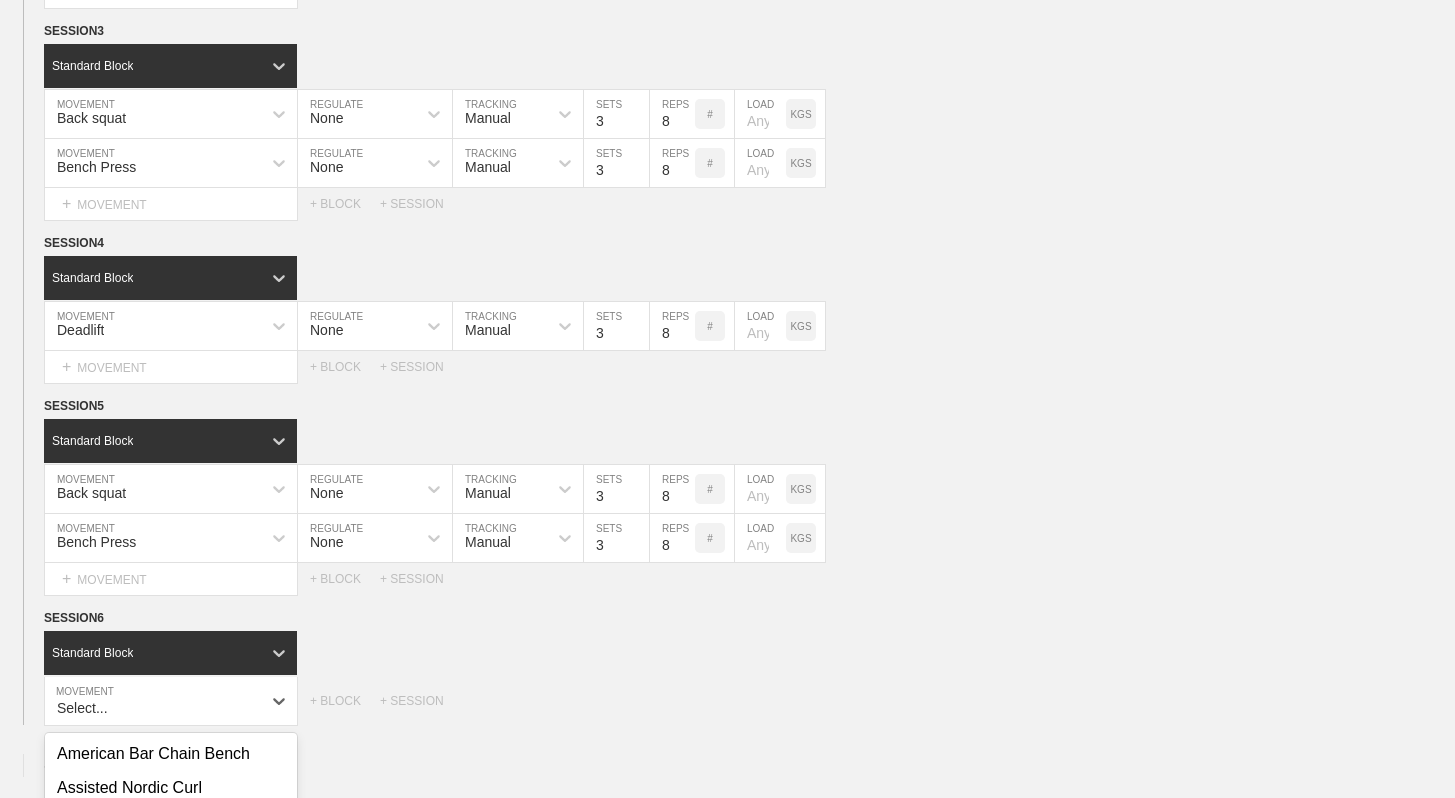 scroll, scrollTop: 1550, scrollLeft: 0, axis: vertical 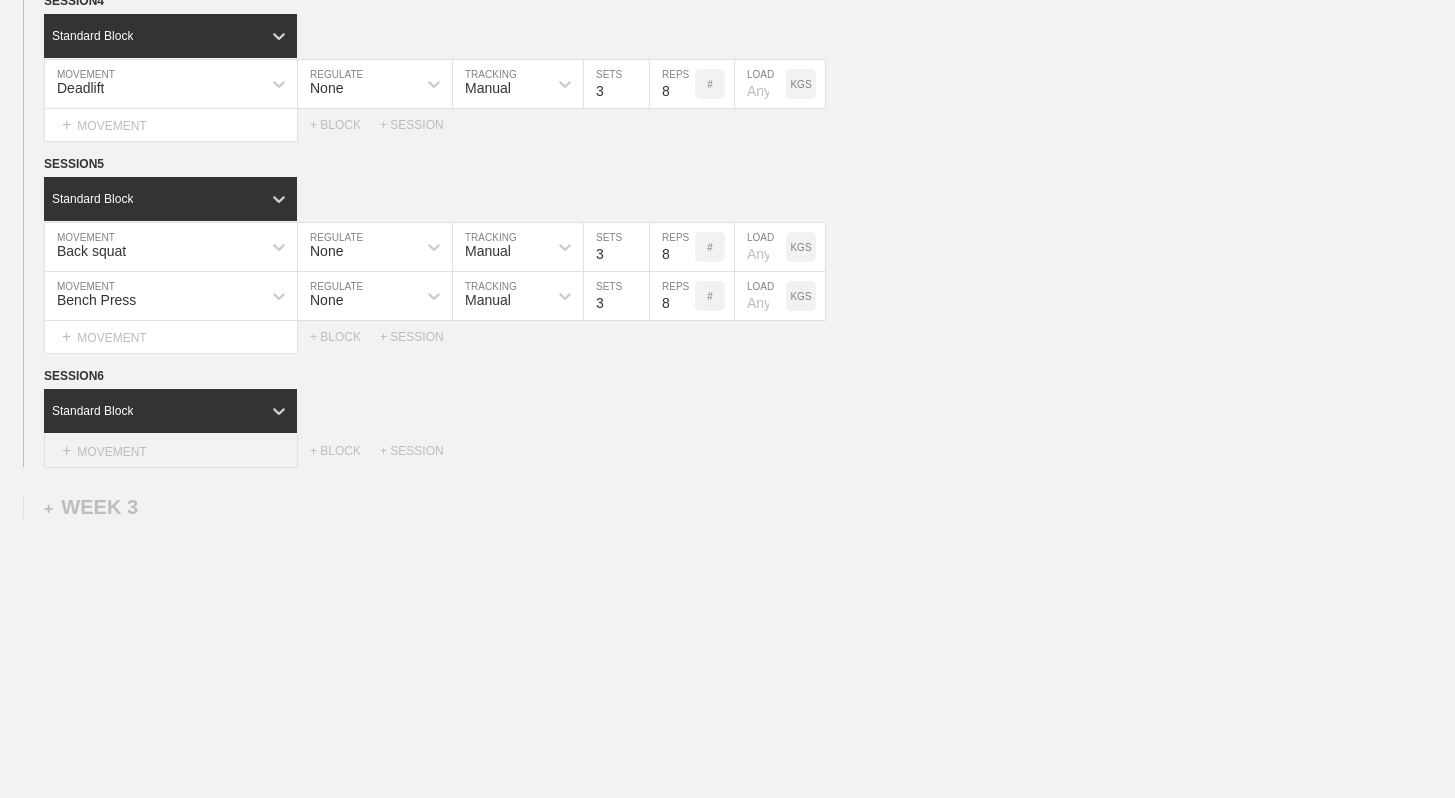 click on "+  MOVEMENT" at bounding box center (171, 451) 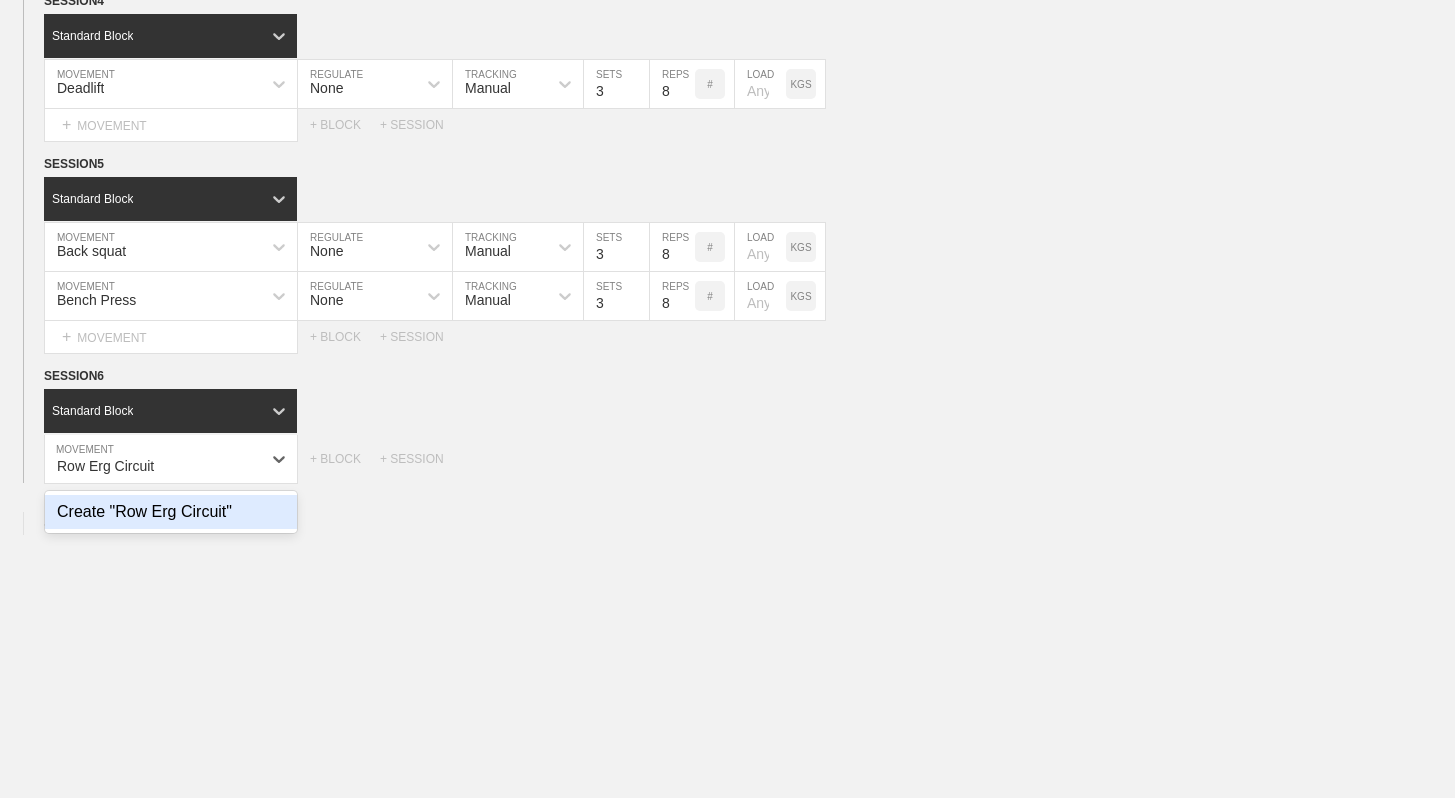 click on "Create "Row Erg Circuit"" at bounding box center [171, 512] 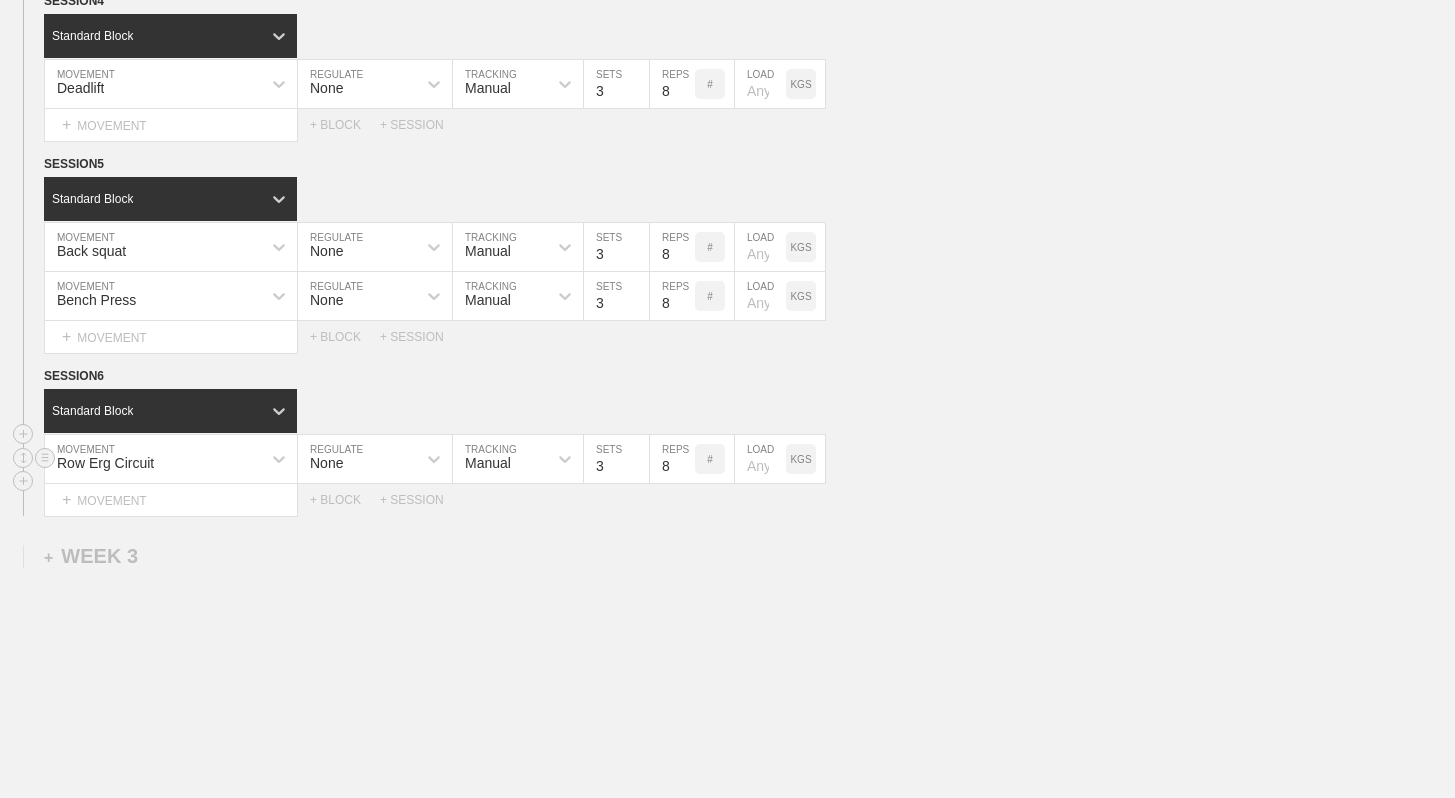 click on "3" at bounding box center [616, 459] 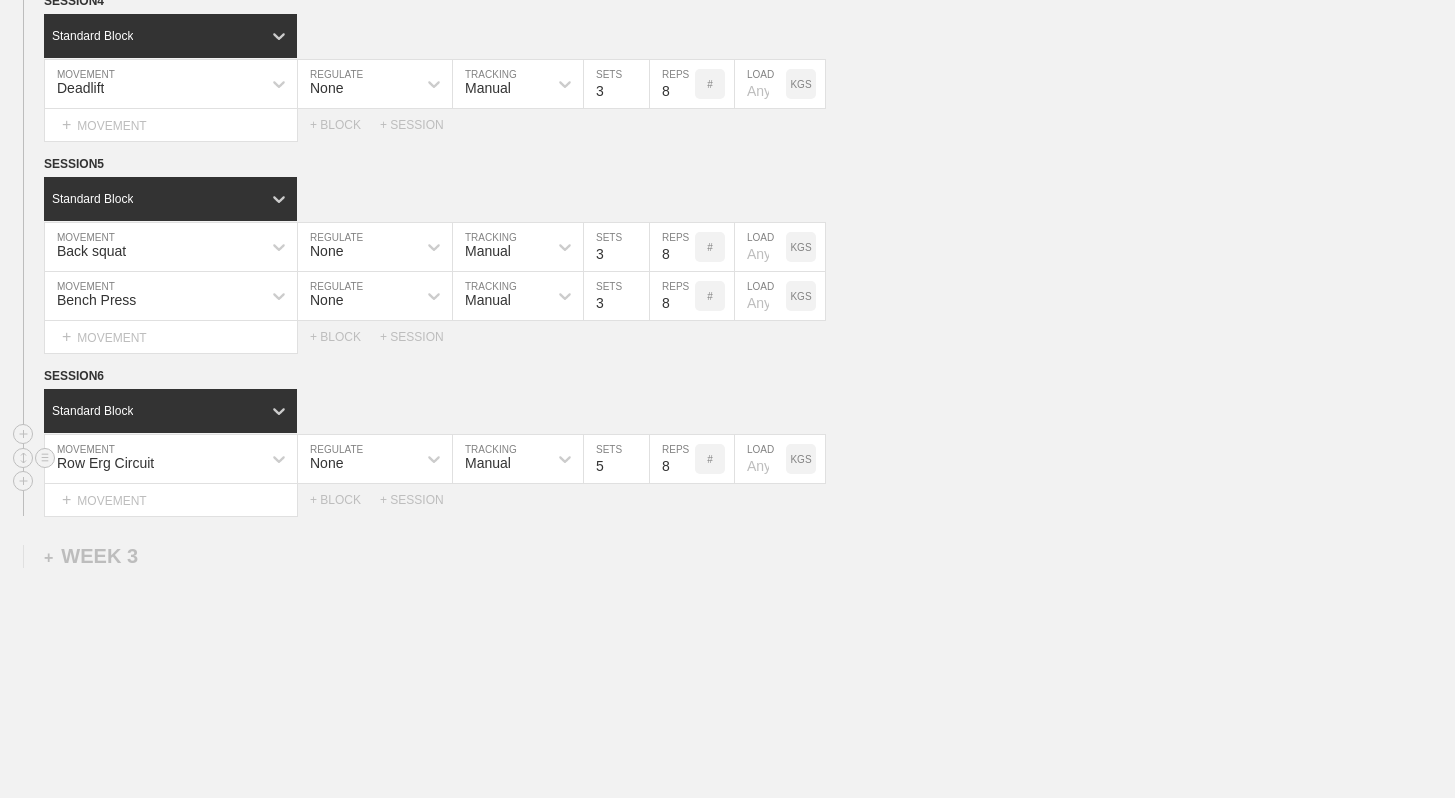 type on "5" 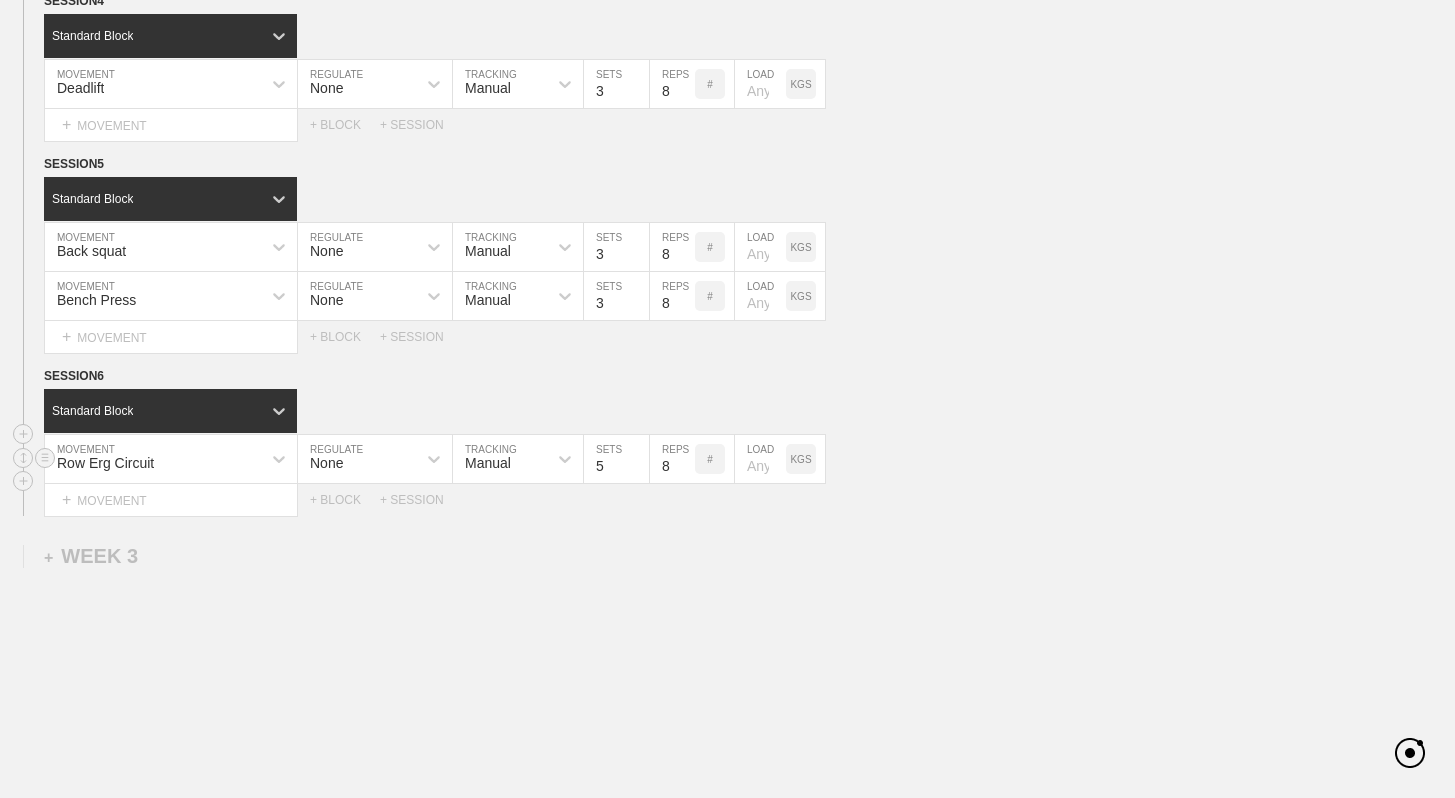 click on "8" at bounding box center (672, 459) 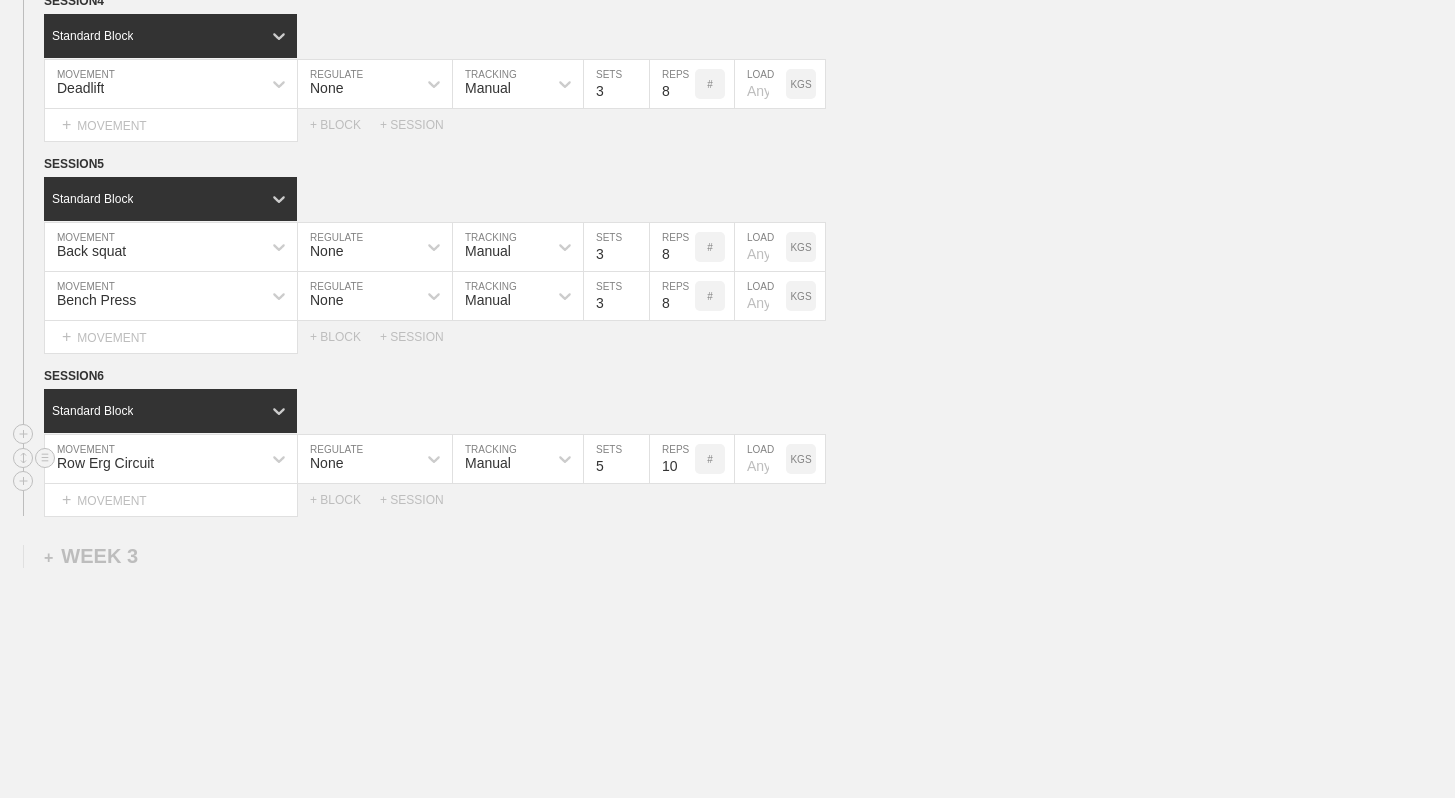 scroll, scrollTop: 0, scrollLeft: 7, axis: horizontal 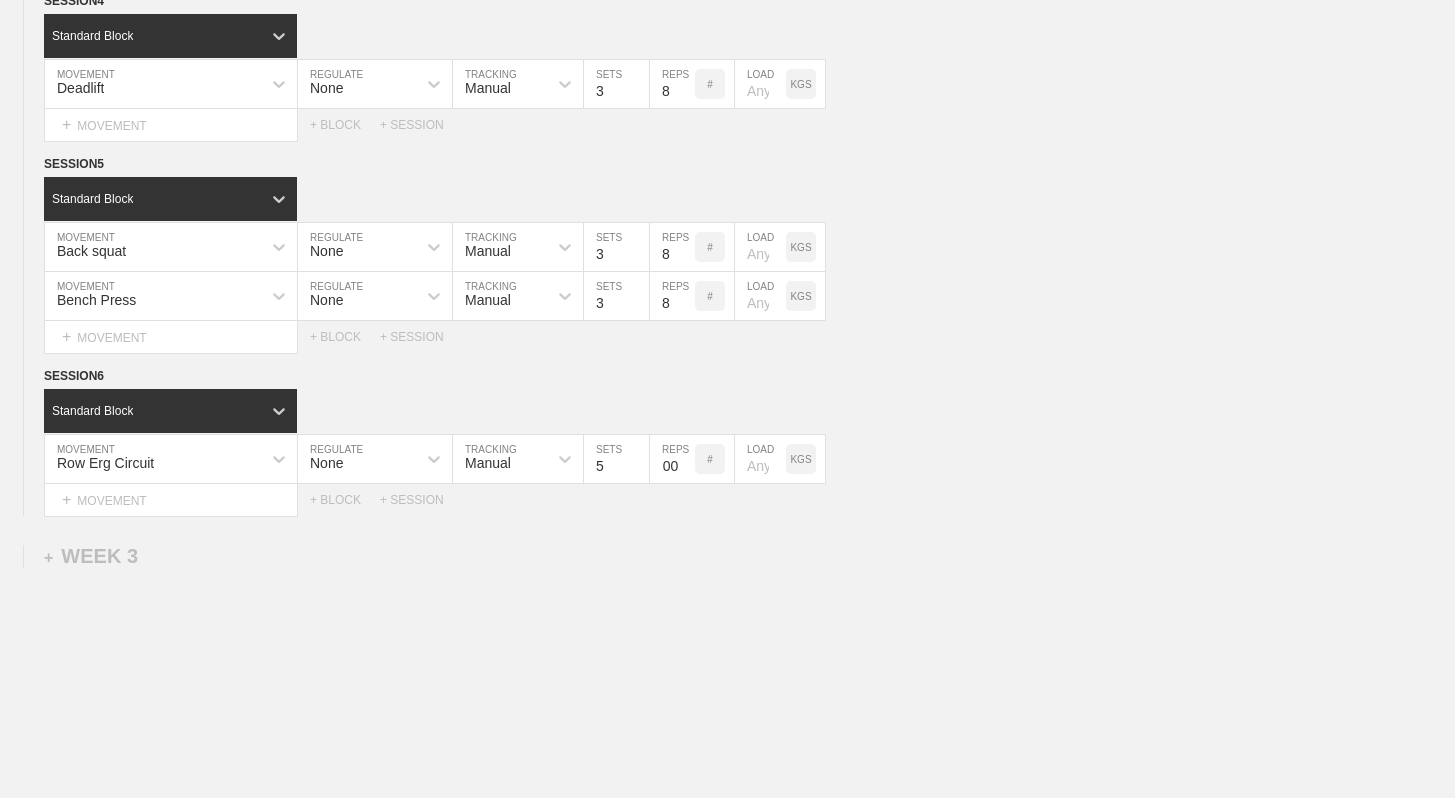 type on "100" 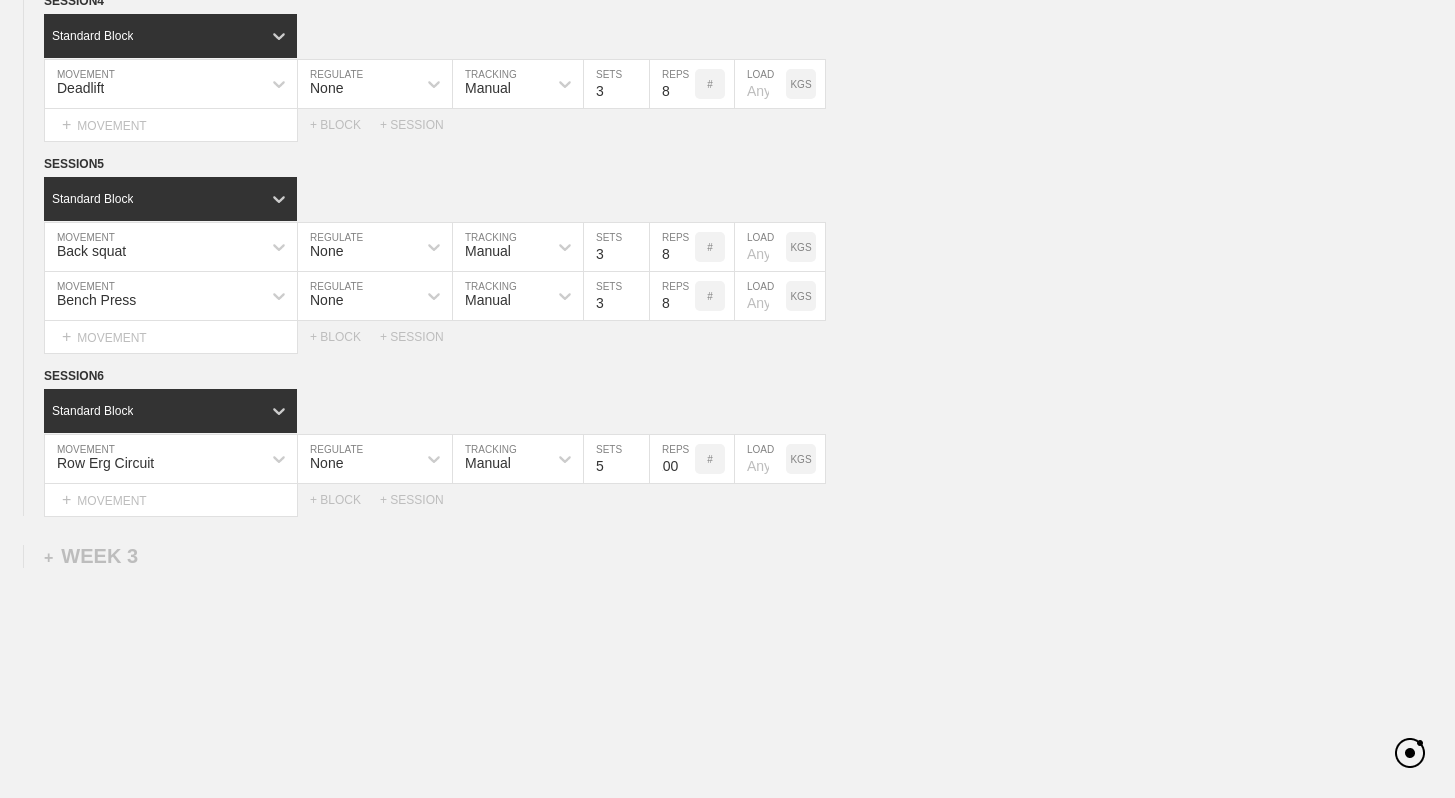 click on "WEEK   1   DUPLICATE DELETE SESSION  1   Standard Block DUPLICATE INSERT MOVEMENT AFTER DELETE Back squat MOVEMENT None REGULATE Manual TRACKING 1 SETS 1 REPS # 9 LOAD LBS DUPLICATE INSERT BEFORE INSERT AFTER DELETE Back squat MOVEMENT None REGULATE Manual TRACKING 3 SETS 6 REPS # 8 LOAD LBS DUPLICATE INSERT BEFORE INSERT AFTER DELETE Select... MOVEMENT +  MOVEMENT + BLOCK + SESSION DUPLICATE DELETE SESSION  2   Standard Block DUPLICATE INSERT MOVEMENT AFTER DELETE Bench Press MOVEMENT None REGULATE Manual TRACKING 1 SETS 1 REPS # 9 LOAD LBS DUPLICATE INSERT BEFORE INSERT AFTER DELETE Bench Press MOVEMENT None REGULATE Manual TRACKING 3 SETS 6 REPS # 8 LOAD LBS DUPLICATE INSERT BEFORE INSERT AFTER DELETE Select... MOVEMENT +  MOVEMENT + BLOCK + SESSION DUPLICATE DELETE SESSION  3   Standard Block DUPLICATE INSERT MOVEMENT AFTER DELETE Deadlift MOVEMENT None REGULATE Manual TRACKING 1 SETS 1 REPS # 9 LOAD LBS DUPLICATE INSERT BEFORE INSERT AFTER DELETE Deadlift MOVEMENT None REGULATE Manual TRACKING 3 SETS 6 #" at bounding box center (727, -234) 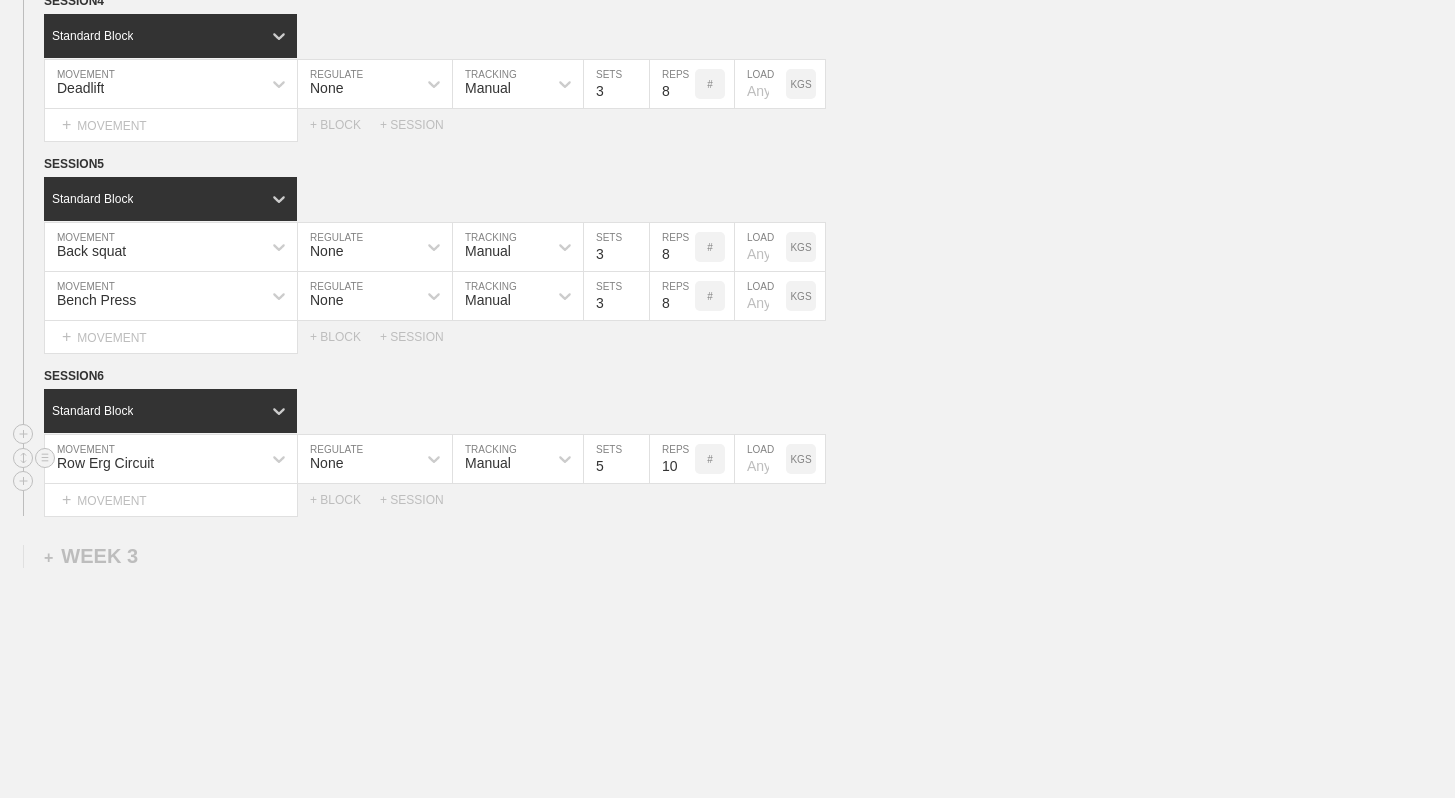 click on "Row Erg Circuit" at bounding box center (153, 459) 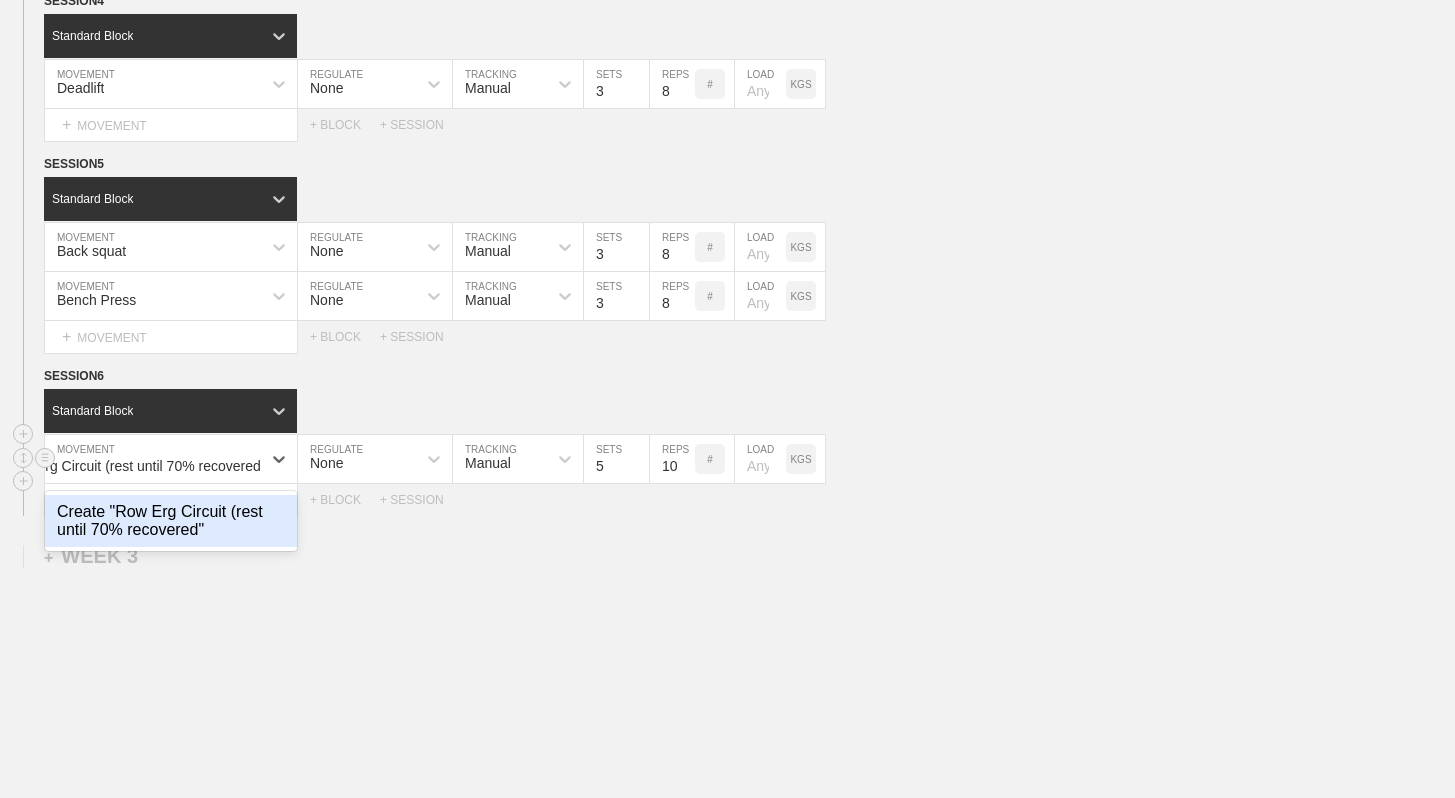 type on "Row Erg Circuit (rest until 70% recovered)" 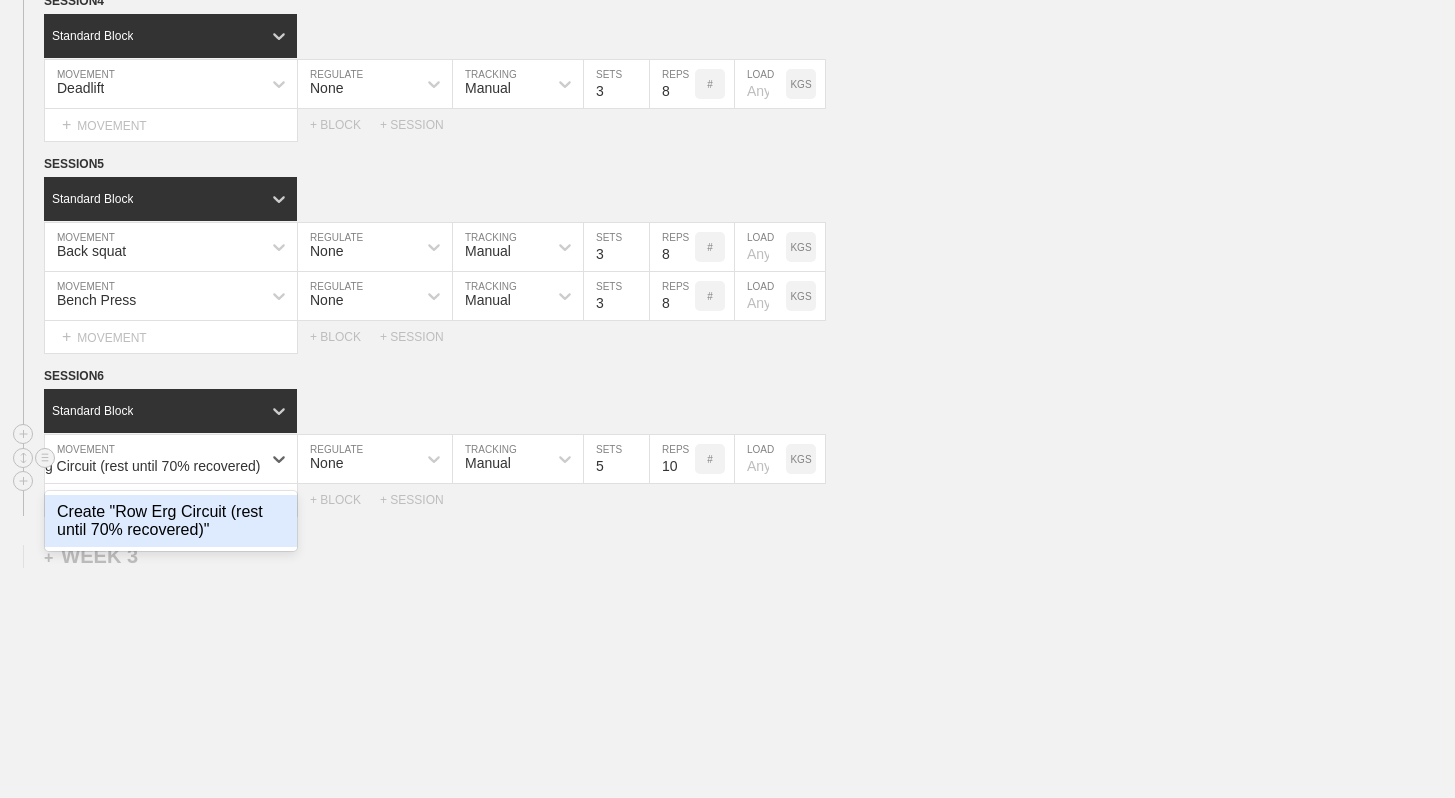 type 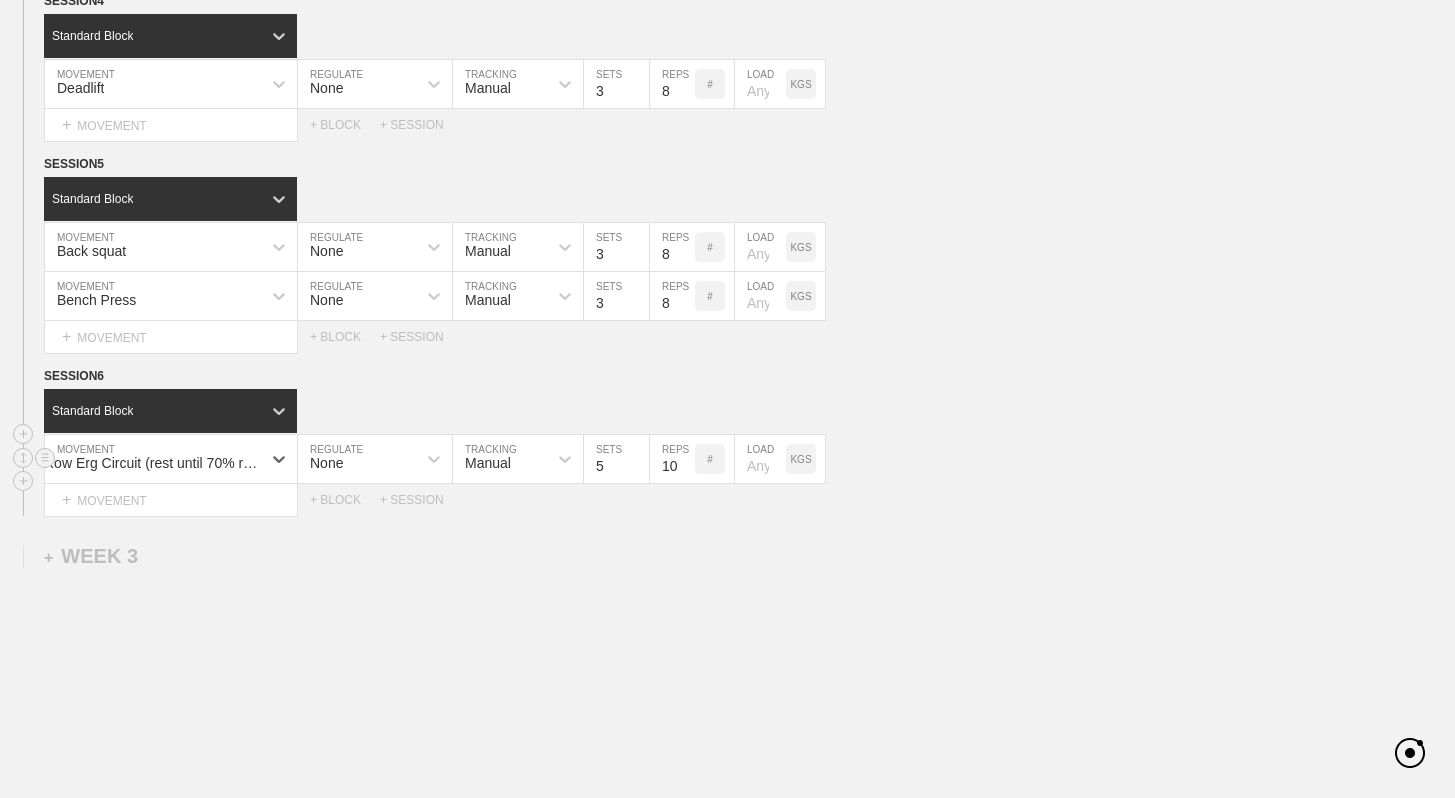 scroll, scrollTop: 0, scrollLeft: 13, axis: horizontal 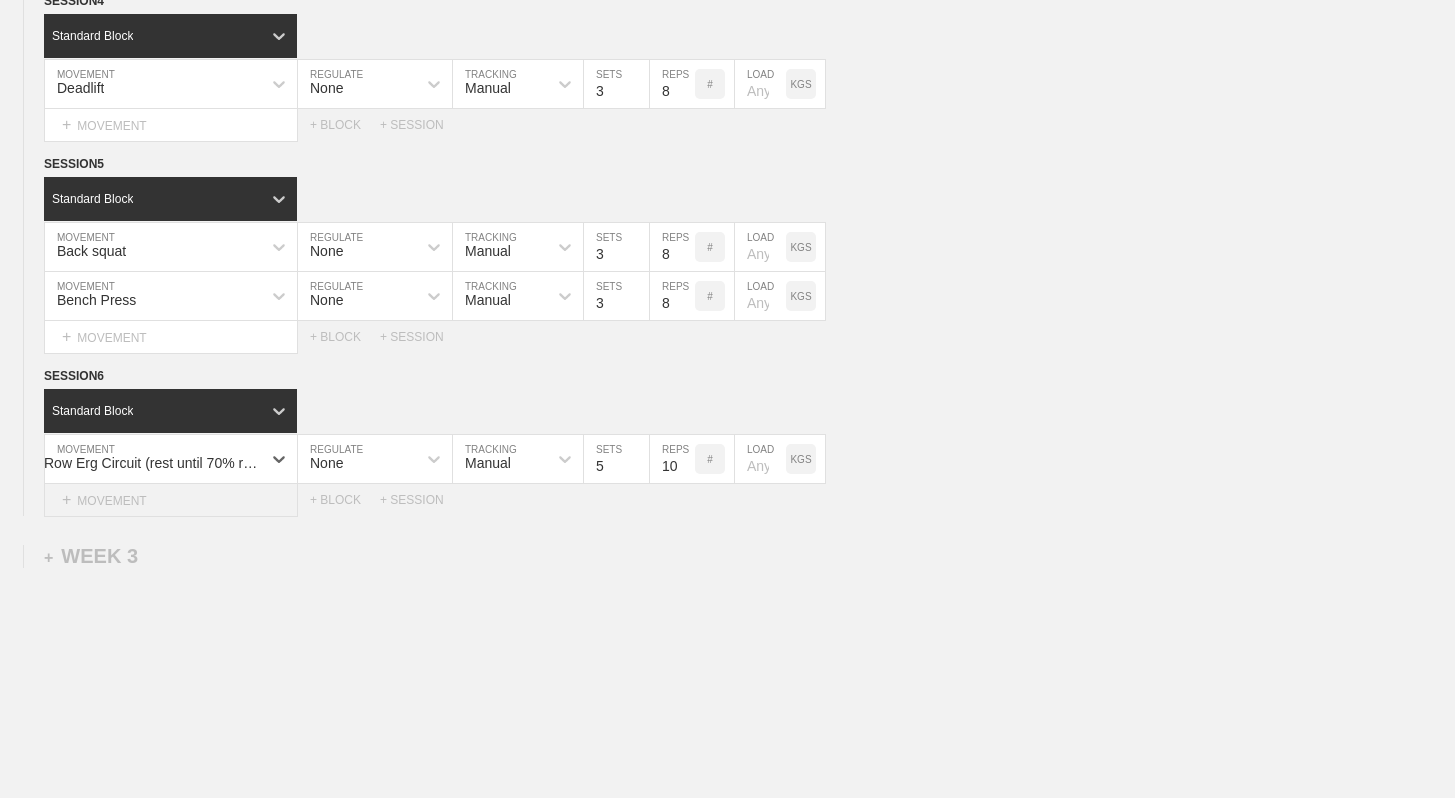 click on "+  MOVEMENT" at bounding box center [171, 500] 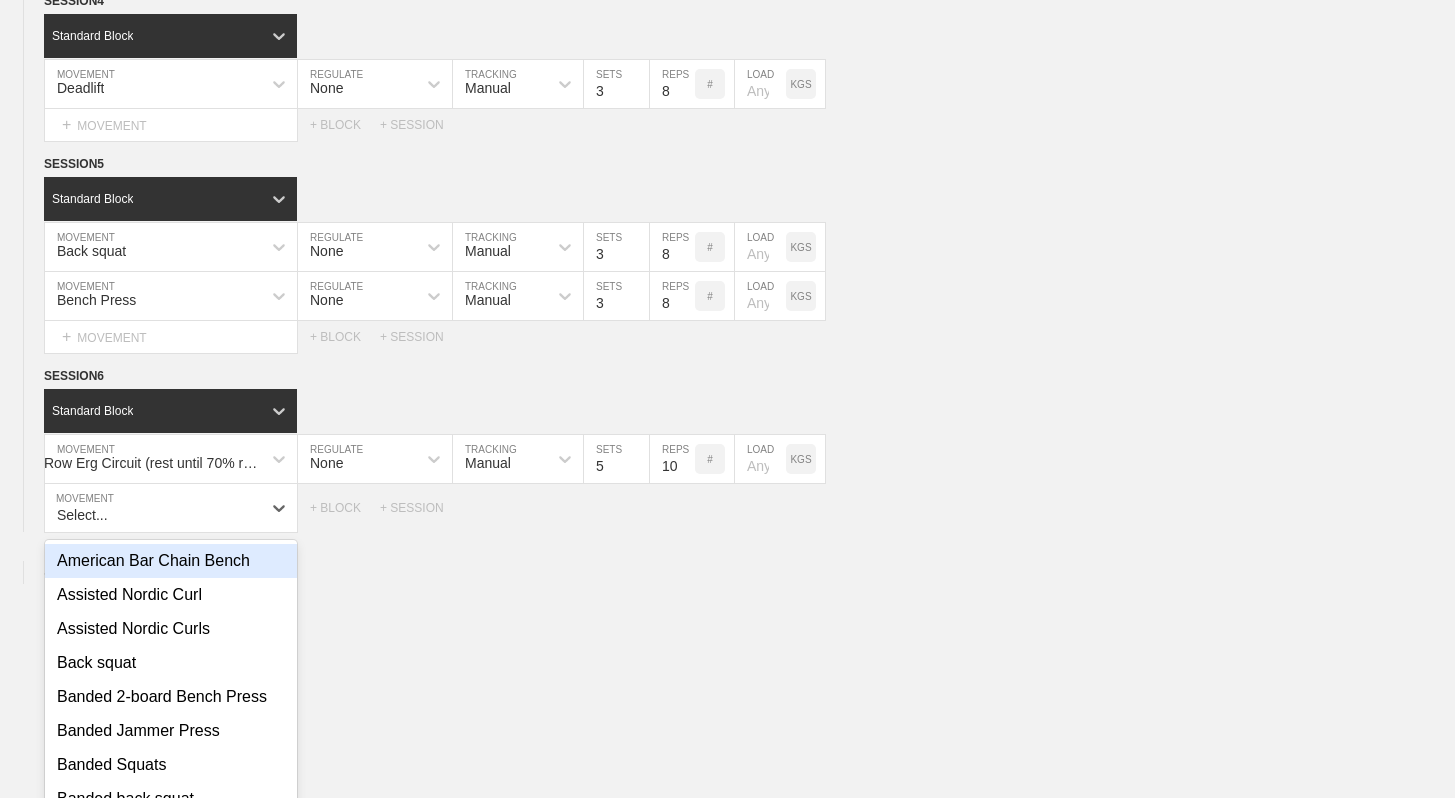 scroll, scrollTop: 1599, scrollLeft: 0, axis: vertical 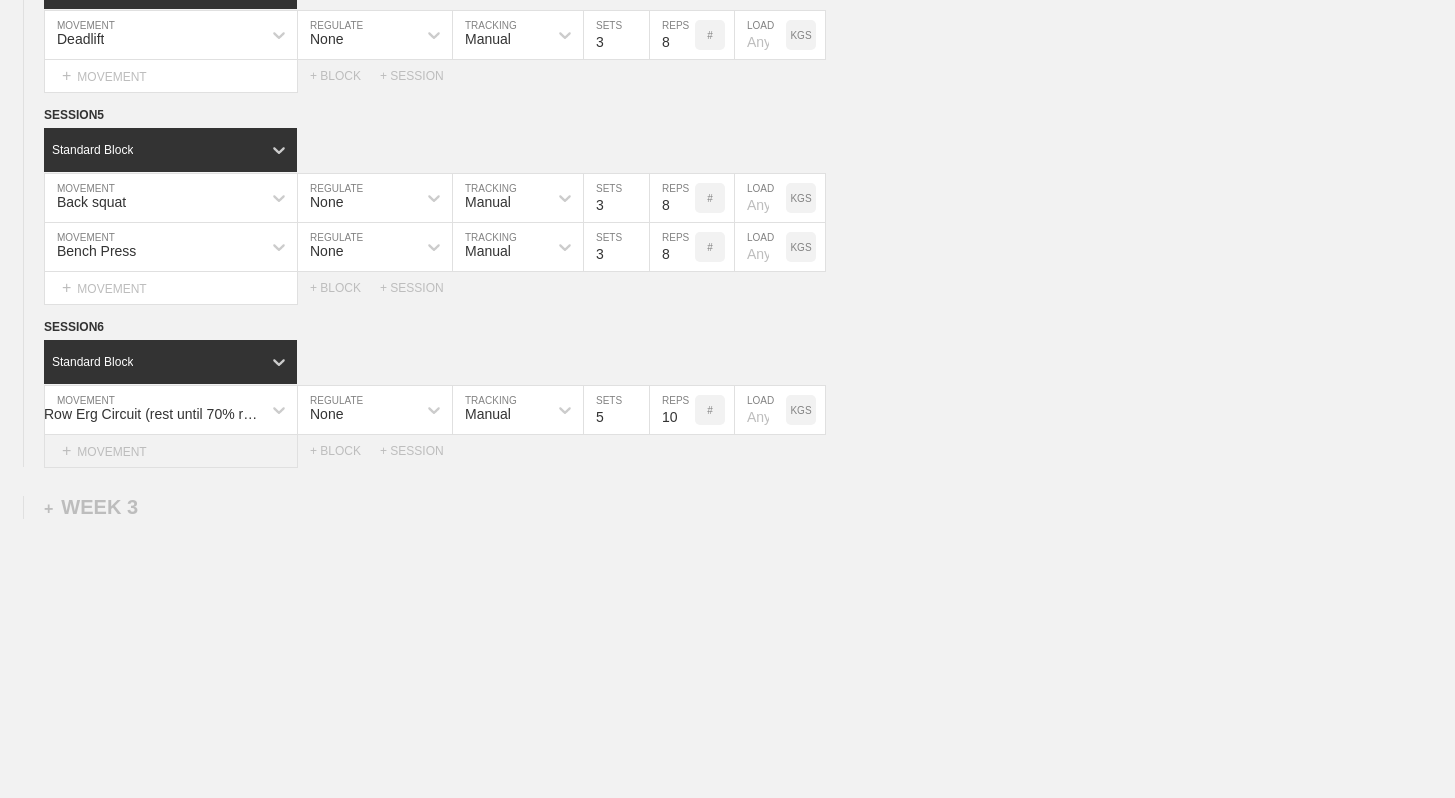 click on "+  MOVEMENT" at bounding box center [171, 451] 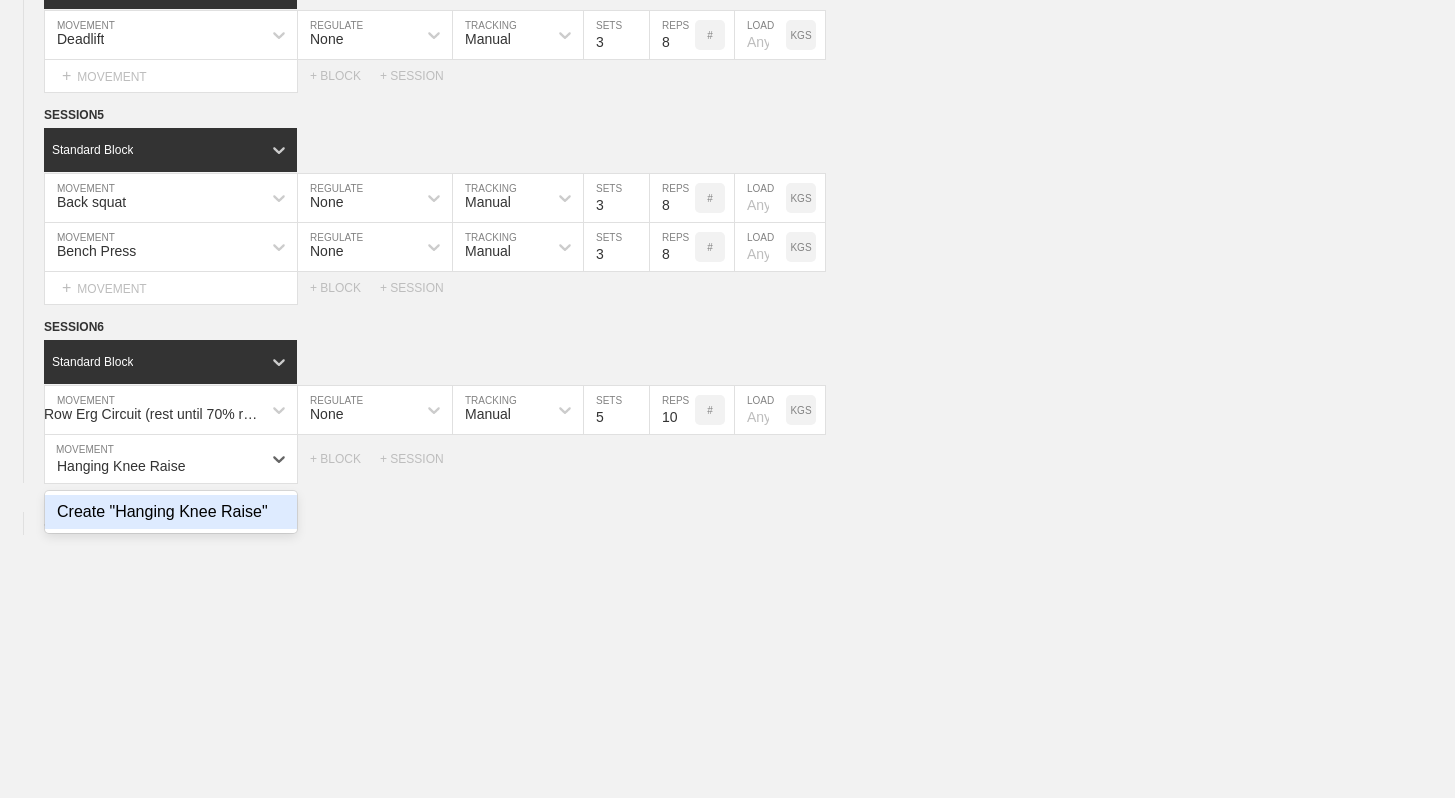 type on "Hanging Knee Raise" 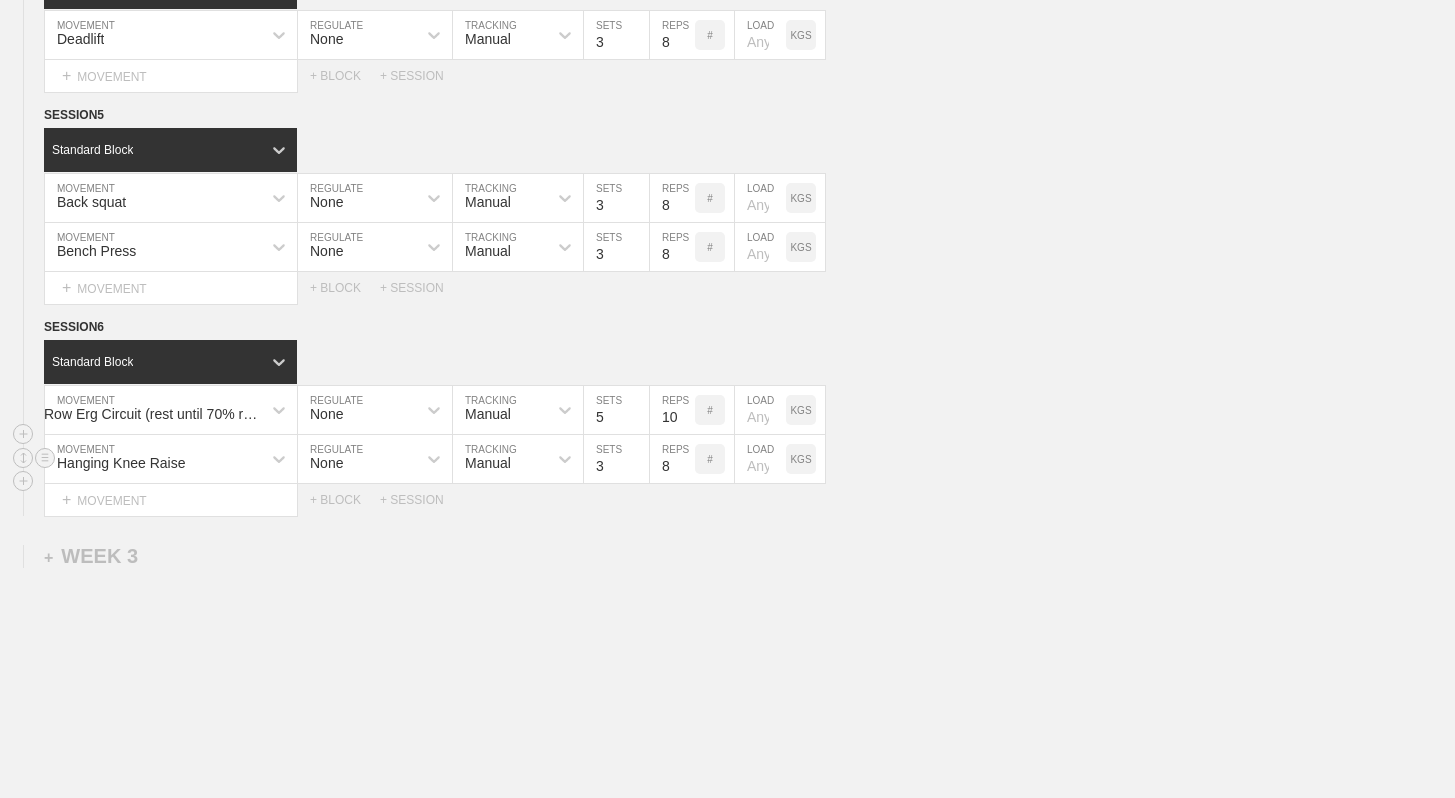 click on "8" at bounding box center (672, 459) 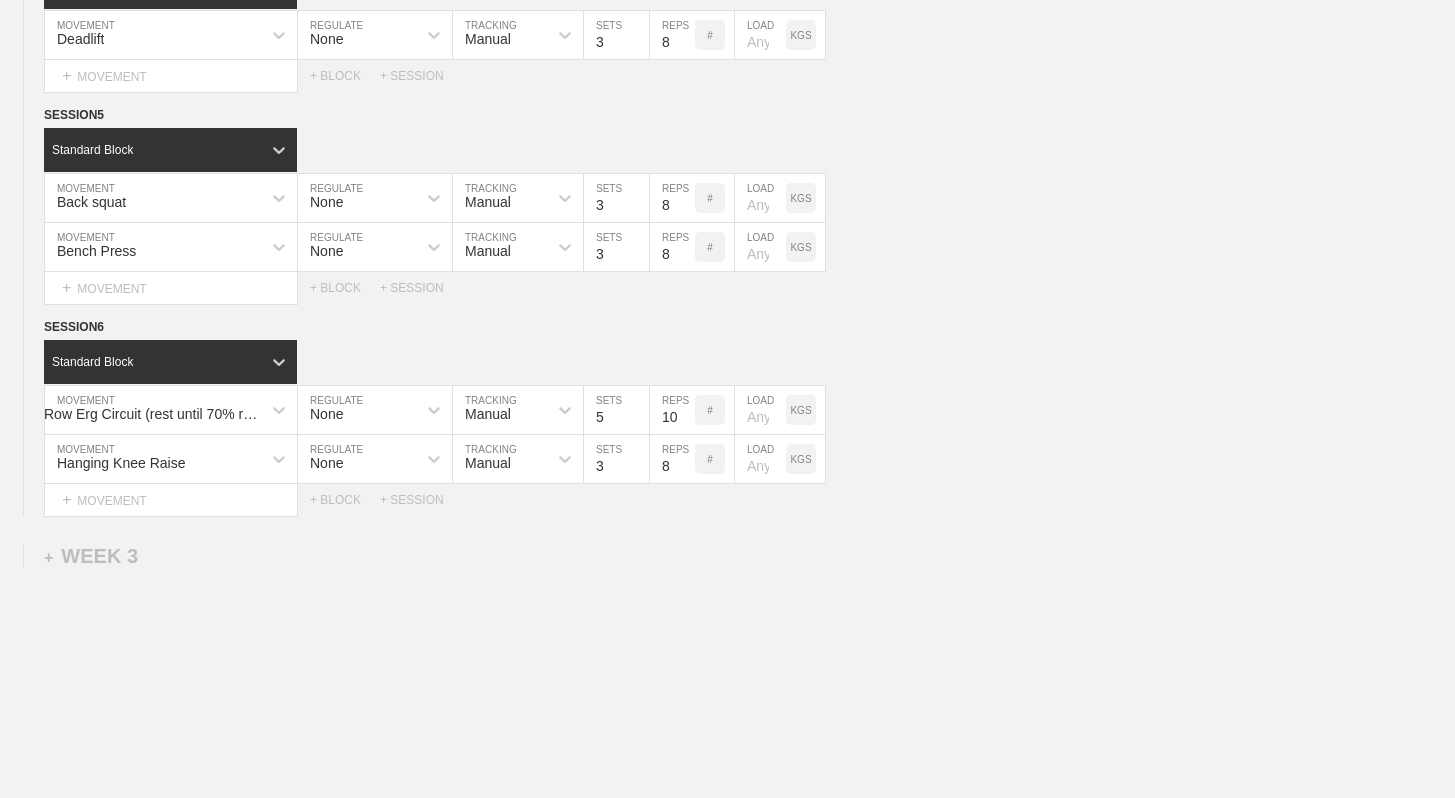 click on "WEEK   1   DUPLICATE DELETE SESSION  1   Standard Block DUPLICATE INSERT MOVEMENT AFTER DELETE Back squat MOVEMENT None REGULATE Manual TRACKING 1 SETS 1 REPS # 9 LOAD LBS DUPLICATE INSERT BEFORE INSERT AFTER DELETE Back squat MOVEMENT None REGULATE Manual TRACKING 3 SETS 6 REPS # 8 LOAD LBS DUPLICATE INSERT BEFORE INSERT AFTER DELETE Select... MOVEMENT +  MOVEMENT + BLOCK + SESSION DUPLICATE DELETE SESSION  2   Standard Block DUPLICATE INSERT MOVEMENT AFTER DELETE Bench Press MOVEMENT None REGULATE Manual TRACKING 1 SETS 1 REPS # 9 LOAD LBS DUPLICATE INSERT BEFORE INSERT AFTER DELETE Bench Press MOVEMENT None REGULATE Manual TRACKING 3 SETS 6 REPS # 8 LOAD LBS DUPLICATE INSERT BEFORE INSERT AFTER DELETE Select... MOVEMENT +  MOVEMENT + BLOCK + SESSION DUPLICATE DELETE SESSION  3   Standard Block DUPLICATE INSERT MOVEMENT AFTER DELETE Deadlift MOVEMENT None REGULATE Manual TRACKING 1 SETS 1 REPS # 9 LOAD LBS DUPLICATE INSERT BEFORE INSERT AFTER DELETE Deadlift MOVEMENT None REGULATE Manual TRACKING 3 SETS 6 #" at bounding box center (727, -258) 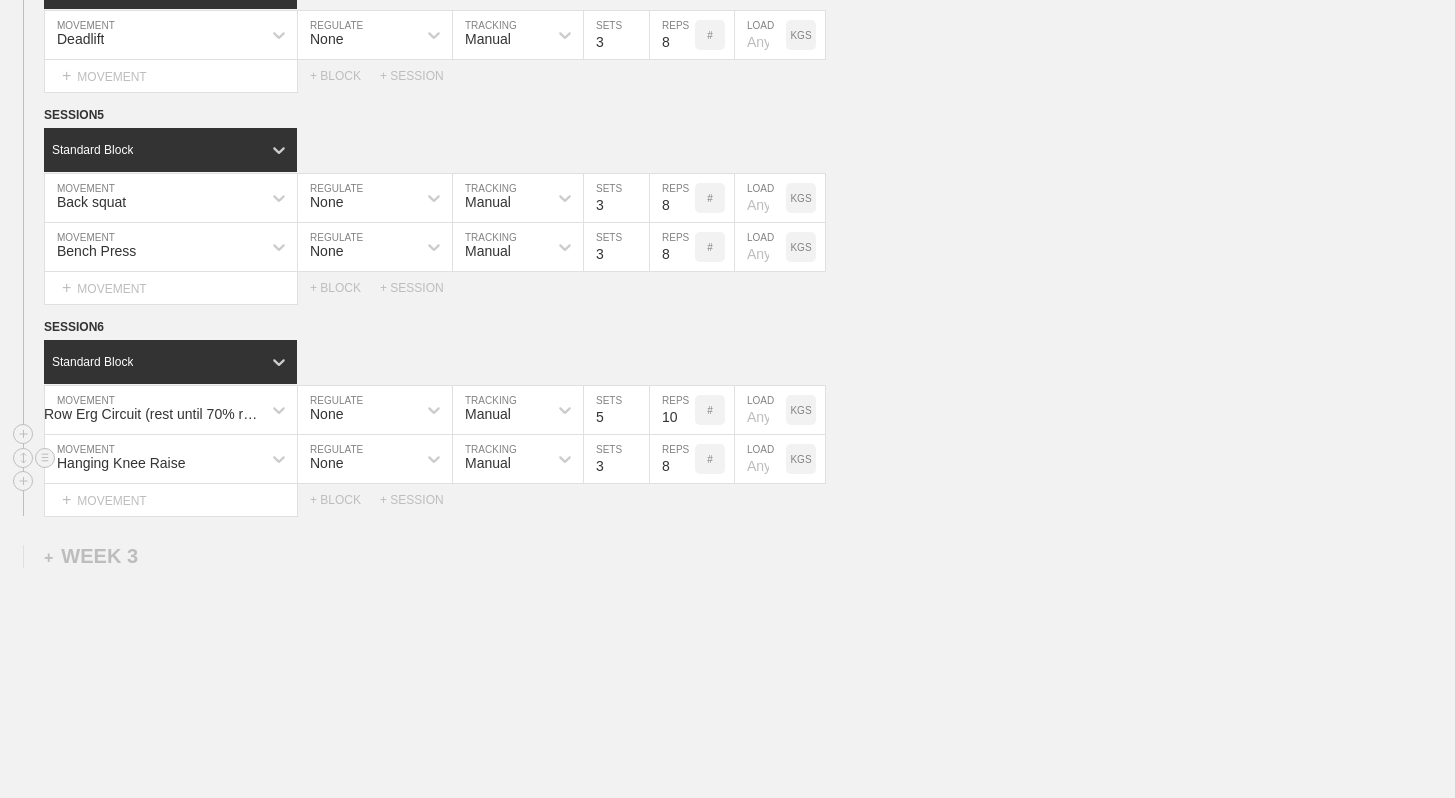 click on "Hanging Knee Raise" at bounding box center (153, 459) 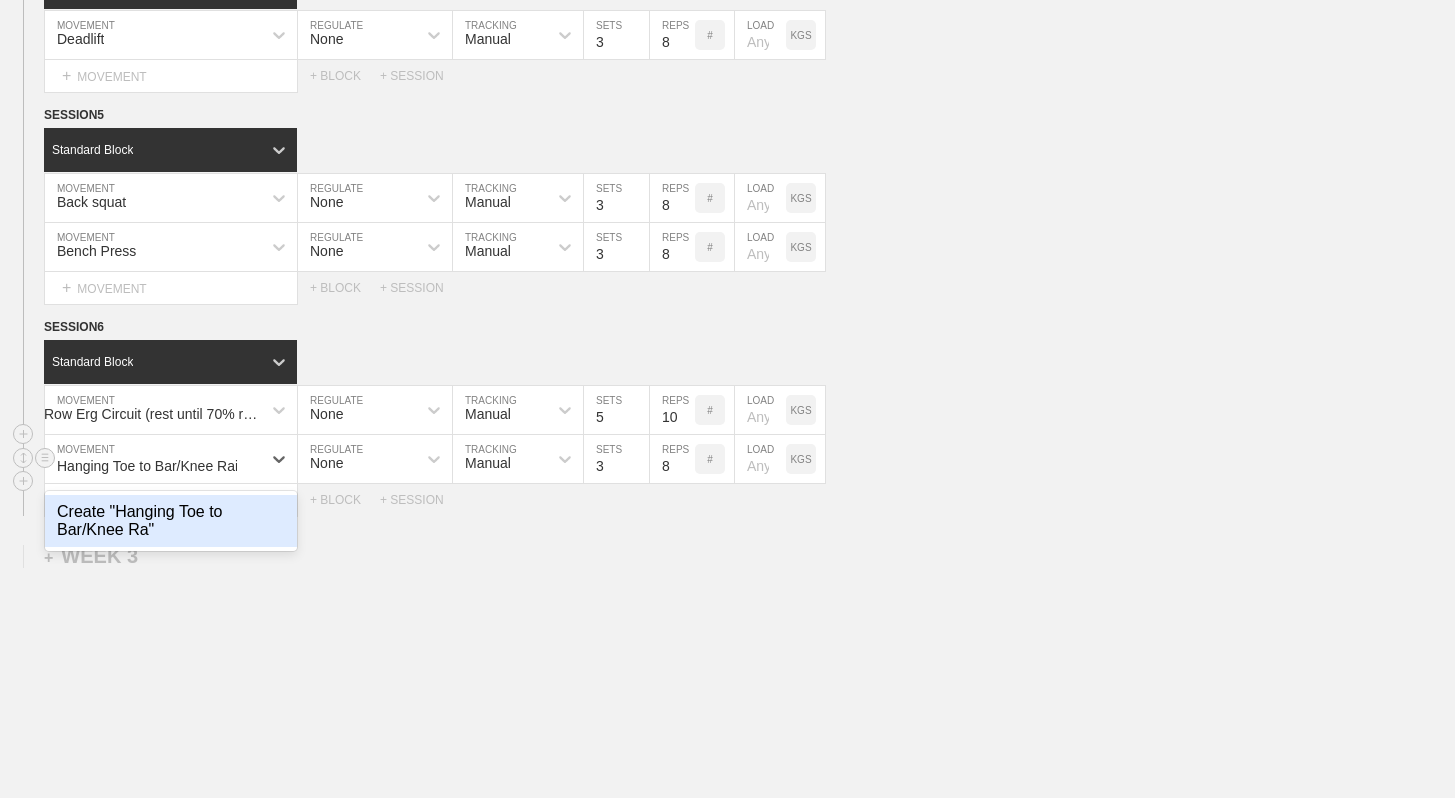type on "Hanging Toe to Bar/Knee Raise" 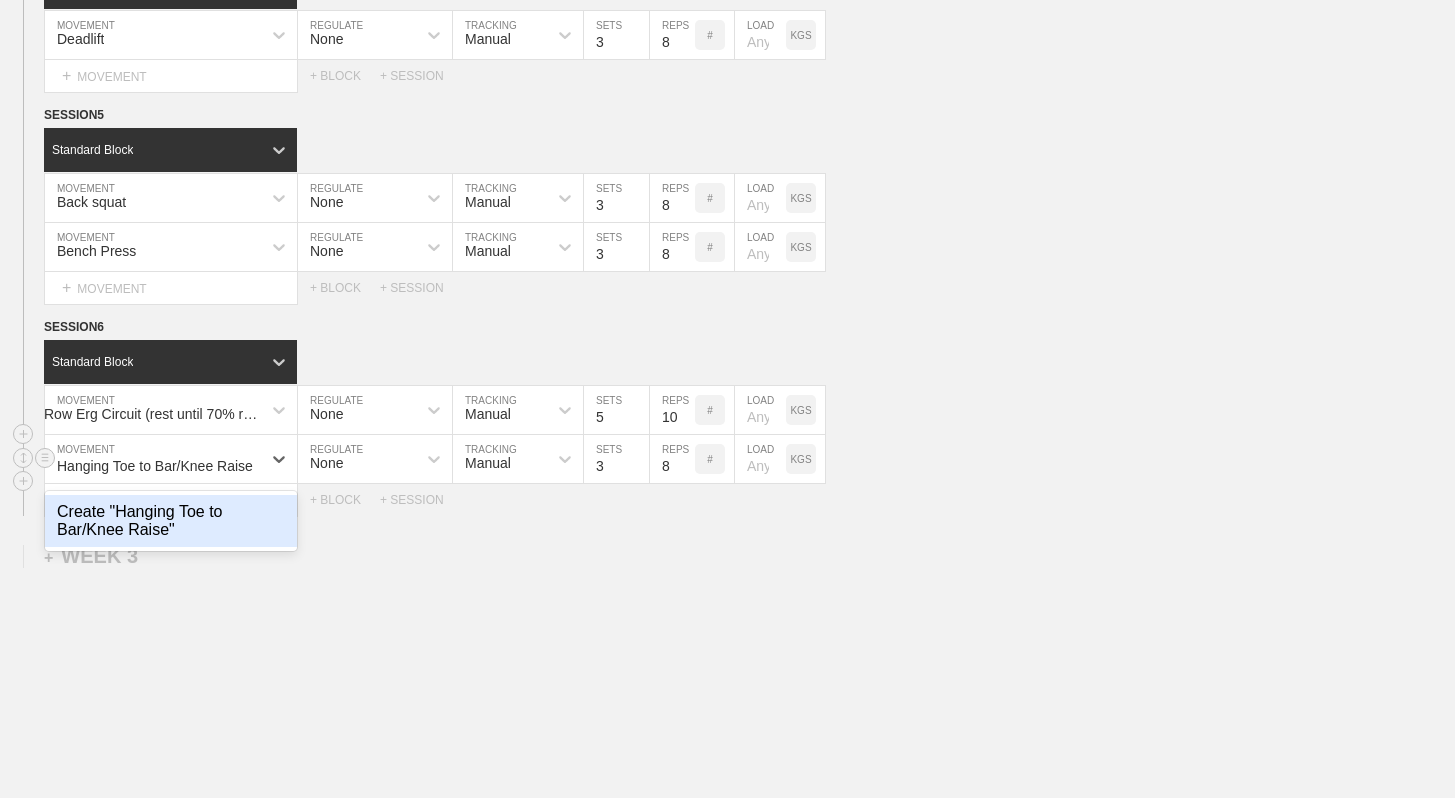 type 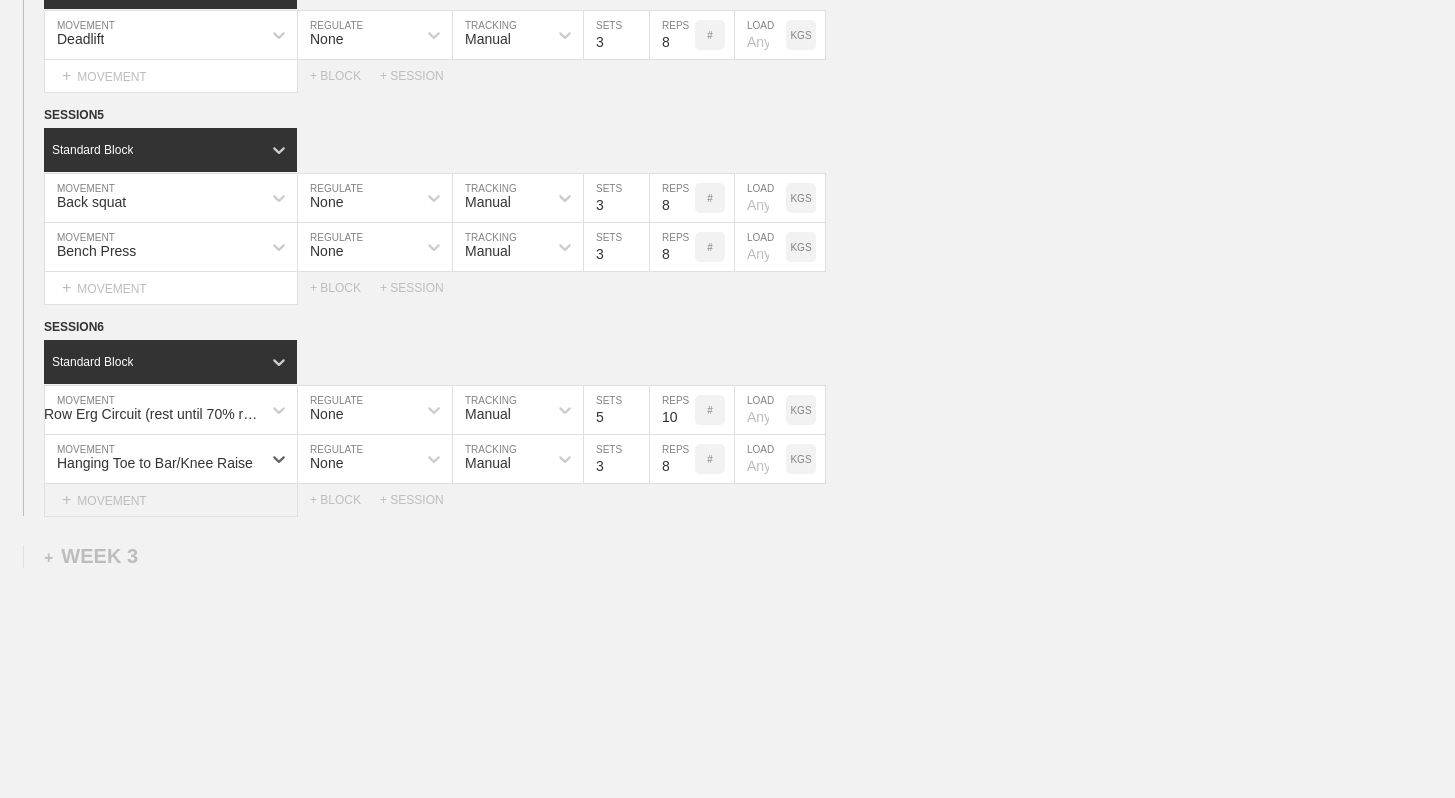 click on "+  MOVEMENT" at bounding box center [171, 500] 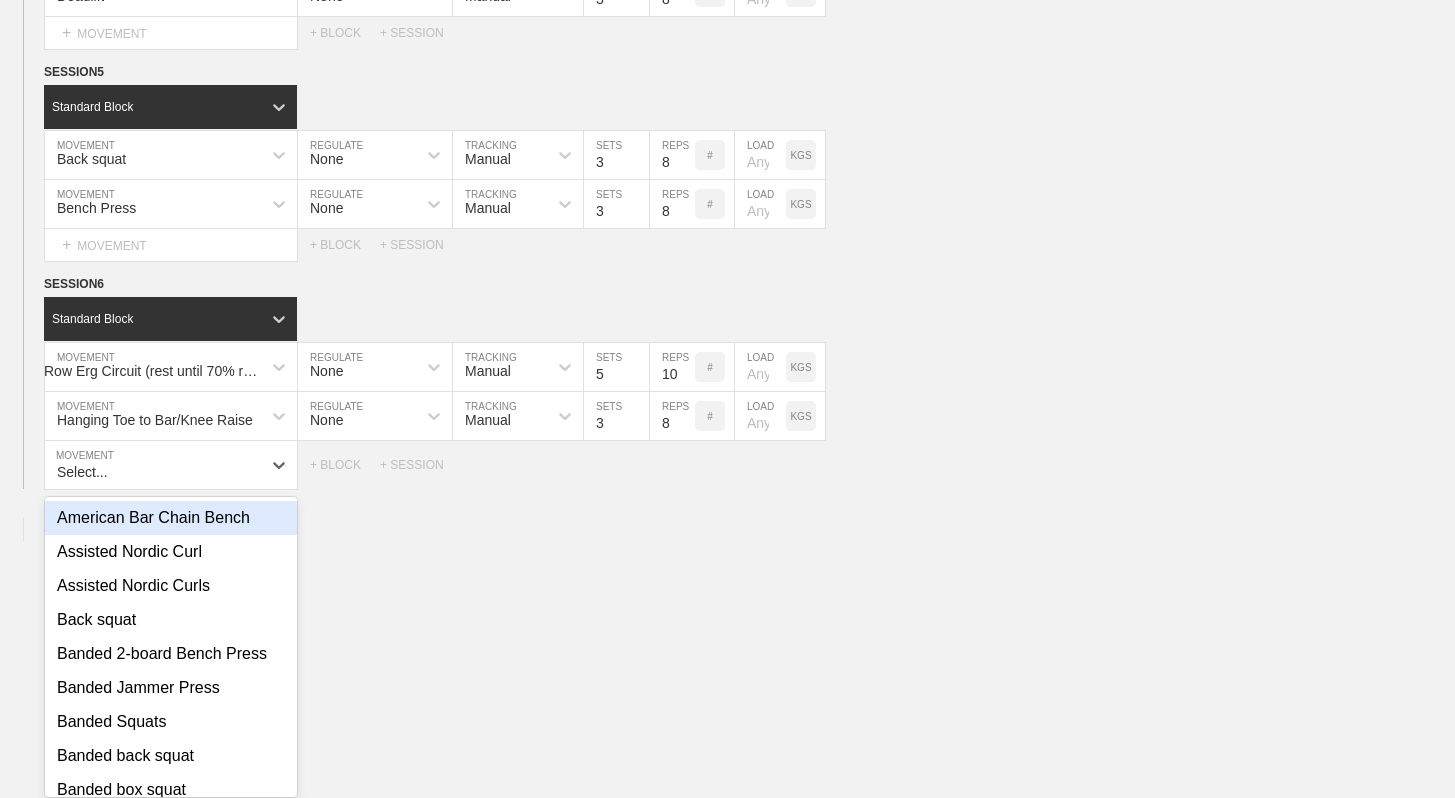 scroll, scrollTop: 1648, scrollLeft: 0, axis: vertical 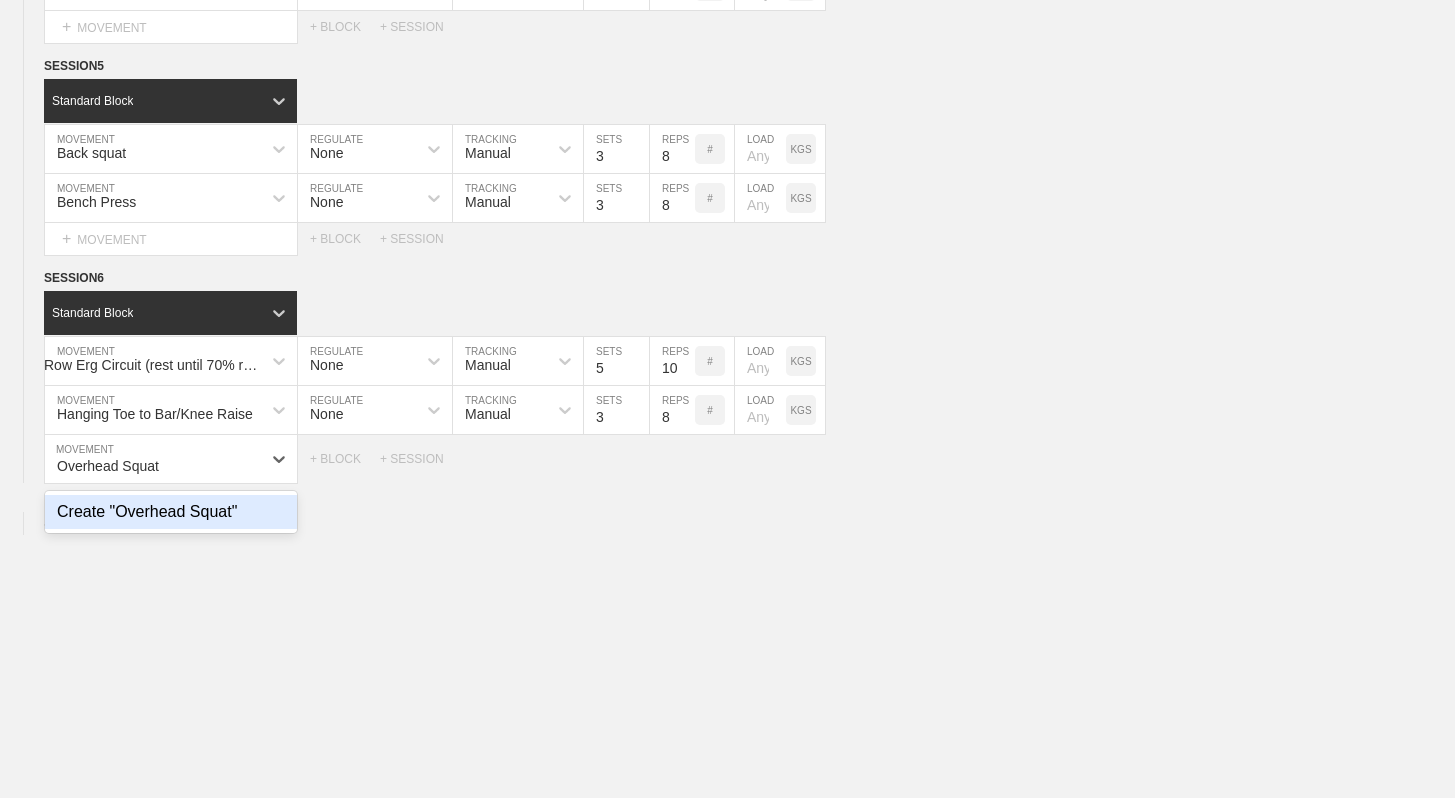 click on "Create "Overhead Squat"" at bounding box center (171, 512) 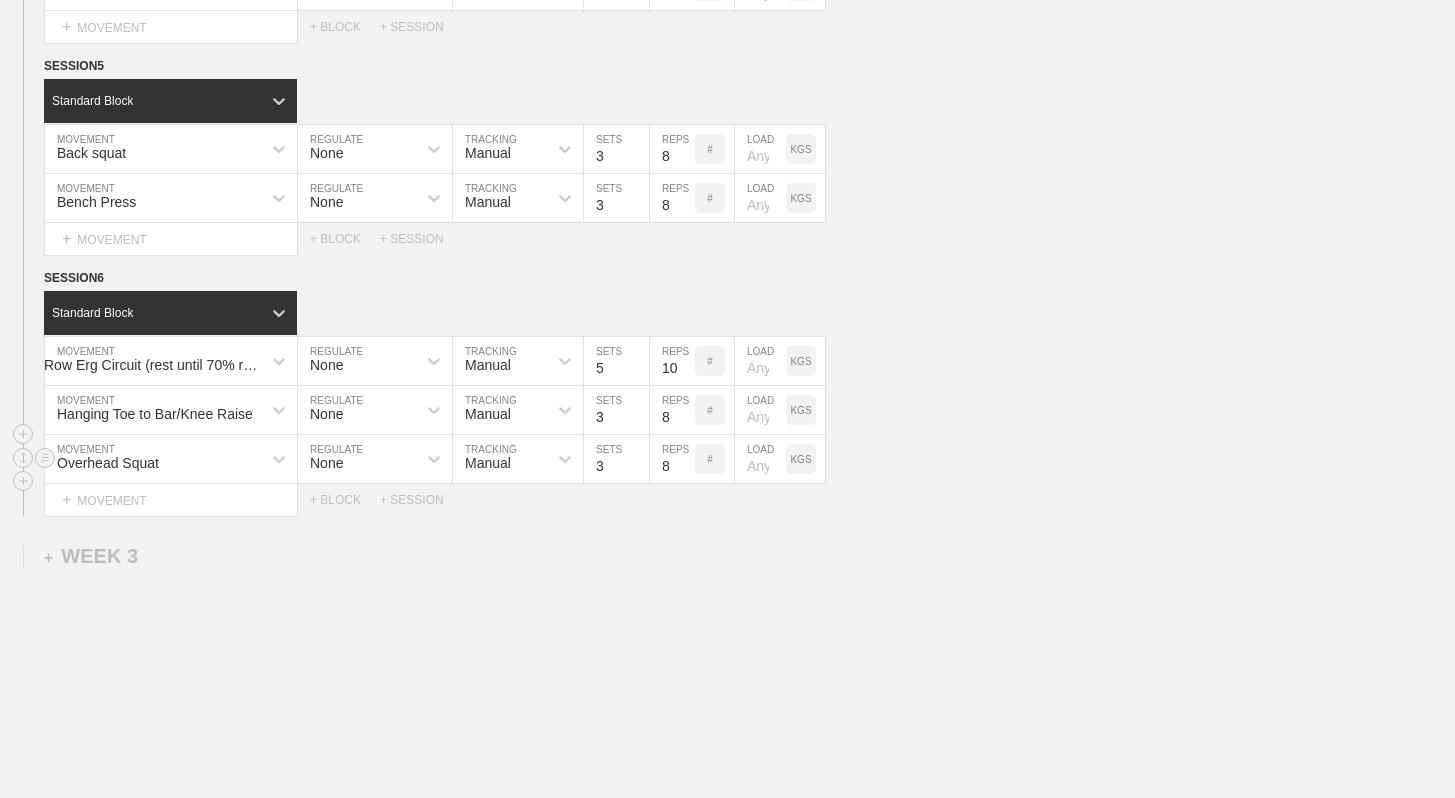 click on "8" at bounding box center (672, 459) 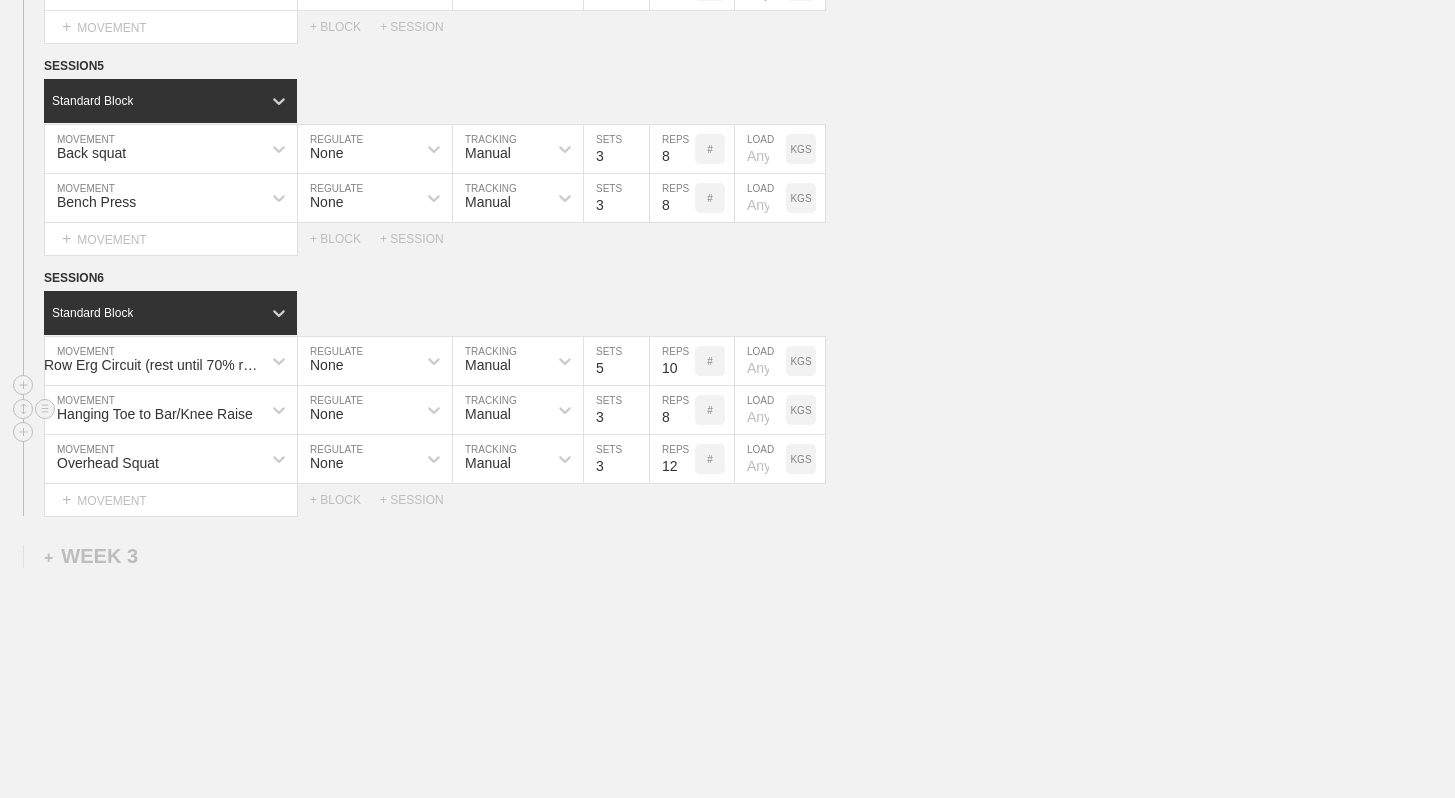 type on "12" 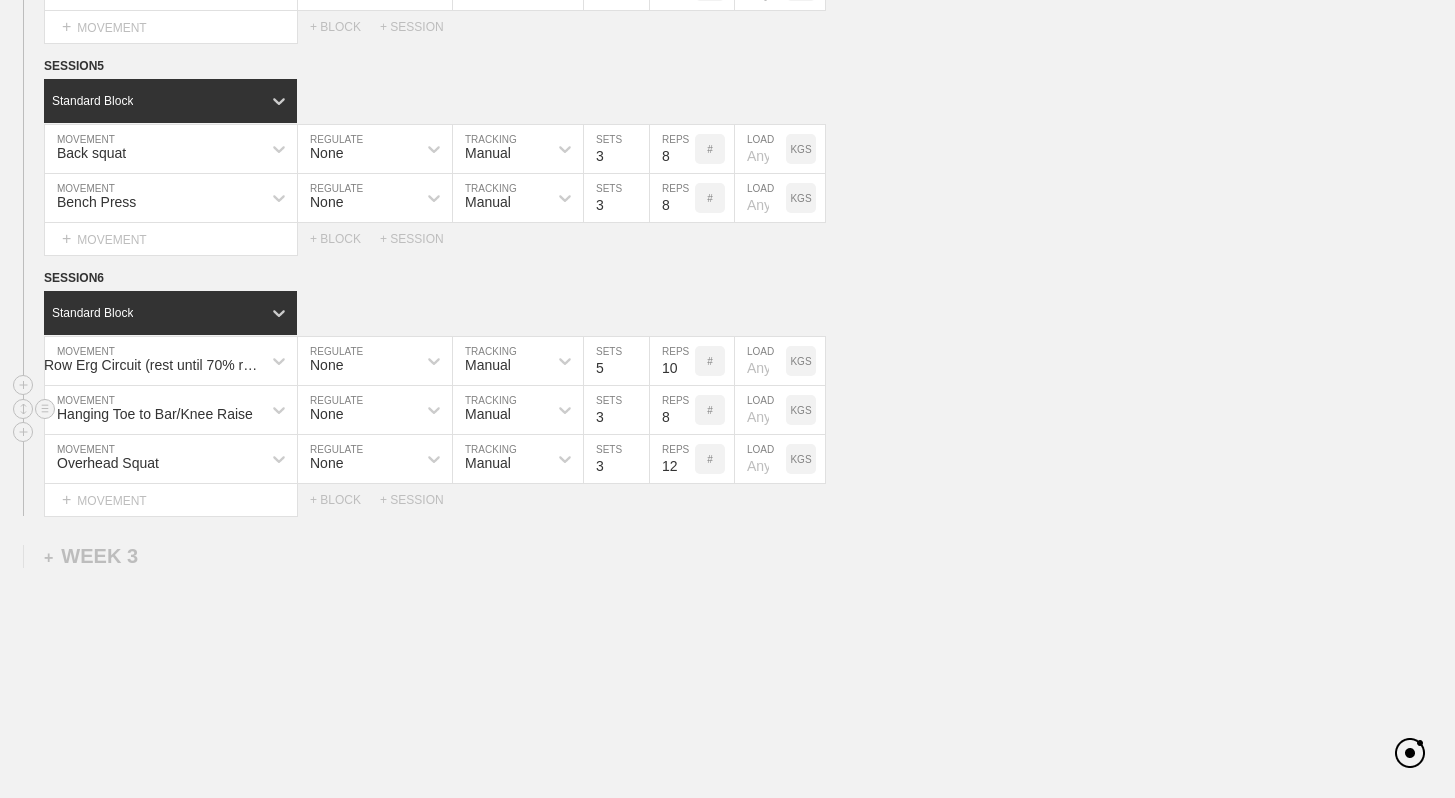 click at bounding box center (760, 410) 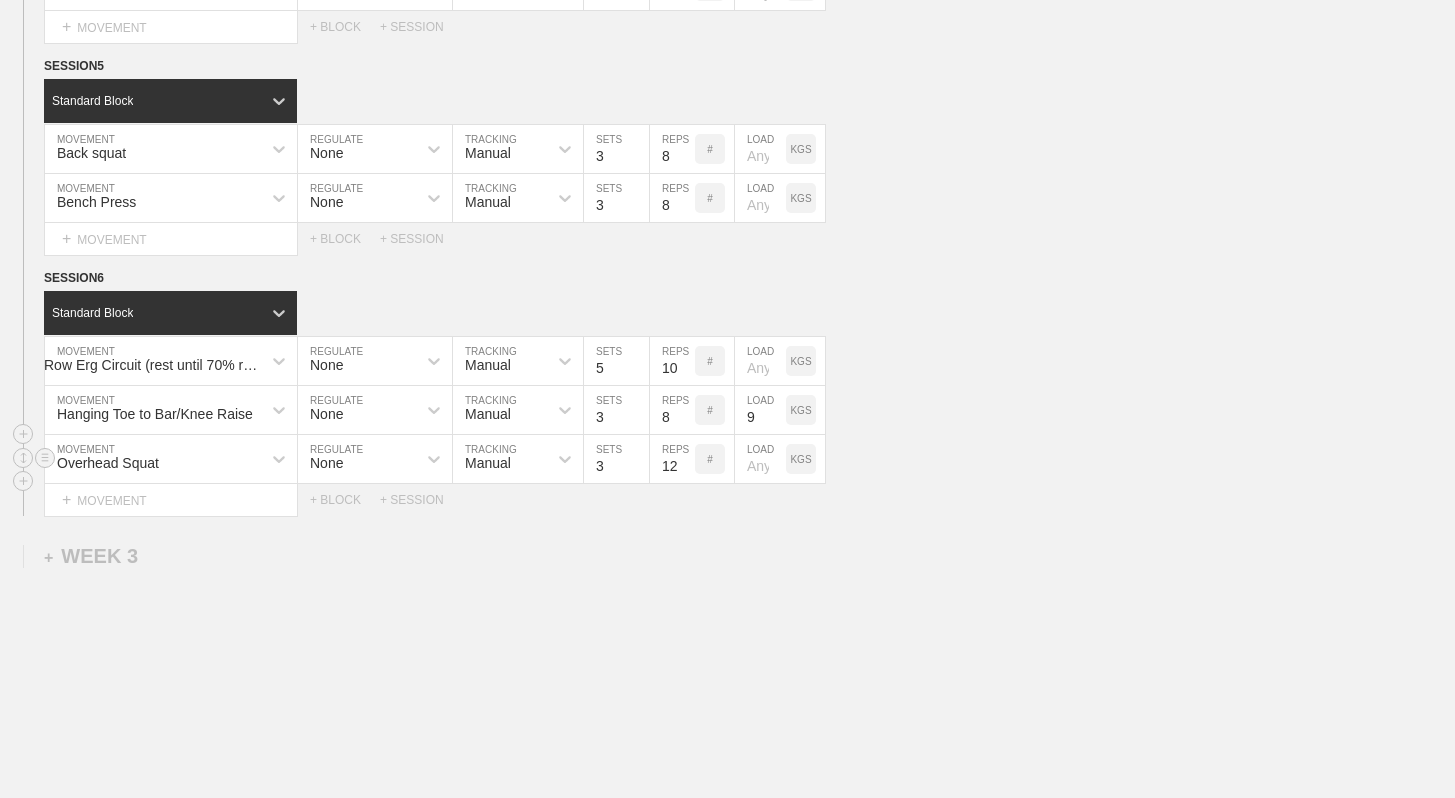 type on "9" 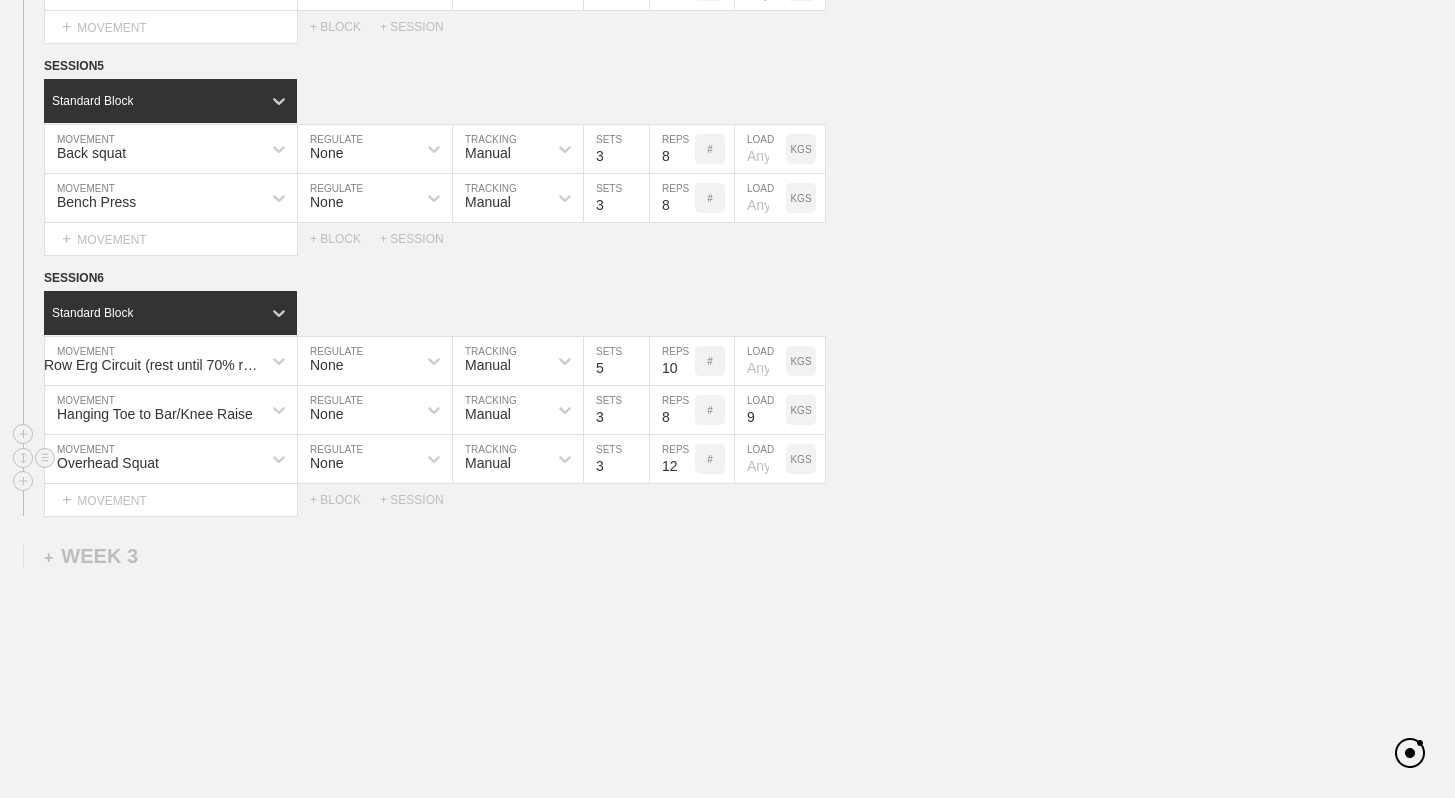 click at bounding box center (760, 459) 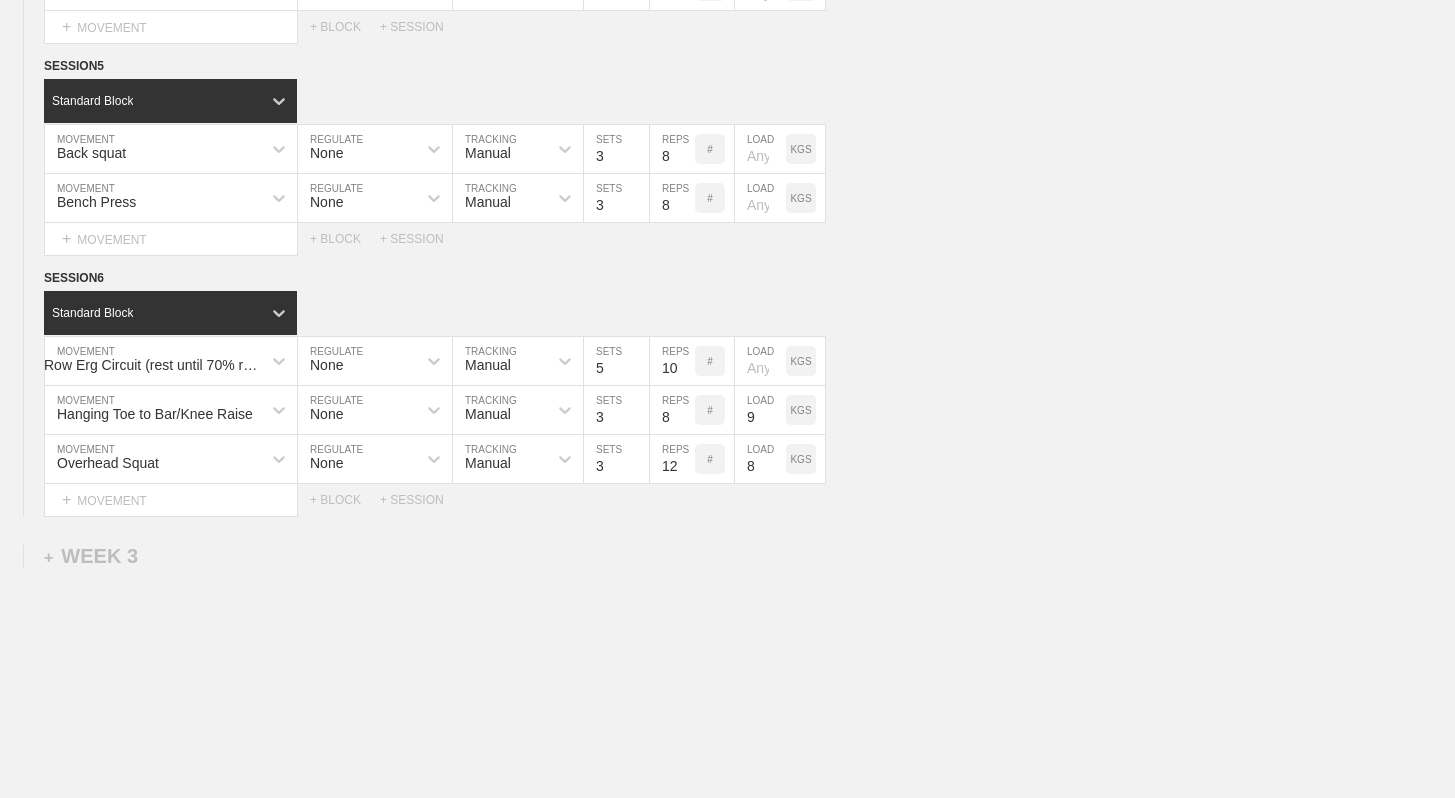 type on "8" 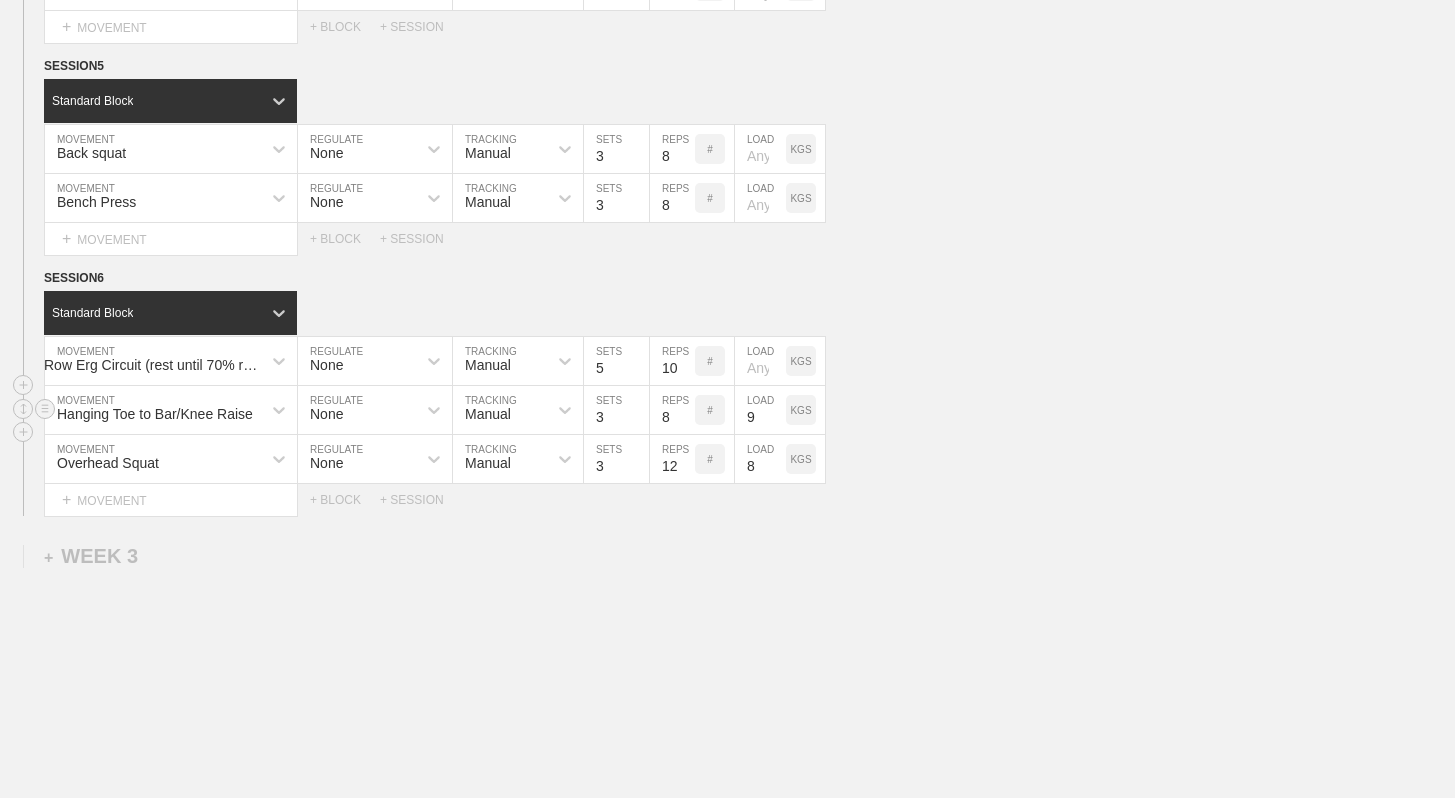 click on "KGS" at bounding box center [800, 410] 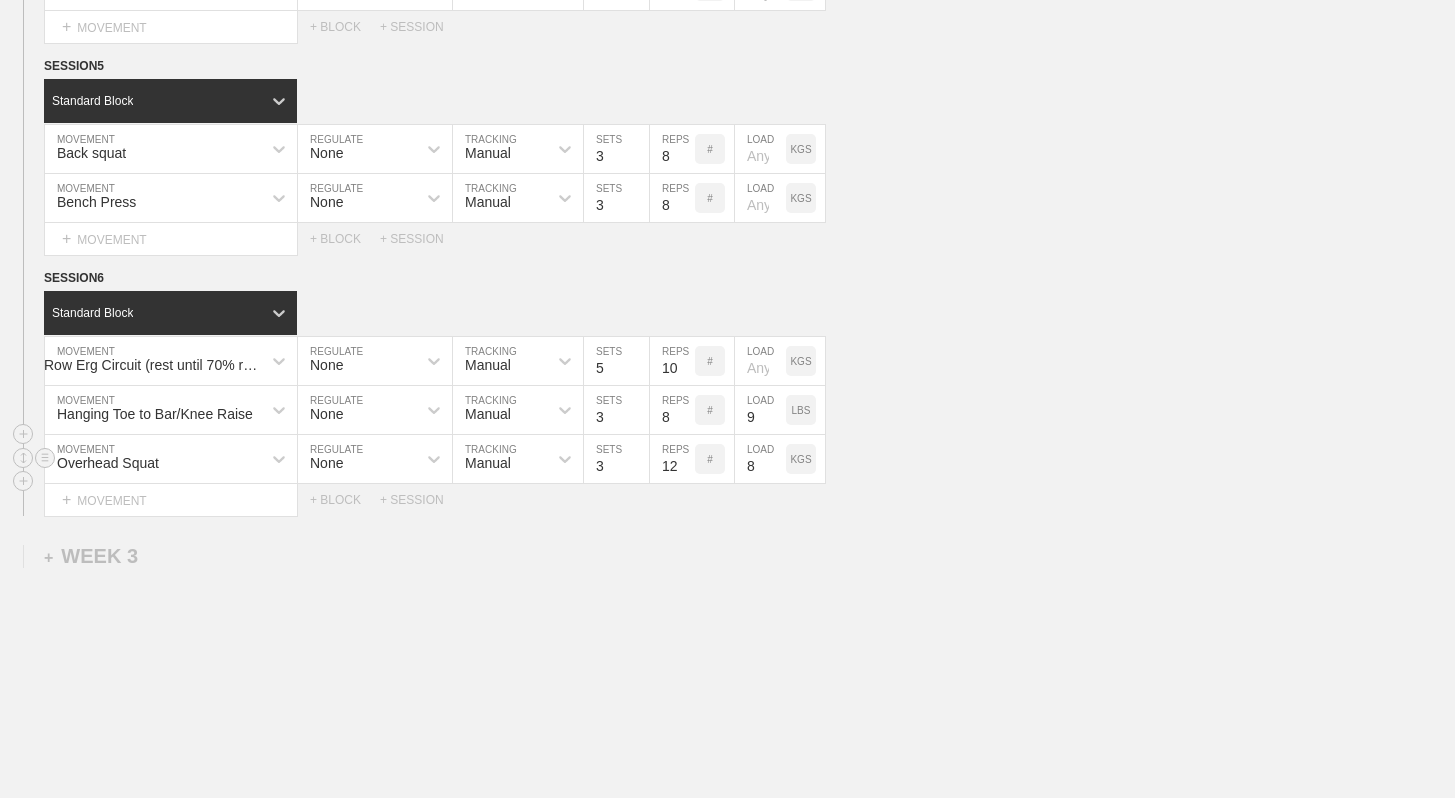 click on "KGS" at bounding box center (801, 459) 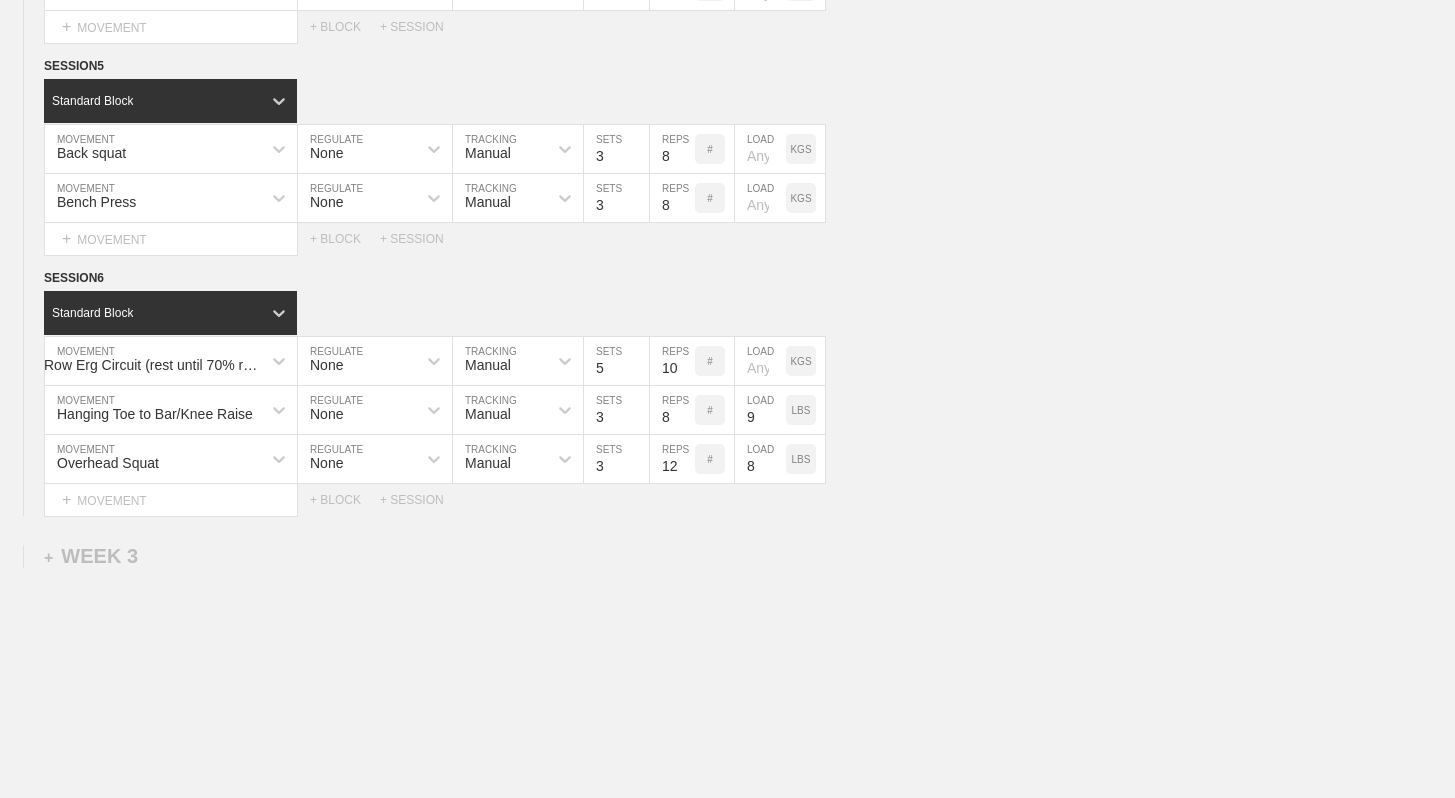 click on "WEEK   1   DUPLICATE DELETE SESSION  1   Standard Block DUPLICATE INSERT MOVEMENT AFTER DELETE Back squat MOVEMENT None REGULATE Manual TRACKING 1 SETS 1 REPS # 9 LOAD LBS DUPLICATE INSERT BEFORE INSERT AFTER DELETE Back squat MOVEMENT None REGULATE Manual TRACKING 3 SETS 6 REPS # 8 LOAD LBS DUPLICATE INSERT BEFORE INSERT AFTER DELETE Select... MOVEMENT +  MOVEMENT + BLOCK + SESSION DUPLICATE DELETE SESSION  2   Standard Block DUPLICATE INSERT MOVEMENT AFTER DELETE Bench Press MOVEMENT None REGULATE Manual TRACKING 1 SETS 1 REPS # 9 LOAD LBS DUPLICATE INSERT BEFORE INSERT AFTER DELETE Bench Press MOVEMENT None REGULATE Manual TRACKING 3 SETS 6 REPS # 8 LOAD LBS DUPLICATE INSERT BEFORE INSERT AFTER DELETE Select... MOVEMENT +  MOVEMENT + BLOCK + SESSION DUPLICATE DELETE SESSION  3   Standard Block DUPLICATE INSERT MOVEMENT AFTER DELETE Deadlift MOVEMENT None REGULATE Manual TRACKING 1 SETS 1 REPS # 9 LOAD LBS DUPLICATE INSERT BEFORE INSERT AFTER DELETE Deadlift MOVEMENT None REGULATE Manual TRACKING 3 SETS 6 #" at bounding box center (727, -283) 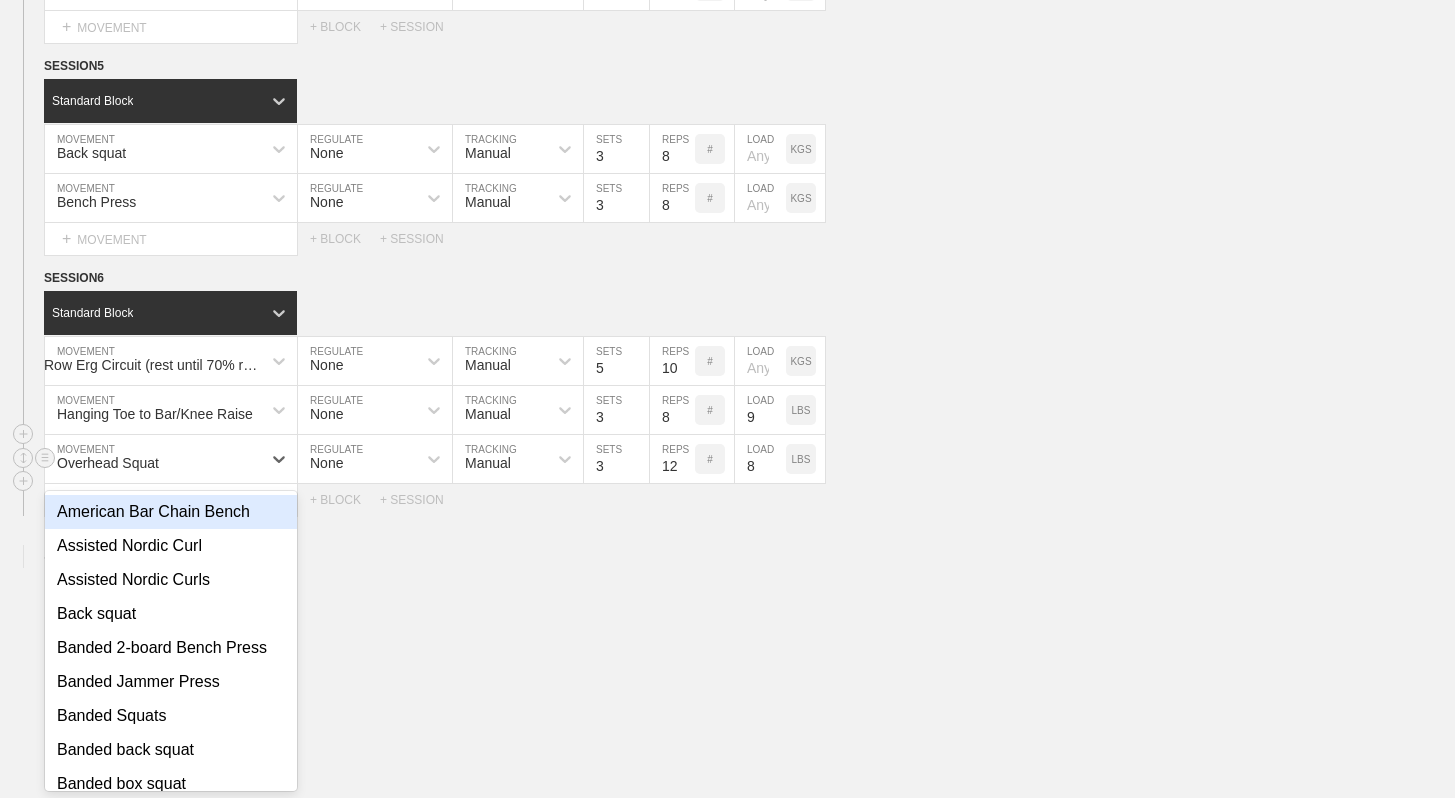 click on "Overhead Squat" at bounding box center (153, 459) 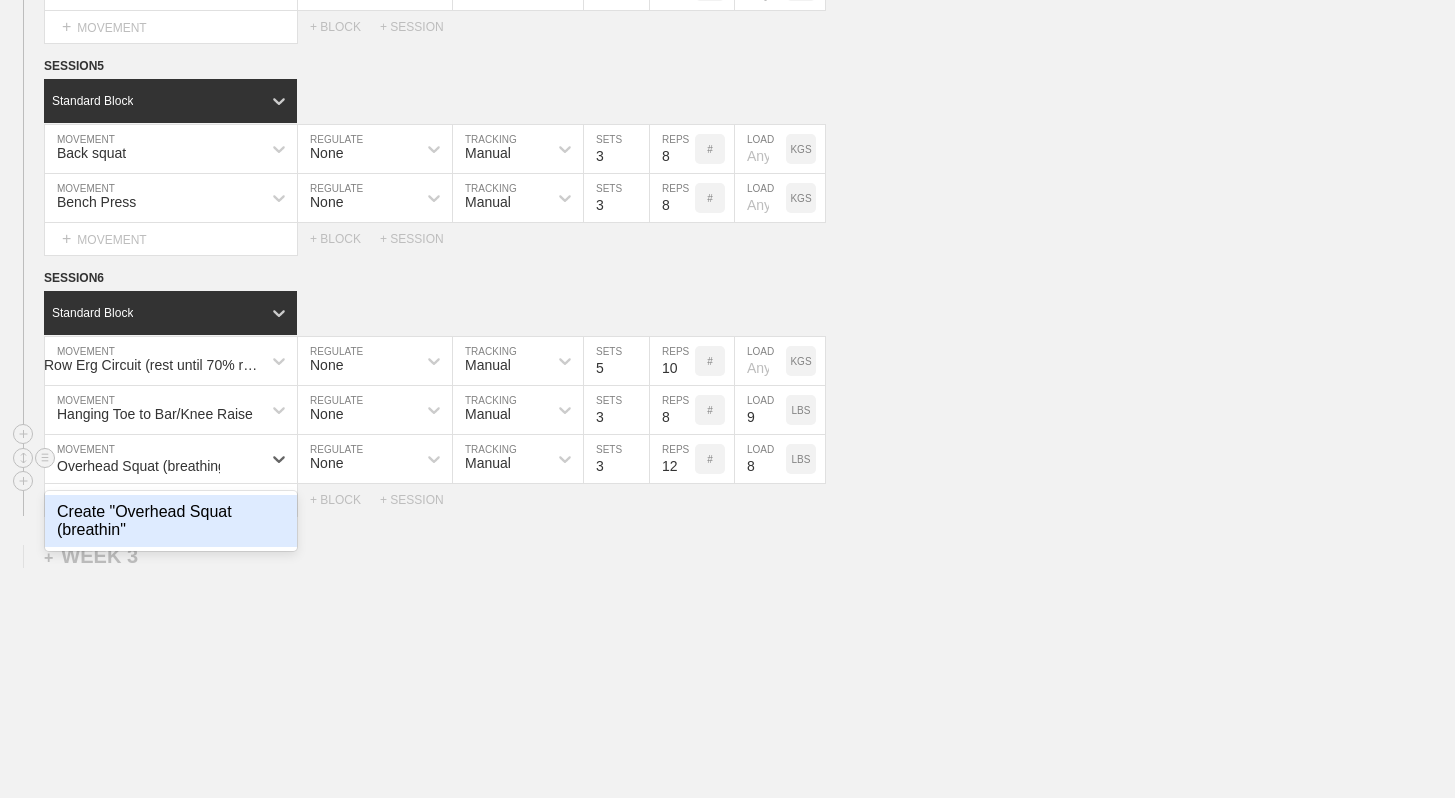 type on "Overhead Squat (breathing)" 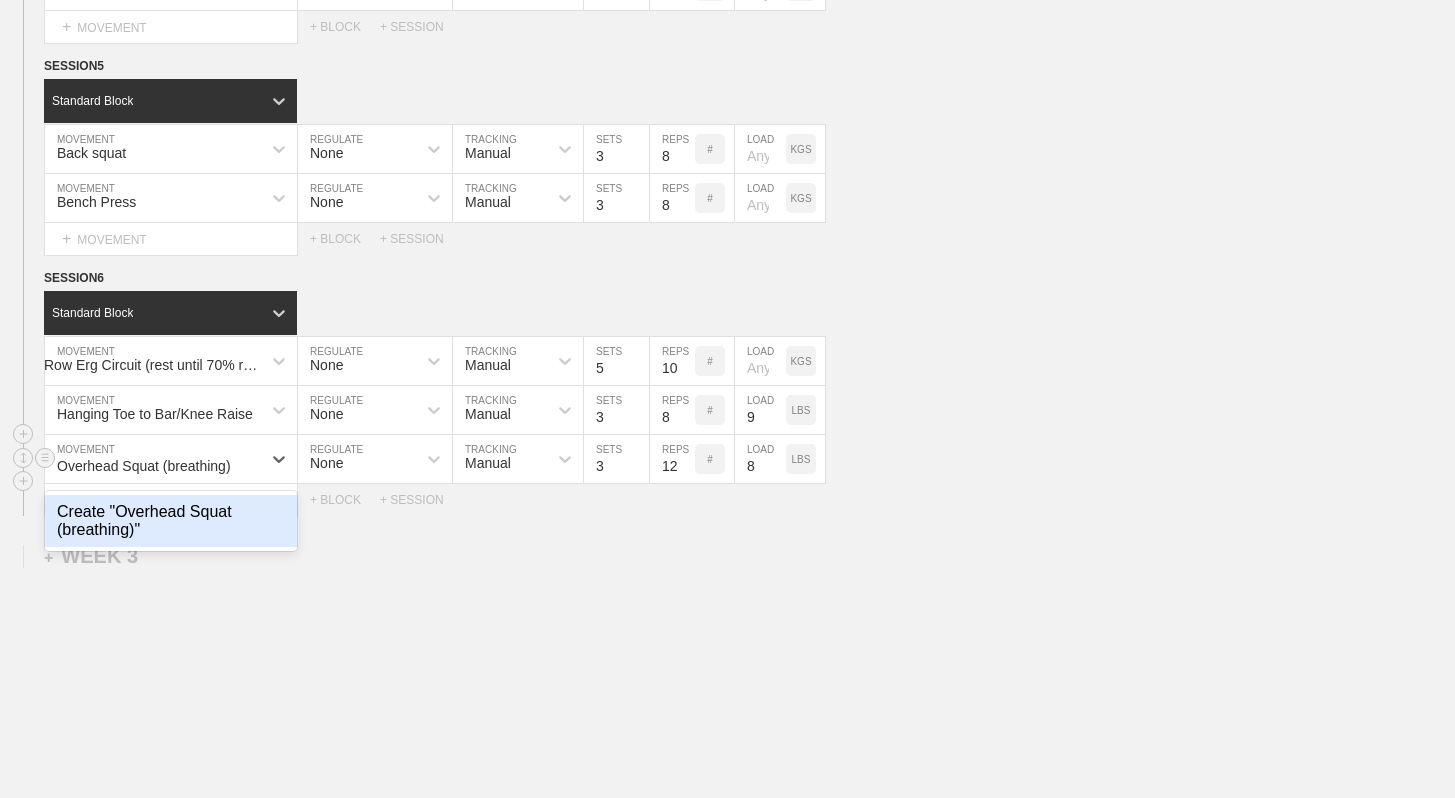 type 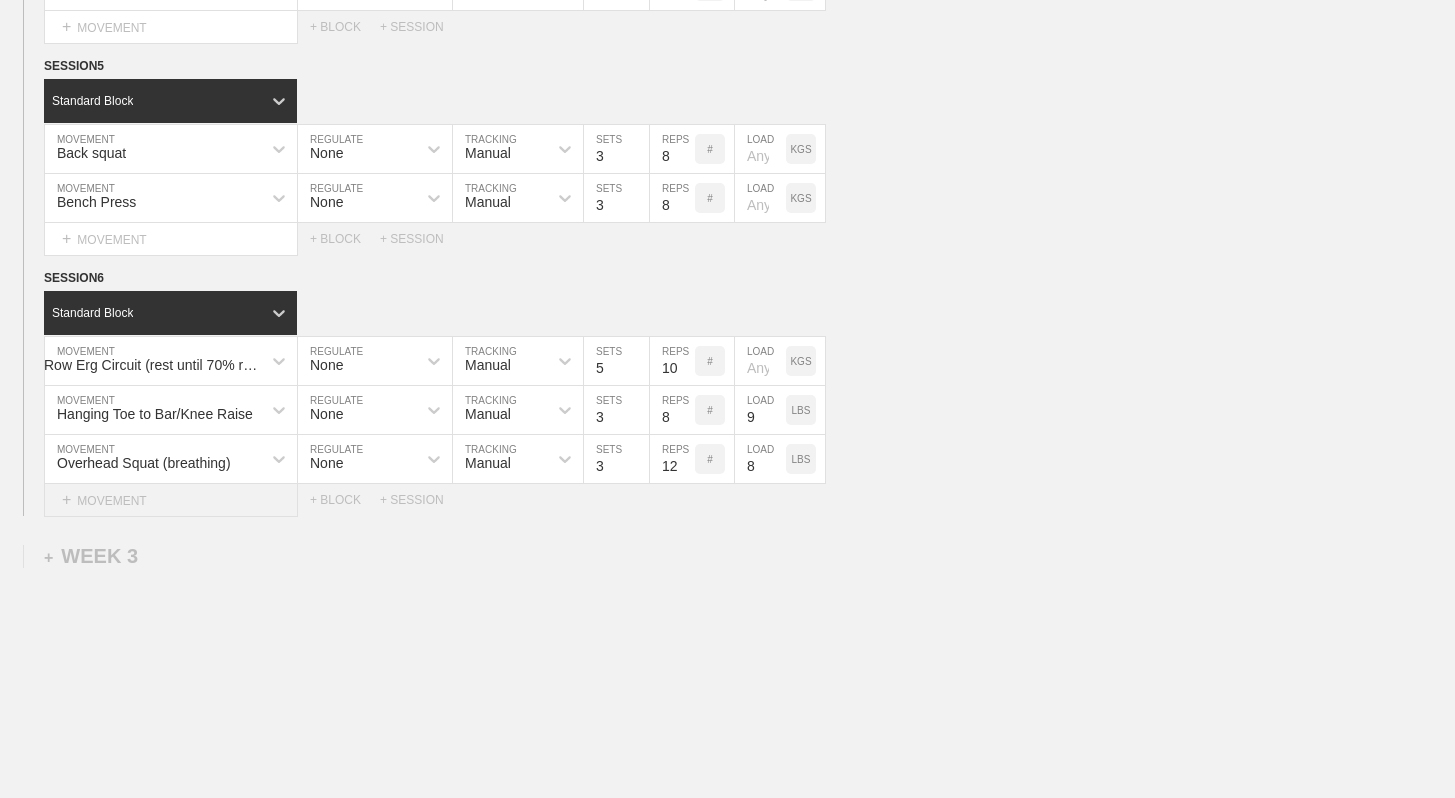 click on "+  MOVEMENT" at bounding box center [171, 500] 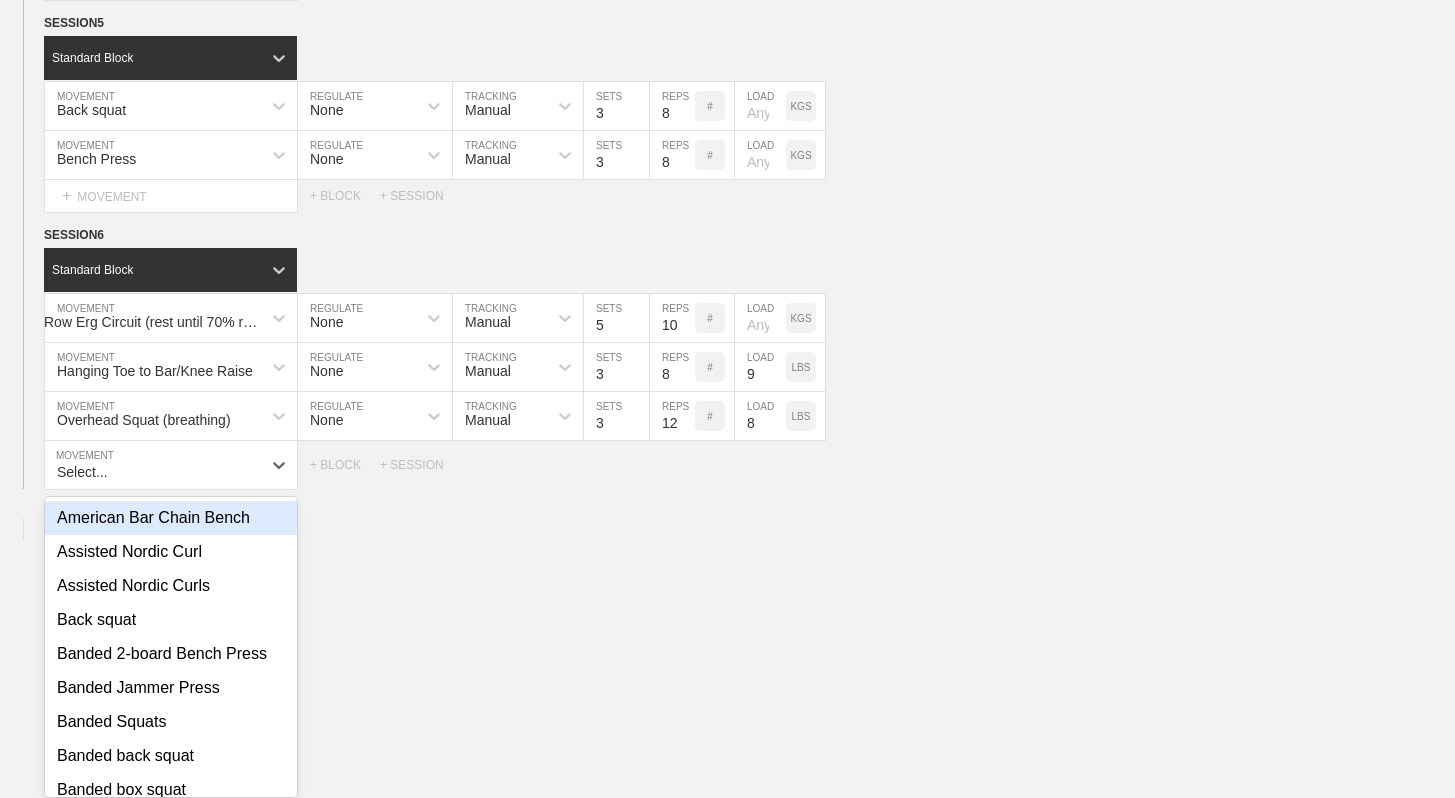 scroll, scrollTop: 1697, scrollLeft: 0, axis: vertical 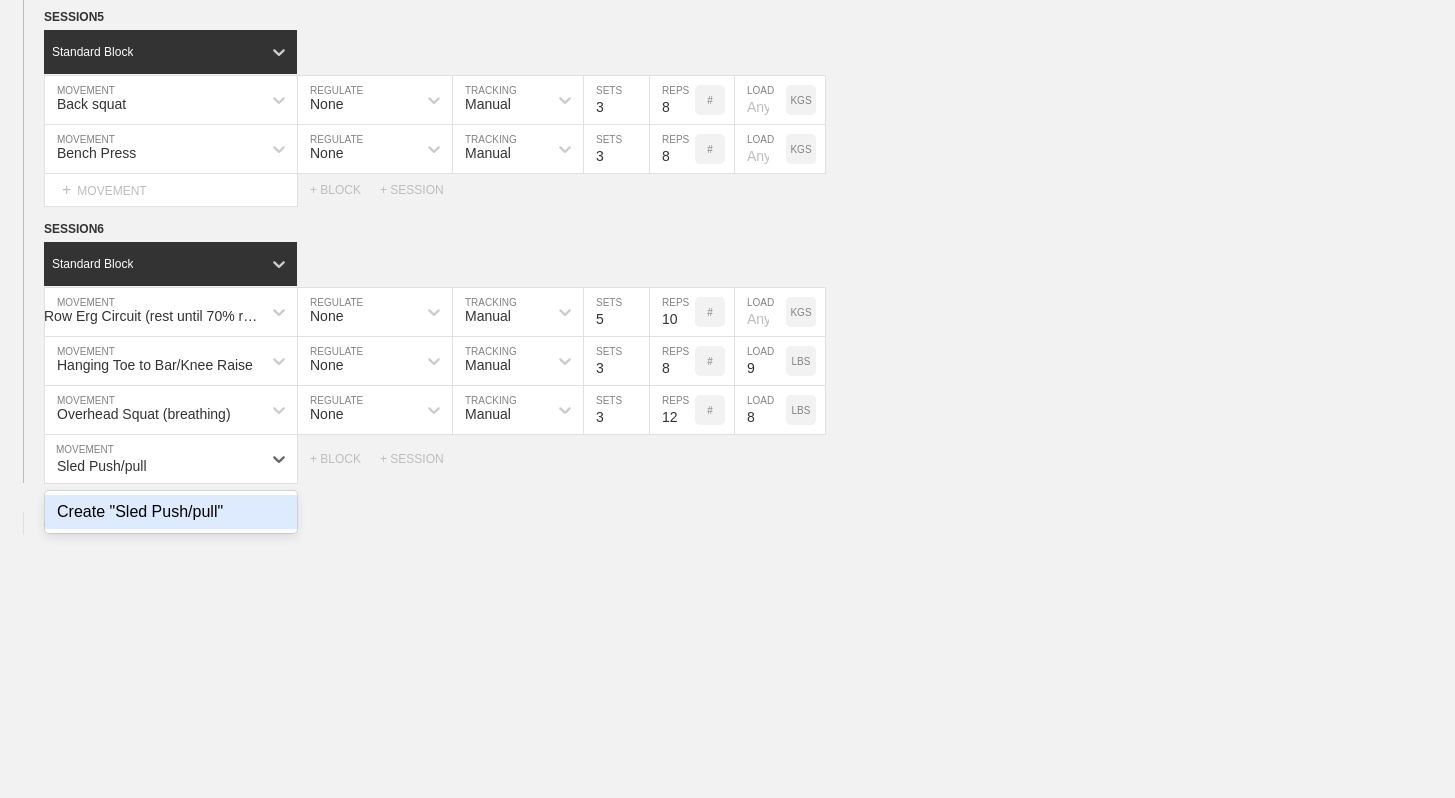 type on "Sled Push/pull" 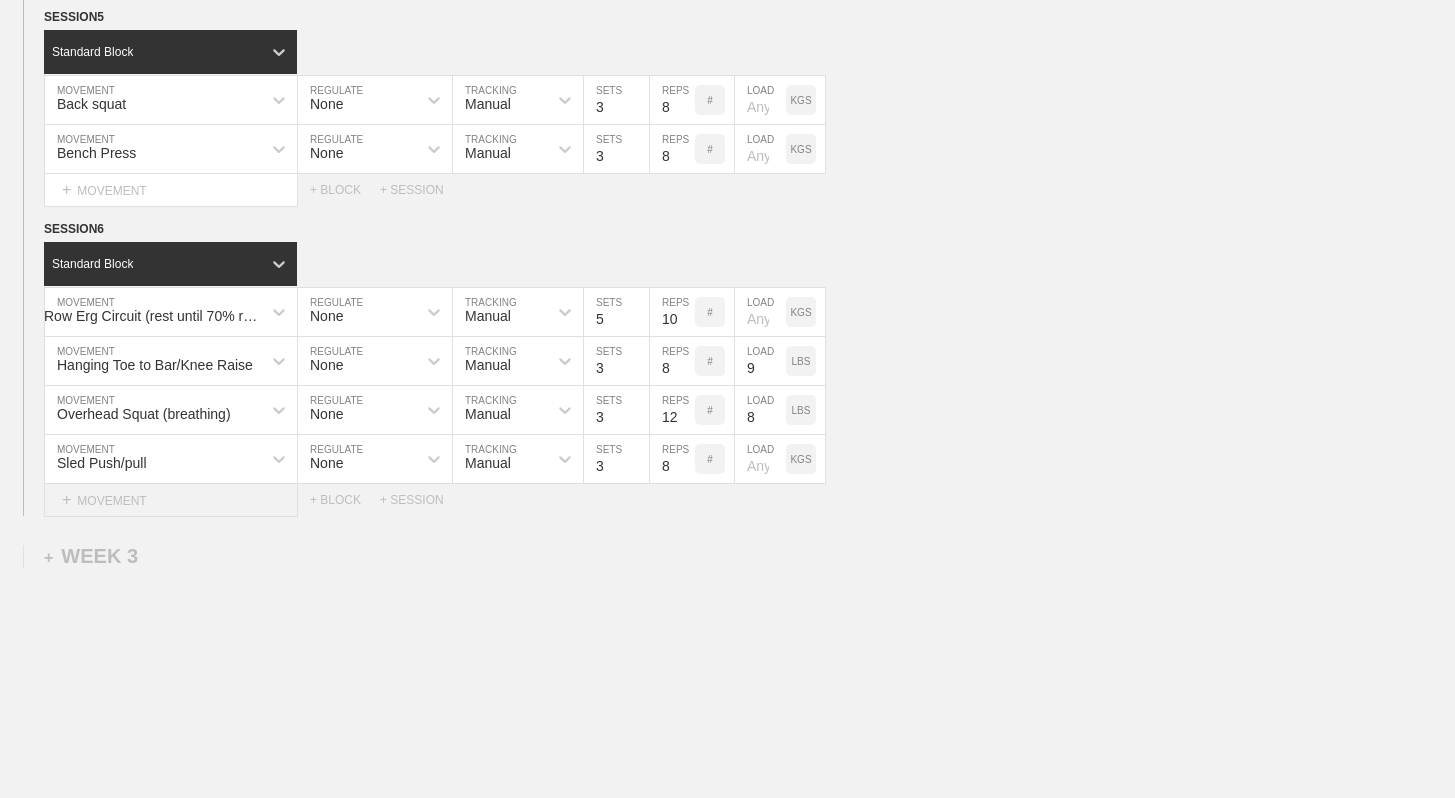 click on "+  MOVEMENT" at bounding box center [171, 500] 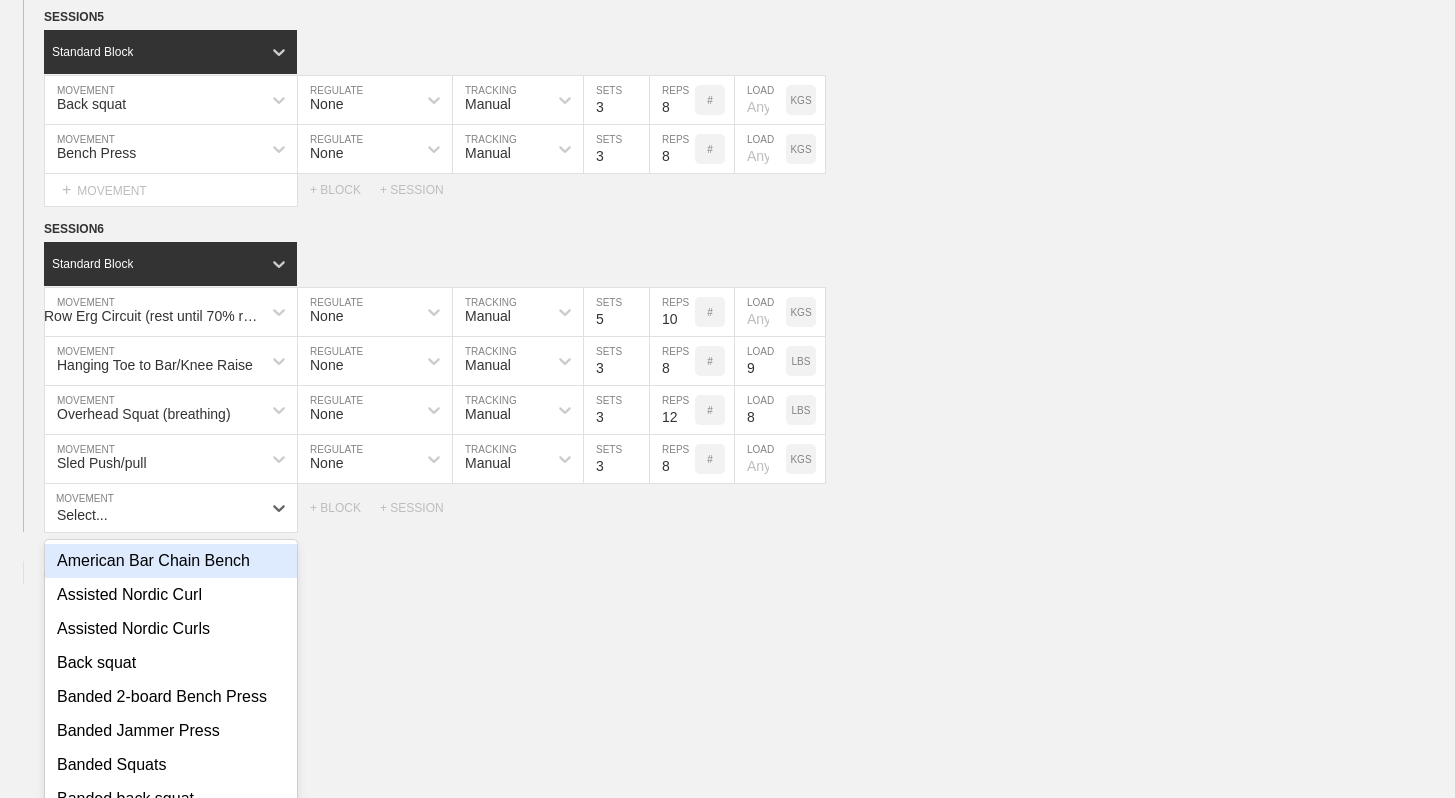 scroll, scrollTop: 1746, scrollLeft: 0, axis: vertical 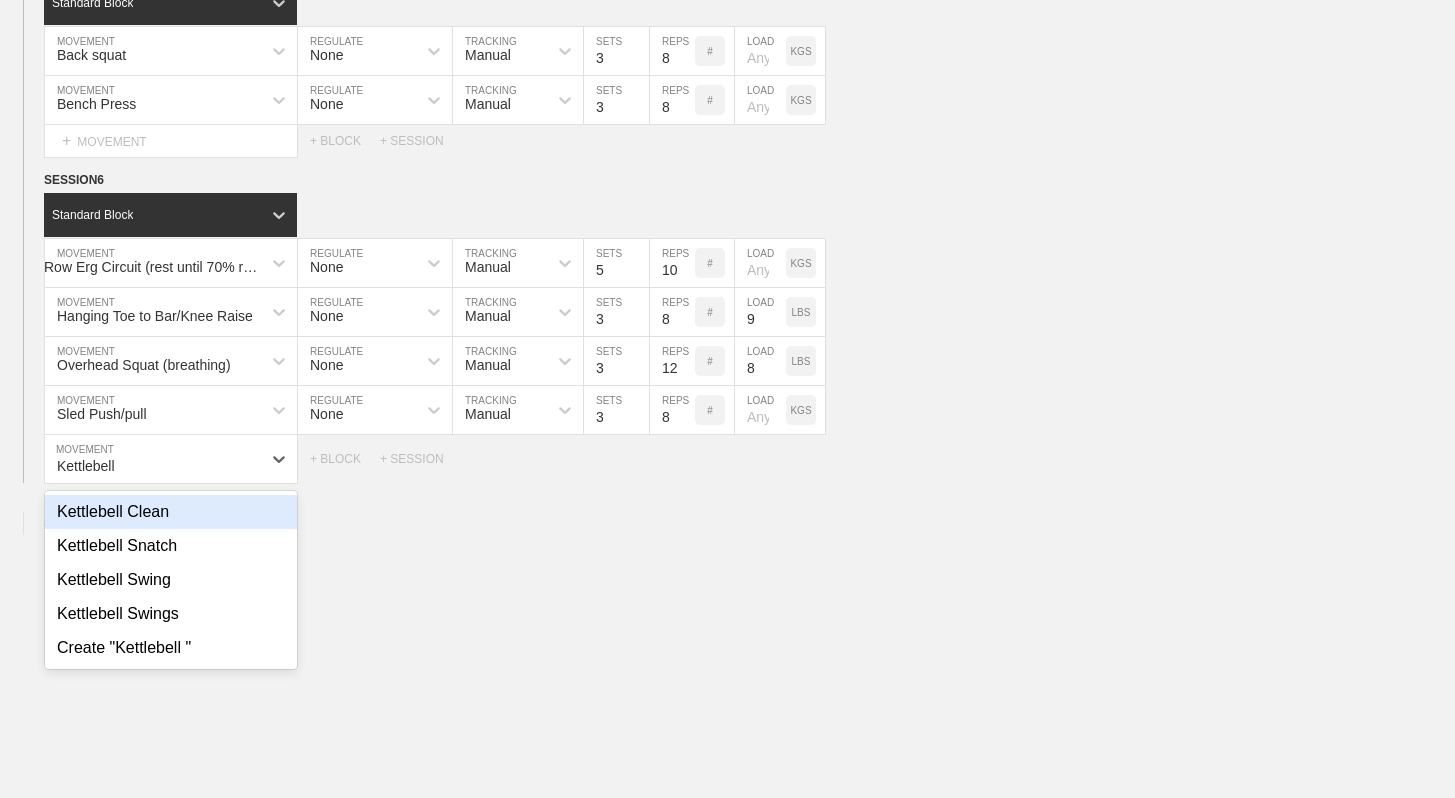 type on "Kettlebell" 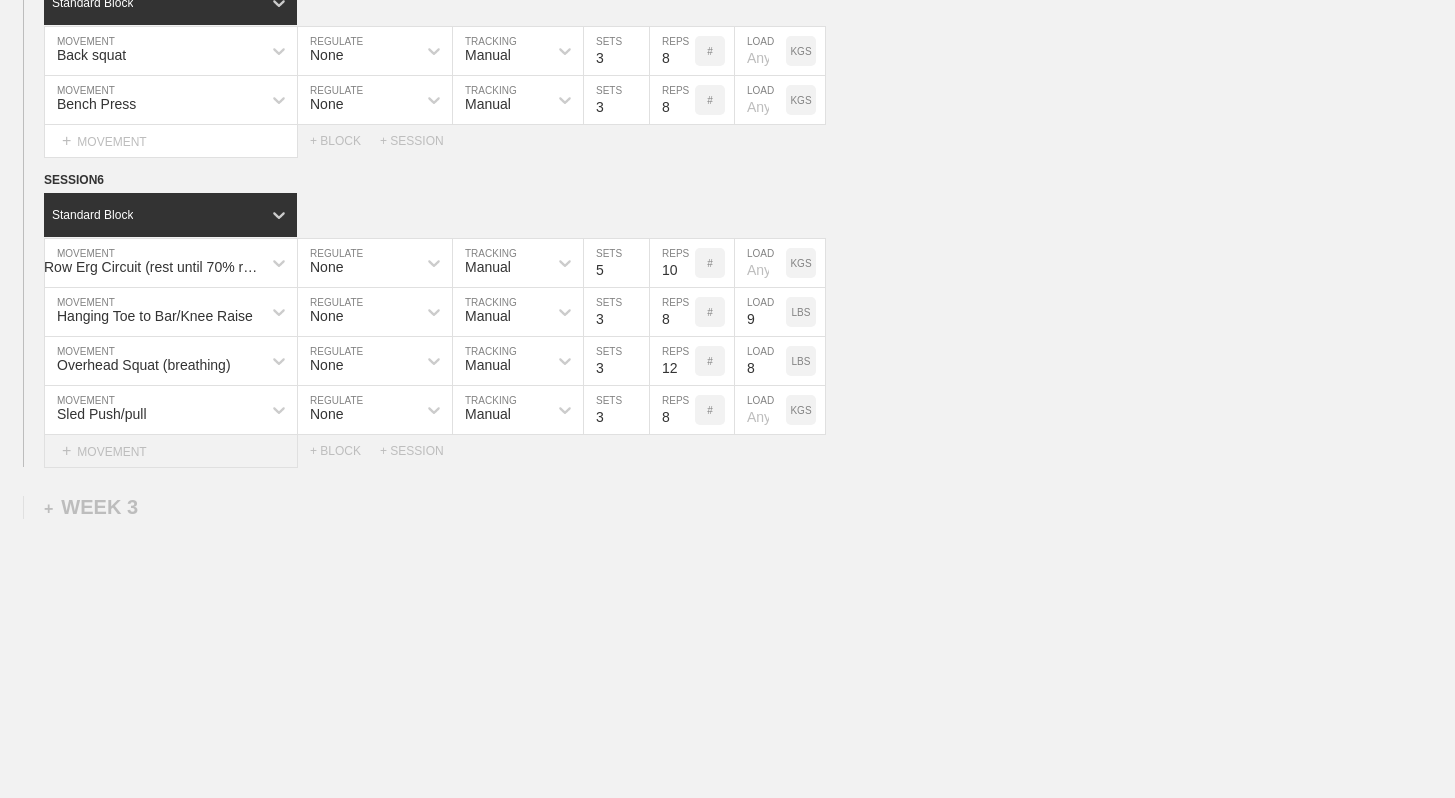 click on "+  MOVEMENT" at bounding box center (171, 451) 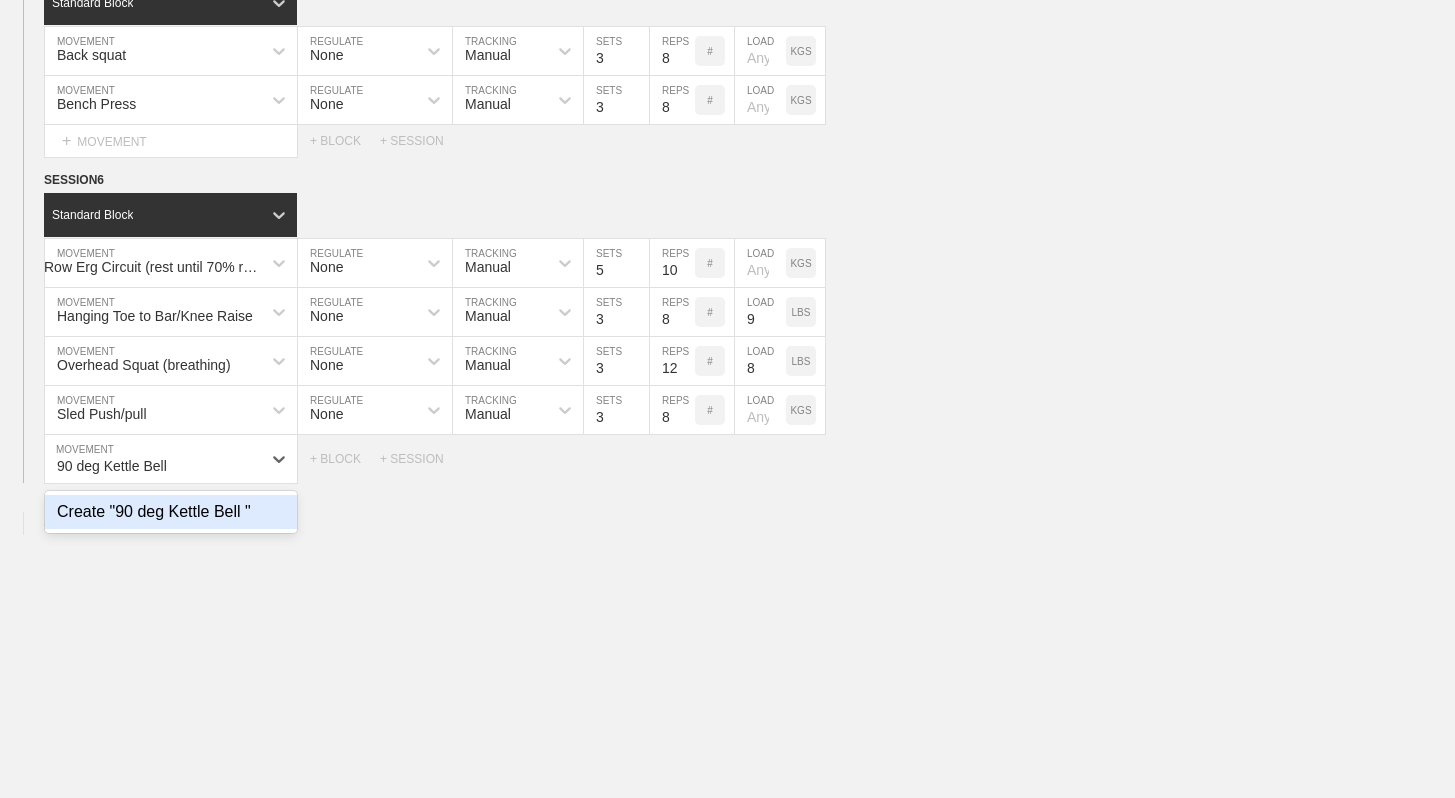type on "90 deg Kettle Bell" 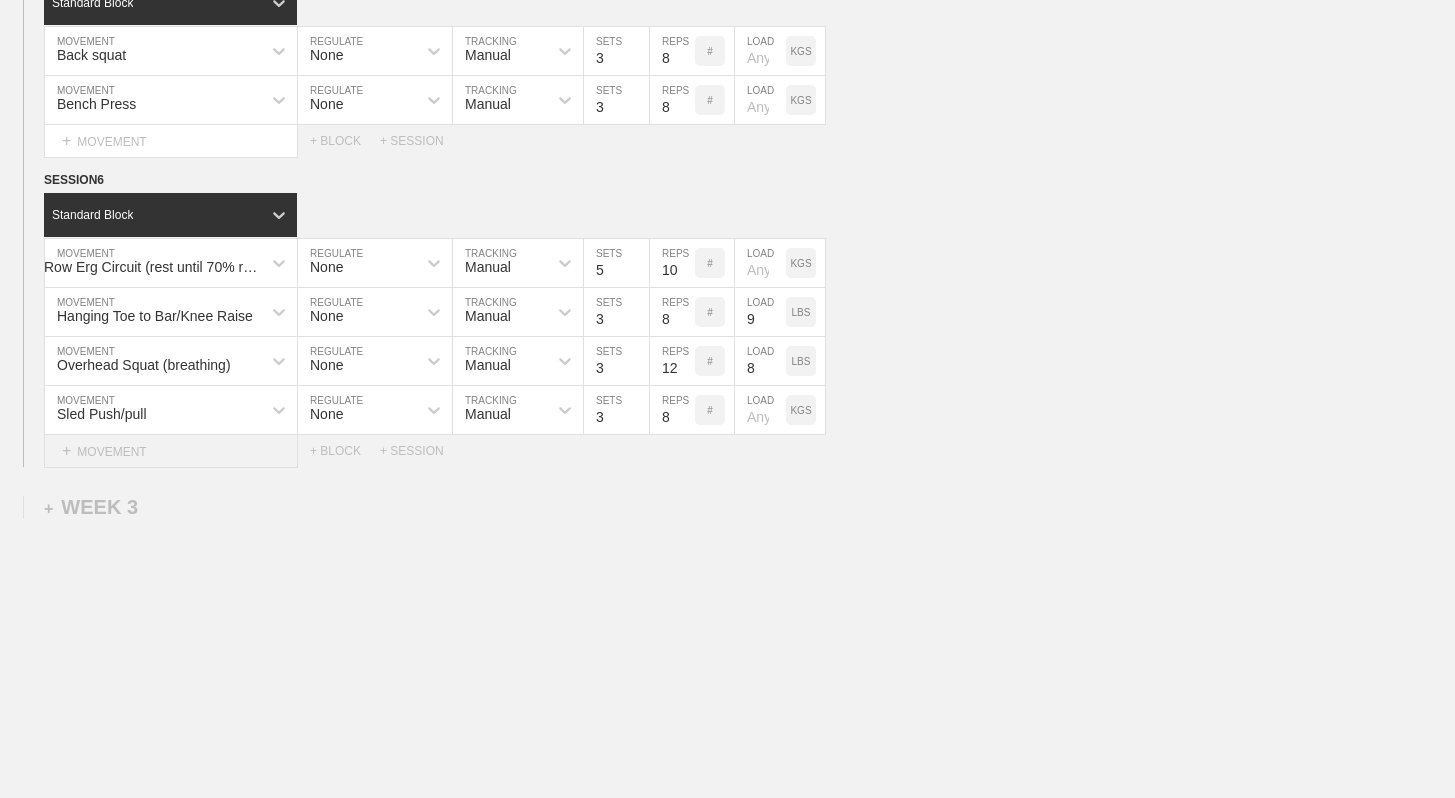 click on "+  MOVEMENT" at bounding box center (171, 451) 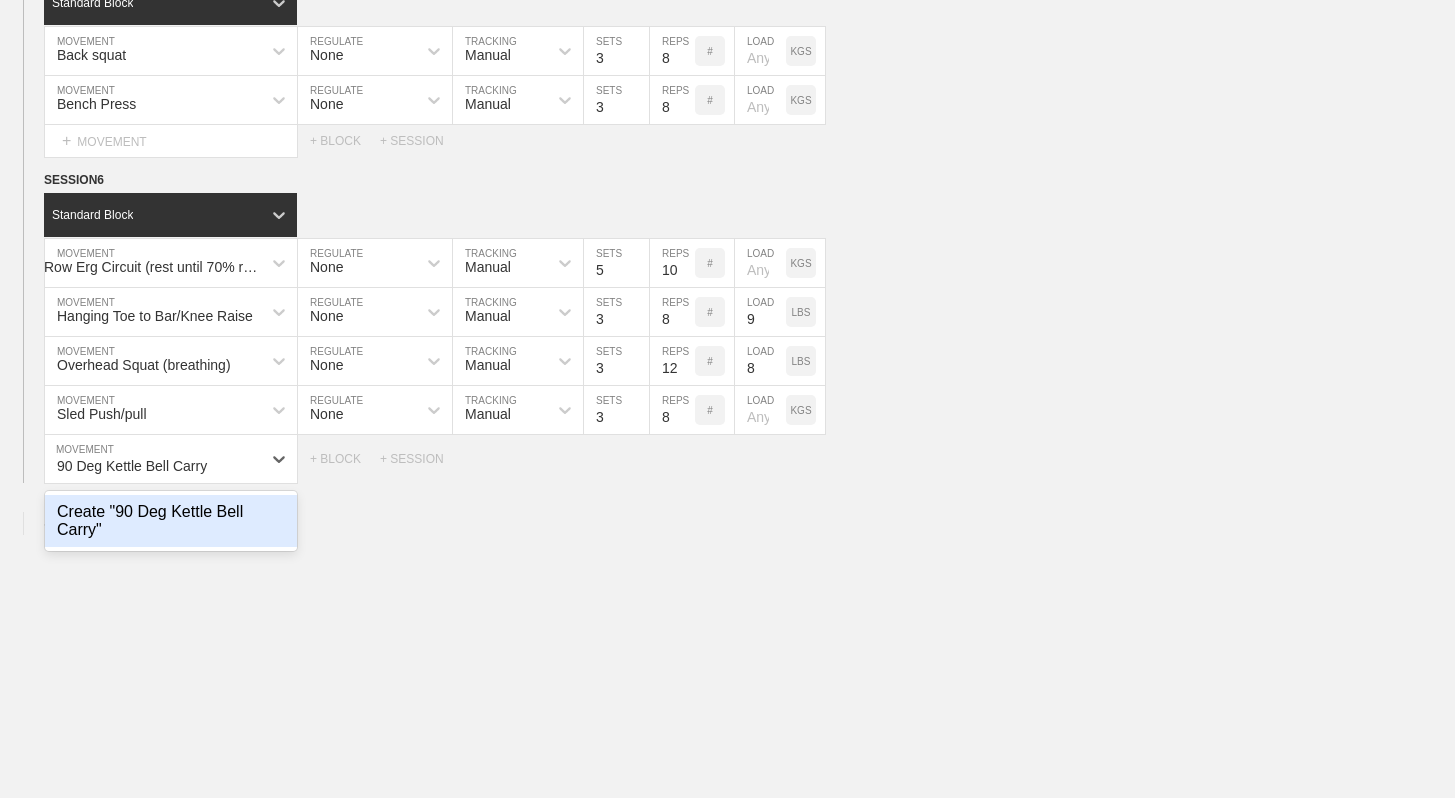 type on "90 Deg Kettle Bell Carry" 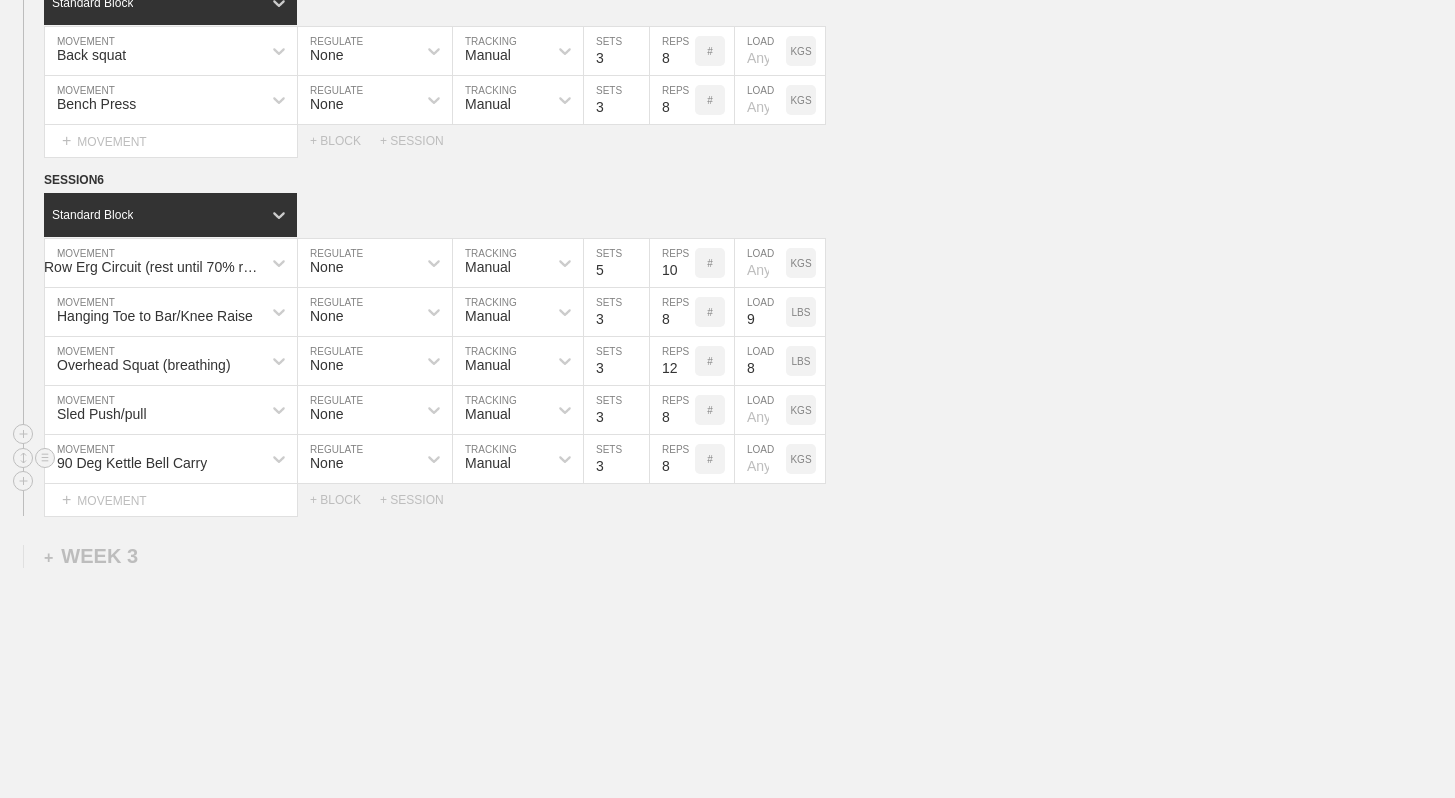 click on "8" at bounding box center [672, 459] 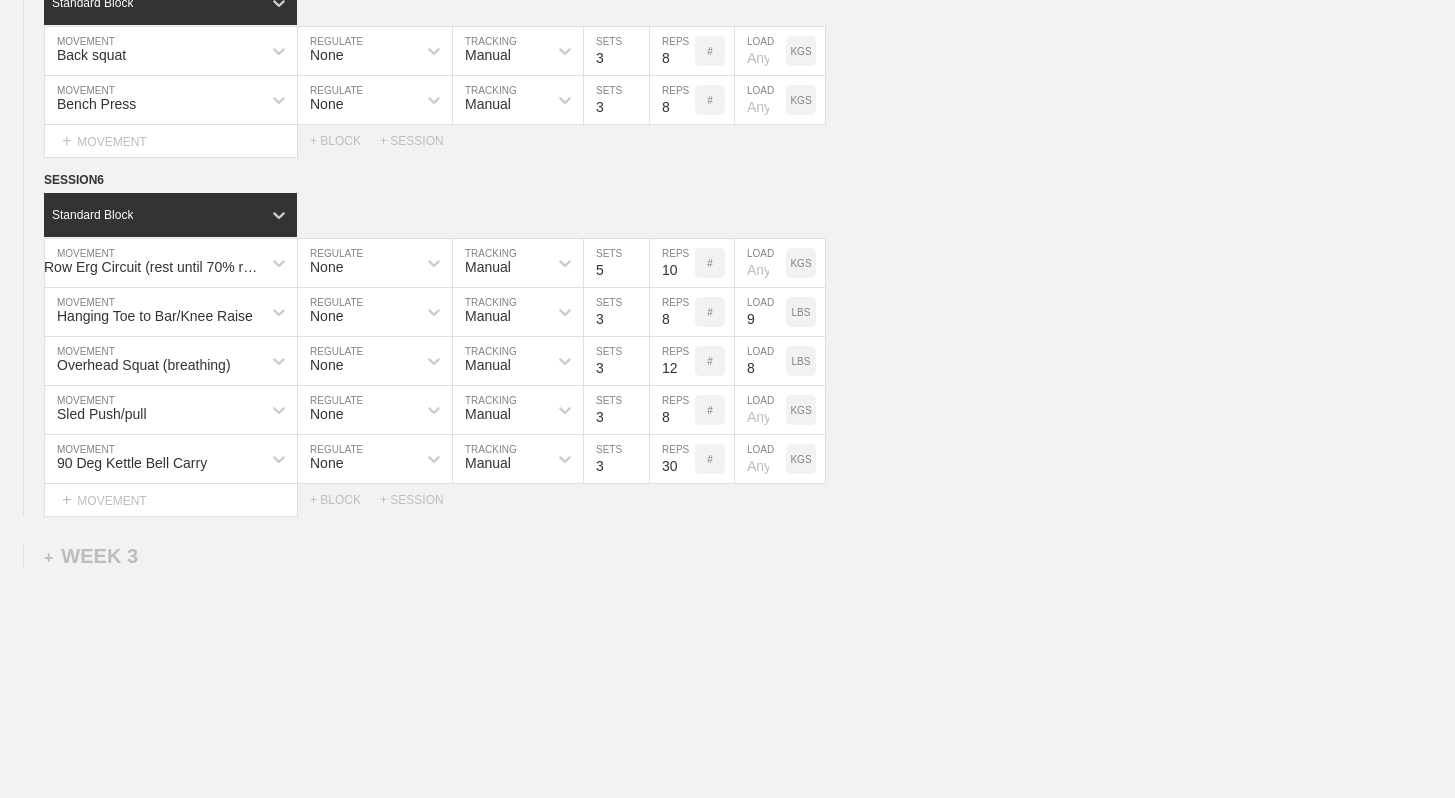 type on "30" 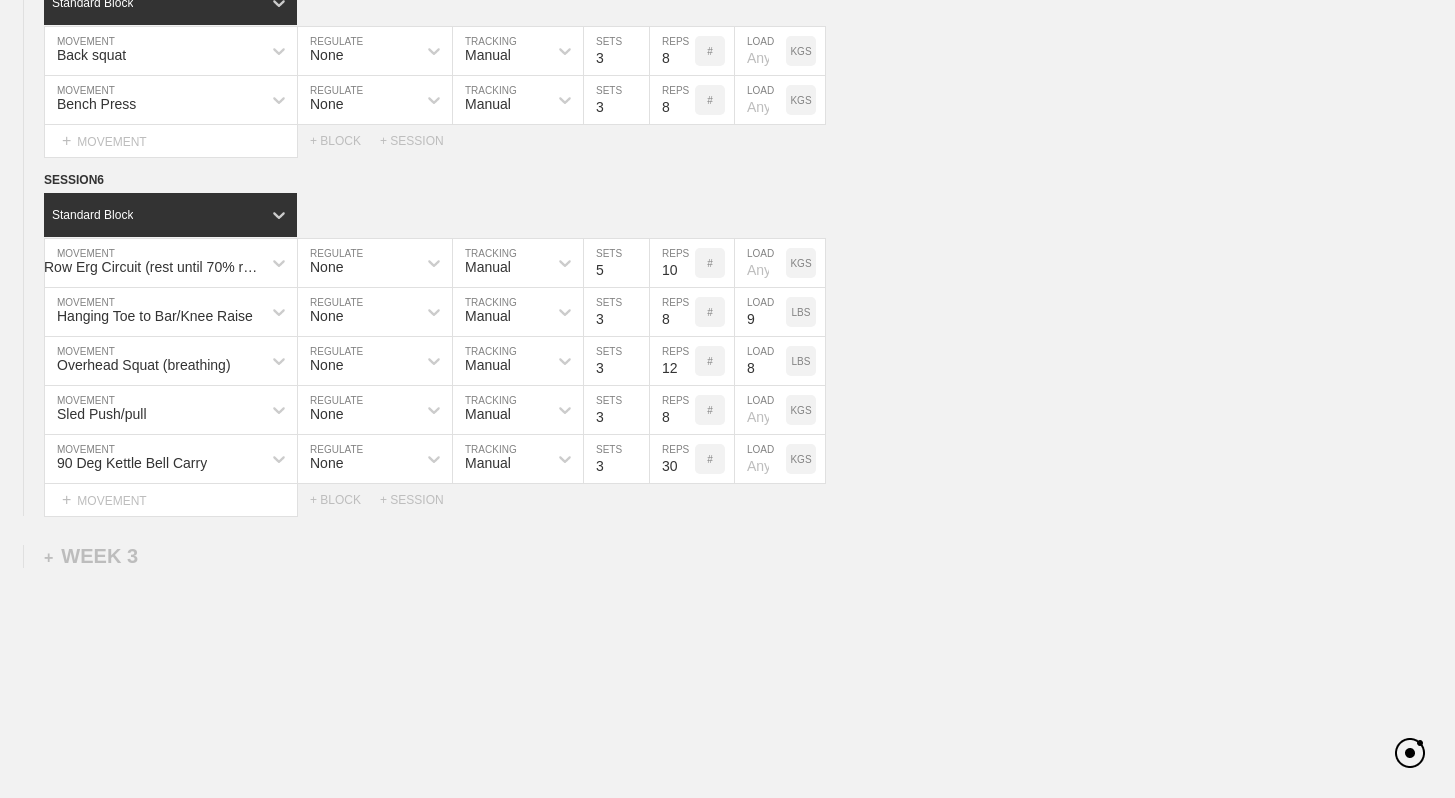 click on "WEEK   1   DUPLICATE DELETE SESSION  1   Standard Block DUPLICATE INSERT MOVEMENT AFTER DELETE Back squat MOVEMENT None REGULATE Manual TRACKING 1 SETS 1 REPS # 9 LOAD LBS DUPLICATE INSERT BEFORE INSERT AFTER DELETE Back squat MOVEMENT None REGULATE Manual TRACKING 3 SETS 6 REPS # 8 LOAD LBS DUPLICATE INSERT BEFORE INSERT AFTER DELETE Select... MOVEMENT +  MOVEMENT + BLOCK + SESSION DUPLICATE DELETE SESSION  2   Standard Block DUPLICATE INSERT MOVEMENT AFTER DELETE Bench Press MOVEMENT None REGULATE Manual TRACKING 1 SETS 1 REPS # 9 LOAD LBS DUPLICATE INSERT BEFORE INSERT AFTER DELETE Bench Press MOVEMENT None REGULATE Manual TRACKING 3 SETS 6 REPS # 8 LOAD LBS DUPLICATE INSERT BEFORE INSERT AFTER DELETE Select... MOVEMENT +  MOVEMENT + BLOCK + SESSION DUPLICATE DELETE SESSION  3   Standard Block DUPLICATE INSERT MOVEMENT AFTER DELETE Deadlift MOVEMENT None REGULATE Manual TRACKING 1 SETS 1 REPS # 9 LOAD LBS DUPLICATE INSERT BEFORE INSERT AFTER DELETE Deadlift MOVEMENT None REGULATE Manual TRACKING 3 SETS 6 #" at bounding box center [727, -332] 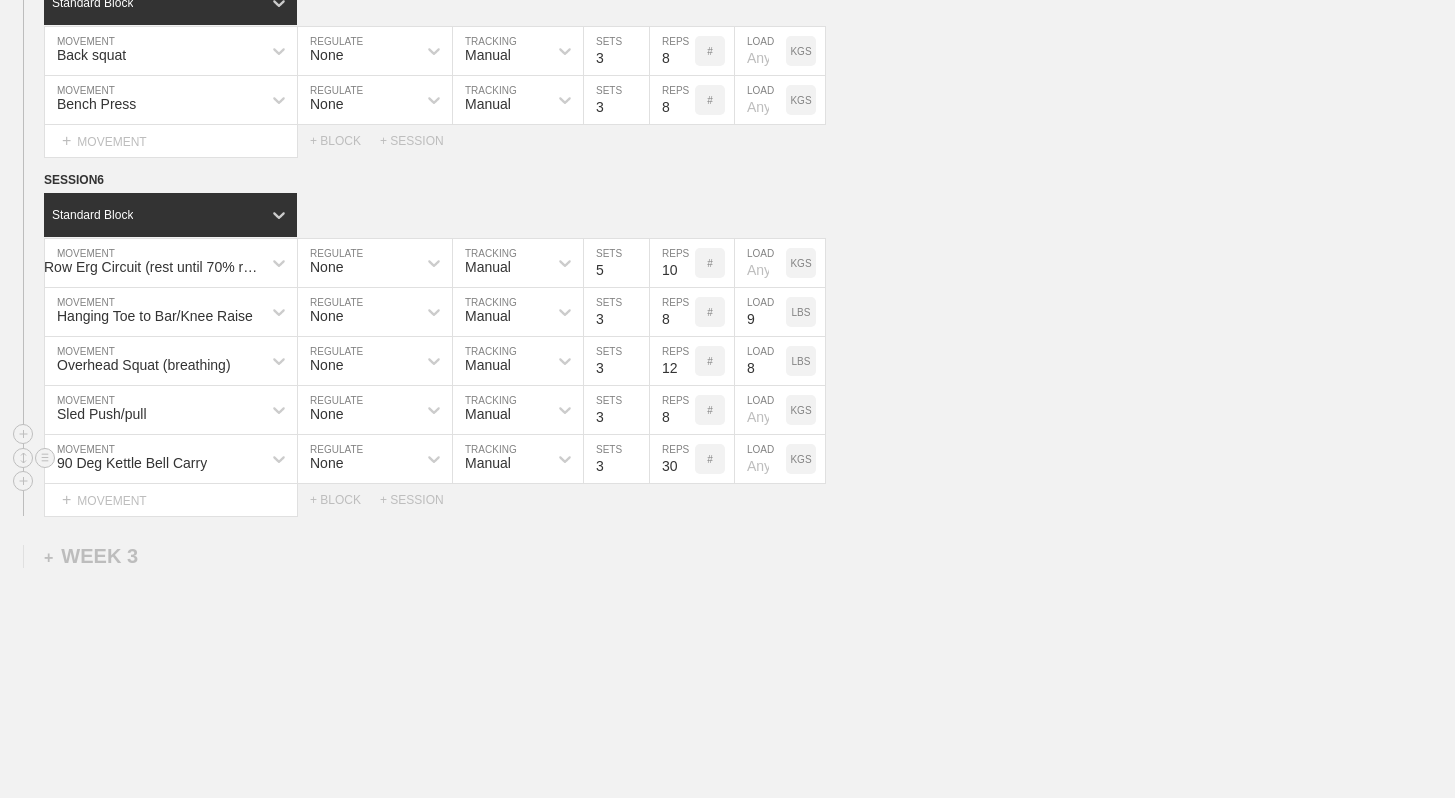 click on "90 Deg Kettle Bell Carry" at bounding box center (153, 459) 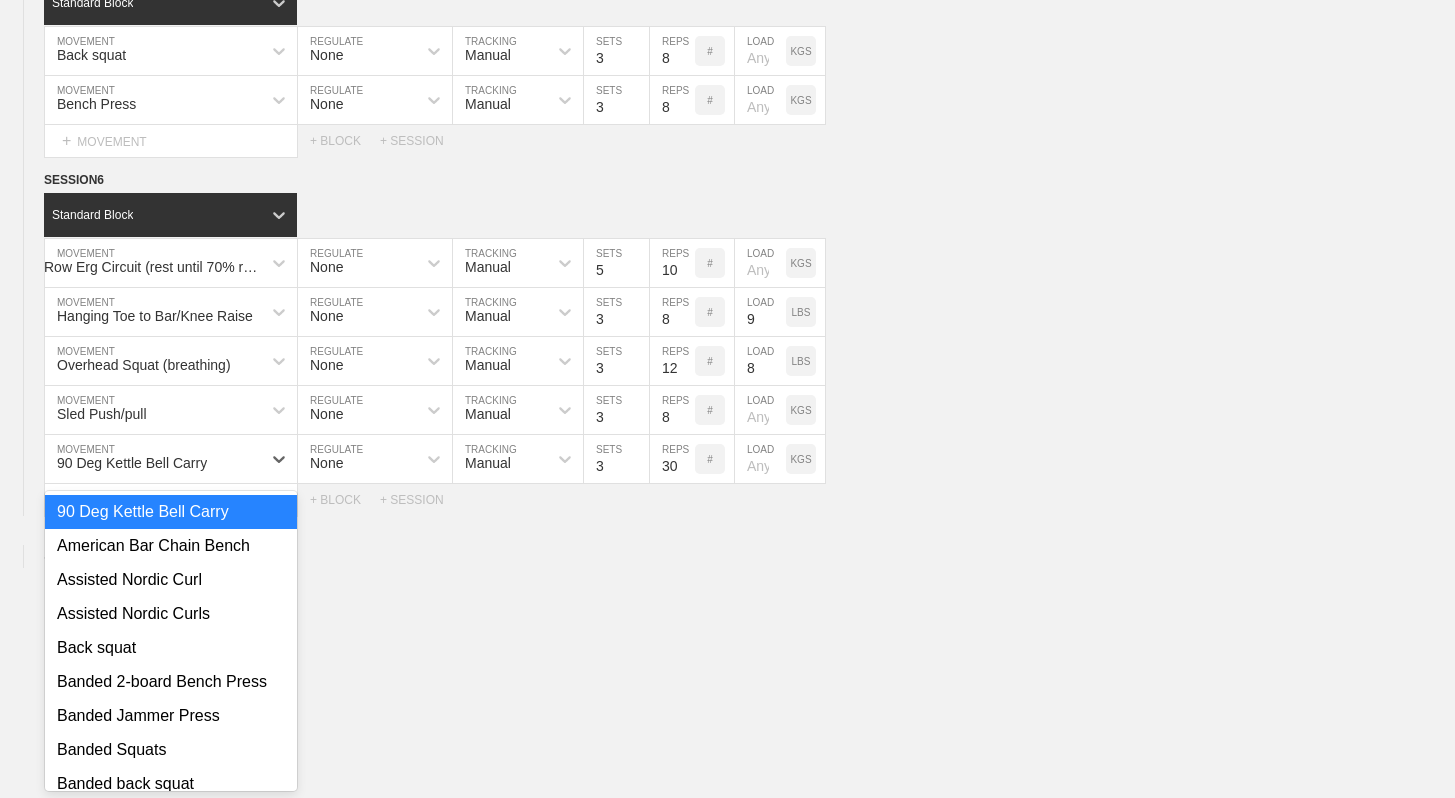 click on "WEEK   1   DUPLICATE DELETE SESSION  1   Standard Block DUPLICATE INSERT MOVEMENT AFTER DELETE Back squat MOVEMENT None REGULATE Manual TRACKING 1 SETS 1 REPS # 9 LOAD LBS DUPLICATE INSERT BEFORE INSERT AFTER DELETE Back squat MOVEMENT None REGULATE Manual TRACKING 3 SETS 6 REPS # 8 LOAD LBS DUPLICATE INSERT BEFORE INSERT AFTER DELETE Select... MOVEMENT +  MOVEMENT + BLOCK + SESSION DUPLICATE DELETE SESSION  2   Standard Block DUPLICATE INSERT MOVEMENT AFTER DELETE Bench Press MOVEMENT None REGULATE Manual TRACKING 1 SETS 1 REPS # 9 LOAD LBS DUPLICATE INSERT BEFORE INSERT AFTER DELETE Bench Press MOVEMENT None REGULATE Manual TRACKING 3 SETS 6 REPS # 8 LOAD LBS DUPLICATE INSERT BEFORE INSERT AFTER DELETE Select... MOVEMENT +  MOVEMENT + BLOCK + SESSION DUPLICATE DELETE SESSION  3   Standard Block DUPLICATE INSERT MOVEMENT AFTER DELETE Deadlift MOVEMENT None REGULATE Manual TRACKING 1 SETS 1 REPS # 9 LOAD LBS DUPLICATE INSERT BEFORE INSERT AFTER DELETE Deadlift MOVEMENT None REGULATE Manual TRACKING 3 SETS 6 #" at bounding box center (727, -332) 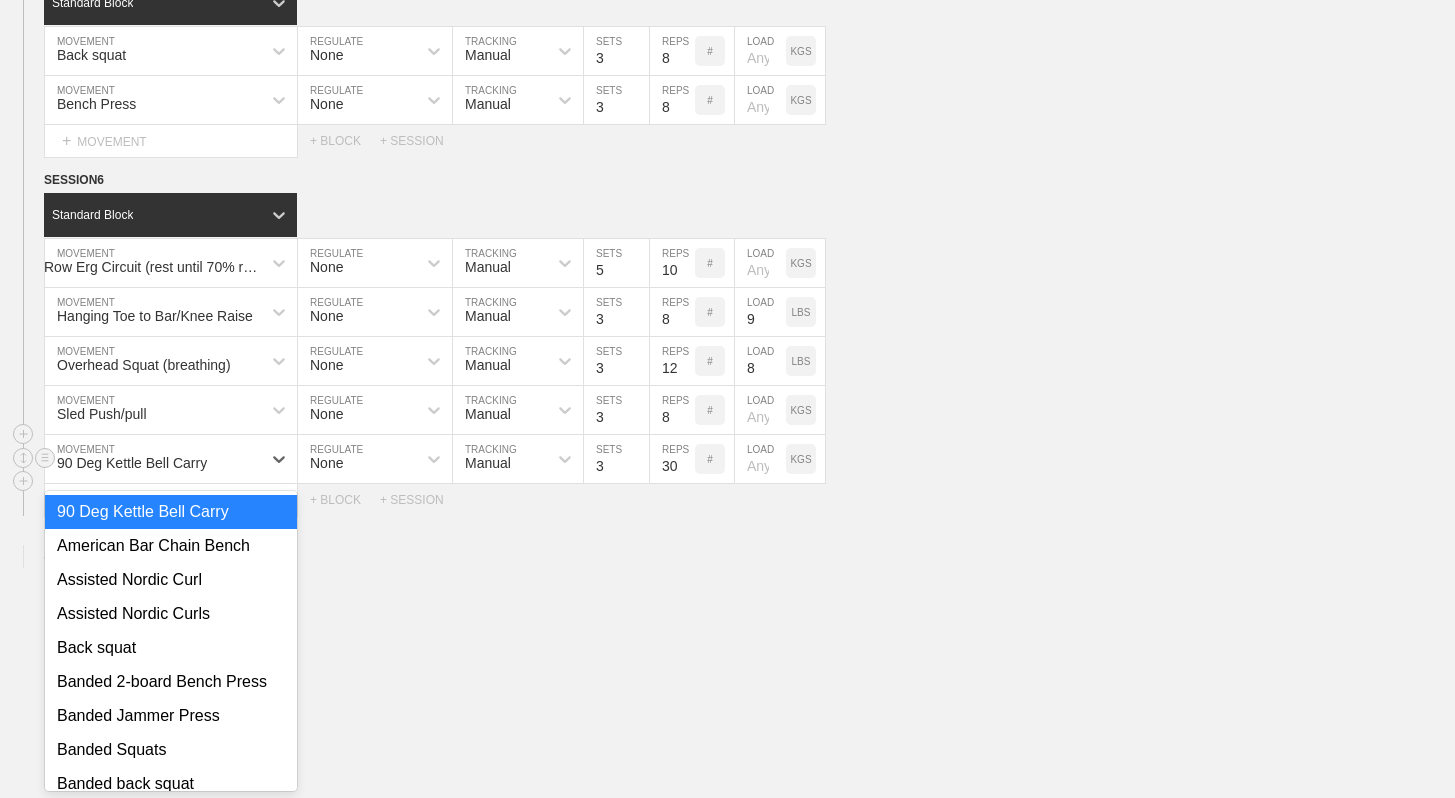 click on "90 Deg Kettle Bell Carry" at bounding box center (153, 459) 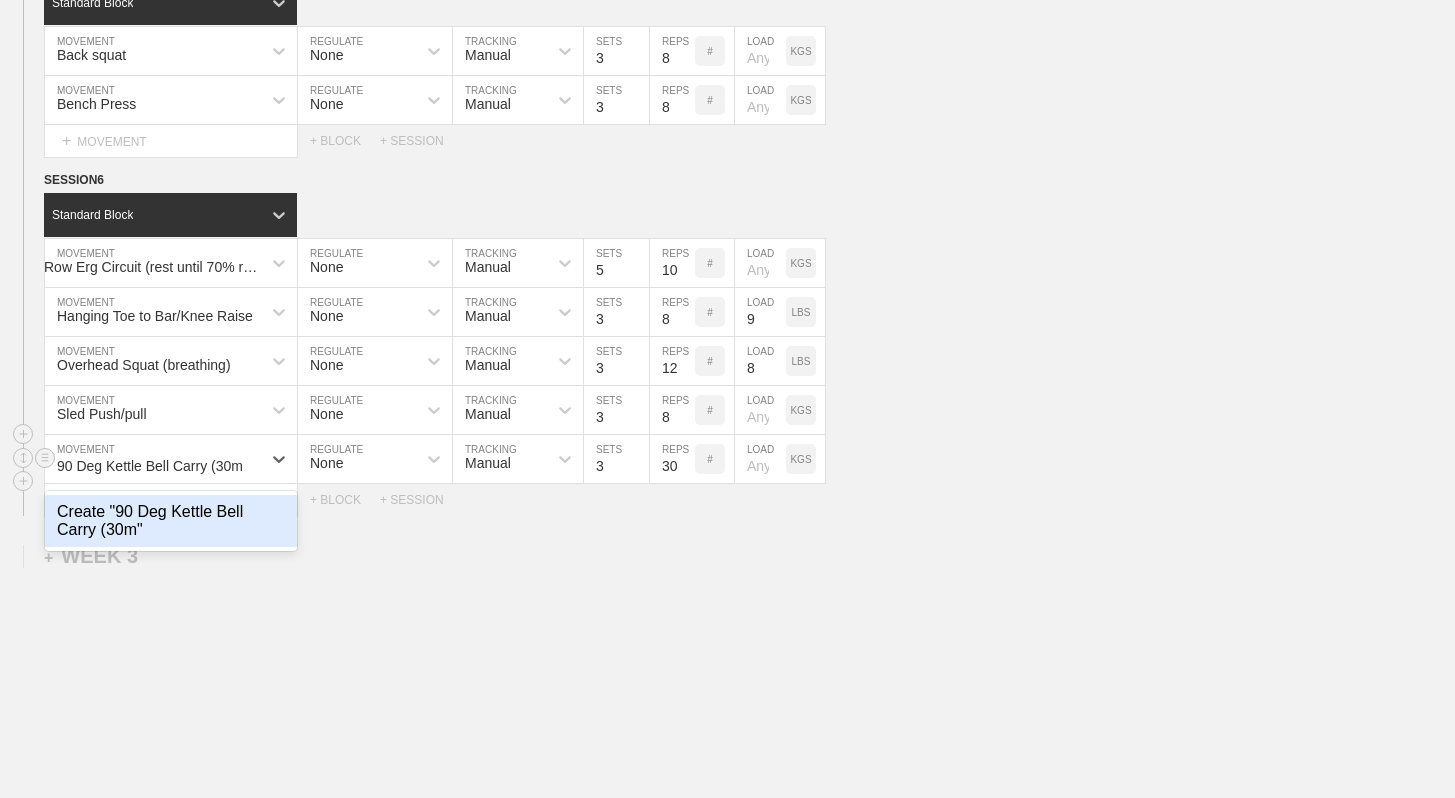 type on "90 Deg Kettle Bell Carry (30m)" 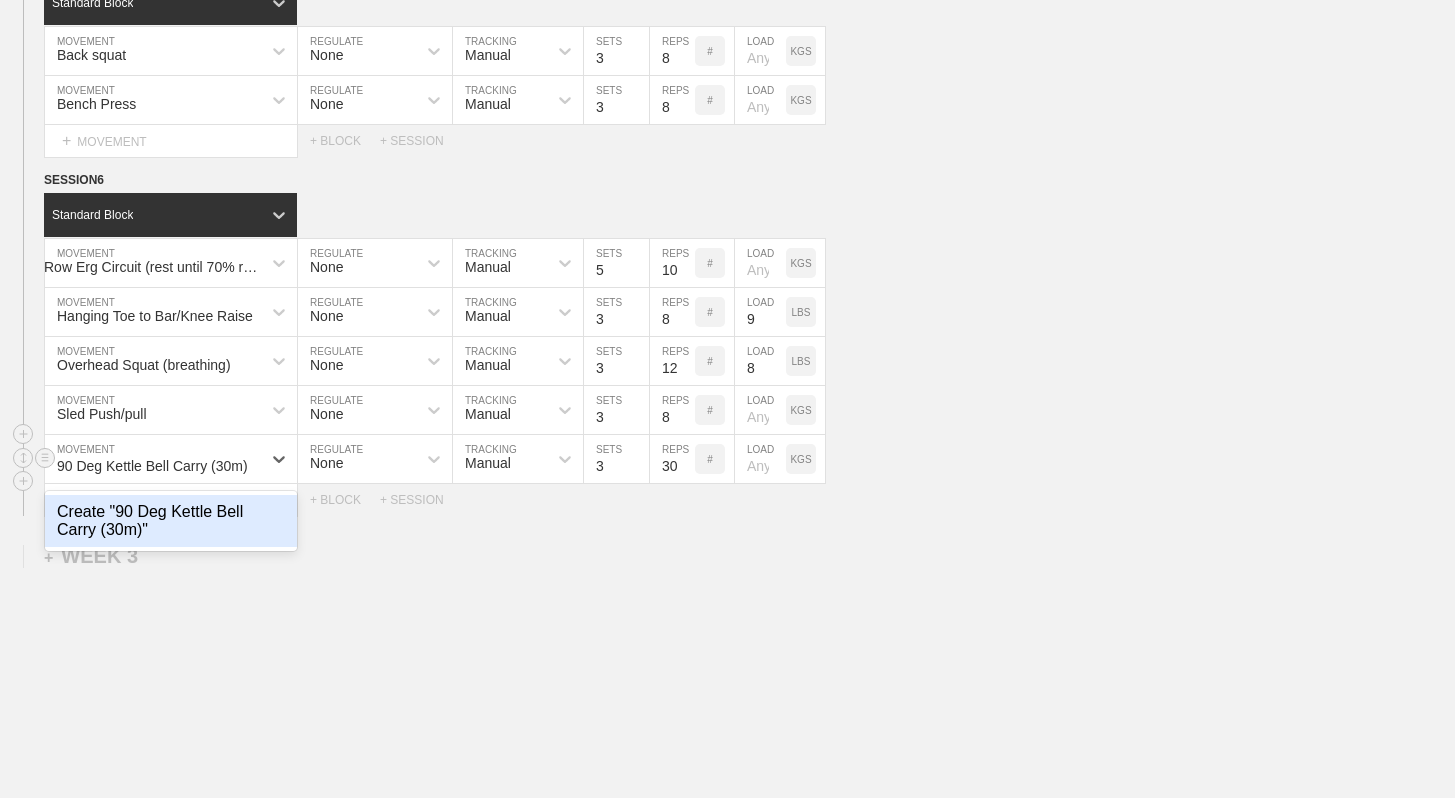 type 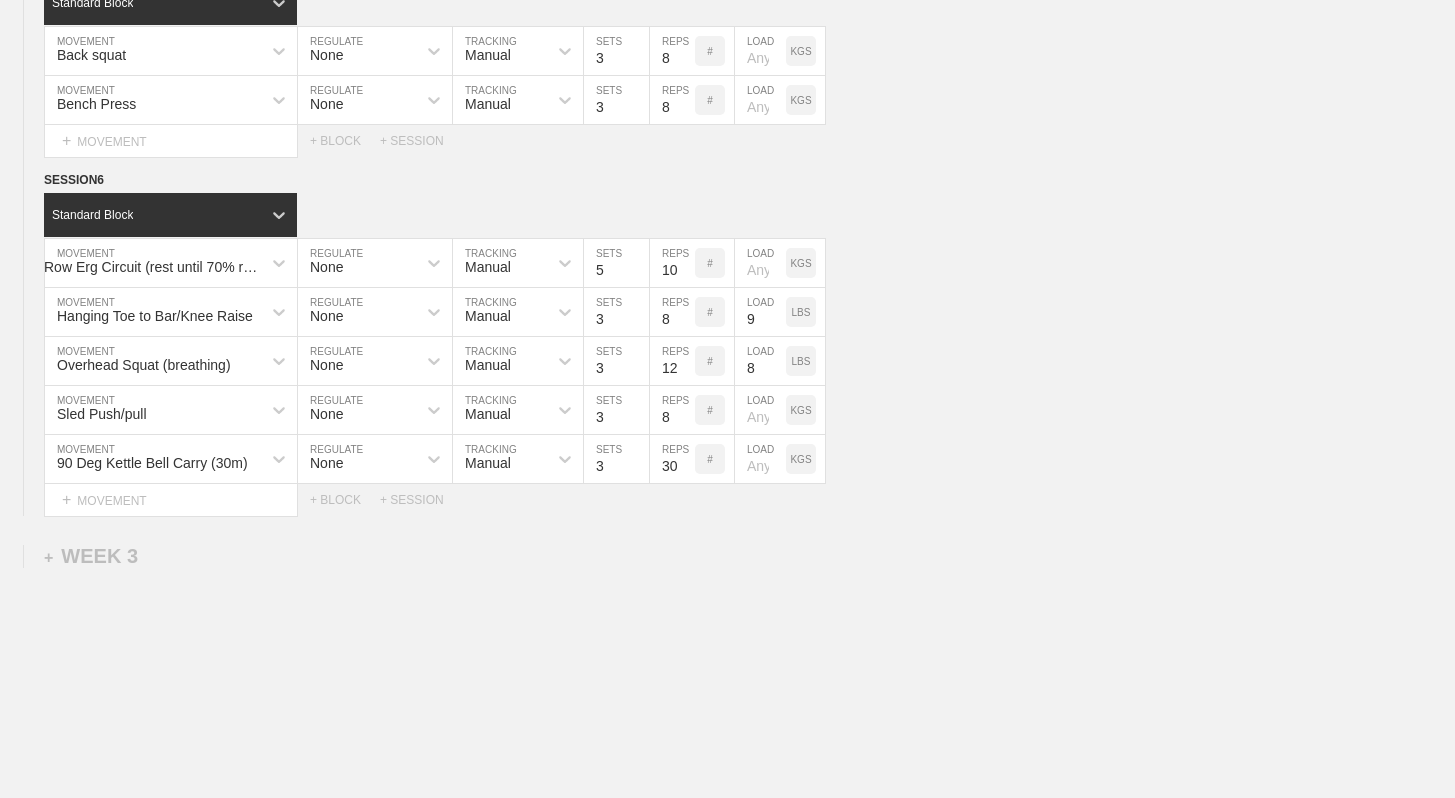 click on "WEEK   1   DUPLICATE DELETE SESSION  1   Standard Block DUPLICATE INSERT MOVEMENT AFTER DELETE Back squat MOVEMENT None REGULATE Manual TRACKING 1 SETS 1 REPS # 9 LOAD LBS DUPLICATE INSERT BEFORE INSERT AFTER DELETE Back squat MOVEMENT None REGULATE Manual TRACKING 3 SETS 6 REPS # 8 LOAD LBS DUPLICATE INSERT BEFORE INSERT AFTER DELETE Select... MOVEMENT +  MOVEMENT + BLOCK + SESSION DUPLICATE DELETE SESSION  2   Standard Block DUPLICATE INSERT MOVEMENT AFTER DELETE Bench Press MOVEMENT None REGULATE Manual TRACKING 1 SETS 1 REPS # 9 LOAD LBS DUPLICATE INSERT BEFORE INSERT AFTER DELETE Bench Press MOVEMENT None REGULATE Manual TRACKING 3 SETS 6 REPS # 8 LOAD LBS DUPLICATE INSERT BEFORE INSERT AFTER DELETE Select... MOVEMENT +  MOVEMENT + BLOCK + SESSION DUPLICATE DELETE SESSION  3   Standard Block DUPLICATE INSERT MOVEMENT AFTER DELETE Deadlift MOVEMENT None REGULATE Manual TRACKING 1 SETS 1 REPS # 9 LOAD LBS DUPLICATE INSERT BEFORE INSERT AFTER DELETE Deadlift MOVEMENT None REGULATE Manual TRACKING 3 SETS 6 #" at bounding box center (727, -332) 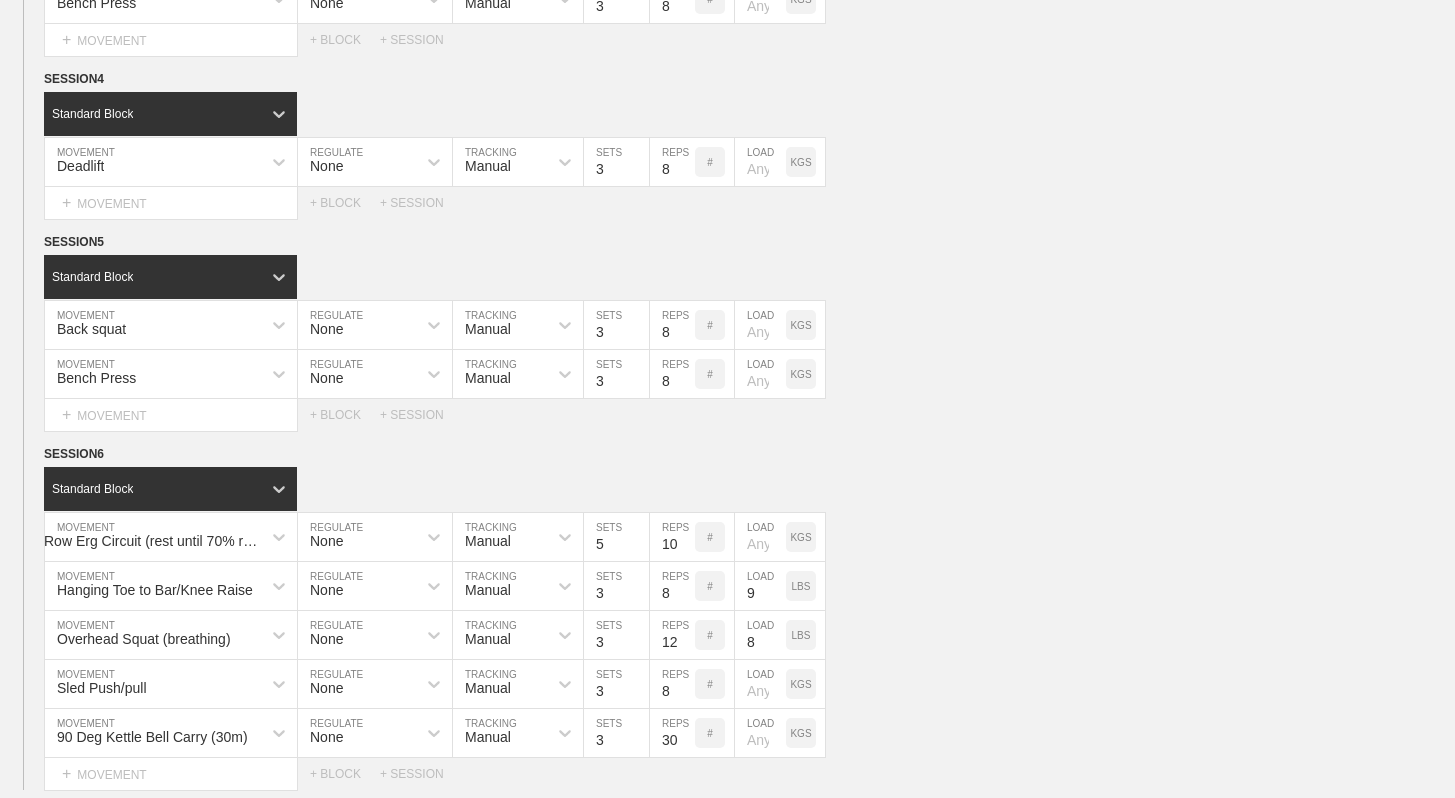 scroll, scrollTop: 1815, scrollLeft: 0, axis: vertical 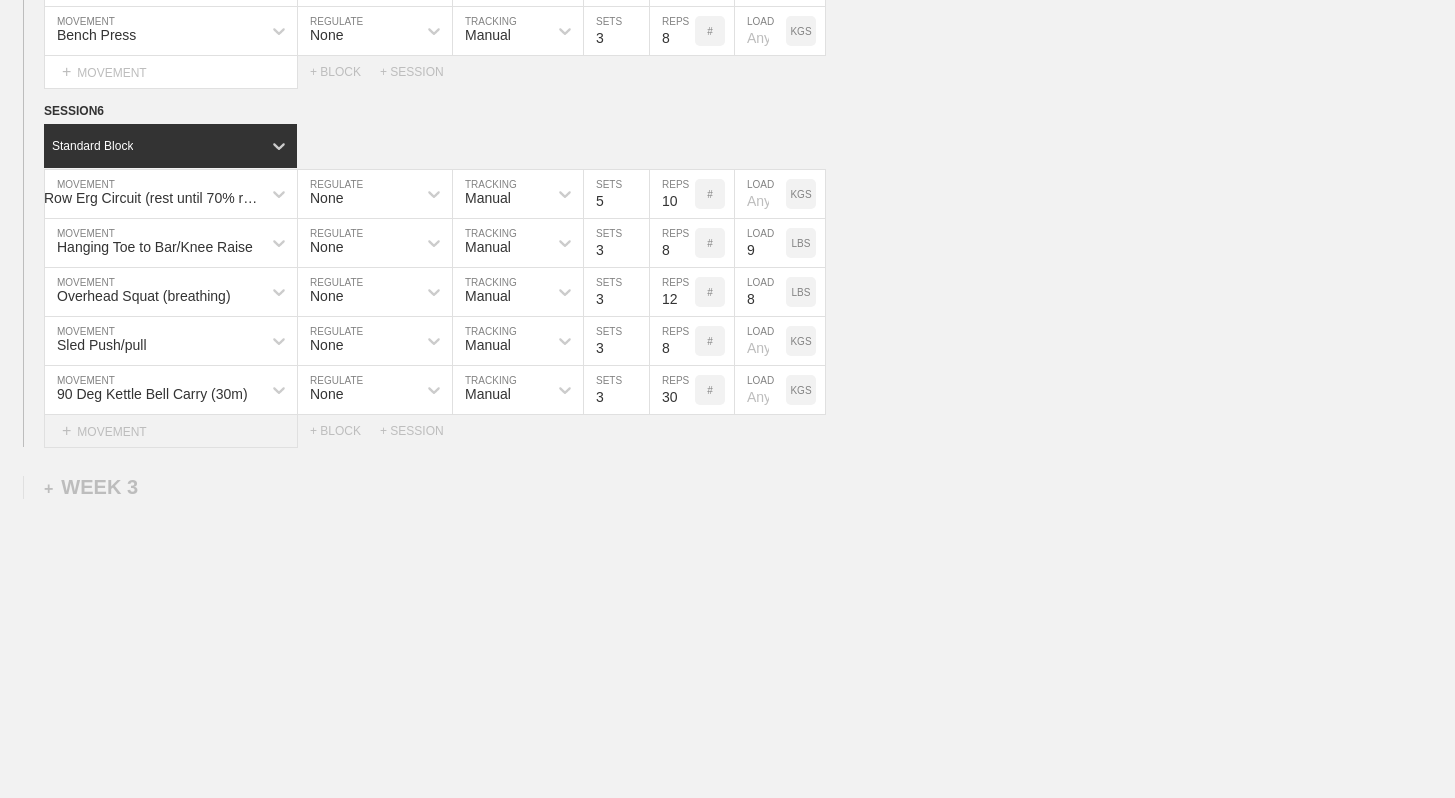 click on "+  MOVEMENT" at bounding box center (171, 431) 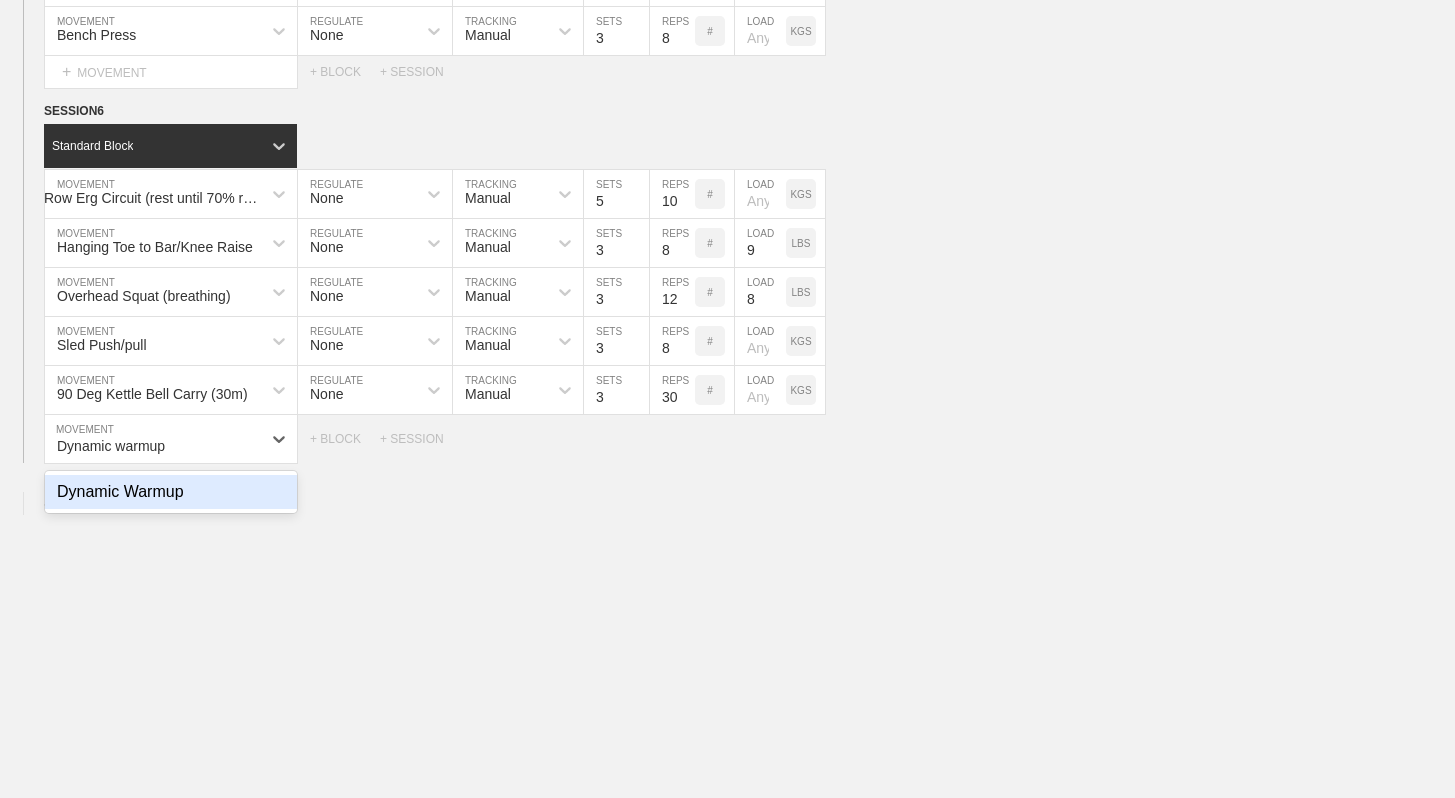 type on "Dynamic warmup" 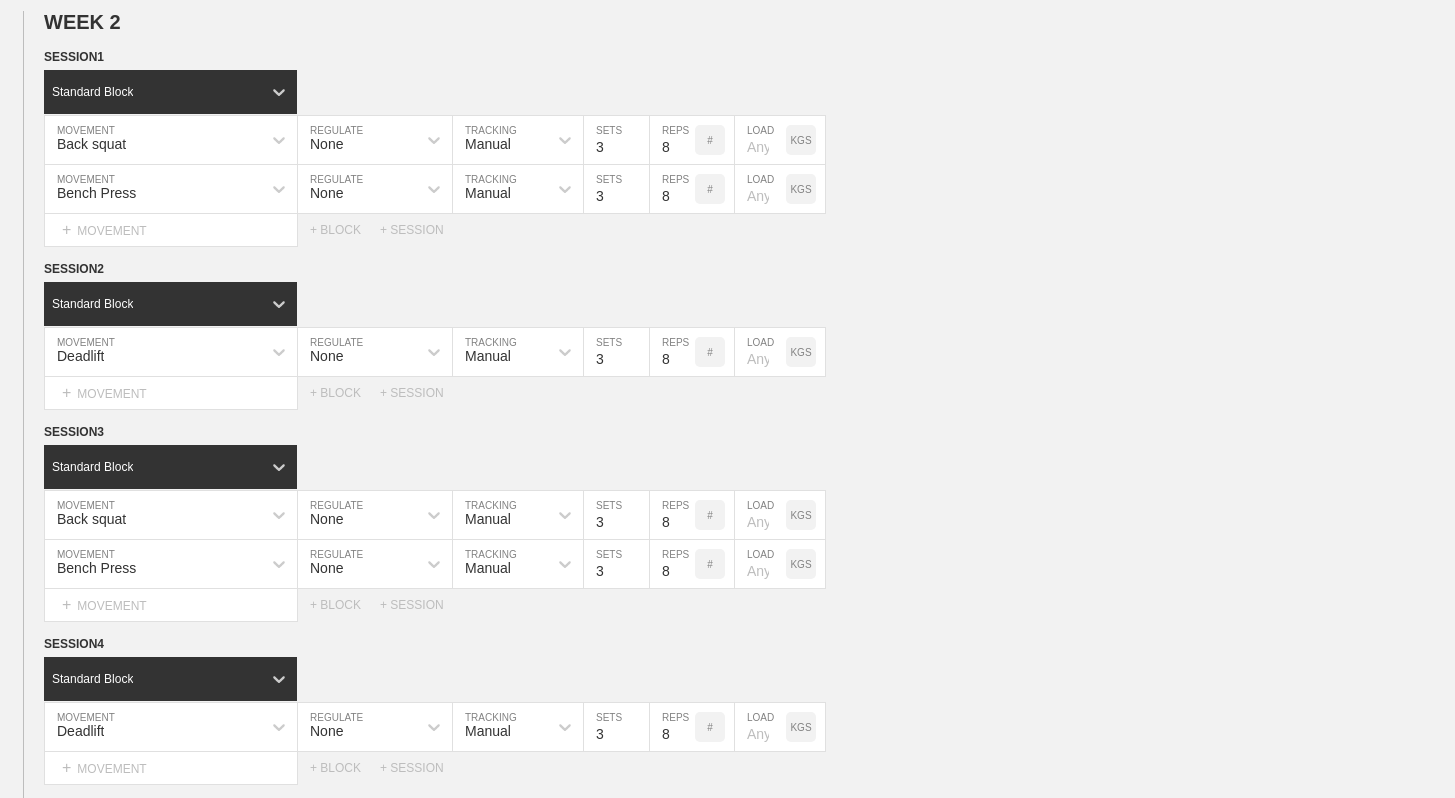 scroll, scrollTop: 908, scrollLeft: 0, axis: vertical 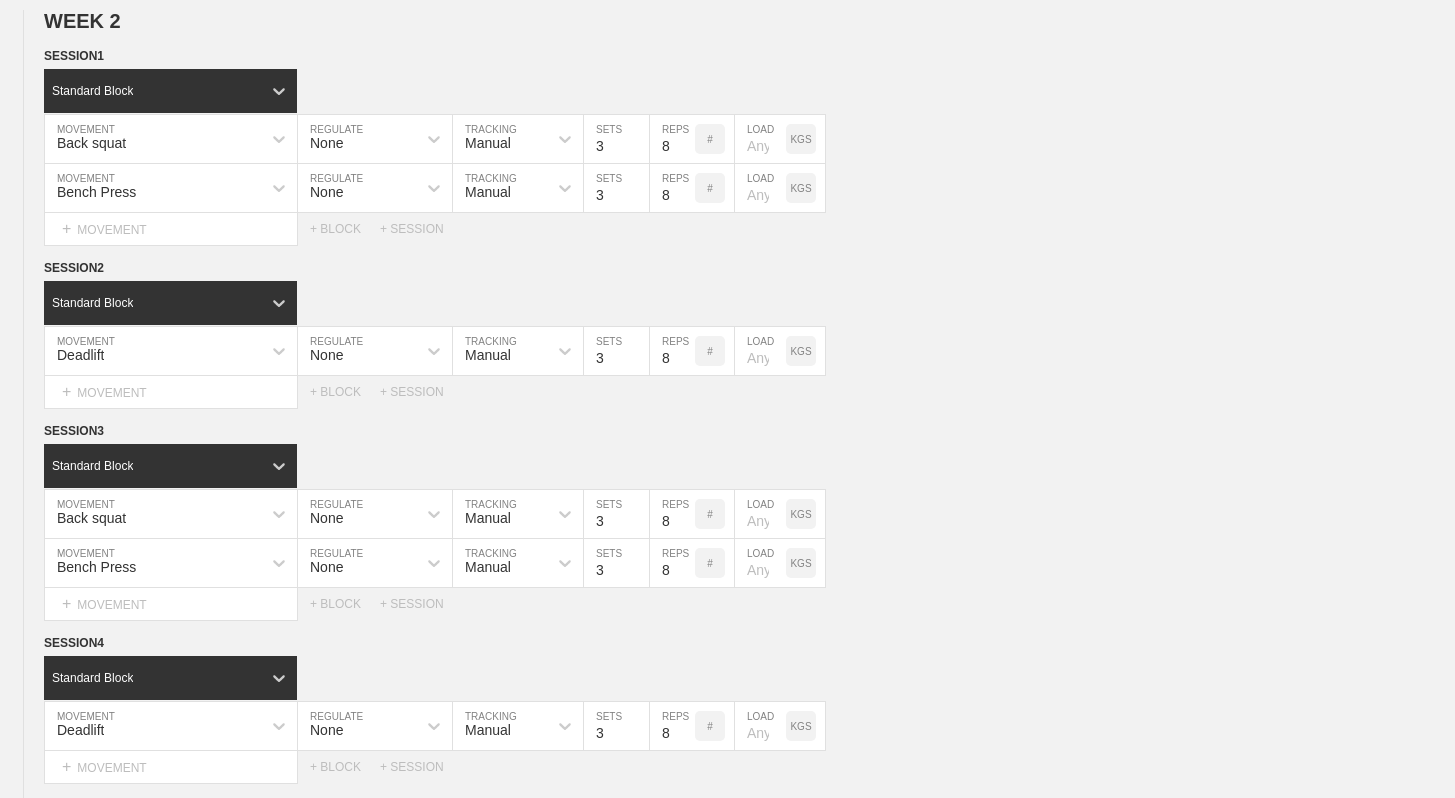 drag, startPoint x: 21, startPoint y: 437, endPoint x: 551, endPoint y: 0, distance: 686.92725 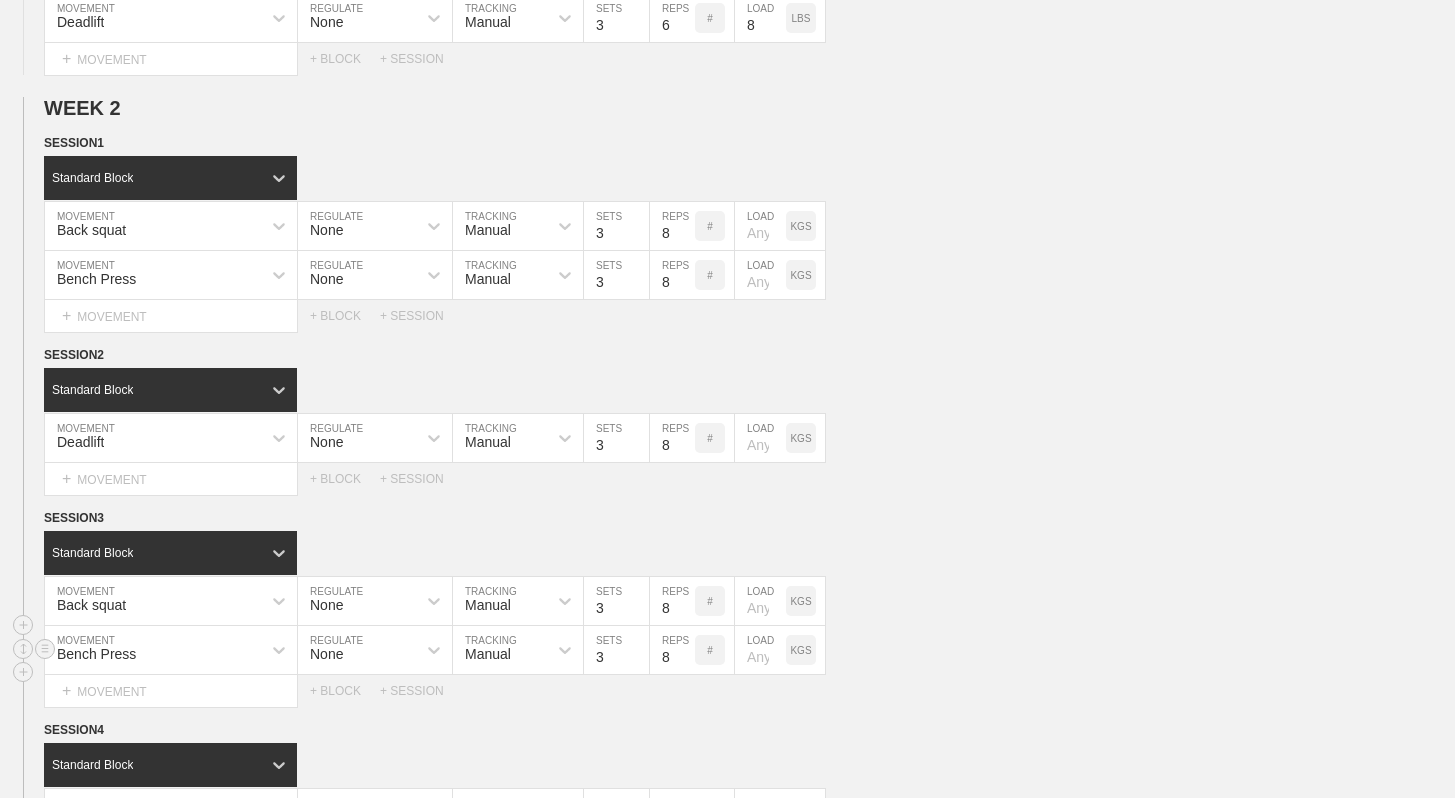 scroll, scrollTop: 813, scrollLeft: 0, axis: vertical 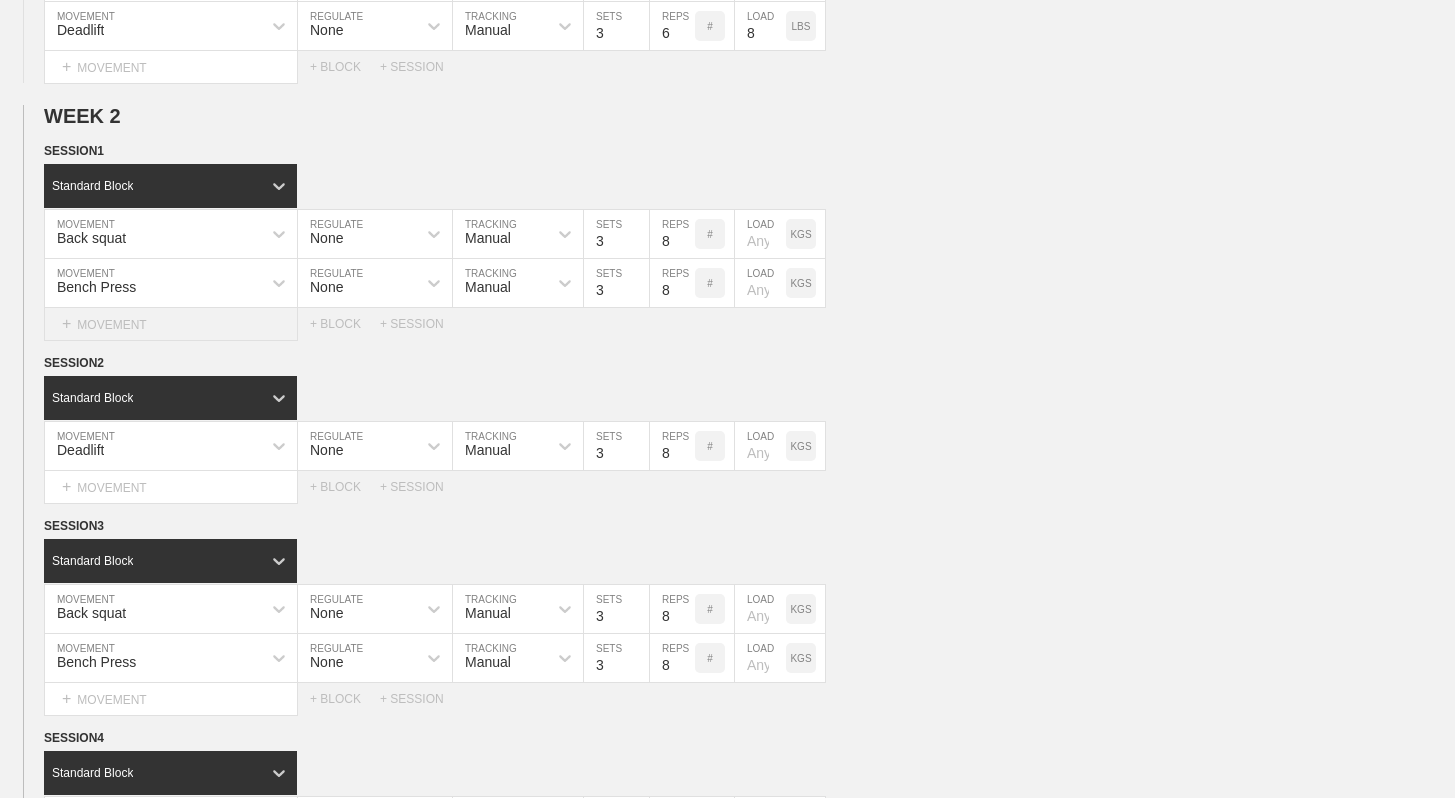 click on "+  MOVEMENT" at bounding box center [171, 324] 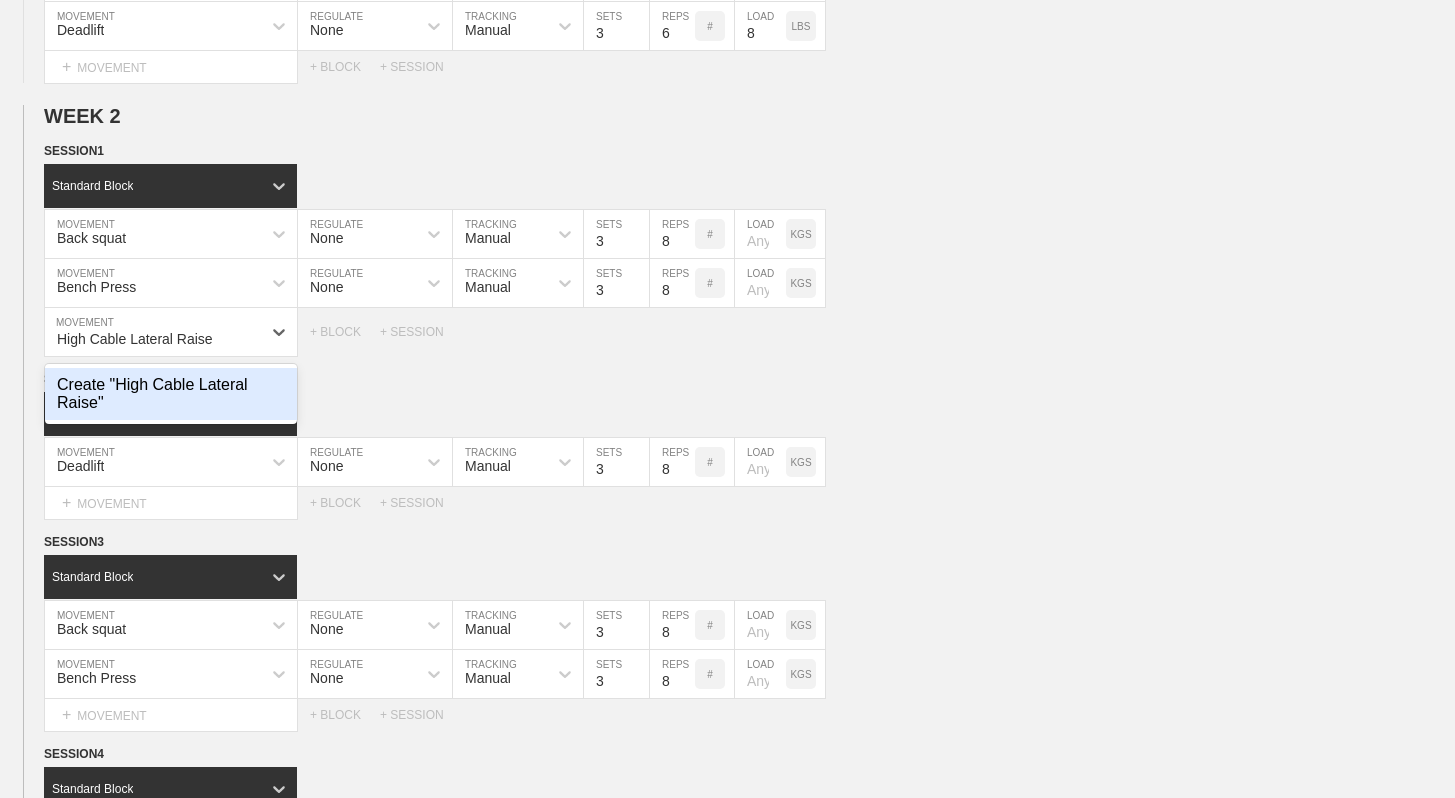 type on "High Cable Lateral Raise" 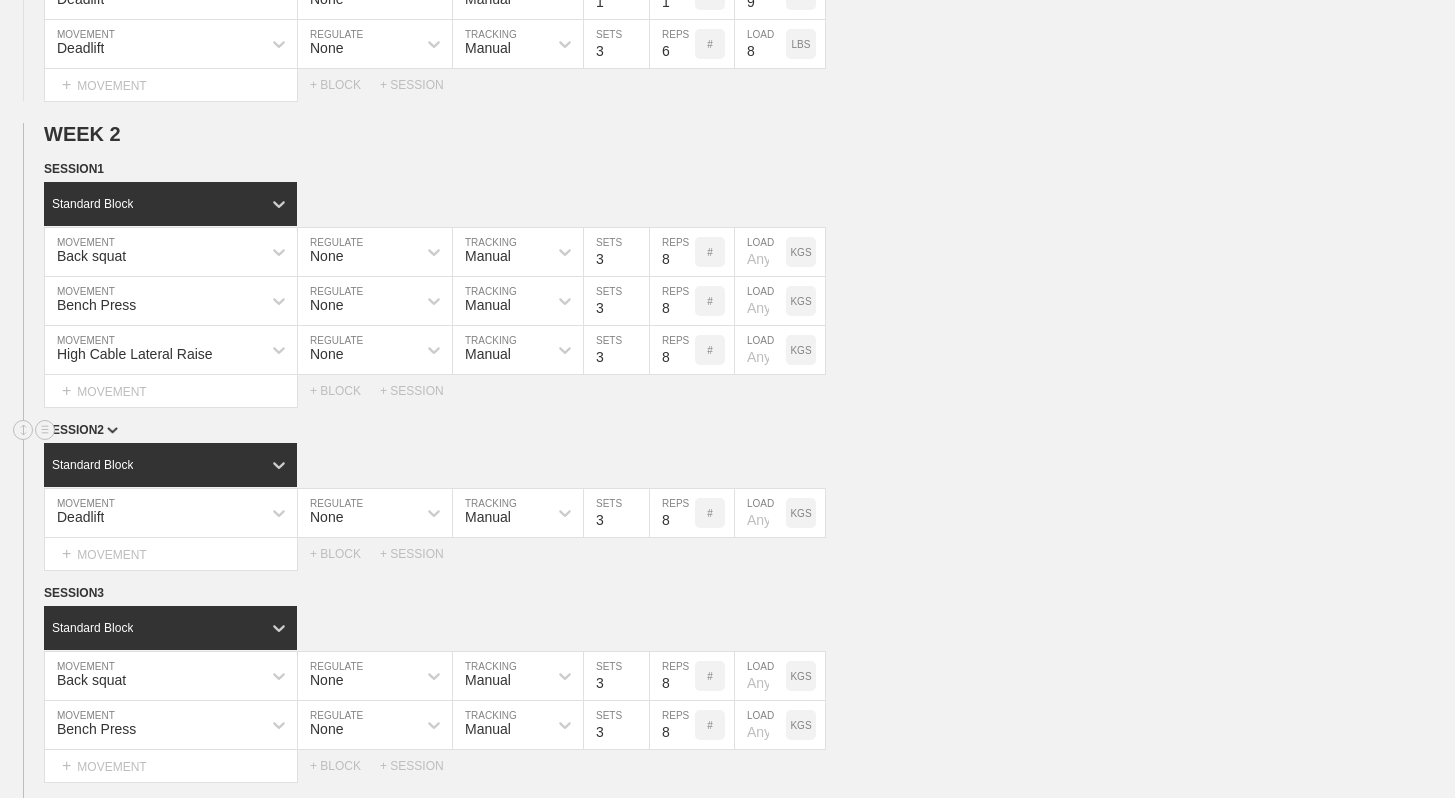 scroll, scrollTop: 794, scrollLeft: 0, axis: vertical 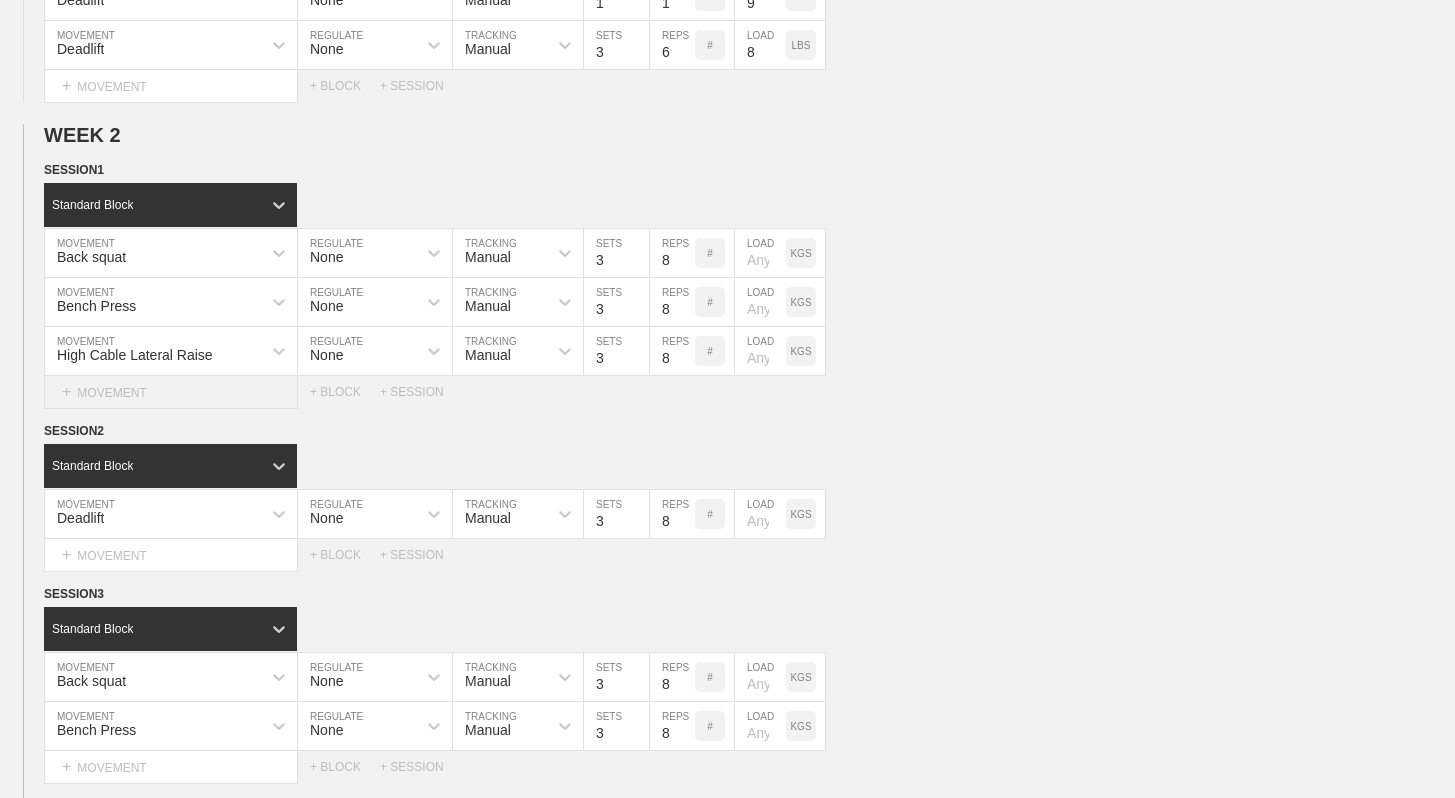 click on "+  MOVEMENT" at bounding box center (171, 392) 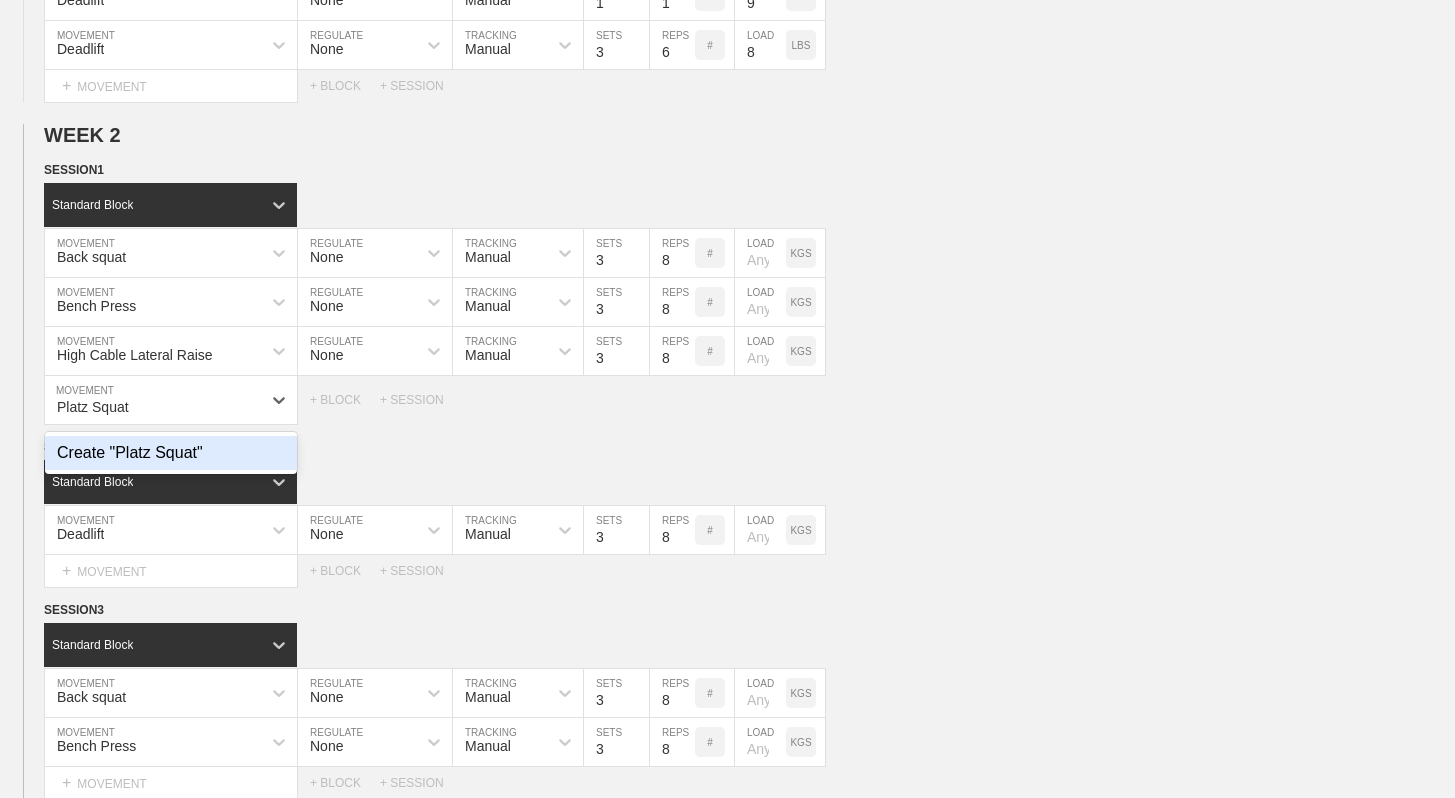 type on "Platz Squat" 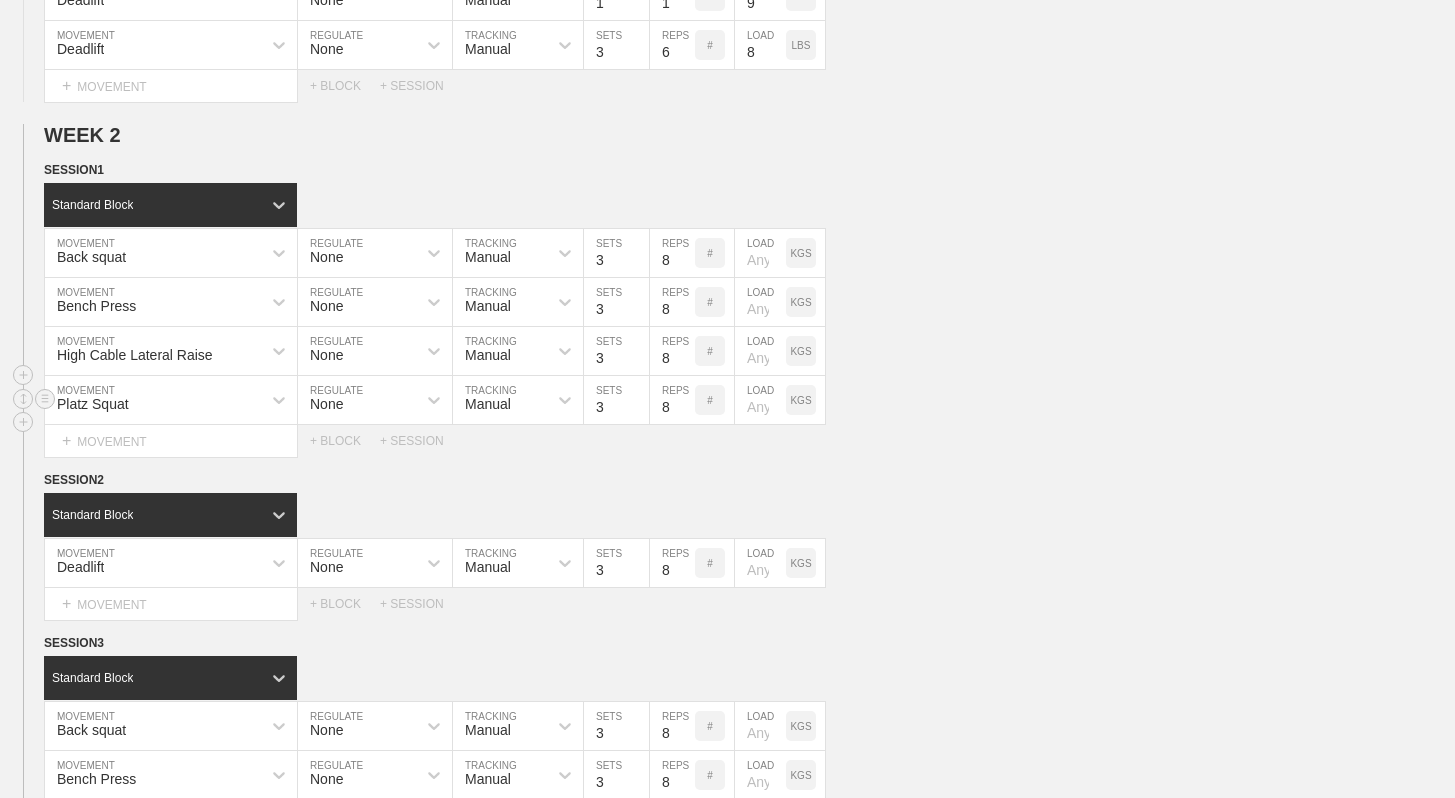 click on "8" at bounding box center [672, 400] 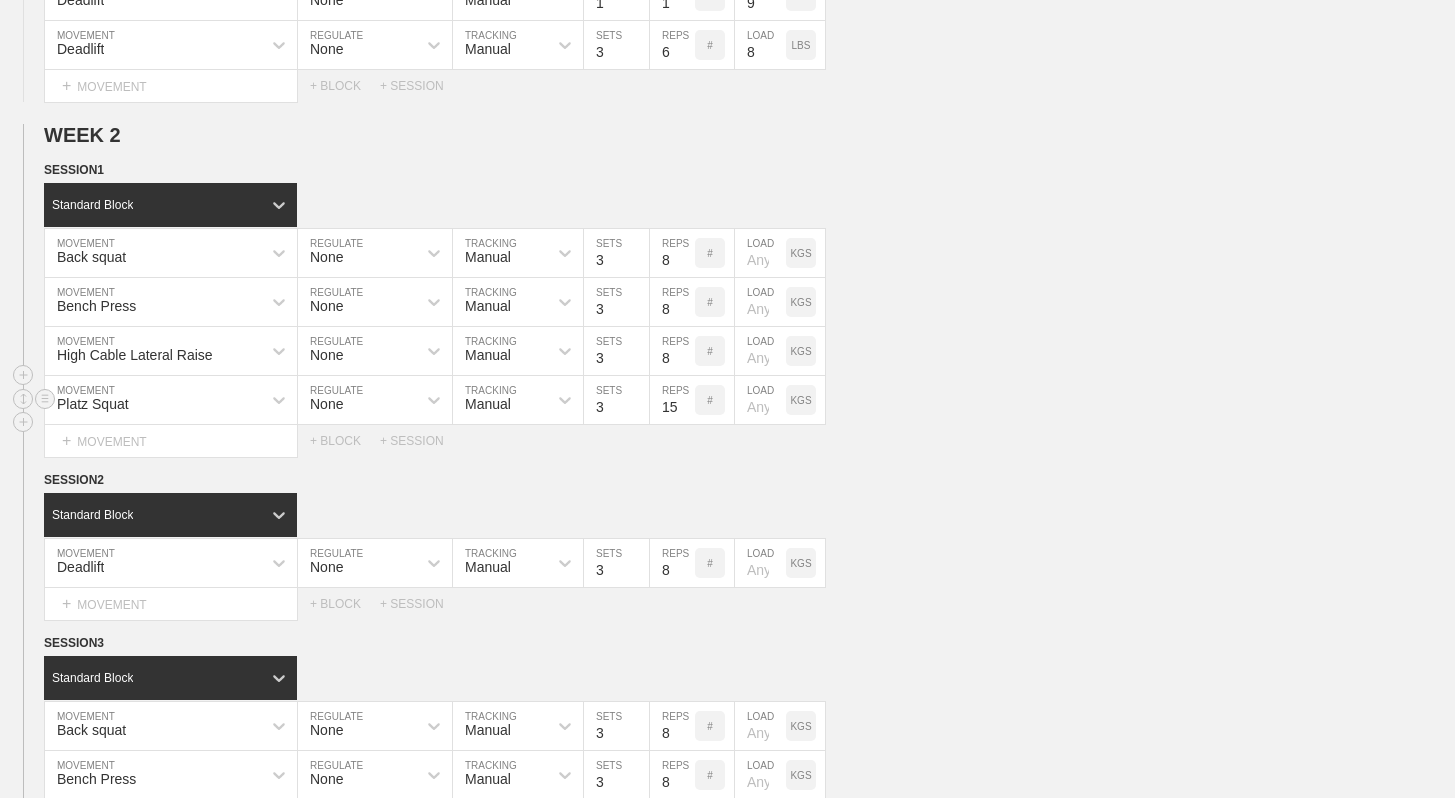 type on "15" 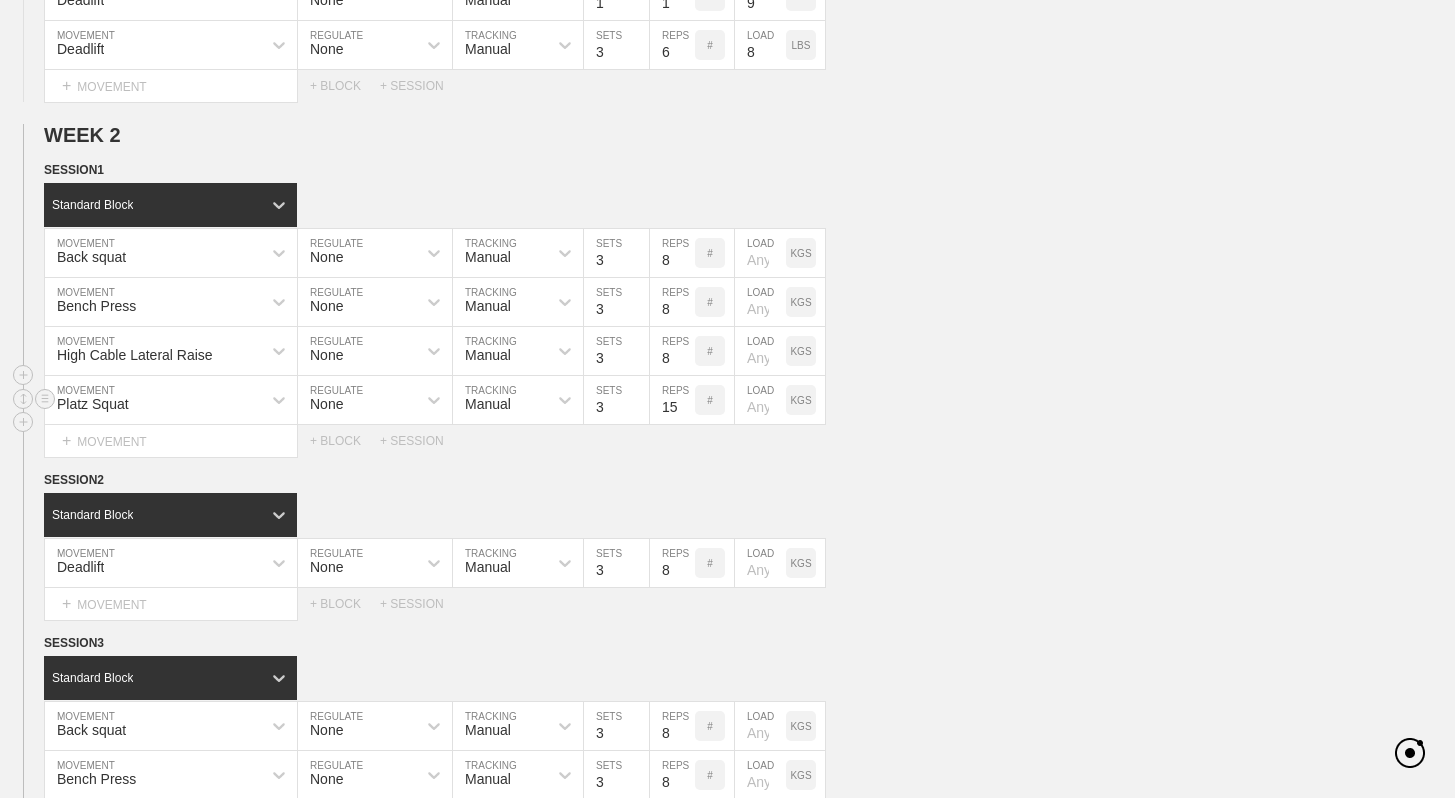click on "KGS" at bounding box center (801, 400) 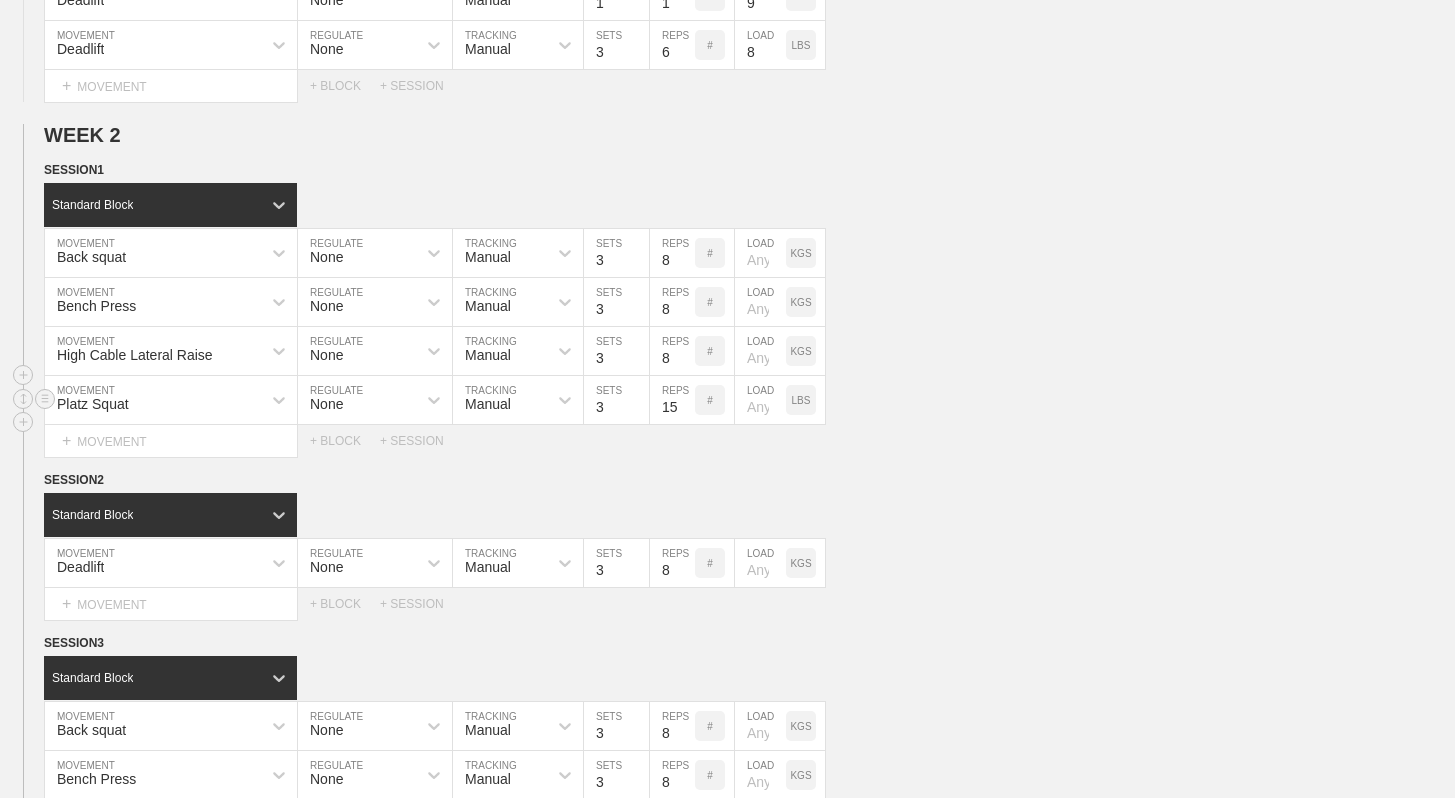 click at bounding box center [760, 400] 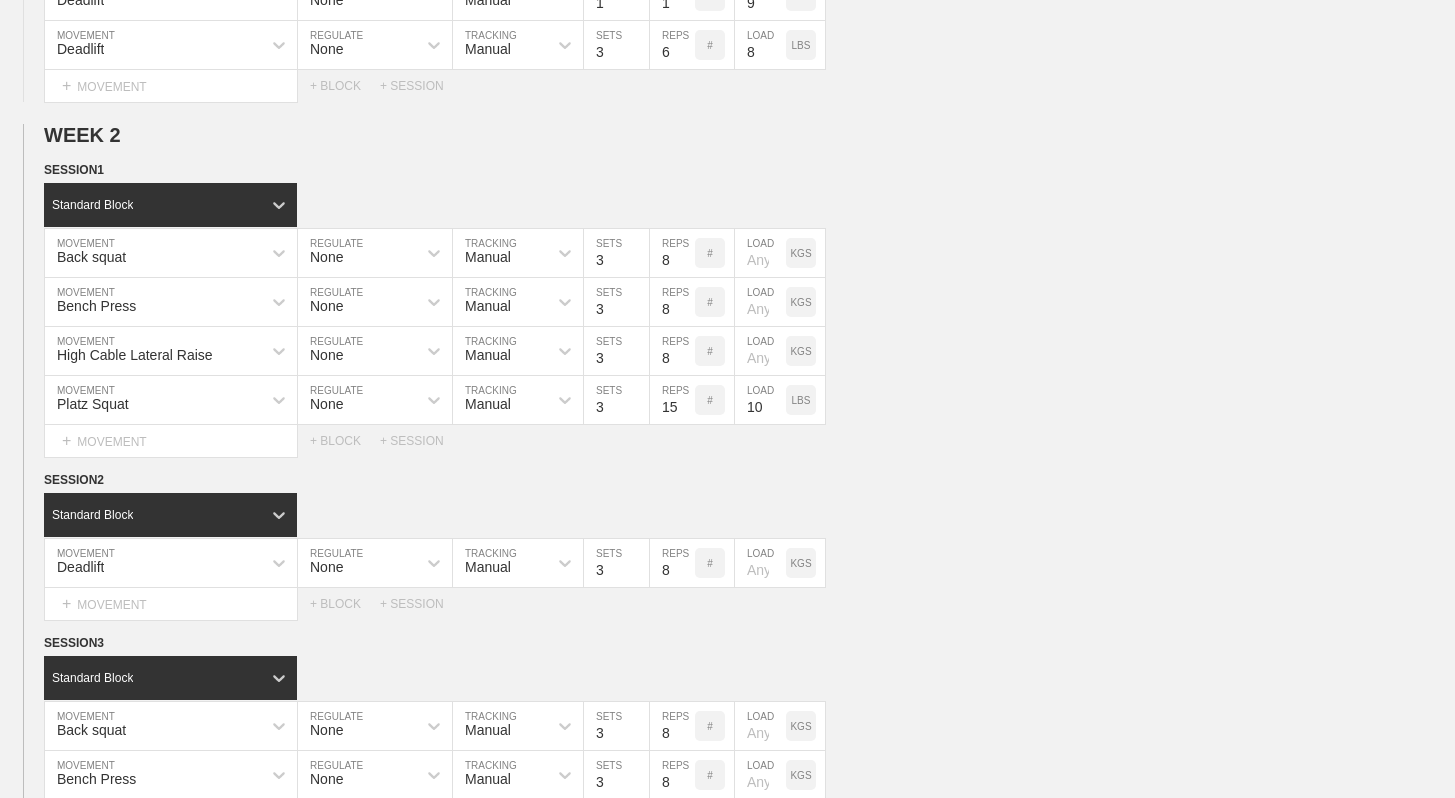 type on "1" 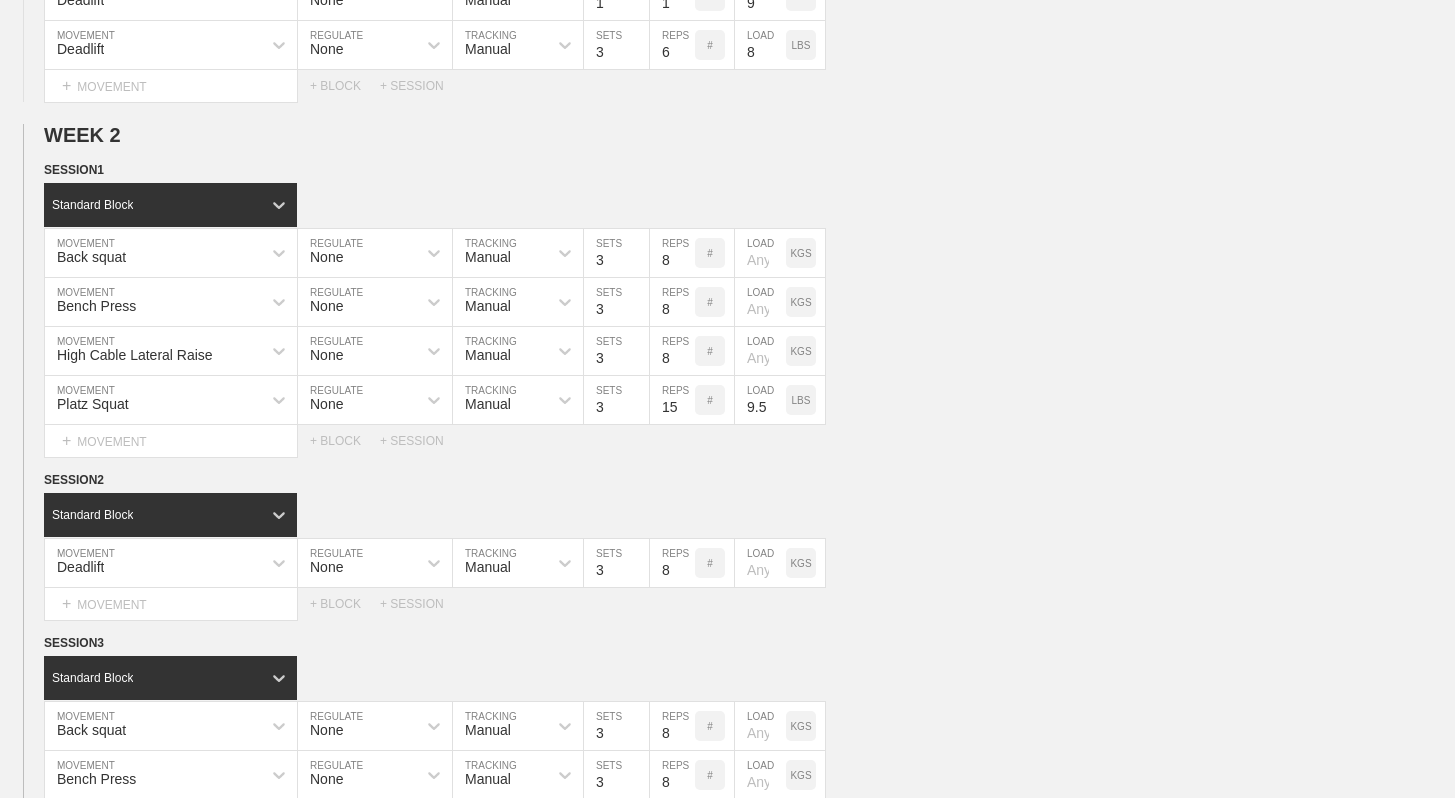 type on "9.5" 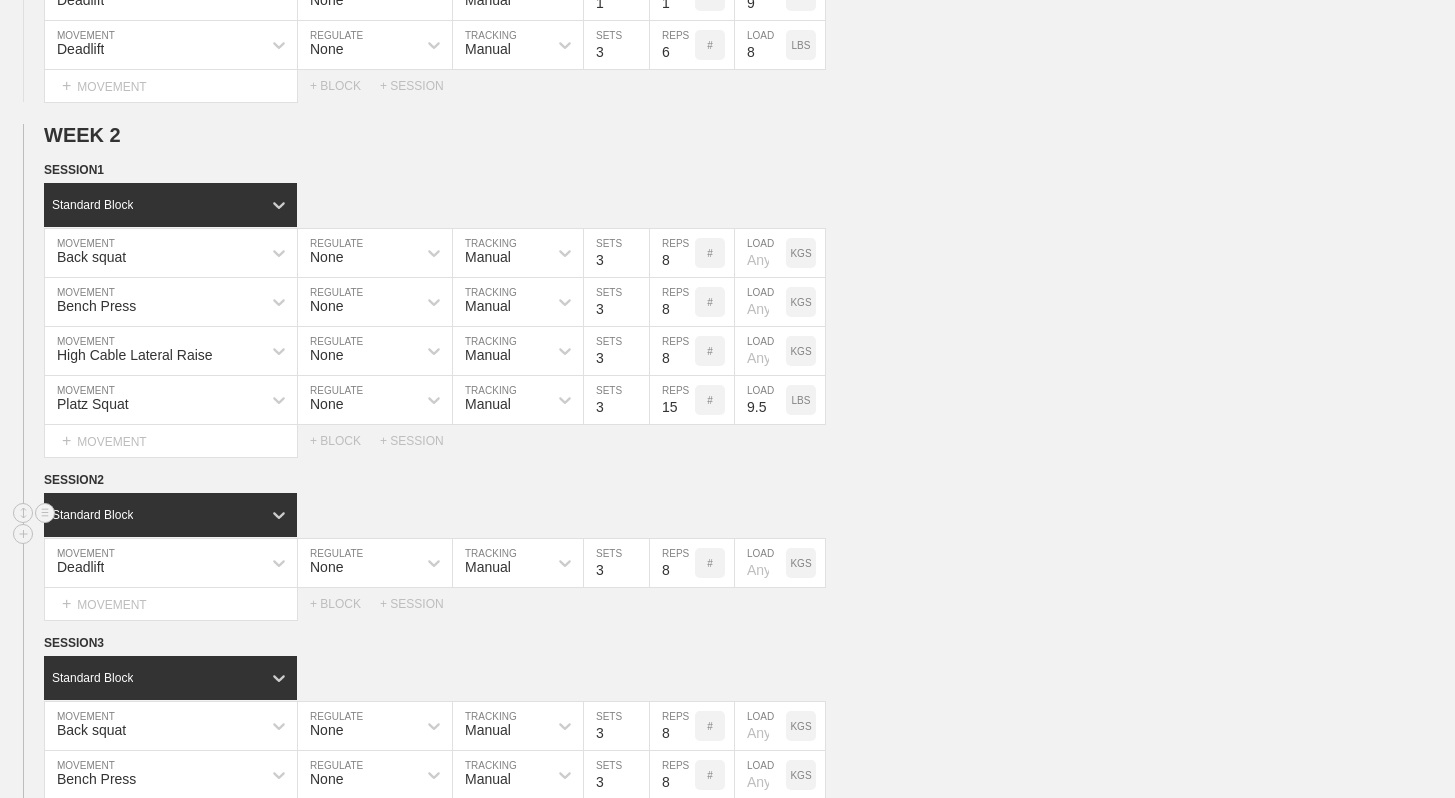 click on "Standard Block" at bounding box center (749, 515) 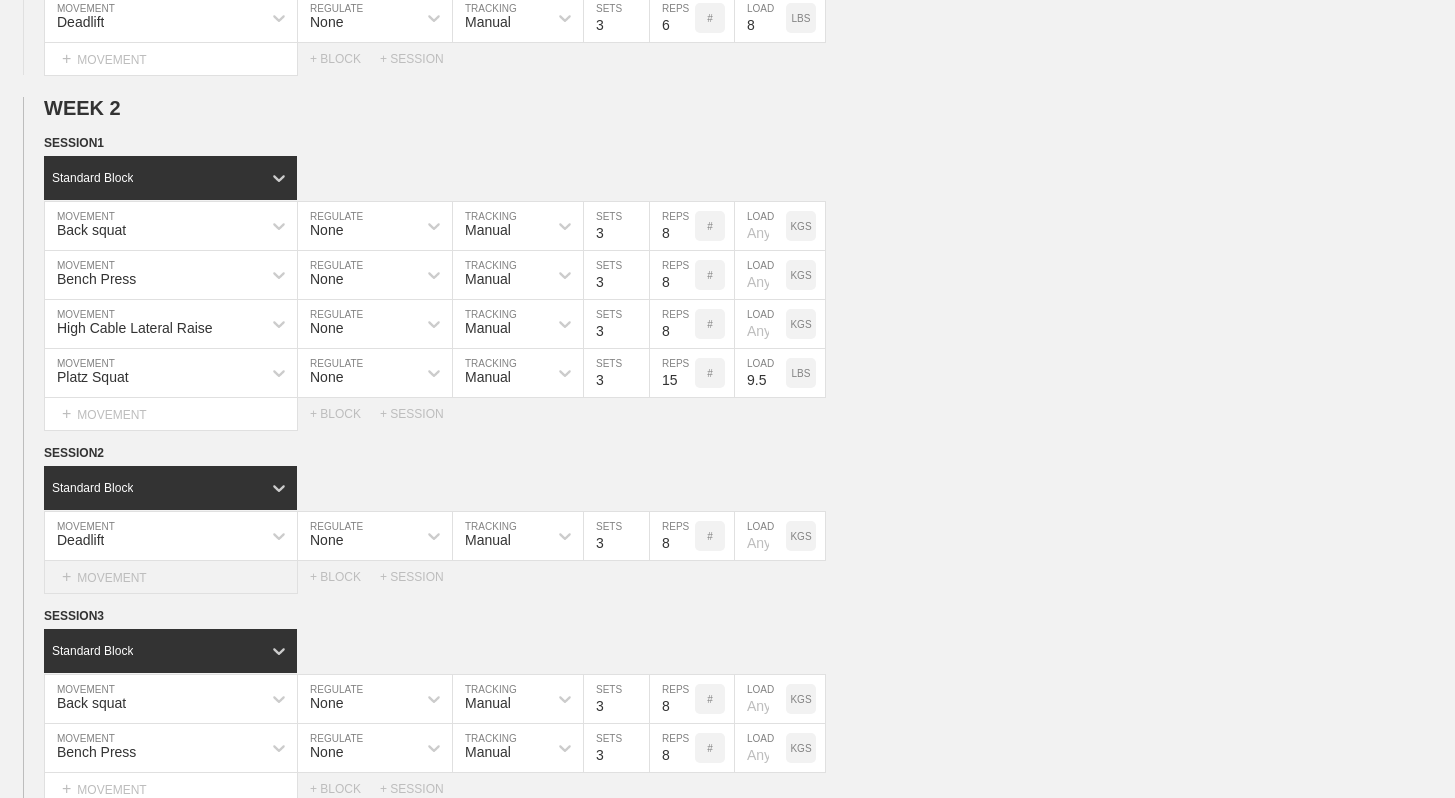 click on "+  MOVEMENT" at bounding box center [171, 577] 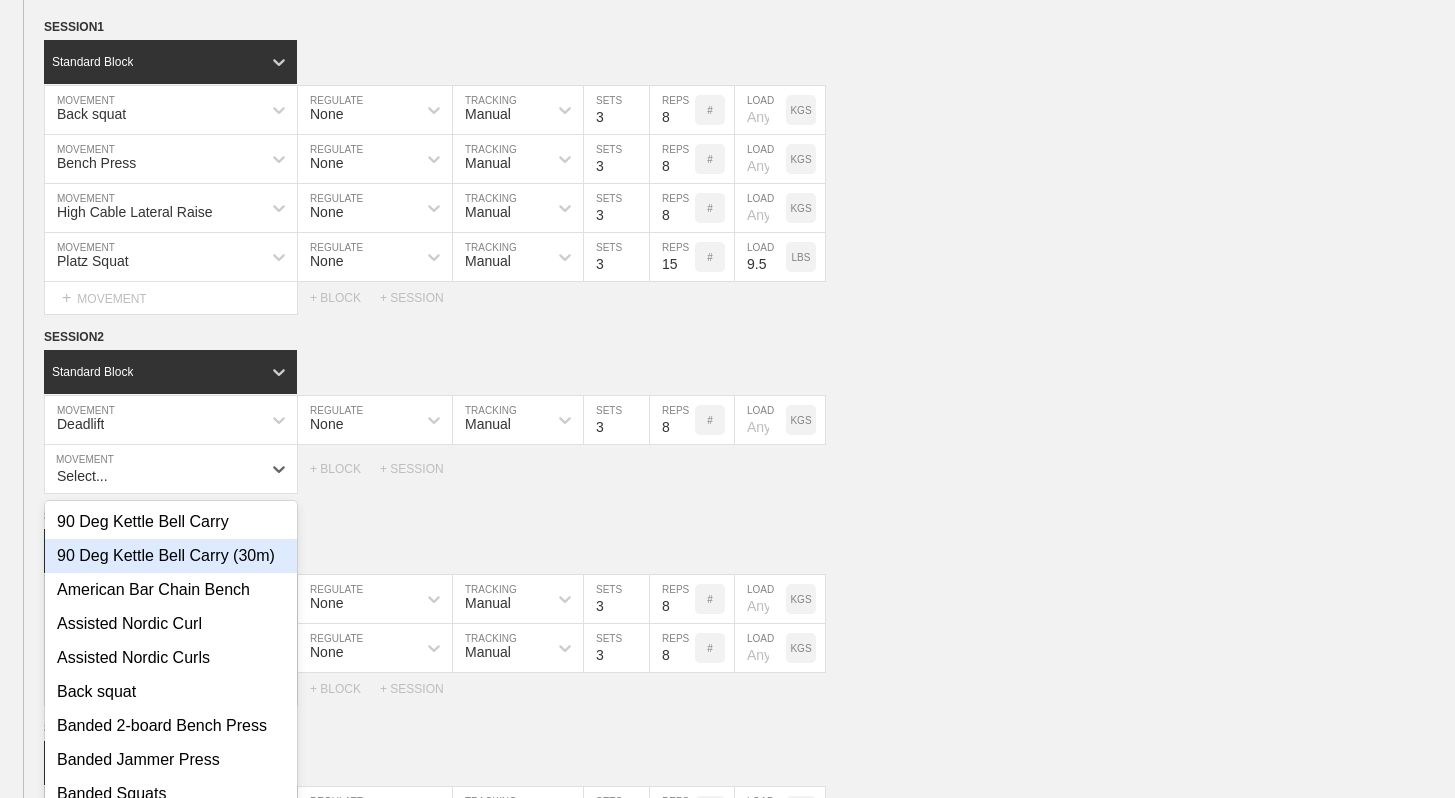 scroll, scrollTop: 947, scrollLeft: 0, axis: vertical 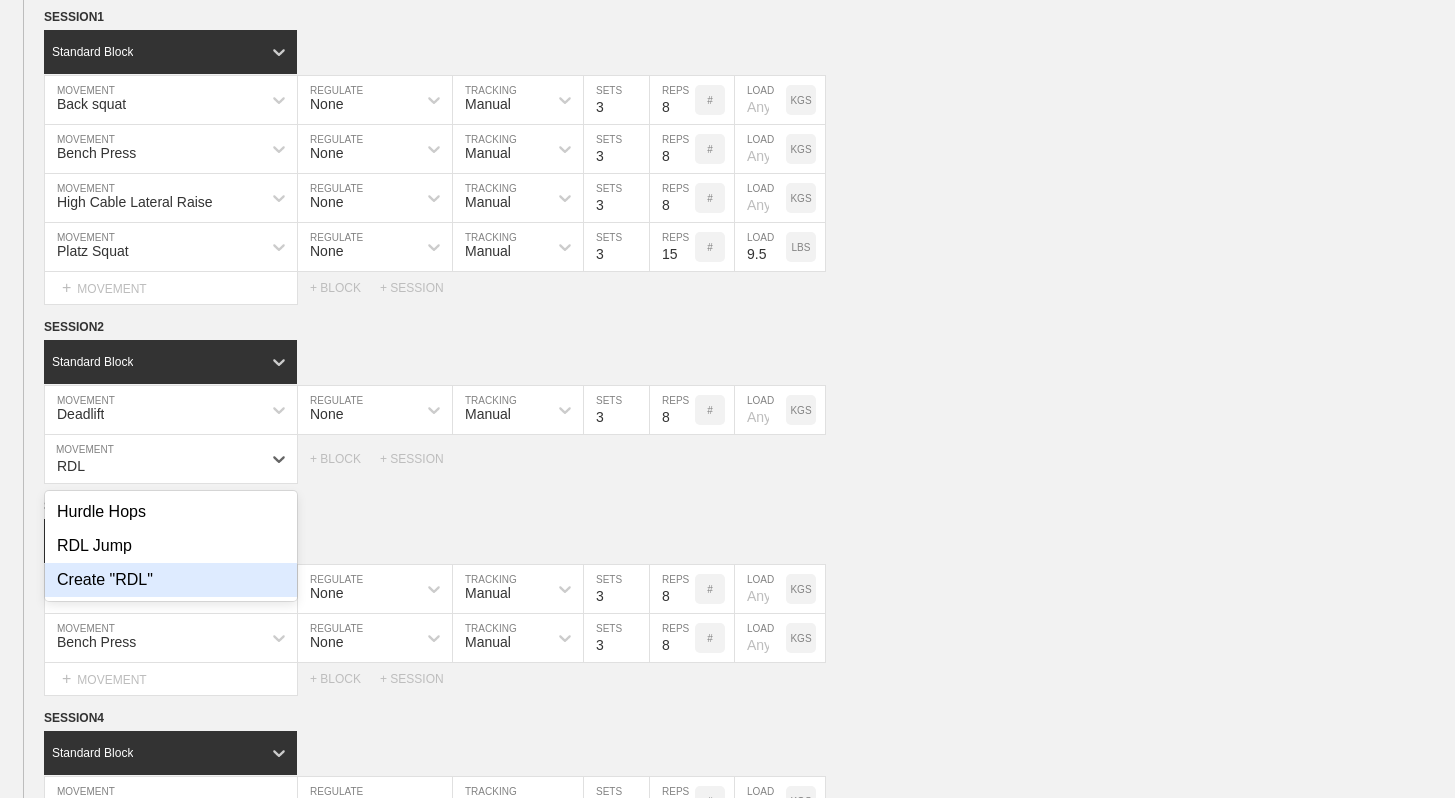 click on "Create "RDL"" at bounding box center [171, 580] 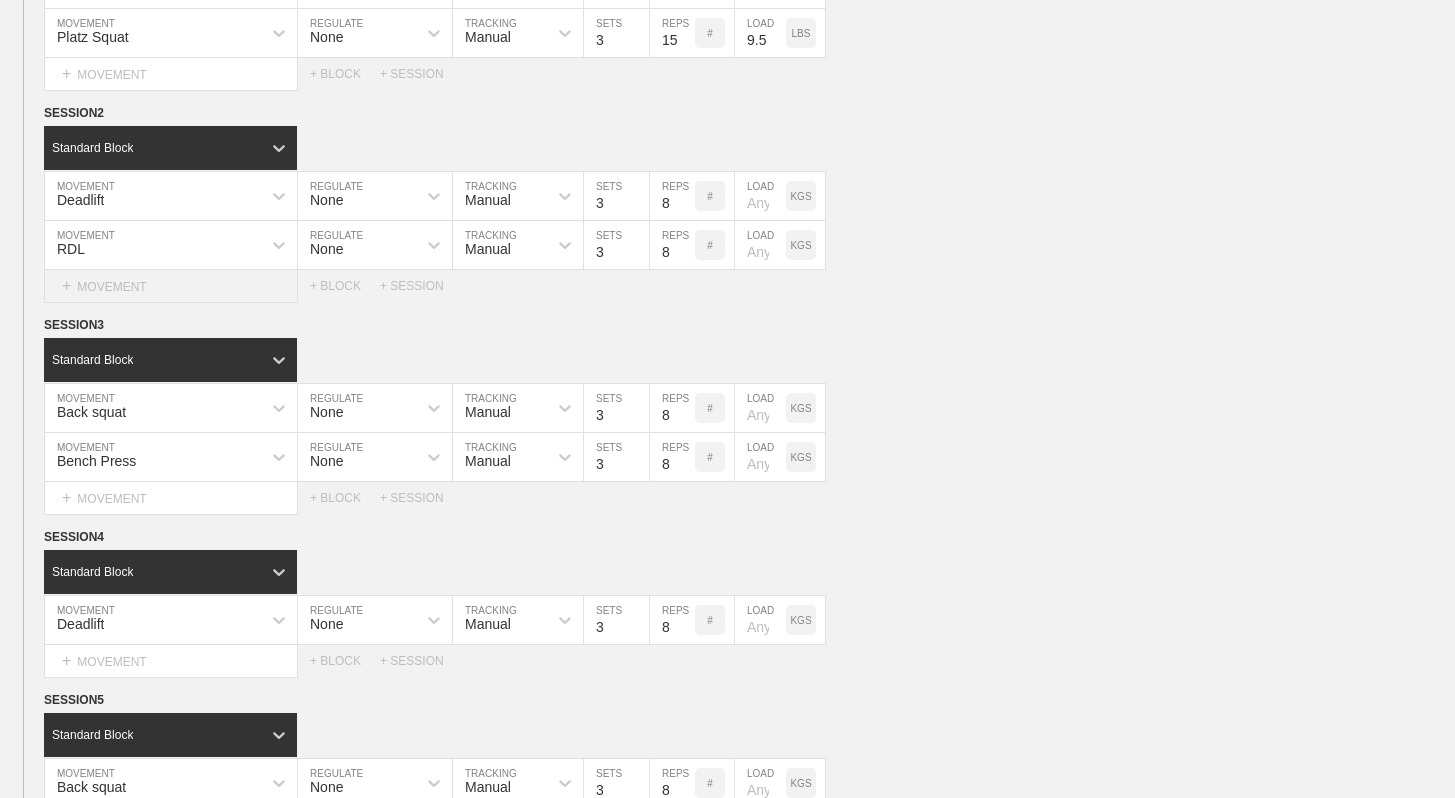 scroll, scrollTop: 1150, scrollLeft: 0, axis: vertical 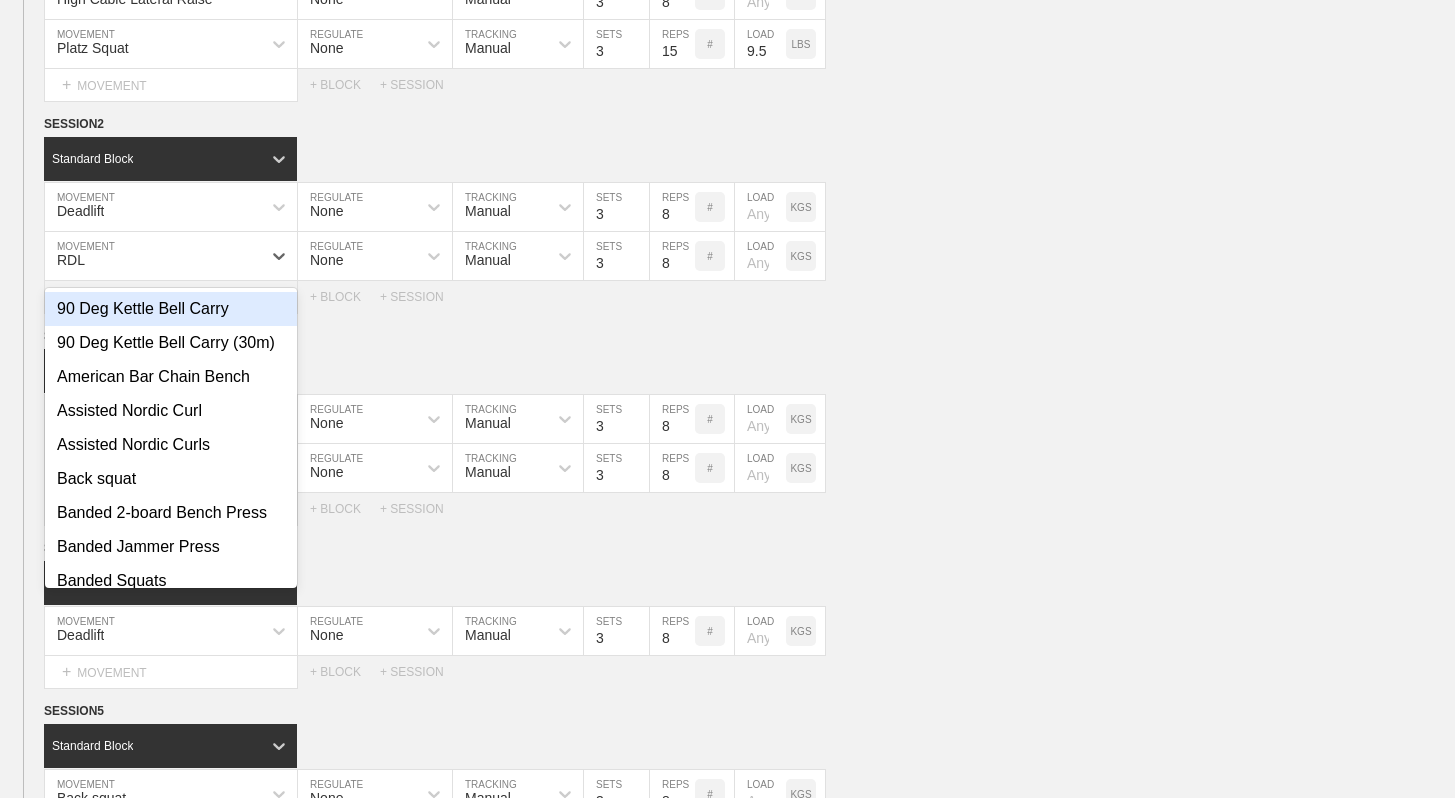 click on "RDL" at bounding box center [153, 256] 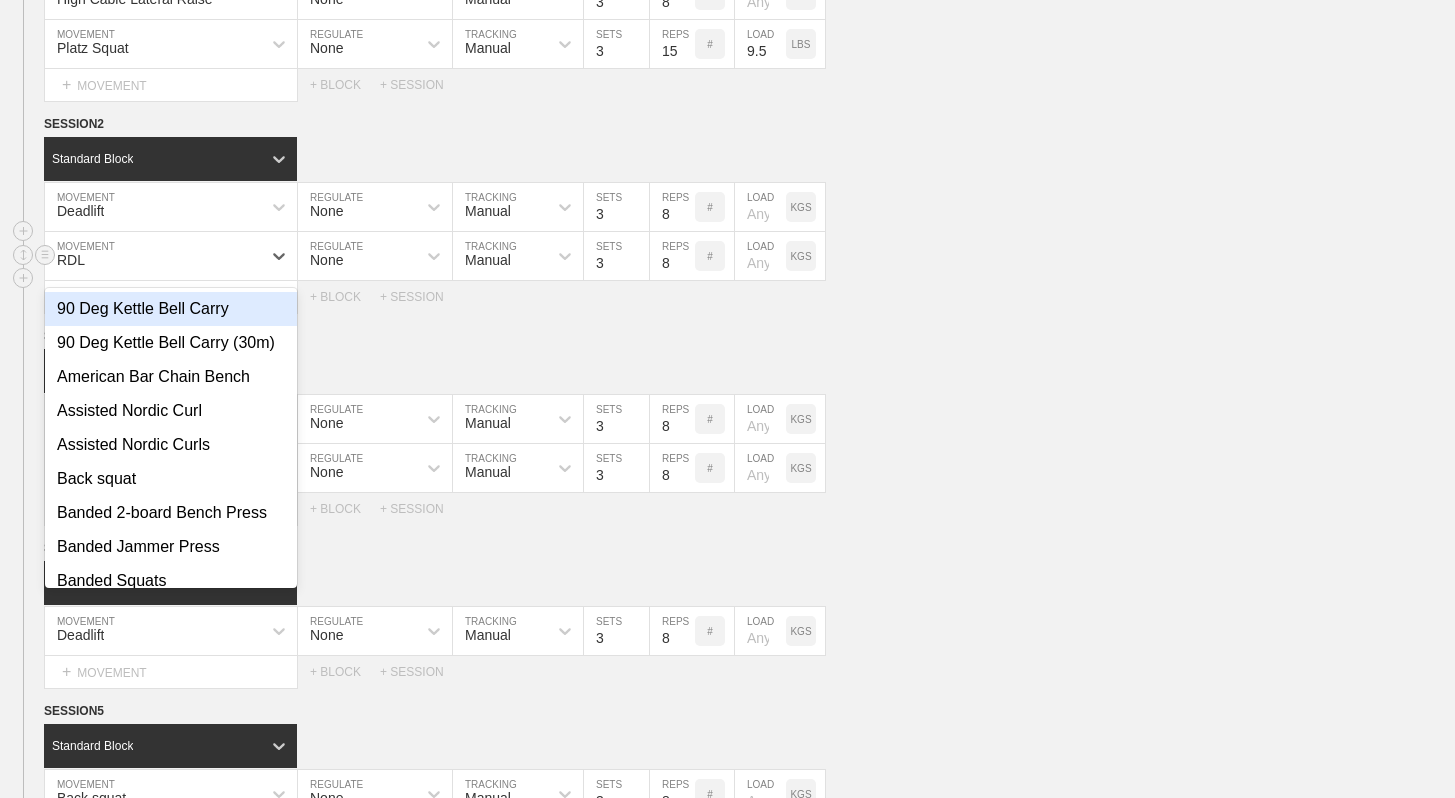 type on "D" 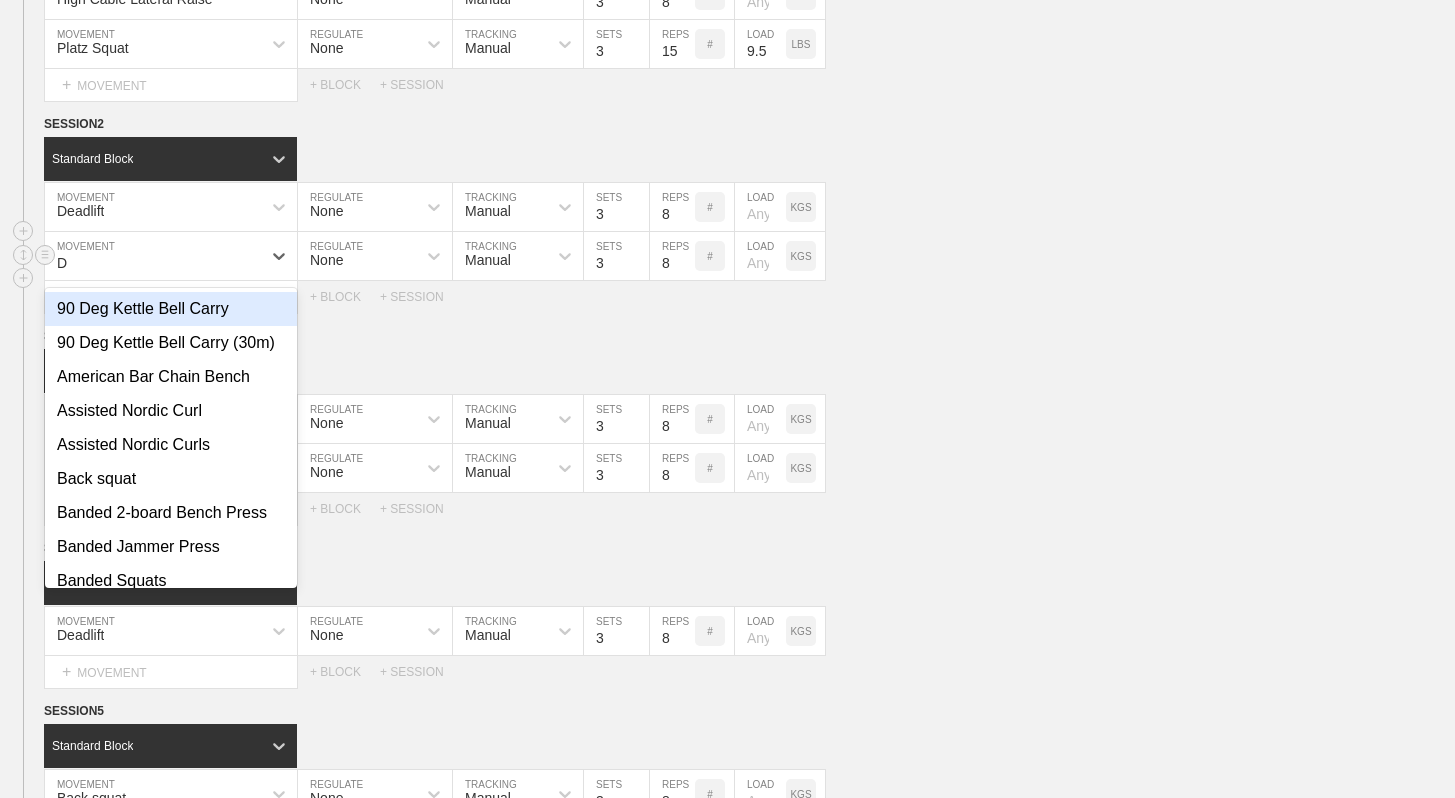 type 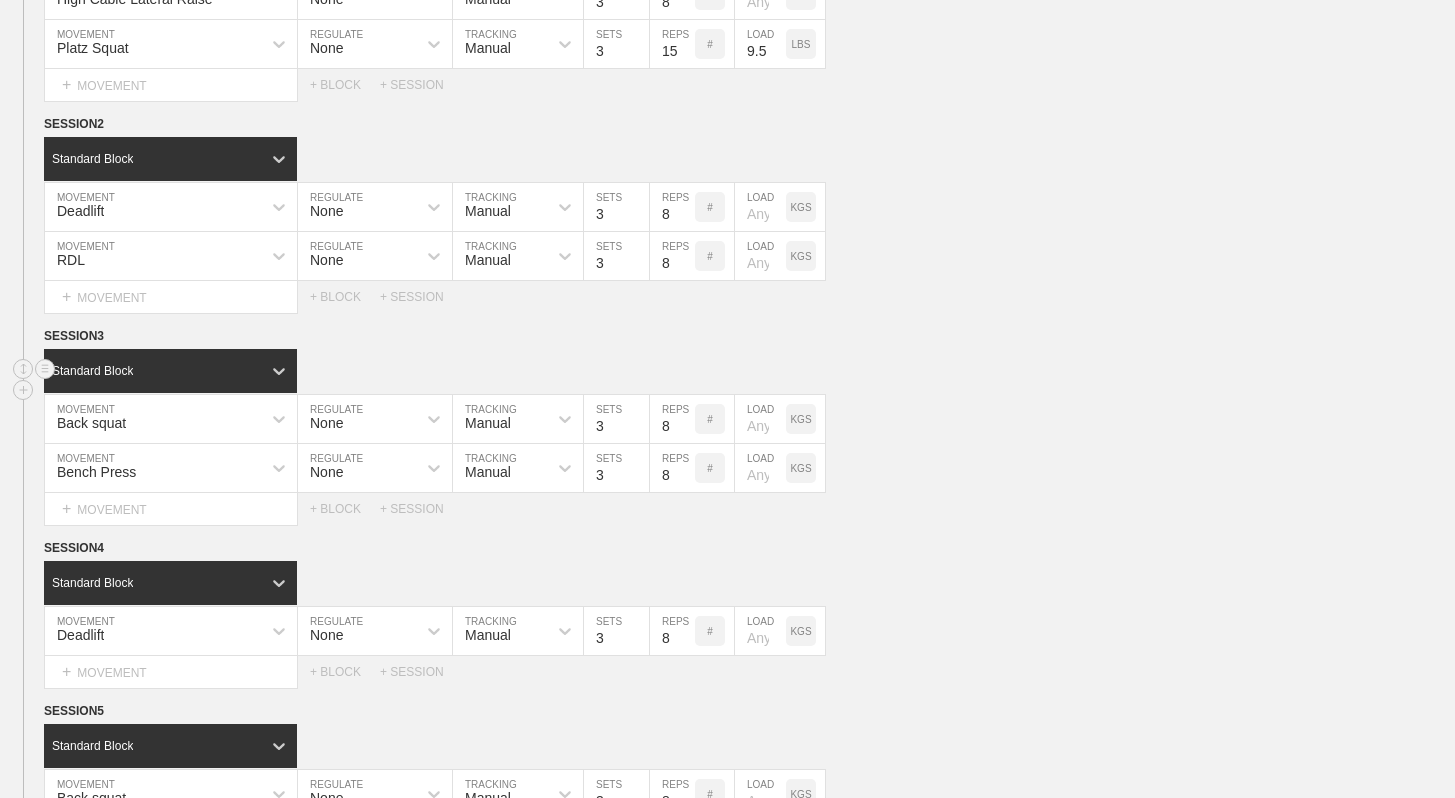 click on "Standard Block" at bounding box center [749, 371] 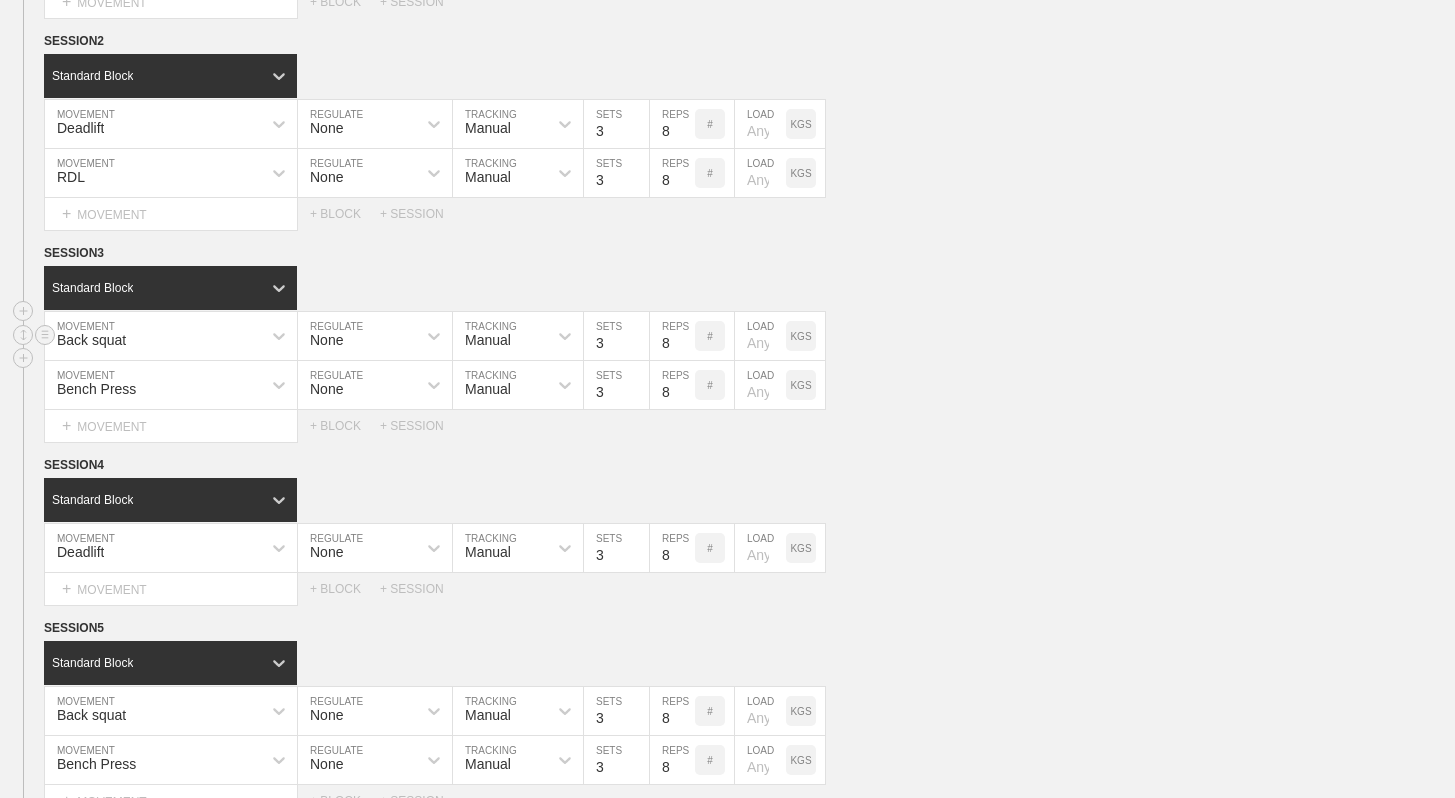 scroll, scrollTop: 1267, scrollLeft: 0, axis: vertical 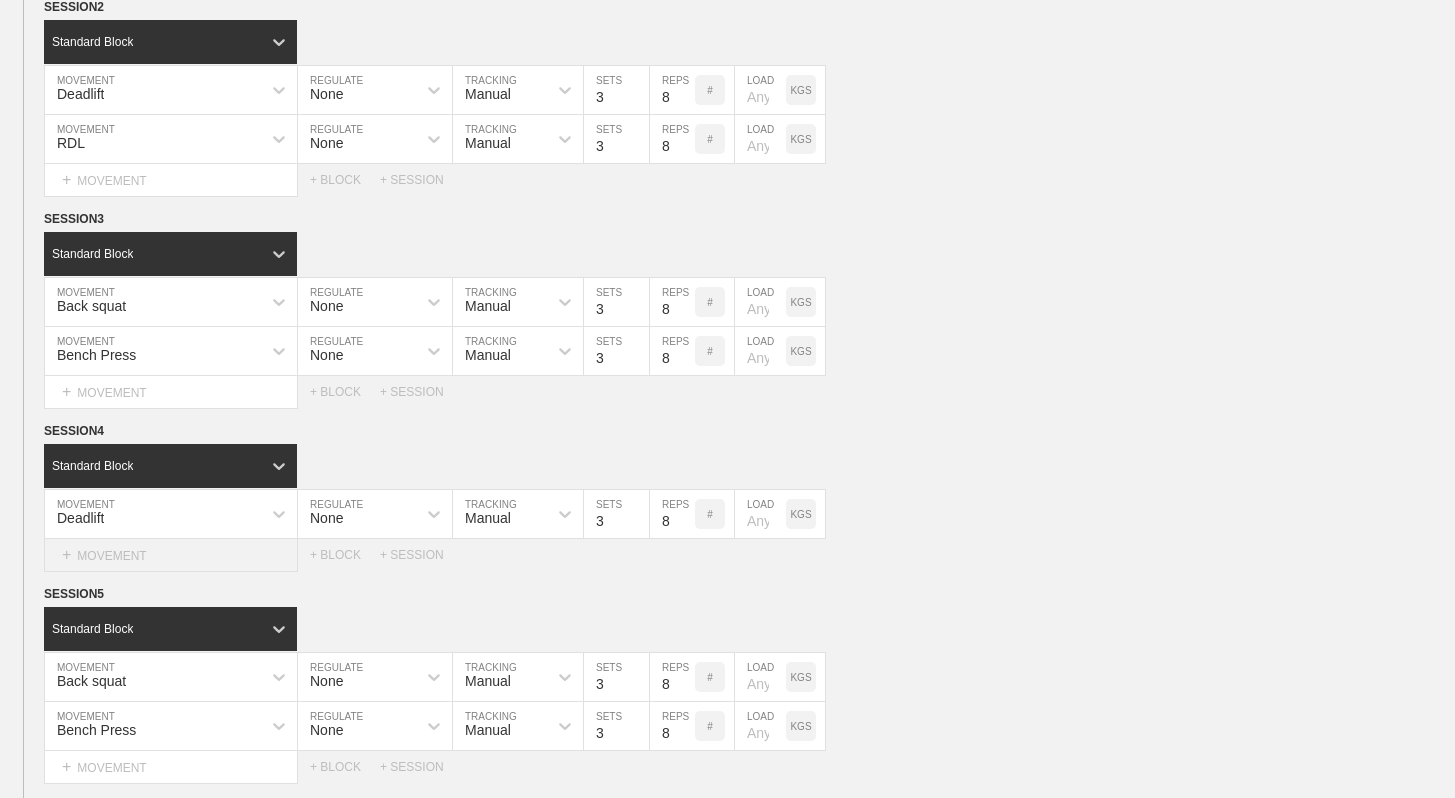 click on "+  MOVEMENT" at bounding box center [171, 555] 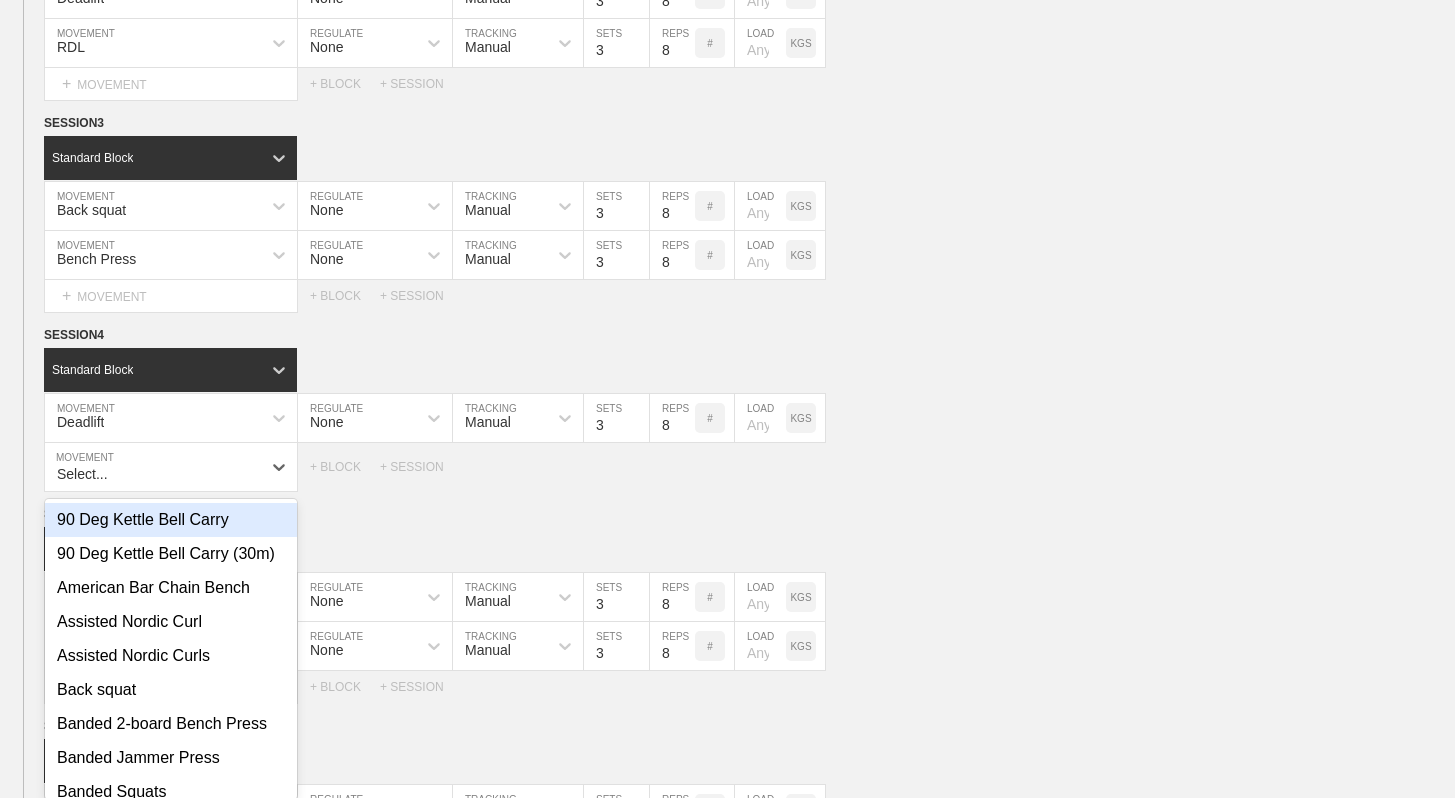 scroll, scrollTop: 1371, scrollLeft: 0, axis: vertical 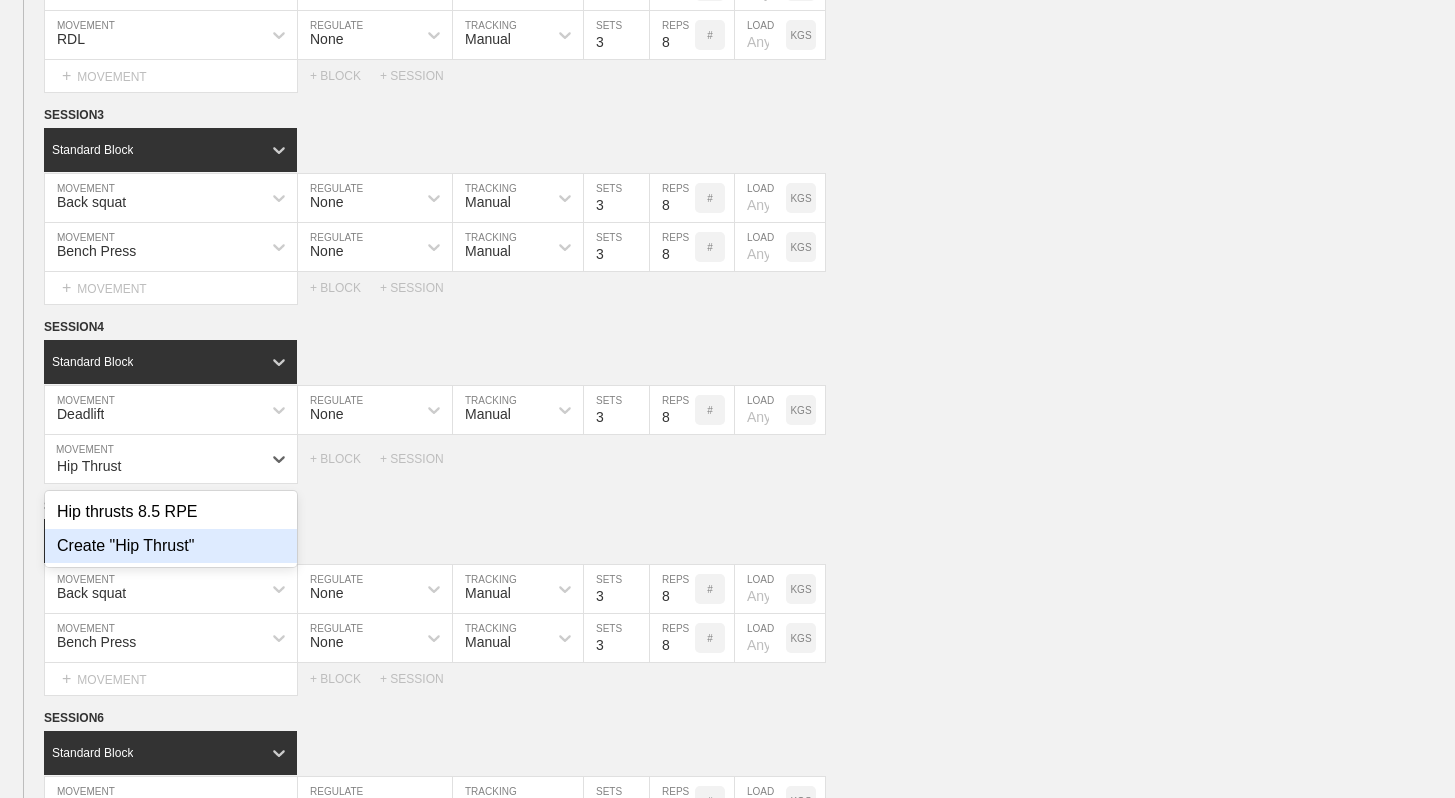 click on "Create "Hip Thrust"" at bounding box center (171, 546) 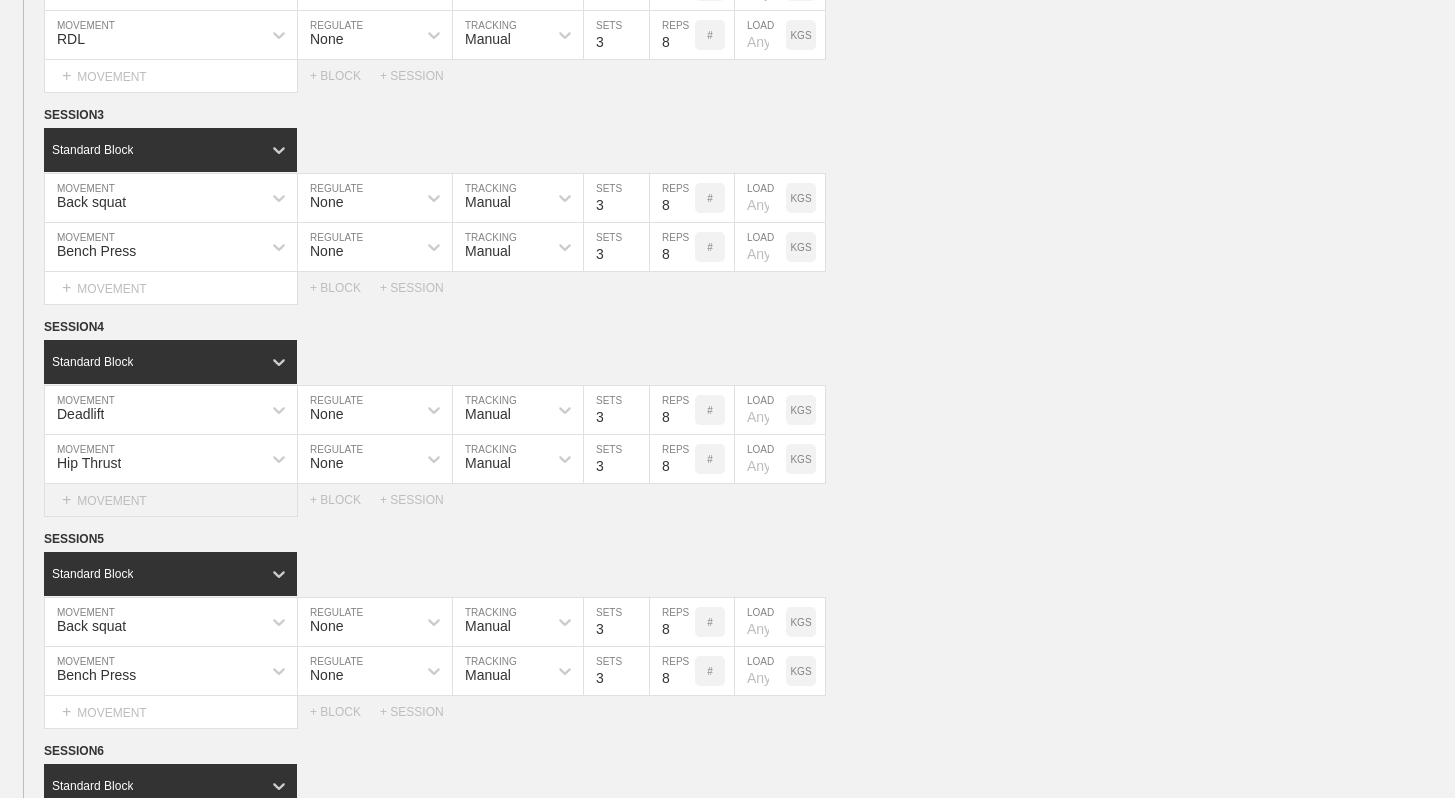 click on "+  MOVEMENT" at bounding box center [171, 500] 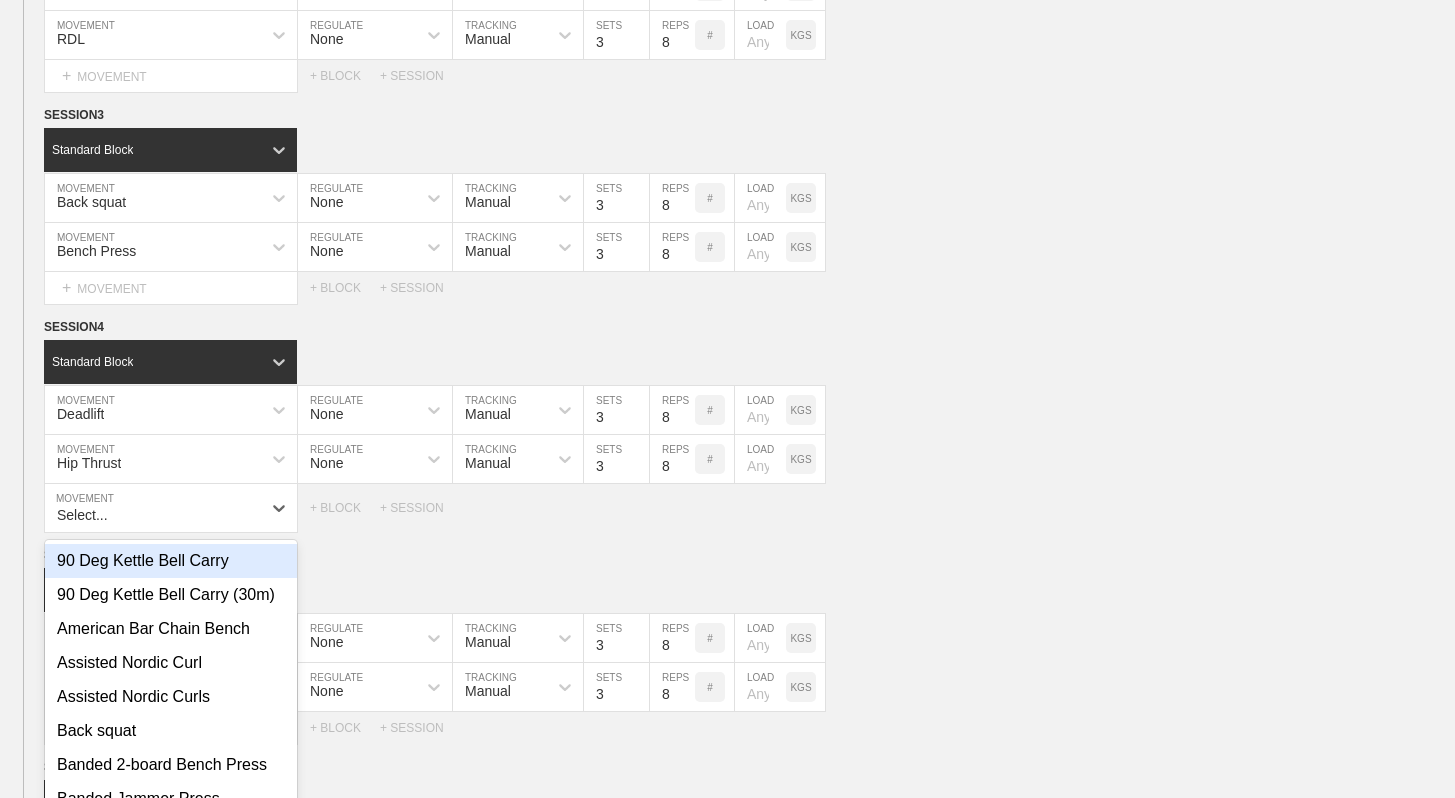 scroll, scrollTop: 1420, scrollLeft: 0, axis: vertical 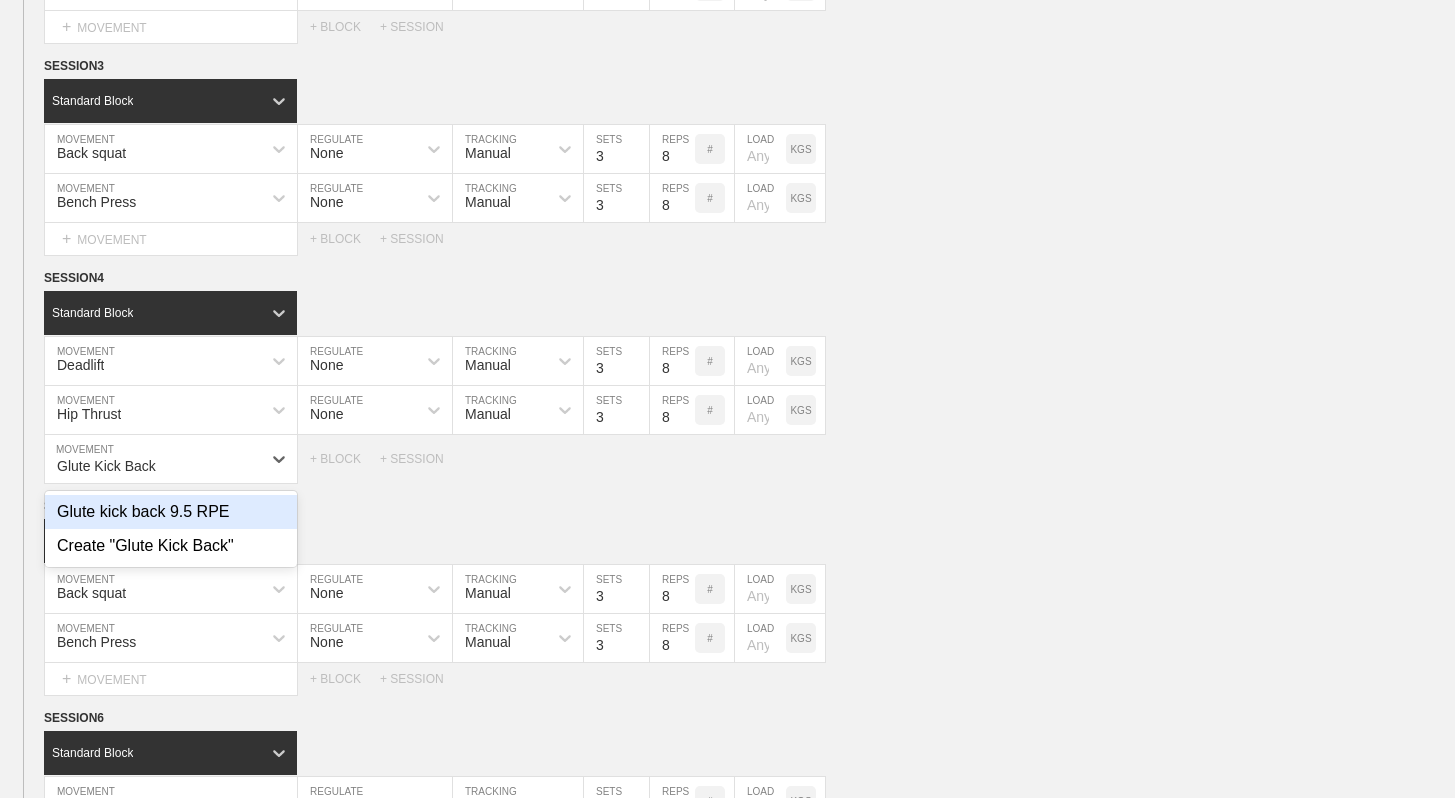 type on "Glute Kick Back" 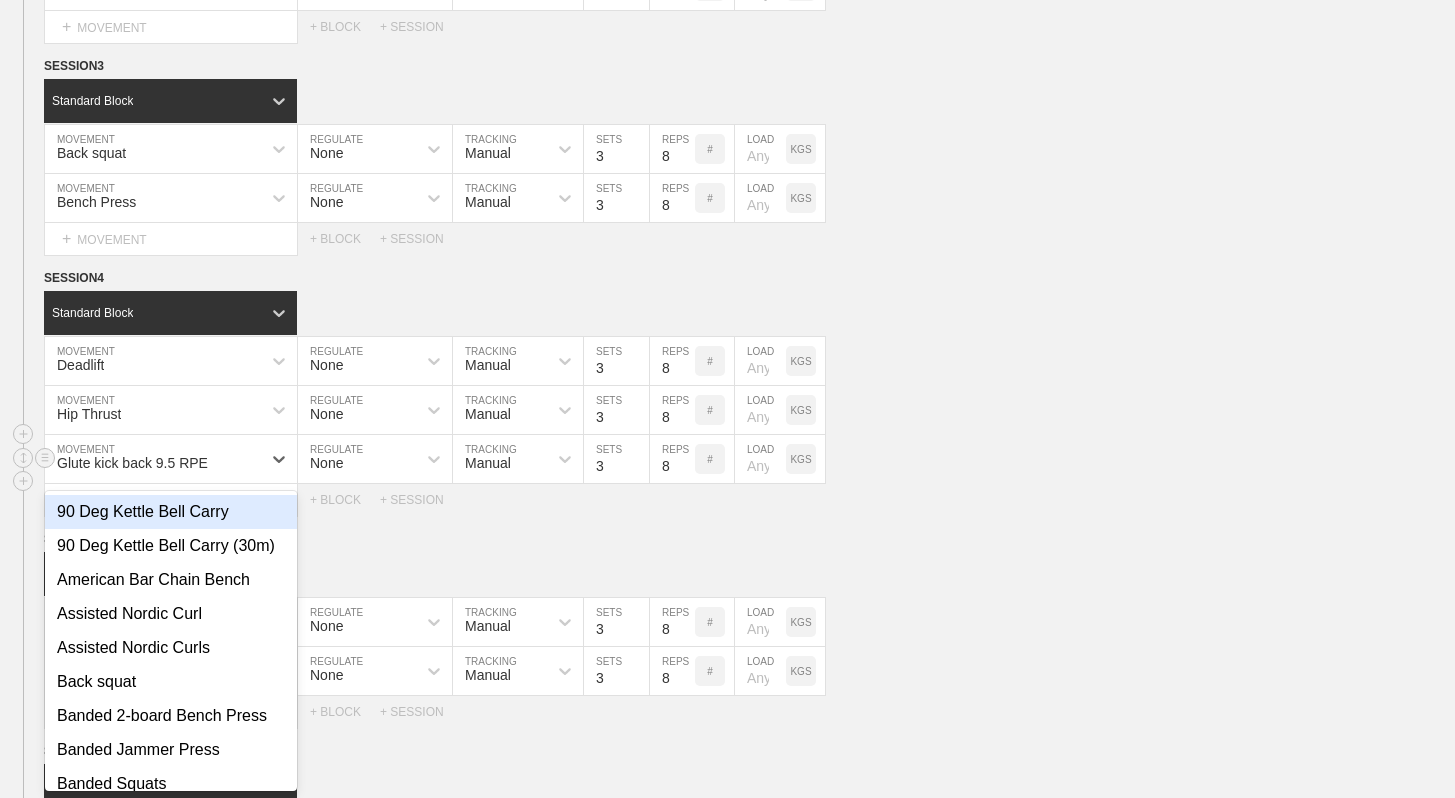 click on "Glute kick back 9.5 RPE" at bounding box center [132, 463] 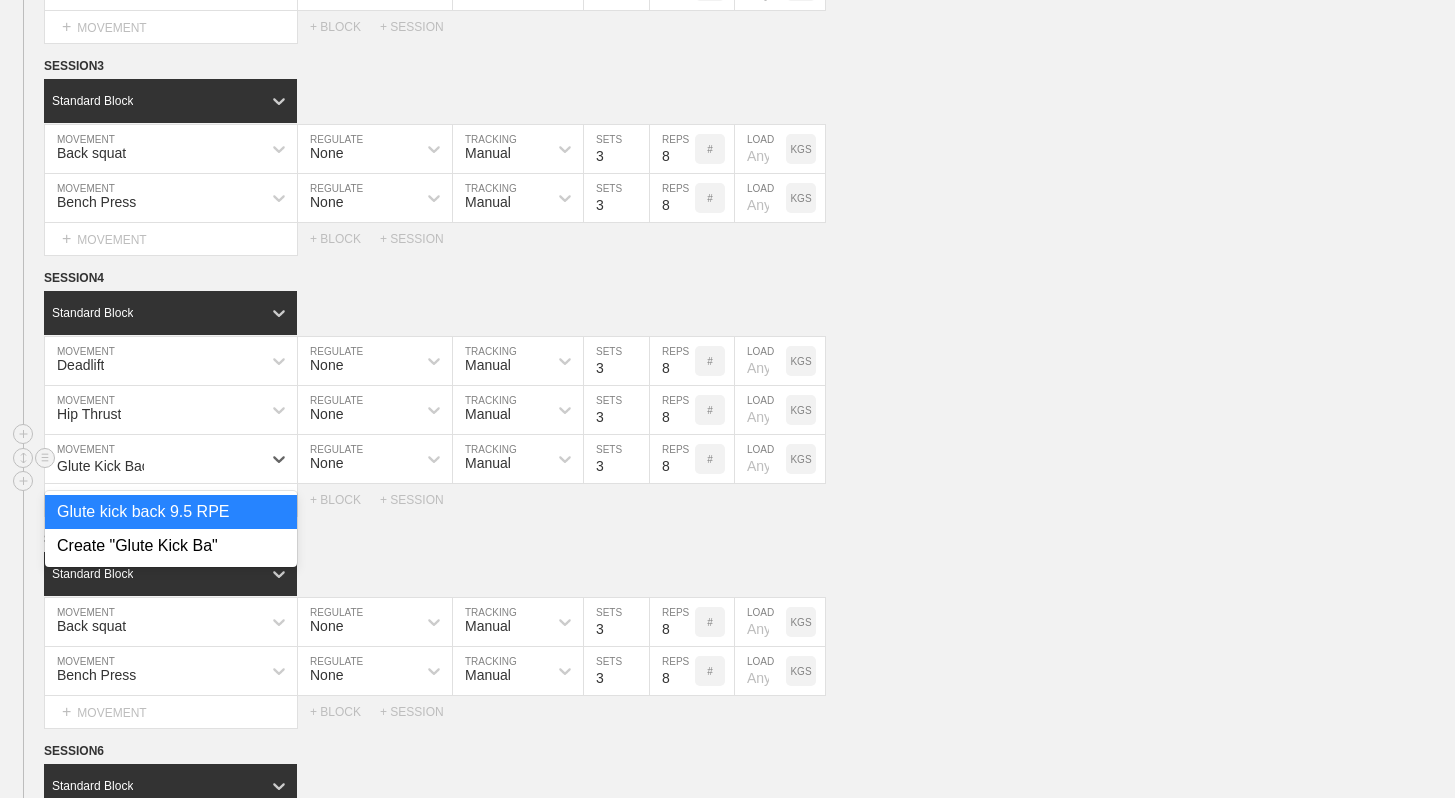 type on "Glute Kick Back" 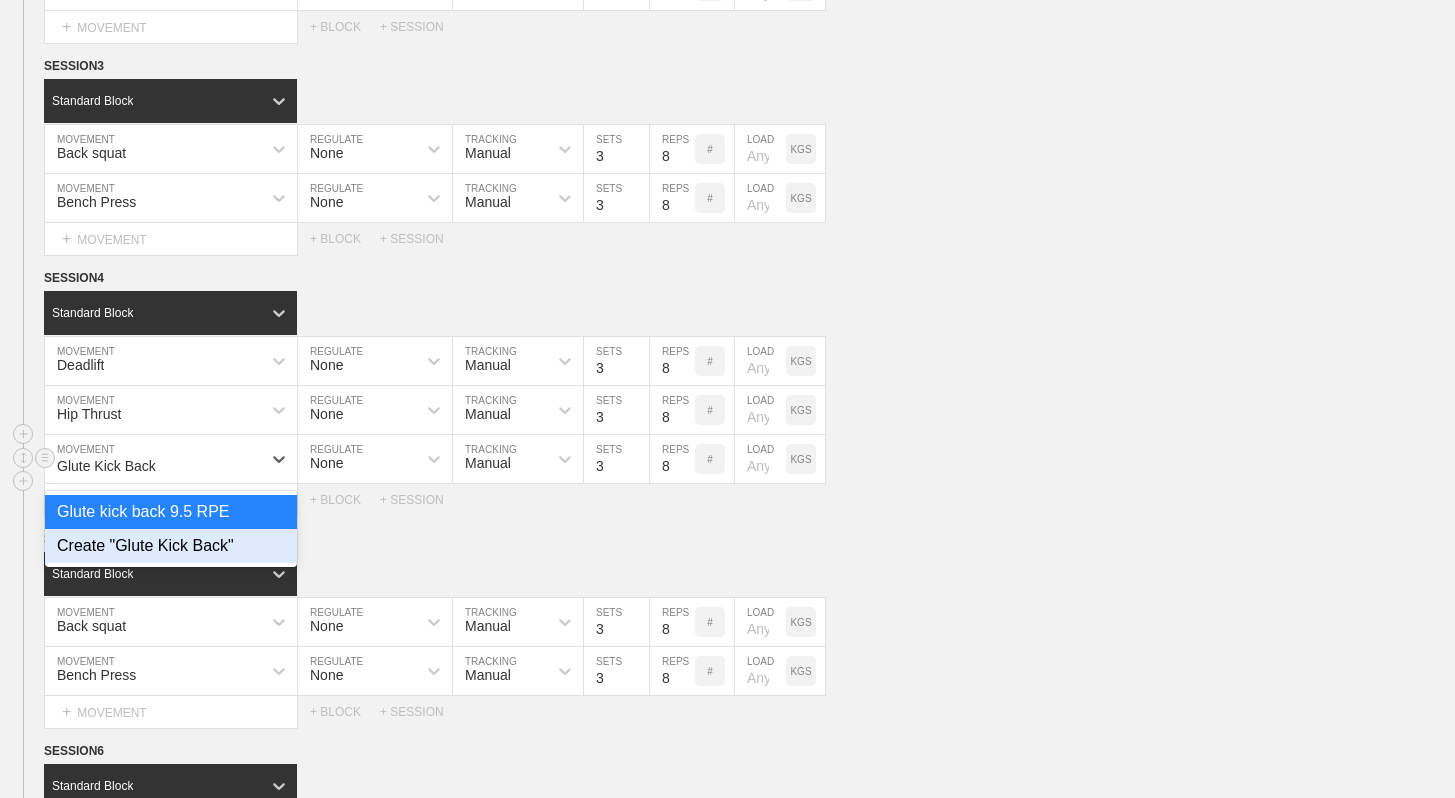 click on "Create "Glute Kick Back"" at bounding box center [171, 546] 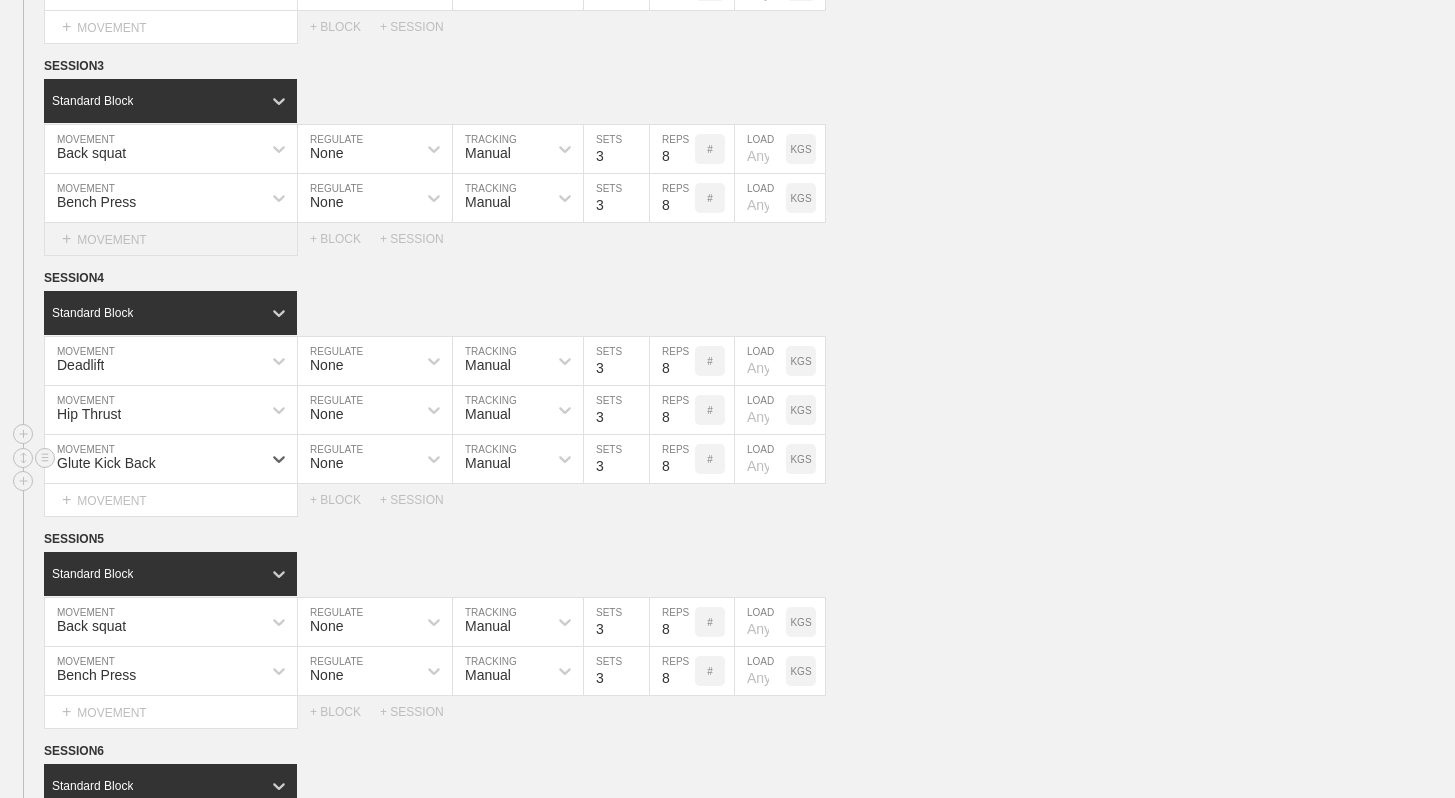 click on "+  MOVEMENT" at bounding box center (171, 239) 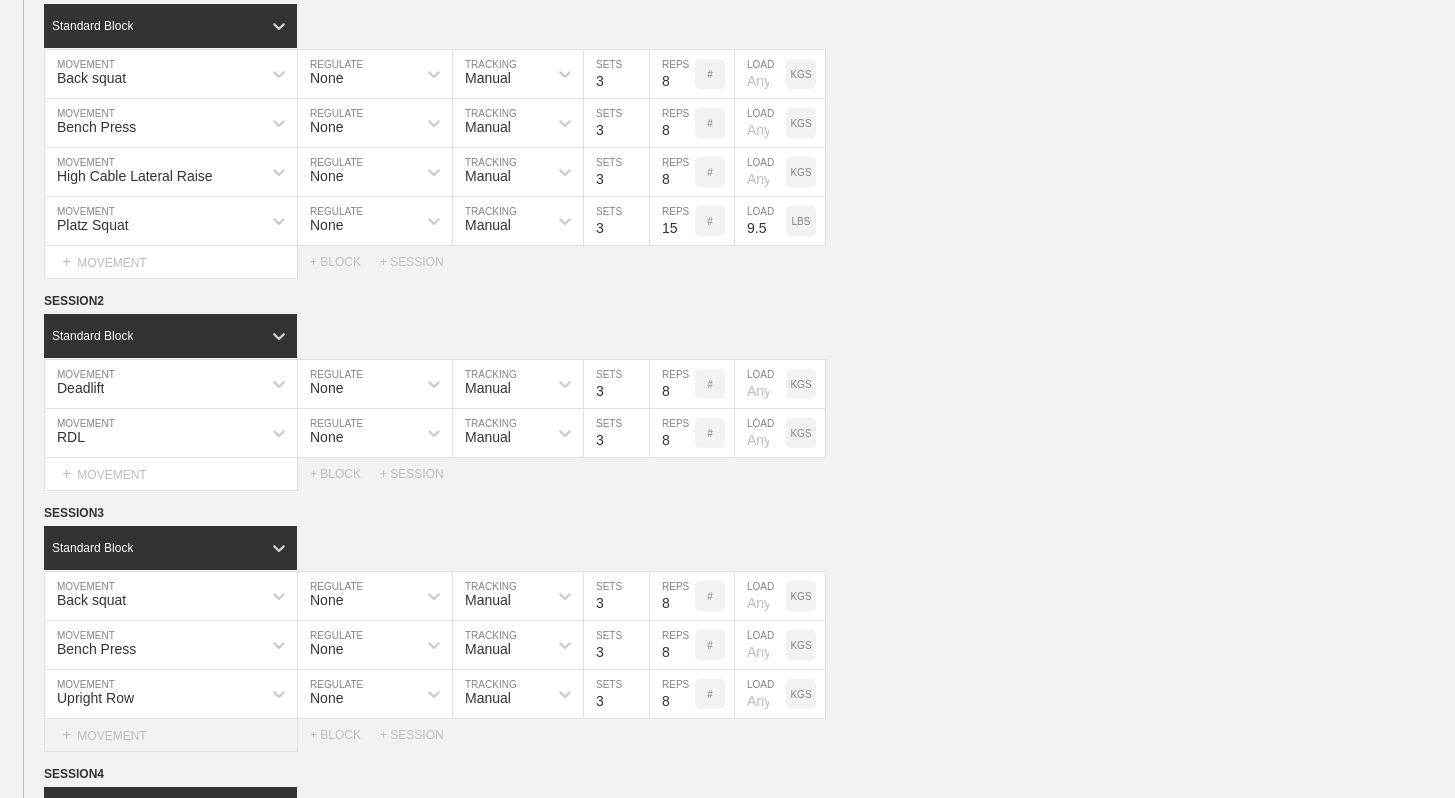 scroll, scrollTop: 968, scrollLeft: 0, axis: vertical 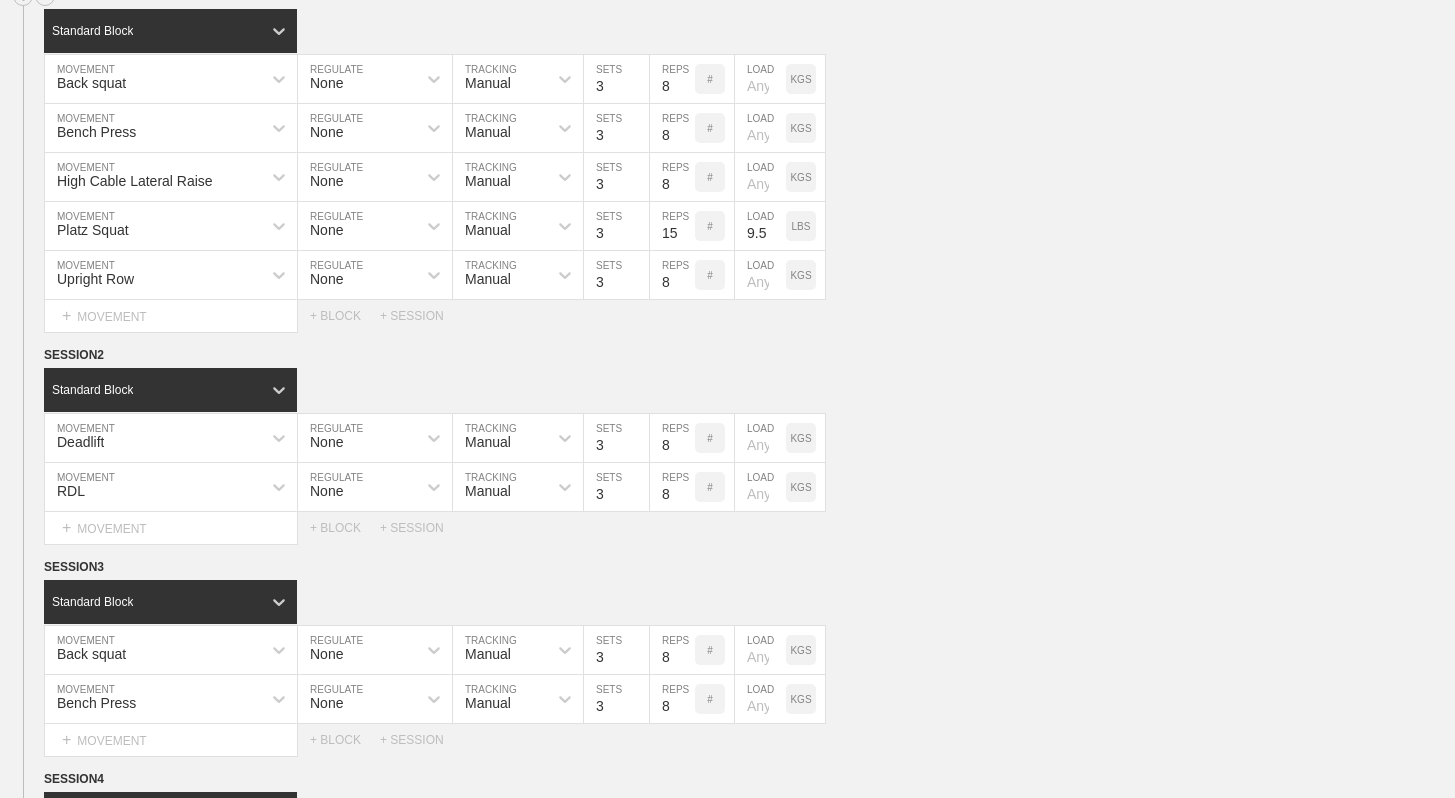 drag, startPoint x: 19, startPoint y: 696, endPoint x: 176, endPoint y: 3, distance: 710.56177 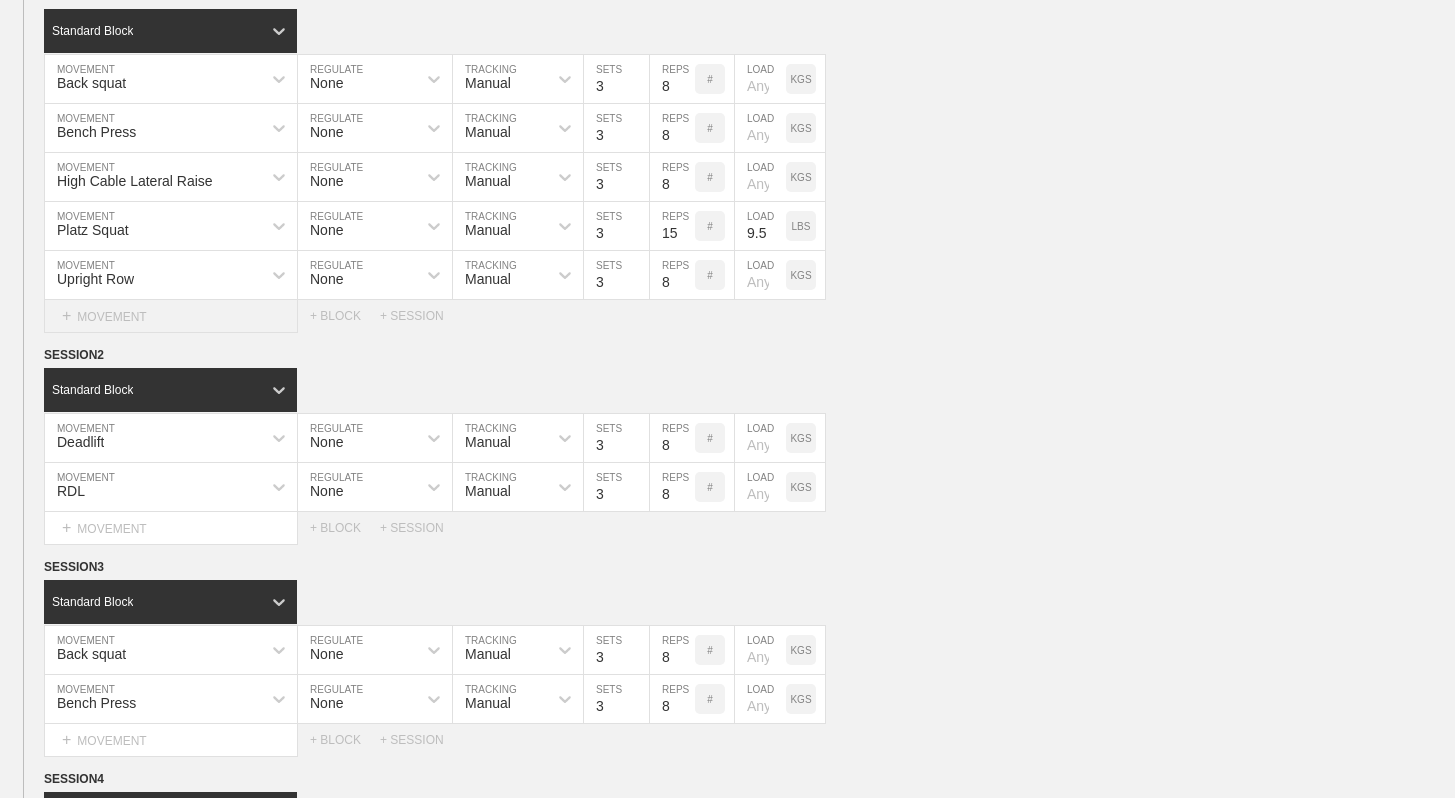 click on "+  MOVEMENT" at bounding box center (171, 316) 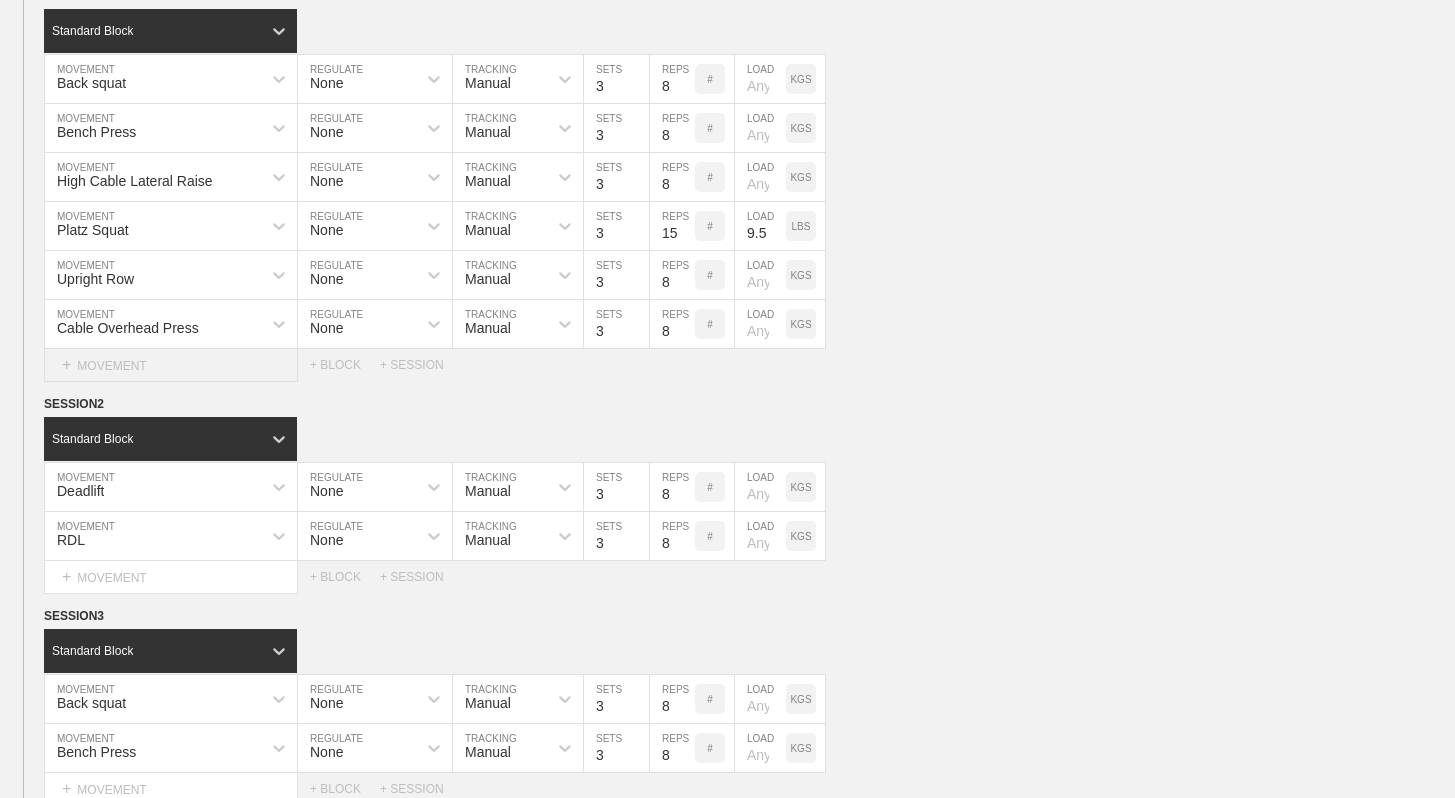 click on "+  MOVEMENT" at bounding box center [171, 365] 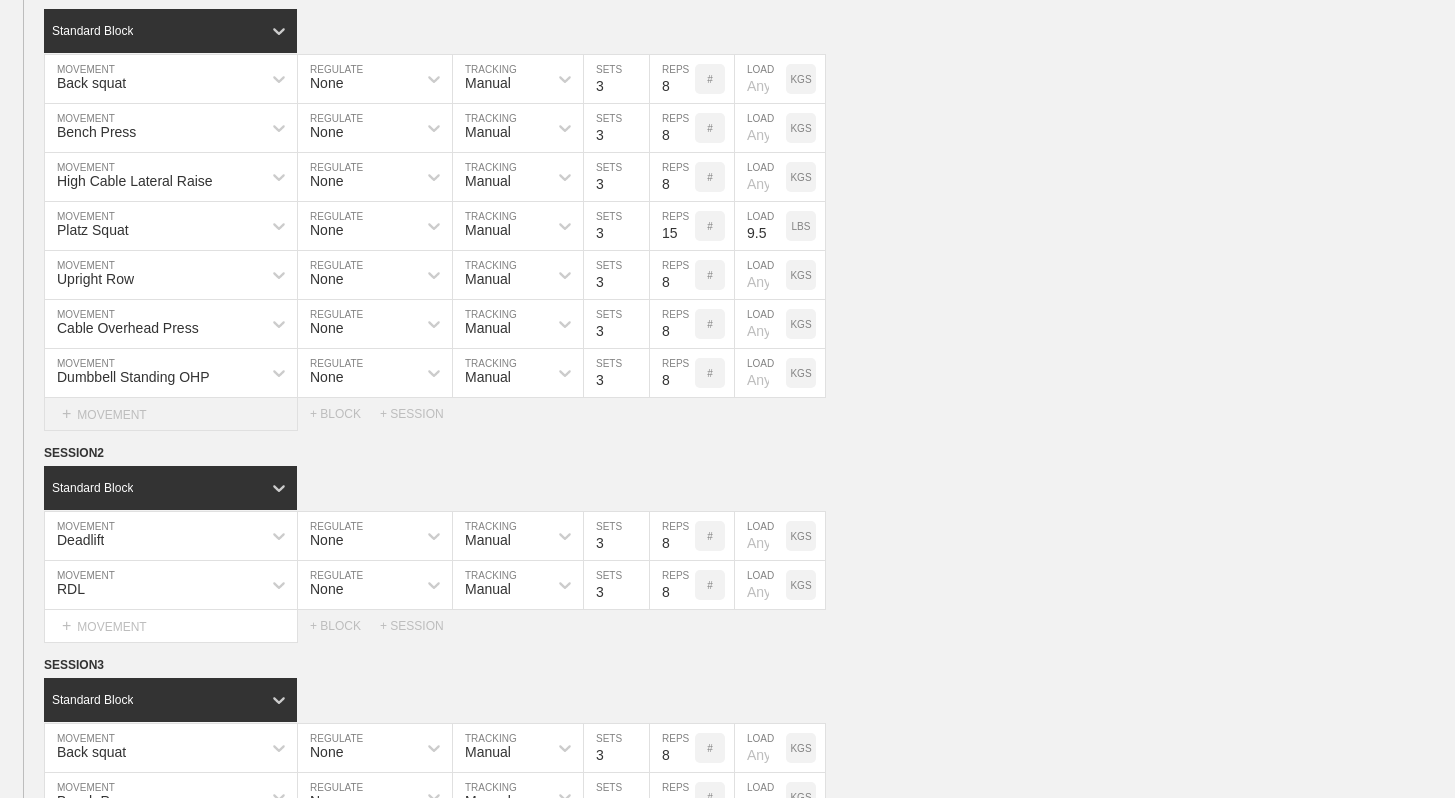 click on "+  MOVEMENT" at bounding box center (171, 414) 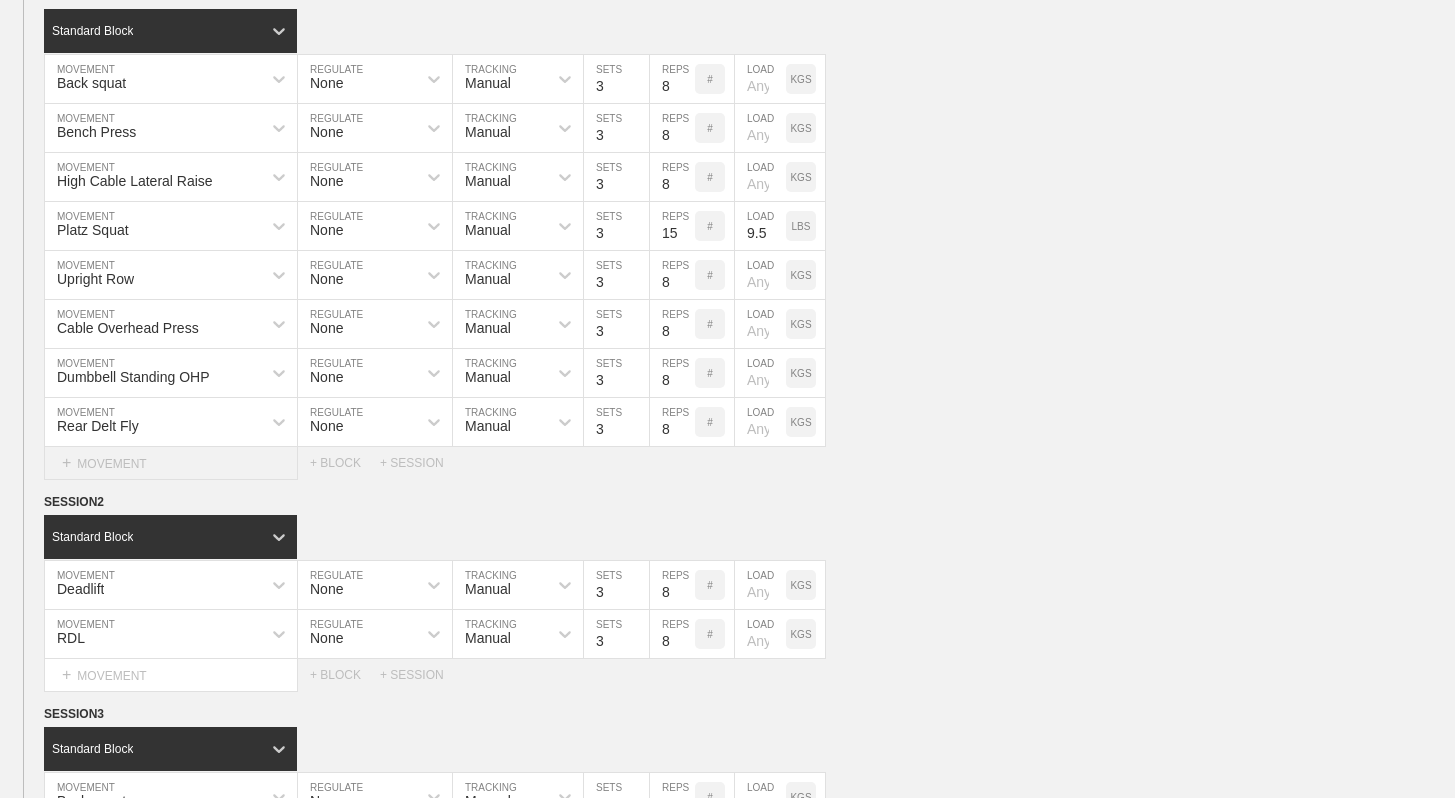 click on "+  MOVEMENT" at bounding box center (171, 463) 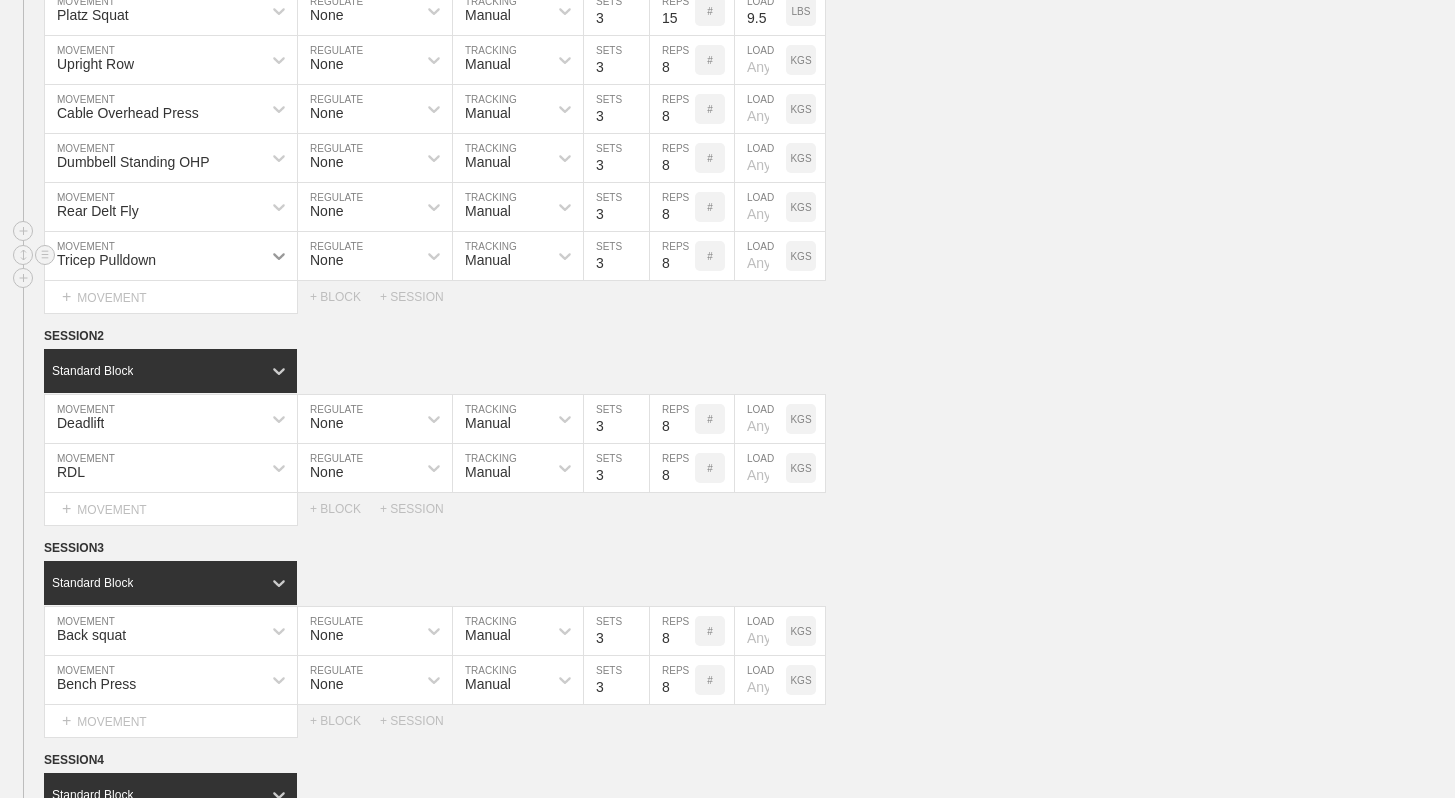 scroll, scrollTop: 1189, scrollLeft: 0, axis: vertical 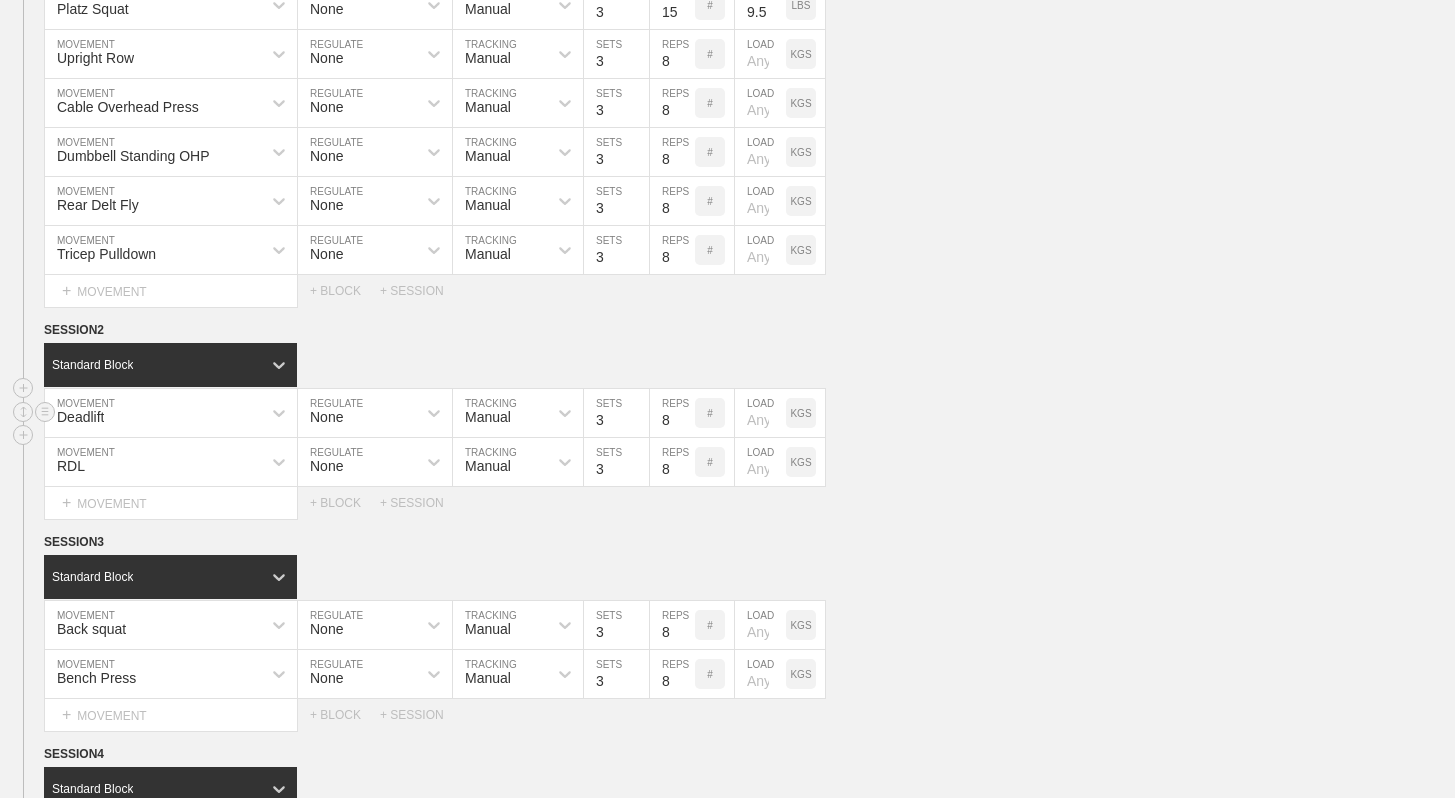 click on "Deadlift" at bounding box center (153, 413) 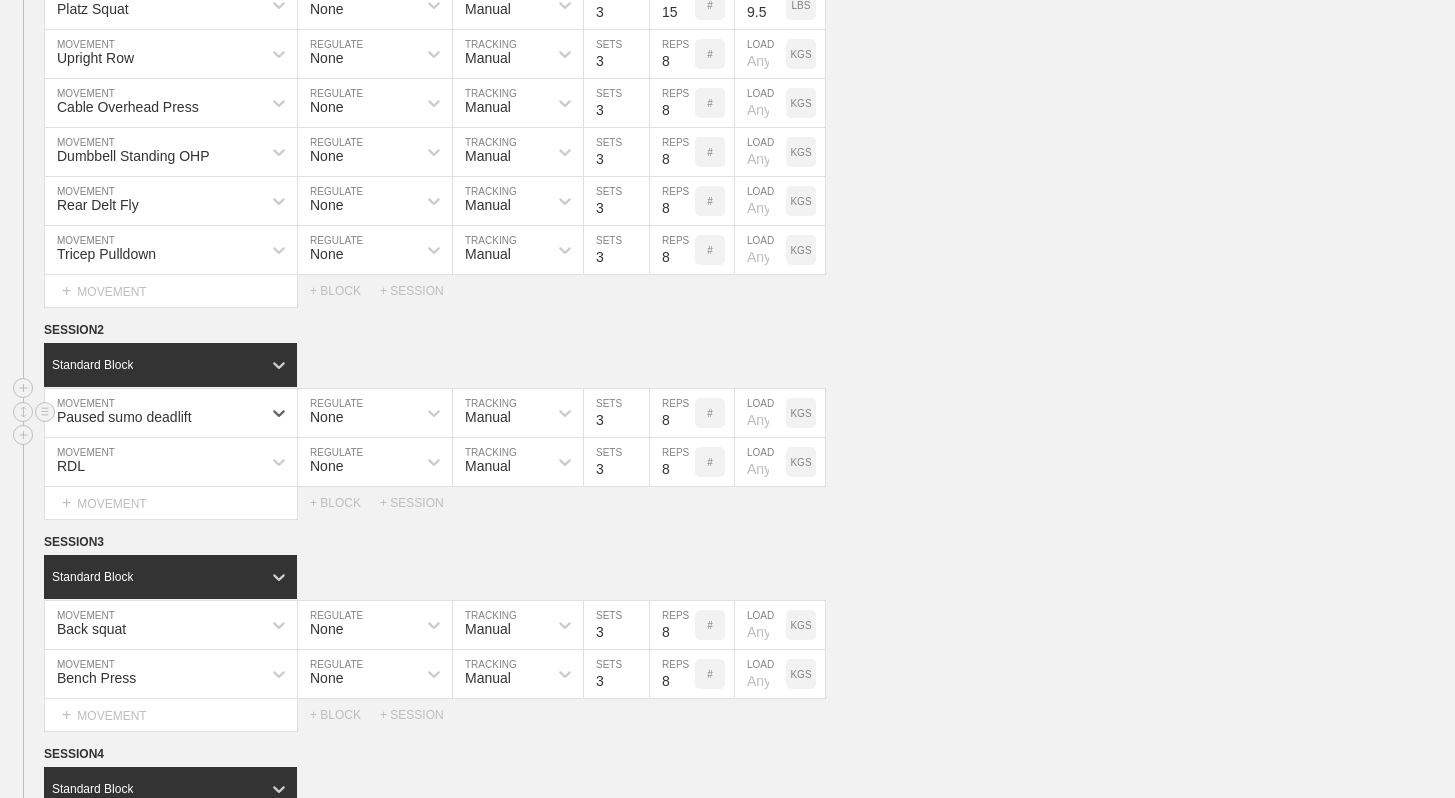 click on "Paused sumo deadlift" at bounding box center (124, 417) 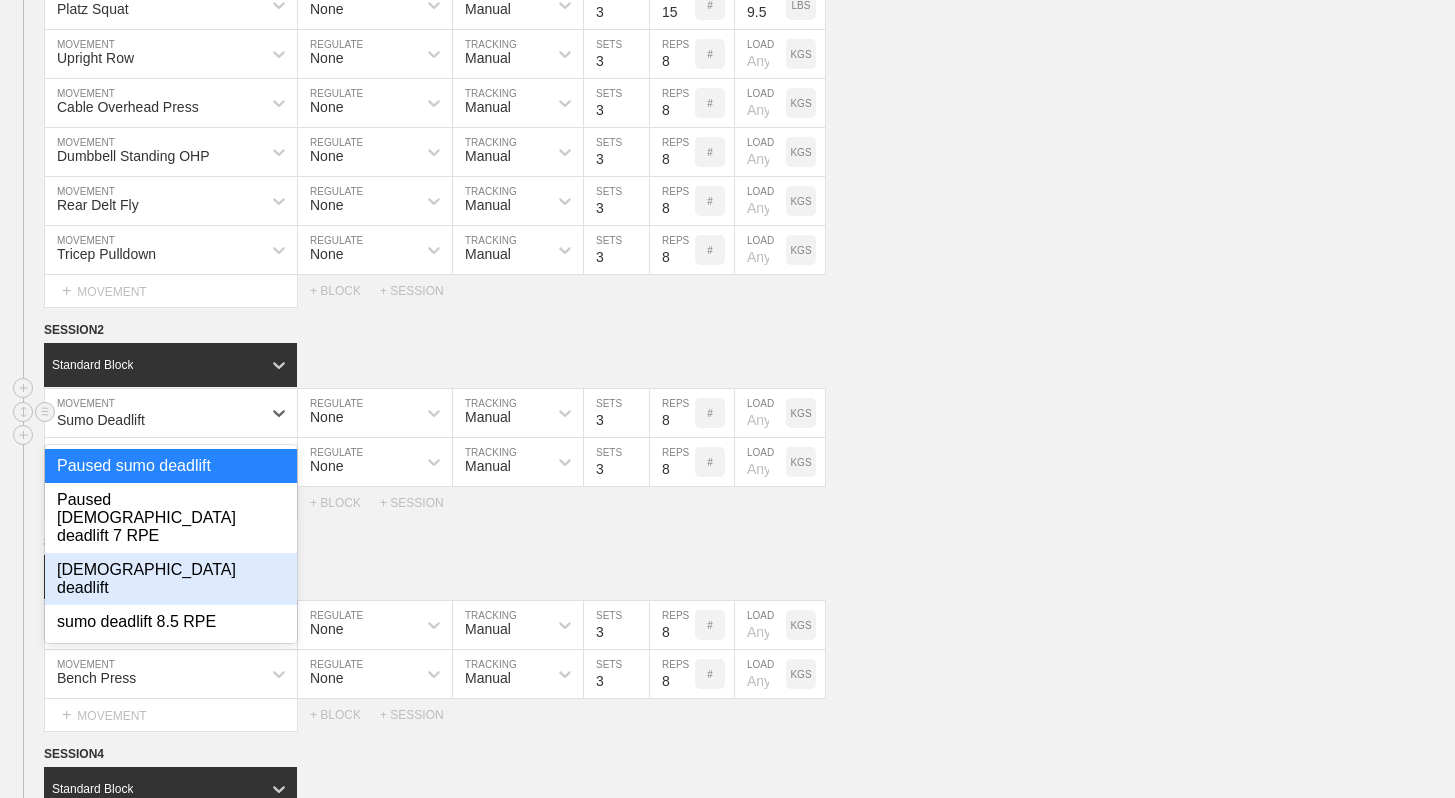 click on "[DEMOGRAPHIC_DATA] deadlift" at bounding box center [171, 579] 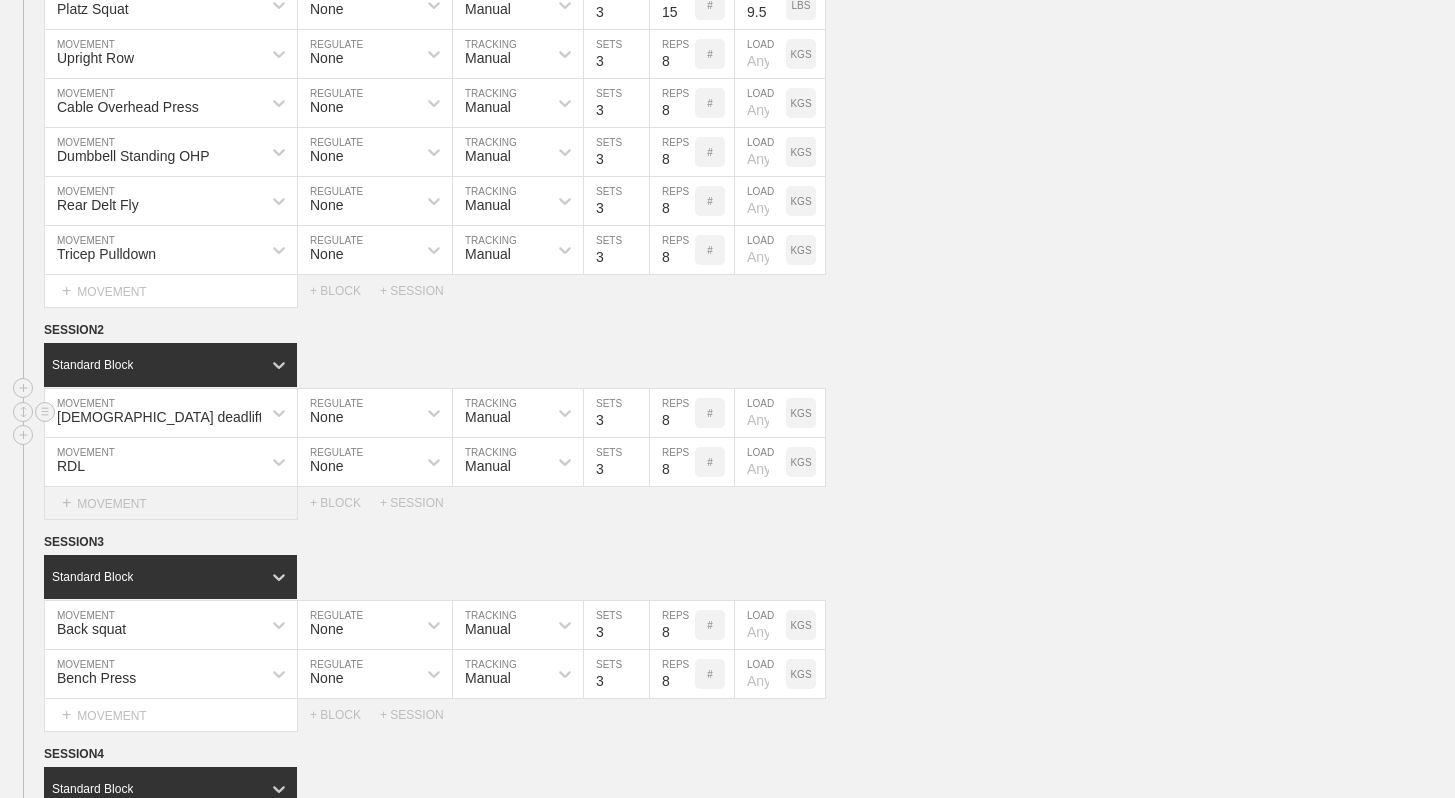click on "+  MOVEMENT" at bounding box center (171, 503) 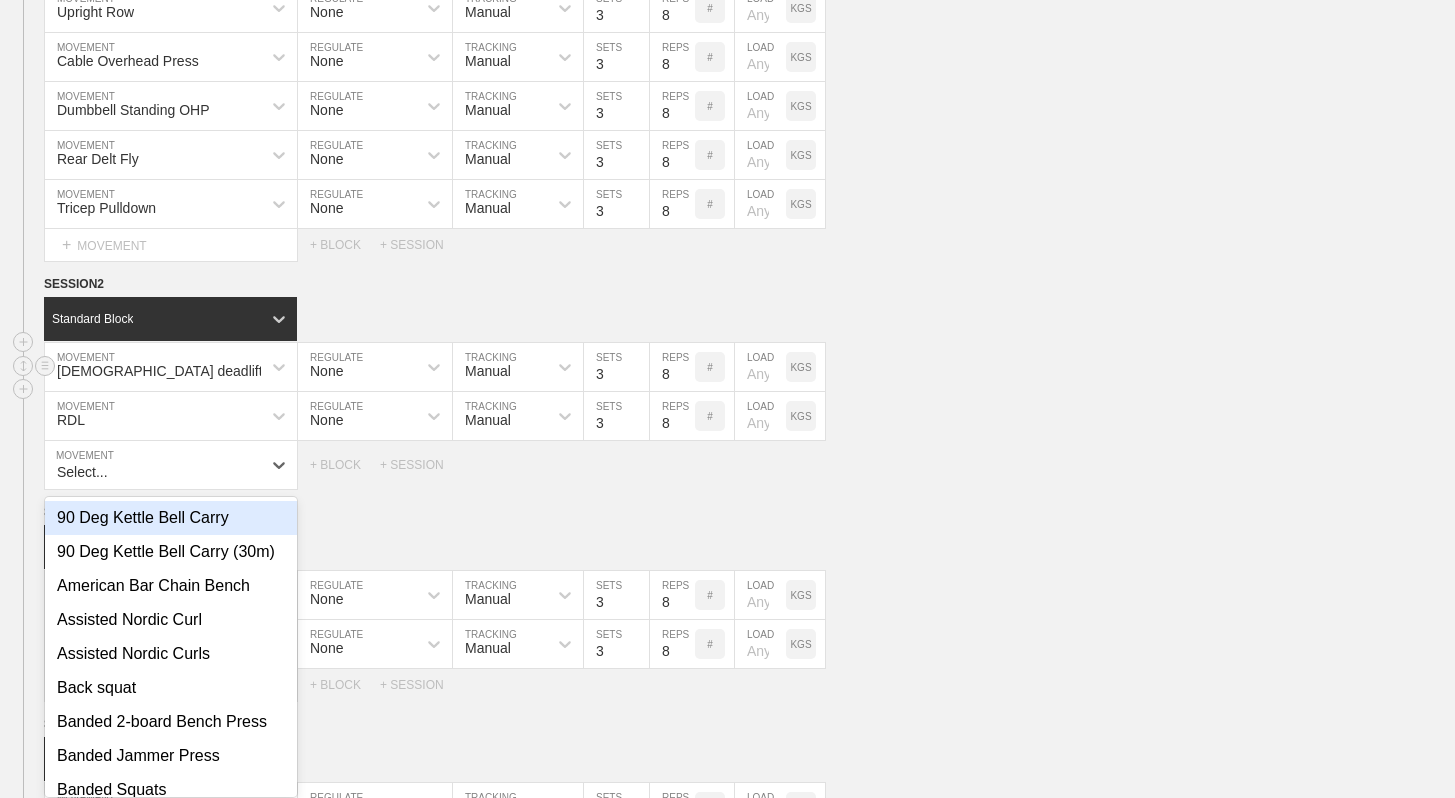 scroll, scrollTop: 1241, scrollLeft: 0, axis: vertical 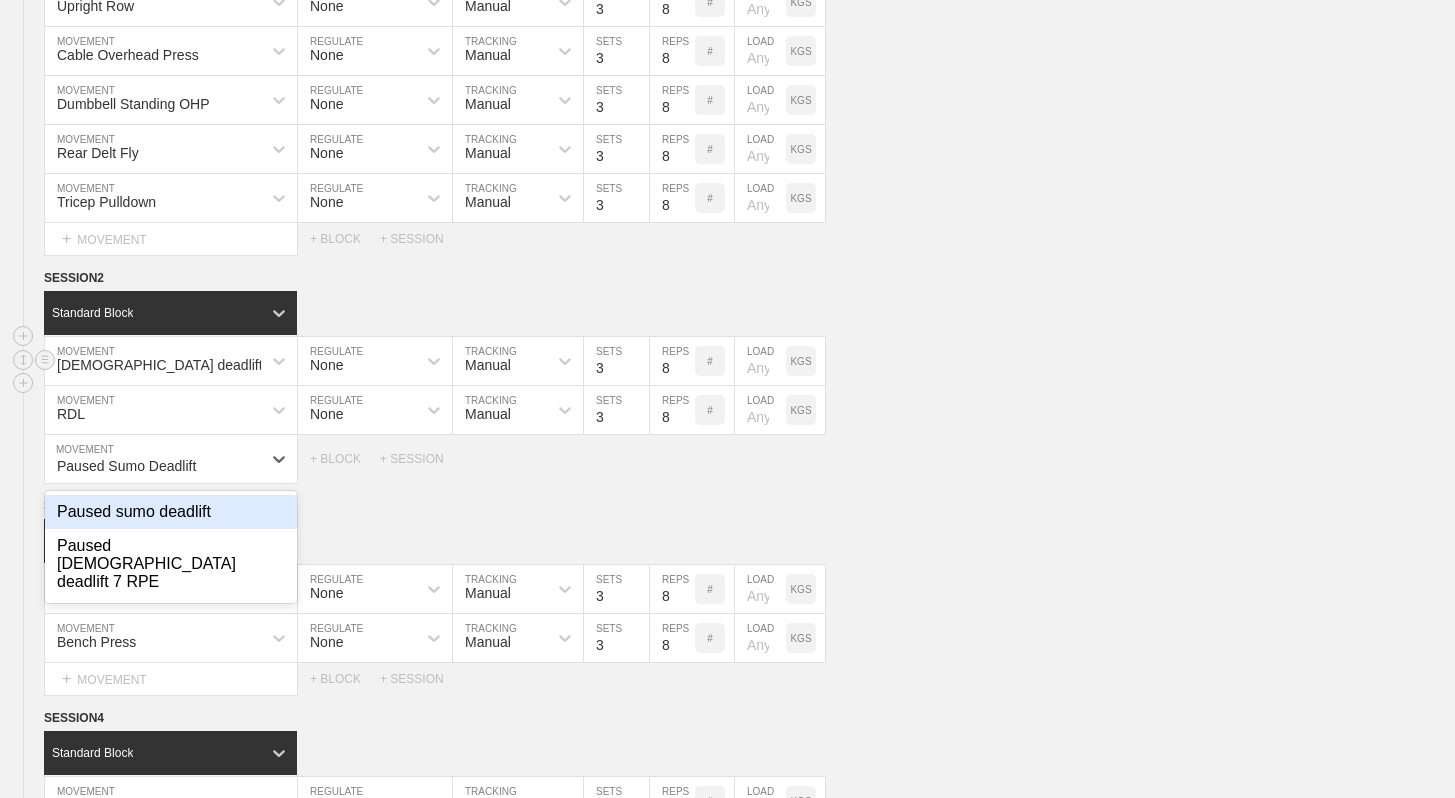 click on "Paused sumo deadlift" at bounding box center [171, 512] 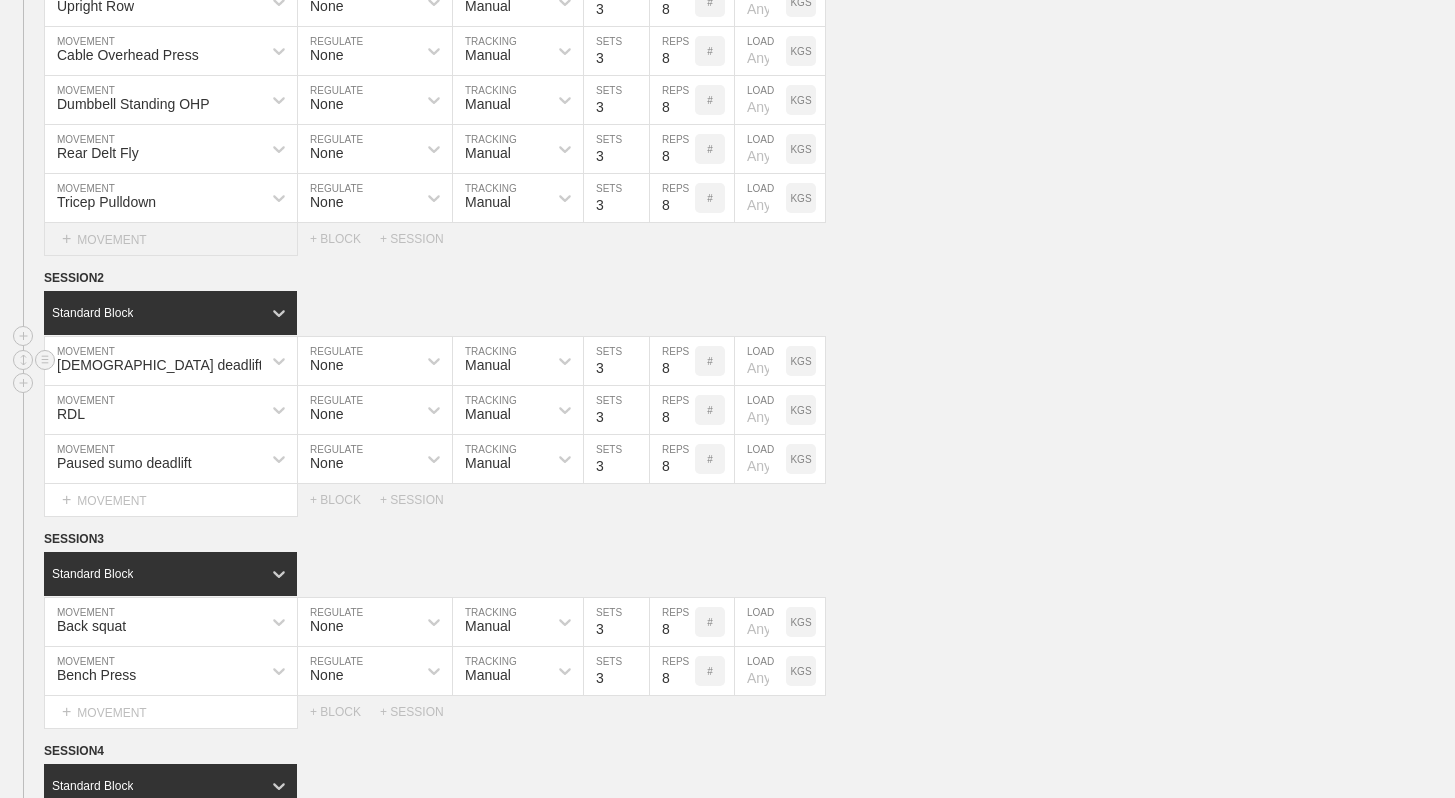 click on "+  MOVEMENT" at bounding box center (171, 239) 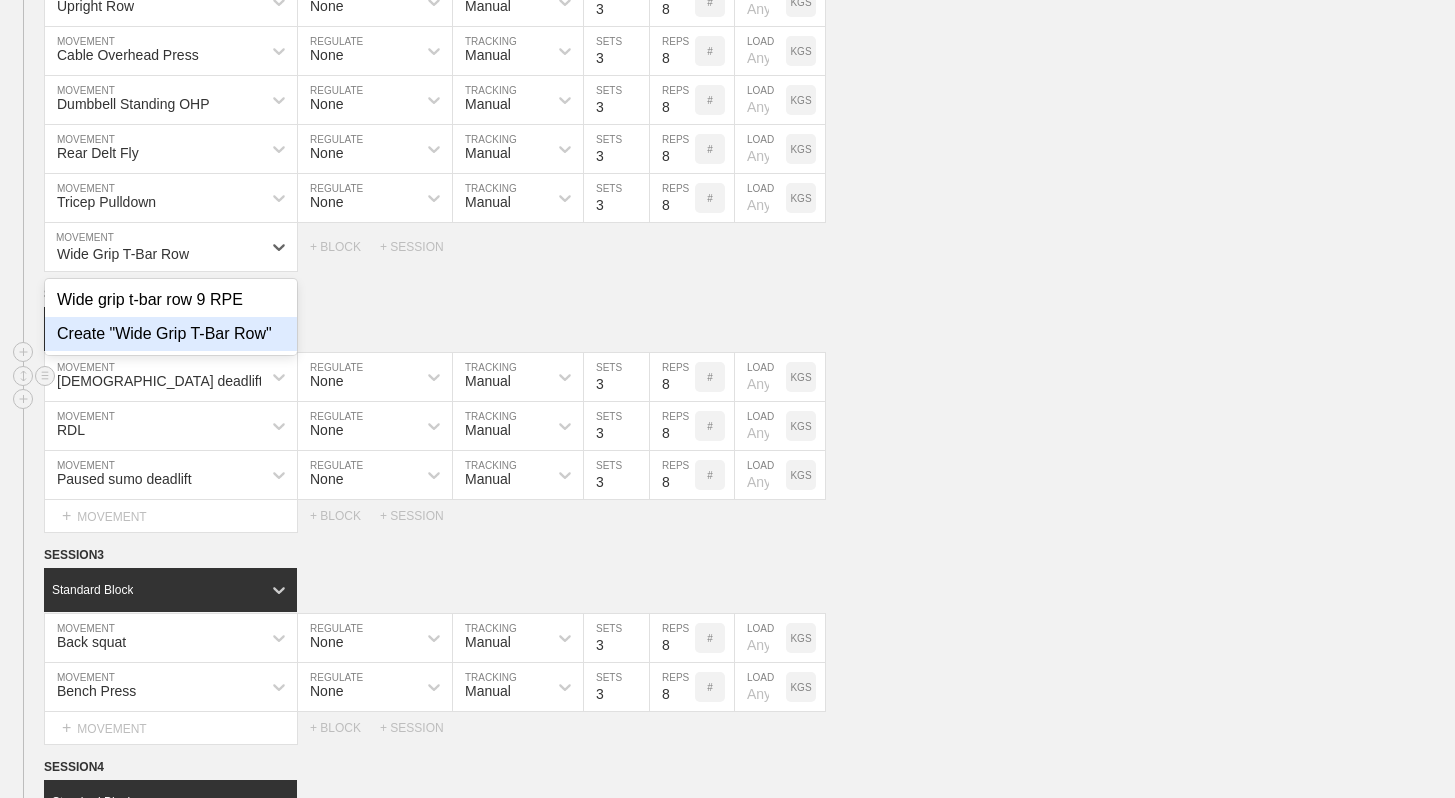 click on "Create "Wide Grip T-Bar Row"" at bounding box center (171, 334) 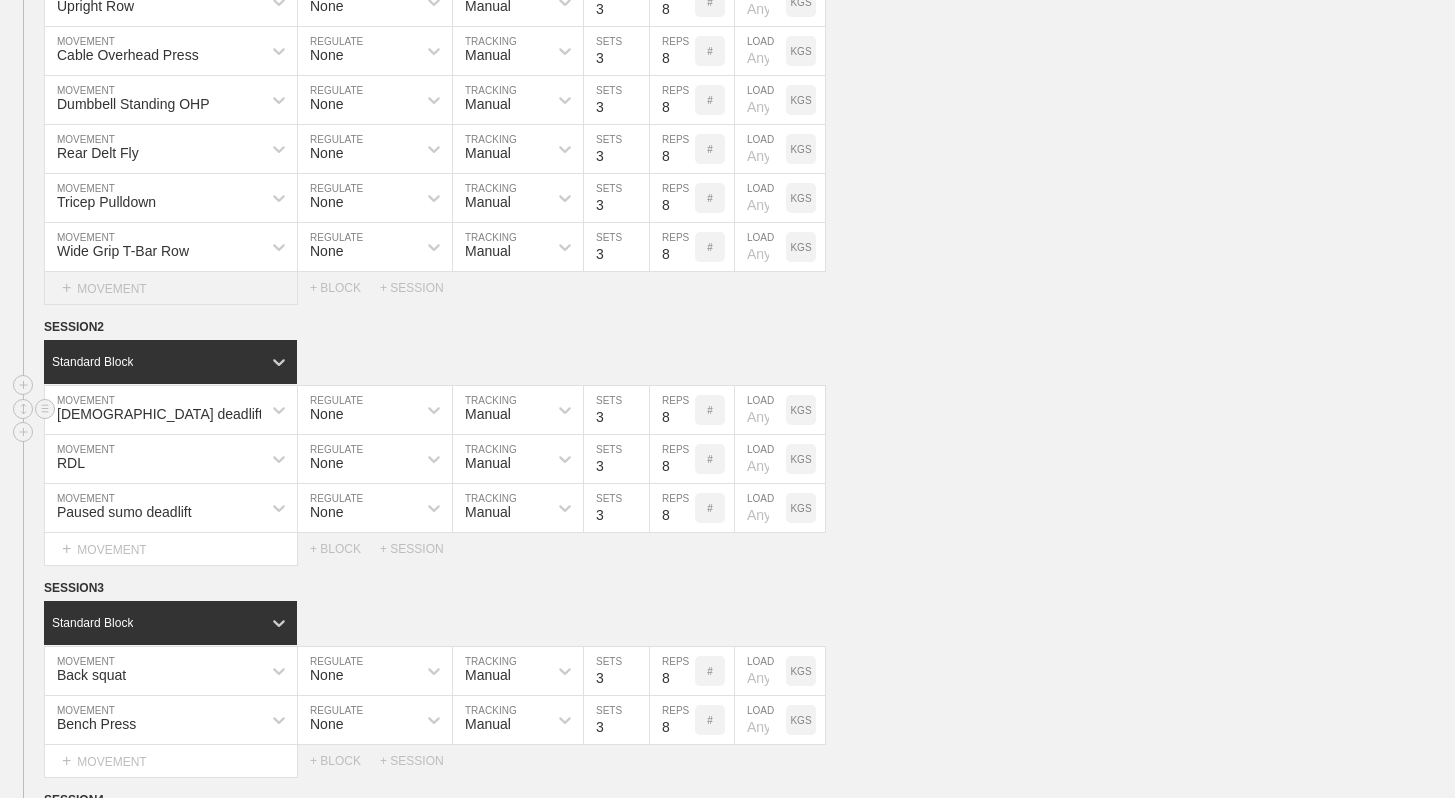 click on "+  MOVEMENT" at bounding box center (171, 288) 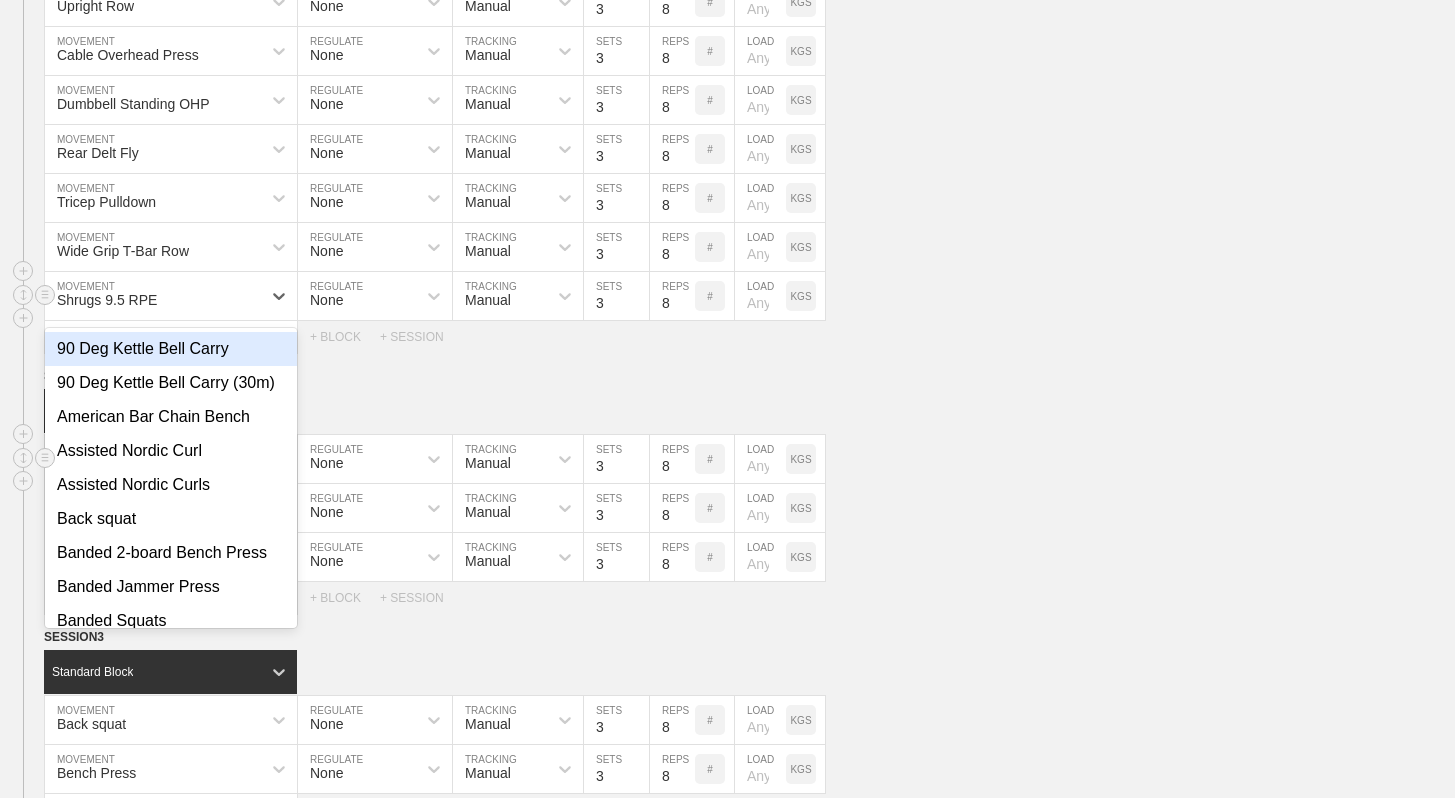 click on "Shrugs 9.5 RPE" at bounding box center [153, 296] 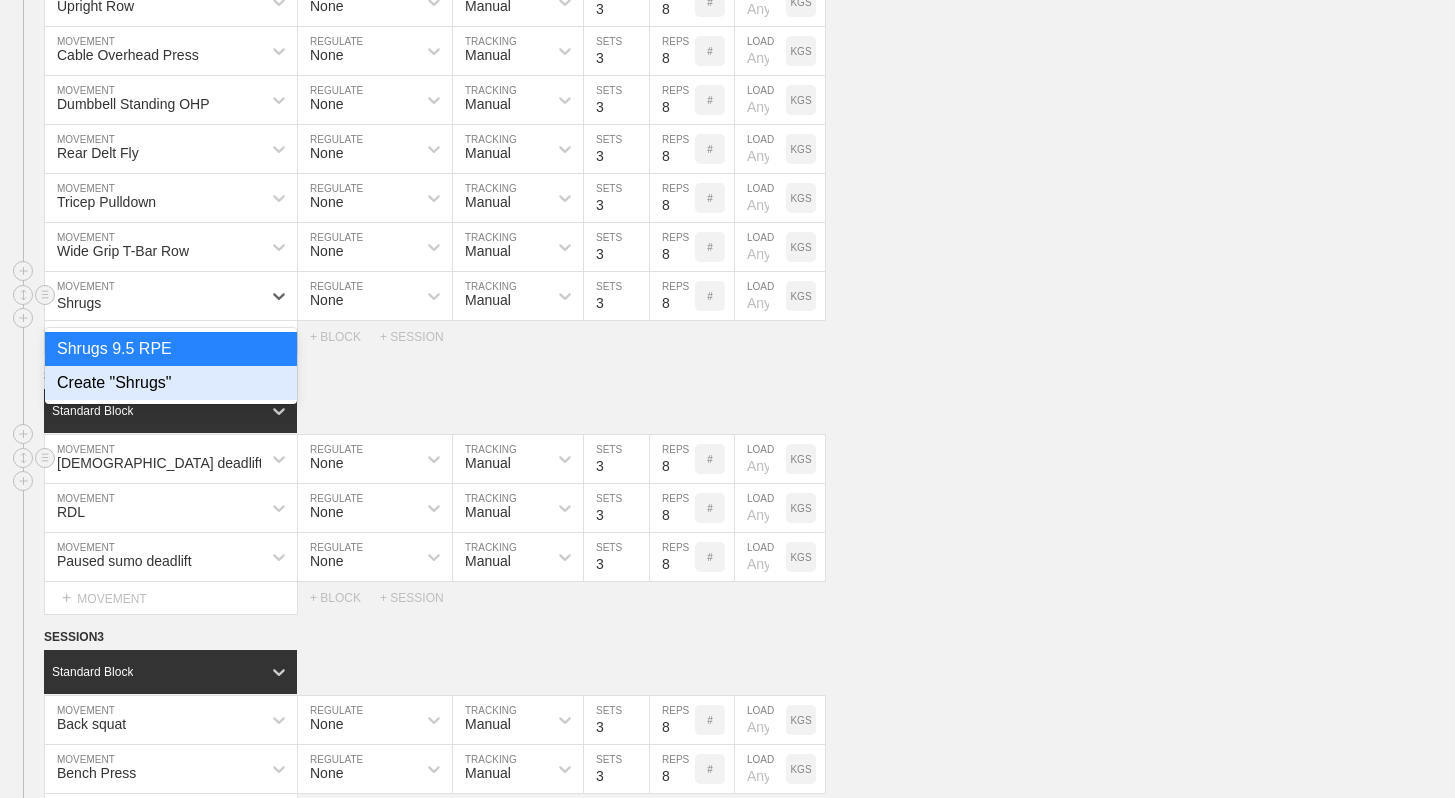 click on "Shrugs 9.5 RPE Create "Shrugs"" at bounding box center [171, 366] 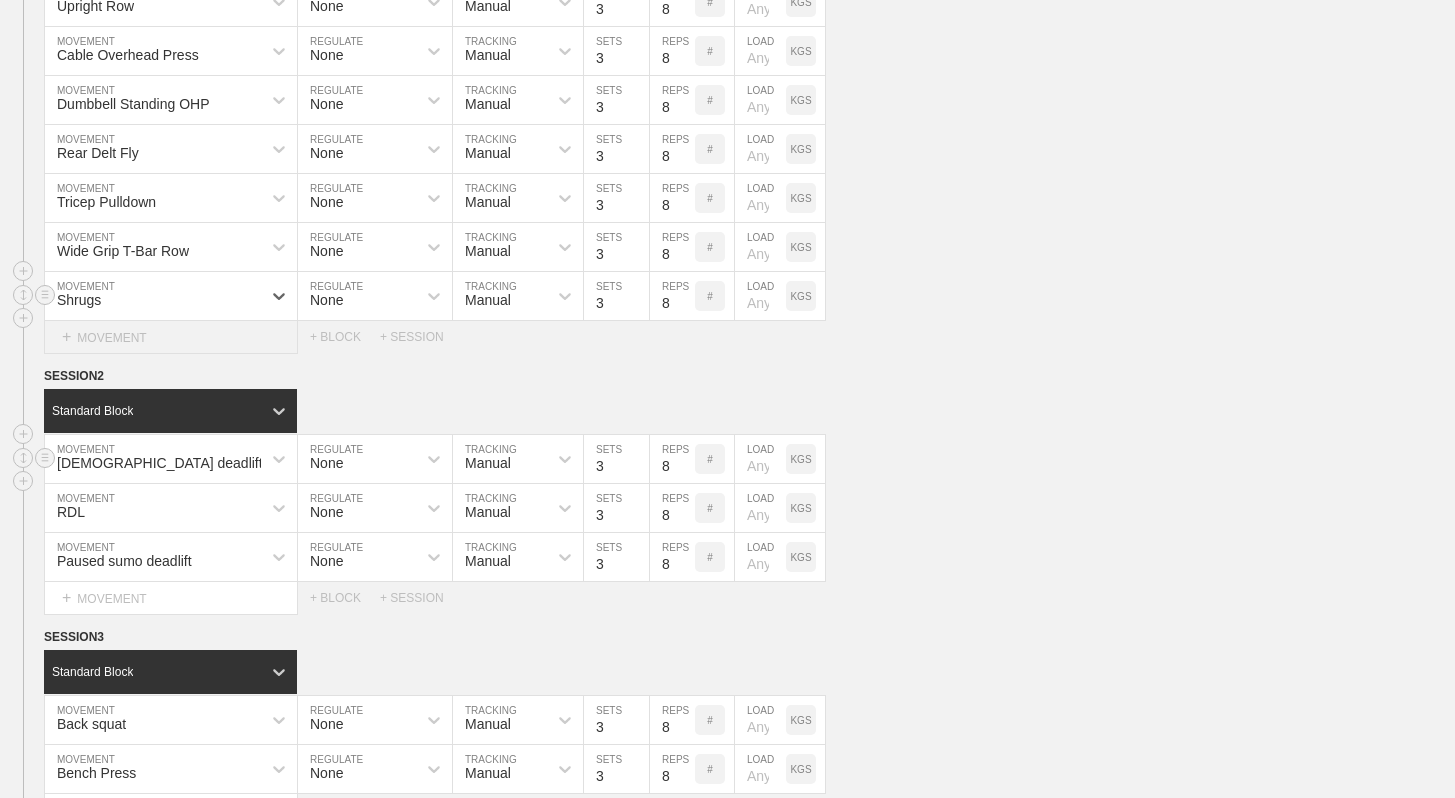 click on "+  MOVEMENT" at bounding box center [171, 337] 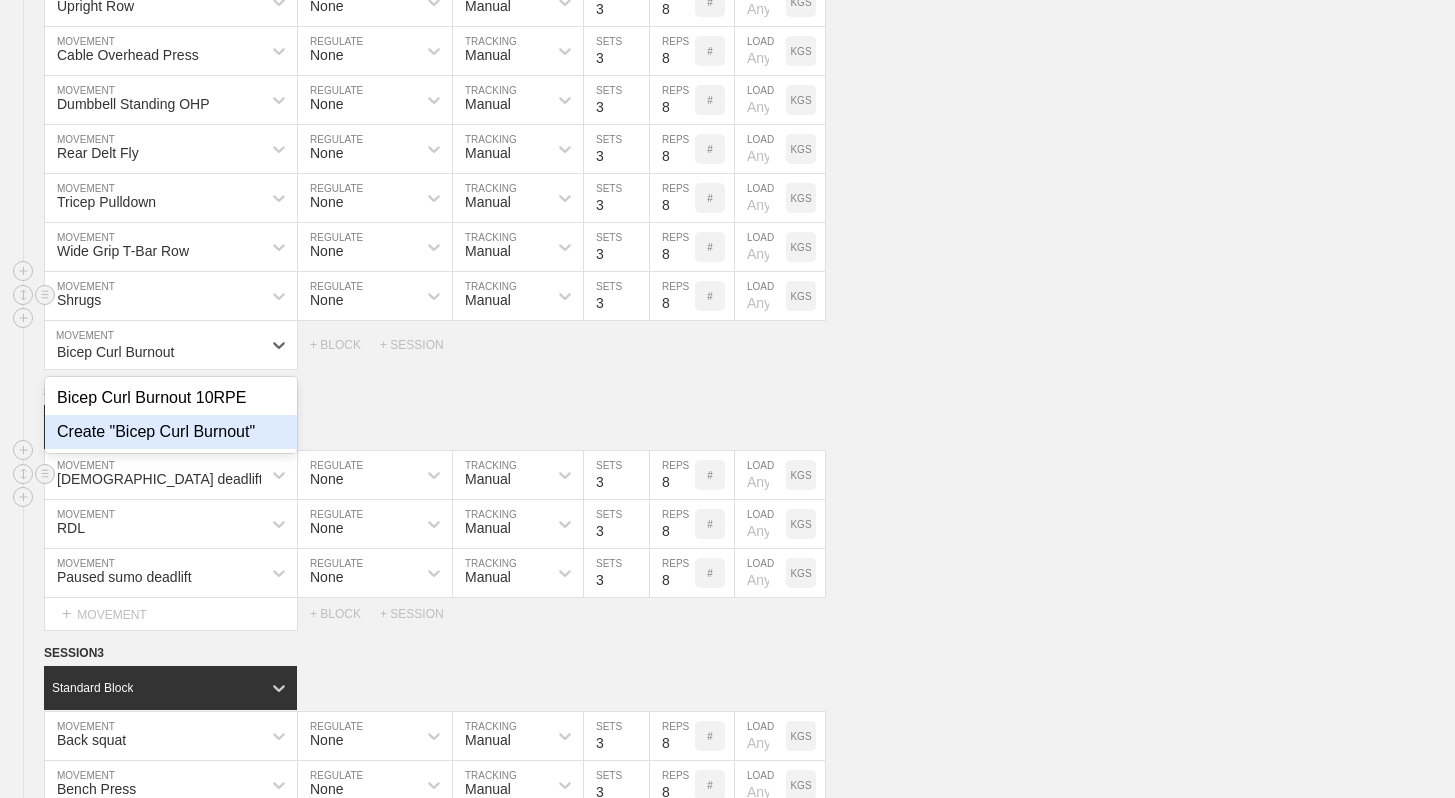 click on "Create "Bicep Curl Burnout"" at bounding box center (171, 432) 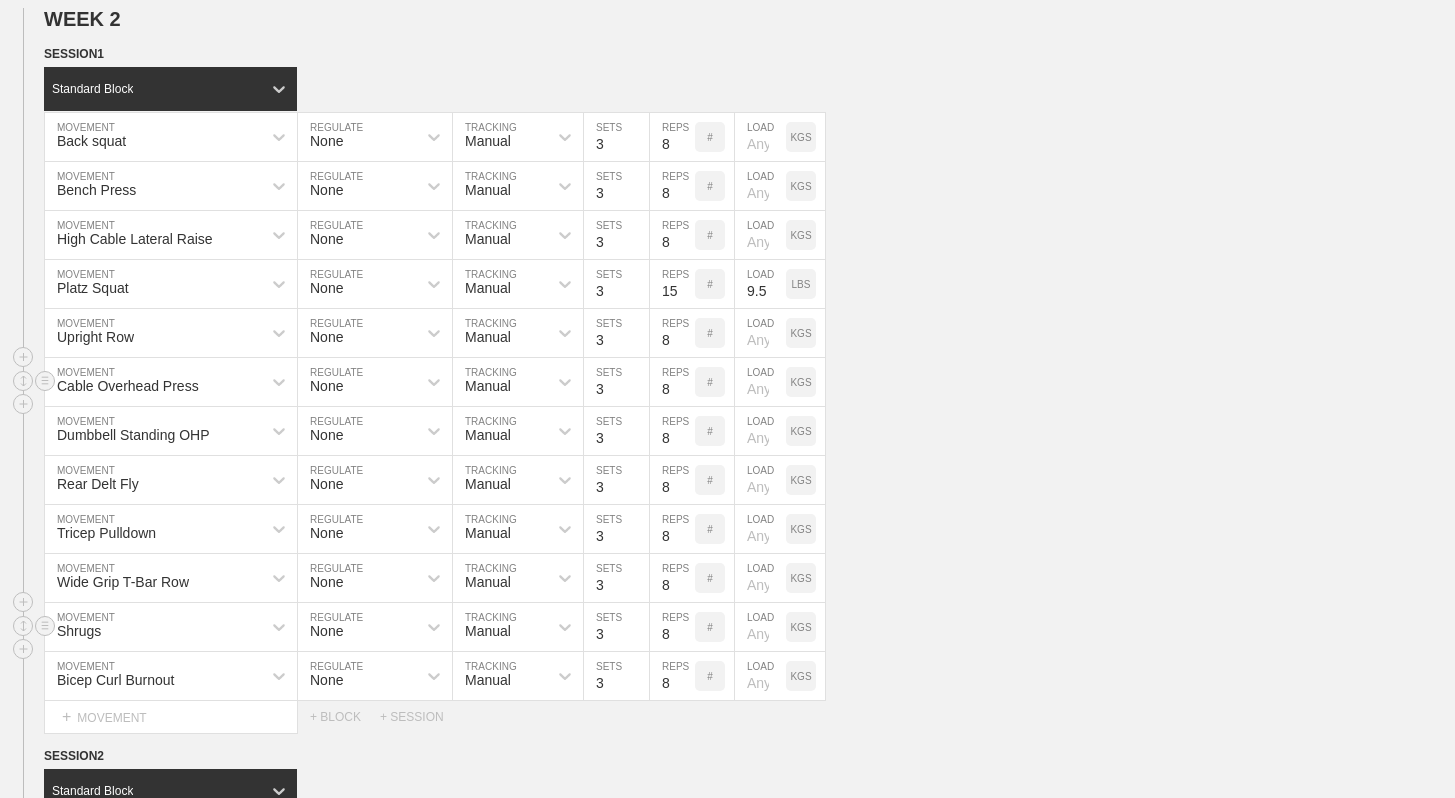 scroll, scrollTop: 909, scrollLeft: 0, axis: vertical 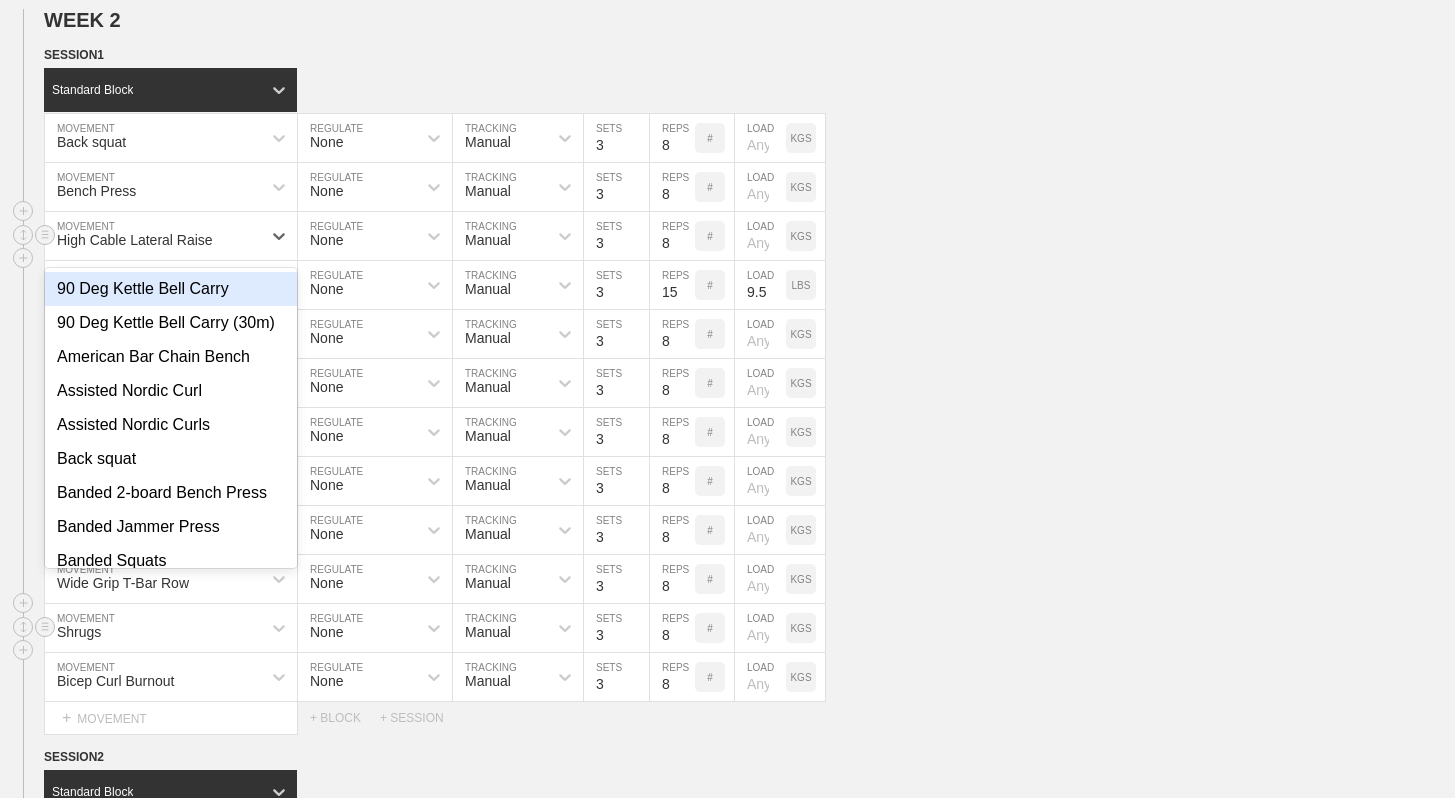 click on "High Cable Lateral Raise" at bounding box center (135, 240) 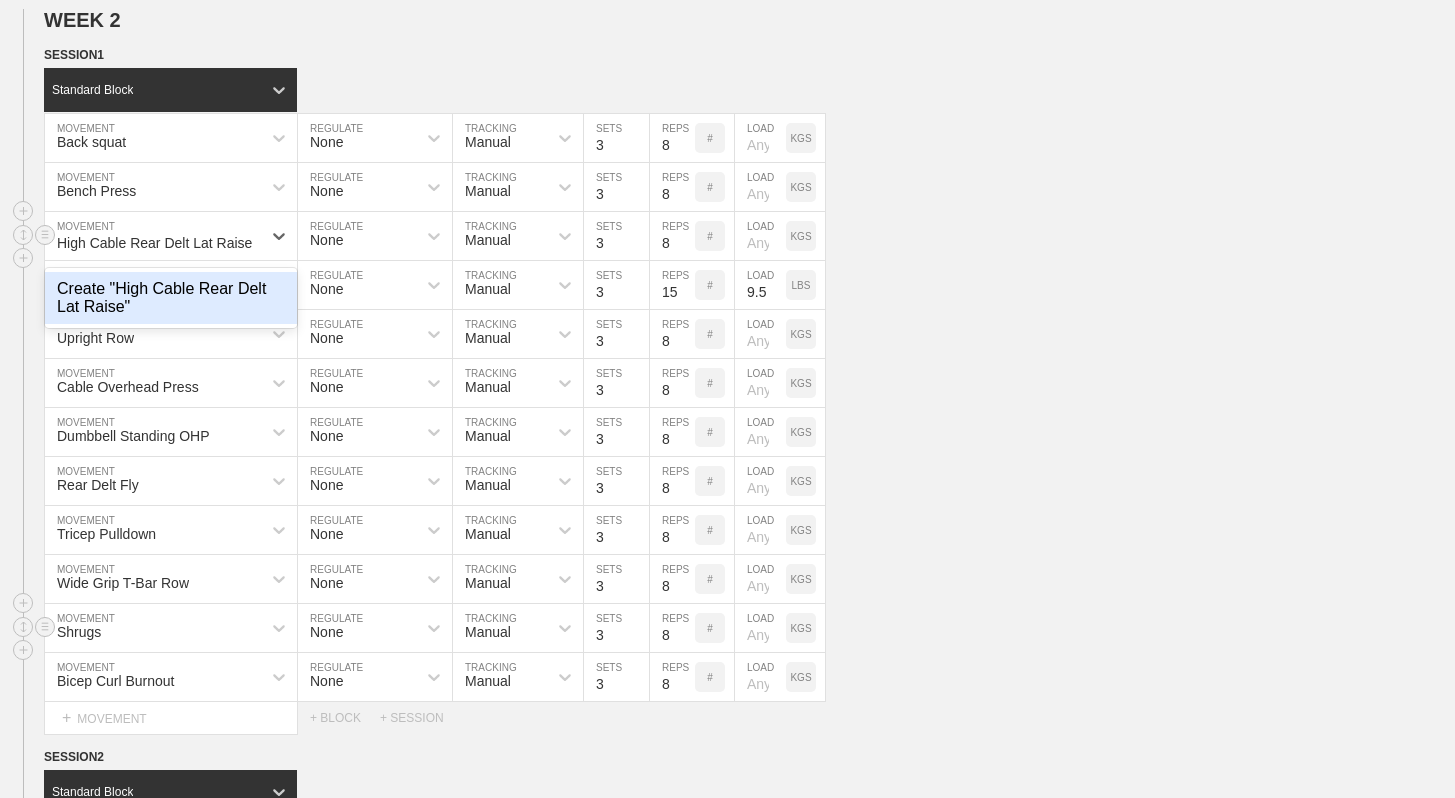 click on "Create "High Cable Rear Delt Lat Raise"" at bounding box center [171, 298] 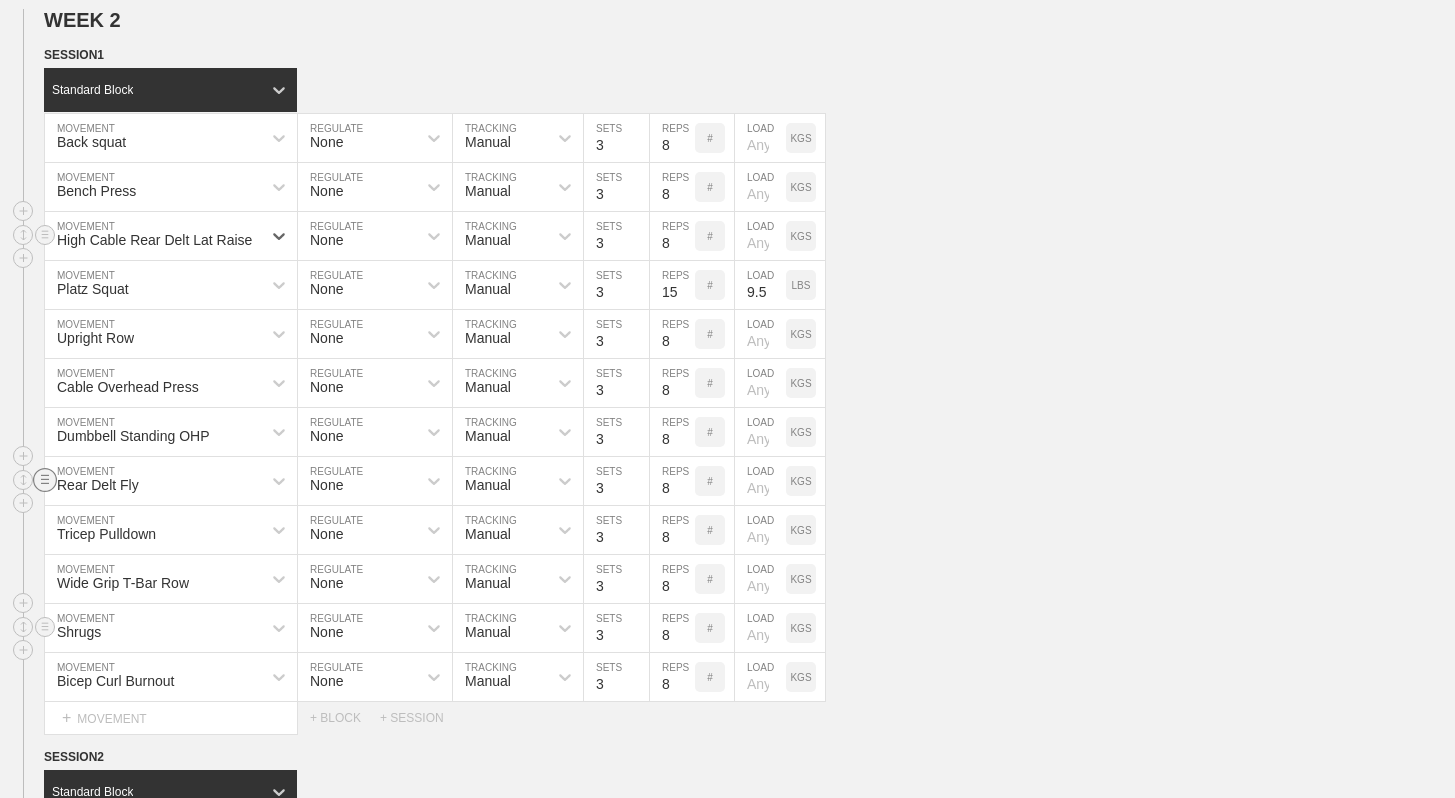 click 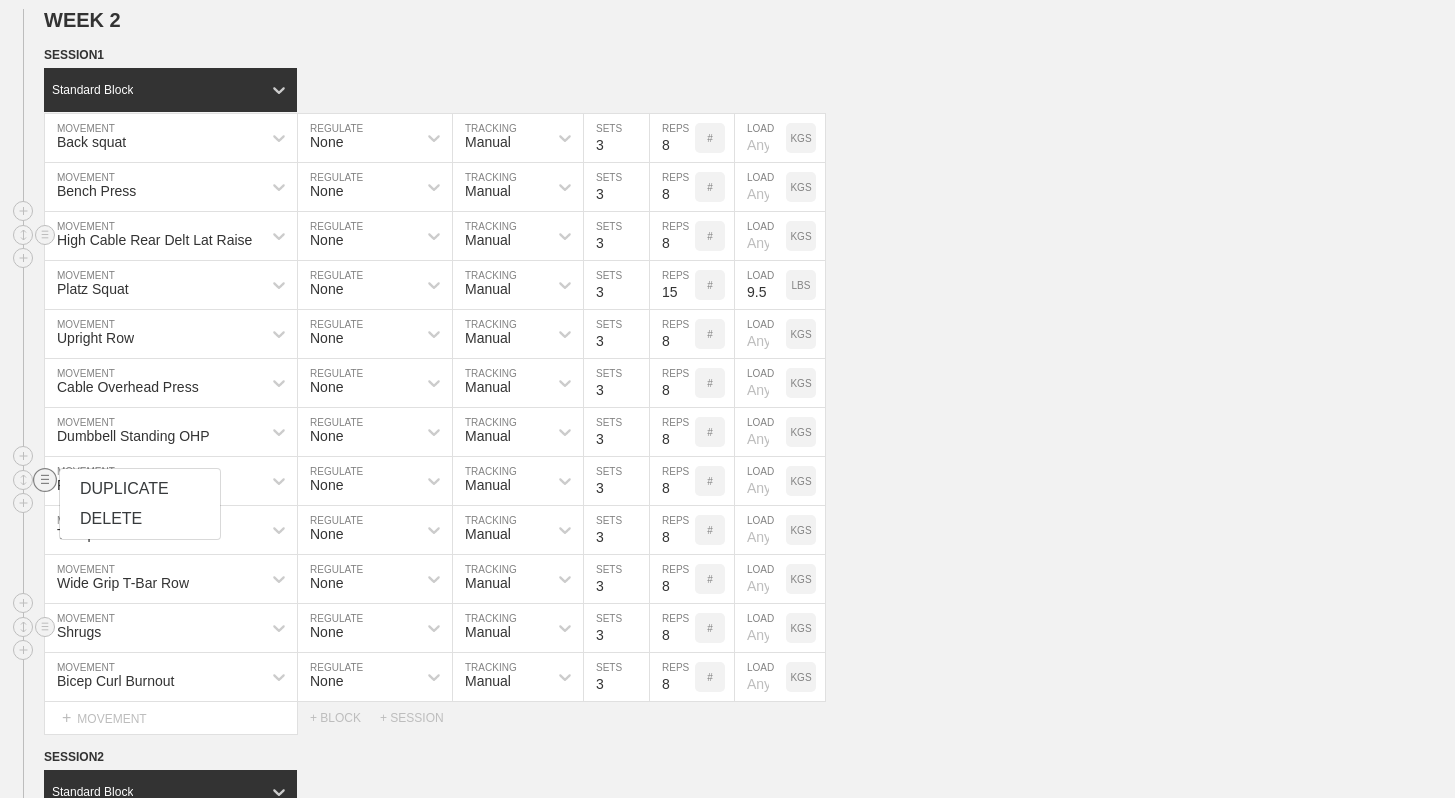 click on "DELETE" at bounding box center (140, 519) 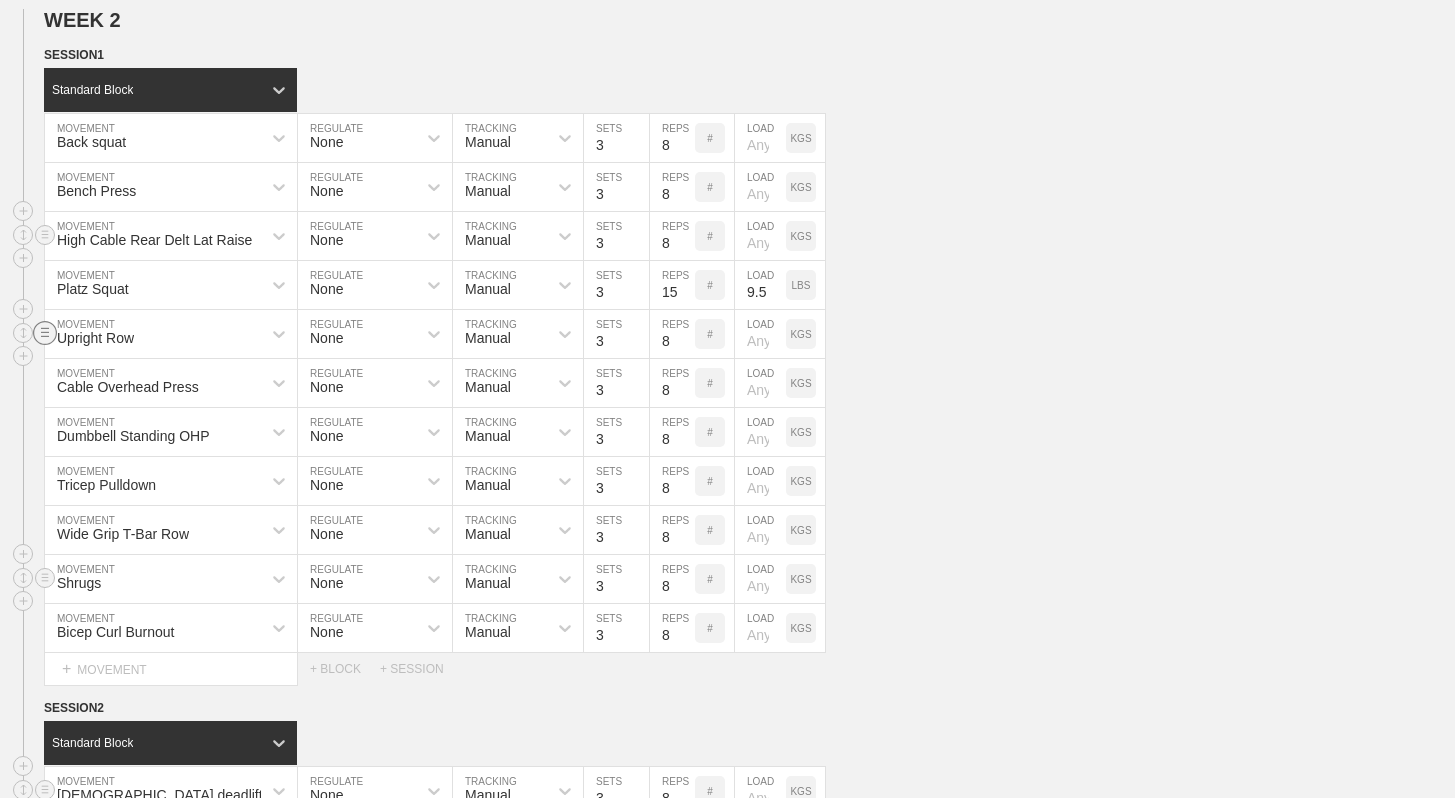 click 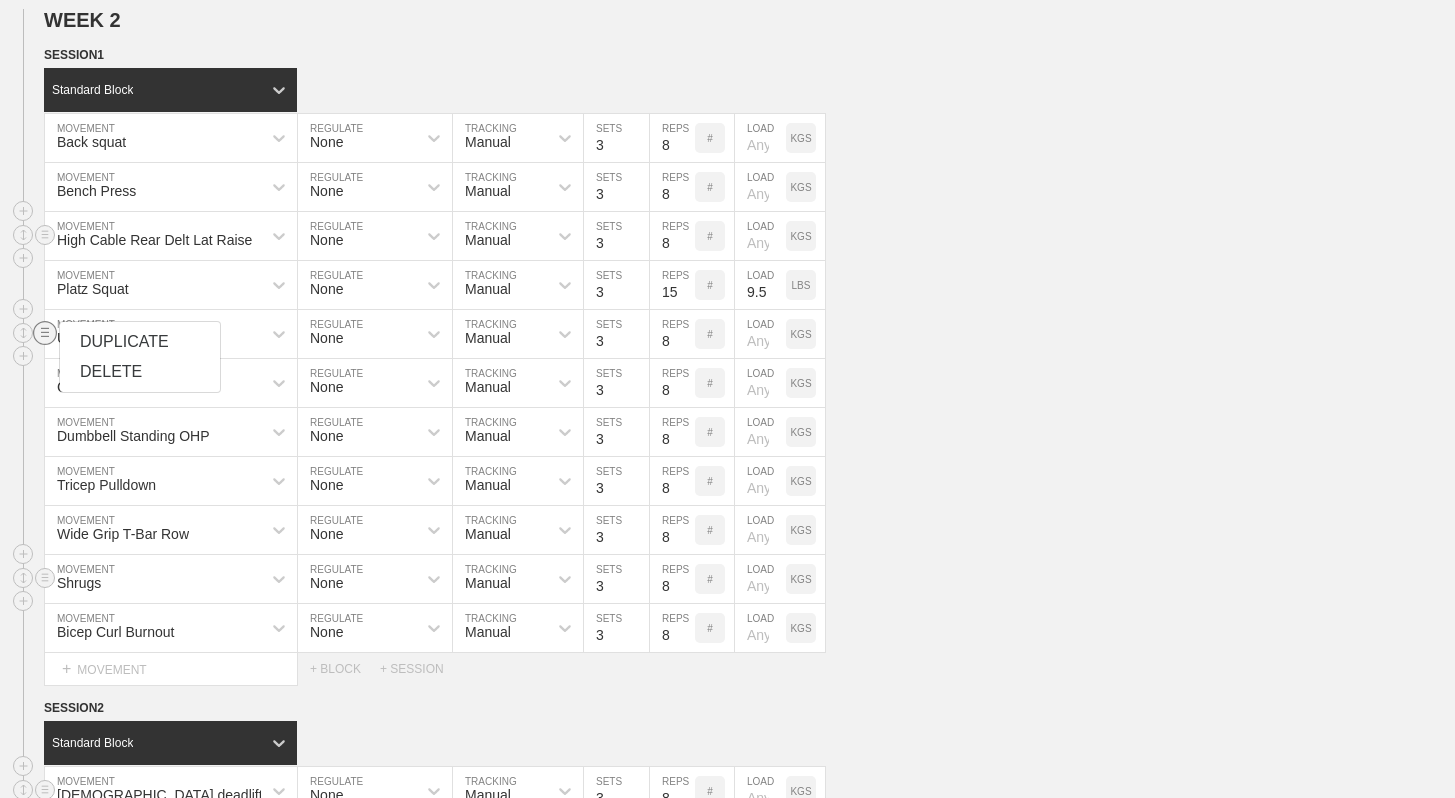 click on "DELETE" at bounding box center (140, 372) 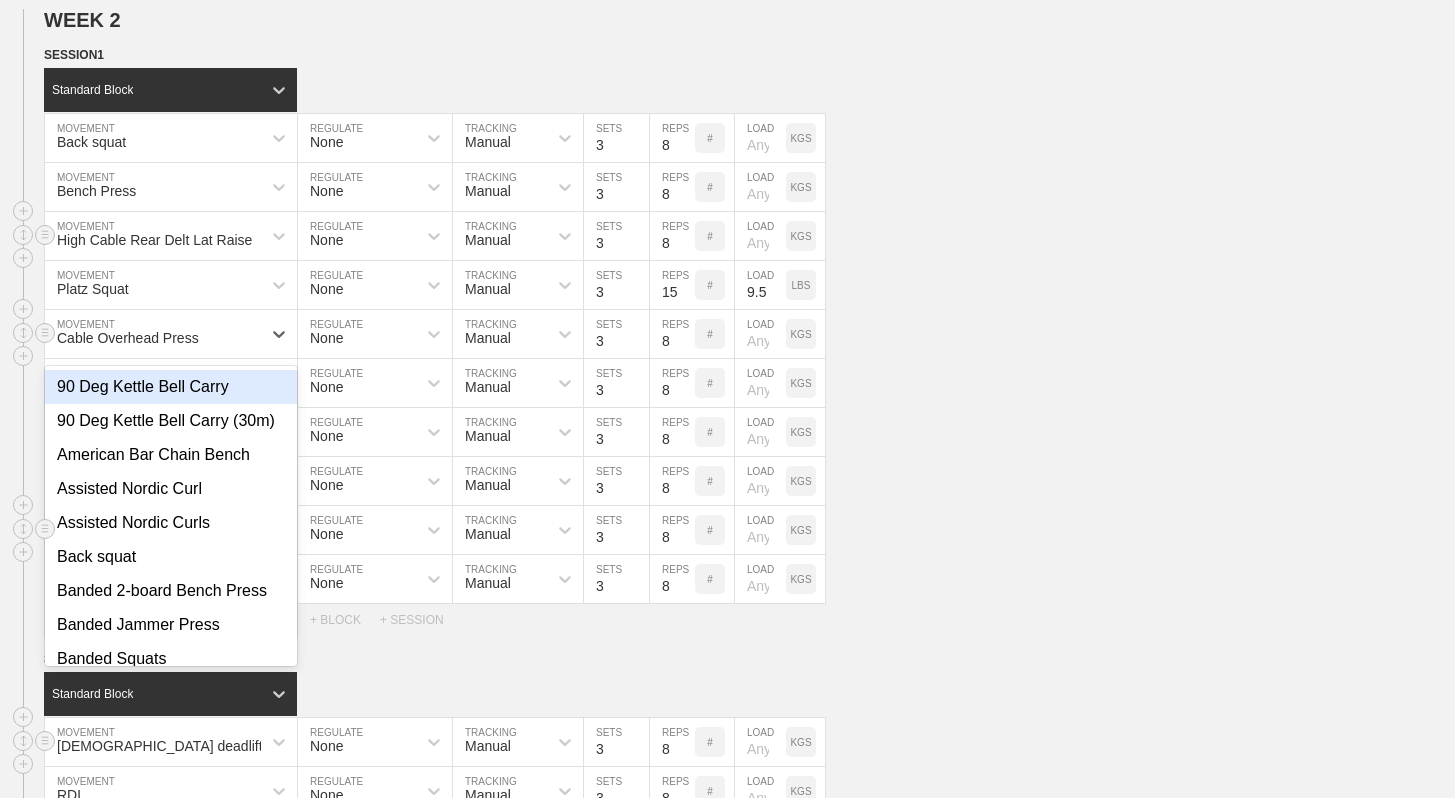 click on "Cable Overhead Press" at bounding box center [153, 334] 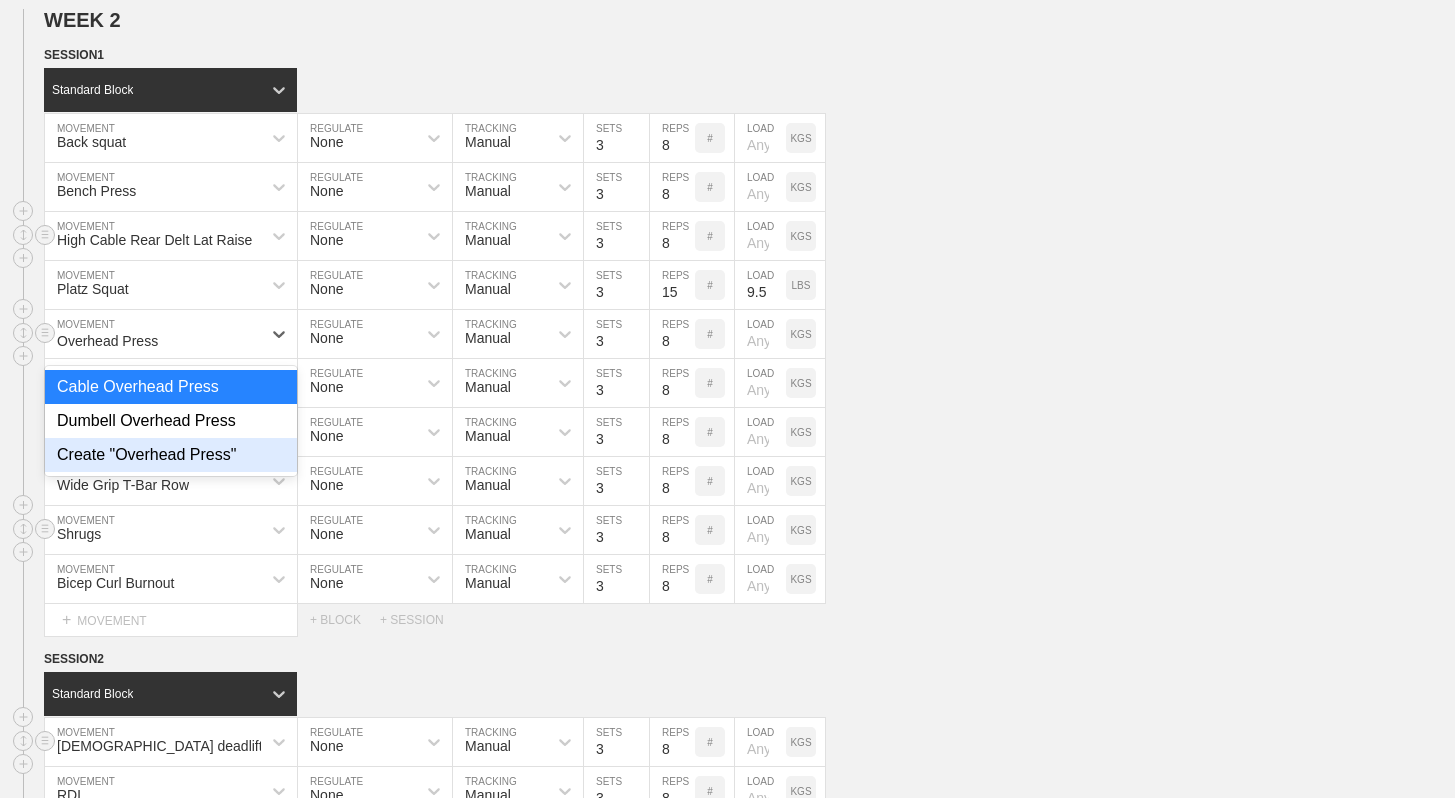 click on "Create "Overhead Press"" at bounding box center [171, 455] 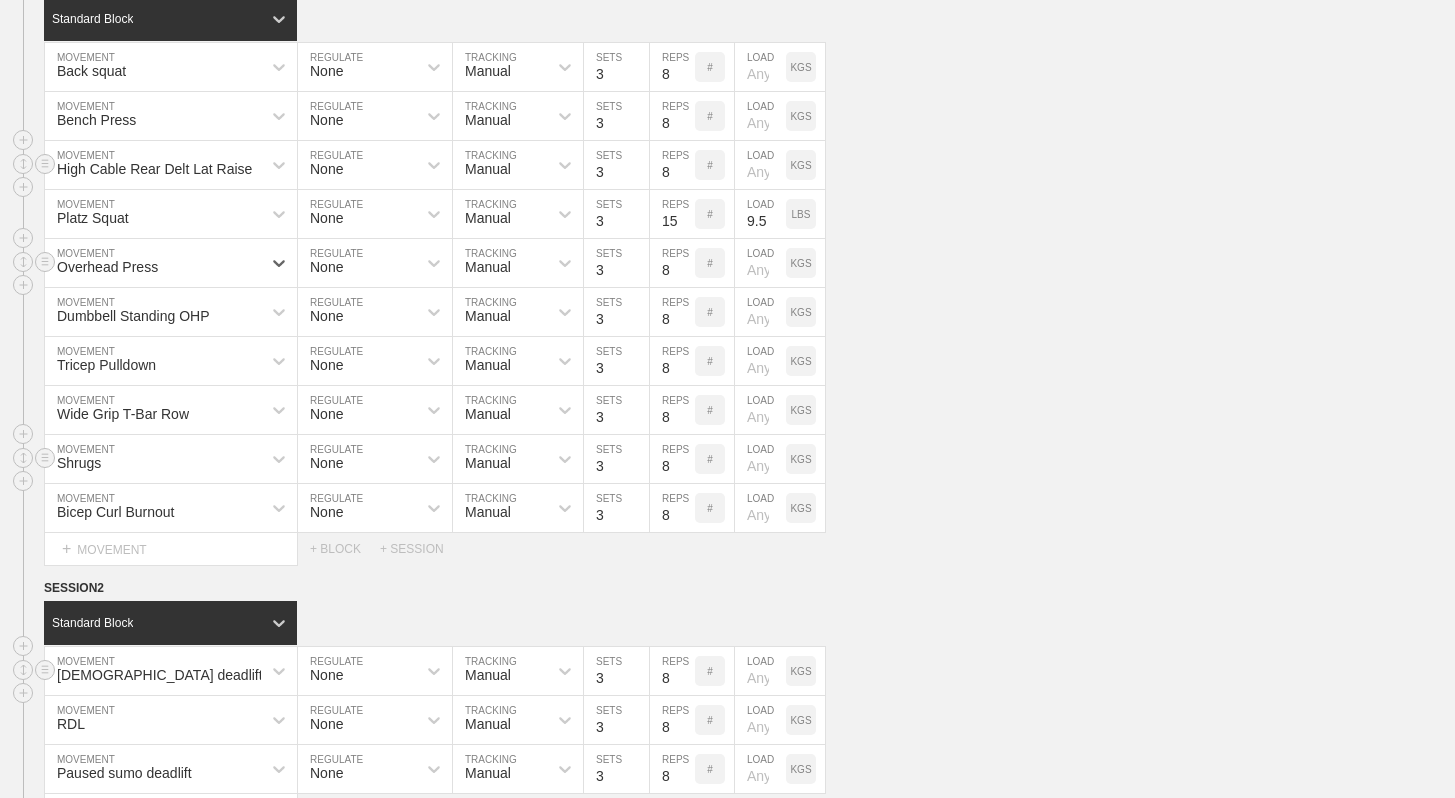 scroll, scrollTop: 981, scrollLeft: 0, axis: vertical 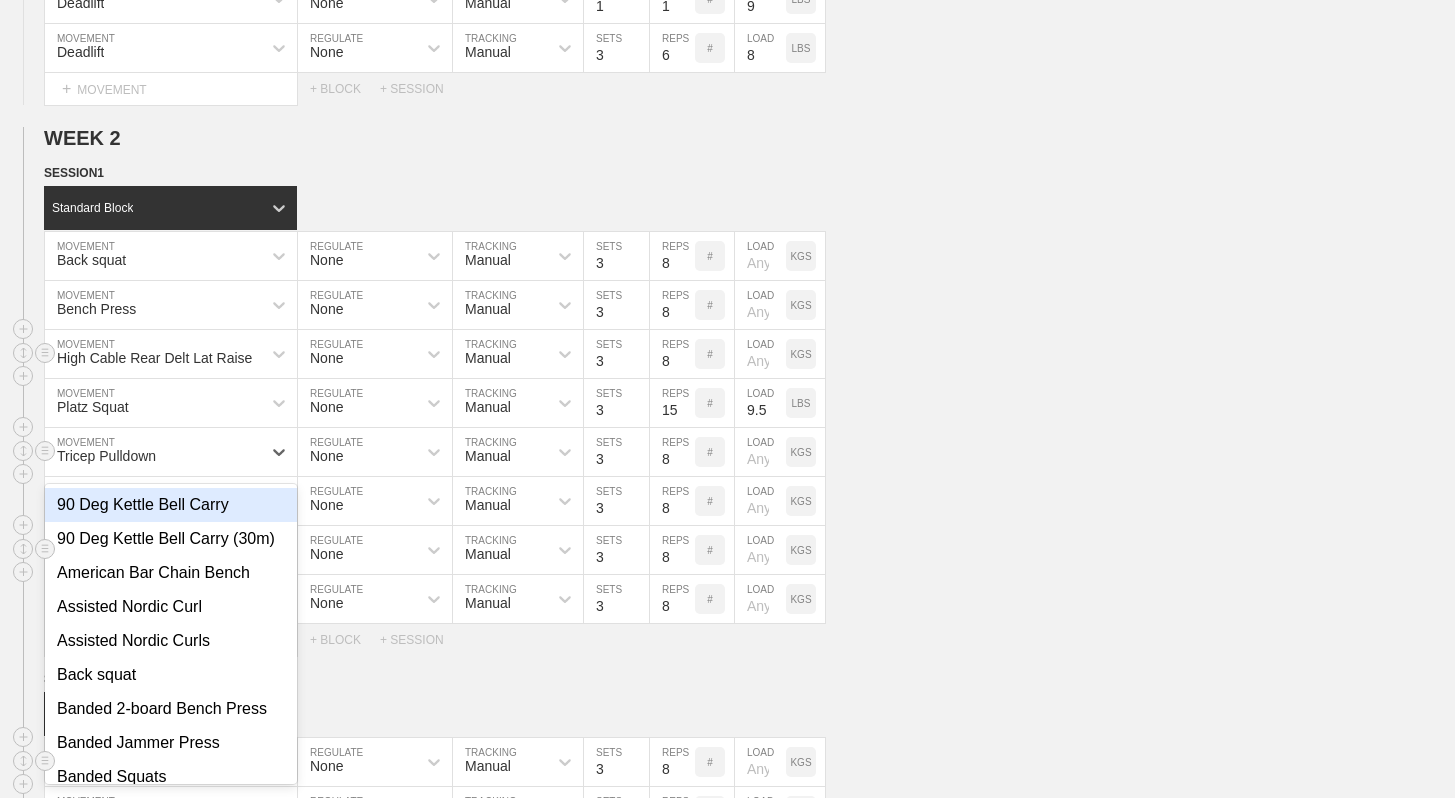 click on "Tricep Pulldown" at bounding box center [106, 456] 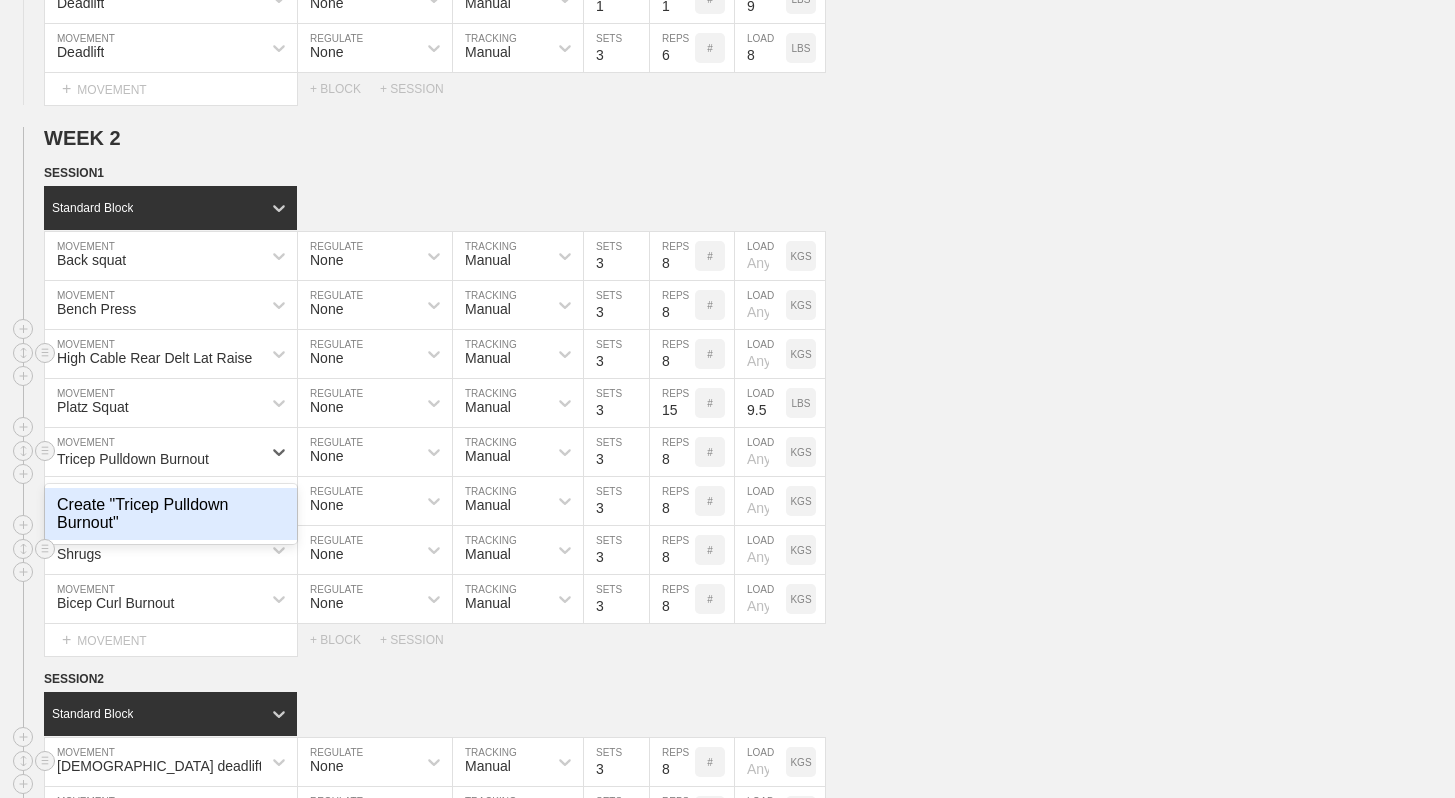 click on "Create "Tricep Pulldown Burnout"" at bounding box center (171, 514) 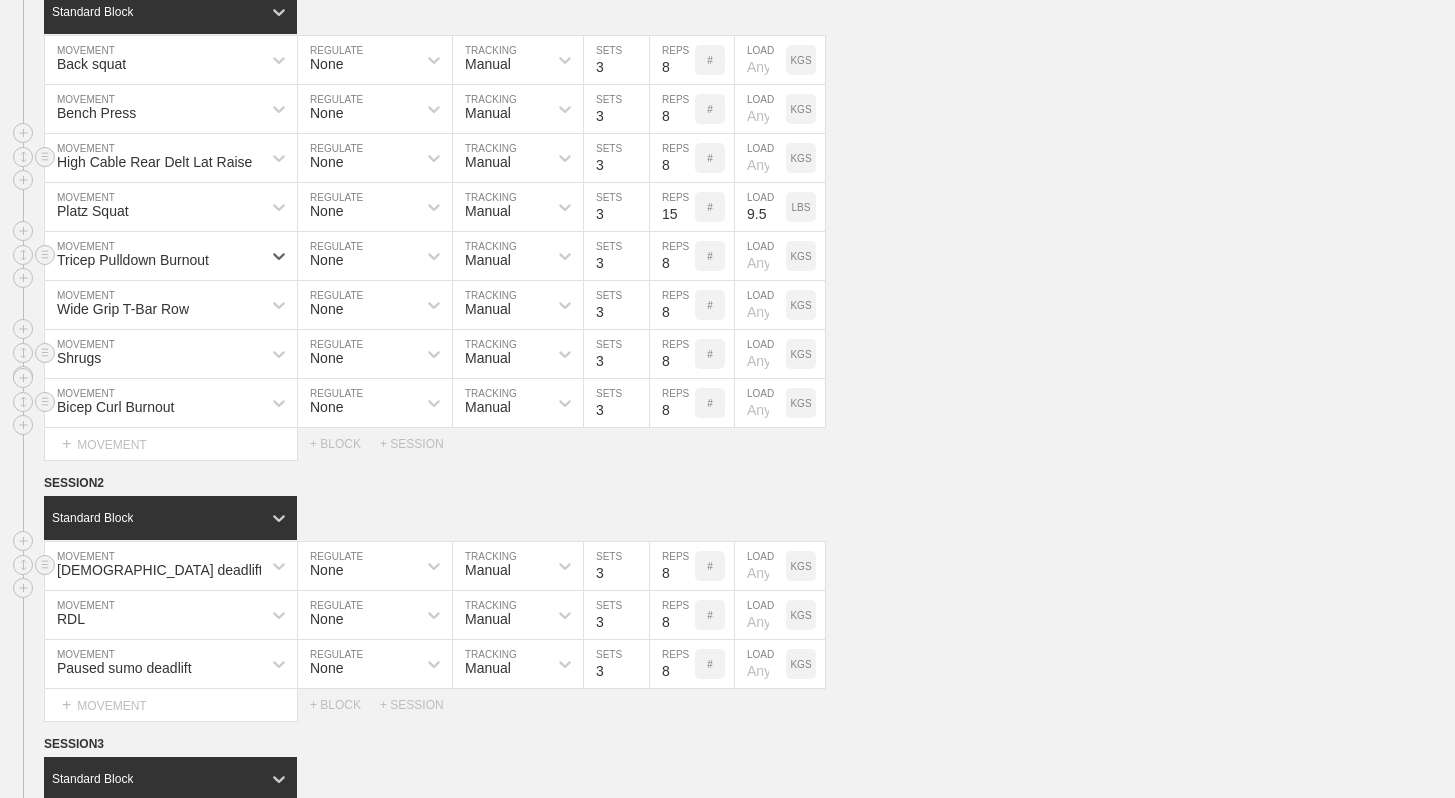 scroll, scrollTop: 992, scrollLeft: 0, axis: vertical 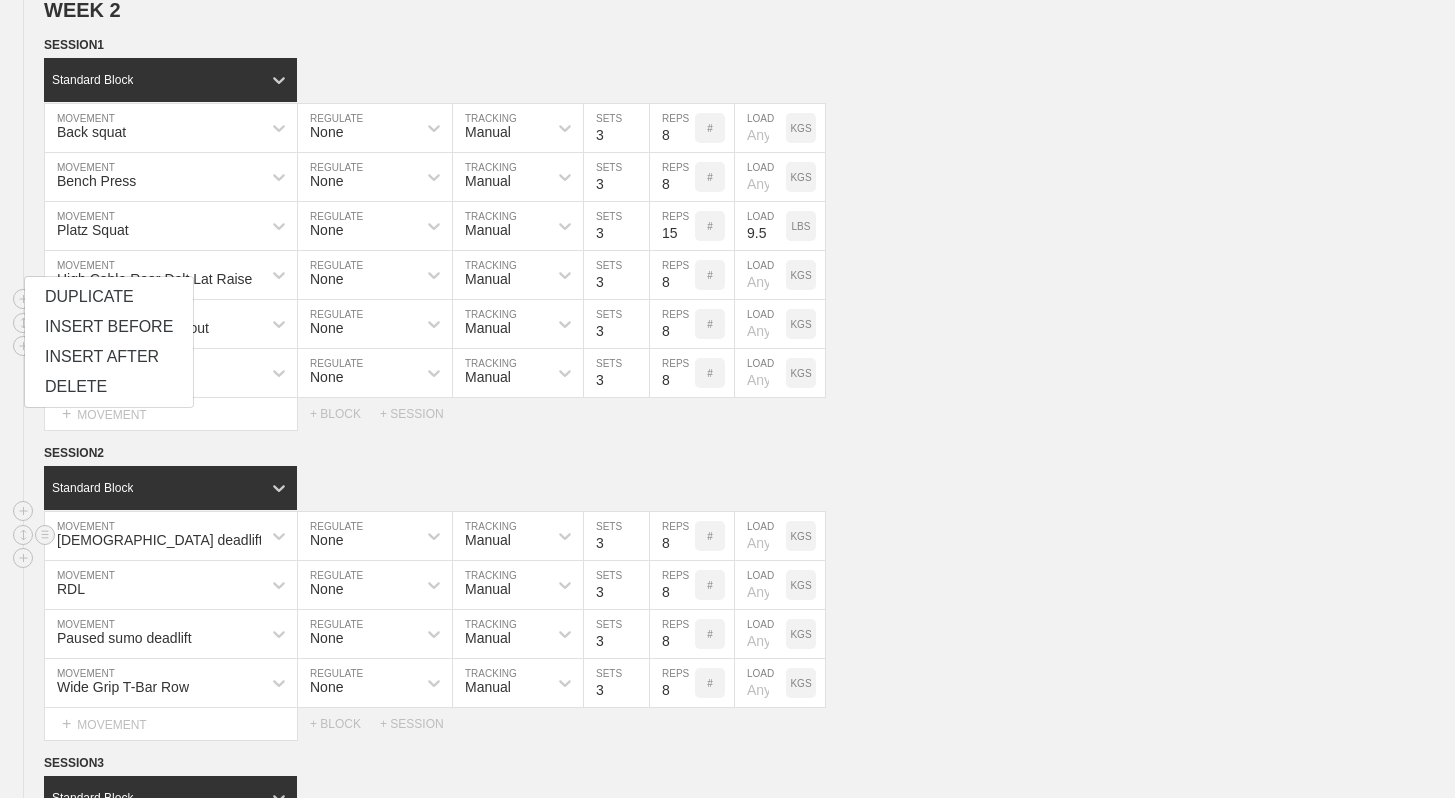click on "Tricep Pulldown Burnout MOVEMENT None REGULATE Manual TRACKING 3 SETS 8 REPS # LOAD KGS" at bounding box center (727, 324) 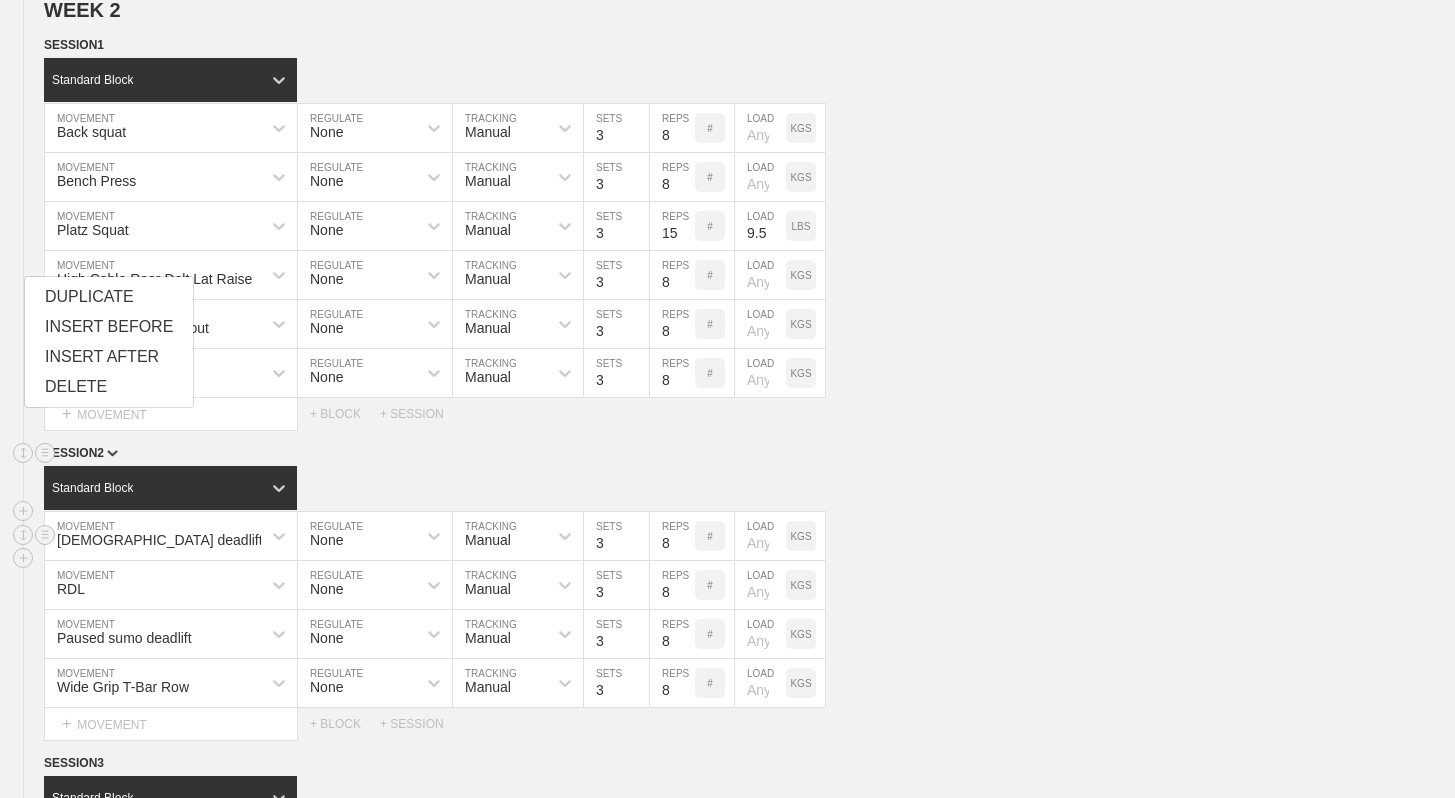 click on "SESSION  2" at bounding box center [749, 454] 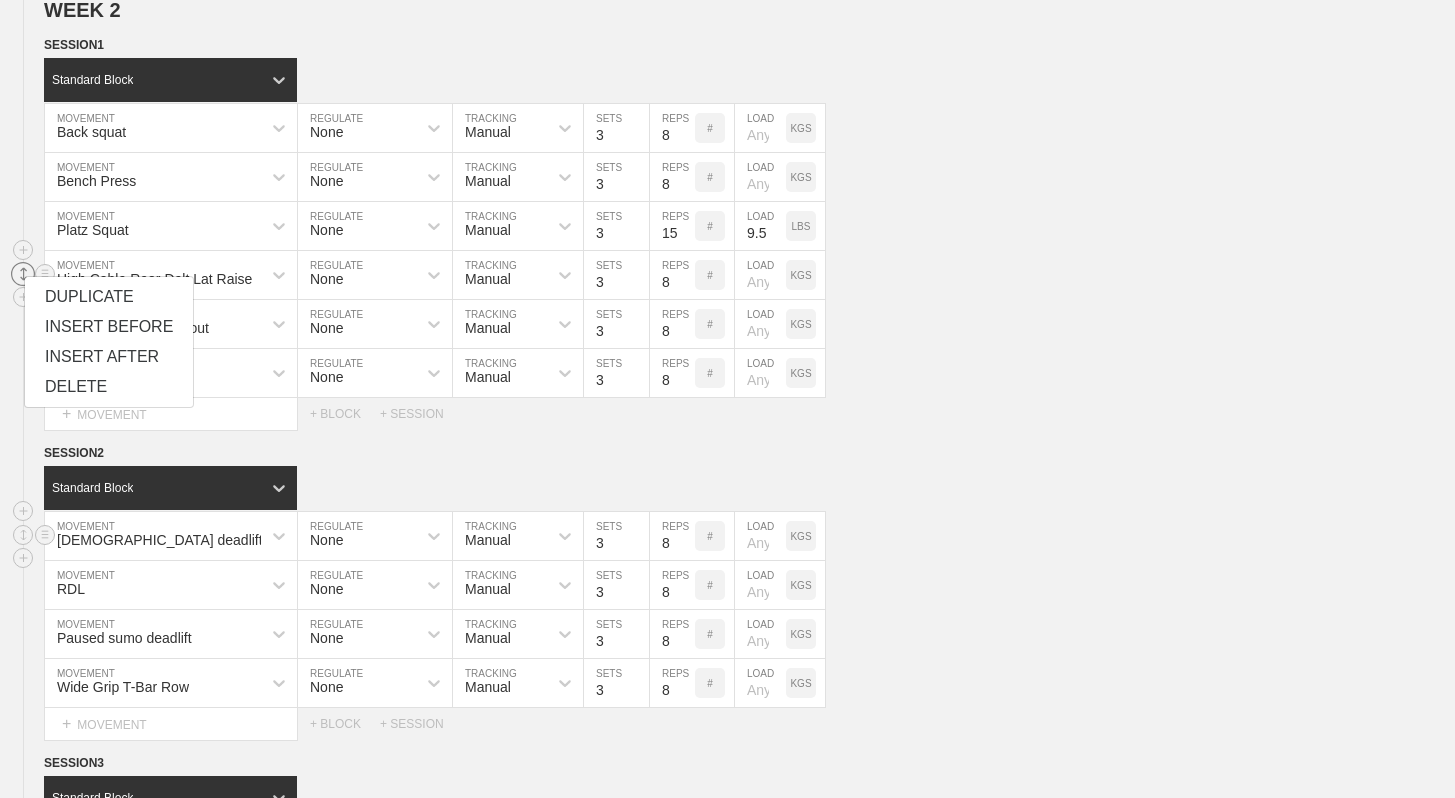 click 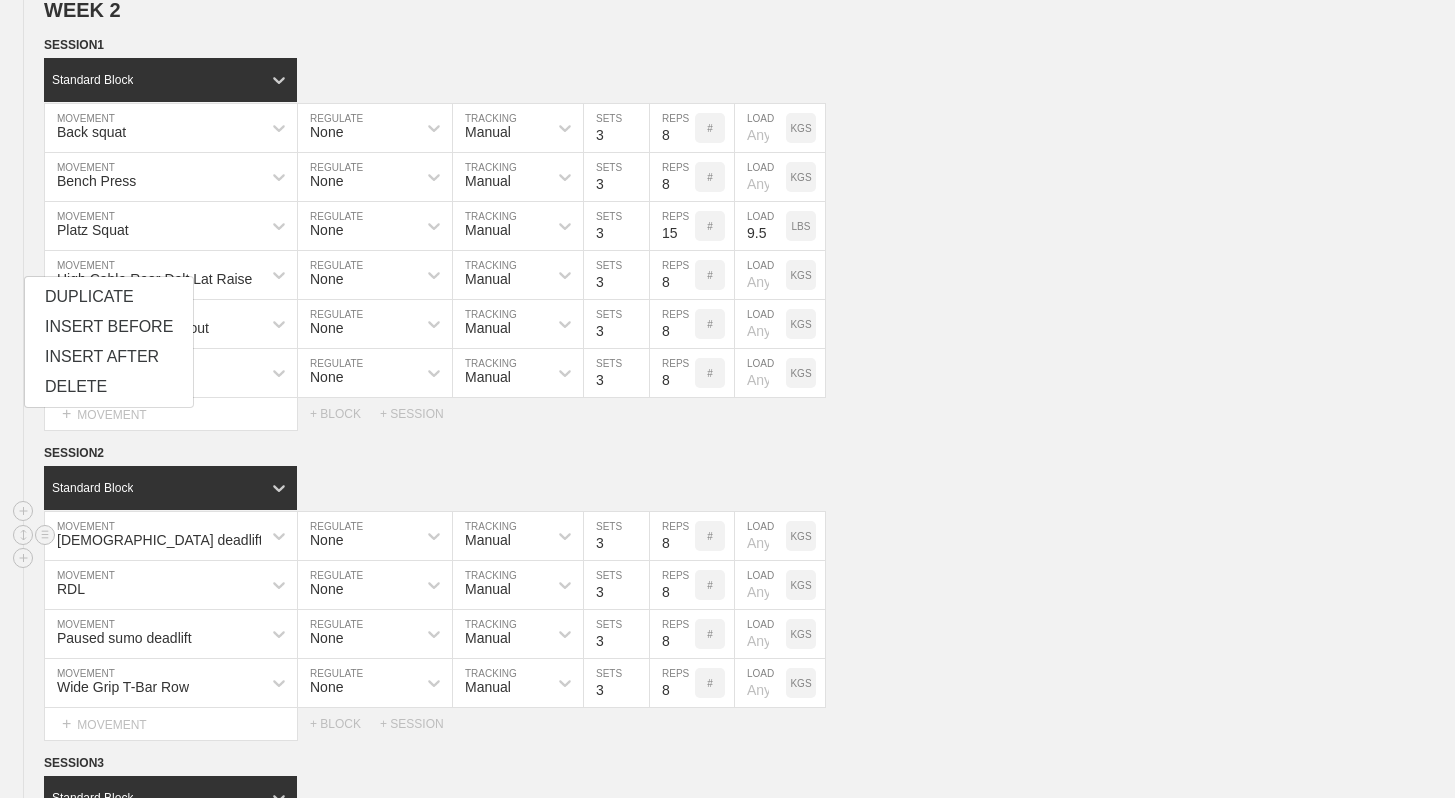 click on "INSERT AFTER" at bounding box center (109, 357) 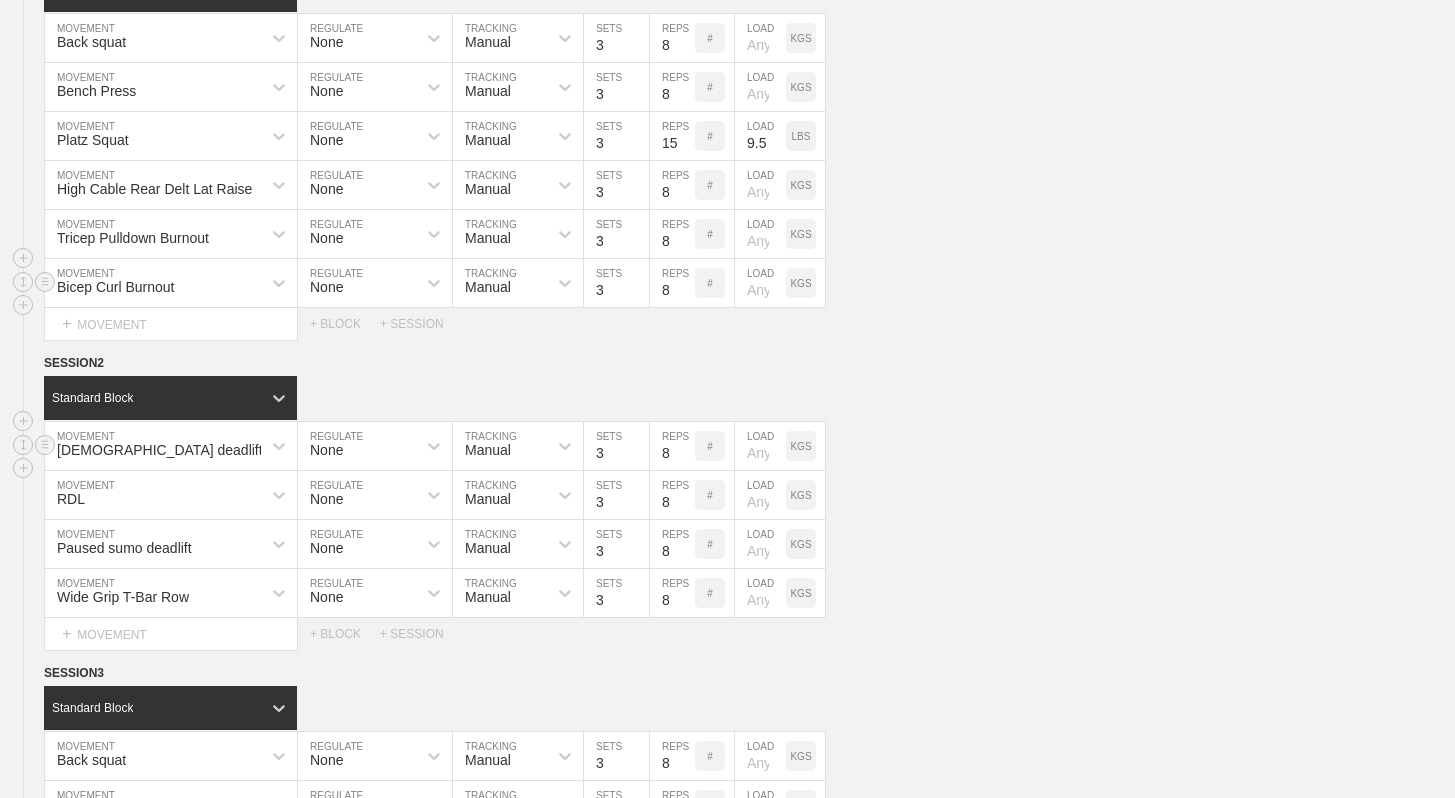 scroll, scrollTop: 1012, scrollLeft: 0, axis: vertical 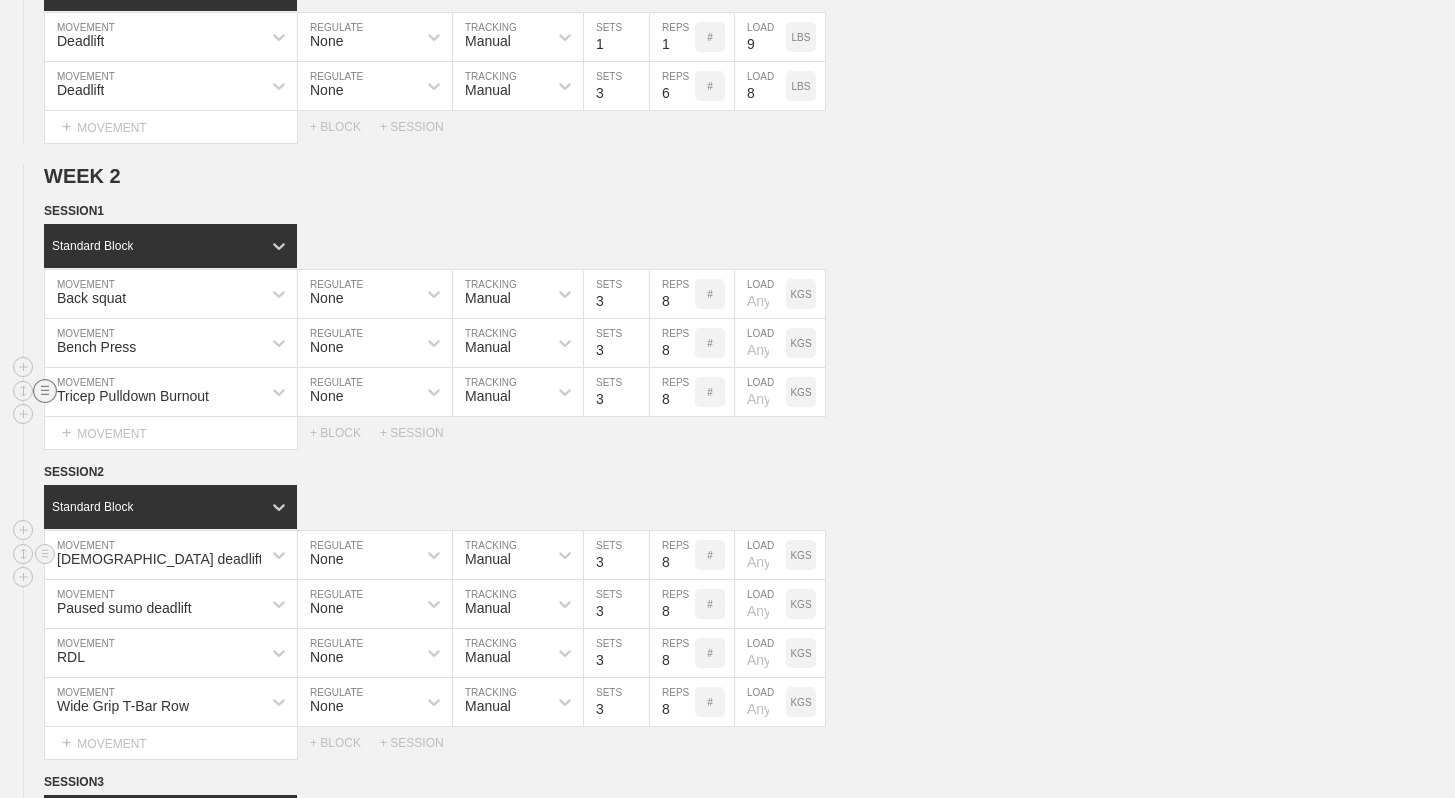 click 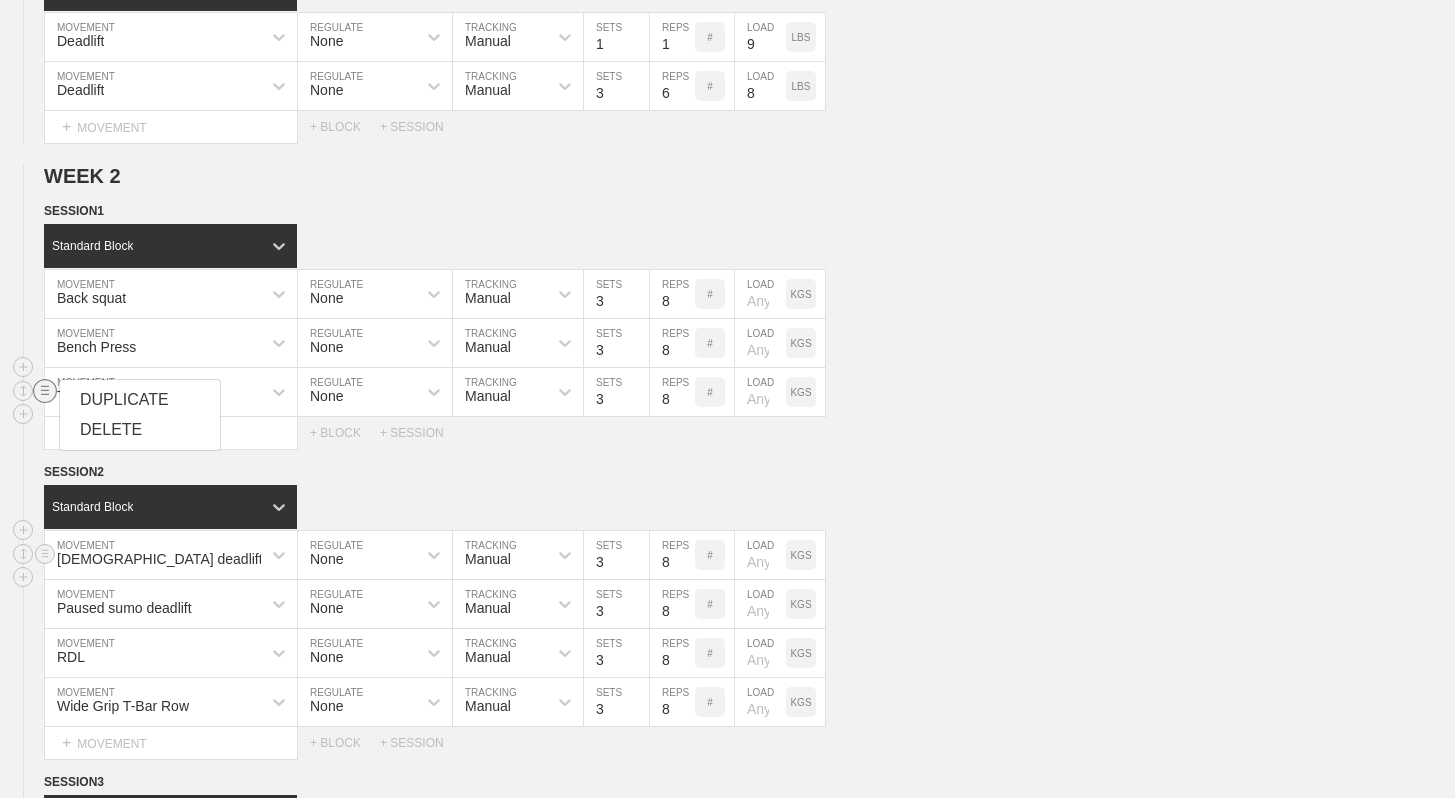 click on "DUPLICATE" at bounding box center [140, 400] 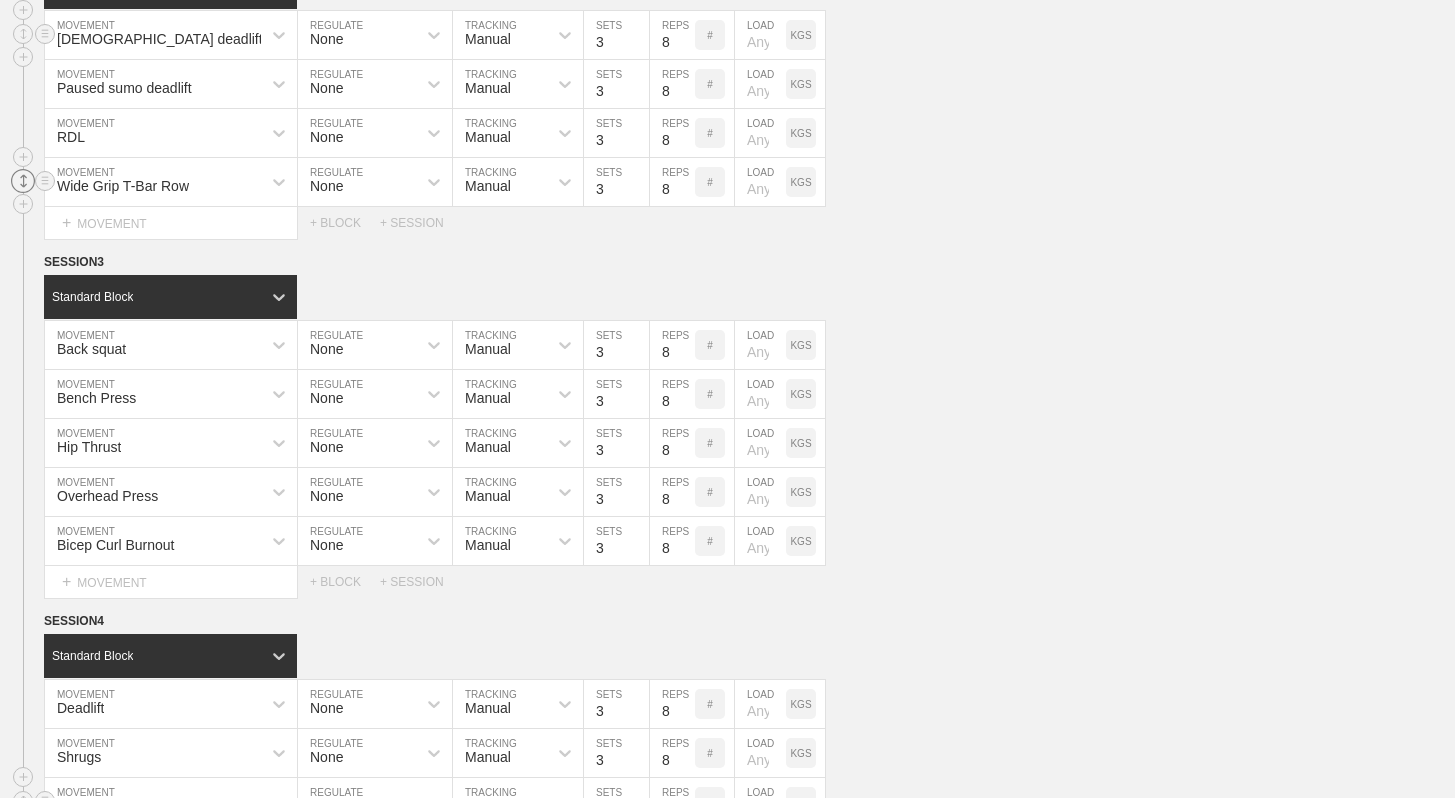 scroll, scrollTop: 1324, scrollLeft: 0, axis: vertical 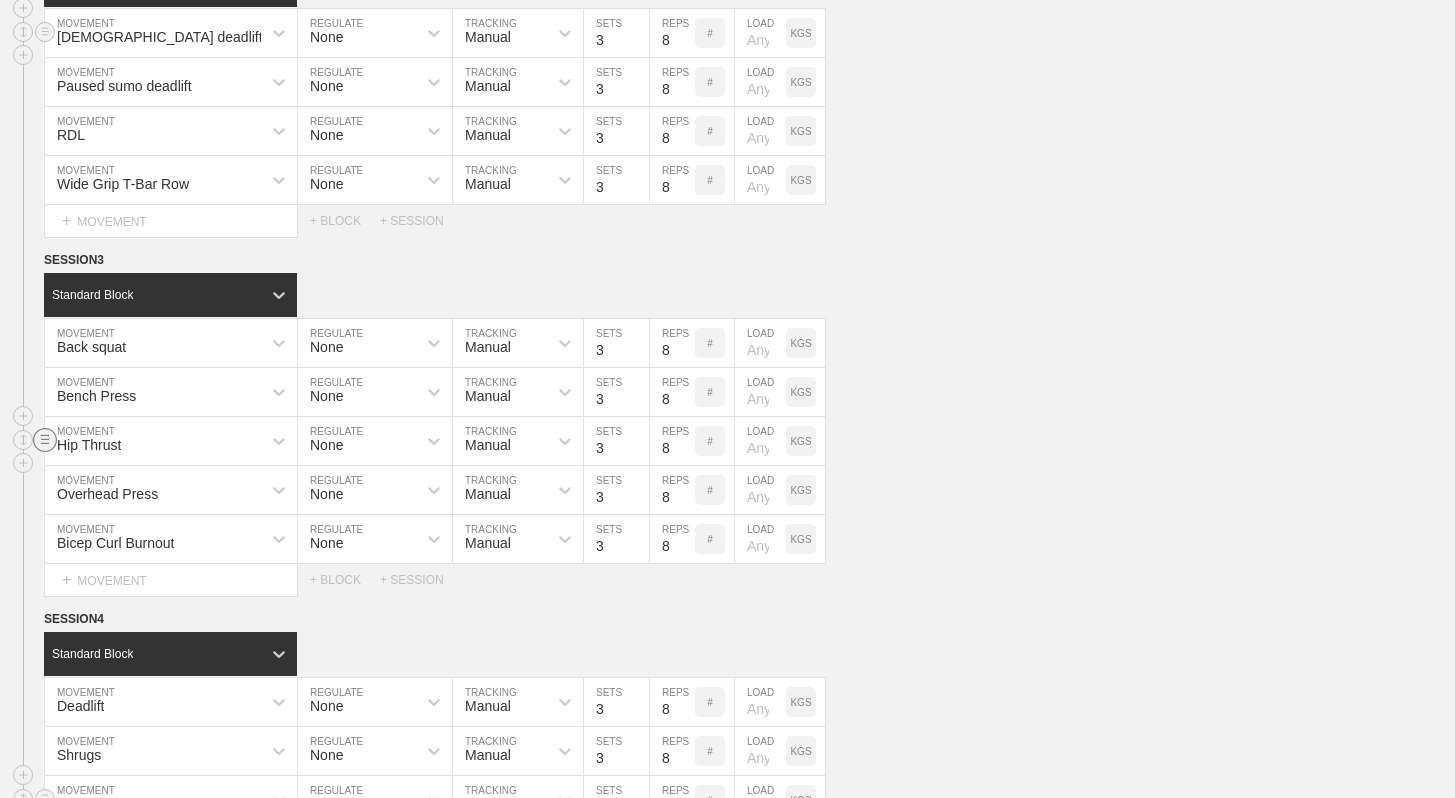 click 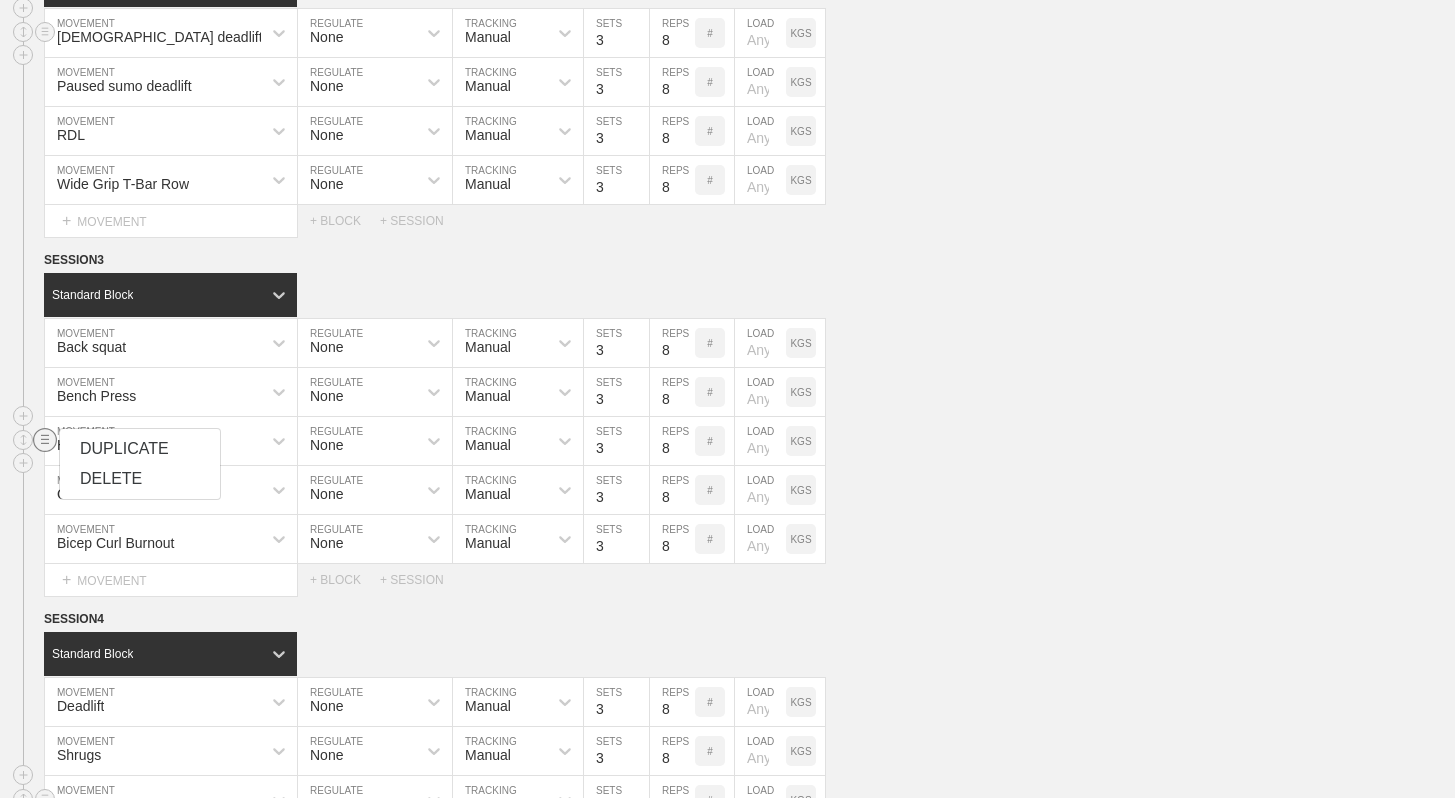 click on "DUPLICATE" at bounding box center (140, 449) 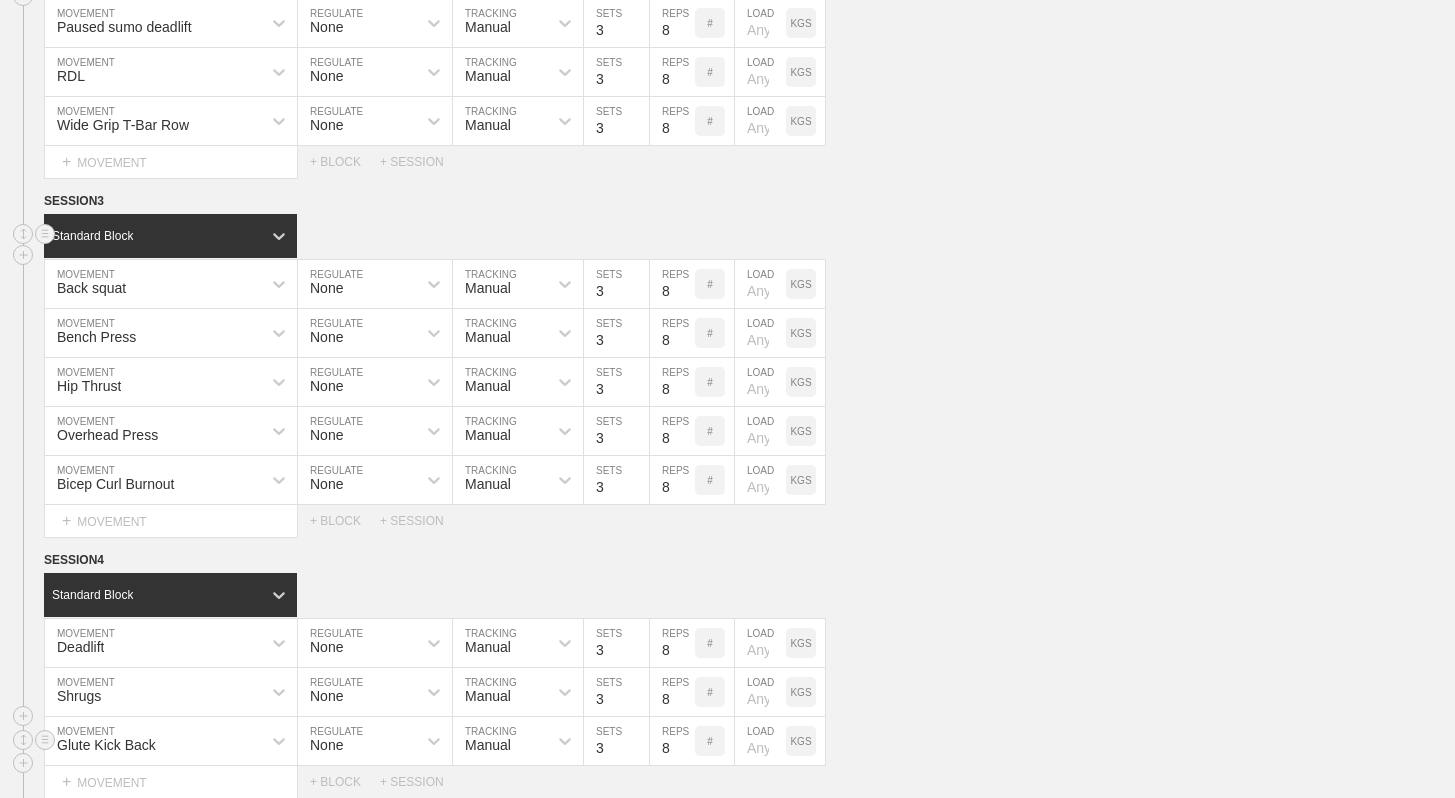 scroll, scrollTop: 1444, scrollLeft: 0, axis: vertical 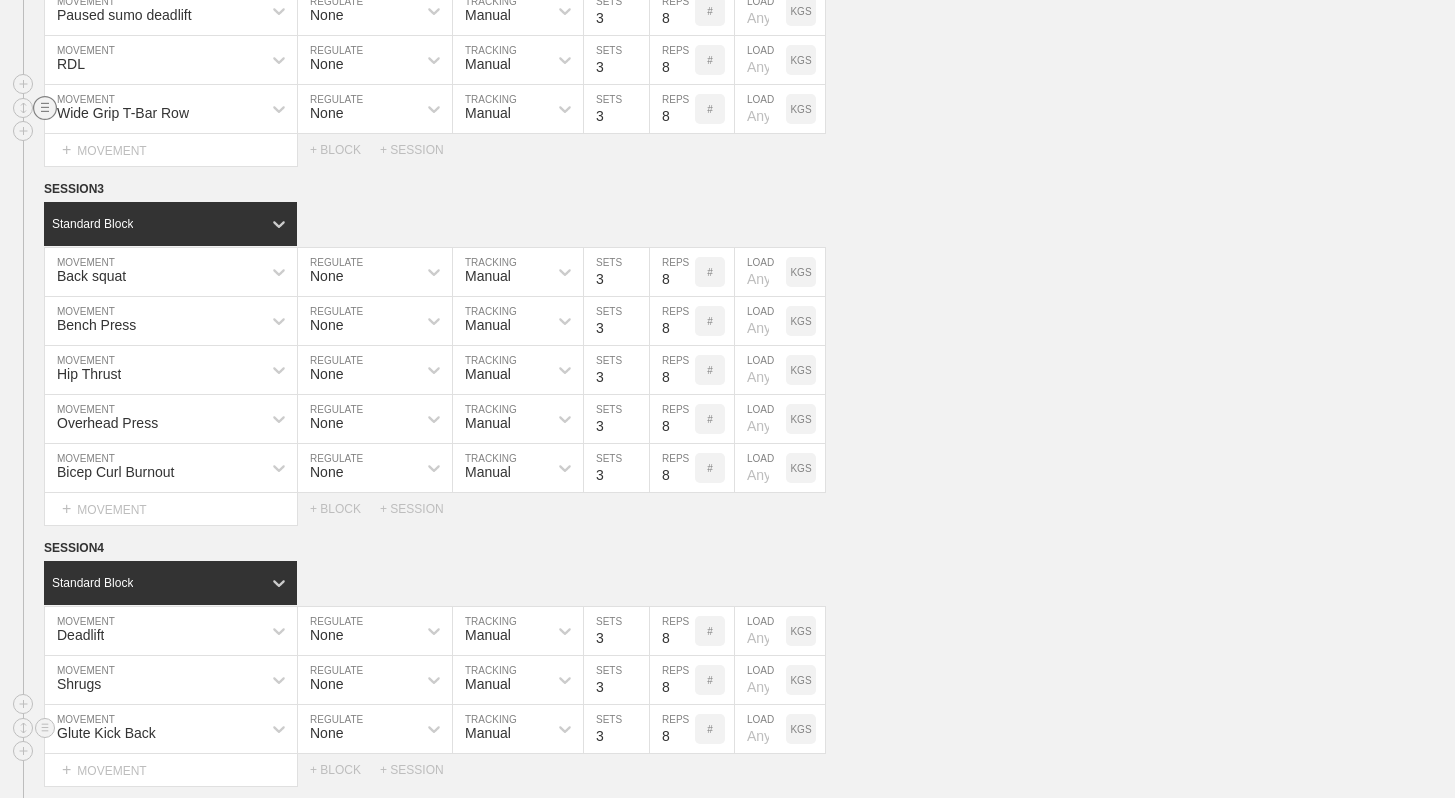 click 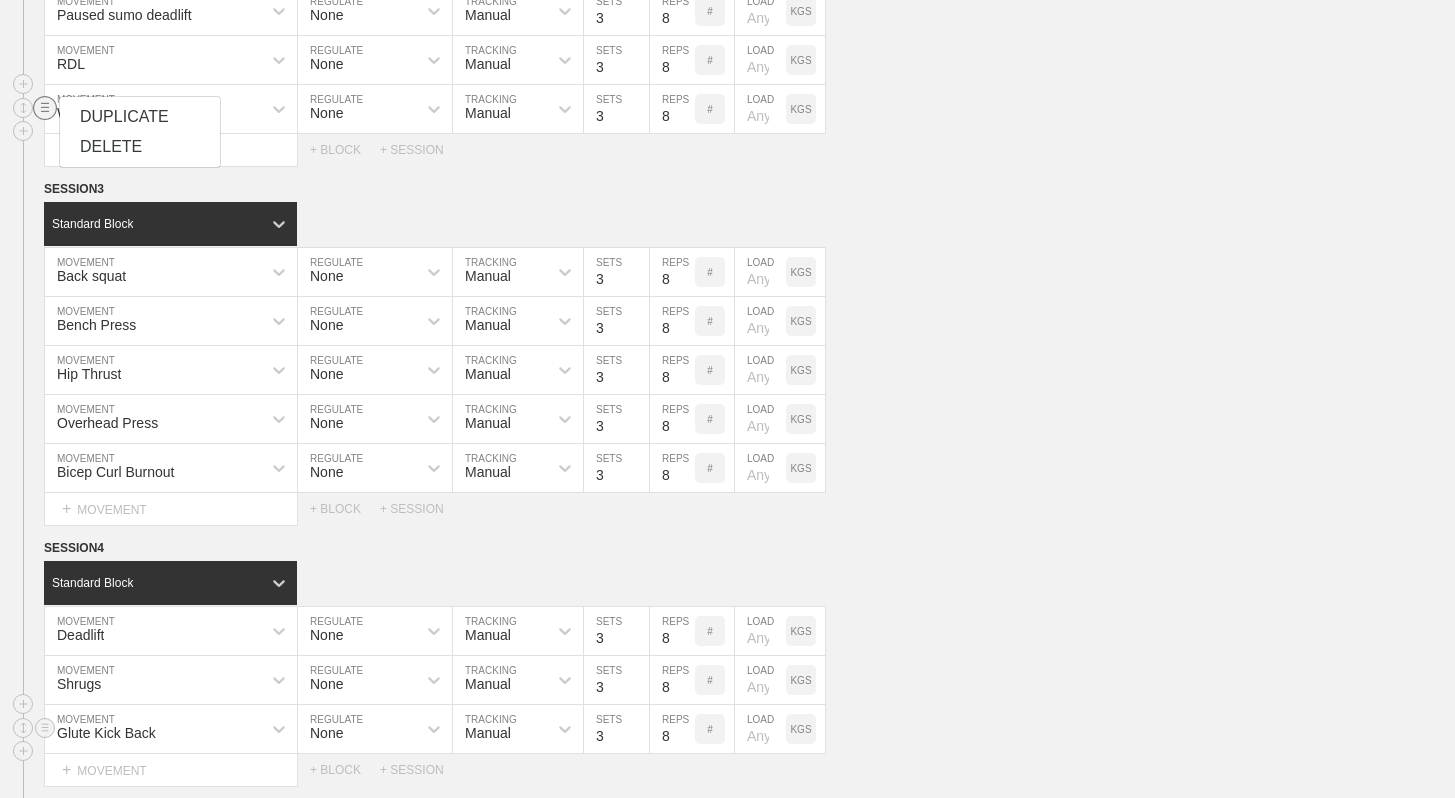 click on "DUPLICATE" at bounding box center (140, 117) 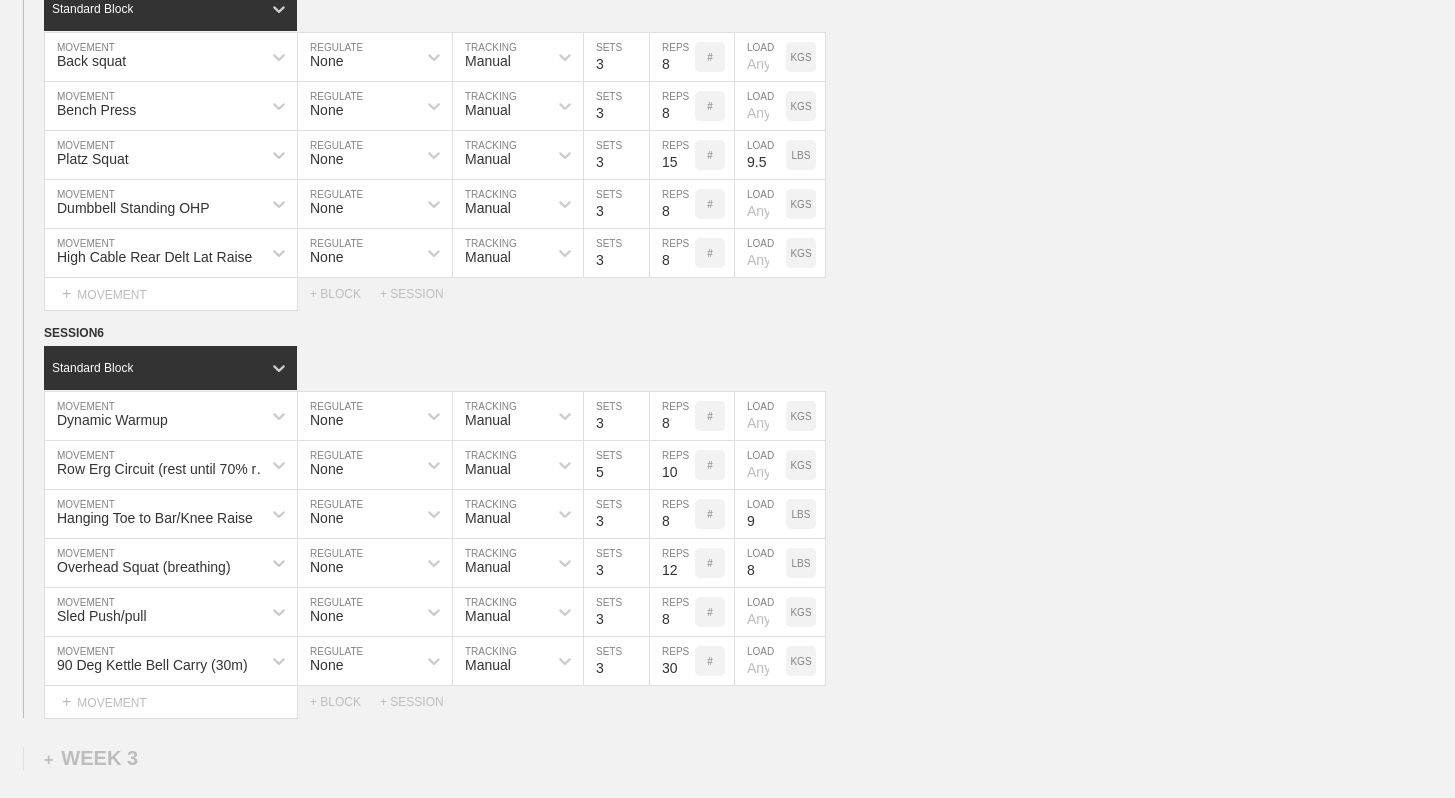 scroll, scrollTop: 2334, scrollLeft: 0, axis: vertical 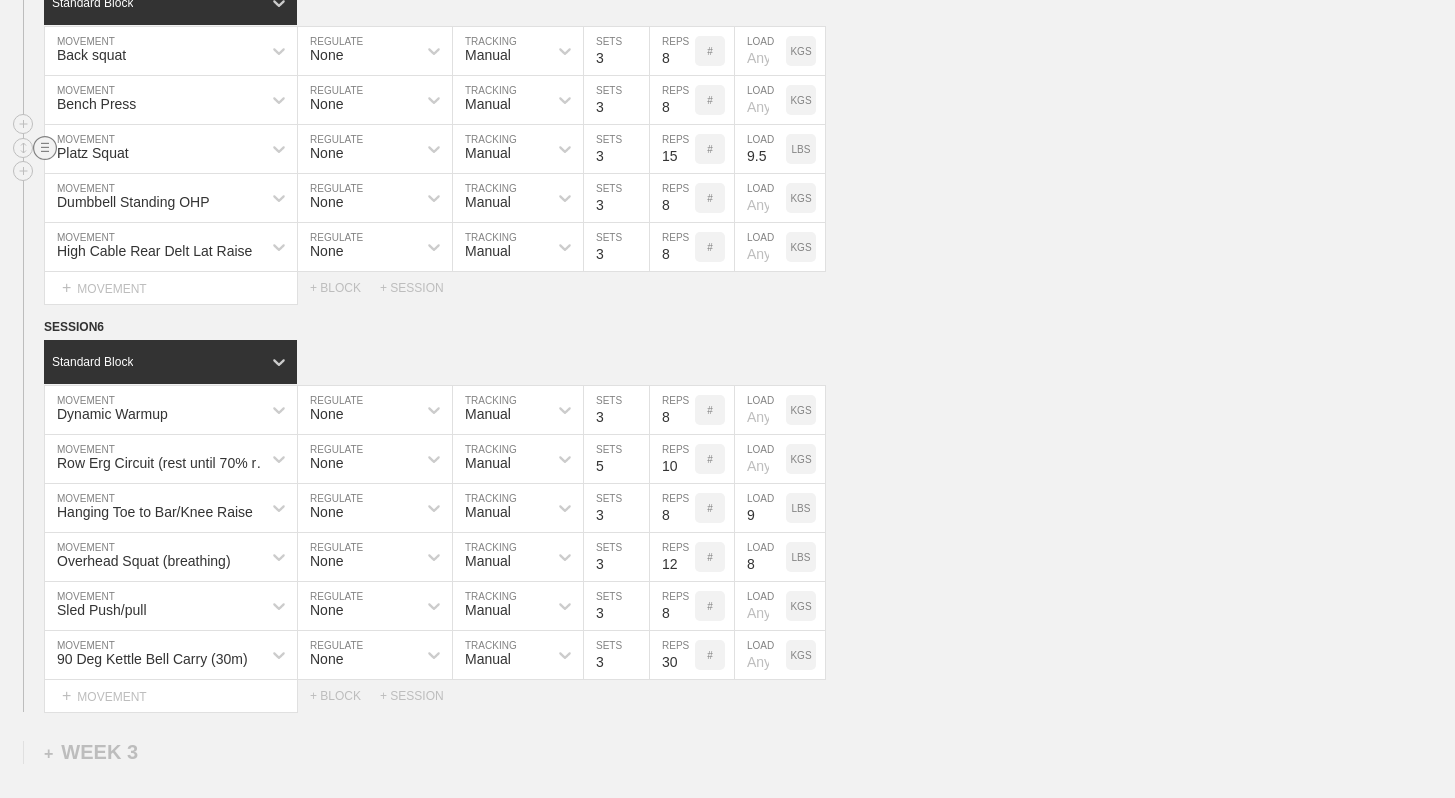 click 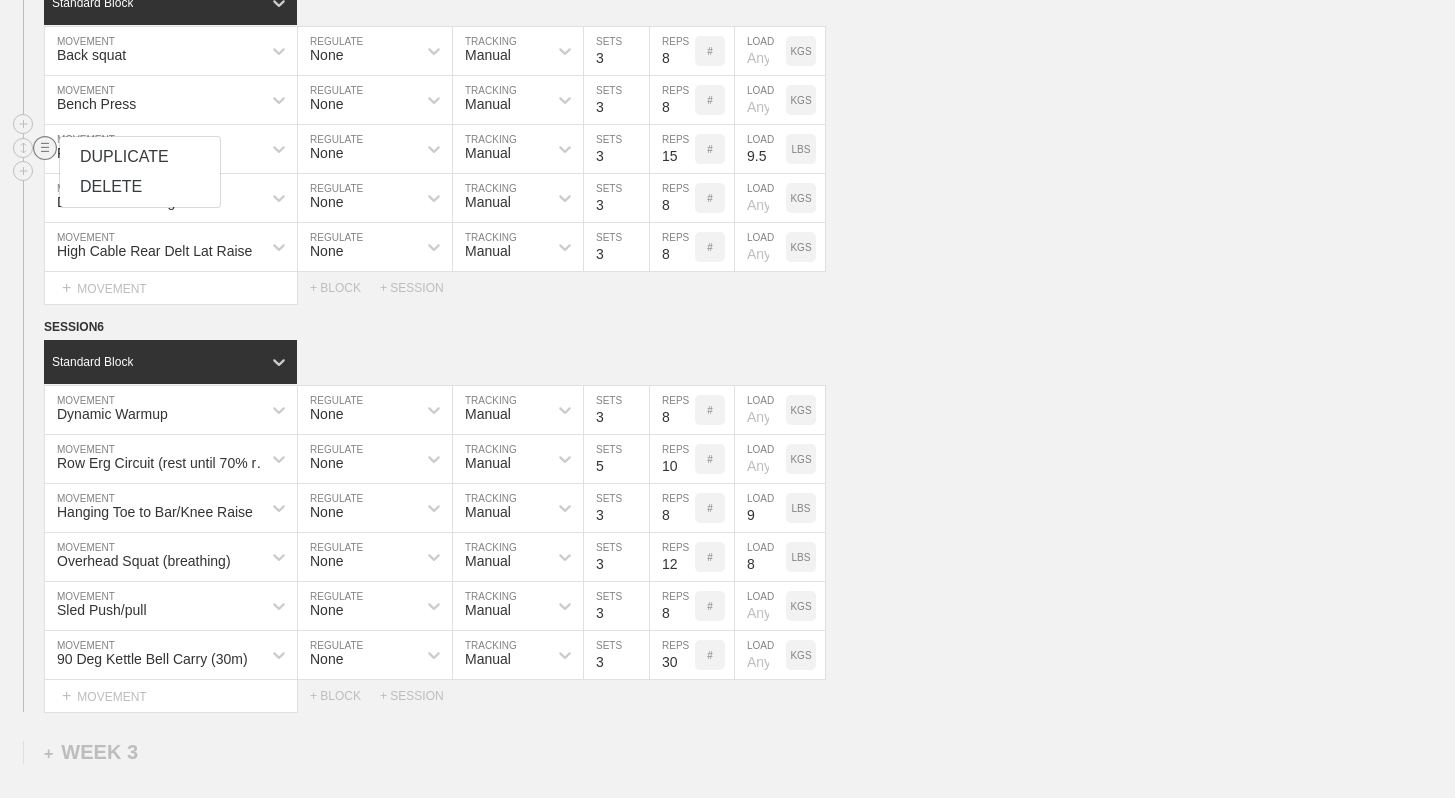 click on "DUPLICATE" at bounding box center [140, 157] 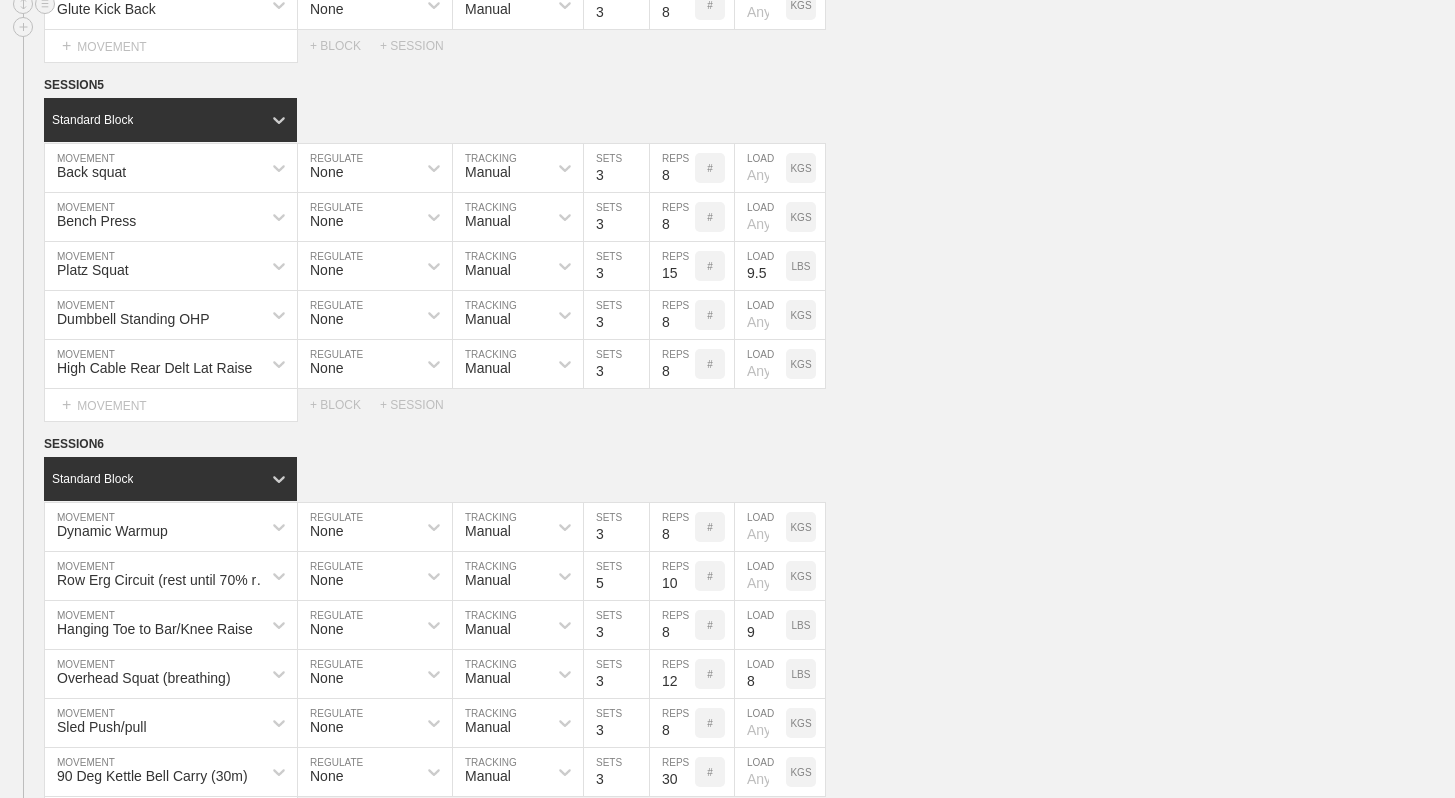 scroll, scrollTop: 2194, scrollLeft: 0, axis: vertical 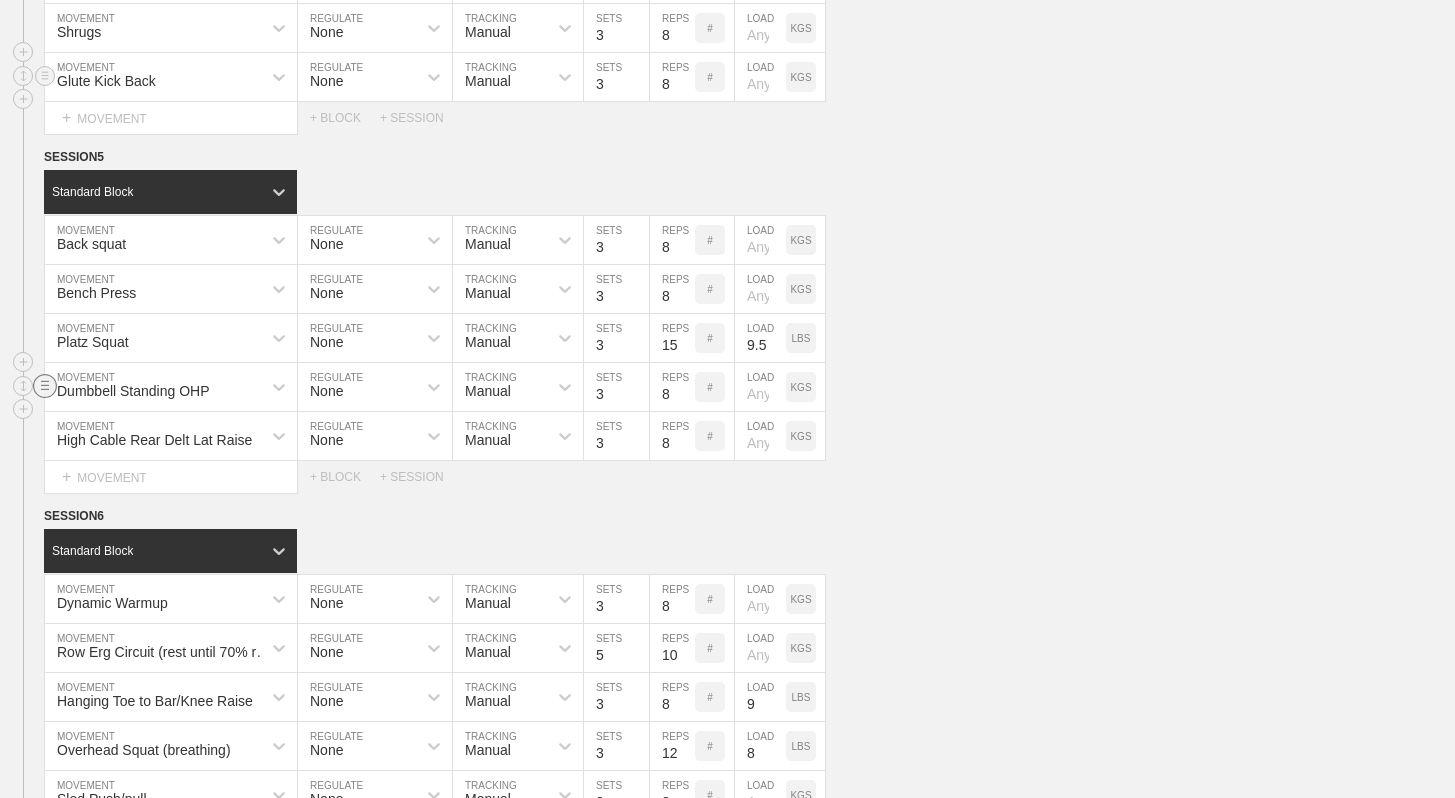click 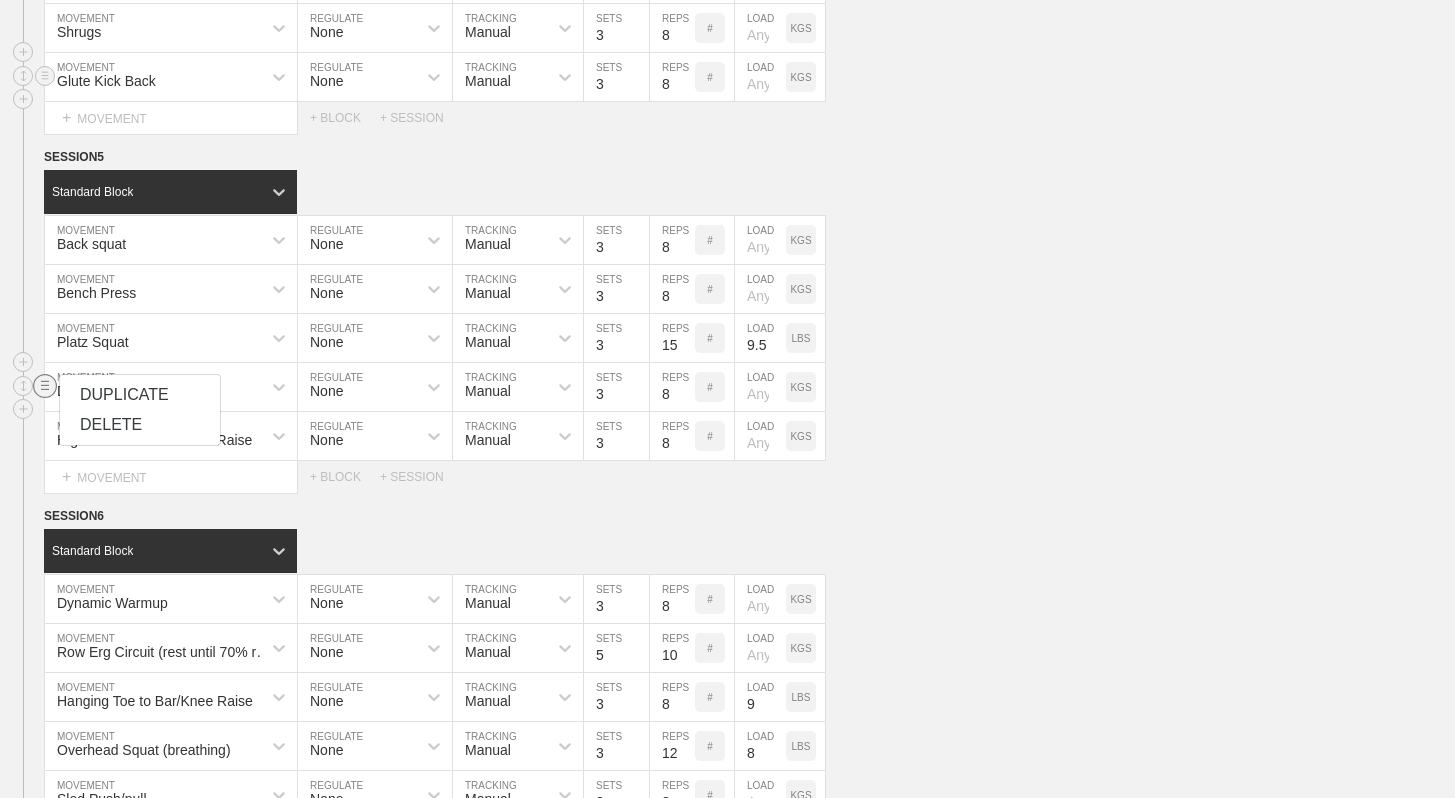 click on "DUPLICATE" at bounding box center [140, 395] 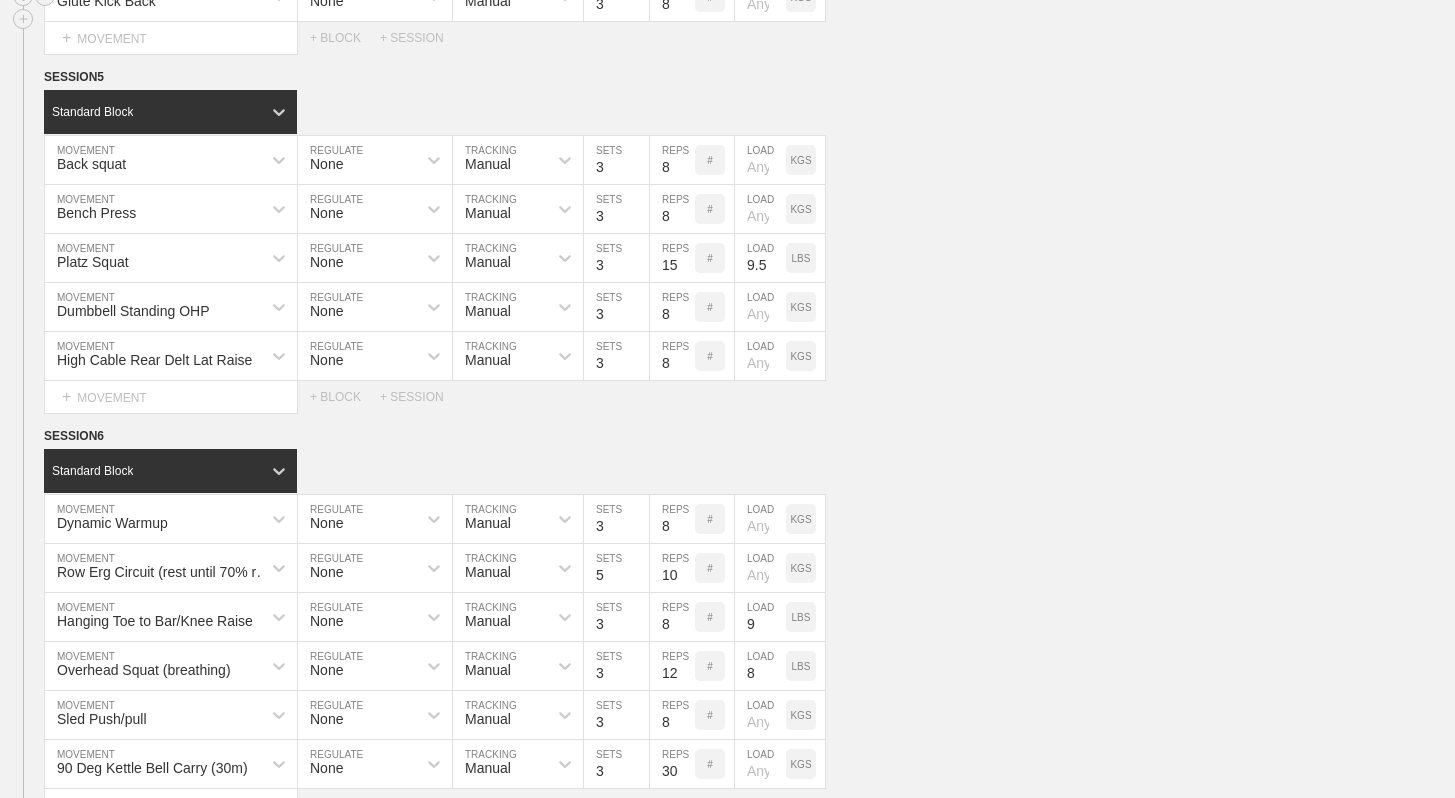 scroll, scrollTop: 2295, scrollLeft: 0, axis: vertical 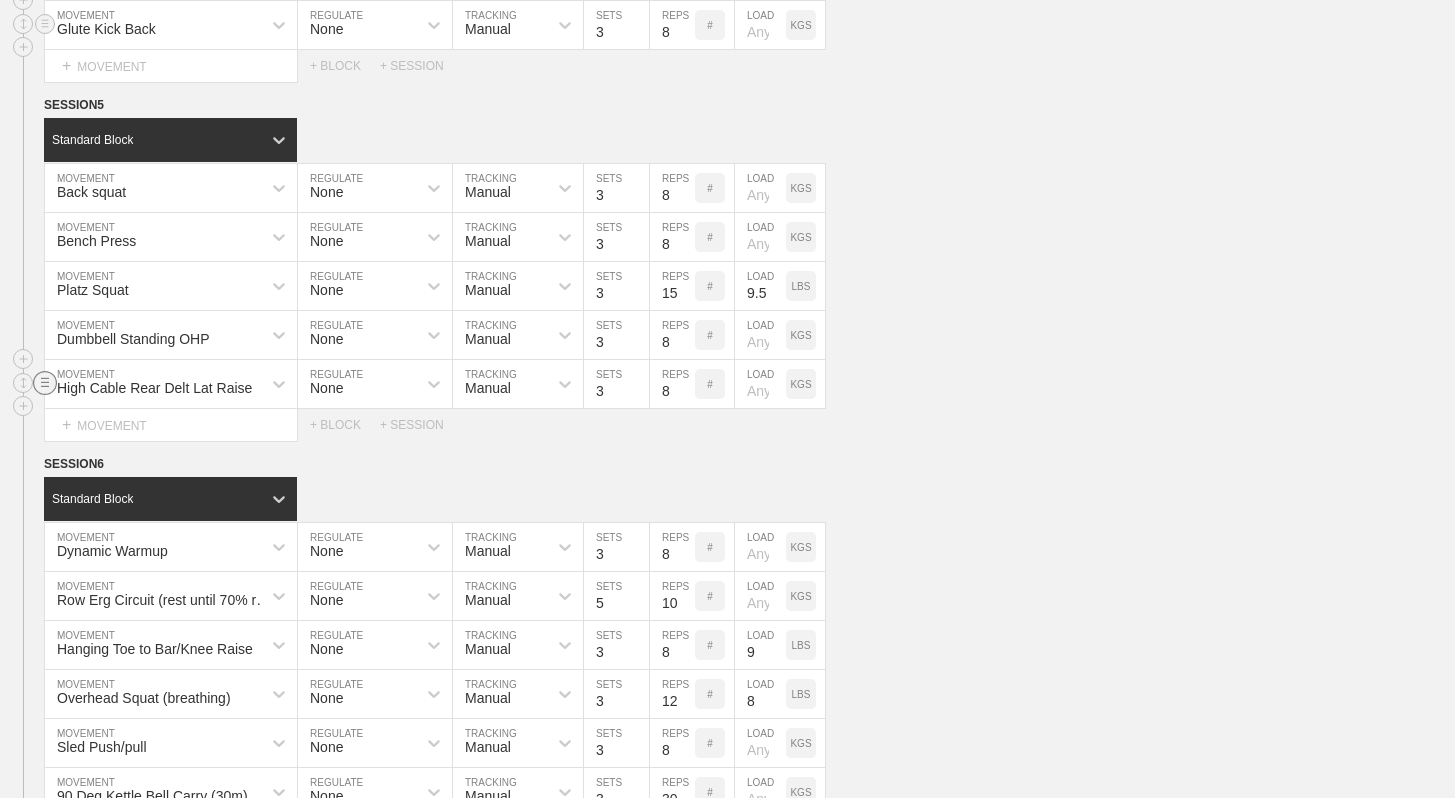 click 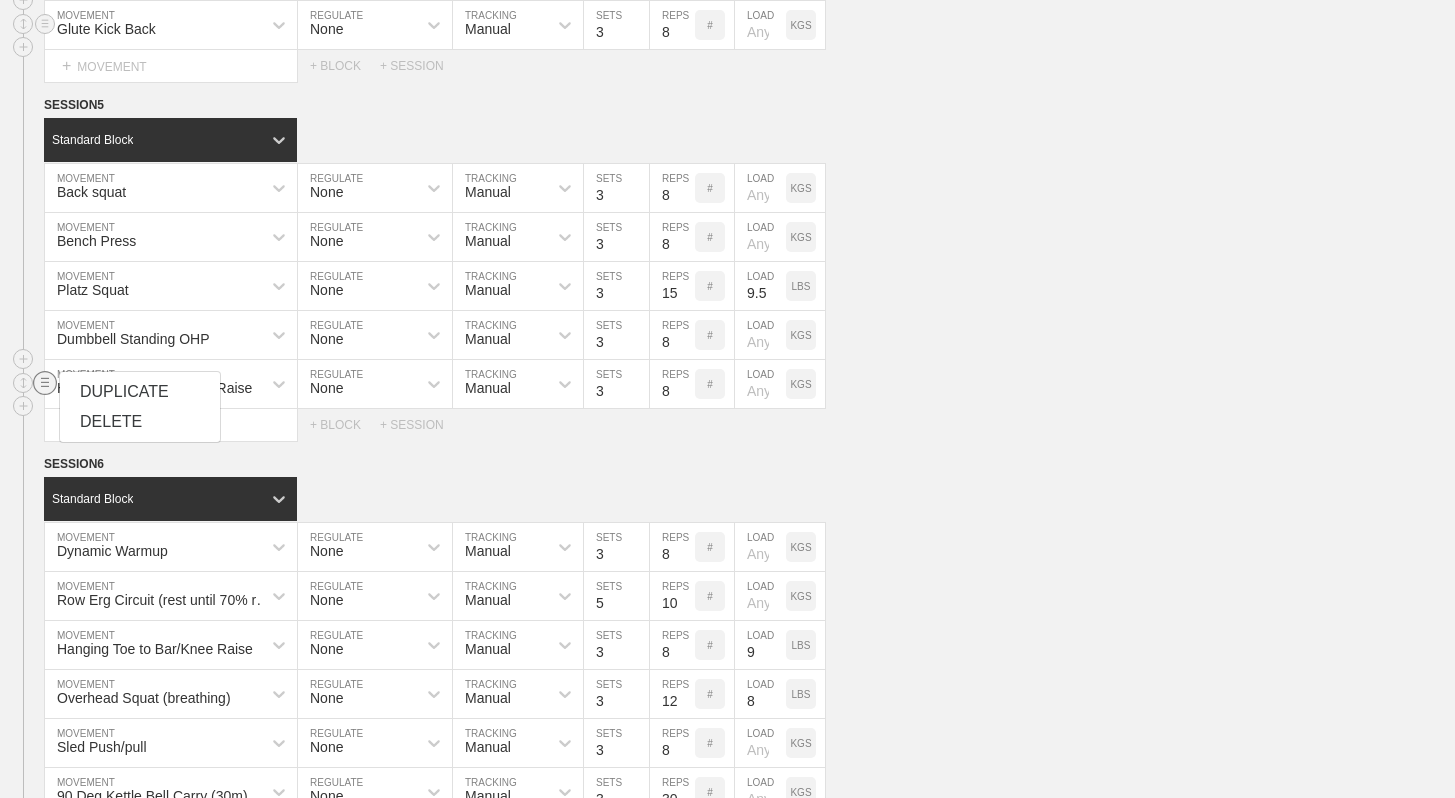 click on "DUPLICATE" at bounding box center (140, 392) 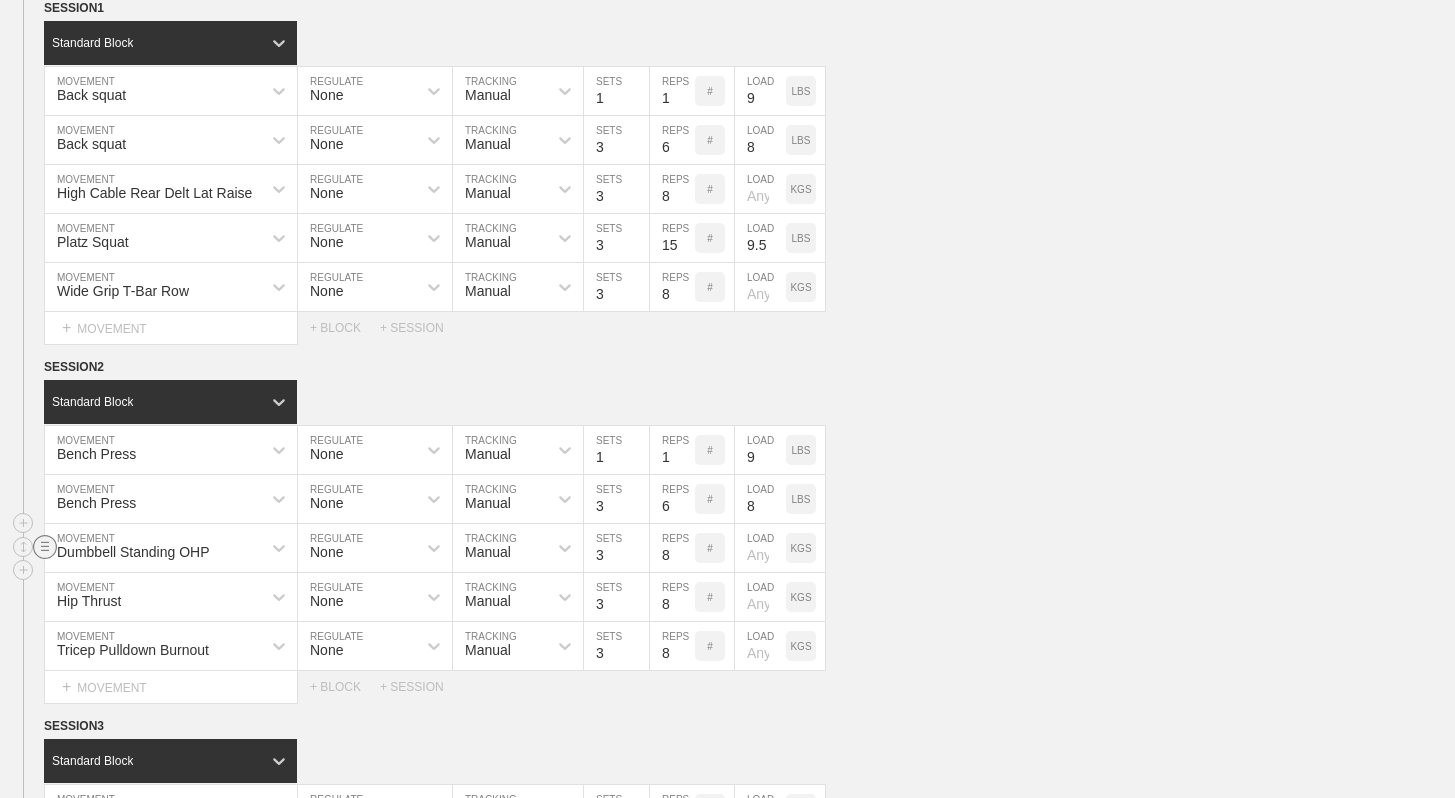 scroll, scrollTop: 281, scrollLeft: 0, axis: vertical 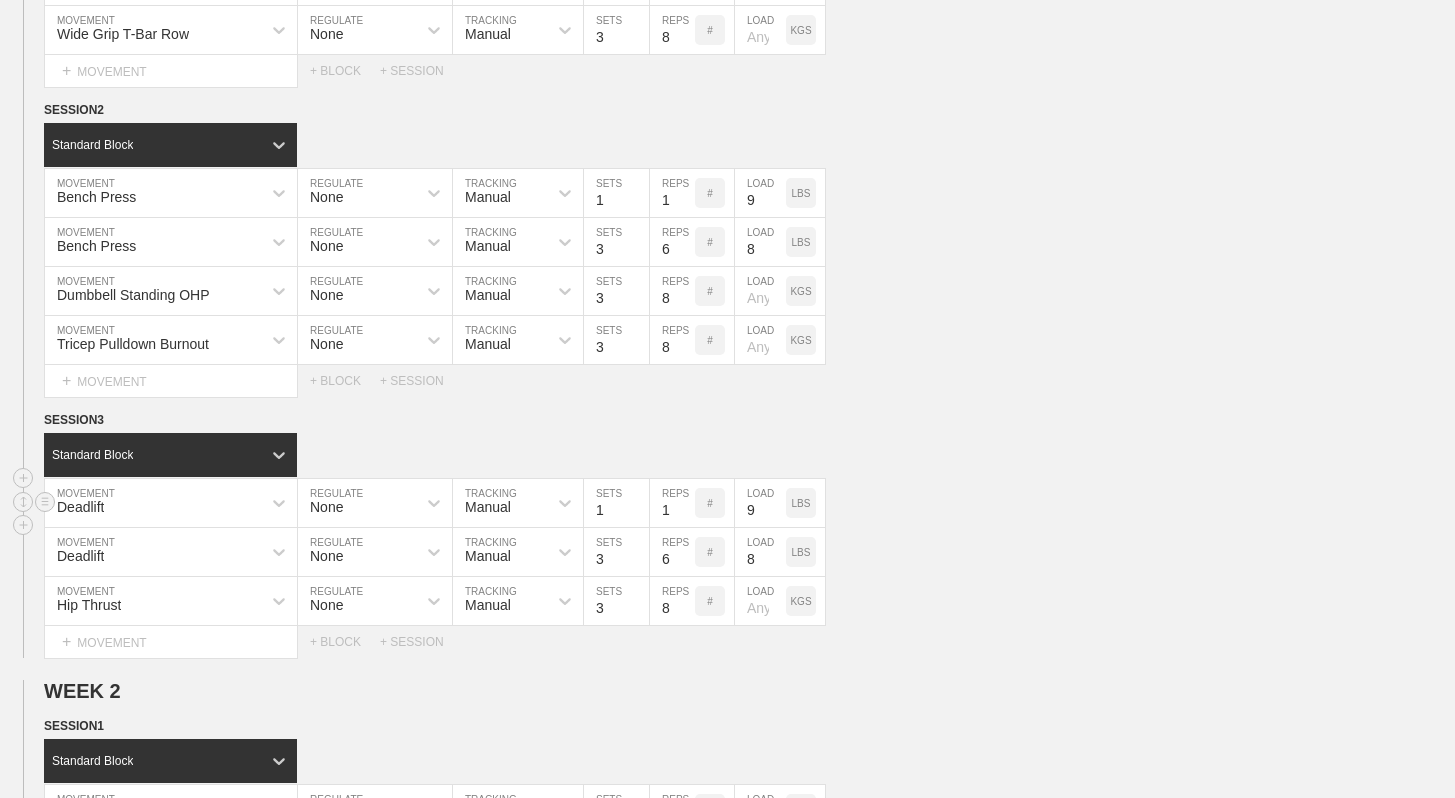 click on "Deadlift MOVEMENT None REGULATE Manual TRACKING 1 SETS 1 REPS # 9 LOAD LBS" at bounding box center (727, 503) 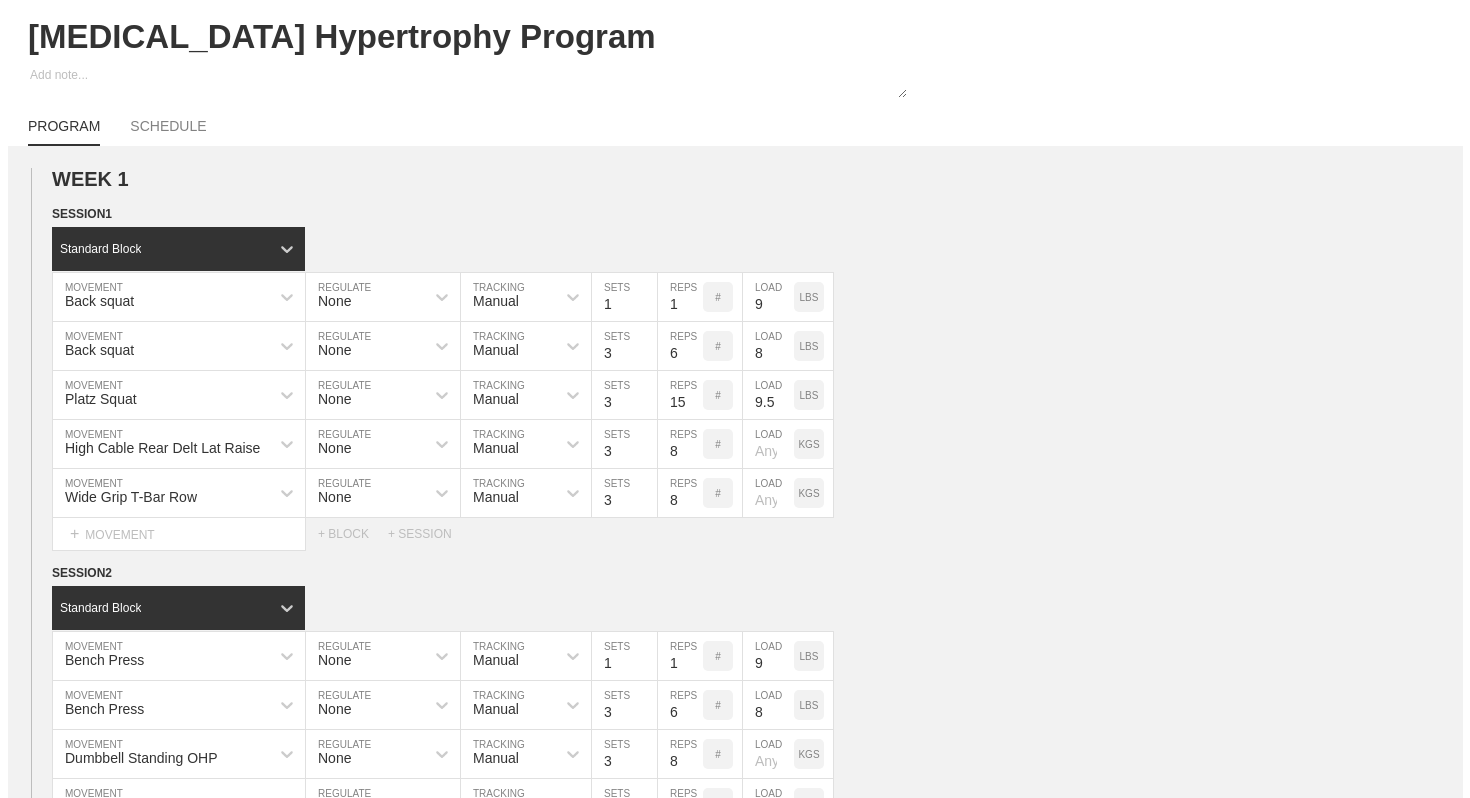 scroll, scrollTop: 0, scrollLeft: 0, axis: both 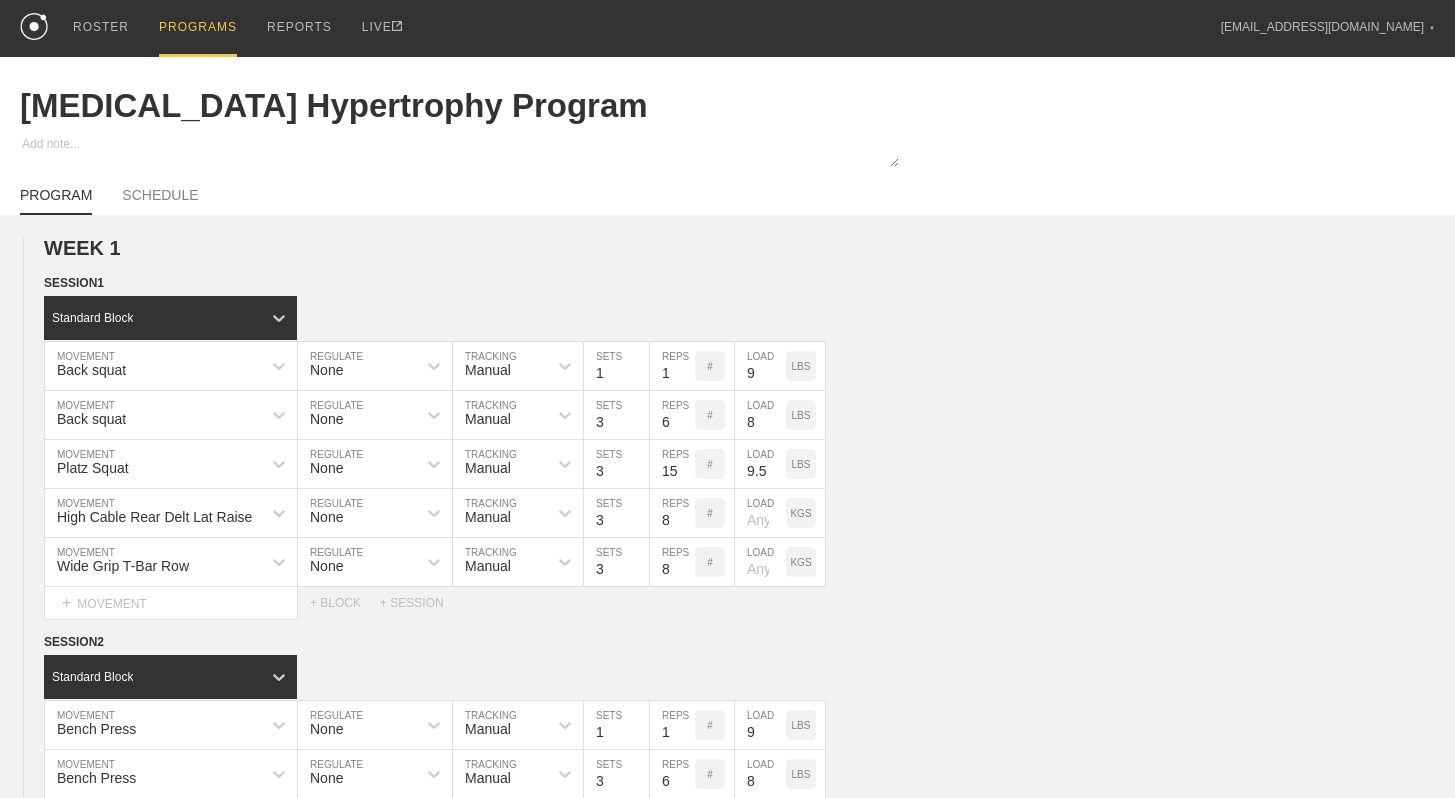 click on "PROGRAM SCHEDULE" at bounding box center (727, 193) 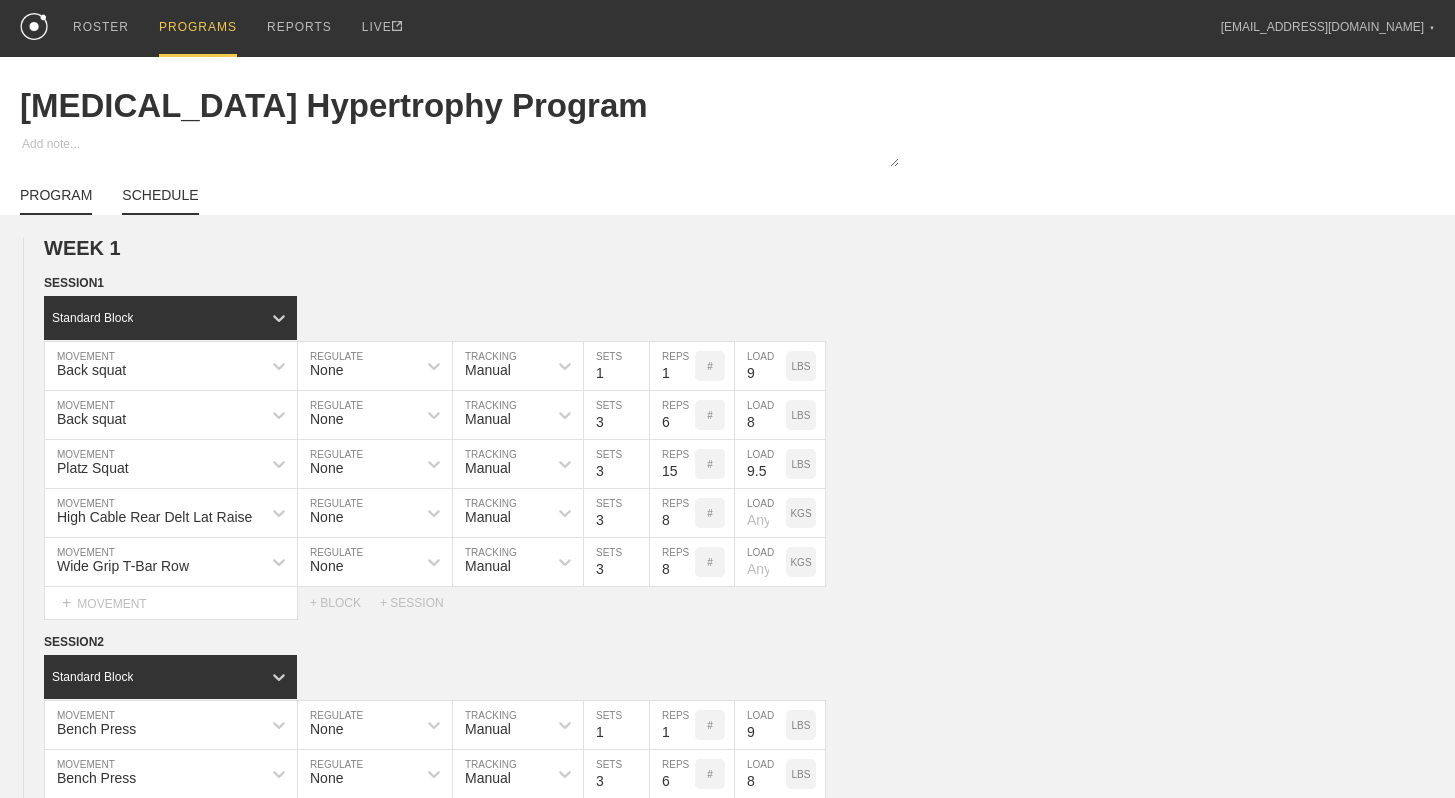 click on "SCHEDULE" at bounding box center (160, 201) 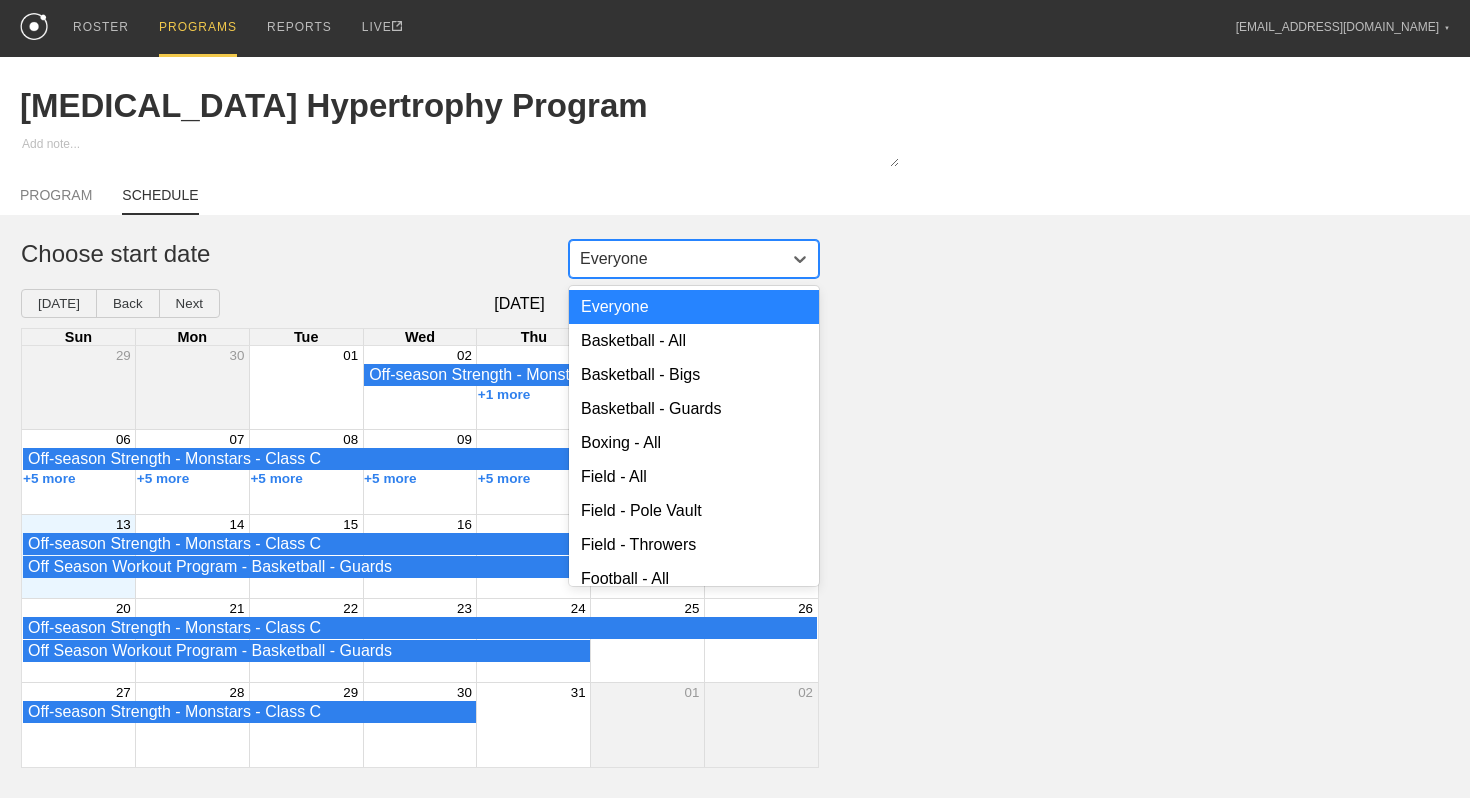 click on "Everyone" at bounding box center [676, 259] 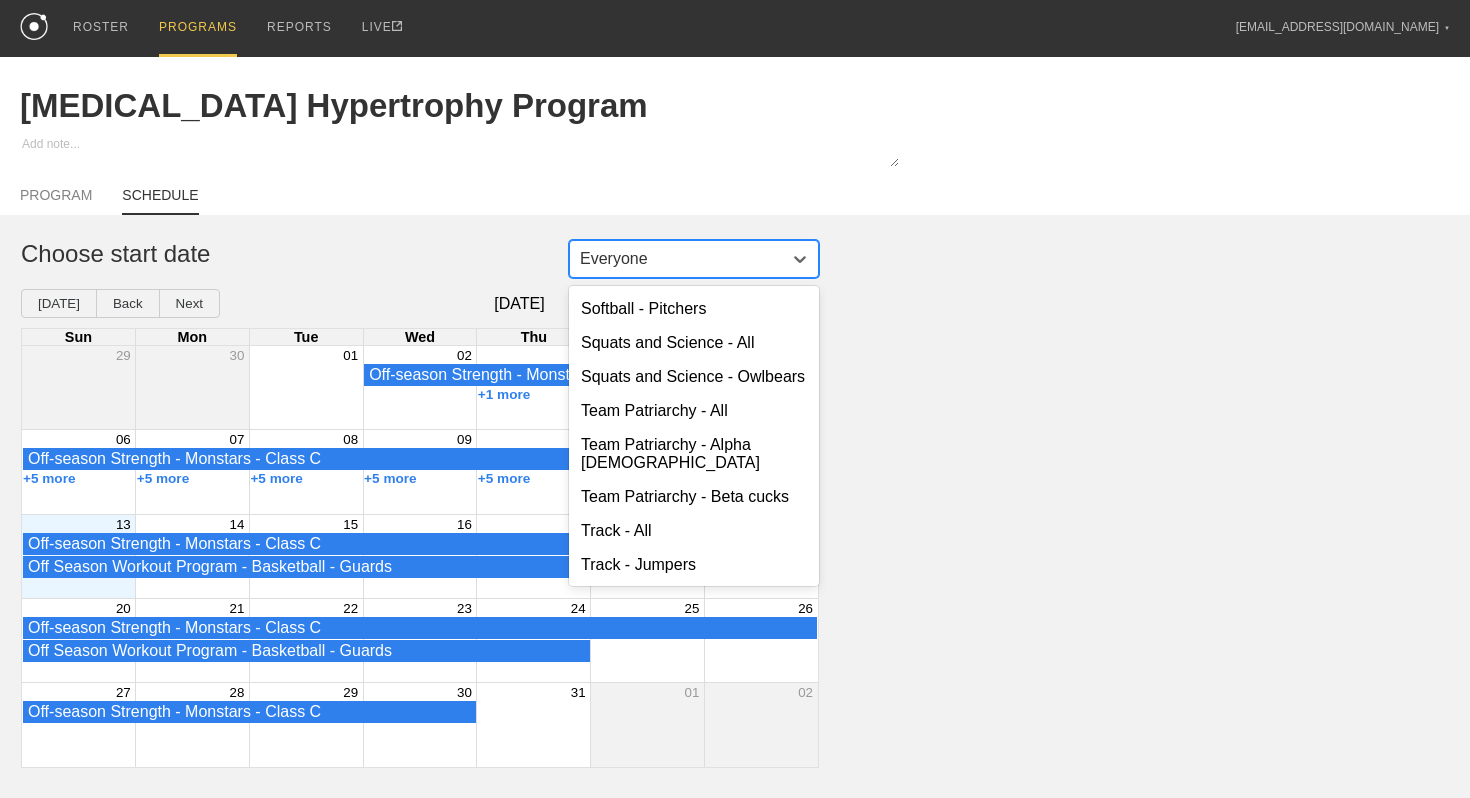 scroll, scrollTop: 1488, scrollLeft: 0, axis: vertical 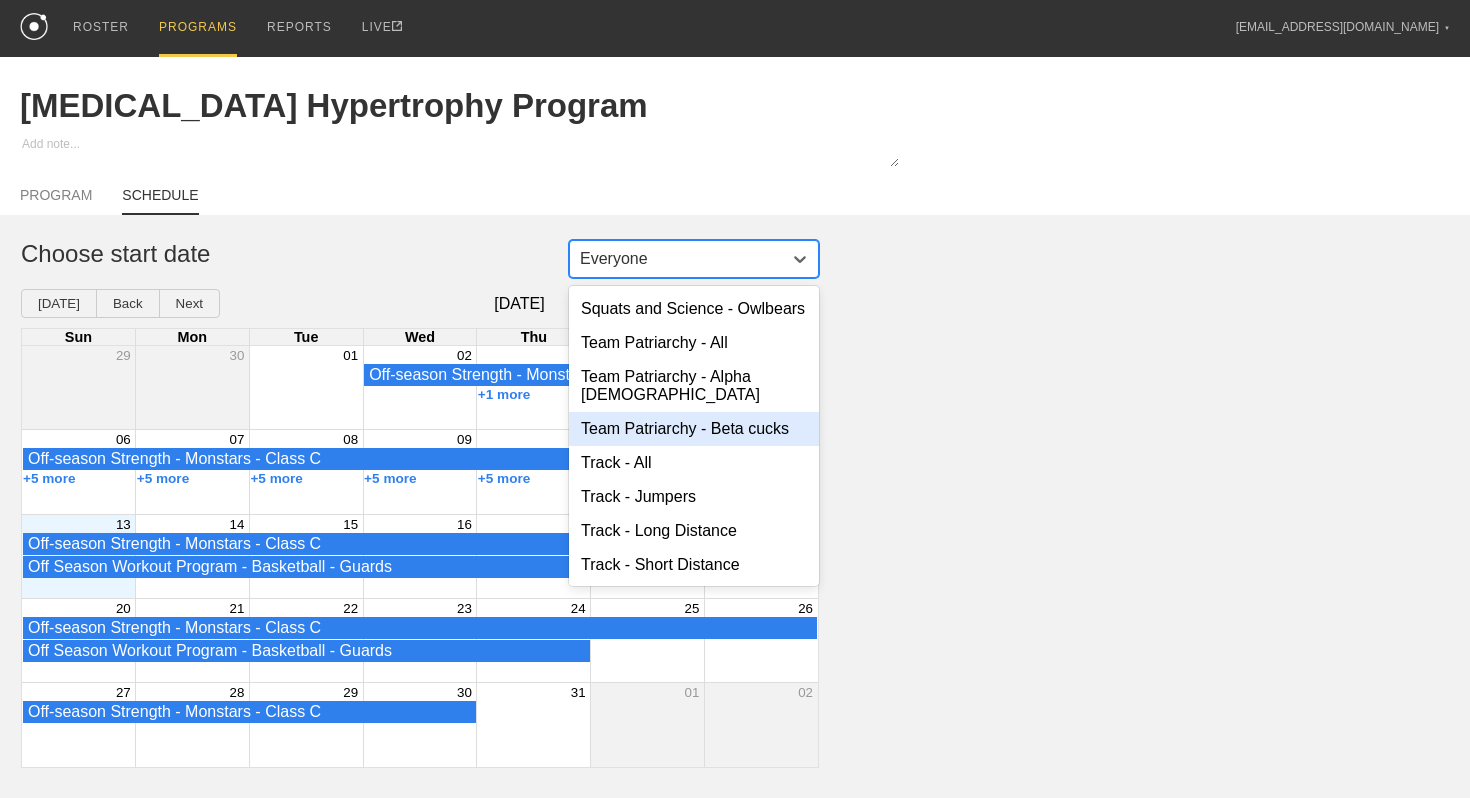 click on "Team Patriarchy - Beta cucks" at bounding box center [694, 429] 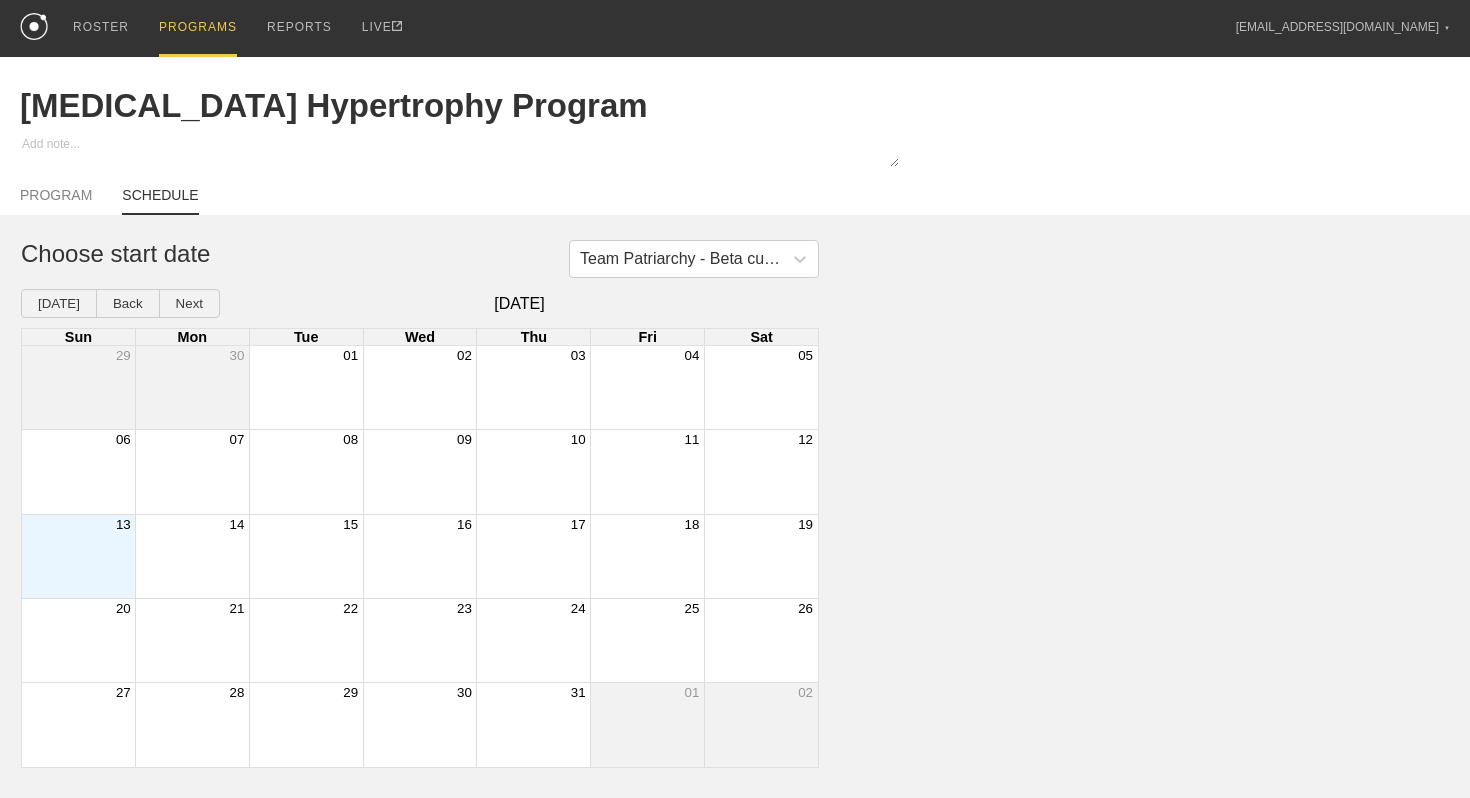 click at bounding box center (192, 556) 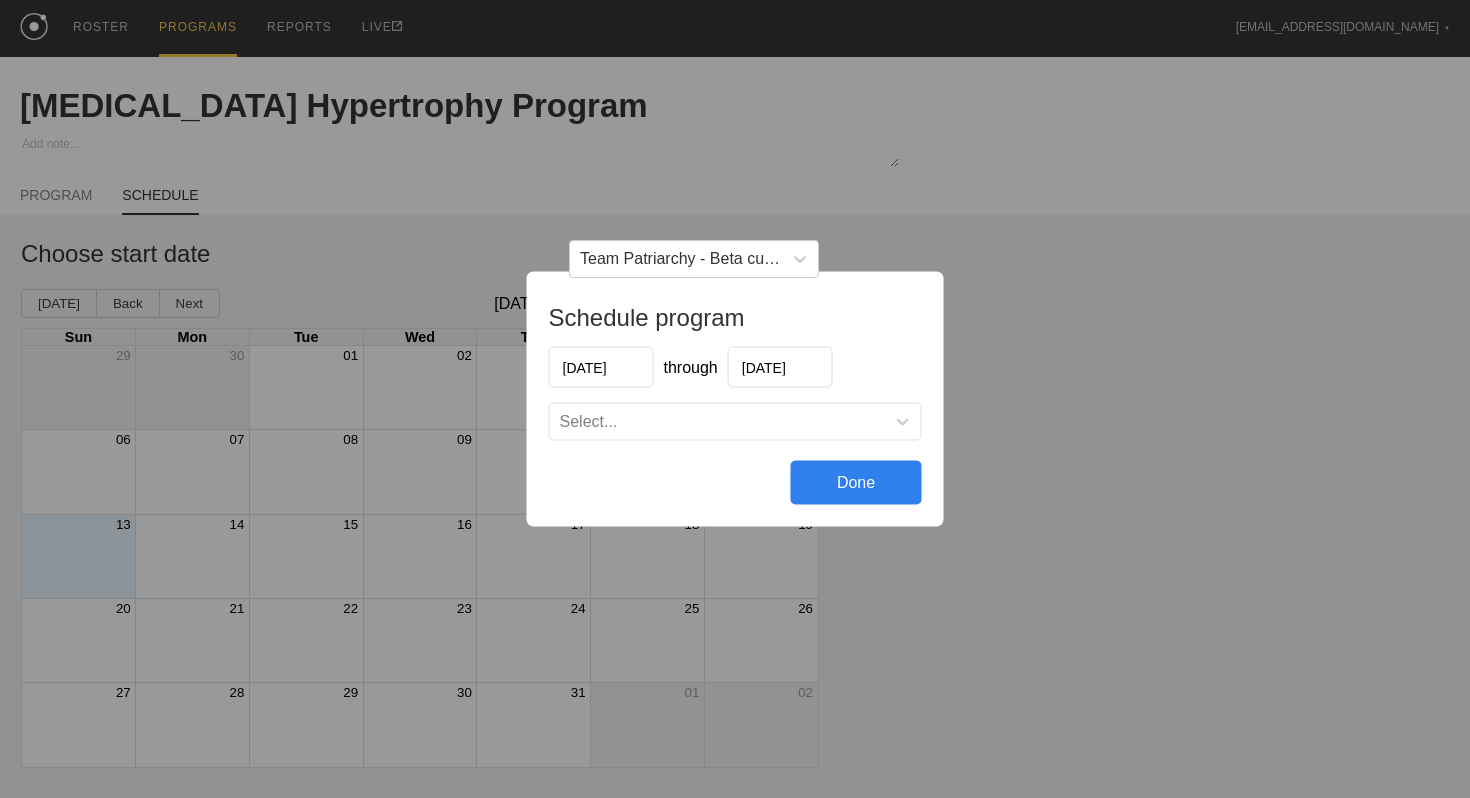 click on "Select..." at bounding box center [717, 422] 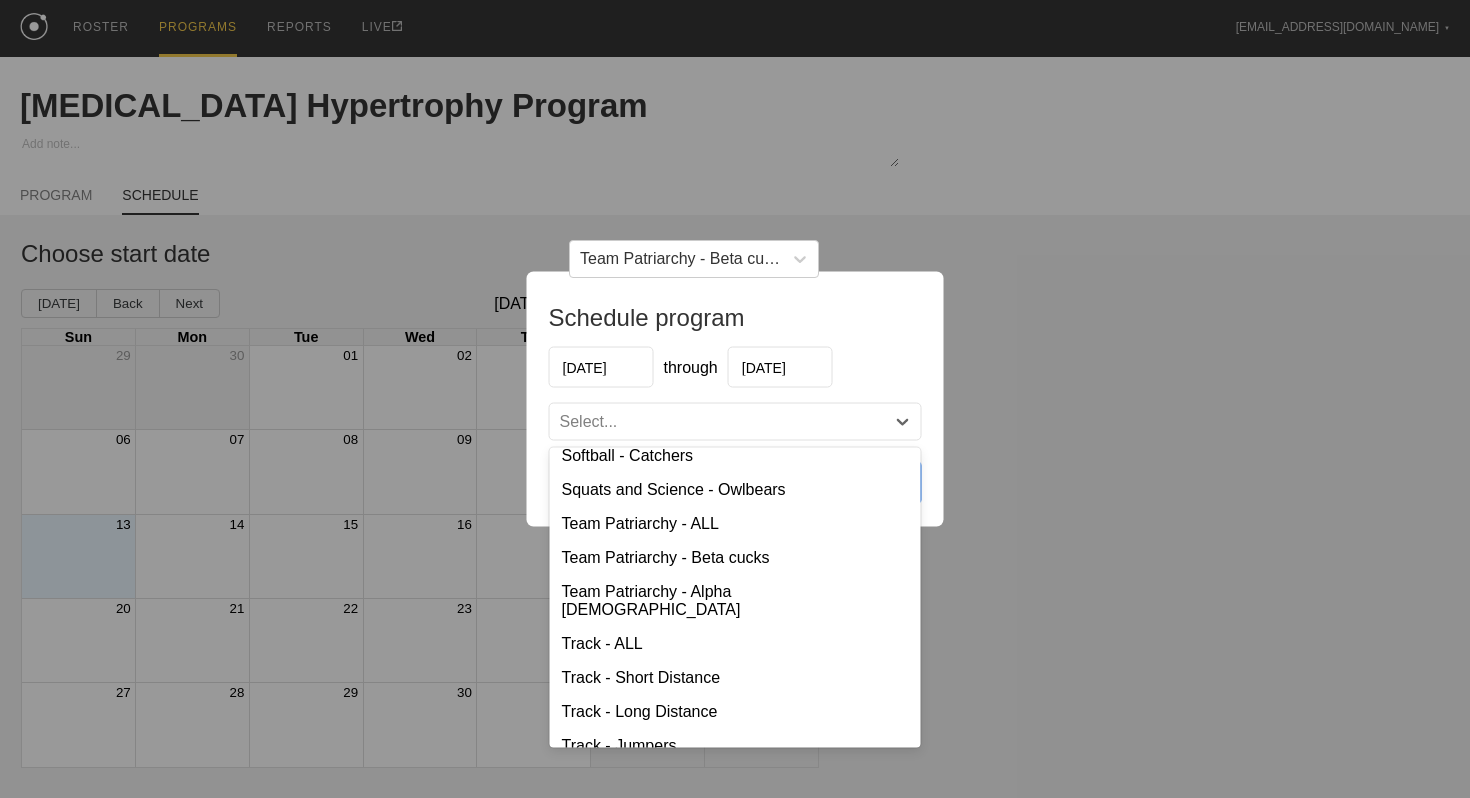 scroll, scrollTop: 1260, scrollLeft: 0, axis: vertical 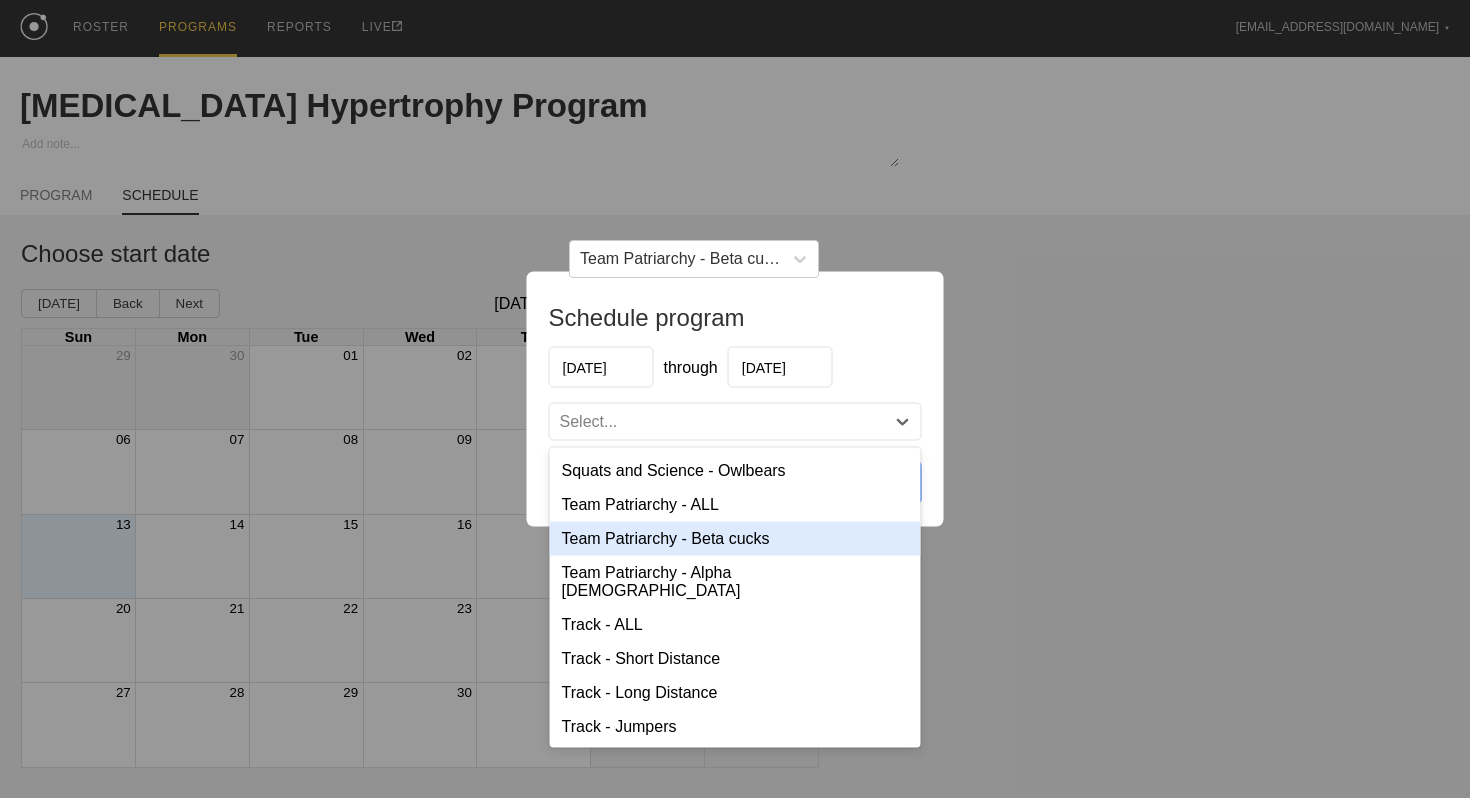 click on "Team Patriarchy - Beta cucks" at bounding box center (735, 539) 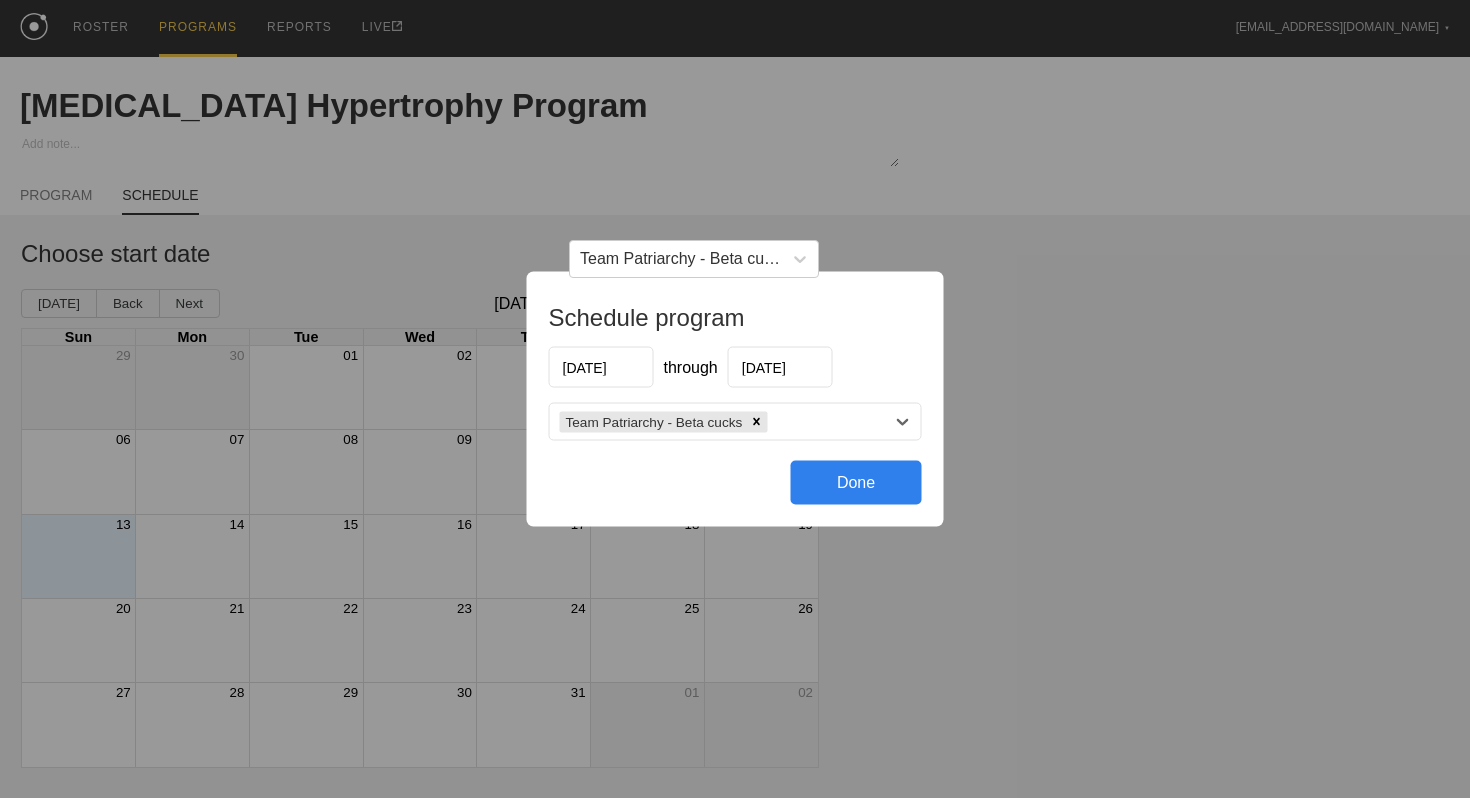 click on "Done" at bounding box center [856, 483] 